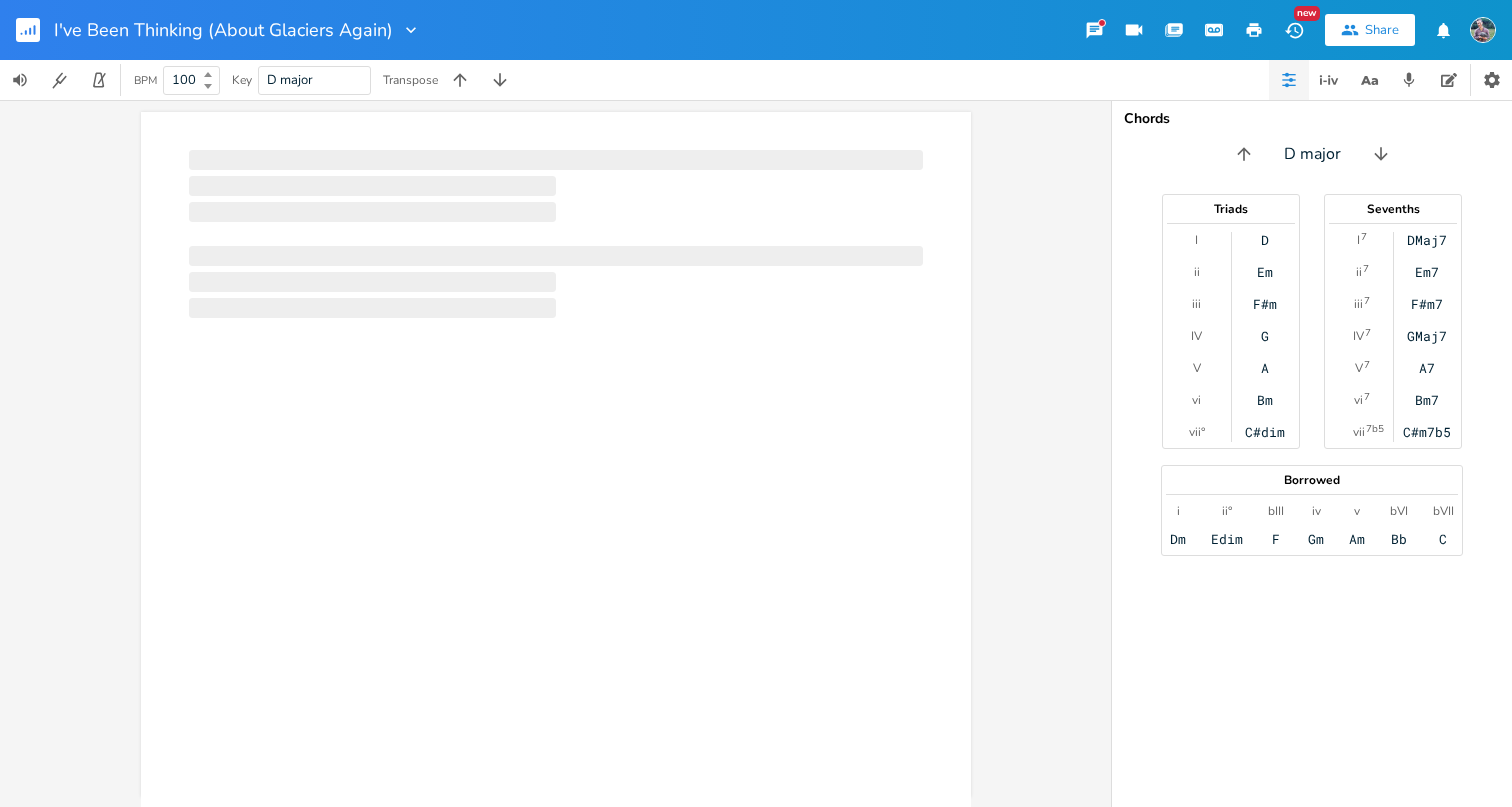 scroll, scrollTop: 0, scrollLeft: 0, axis: both 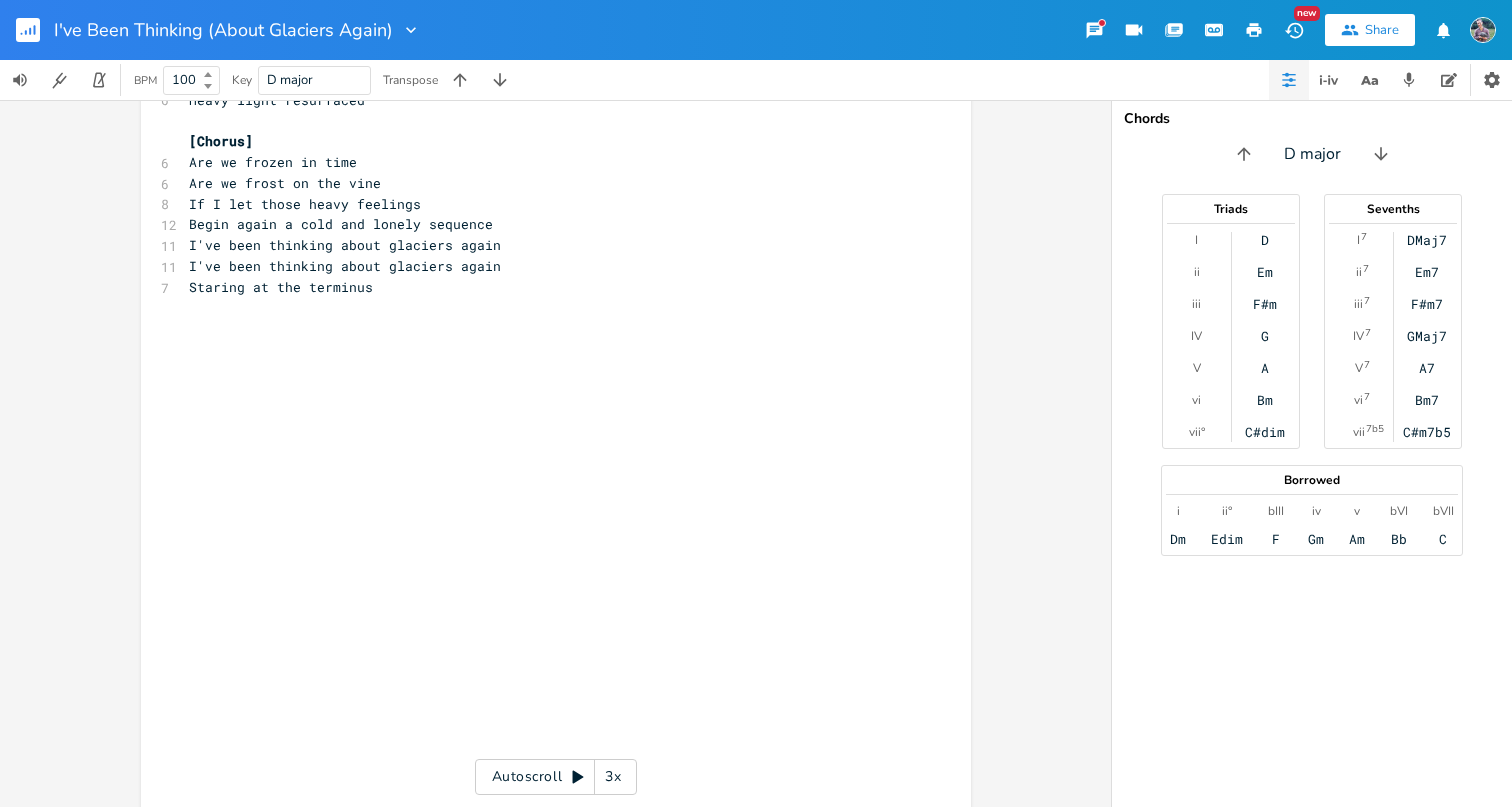 click on "​" at bounding box center [546, 516] 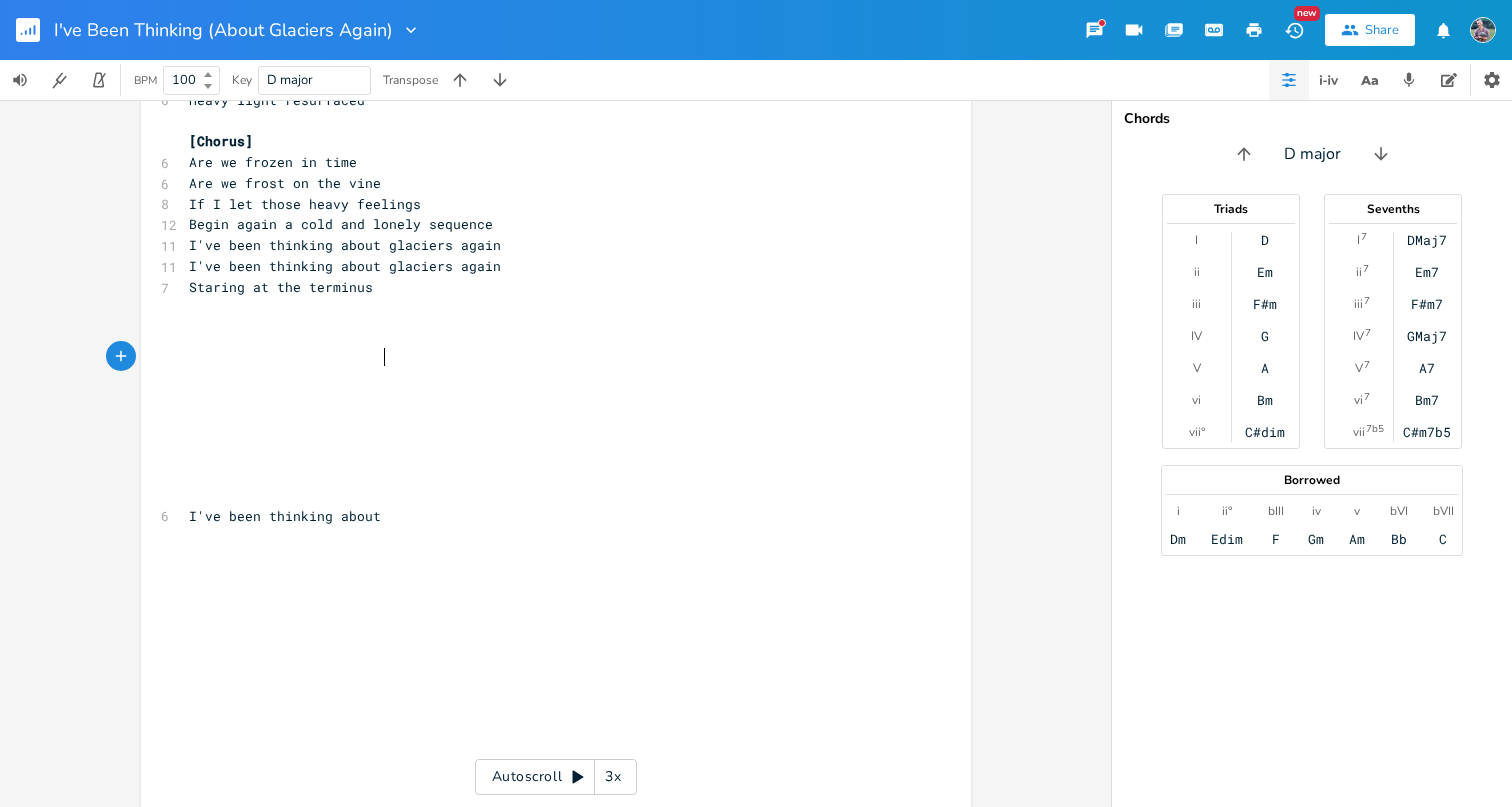 type on "I've been thinking about cl" 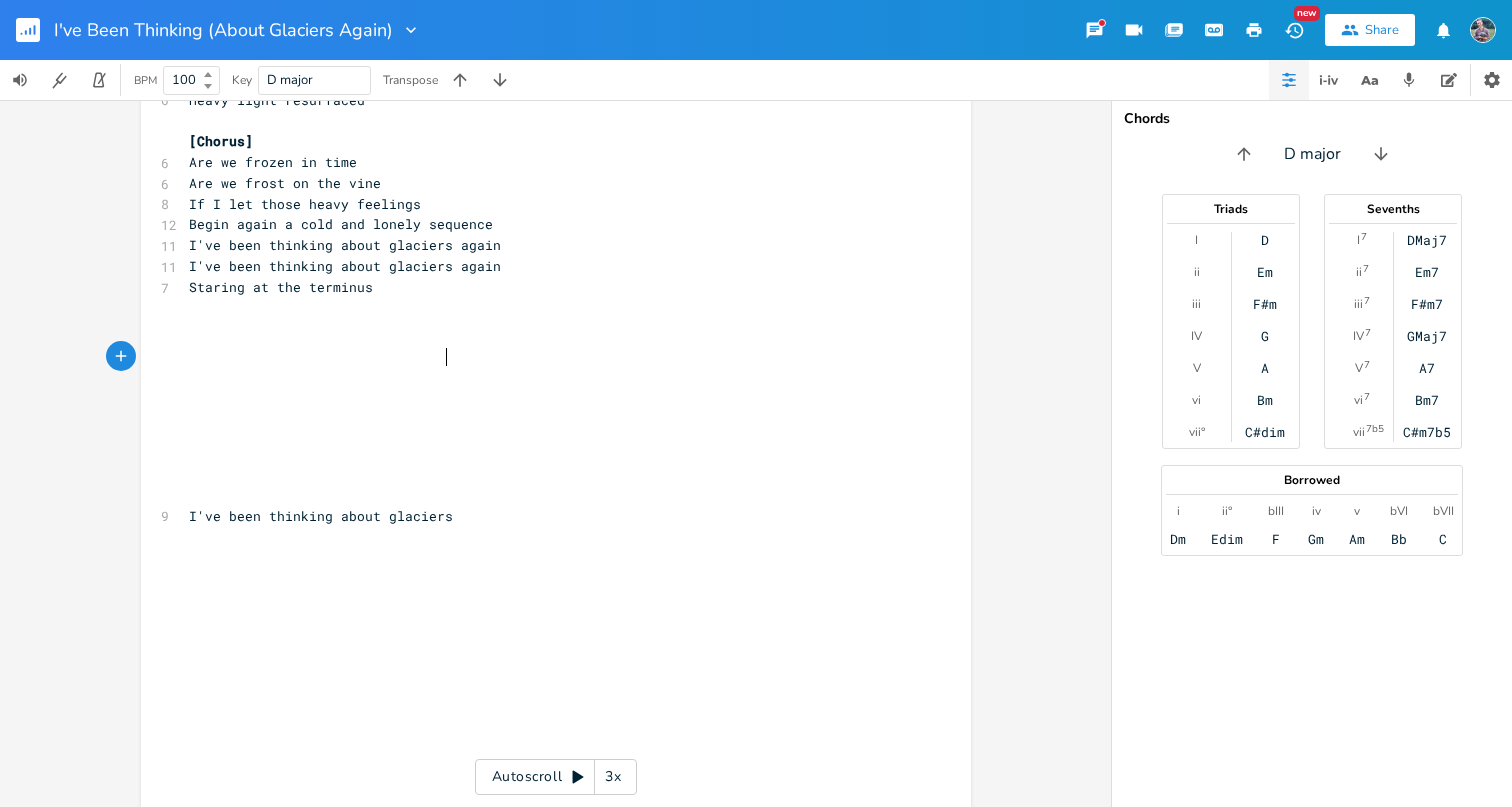 type on "glaciers" 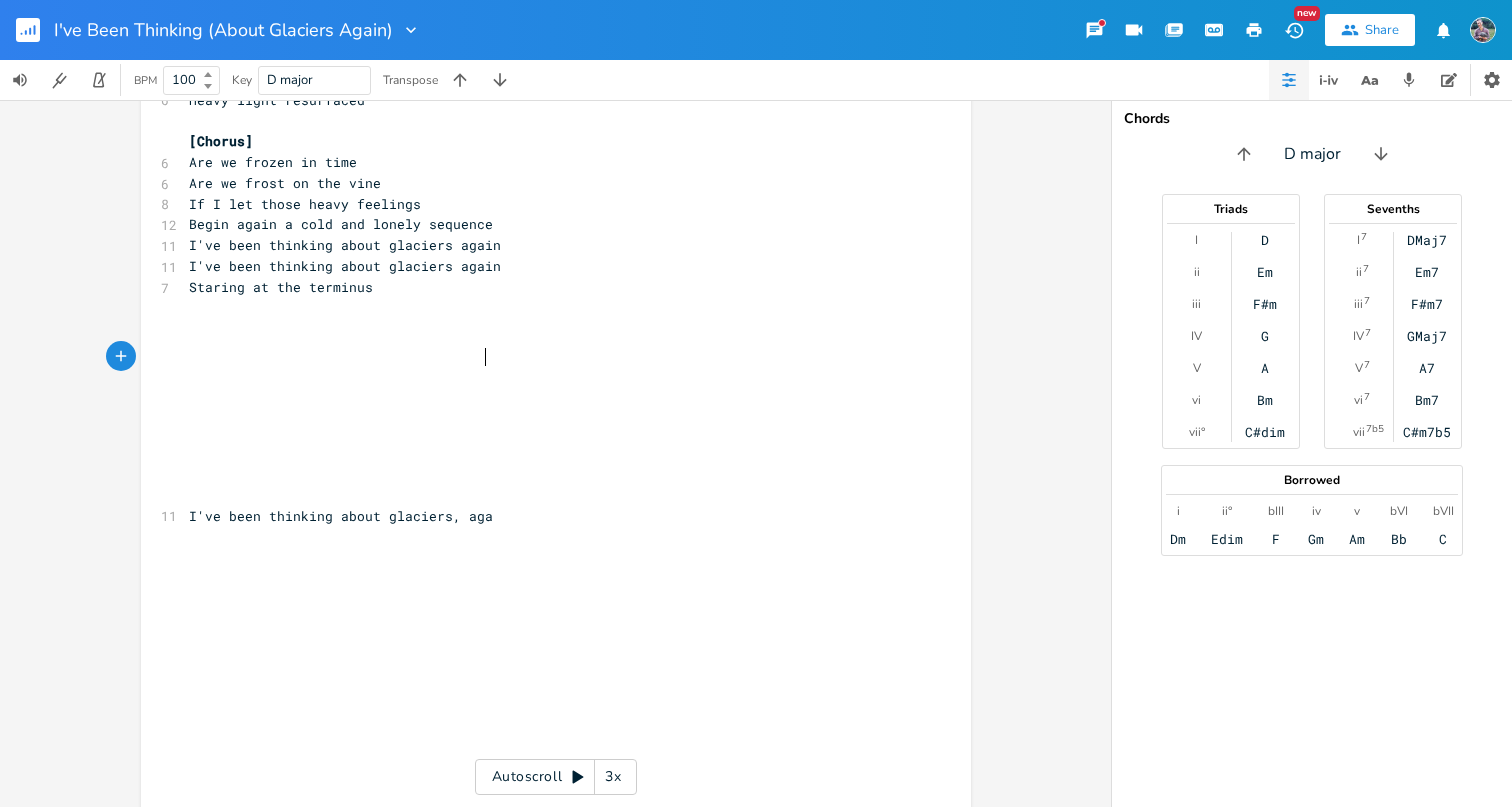 type on ", again" 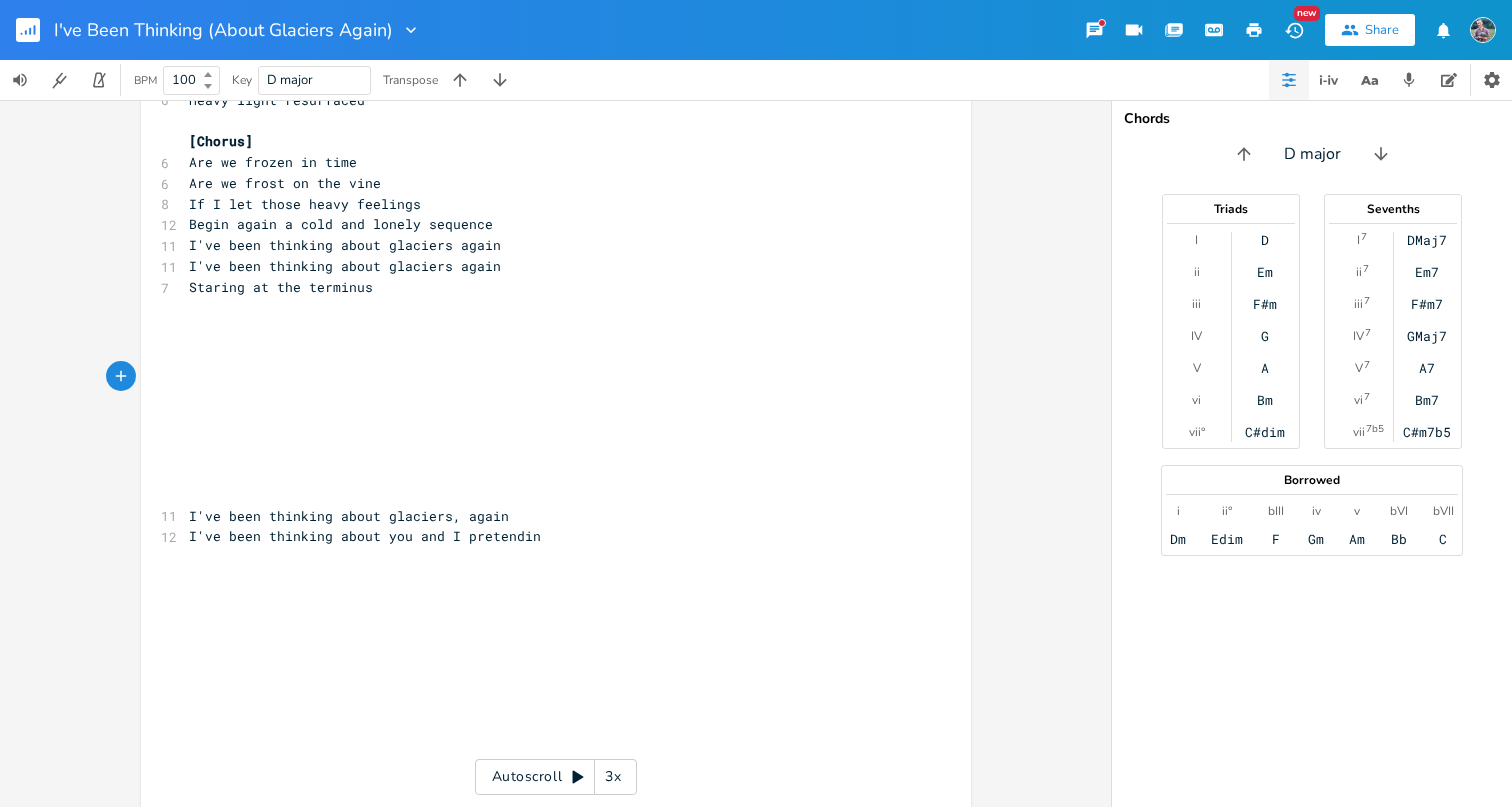 type on "I've been thinking about you and I pretending" 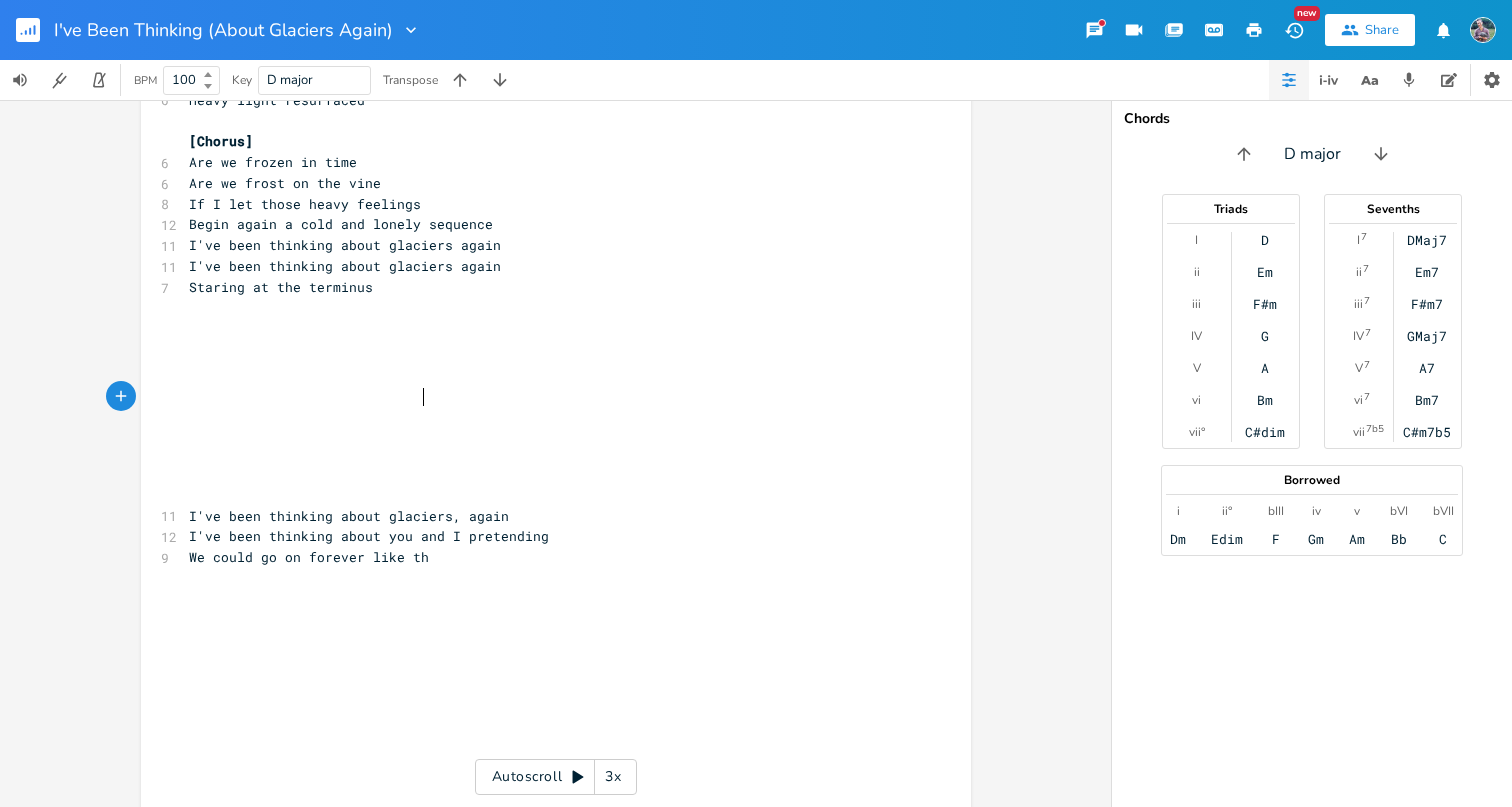 scroll, scrollTop: 0, scrollLeft: 156, axis: horizontal 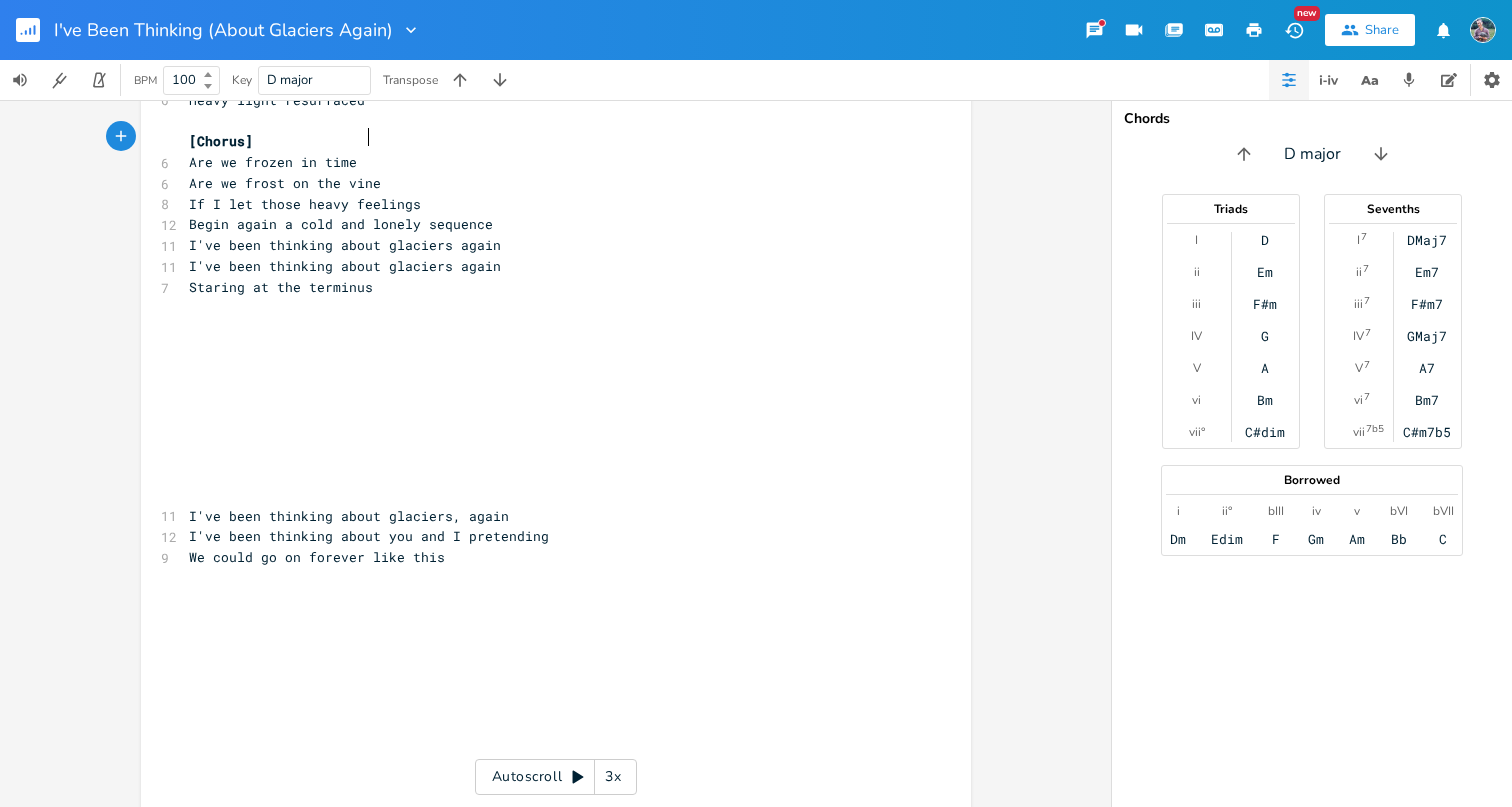 type on "rminus" 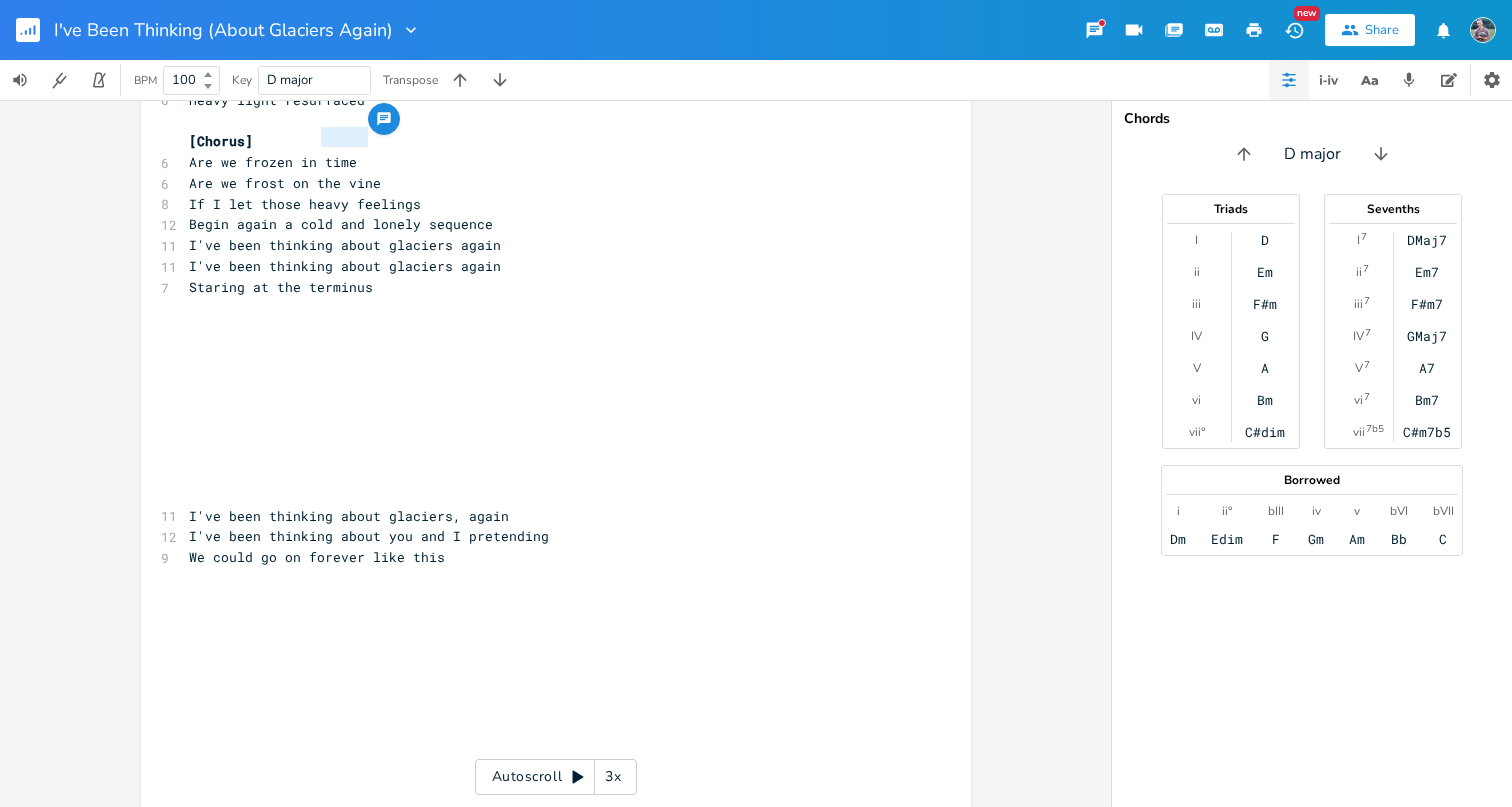 click on "Staring at the terminus" at bounding box center (281, 287) 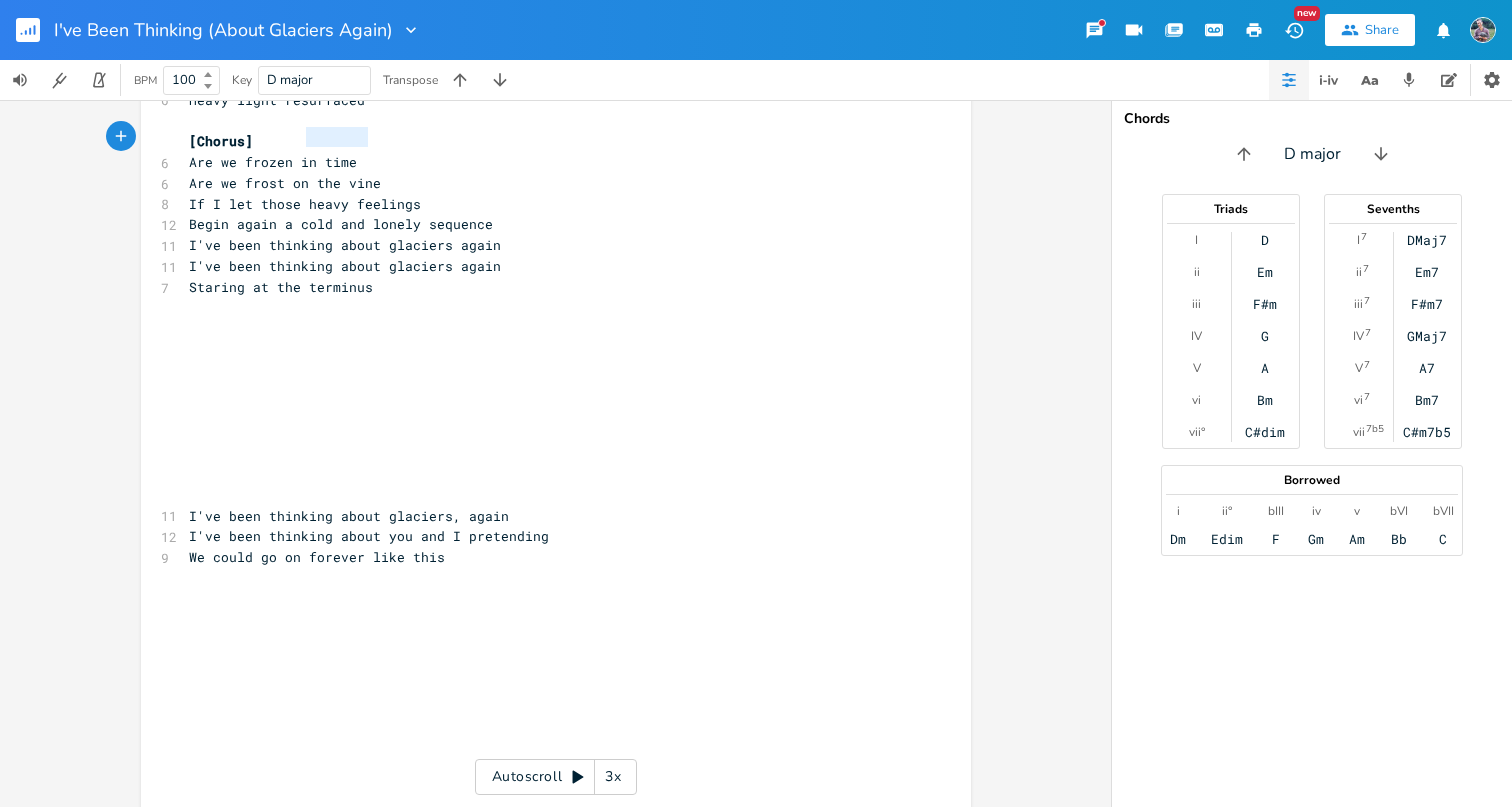 click on "Staring at the terminus" at bounding box center (281, 287) 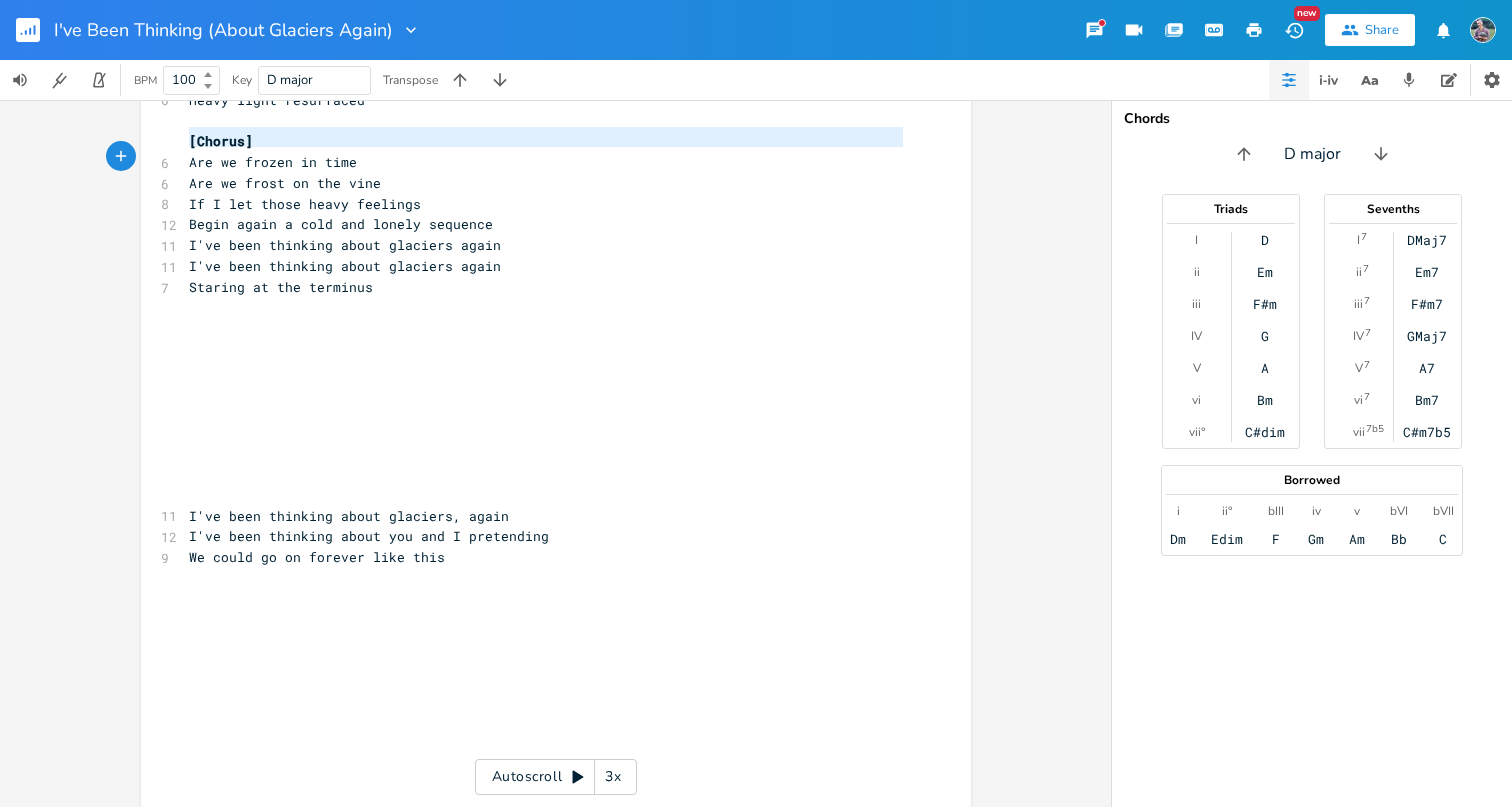 click on "Staring at the terminus" at bounding box center [281, 287] 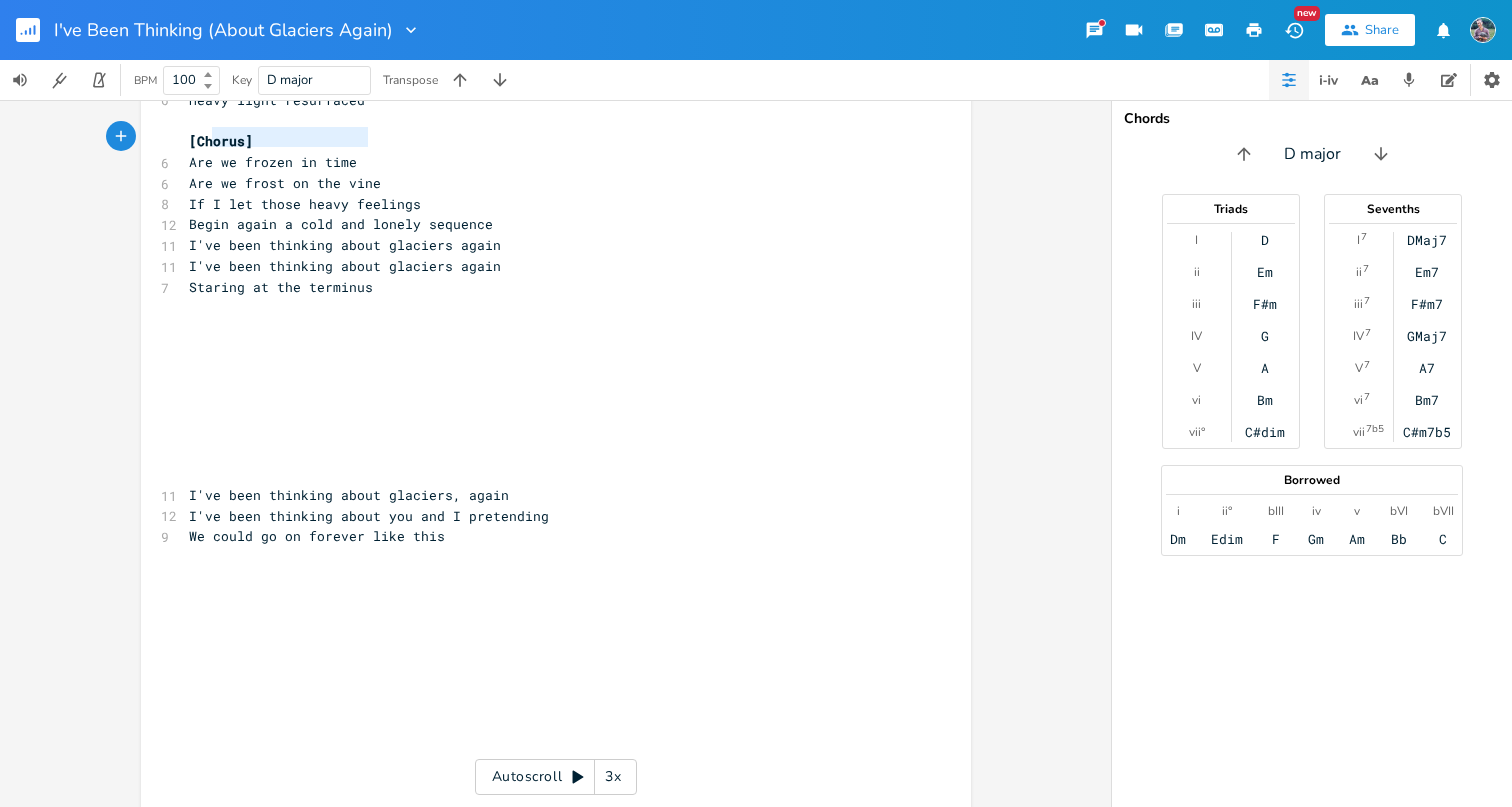 type on "aring at the terminus" 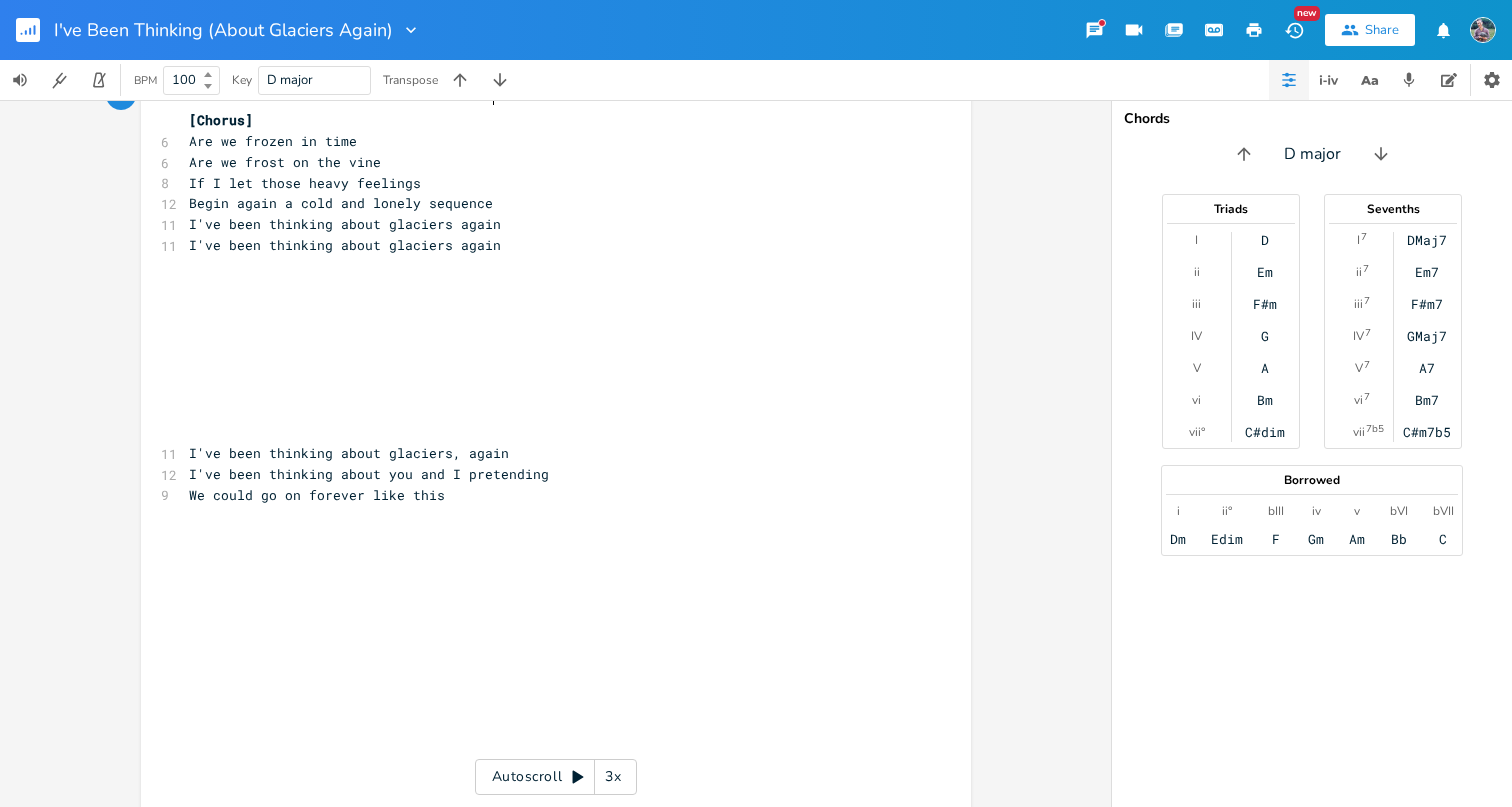 scroll, scrollTop: 3801, scrollLeft: 0, axis: vertical 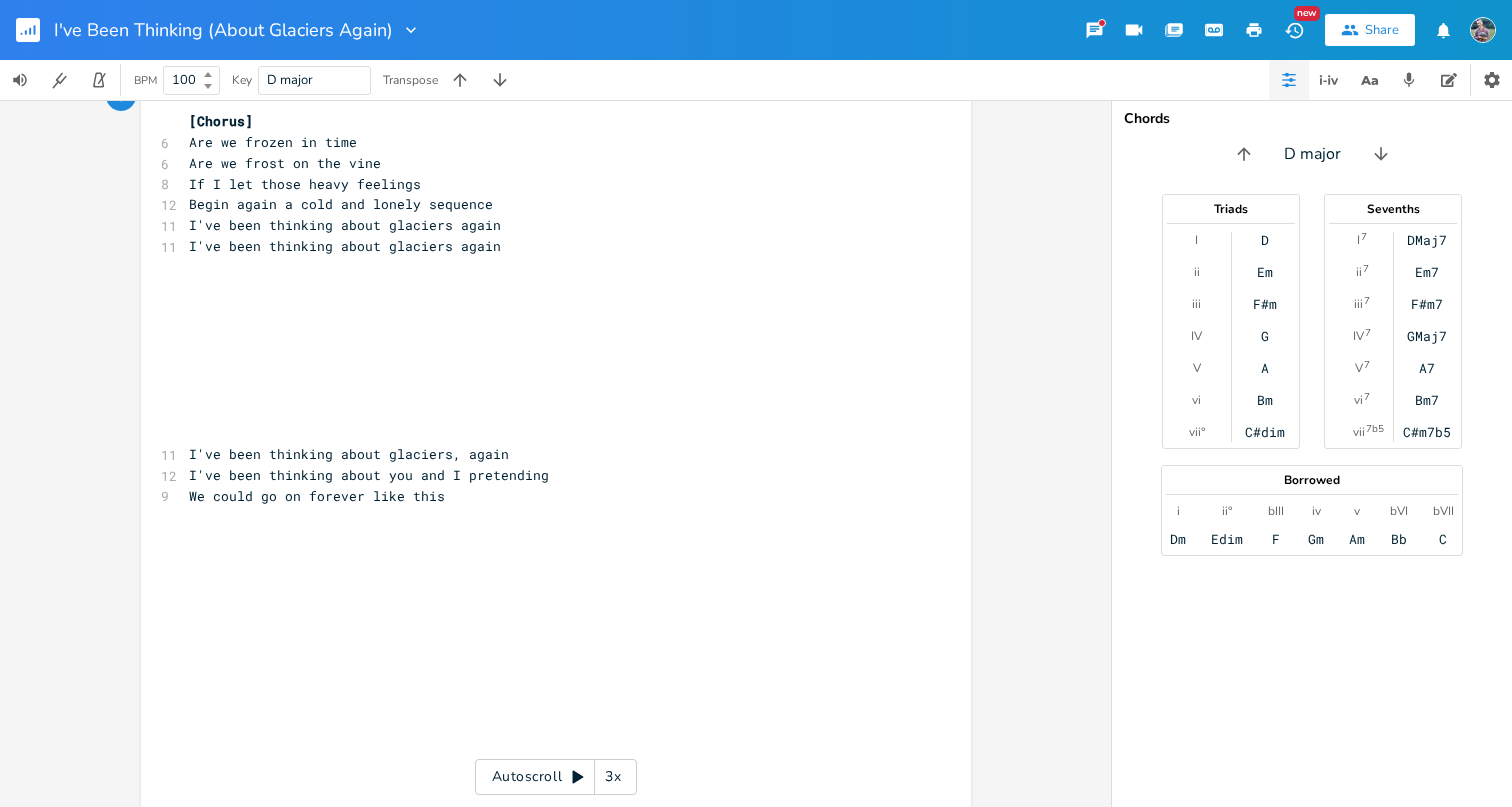 click on "We could go on forever like this" at bounding box center (546, 496) 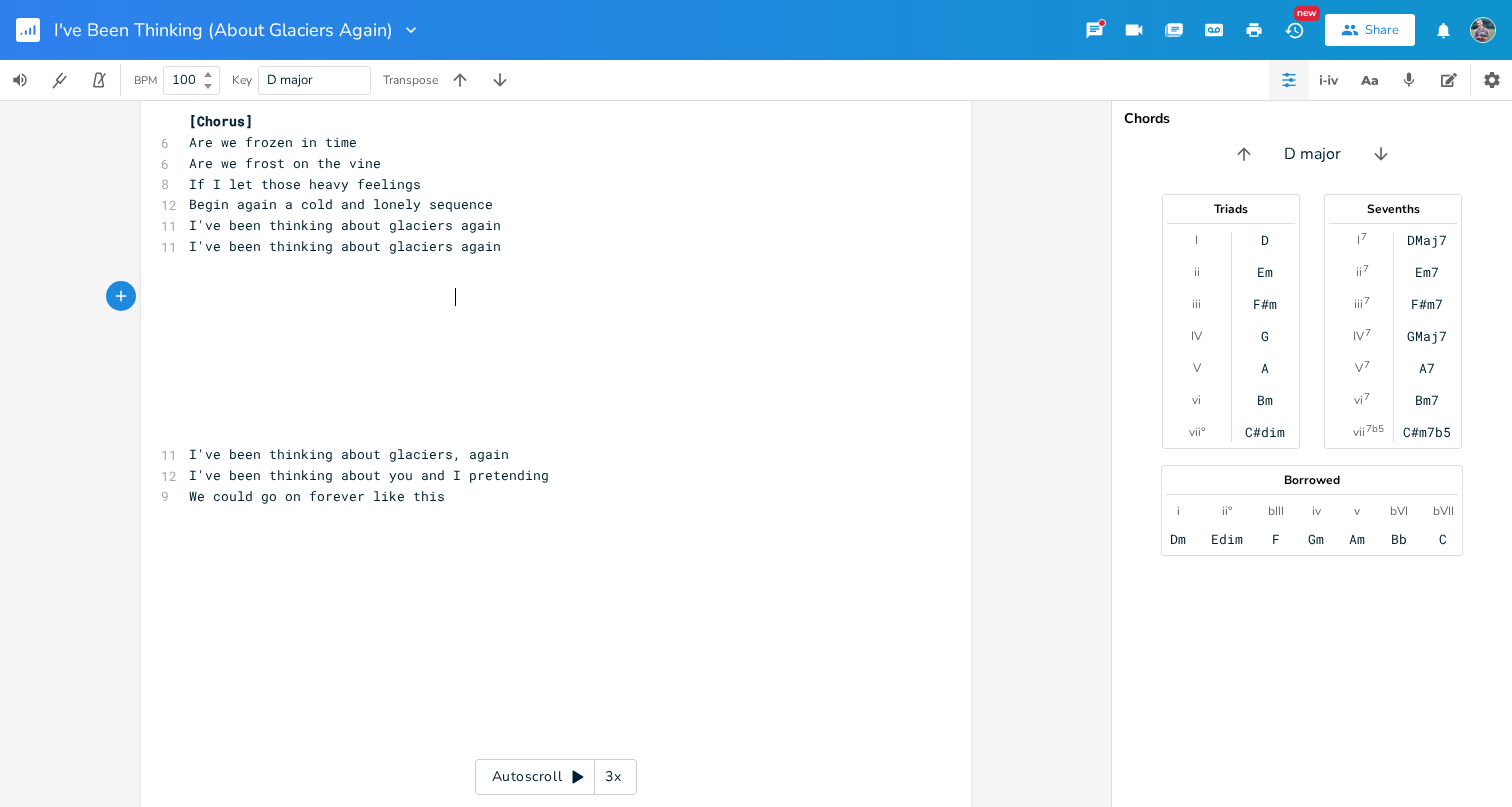 click on "I've been thinking about glaciers, again" at bounding box center [349, 454] 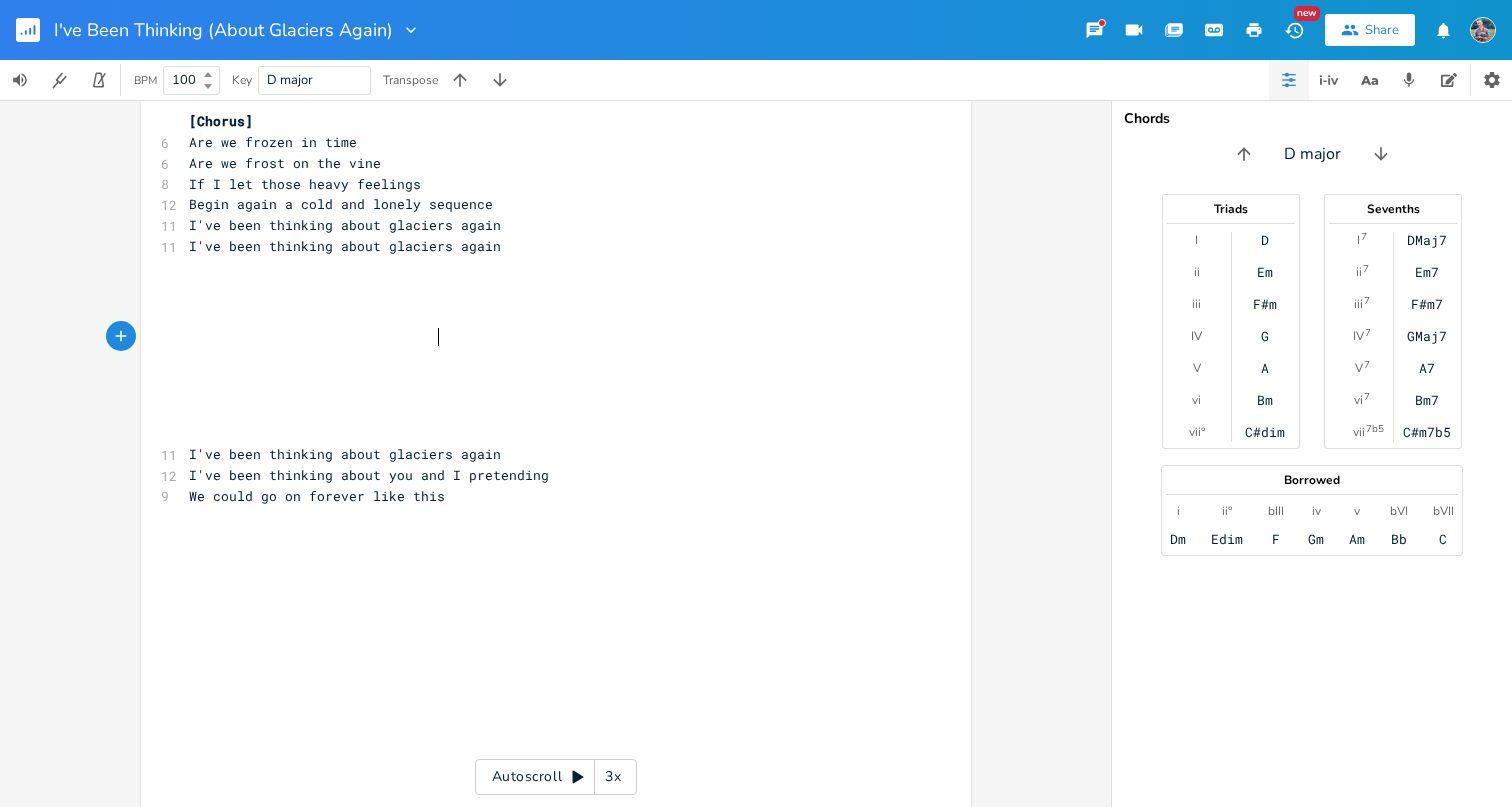 click on "We could go on forever like this" at bounding box center [546, 496] 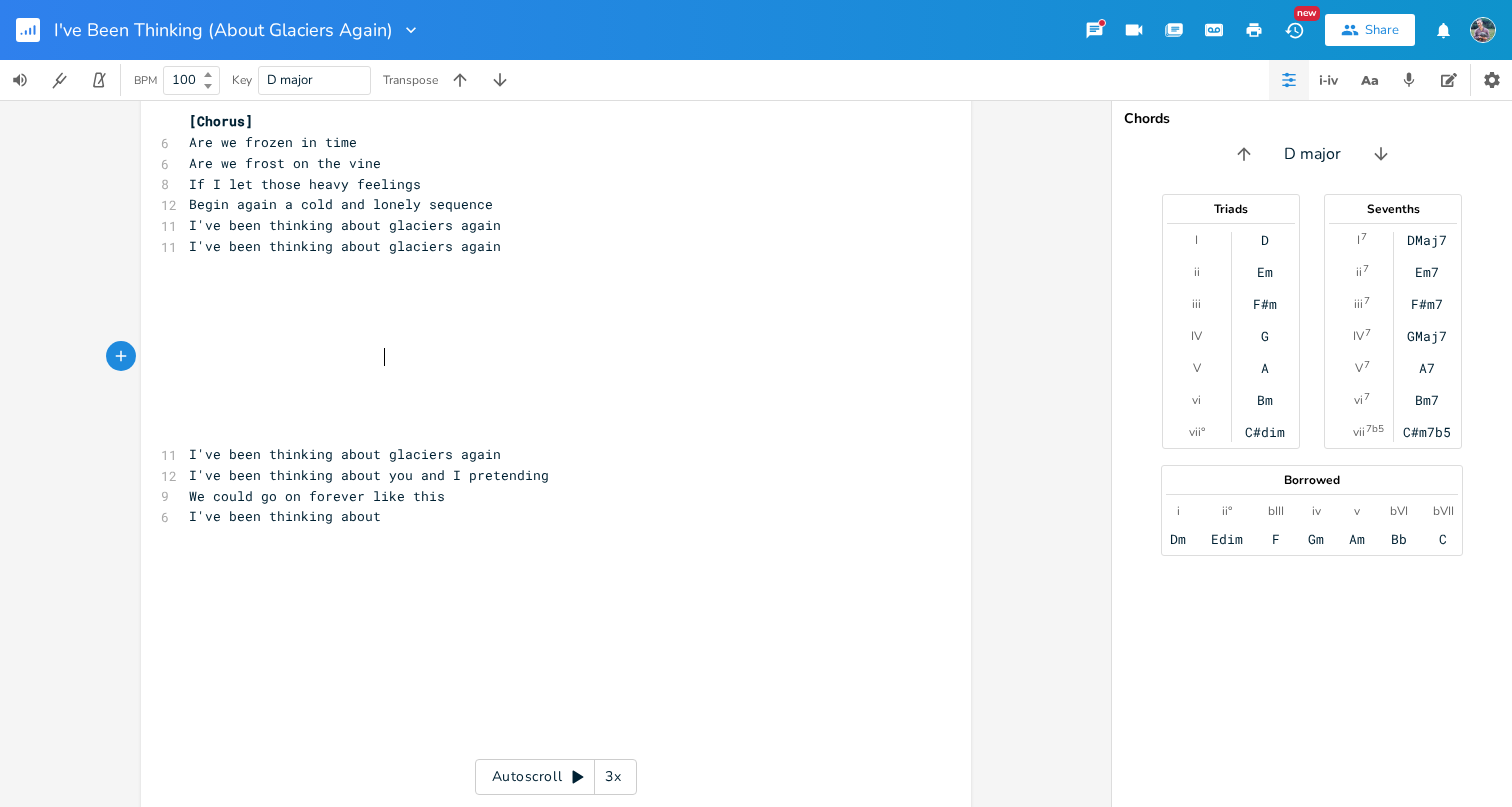type on "I've been thinking about c" 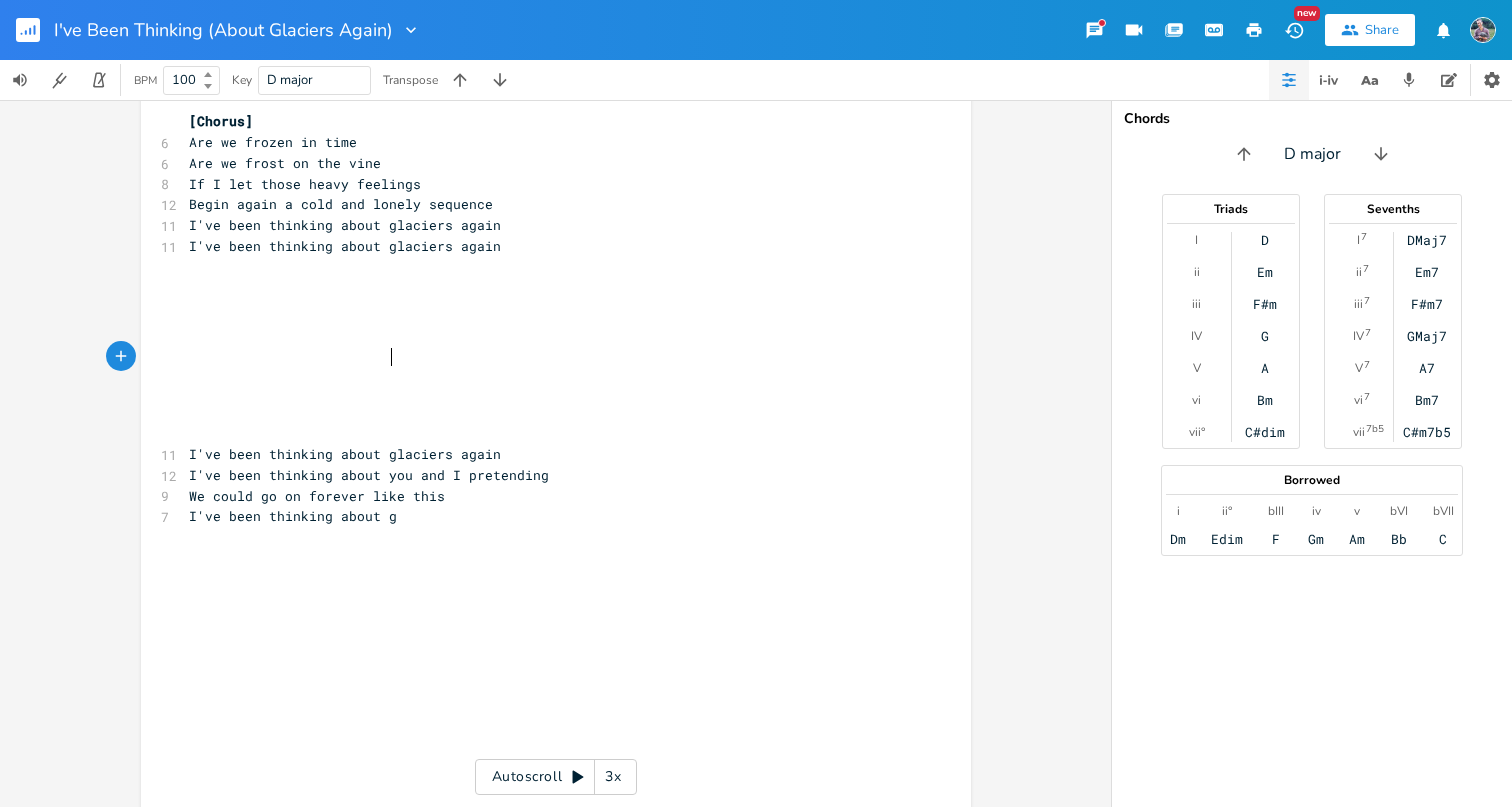 type on "ga" 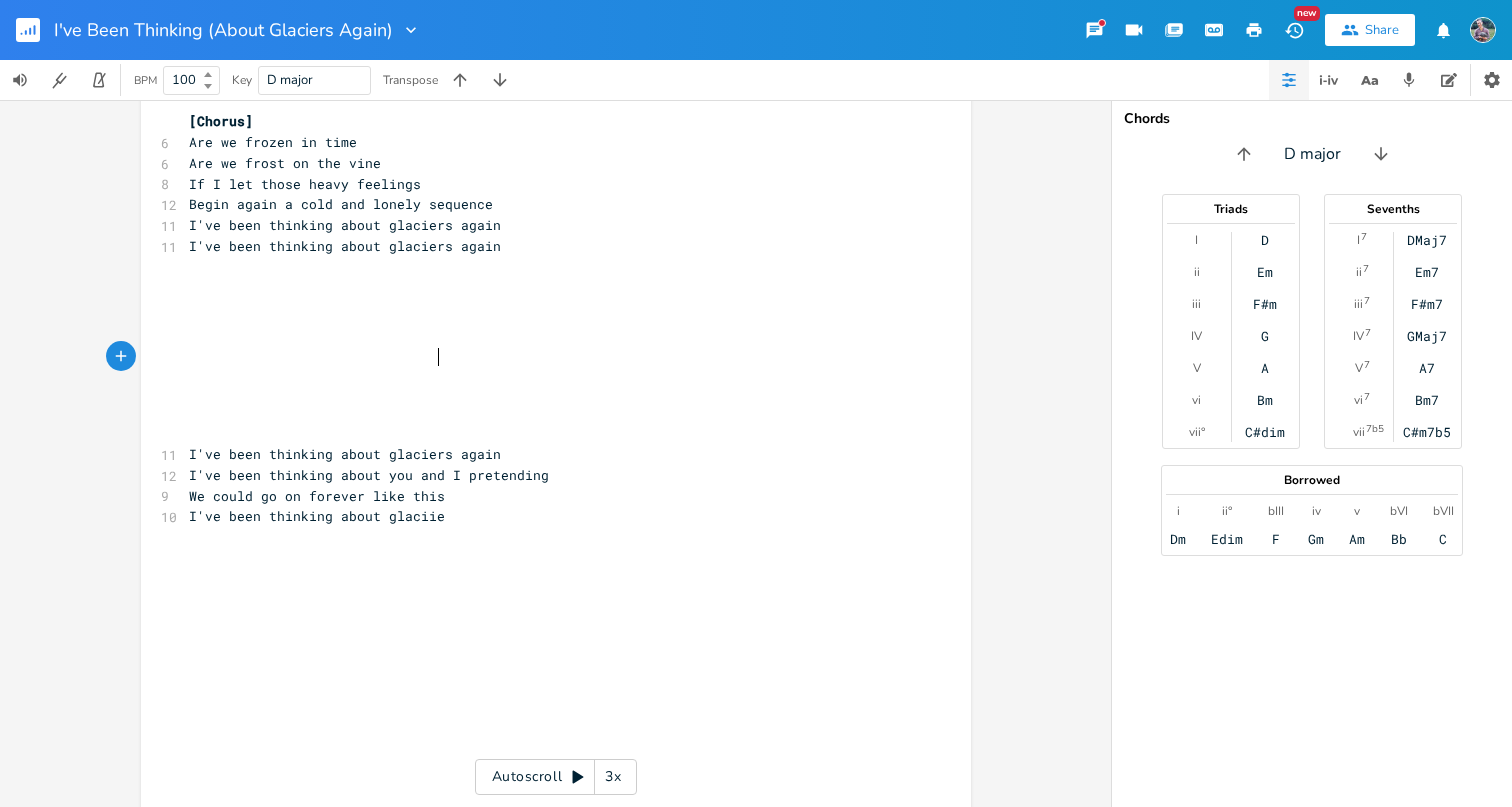 type on "laciiers" 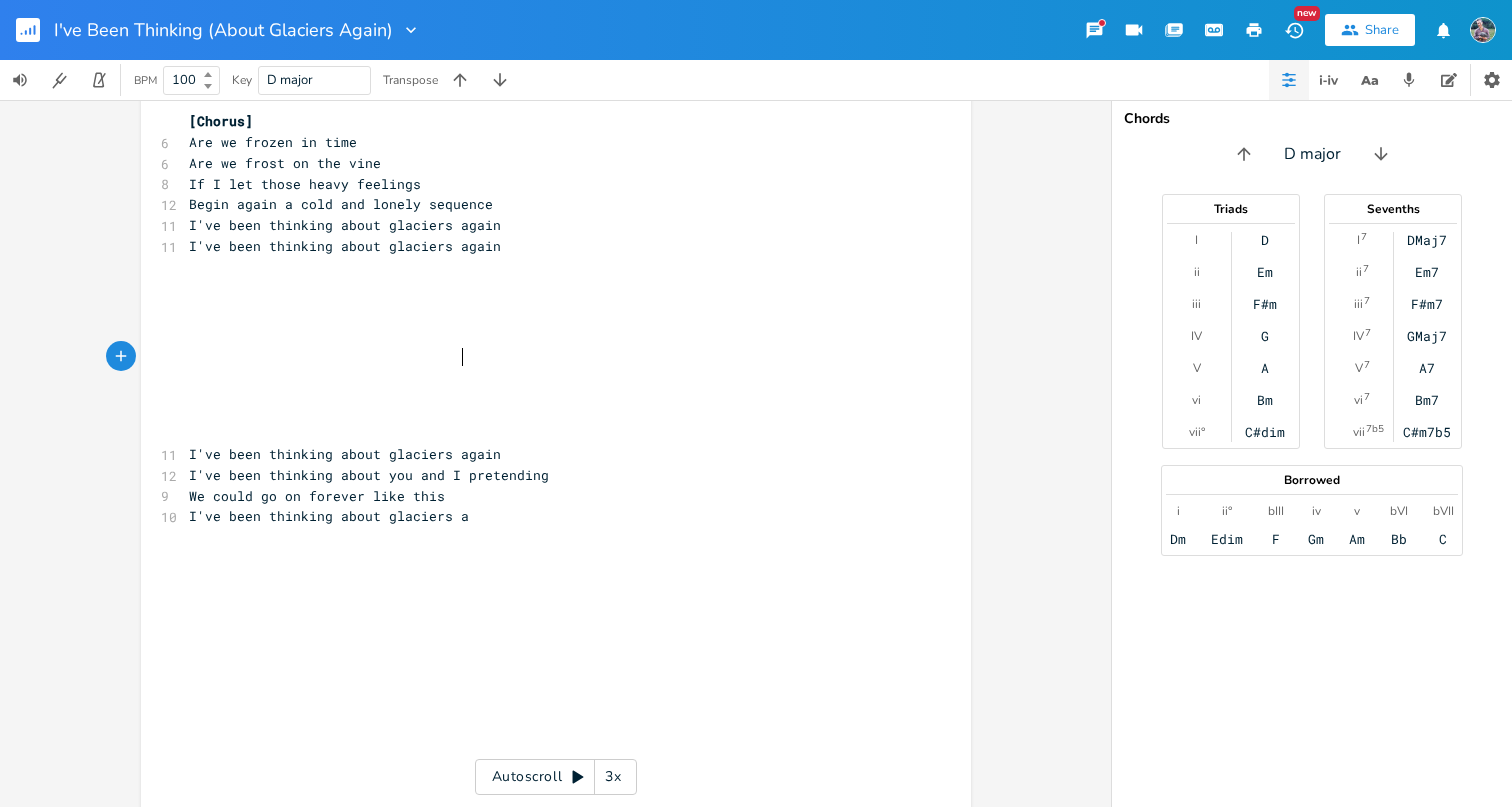 type on "ers again" 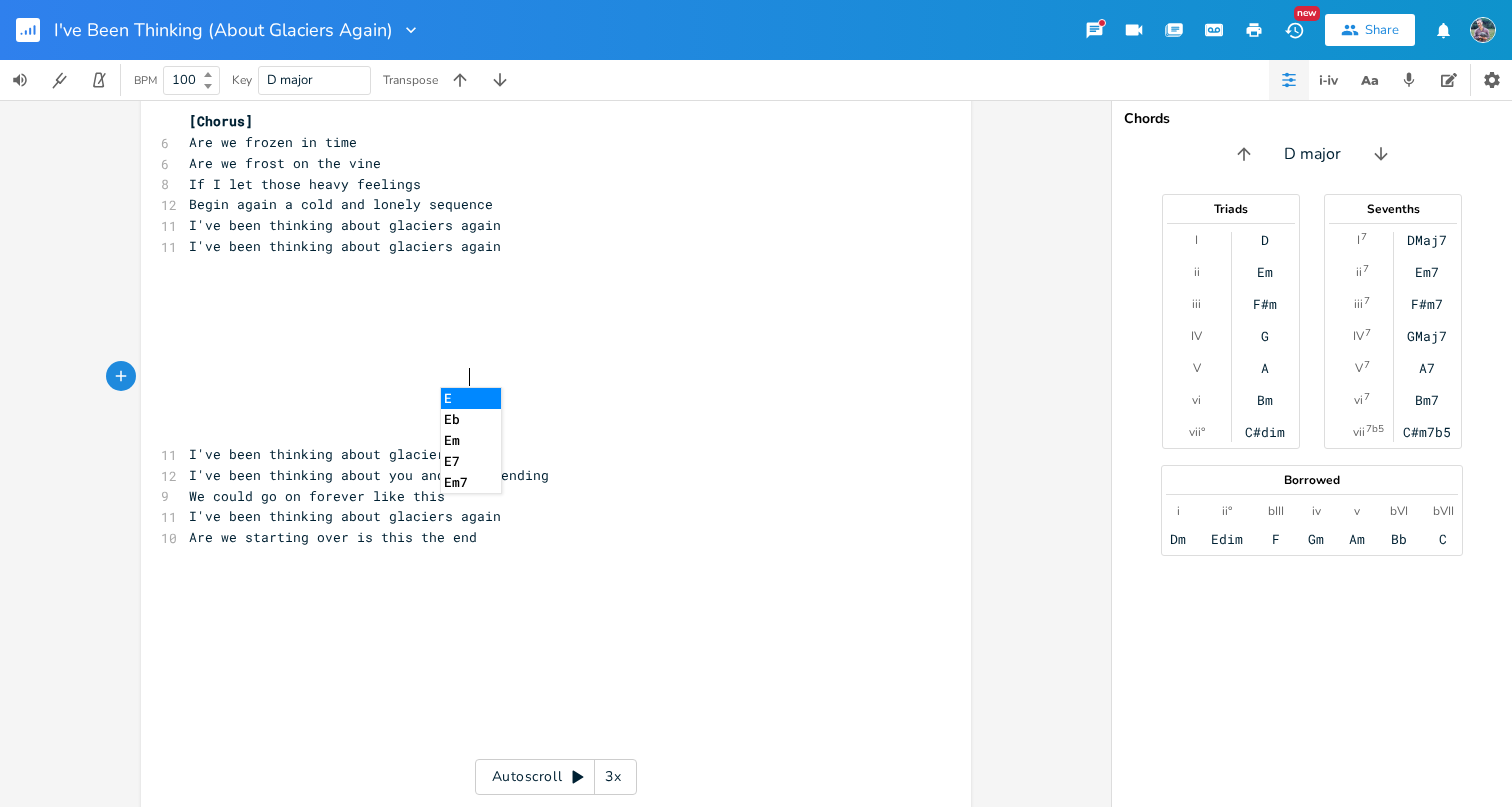 scroll, scrollTop: 0, scrollLeft: 187, axis: horizontal 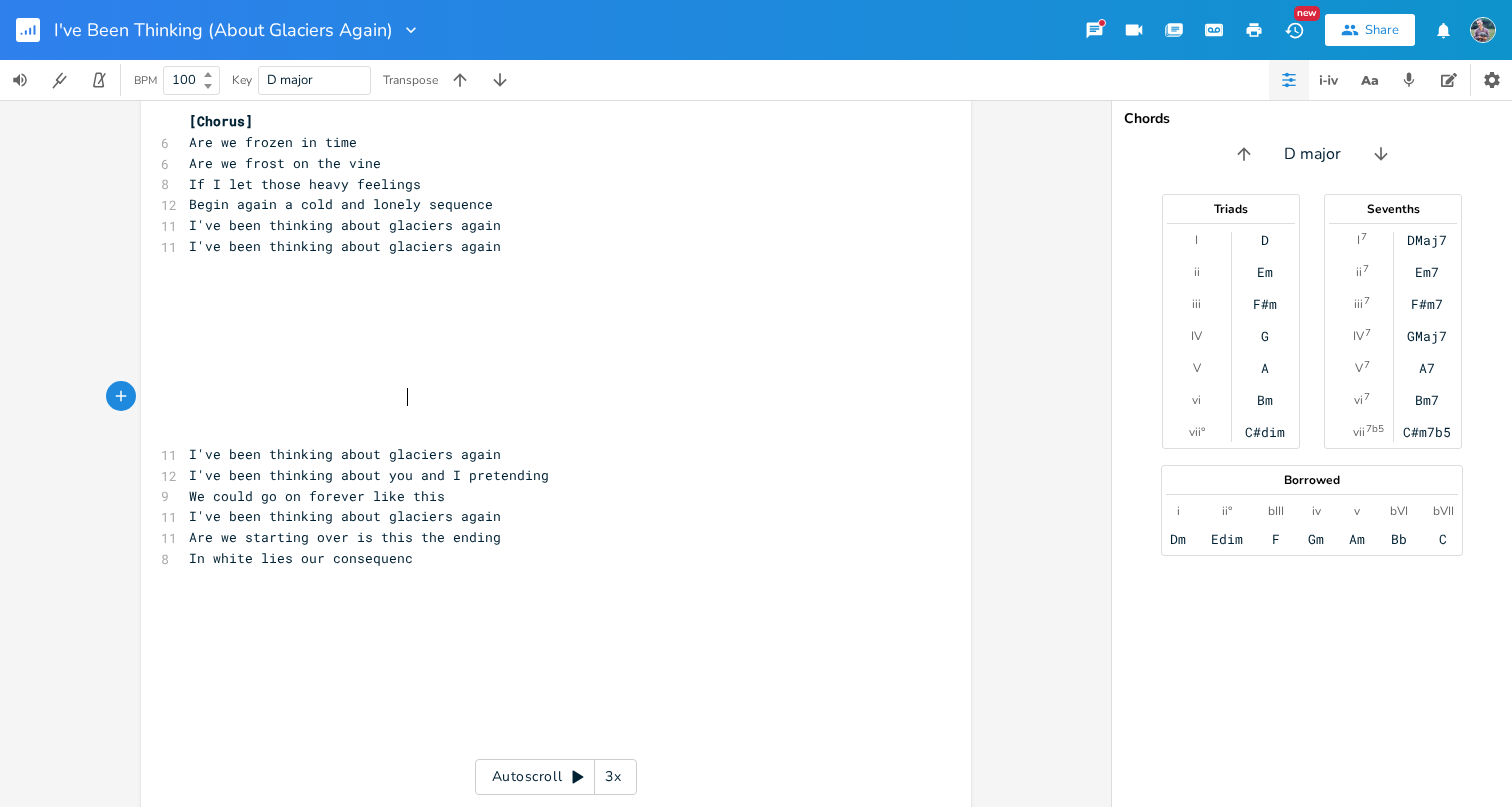 type on "In white lies our consequence" 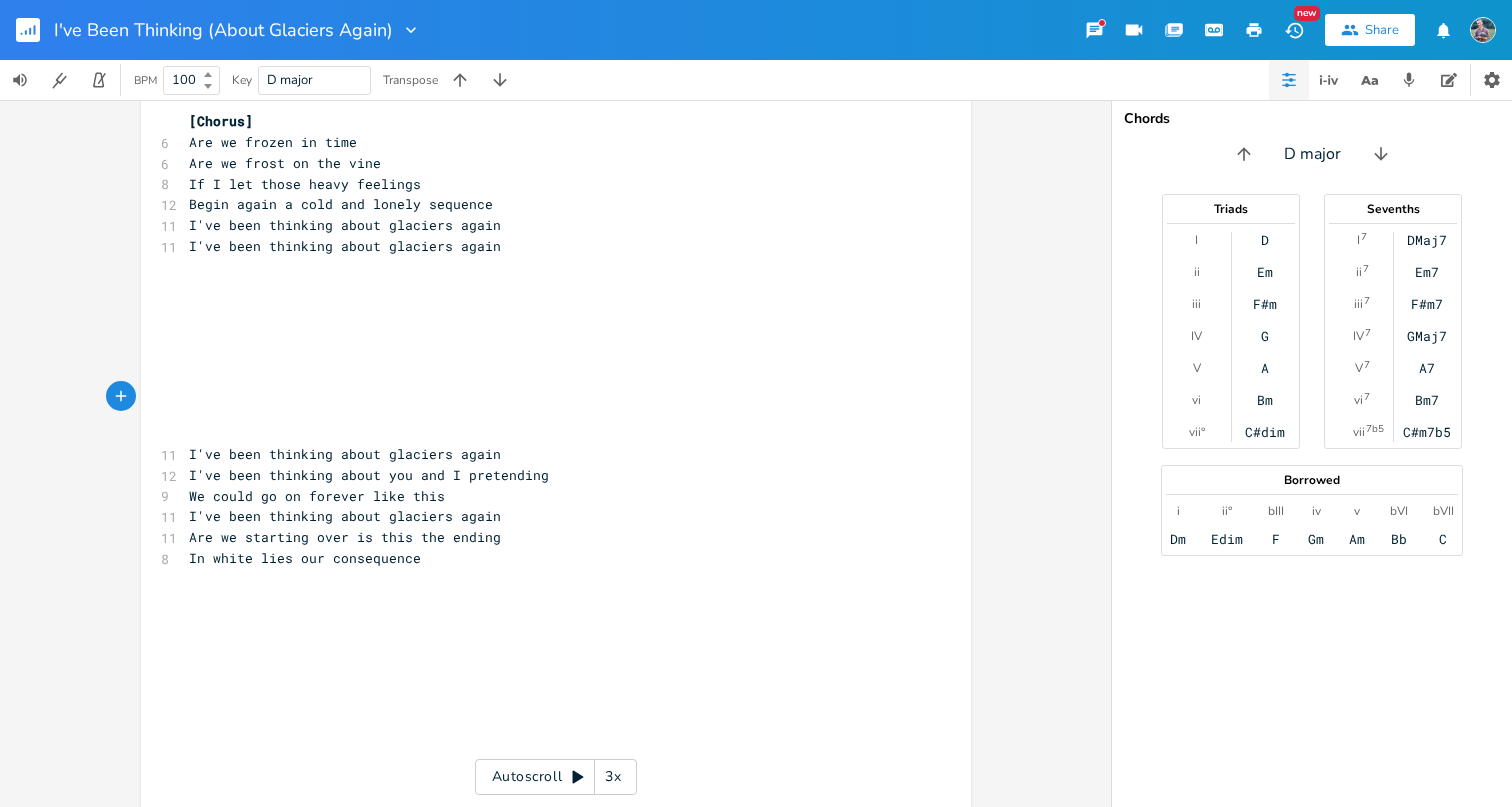 click on "I've been thinking about you and I pretending" at bounding box center [369, 475] 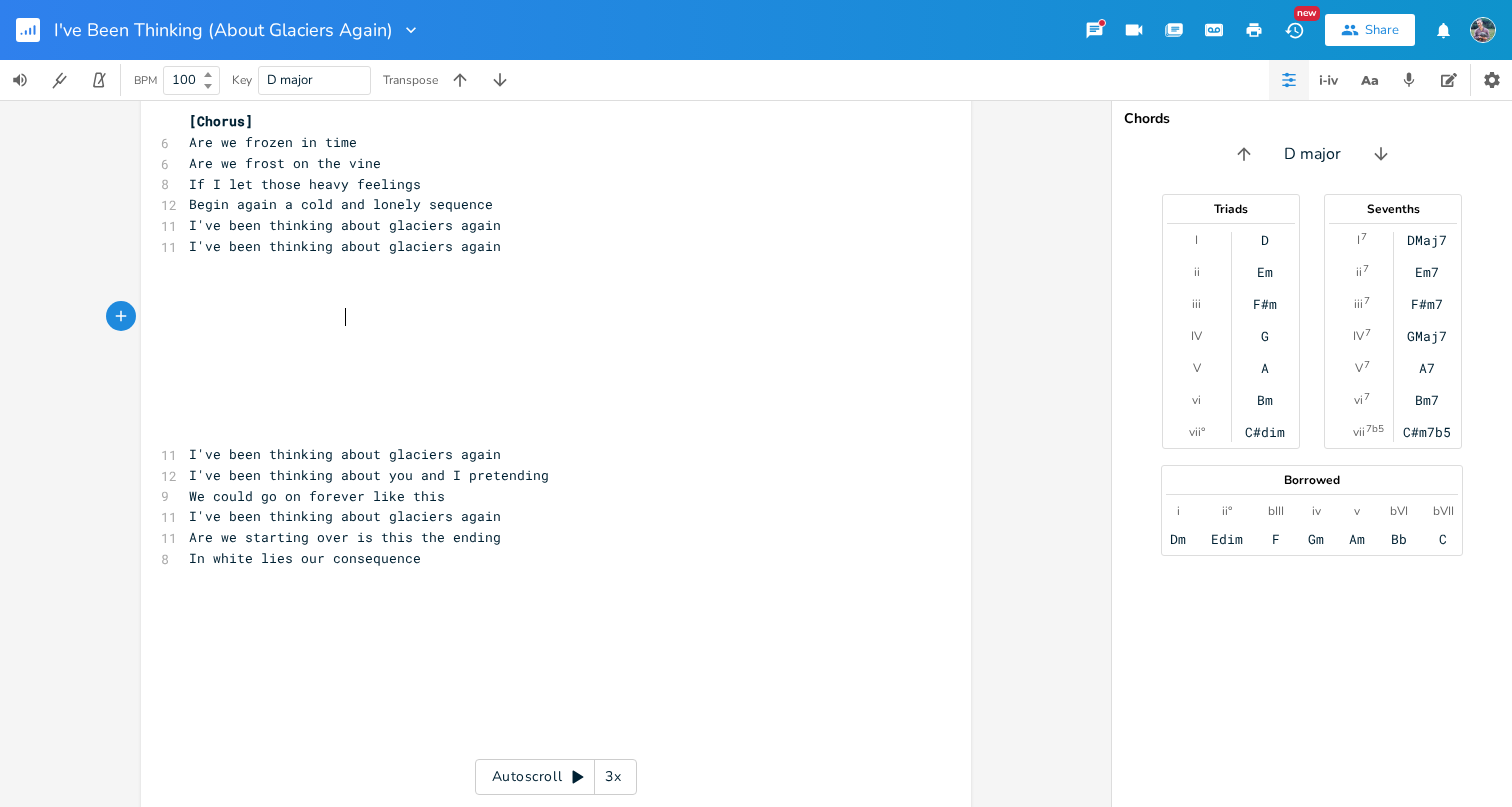 type on "'" 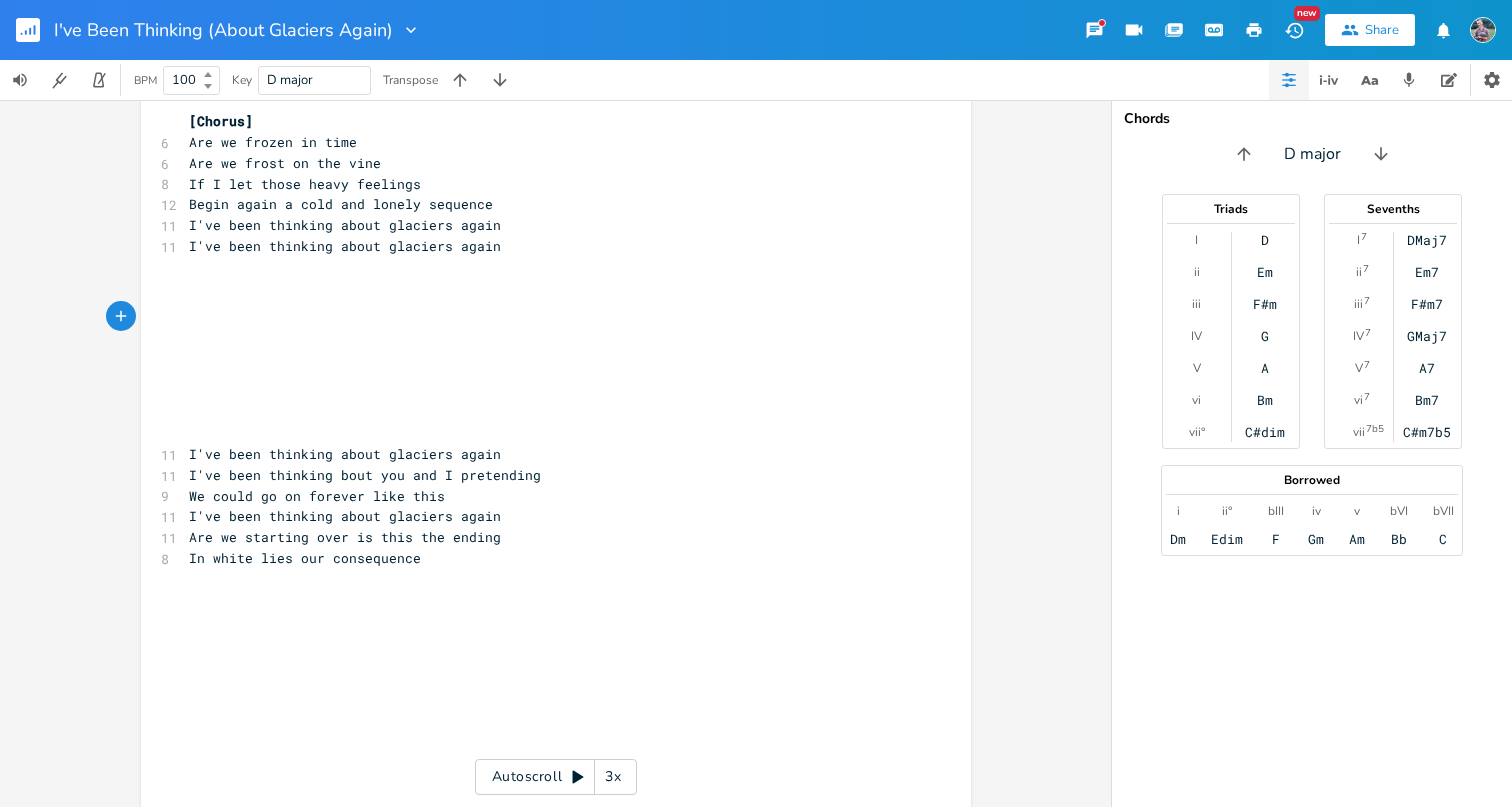 type on "a" 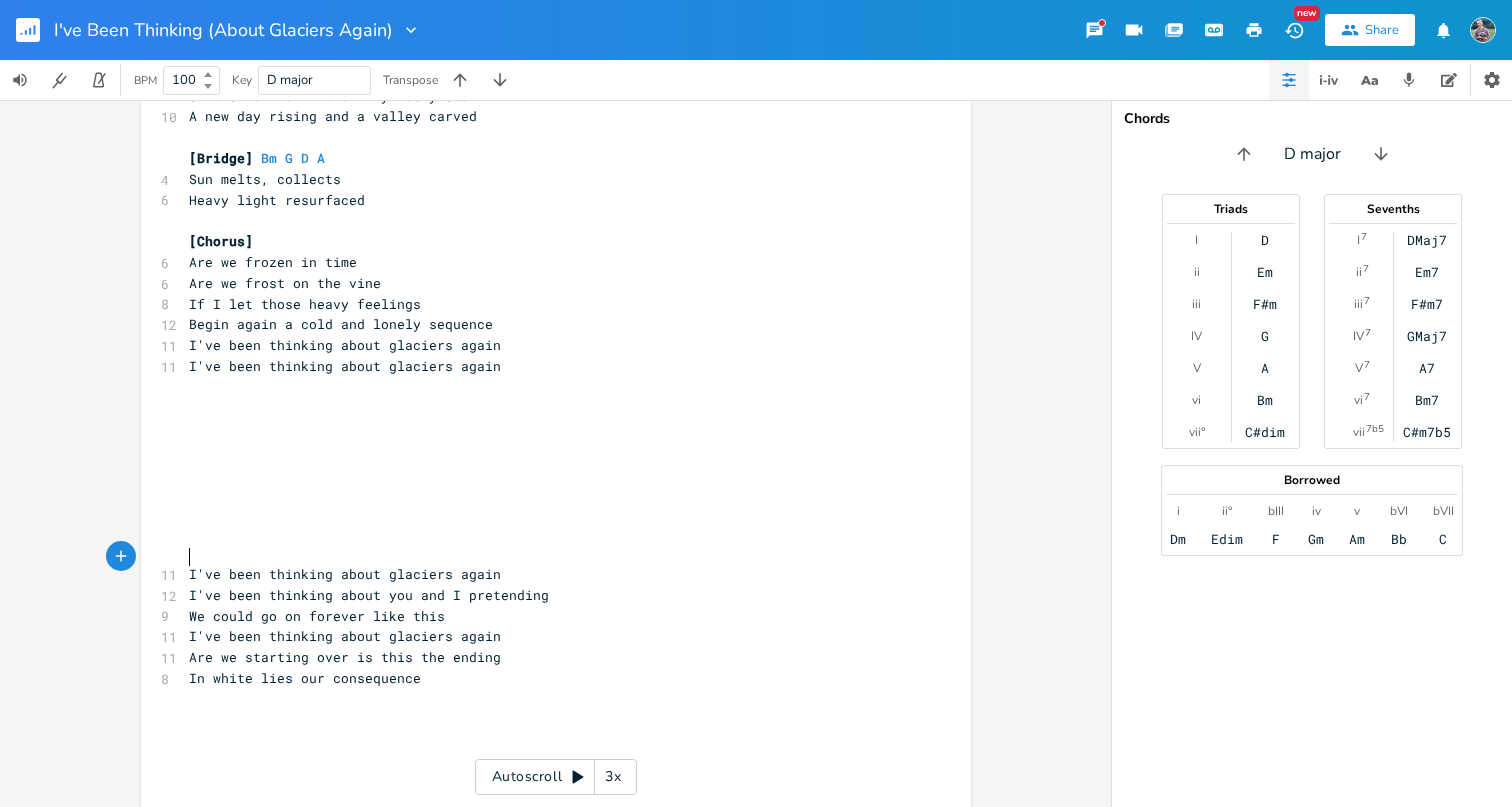 scroll, scrollTop: 3684, scrollLeft: 0, axis: vertical 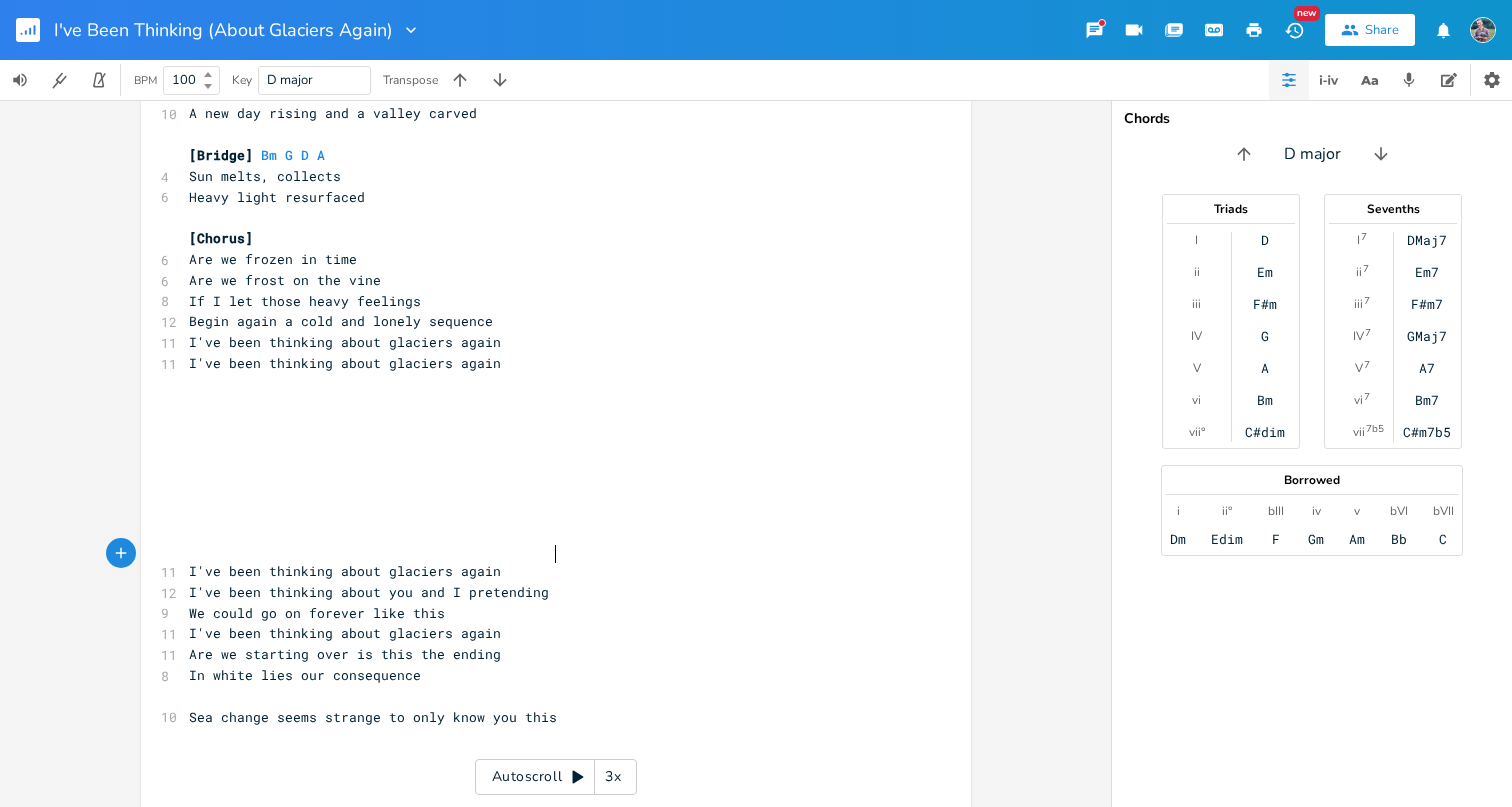 type on "Sea change seems strange to only know you this way" 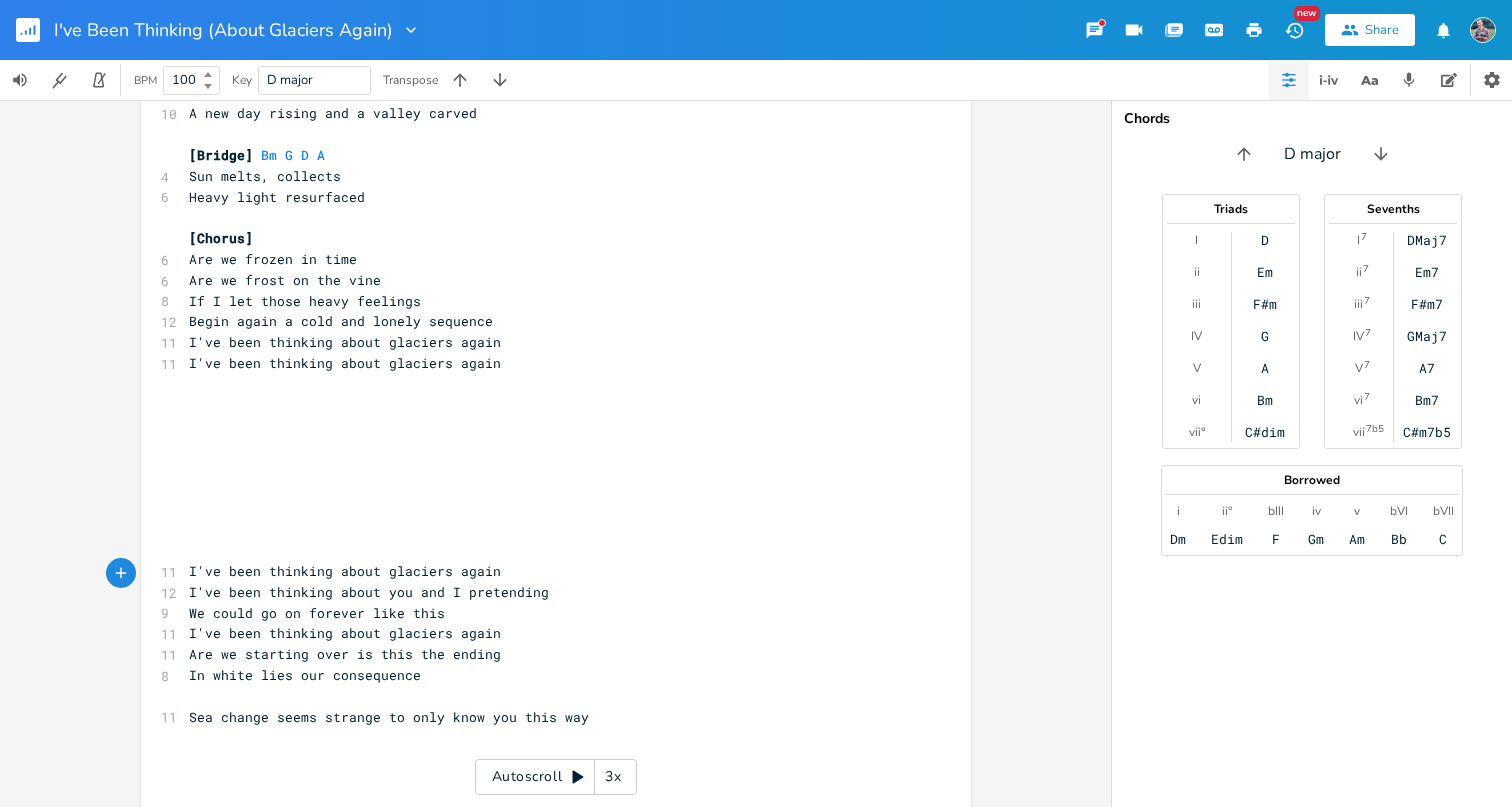 type on "C" 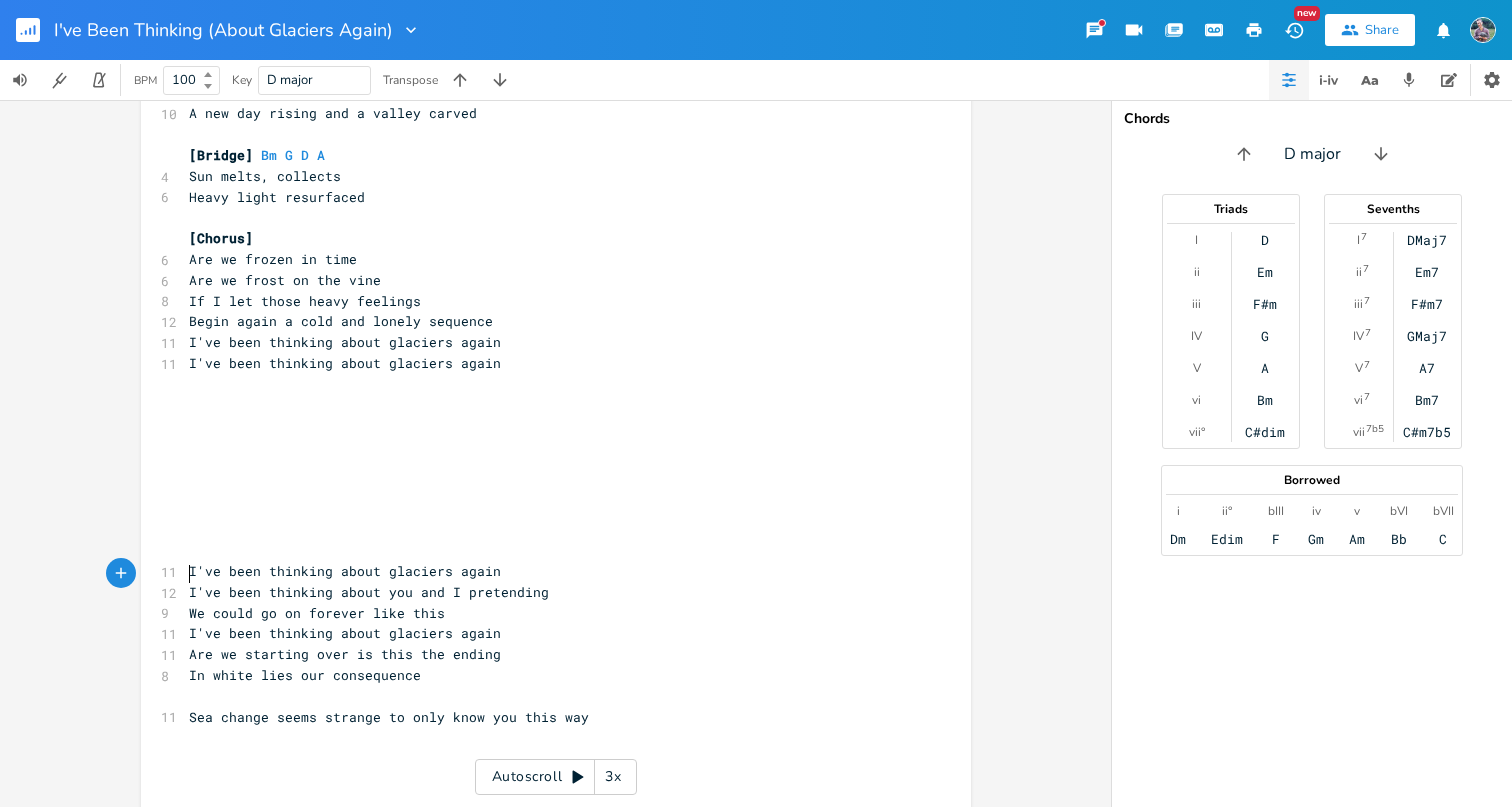 type on "c" 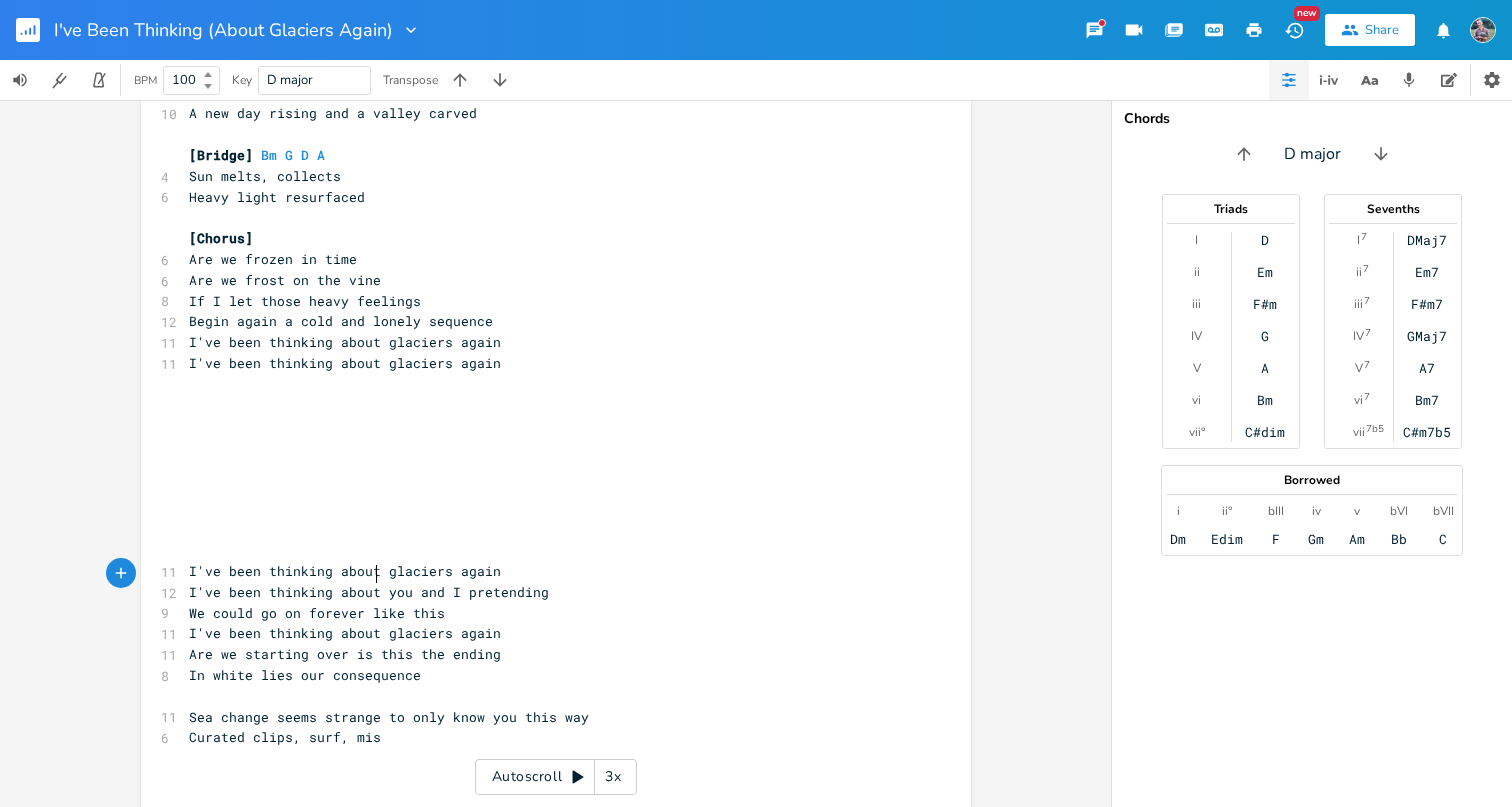 type on "Curated clips, surf, mist" 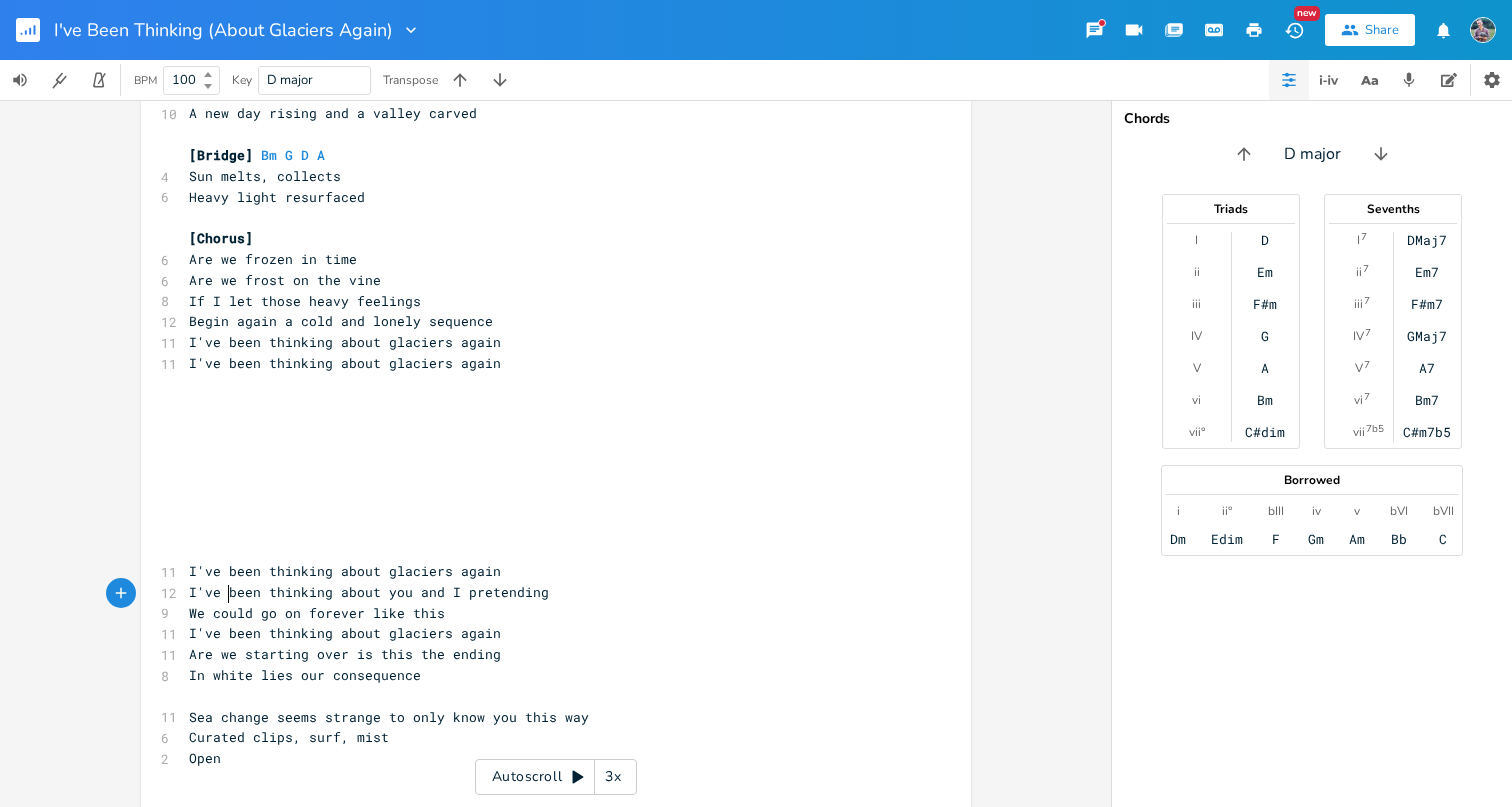 type on "Open a" 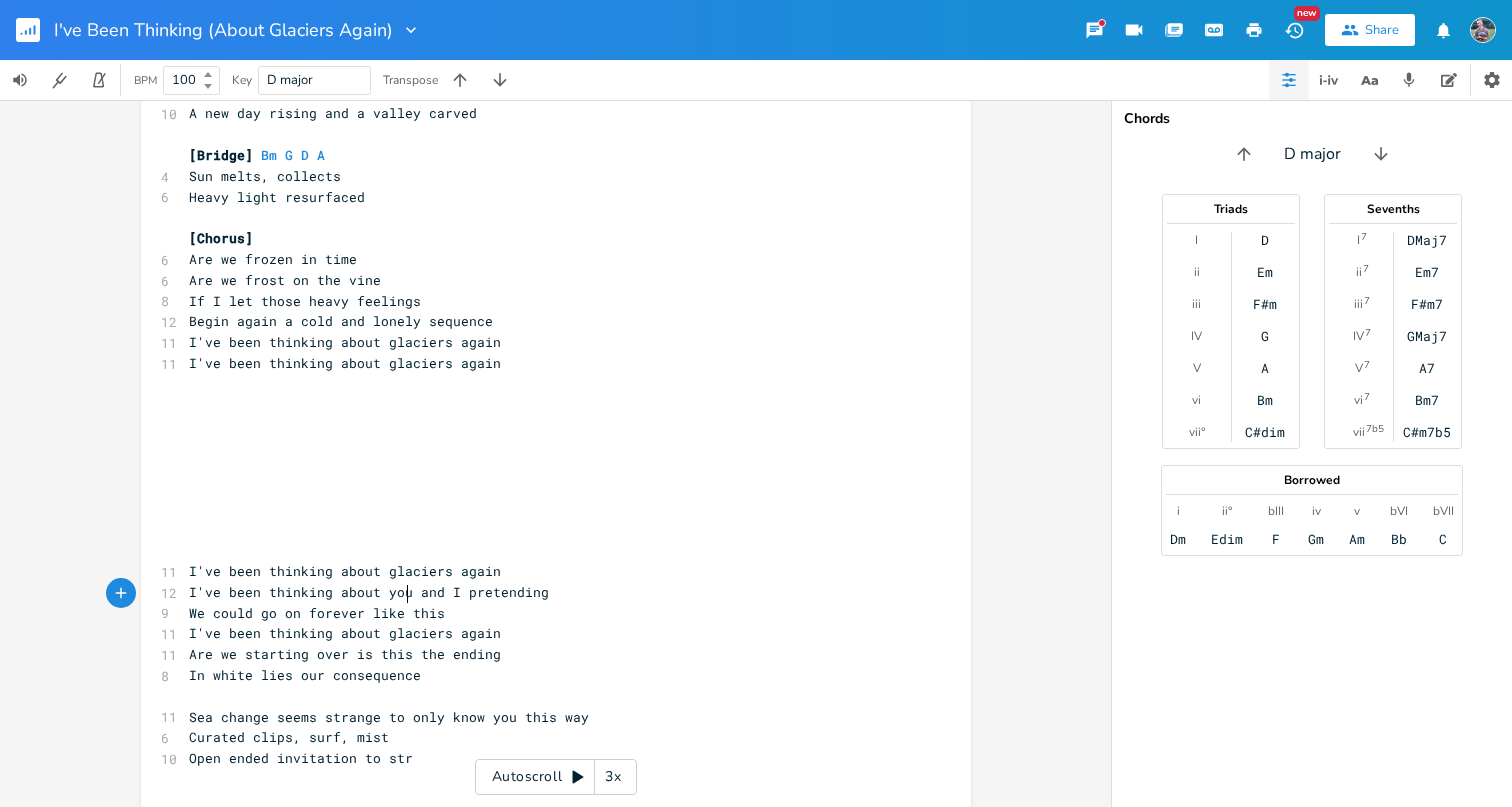 scroll, scrollTop: 0, scrollLeft: 118, axis: horizontal 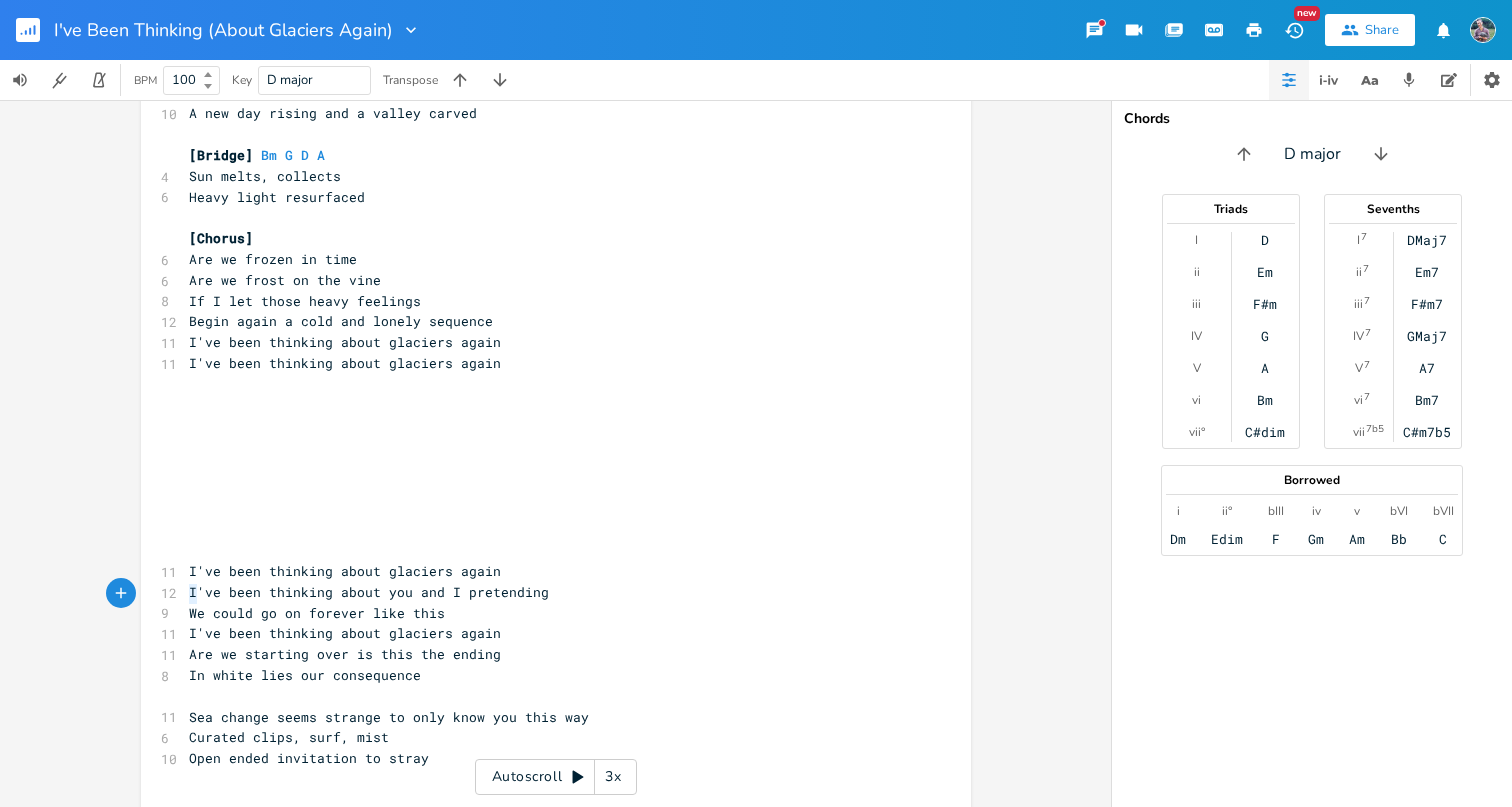 click on "Open ended invitation to stray" at bounding box center (309, 758) 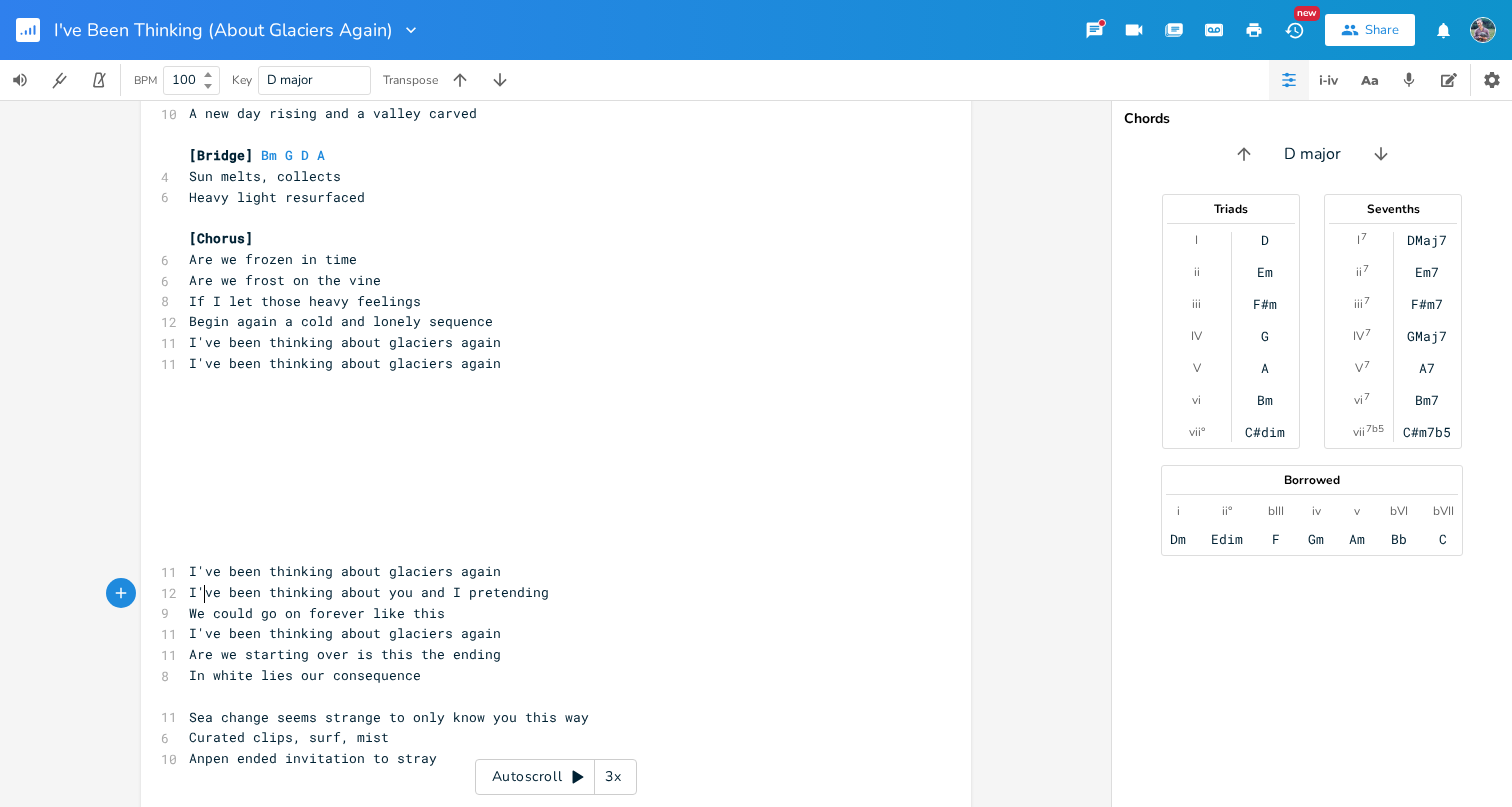 type on "An o" 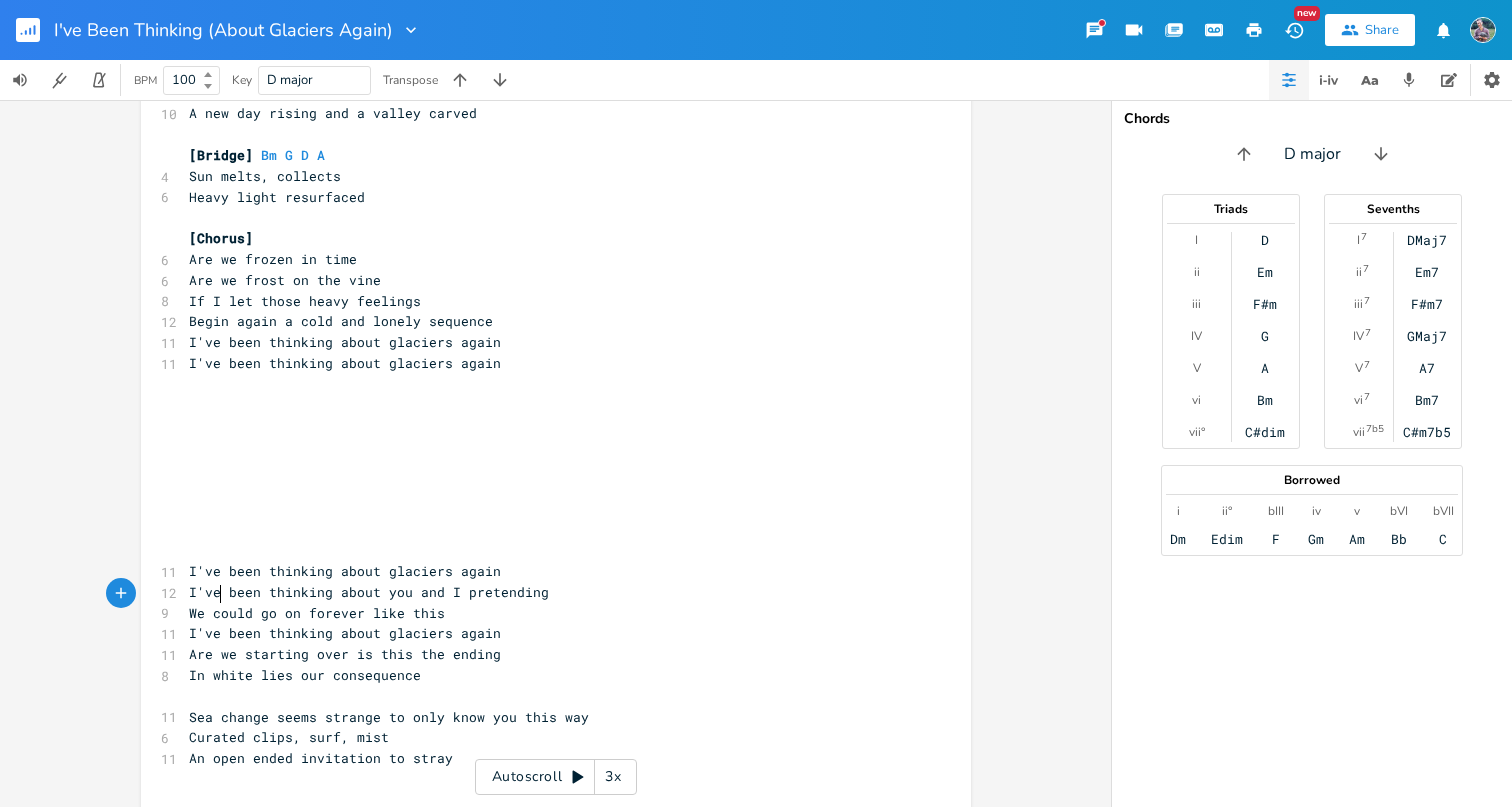 scroll, scrollTop: 0, scrollLeft: 23, axis: horizontal 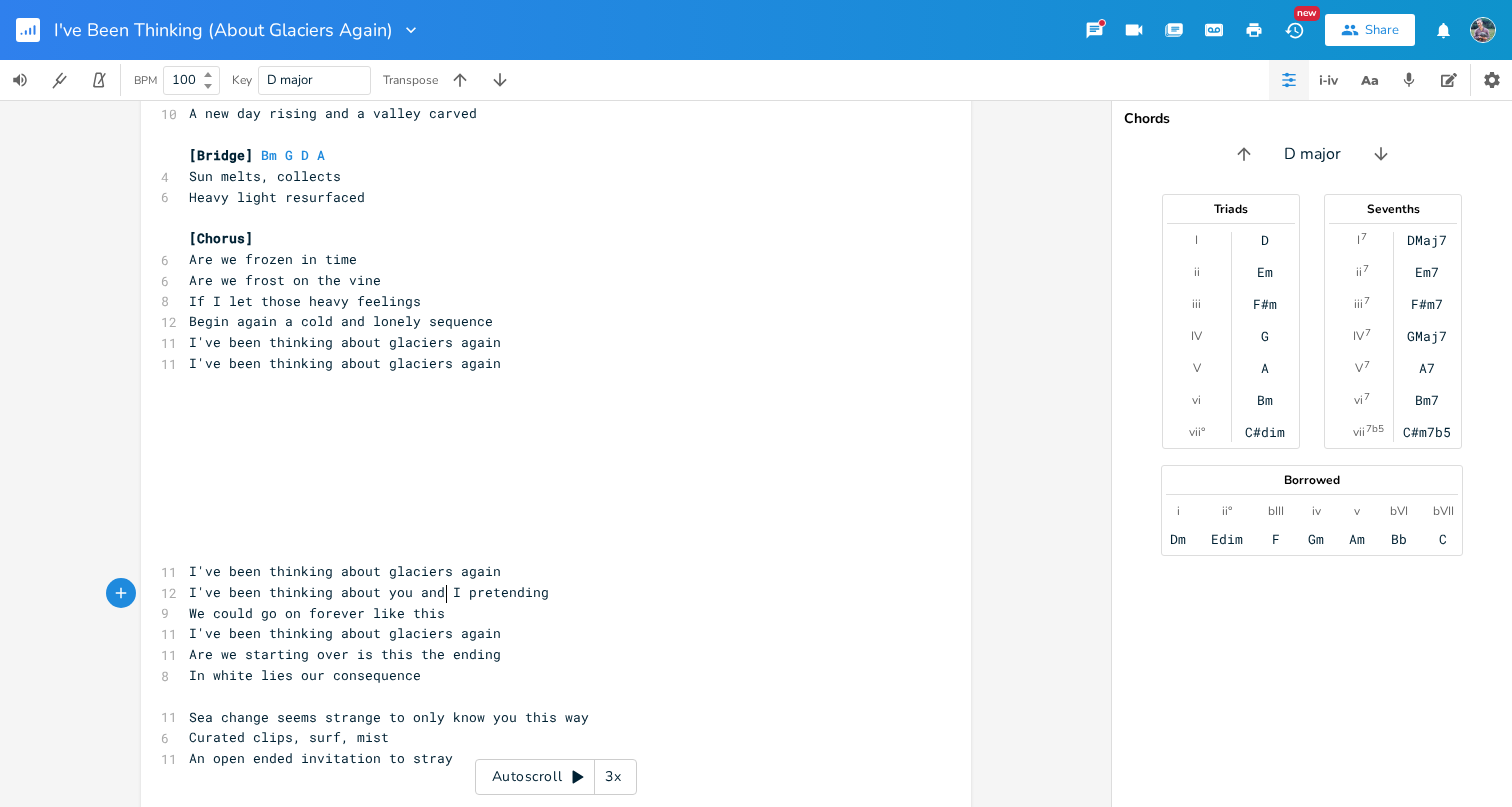 click on "An open ended invitation to stray" at bounding box center [546, 758] 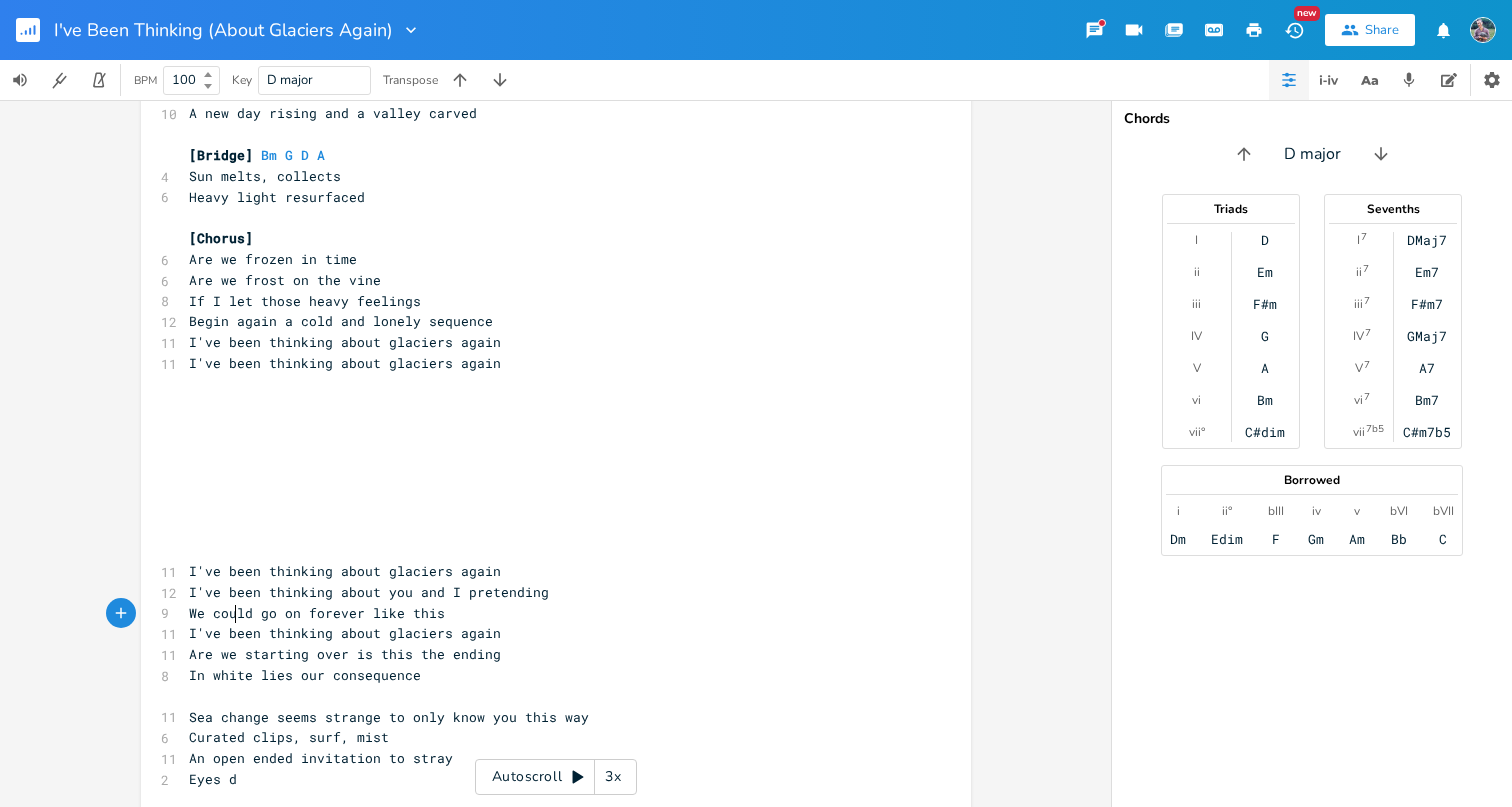type on "Eyes dr" 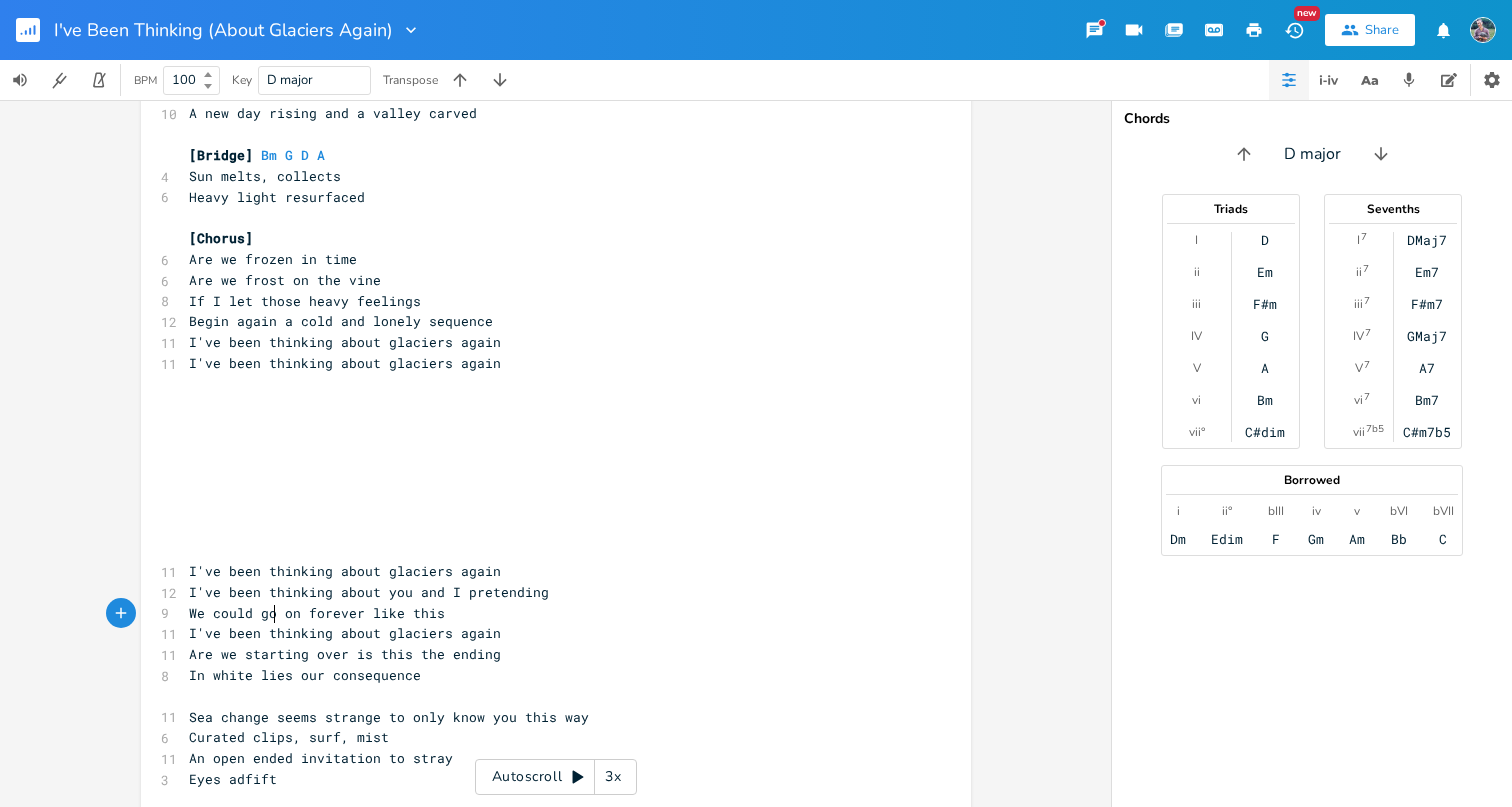 type on "adfift" 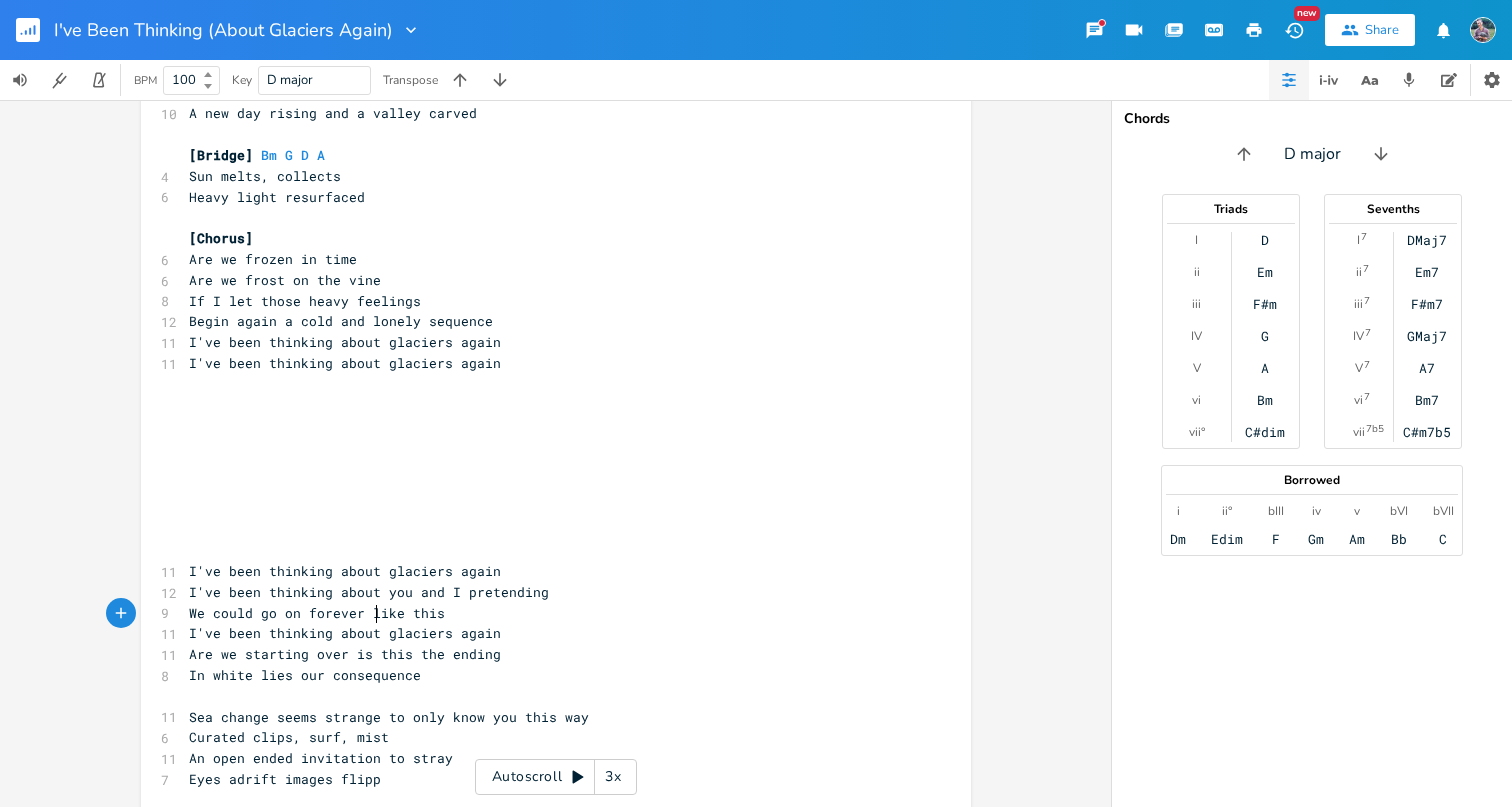 type on "rift images flipped" 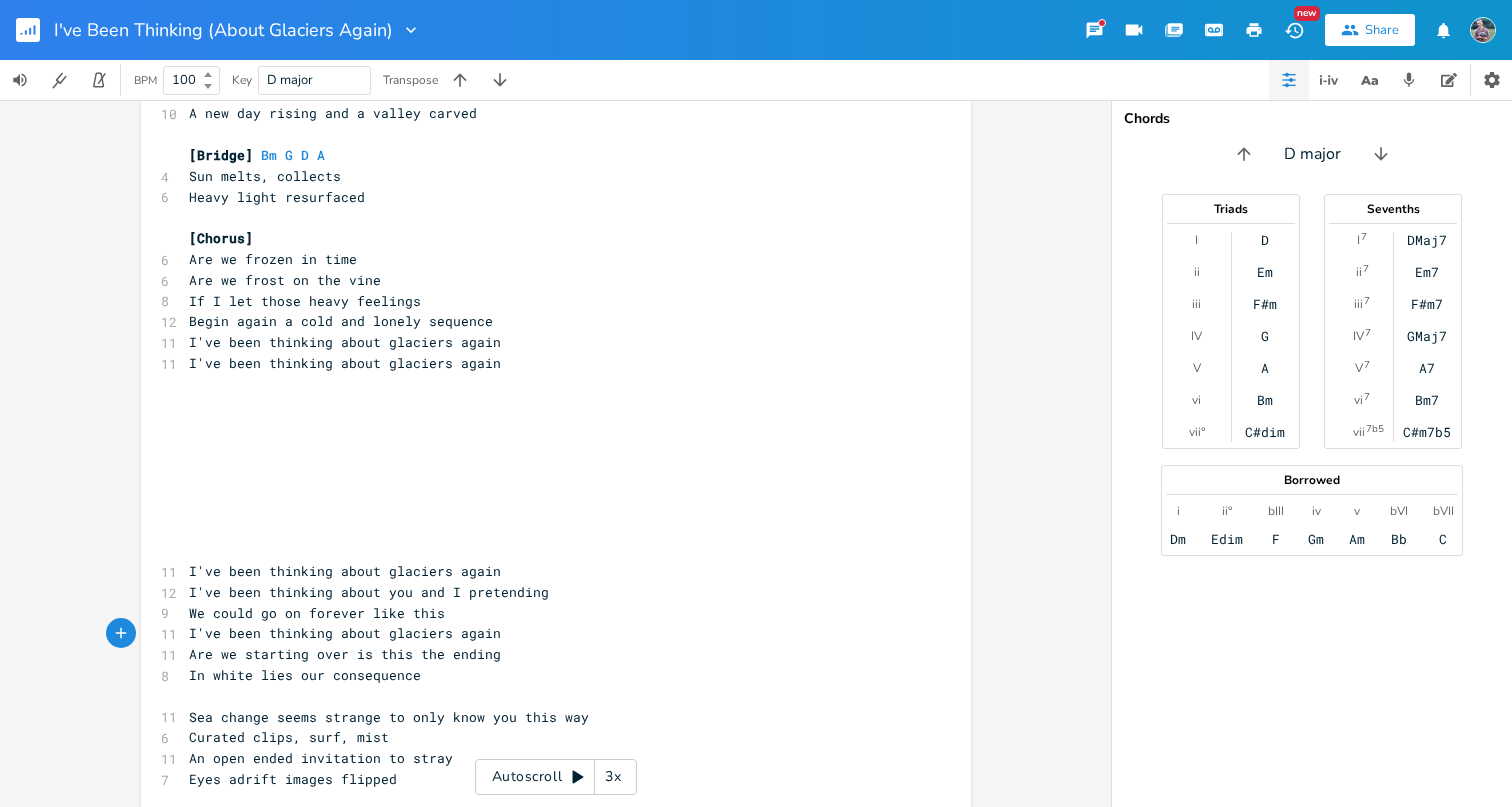 scroll, scrollTop: 0, scrollLeft: 3, axis: horizontal 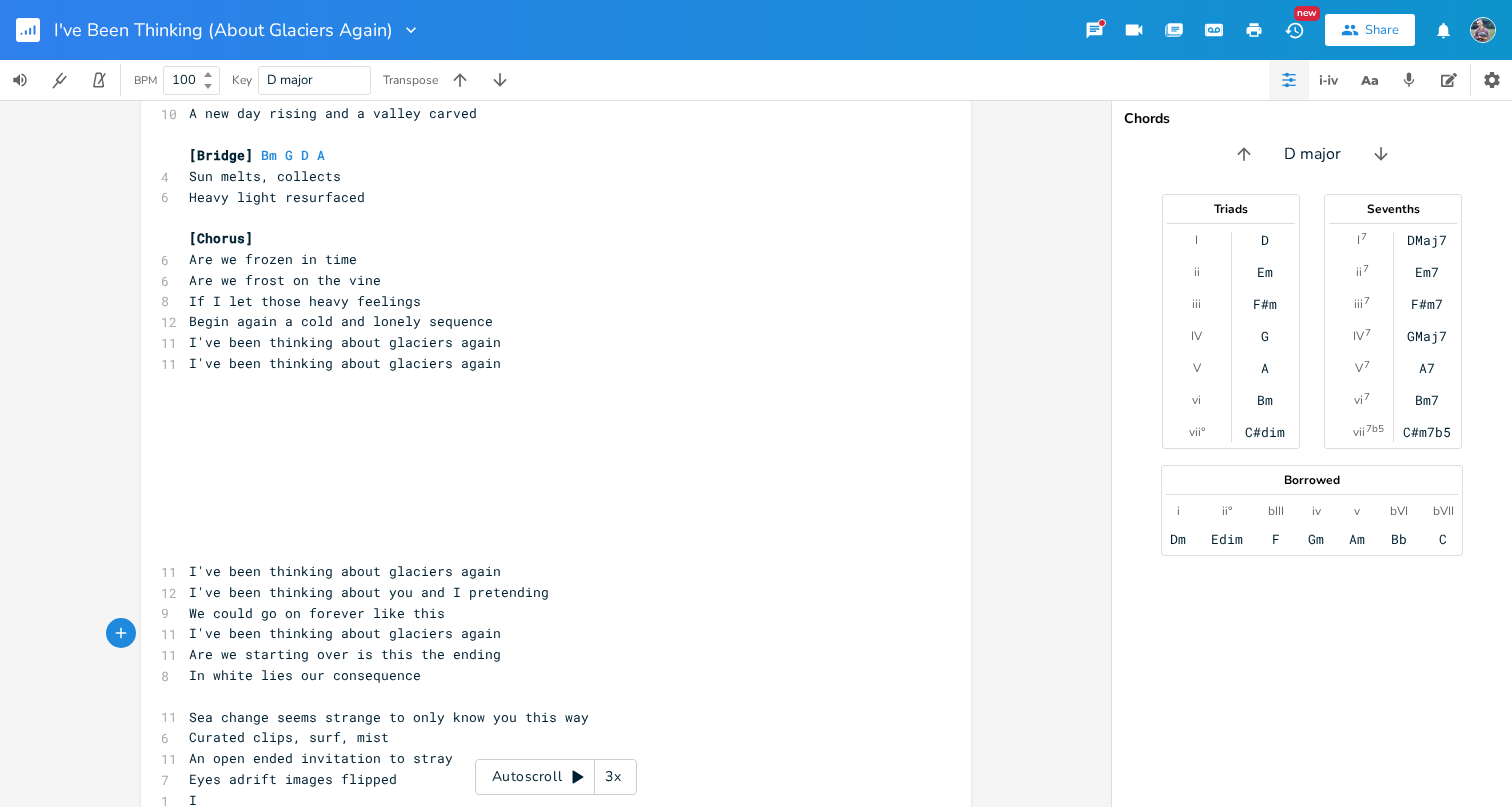 type on "I'" 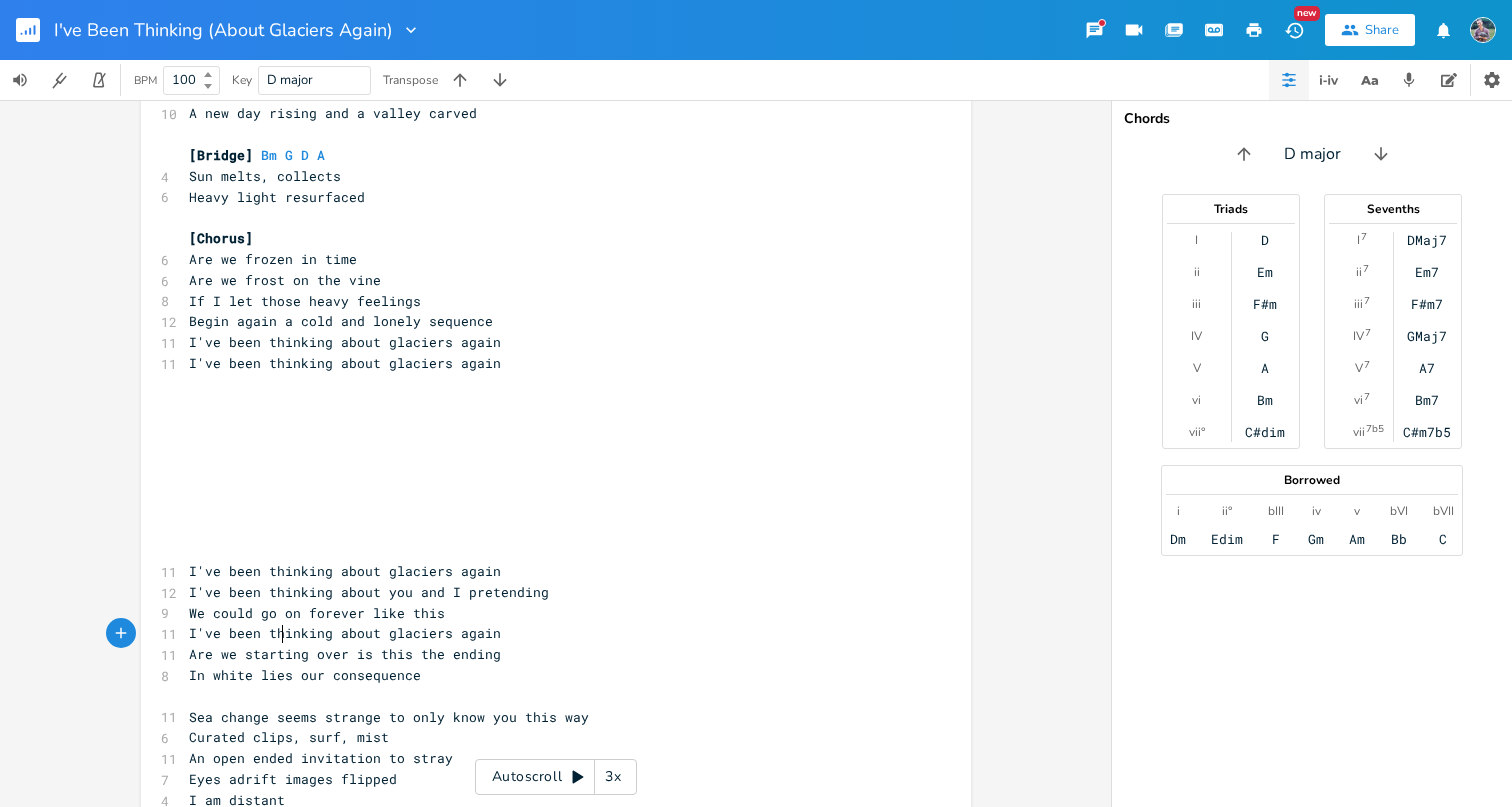 type on "am distantt" 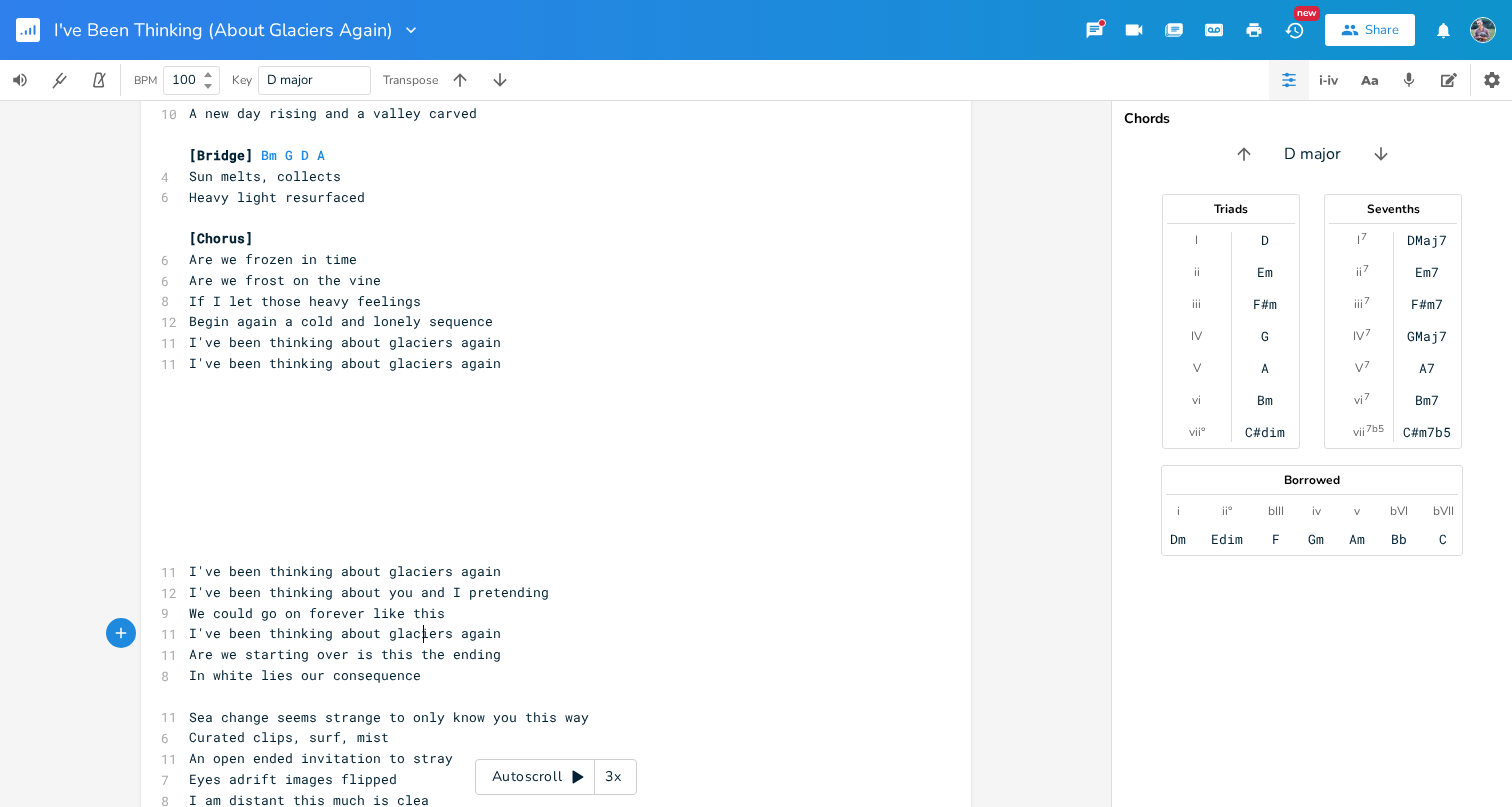 scroll, scrollTop: 0, scrollLeft: 88, axis: horizontal 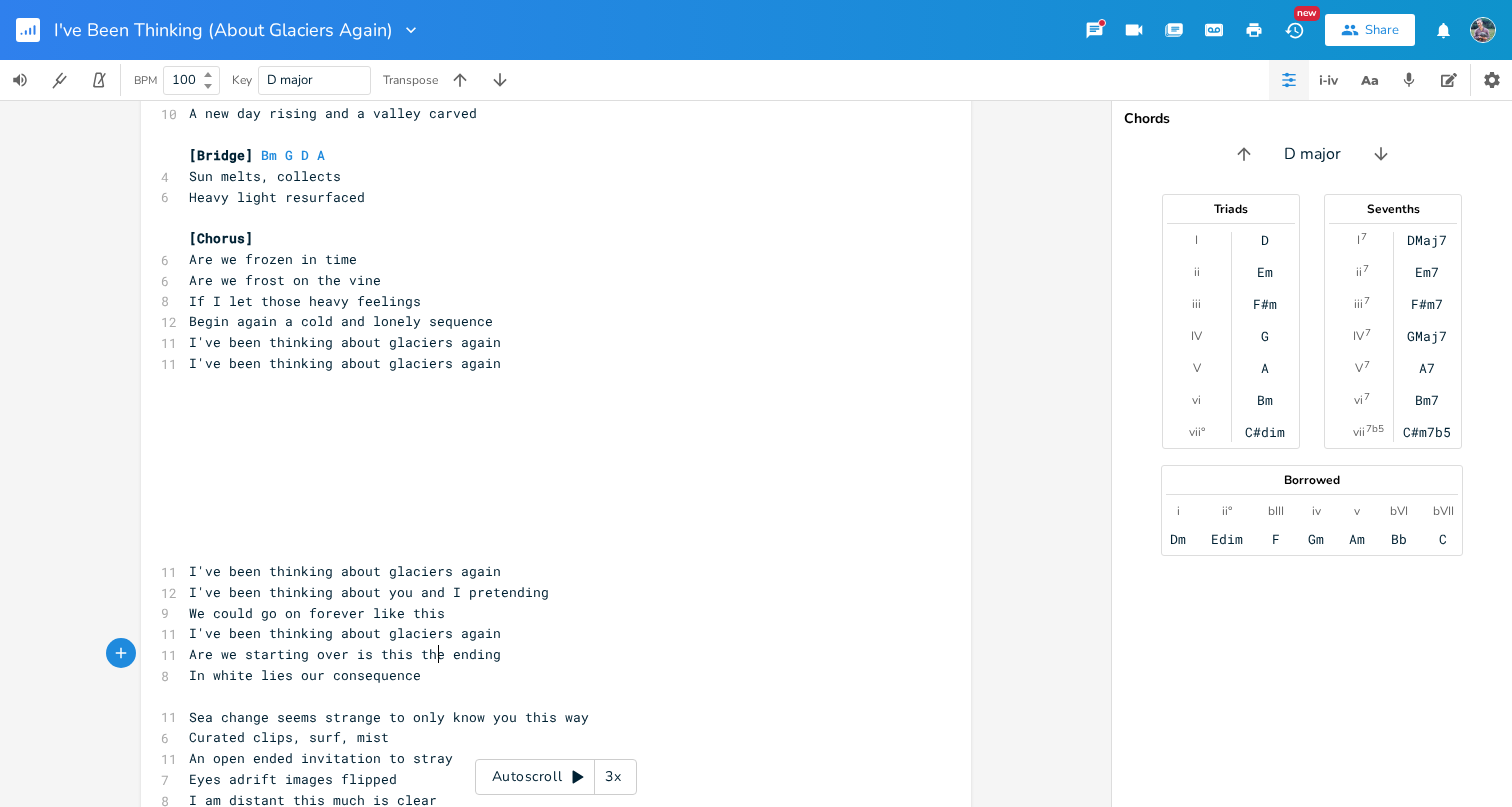 type on "A balancing act, compsosure I lack" 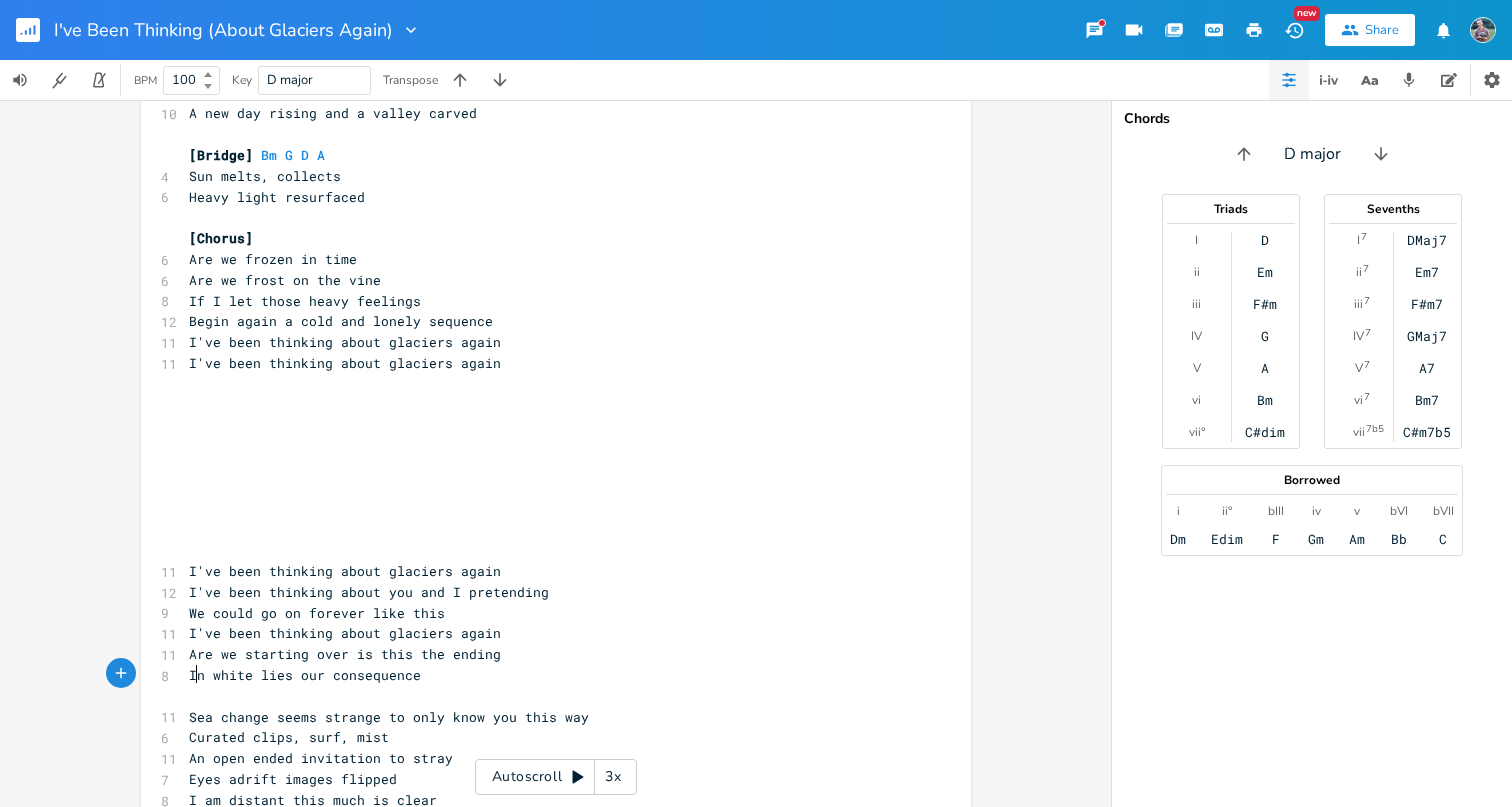 type on "Es" 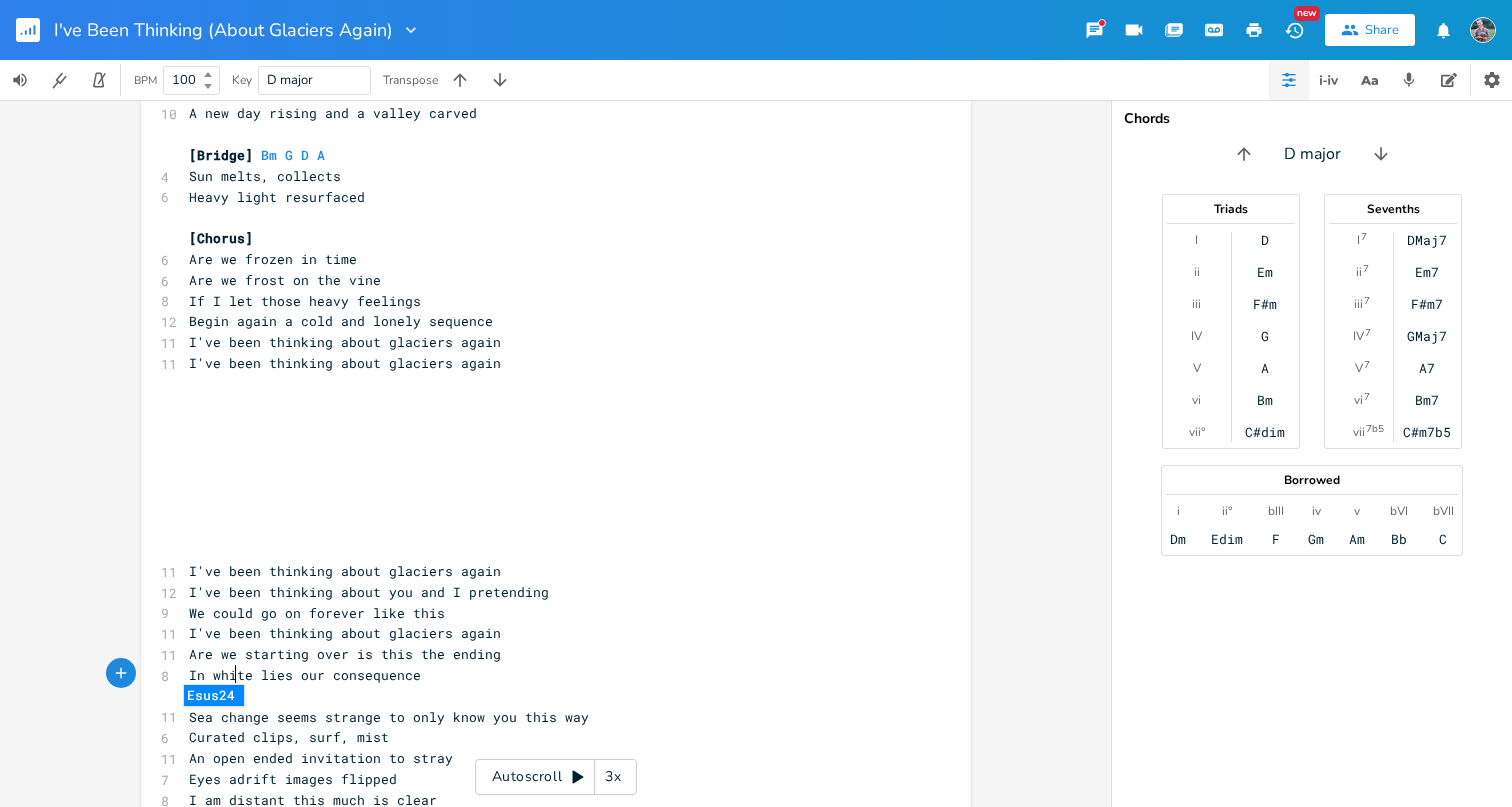 type on "xposed" 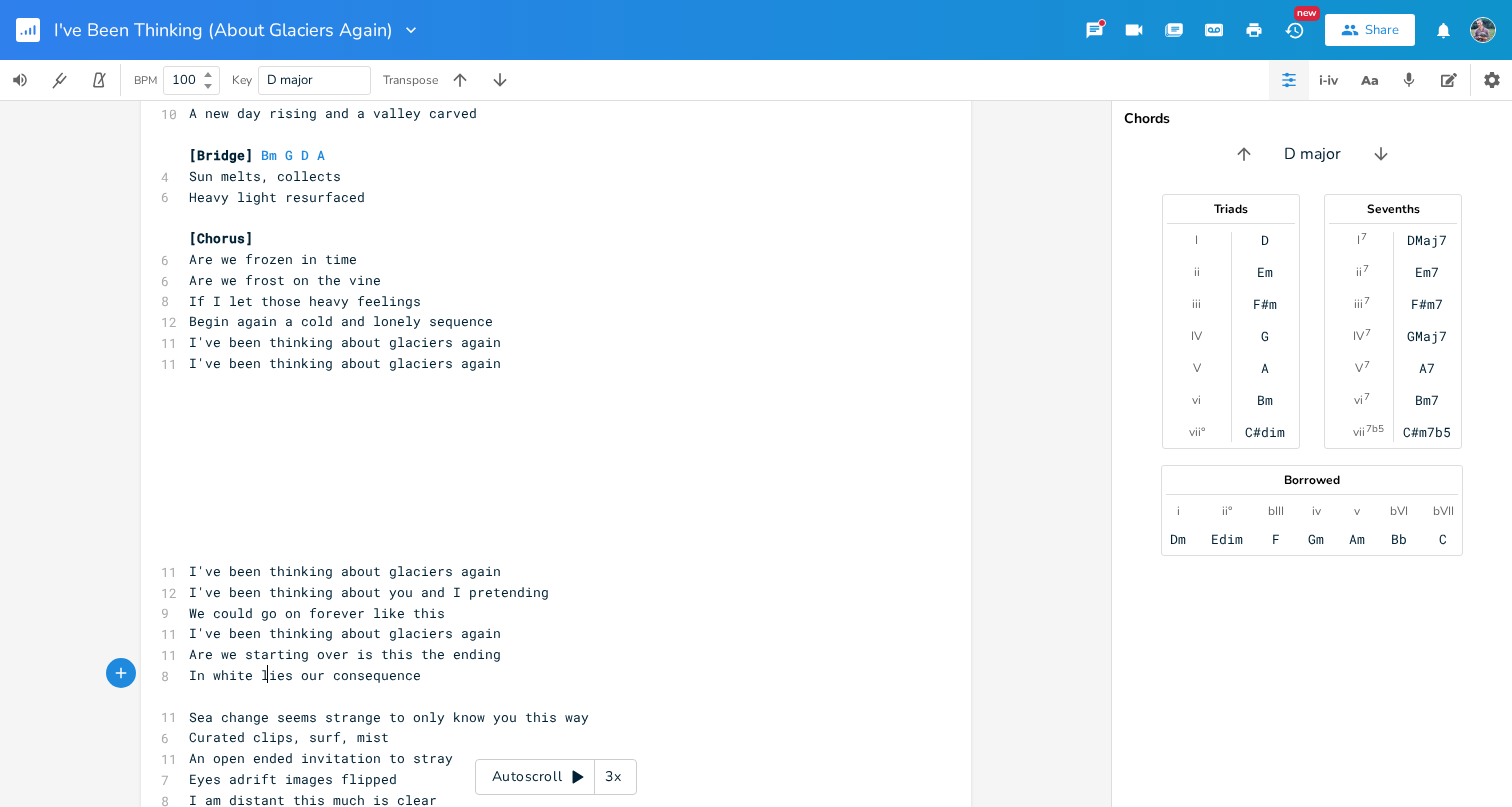scroll, scrollTop: 0, scrollLeft: 59, axis: horizontal 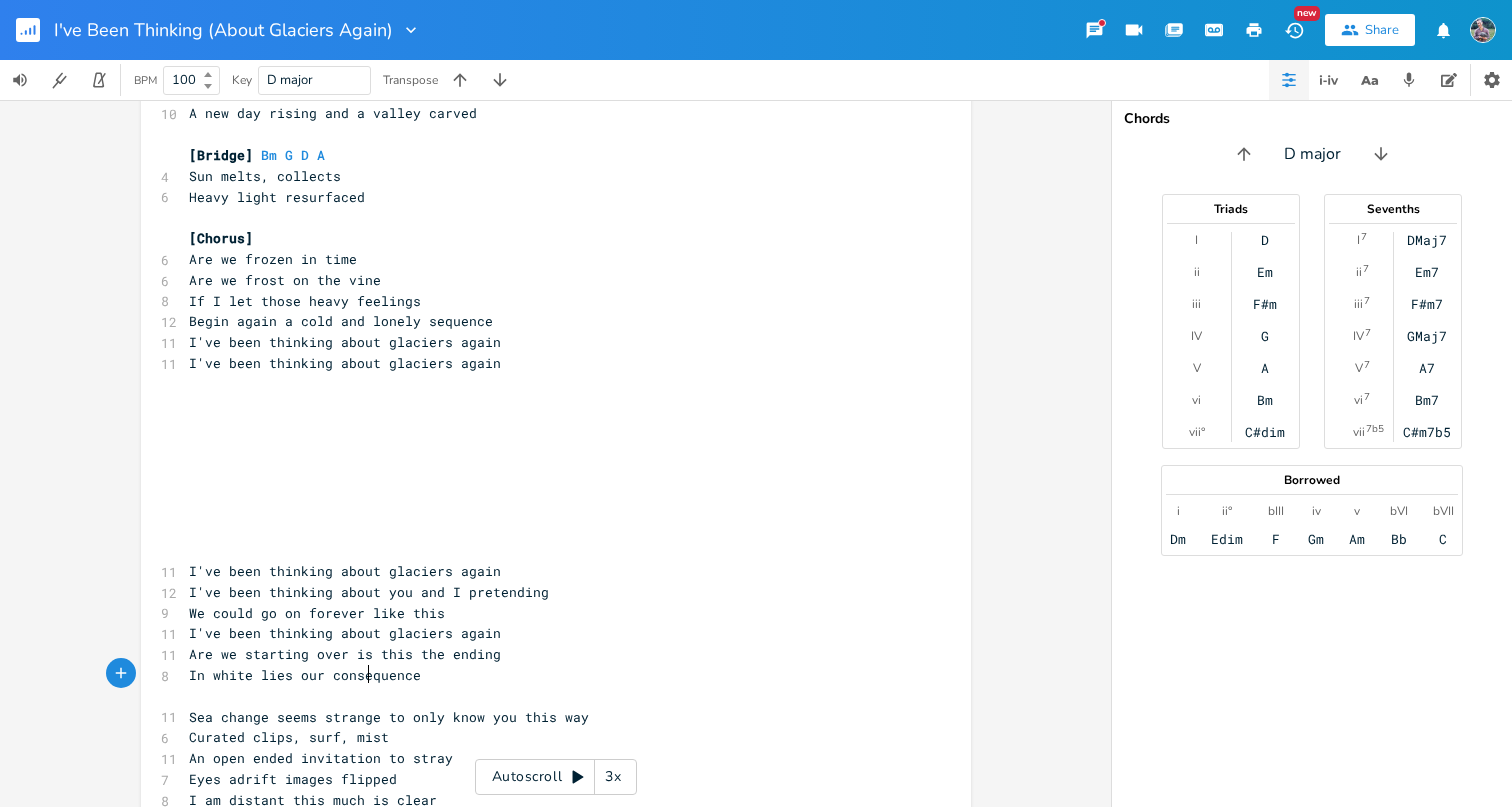 type on "Open water beneath the b" 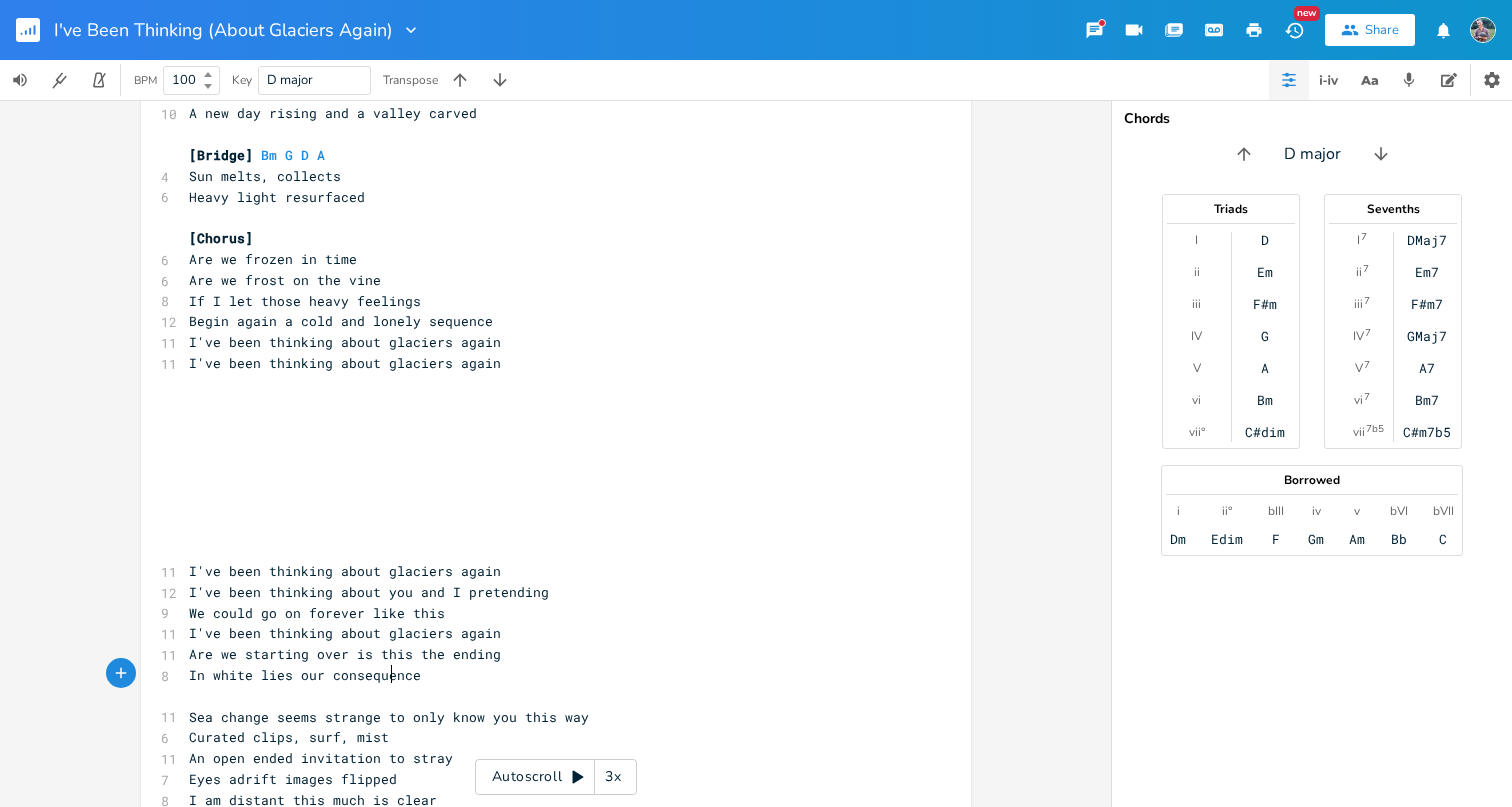type on "pier" 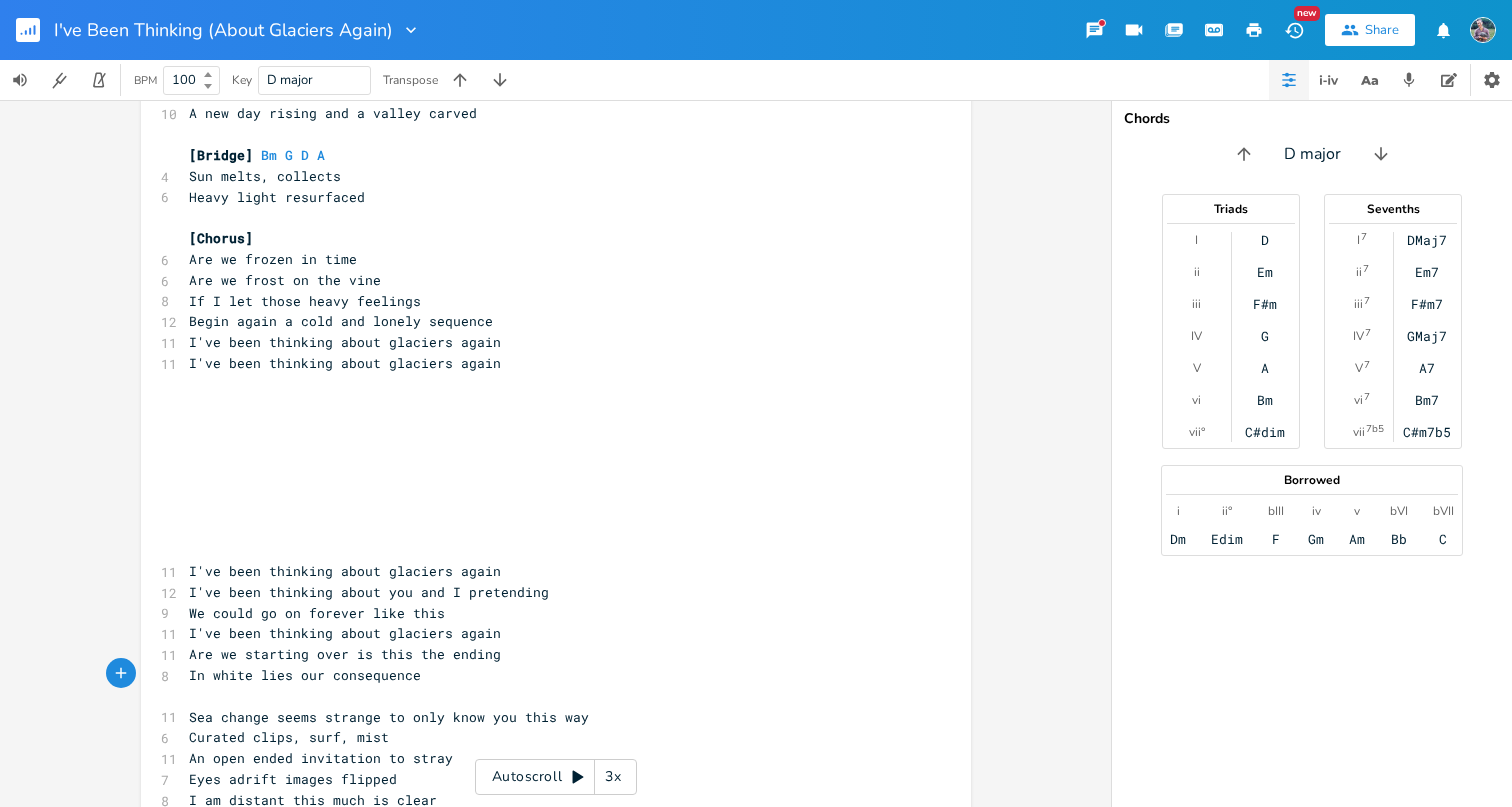 click on "A balancing act, compsosure I lack" at bounding box center (325, 821) 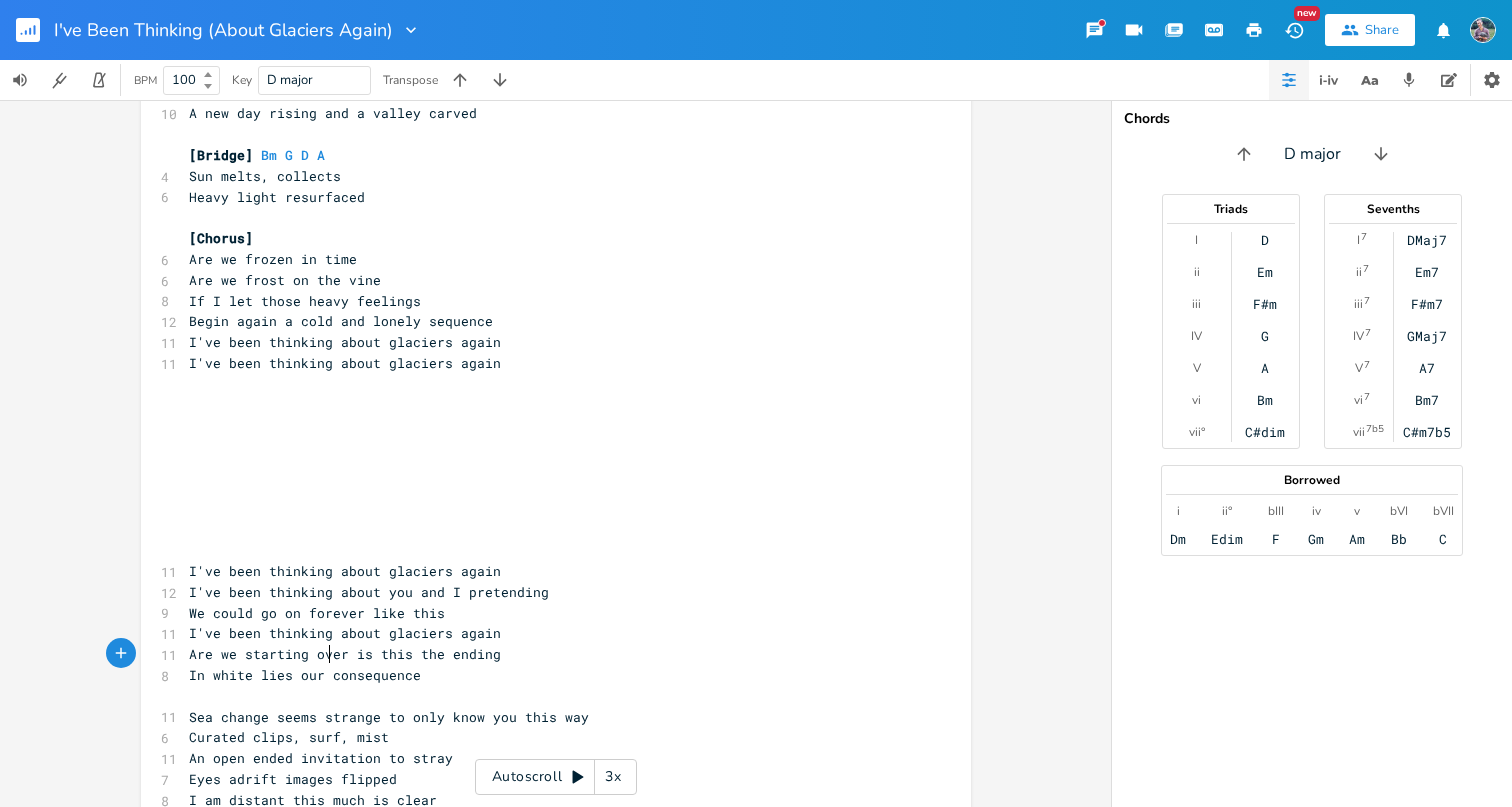 type on "the" 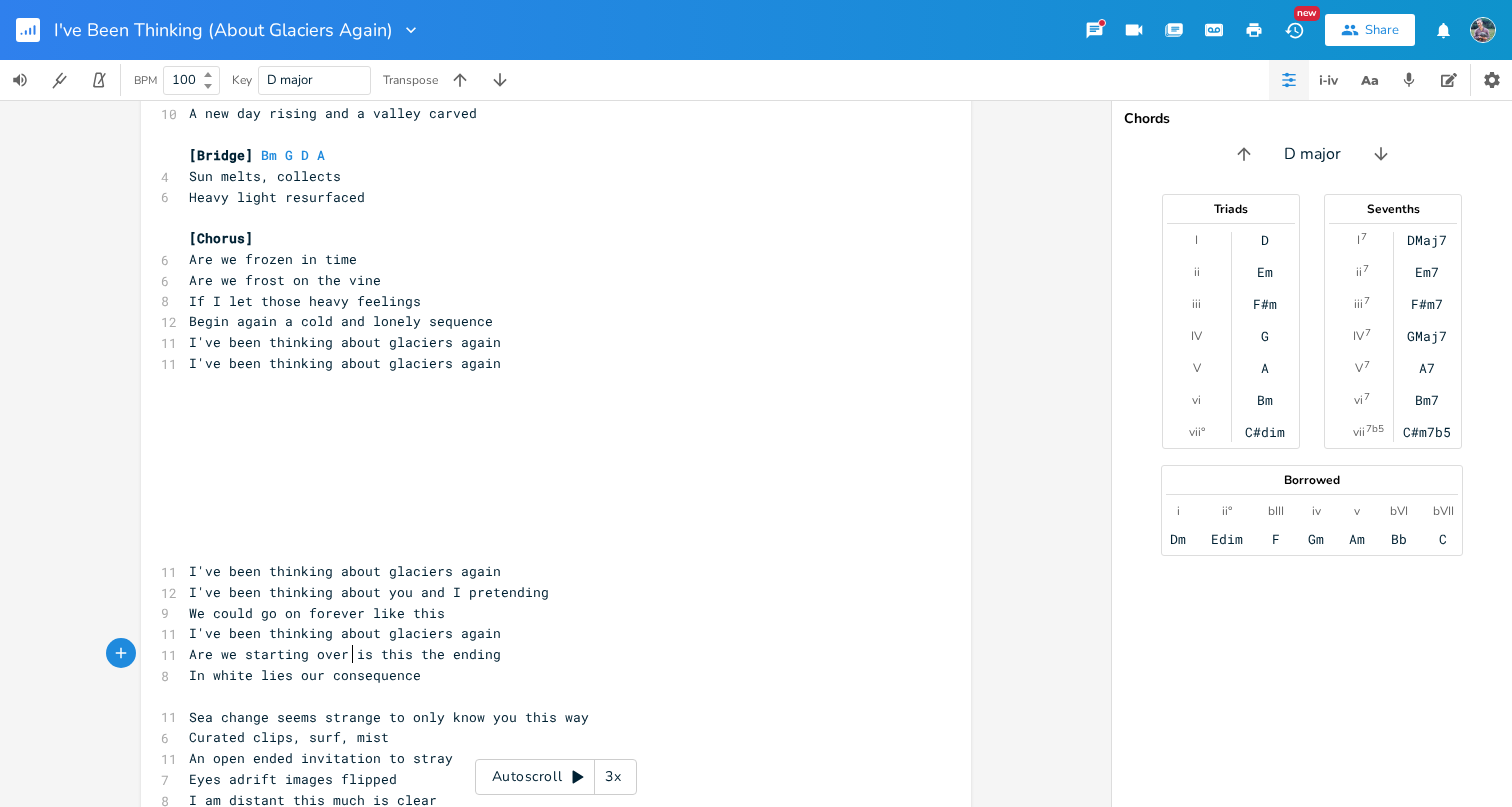 scroll, scrollTop: 0, scrollLeft: 19, axis: horizontal 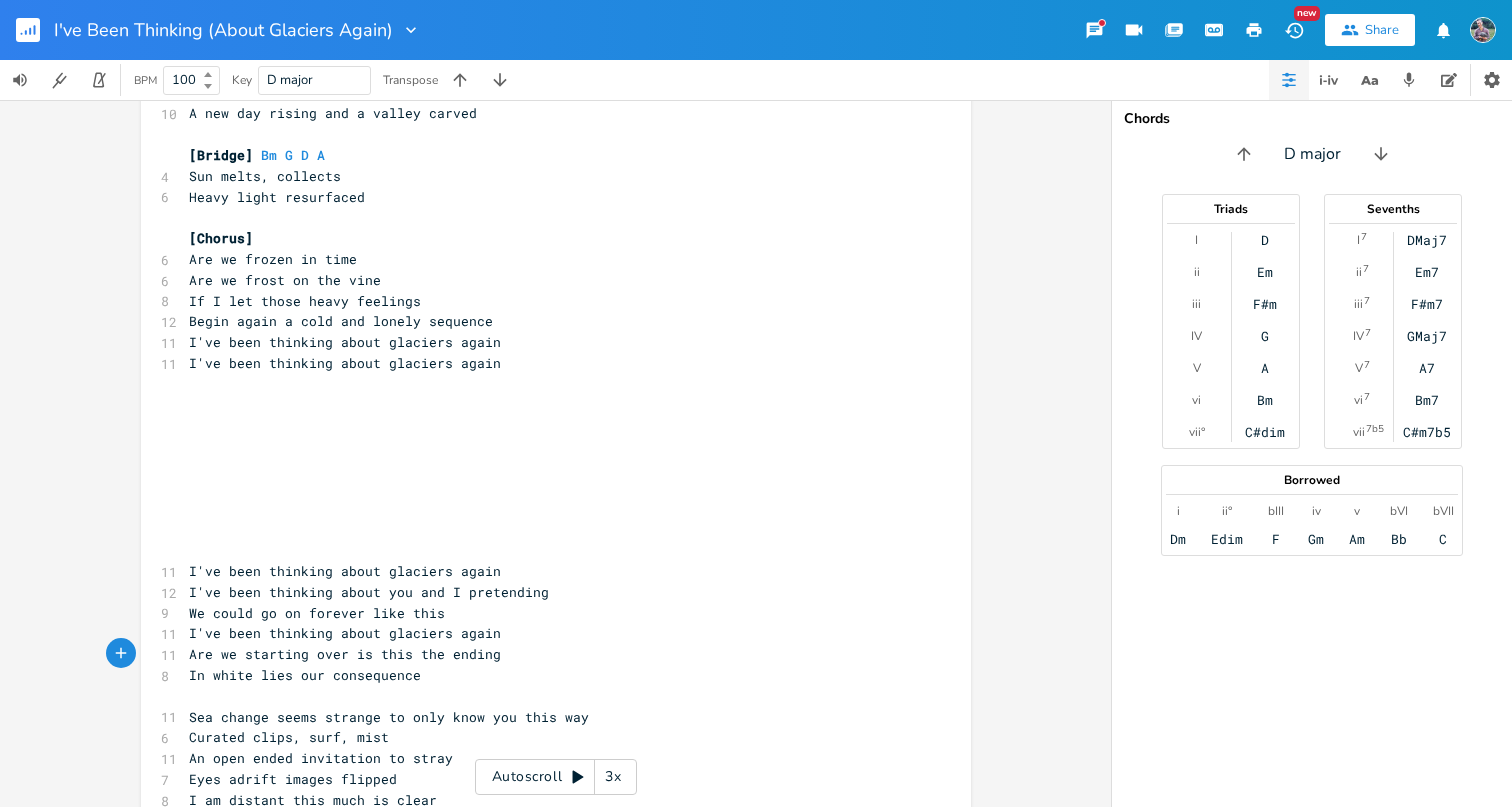 click on "Open water beneath the pier" at bounding box center [297, 841] 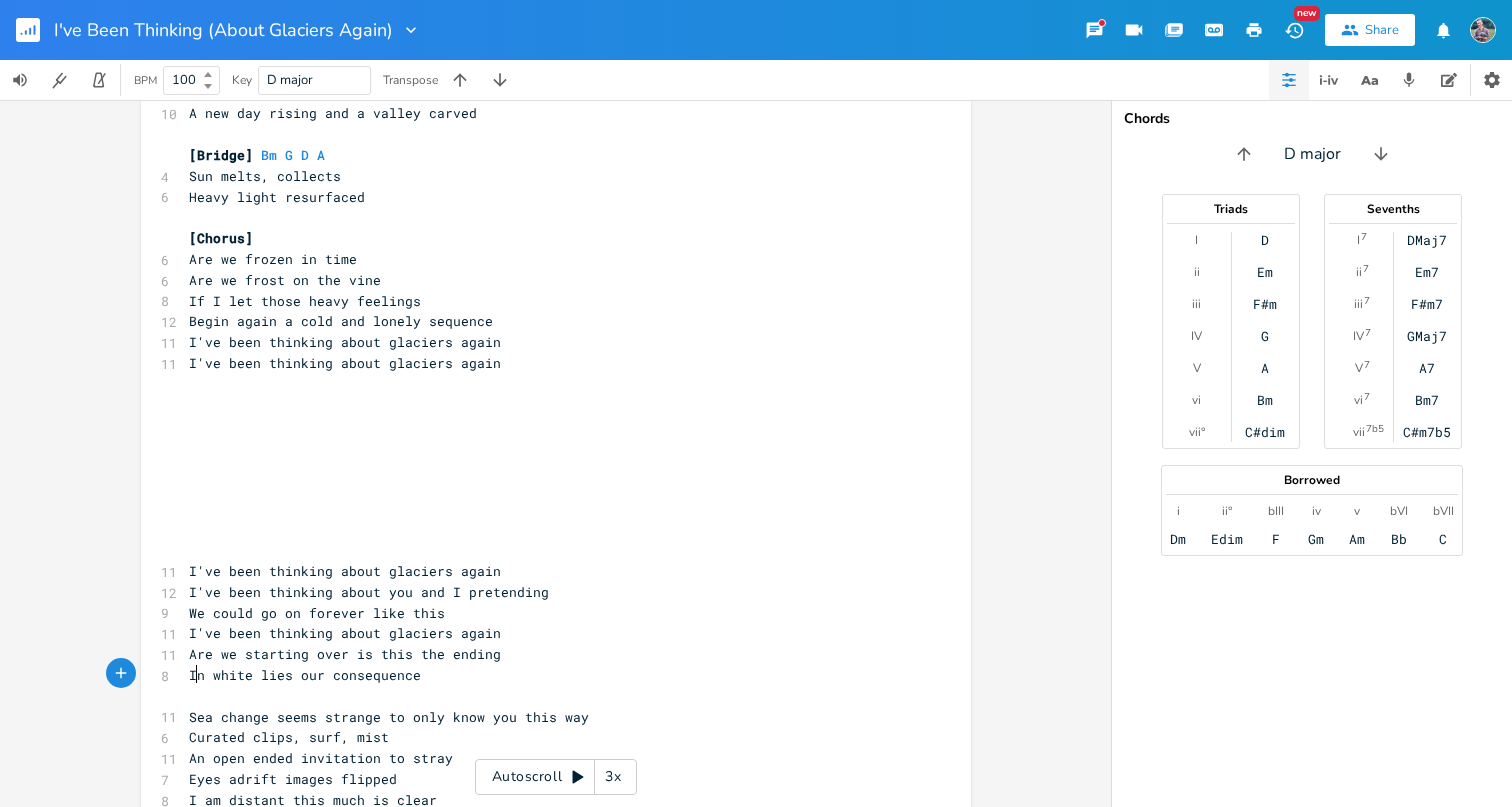 scroll, scrollTop: 0, scrollLeft: 21, axis: horizontal 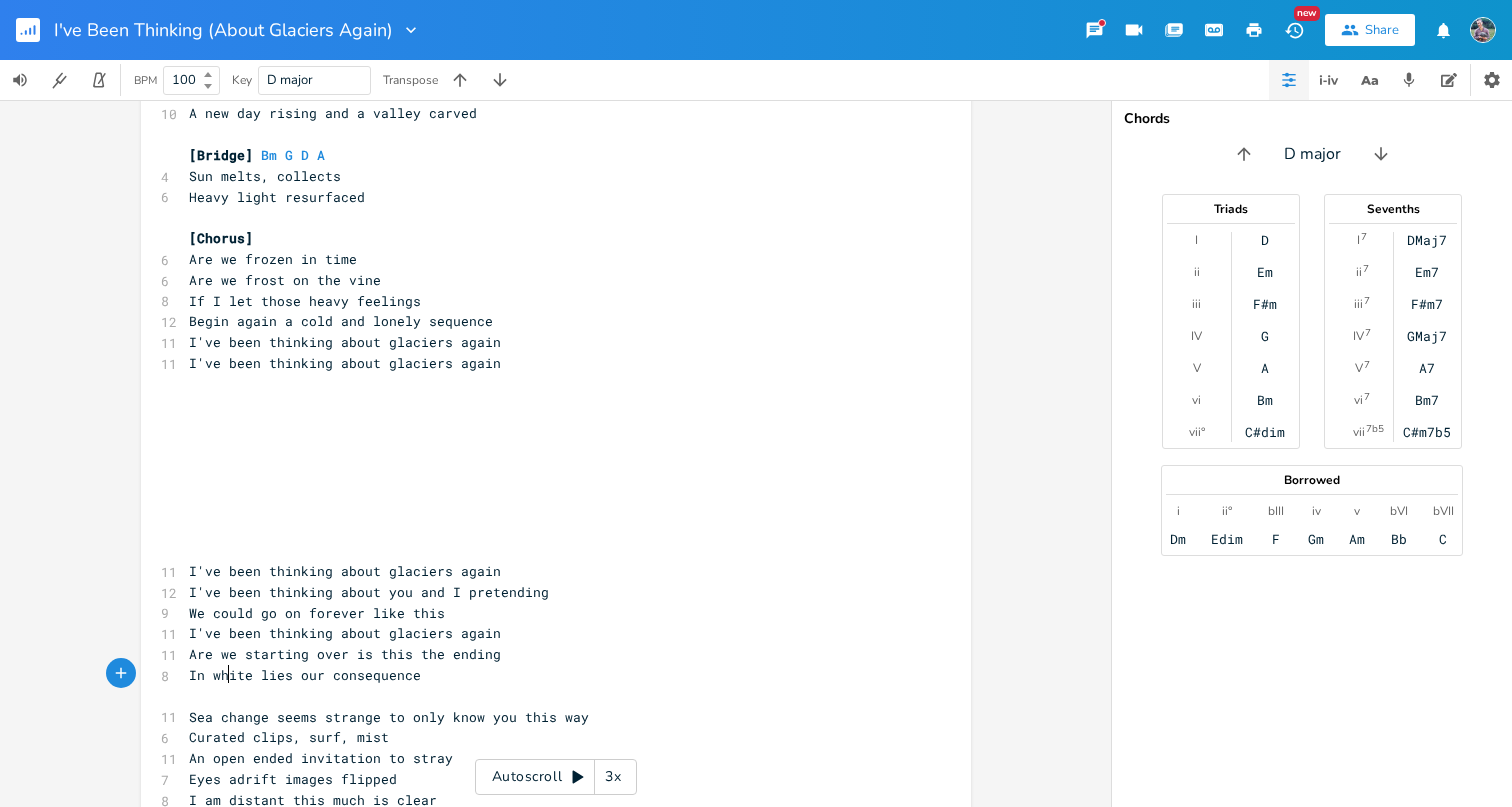type on "I am o" 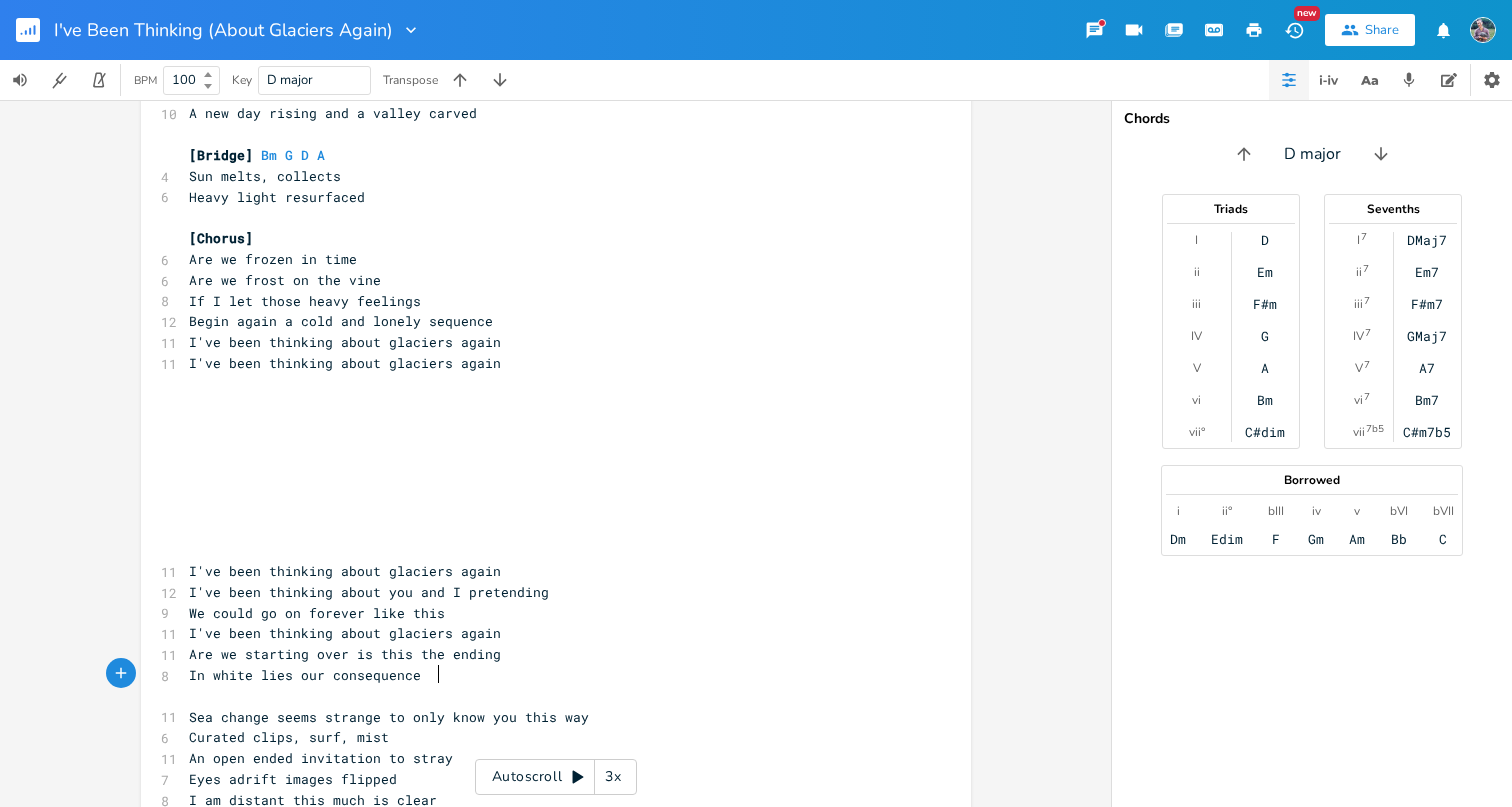 click on "I am open water beneath the pier" at bounding box center [546, 841] 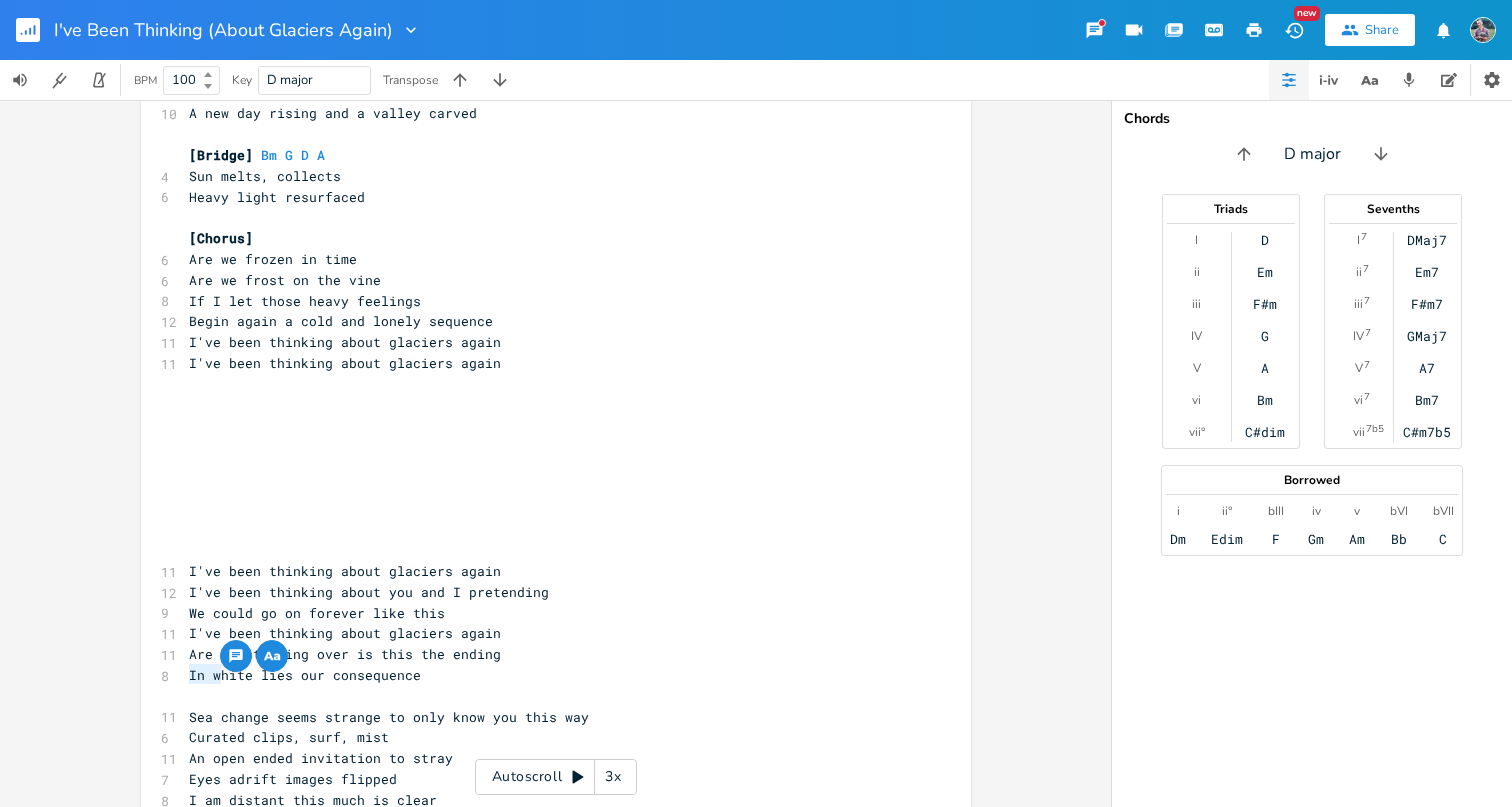 drag, startPoint x: 184, startPoint y: 676, endPoint x: 213, endPoint y: 680, distance: 29.274563 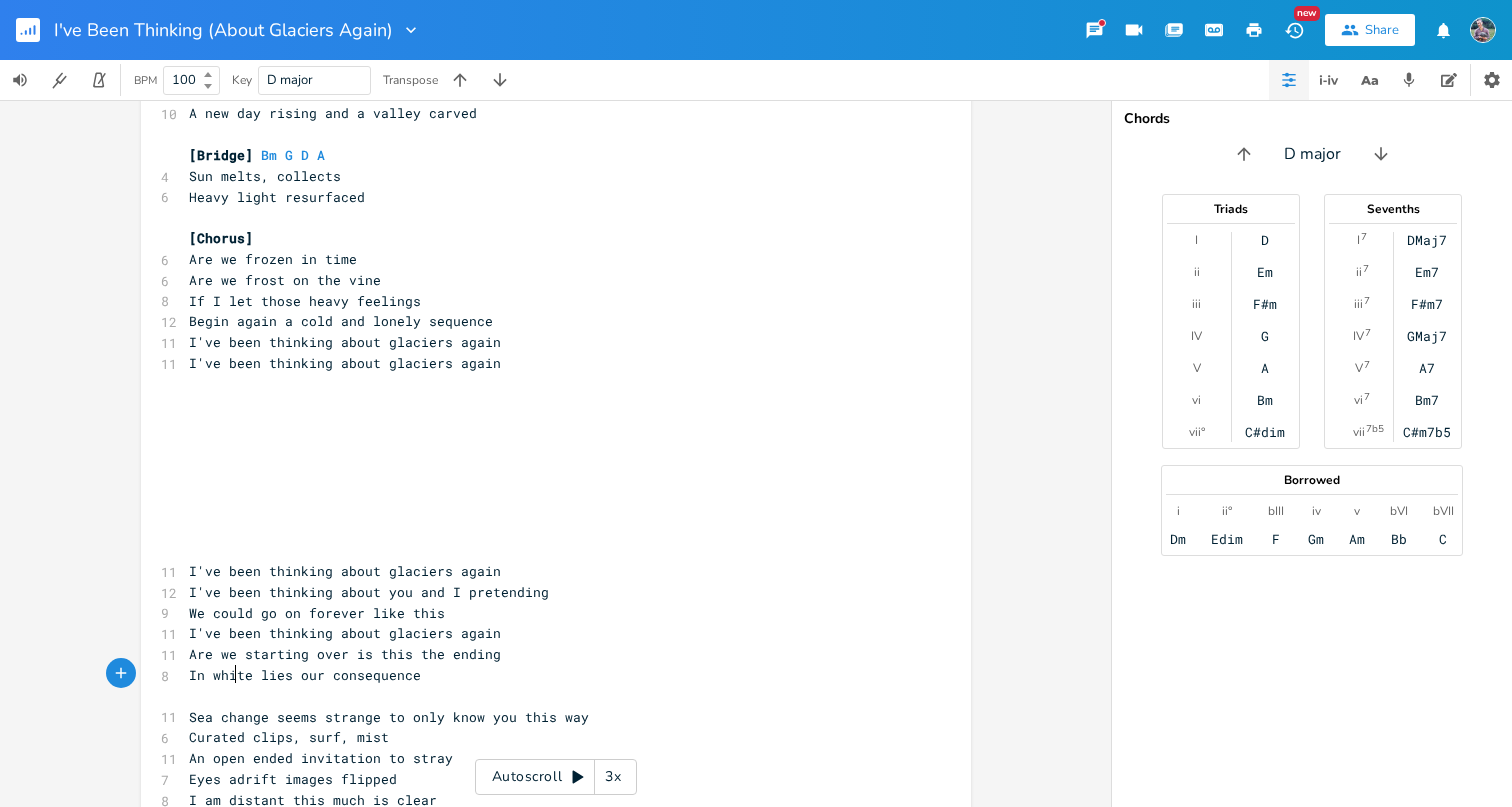 scroll, scrollTop: 0, scrollLeft: 43, axis: horizontal 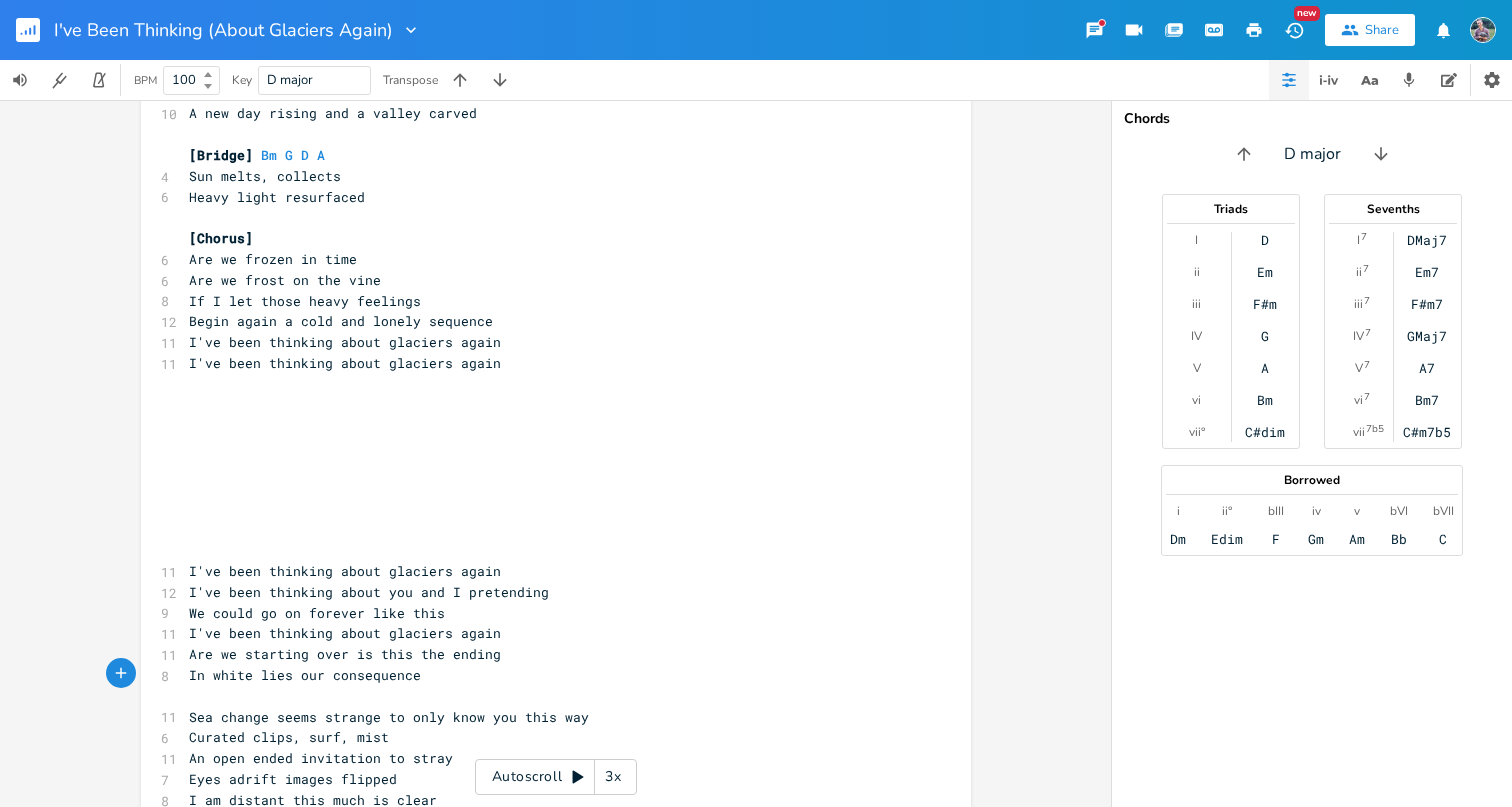 type on "Exposed," 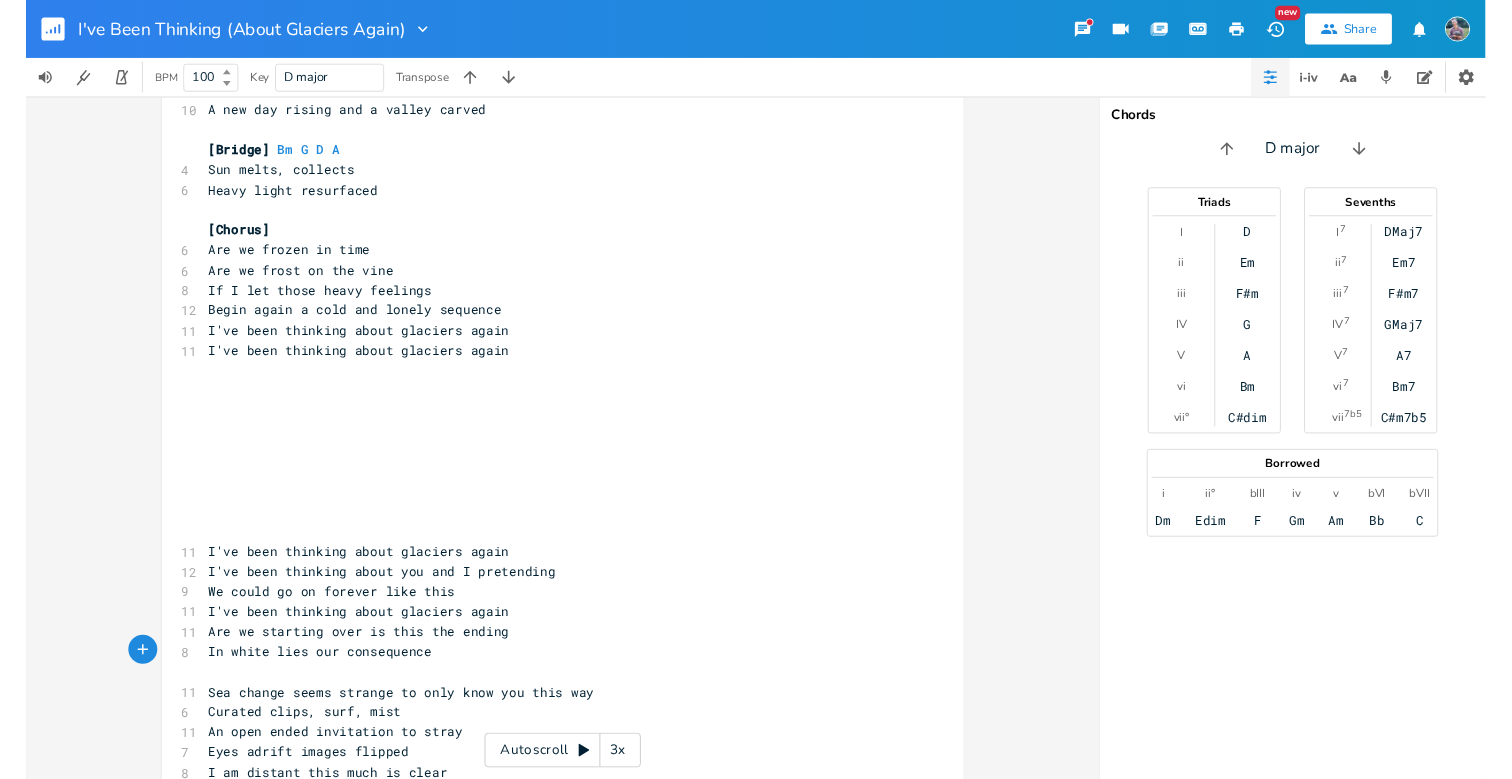 scroll, scrollTop: 0, scrollLeft: 45, axis: horizontal 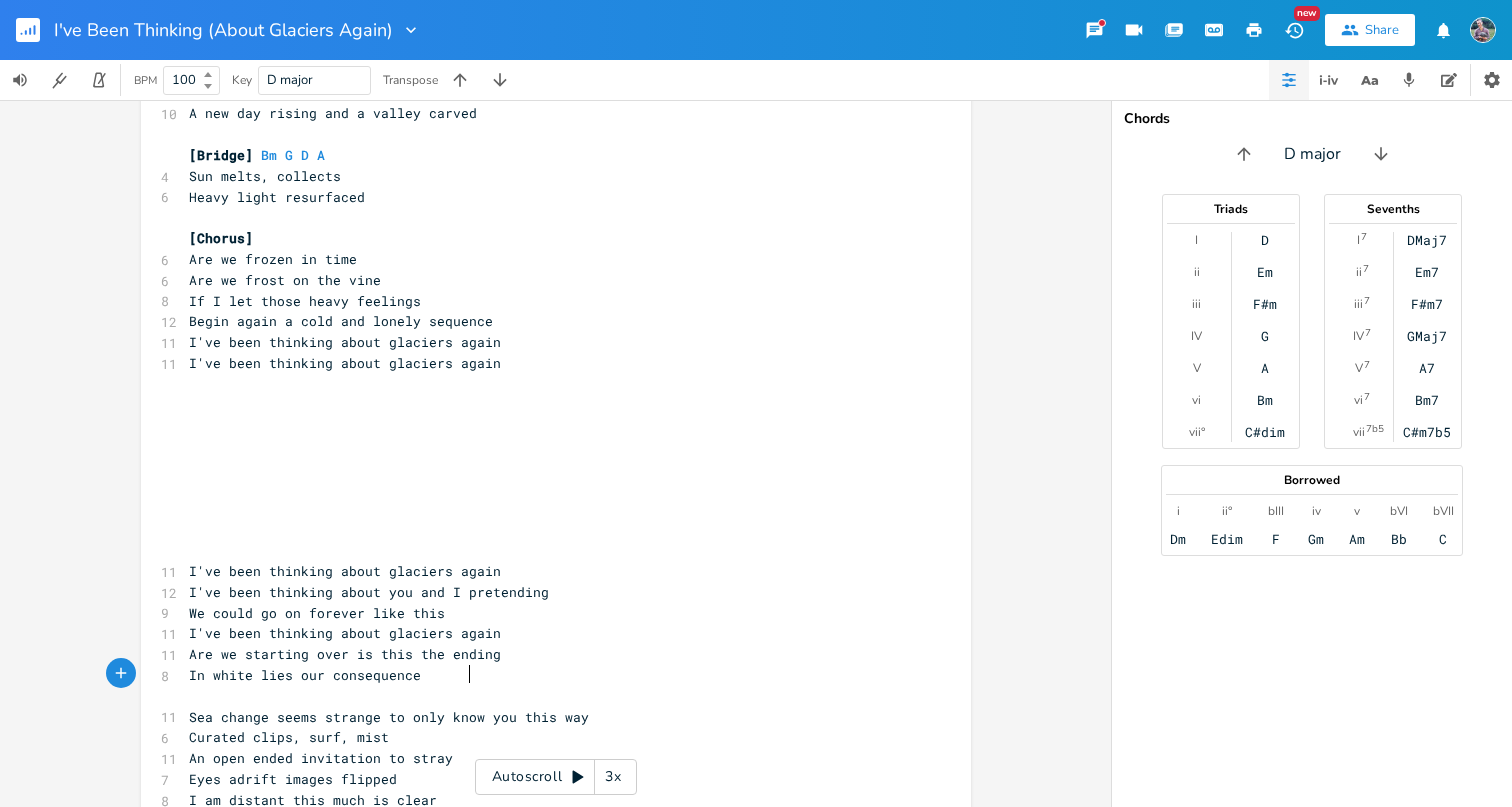 click on "Exposed, open water beneath the pier" at bounding box center [546, 841] 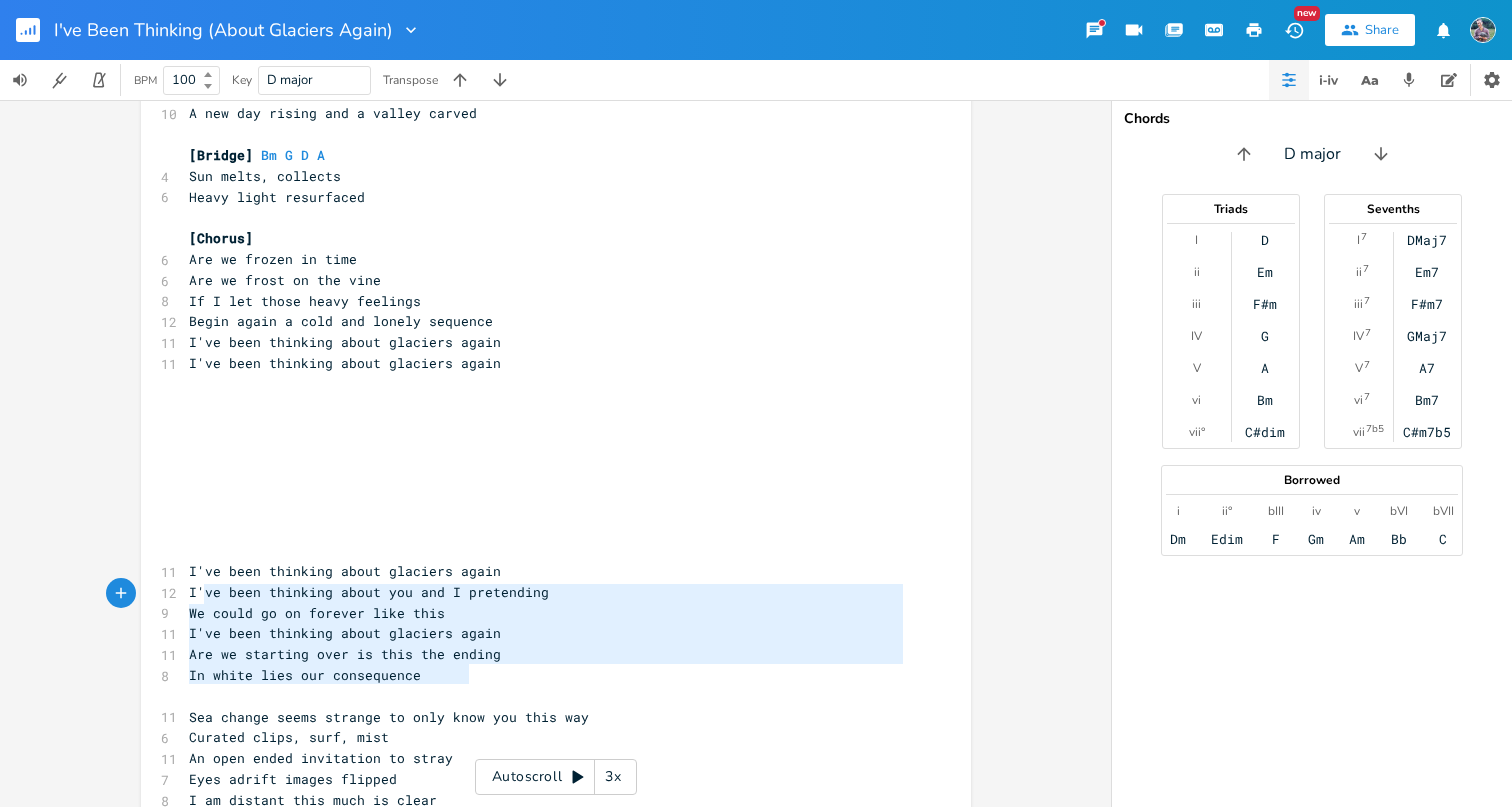 type on "Sea change seems strange to only know you this way
Curated clips, surf, mist
An open ended invitation to stray
Eyes adrift images flipped
I am distant this much is clear
A balancing act, the compsosure I lack
Exposed, open water beneath the pier" 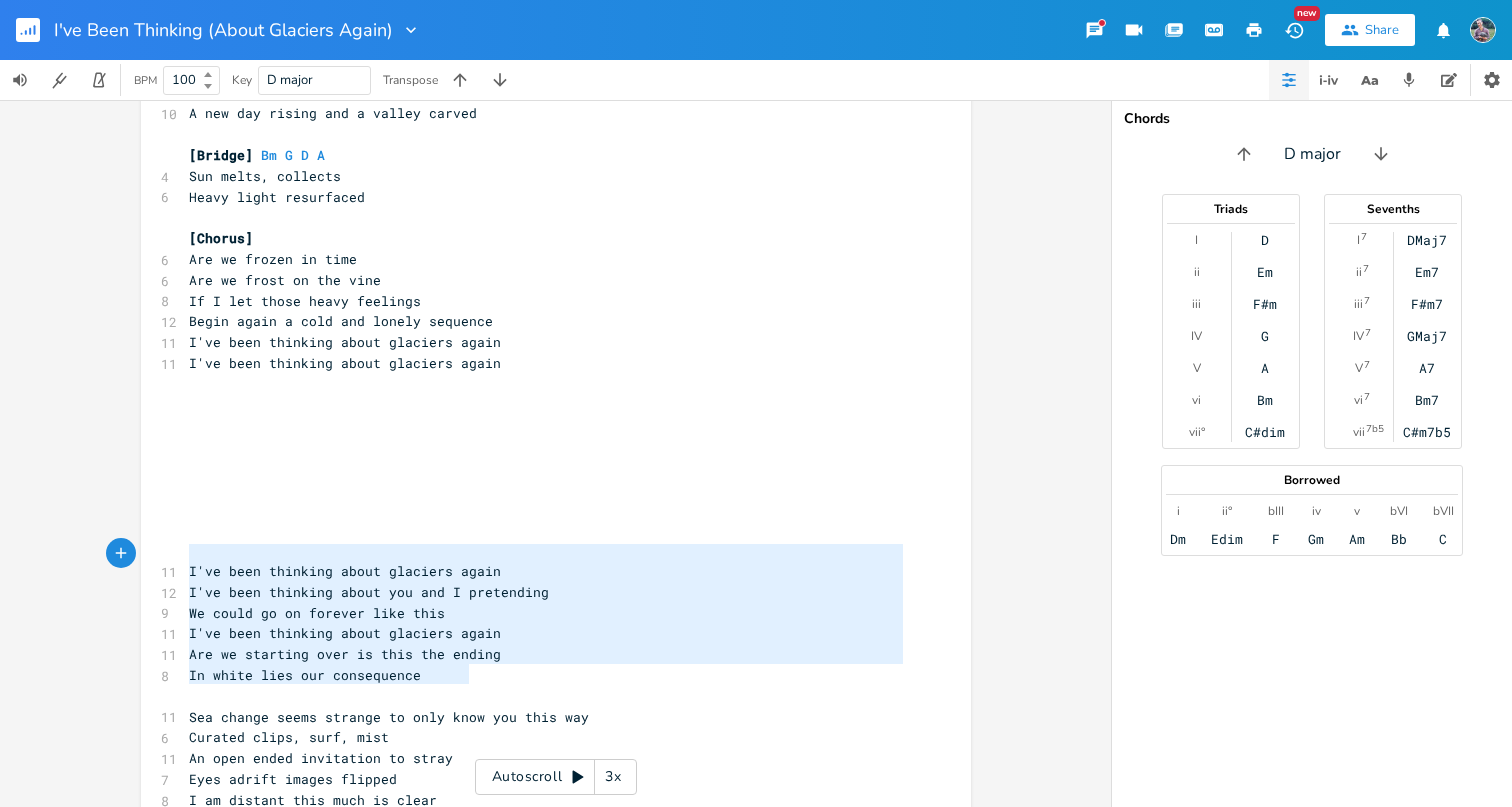 drag, startPoint x: 478, startPoint y: 674, endPoint x: 177, endPoint y: 560, distance: 321.86487 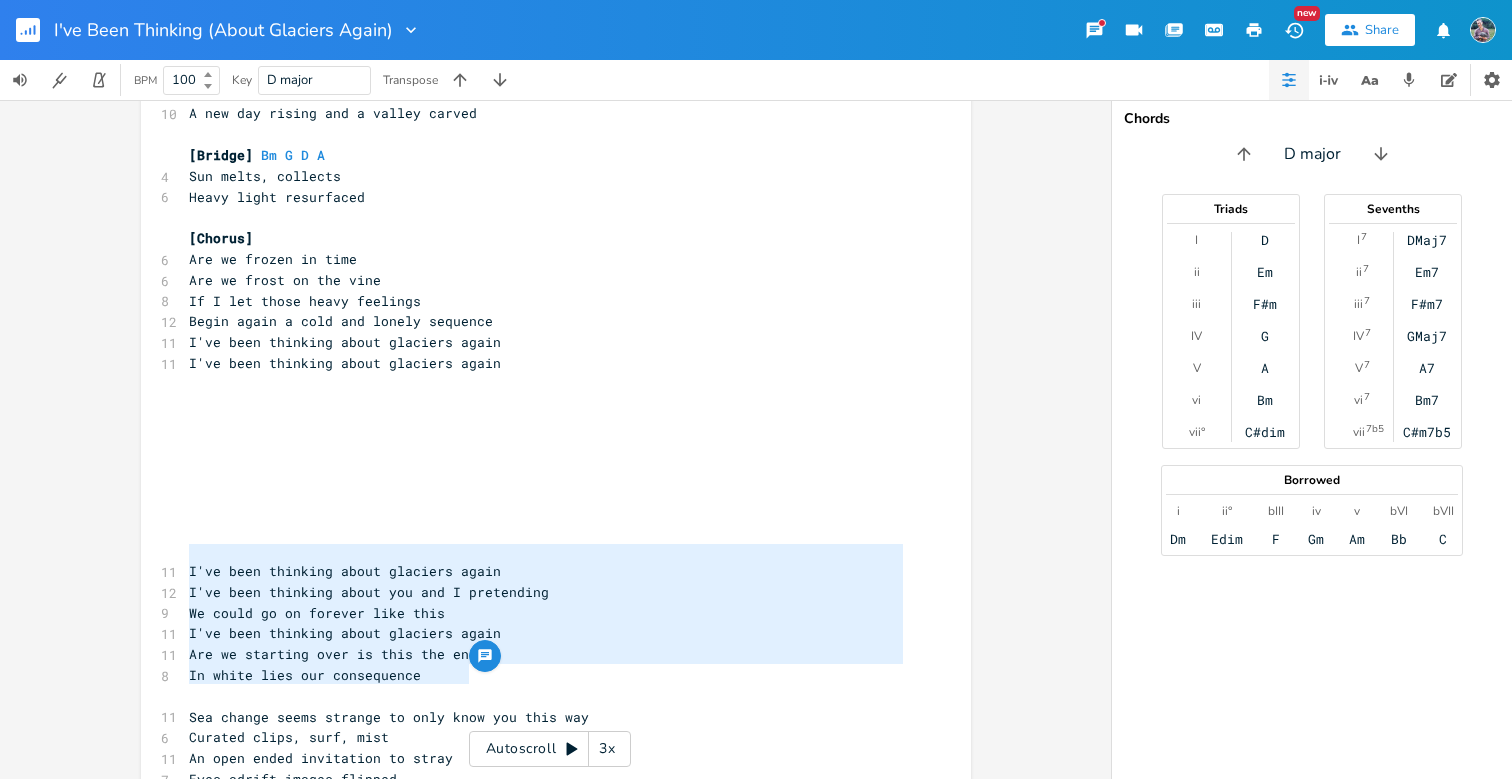 click on "Exposed, open water beneath the pier" at bounding box center [546, 841] 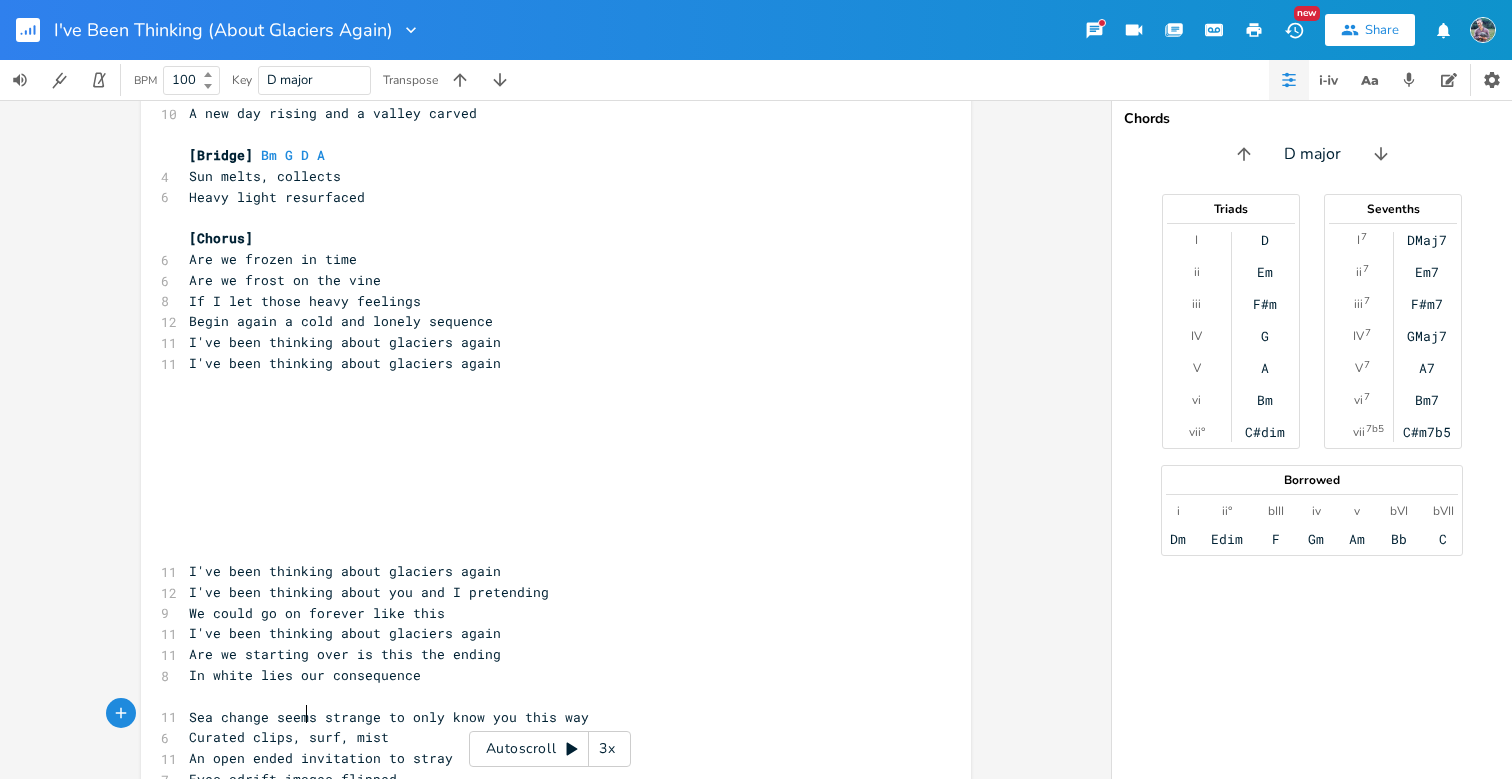 type on "Digital distance" 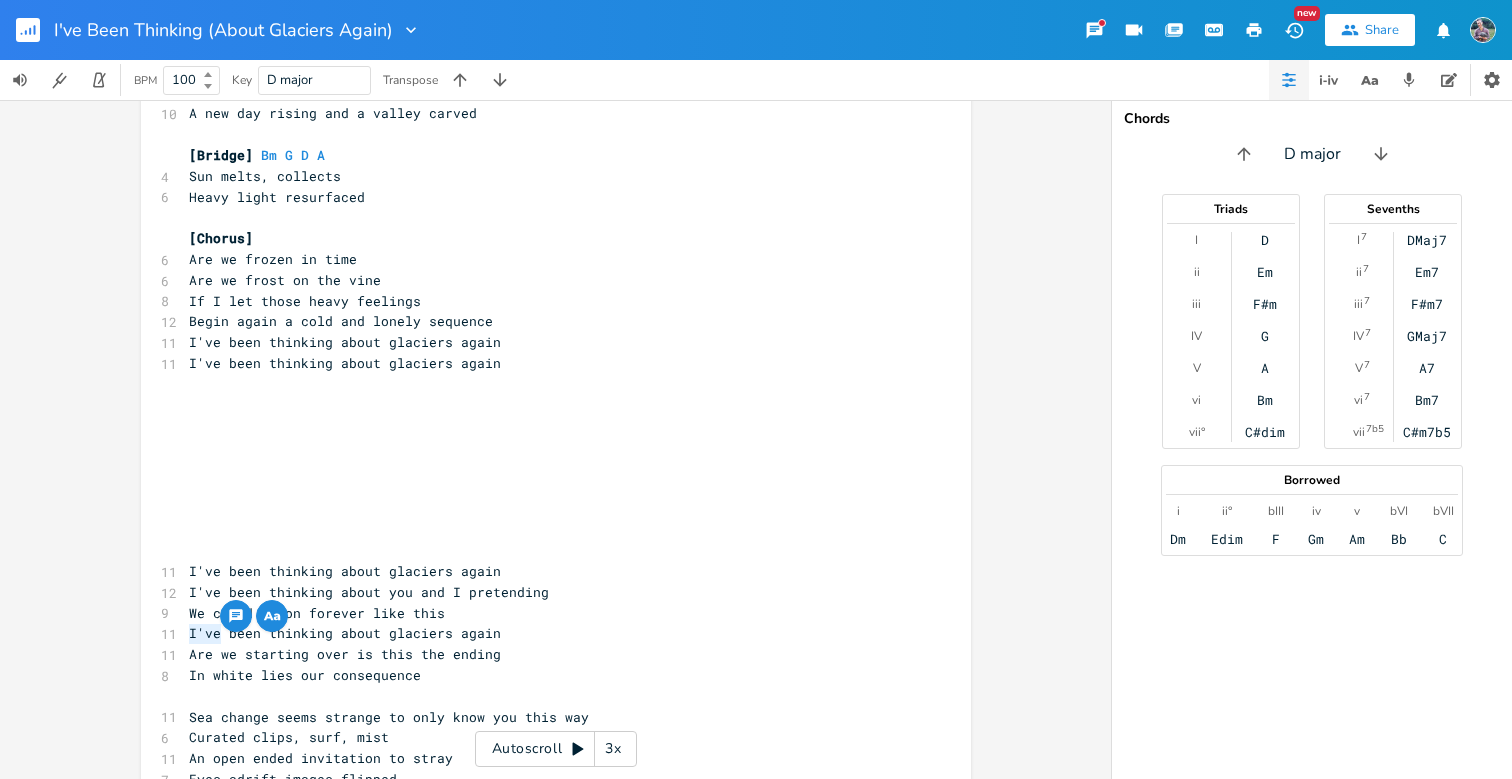 click on "I am distant this much is clear" at bounding box center (313, 800) 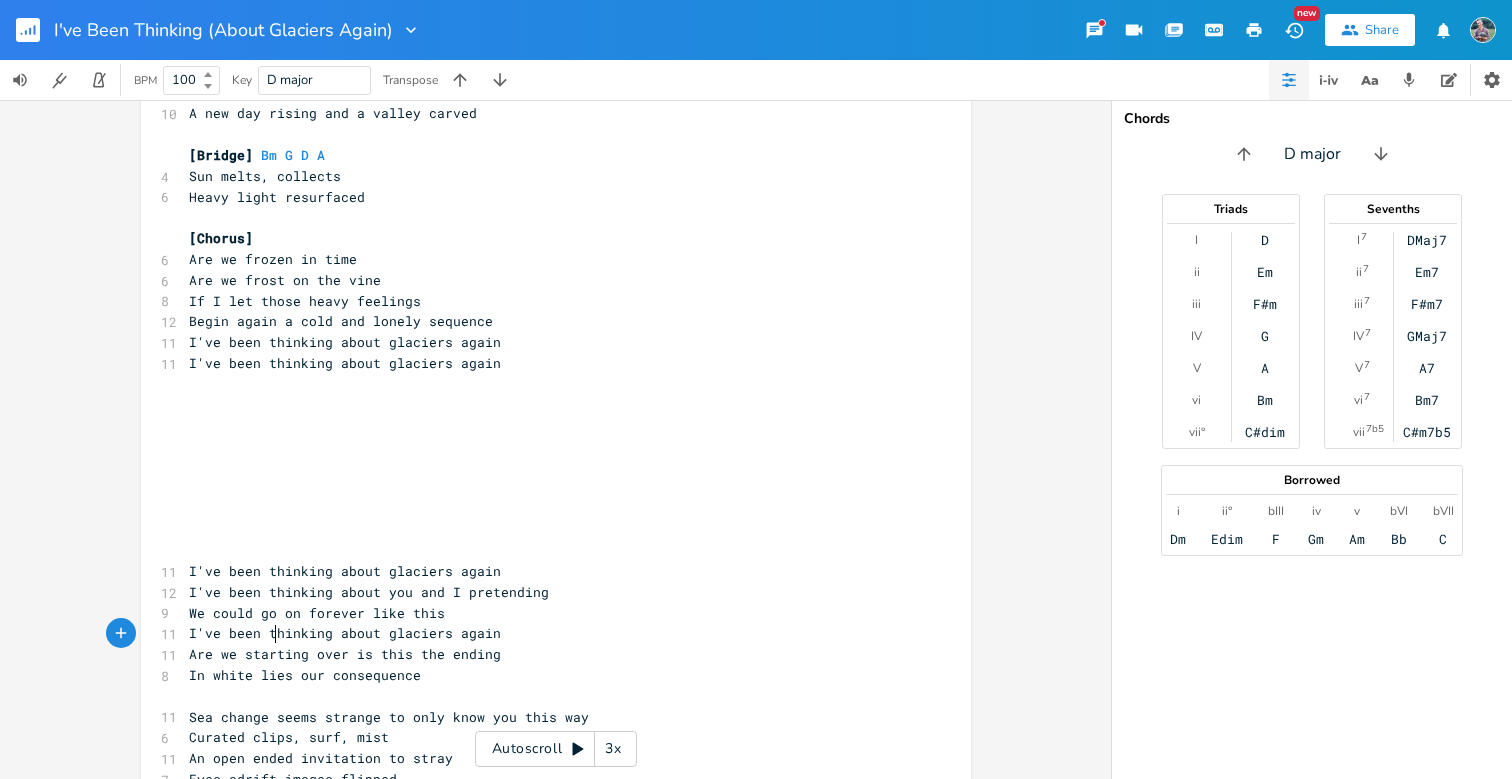 click on "A distant this much is clear" at bounding box center (301, 800) 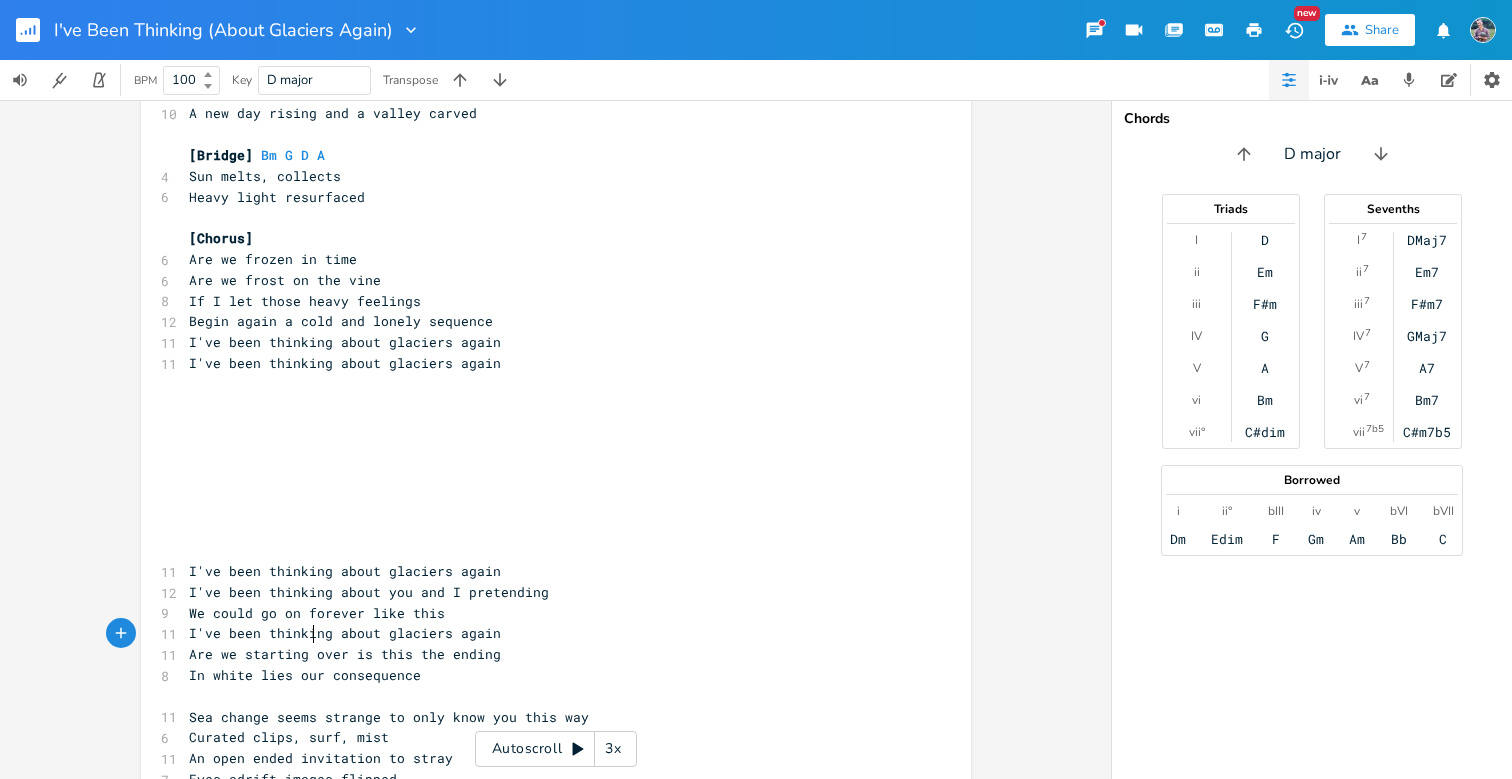 type on "memory" 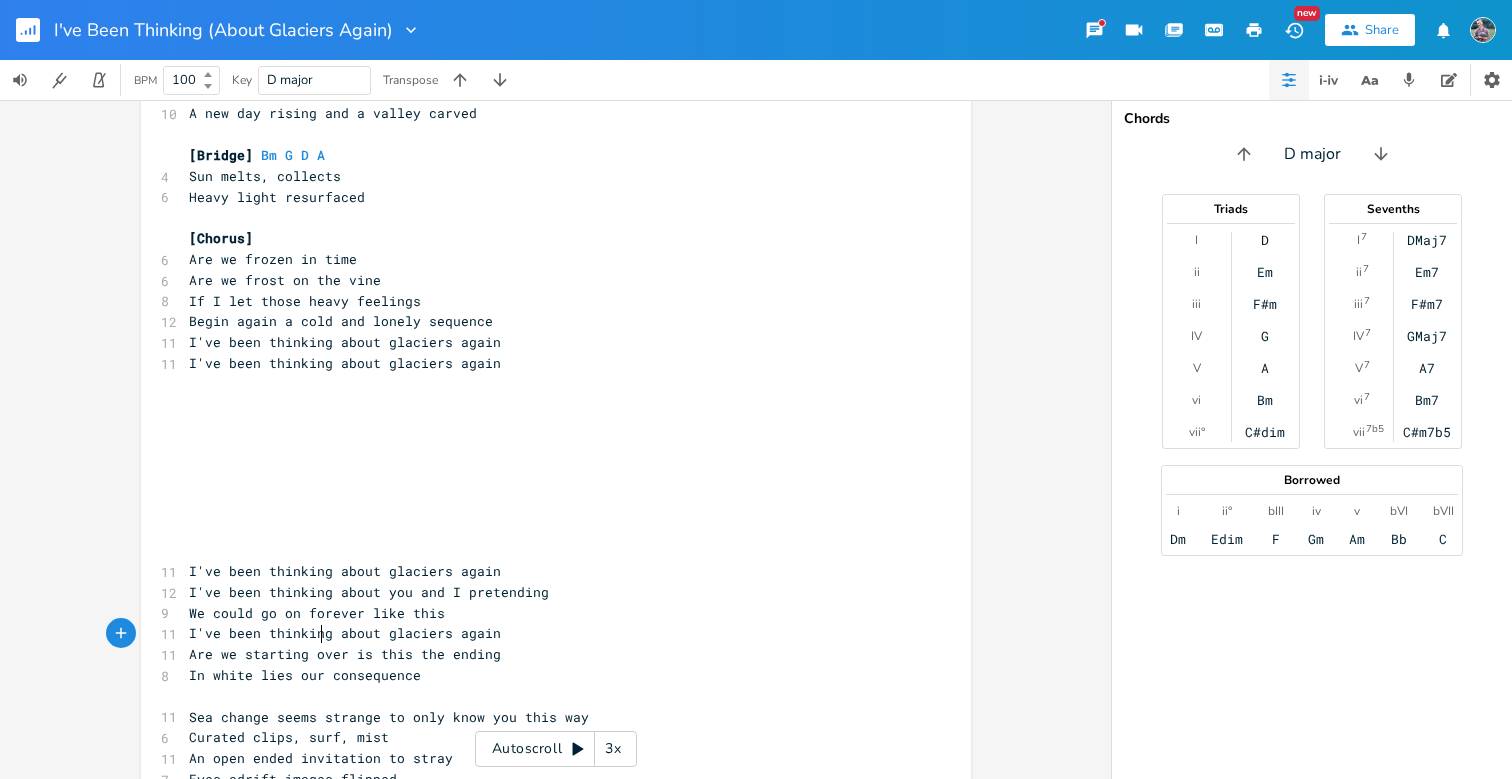 click on "Digital distance" at bounding box center (546, 883) 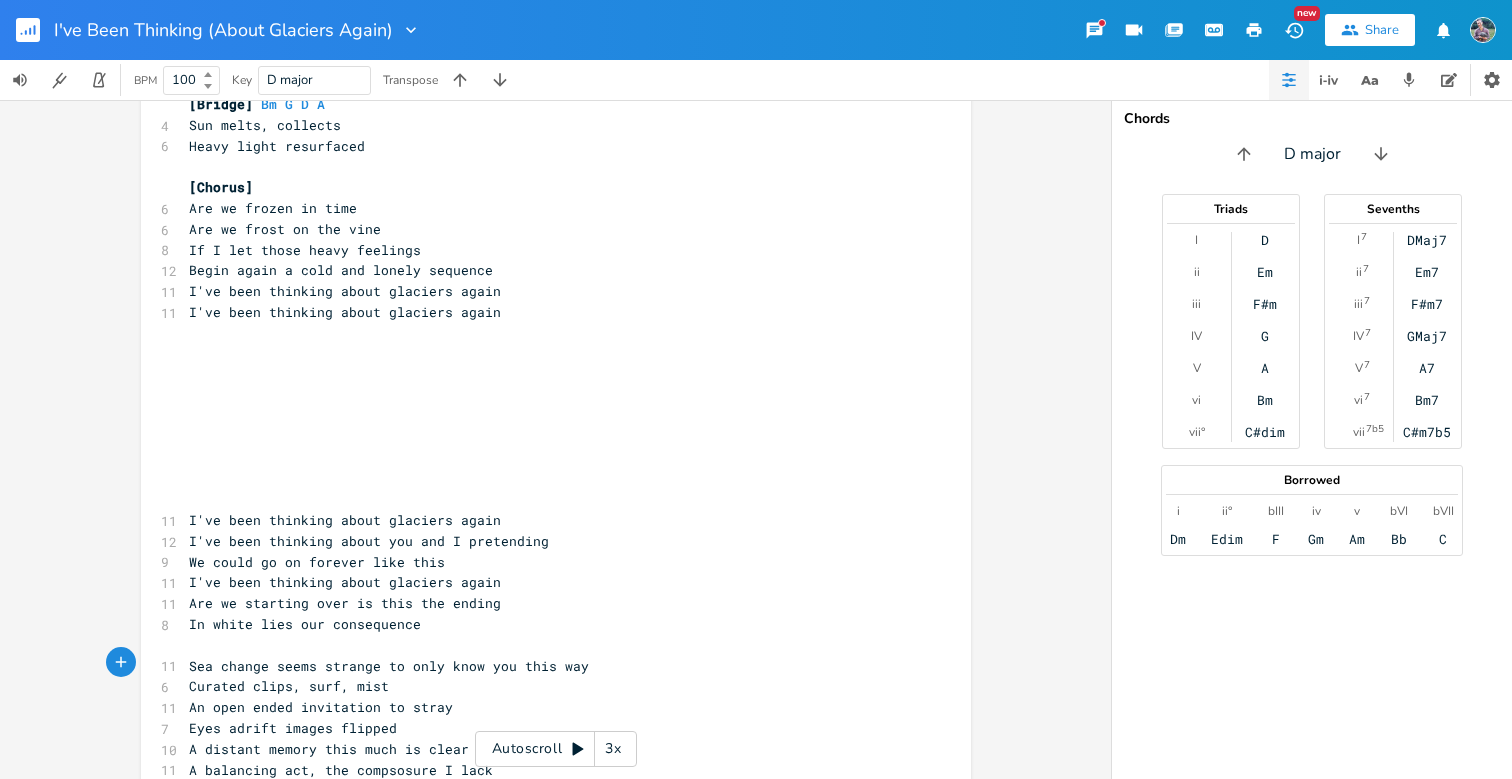 scroll, scrollTop: 3745, scrollLeft: 0, axis: vertical 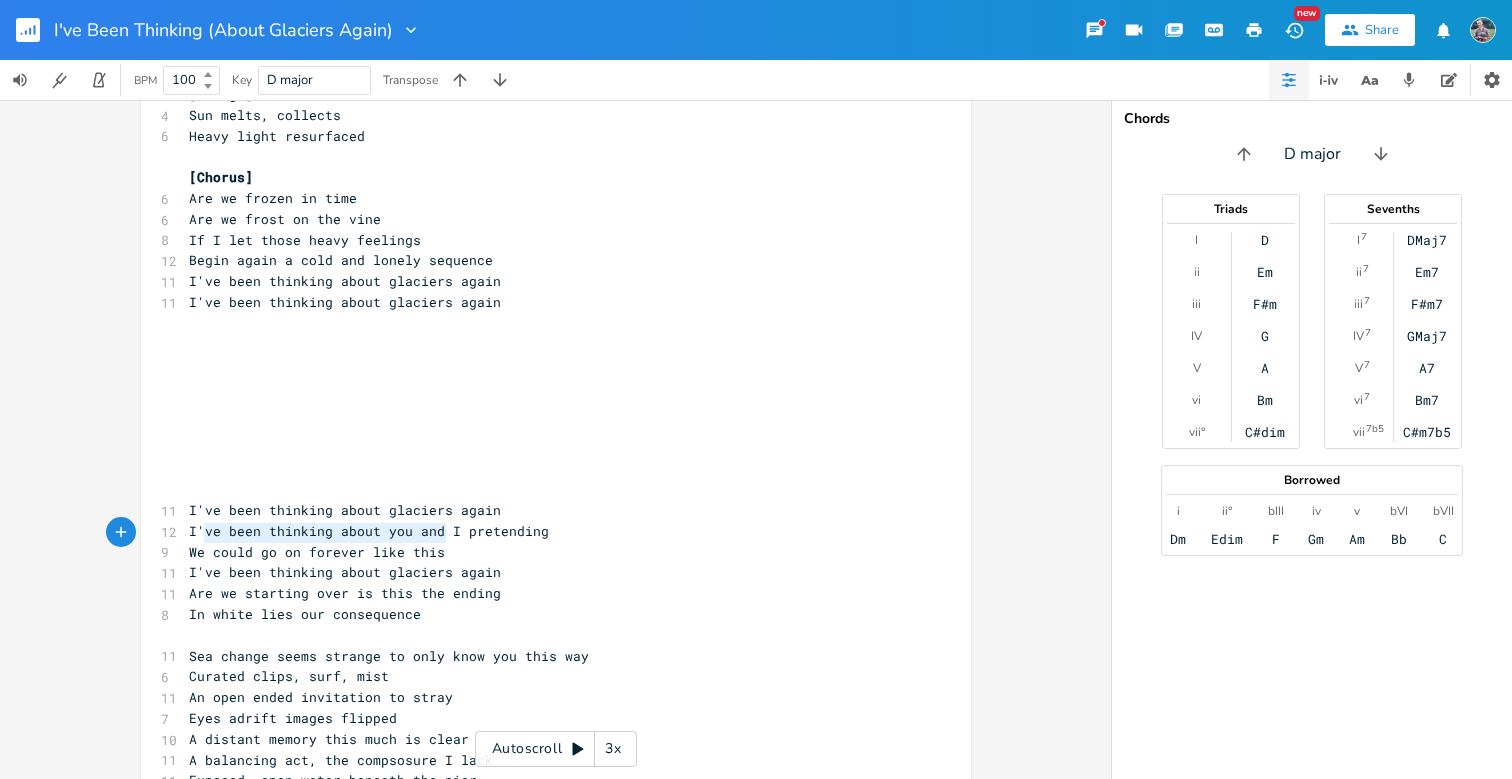 type on "An open ended invitation to stray" 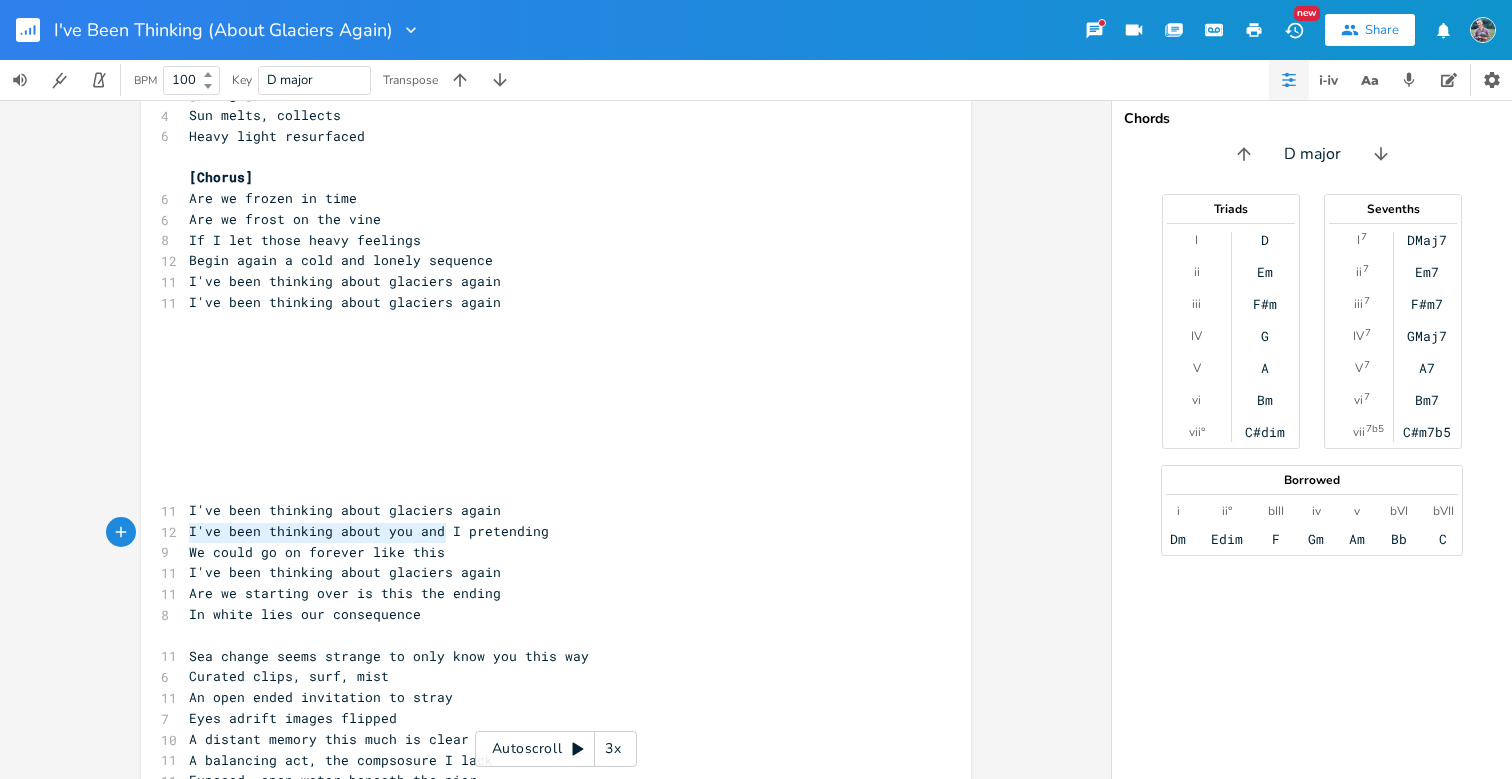 drag, startPoint x: 441, startPoint y: 540, endPoint x: 182, endPoint y: 536, distance: 259.03088 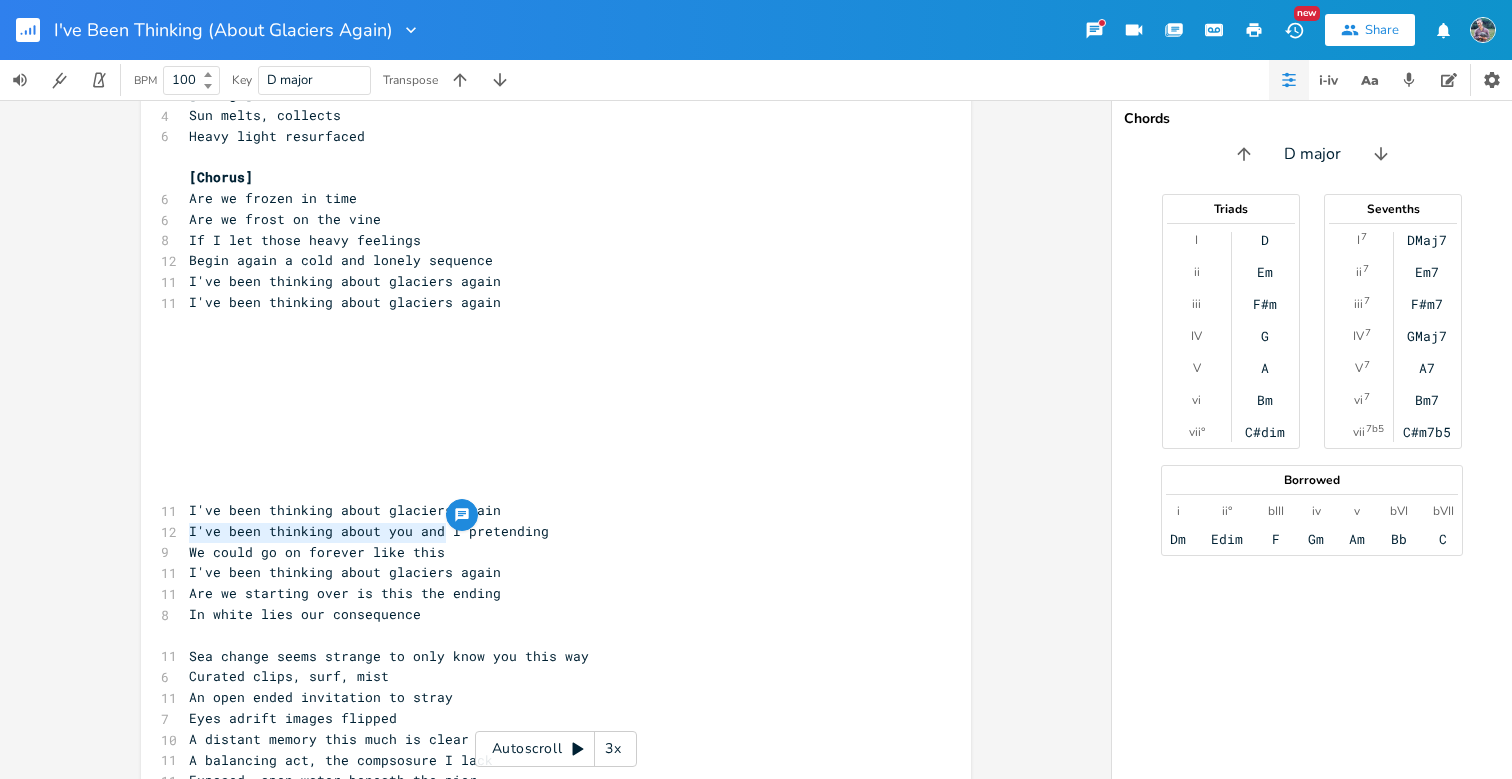click on "I've Been Thinking (About Glaciers Again) New Share" at bounding box center [756, 30] 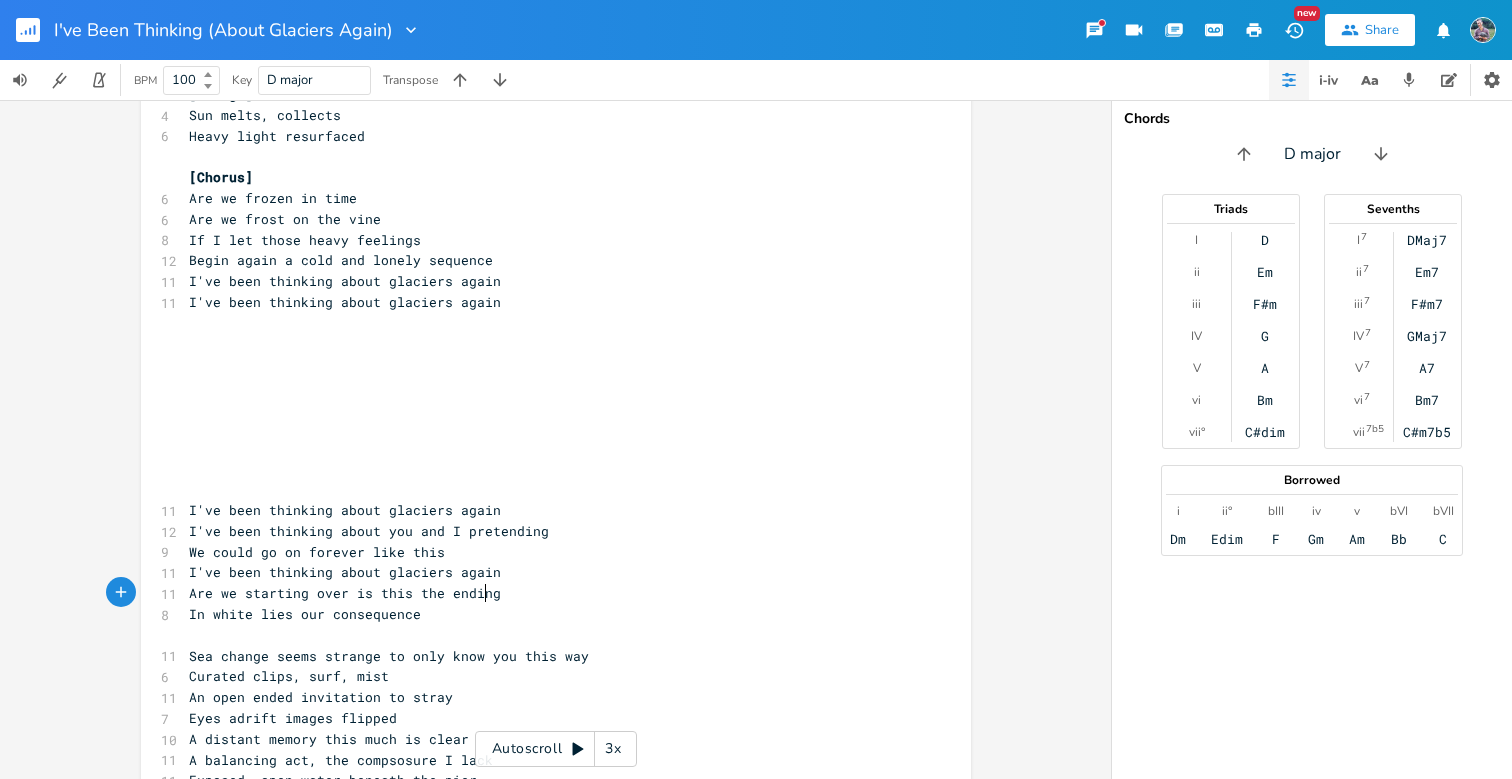 click on "A balancing act, the compsosure I lack" at bounding box center [546, 760] 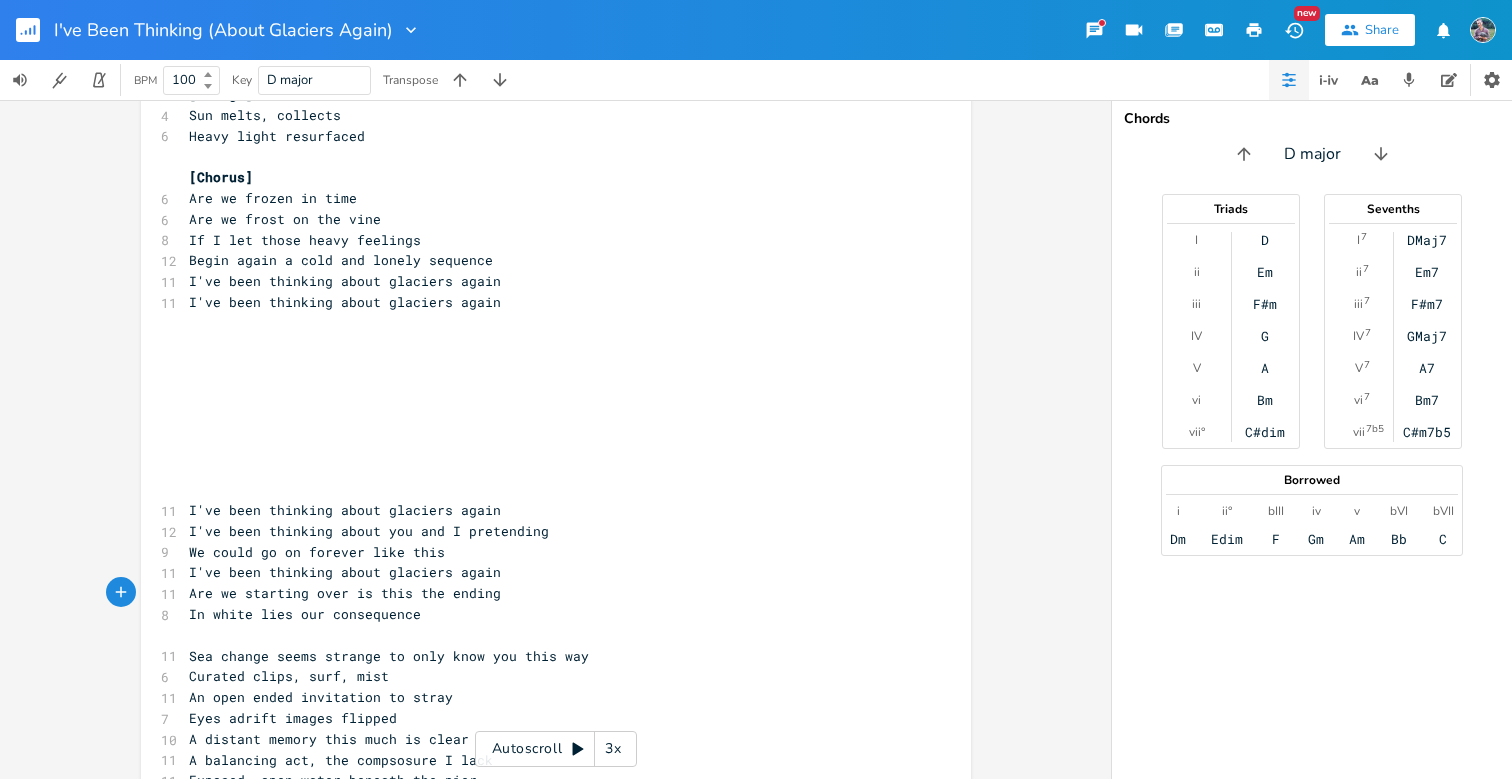 click on "A distant memory this much is clear" at bounding box center (329, 739) 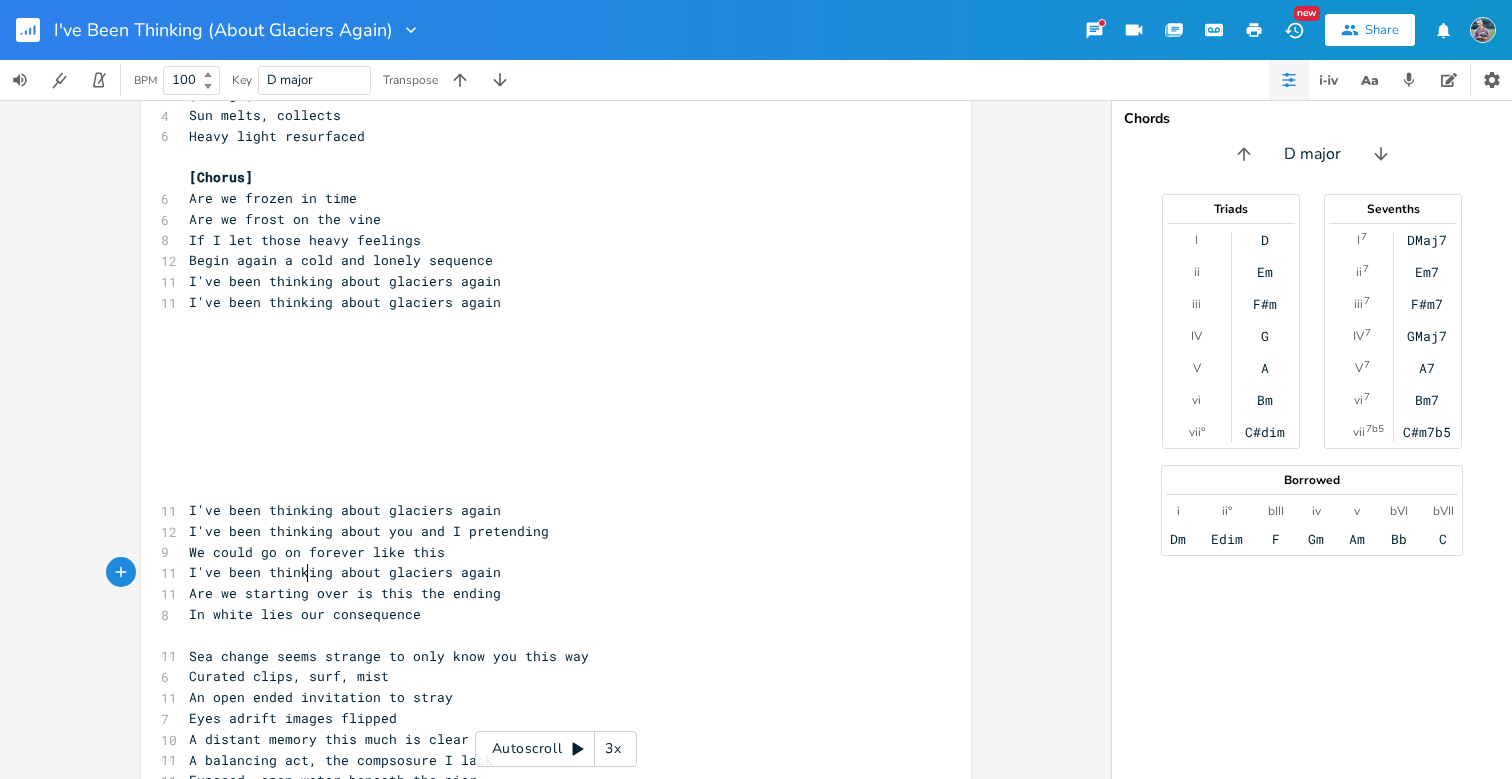 type on "memory" 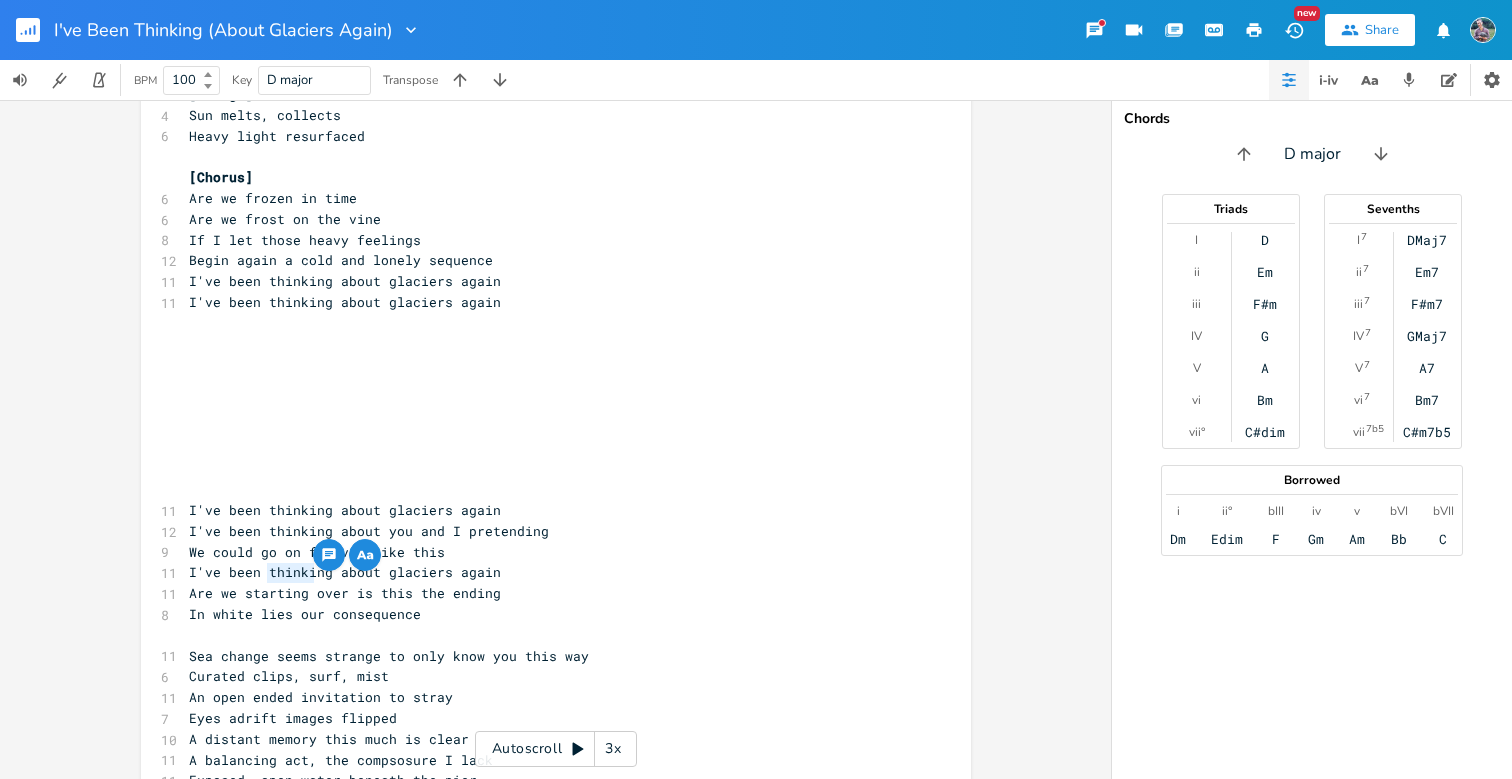 click on "A distant memory this much is clear" at bounding box center [329, 739] 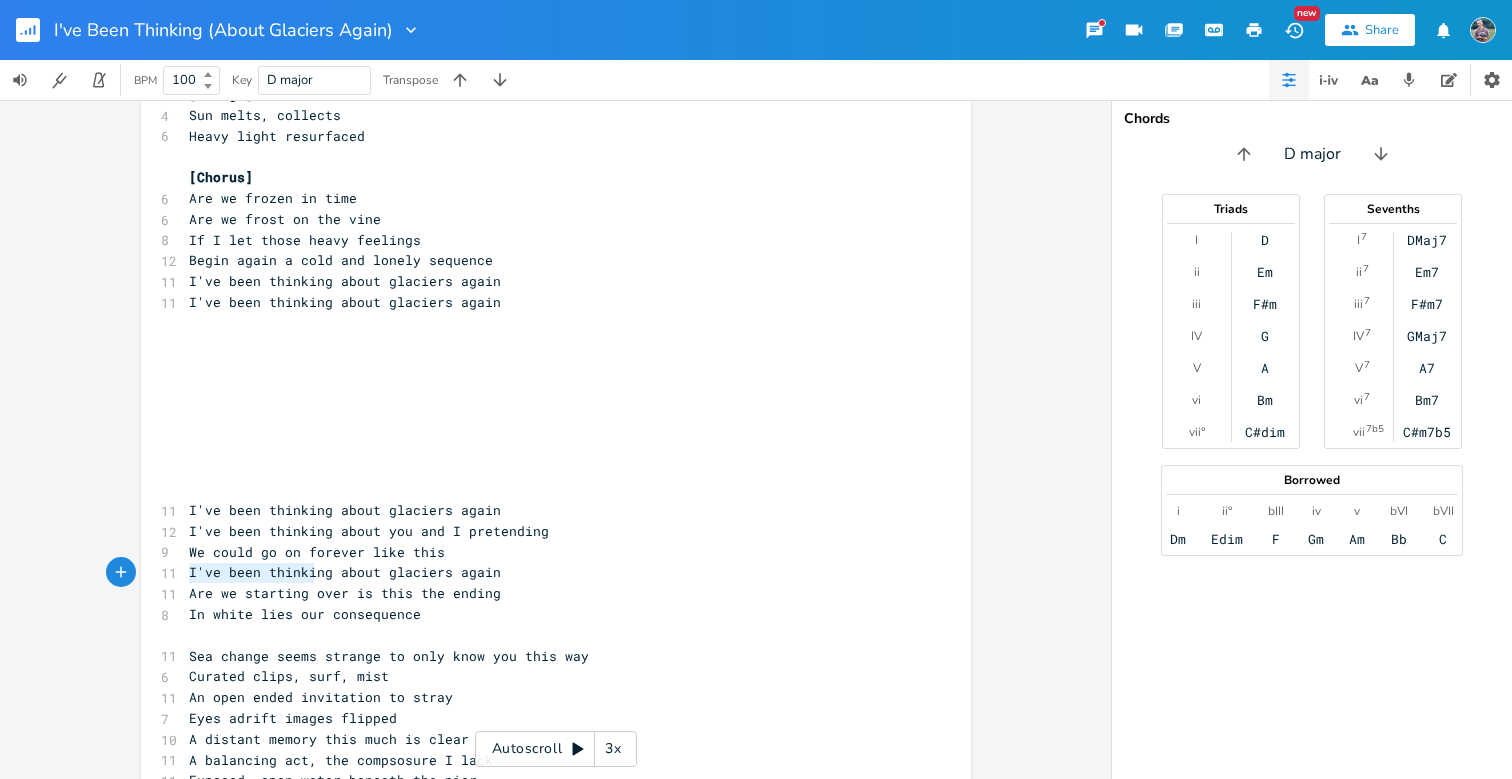 drag, startPoint x: 306, startPoint y: 573, endPoint x: 175, endPoint y: 578, distance: 131.09538 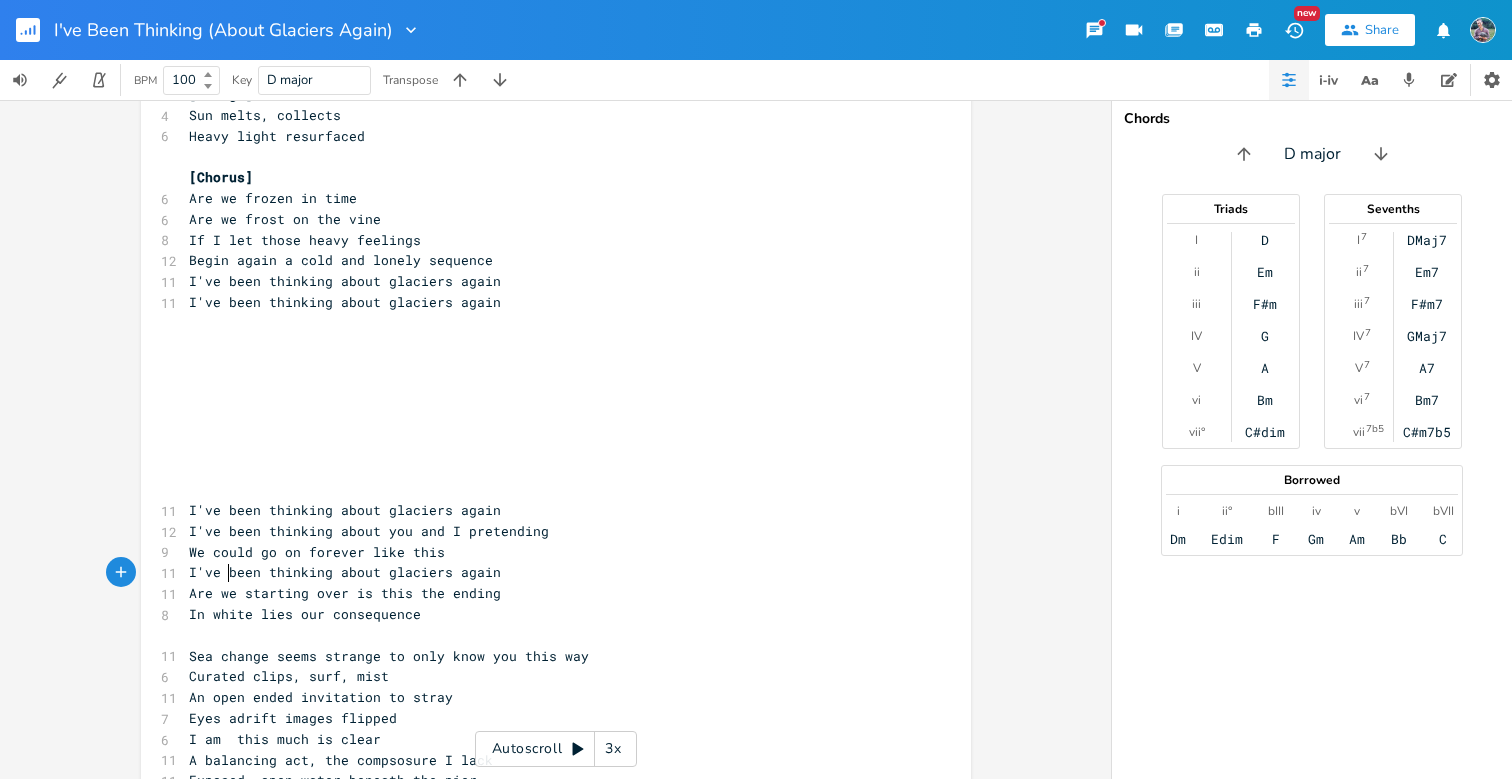 type on "I am s" 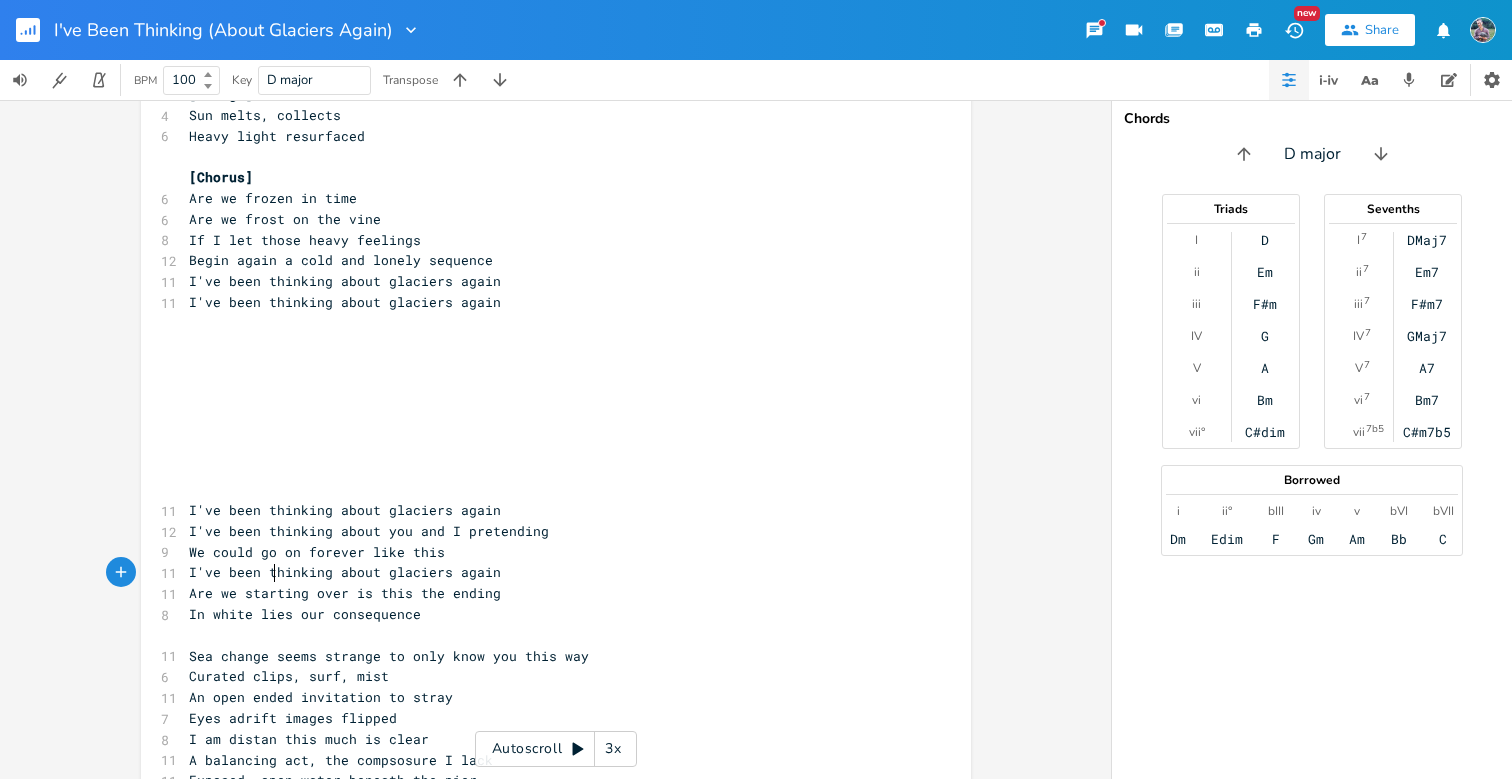 type on "distant" 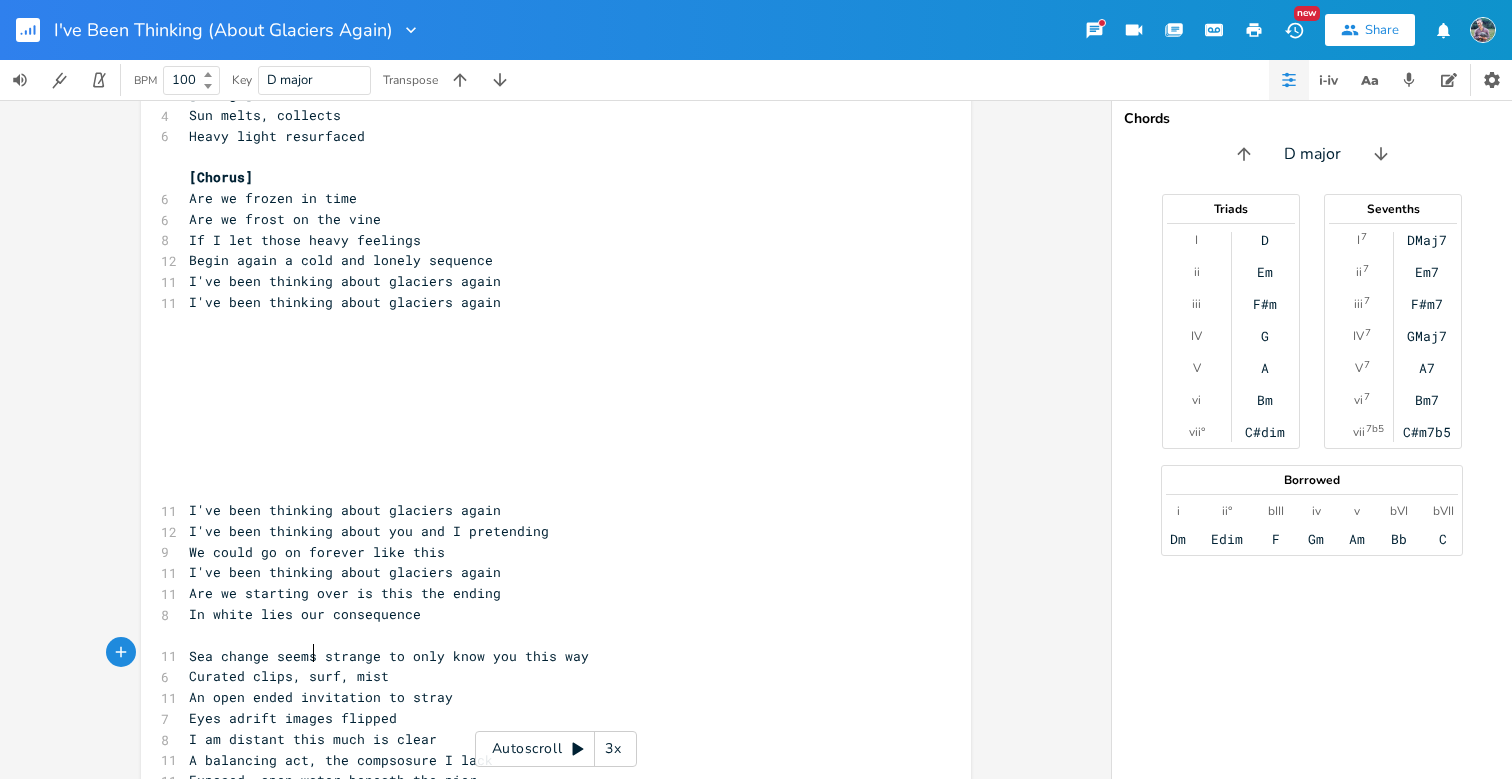 click on "Digital distance" at bounding box center (546, 822) 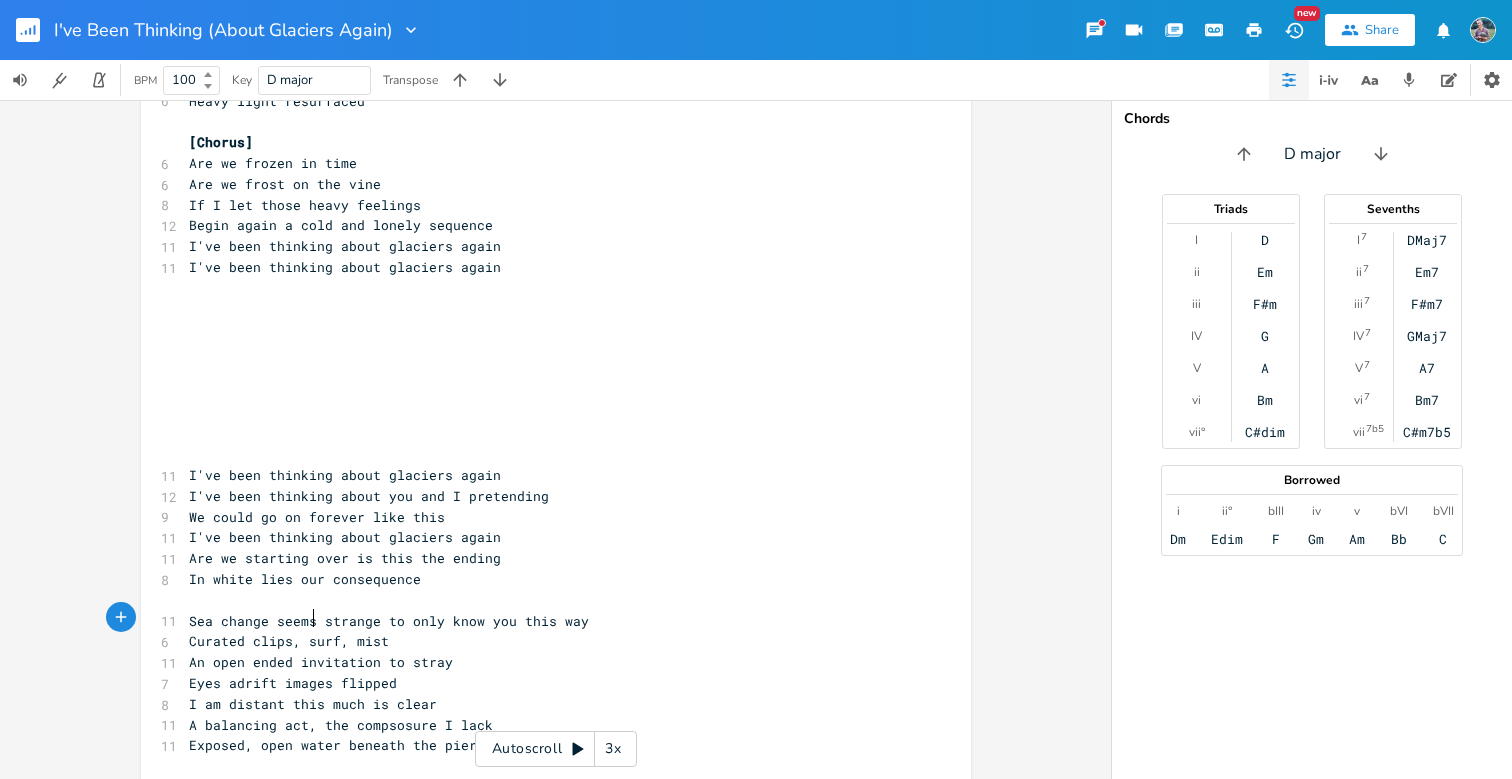 scroll, scrollTop: 3782, scrollLeft: 0, axis: vertical 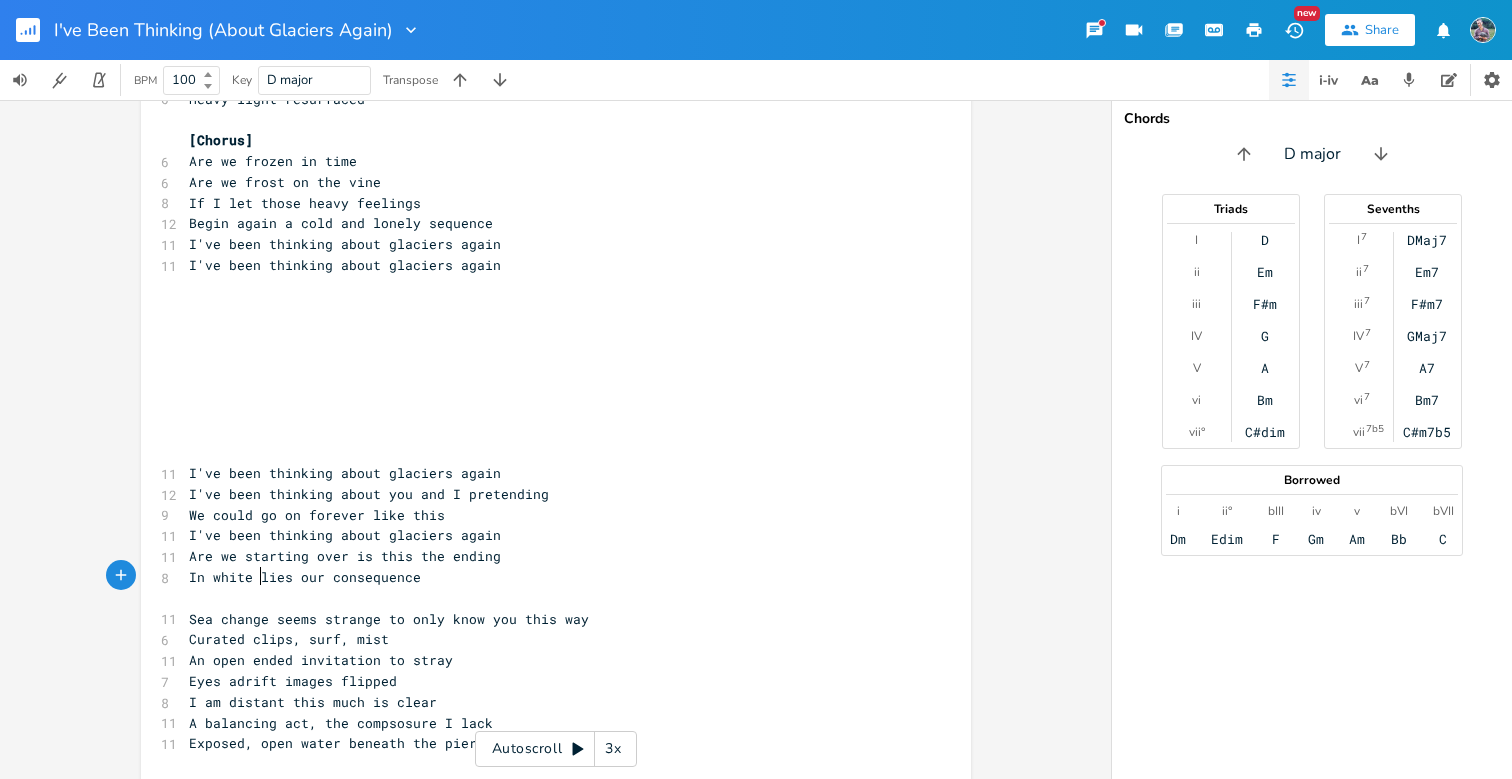 click on "Exposed, open water beneath the pier" at bounding box center (333, 743) 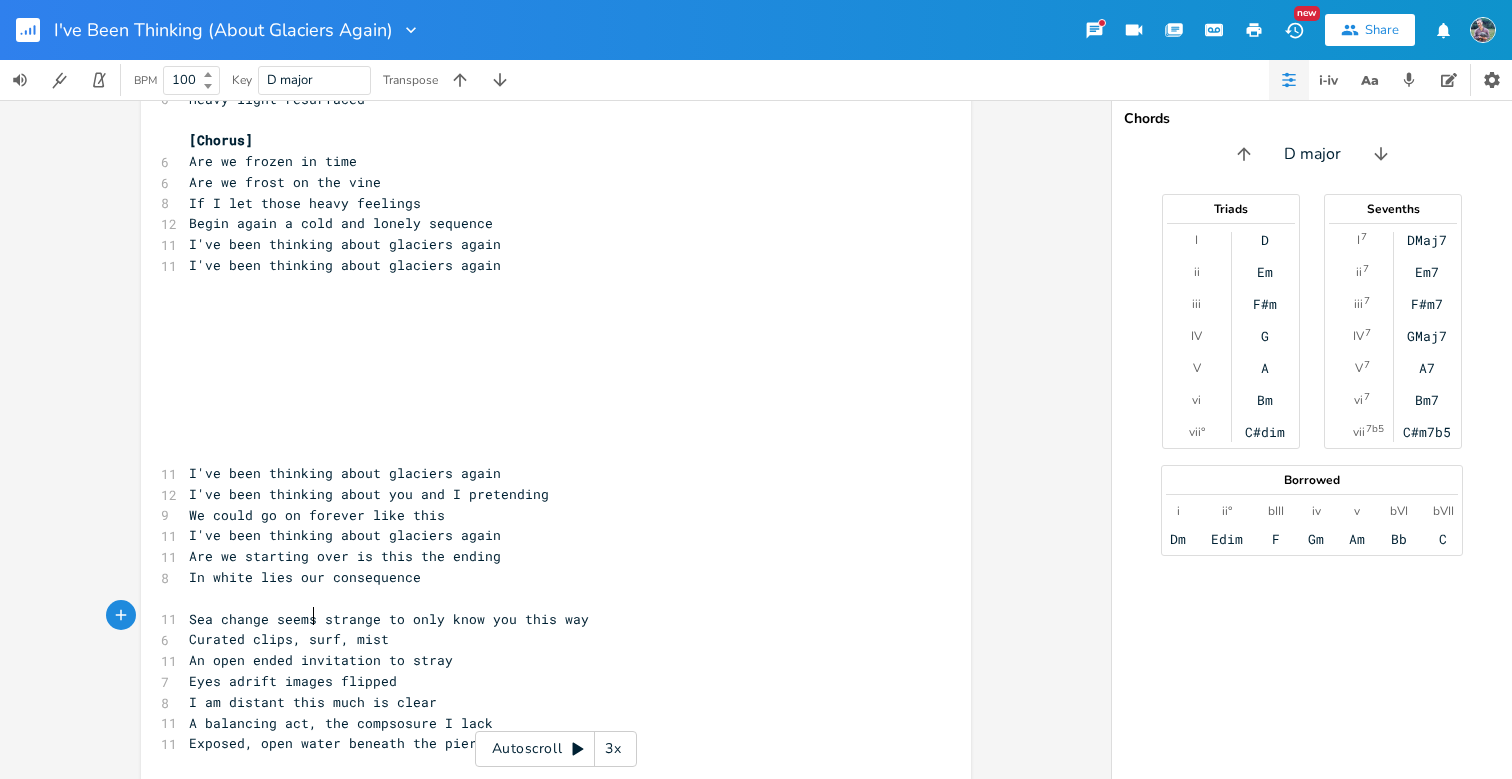 click on "Digital distance" at bounding box center [546, 785] 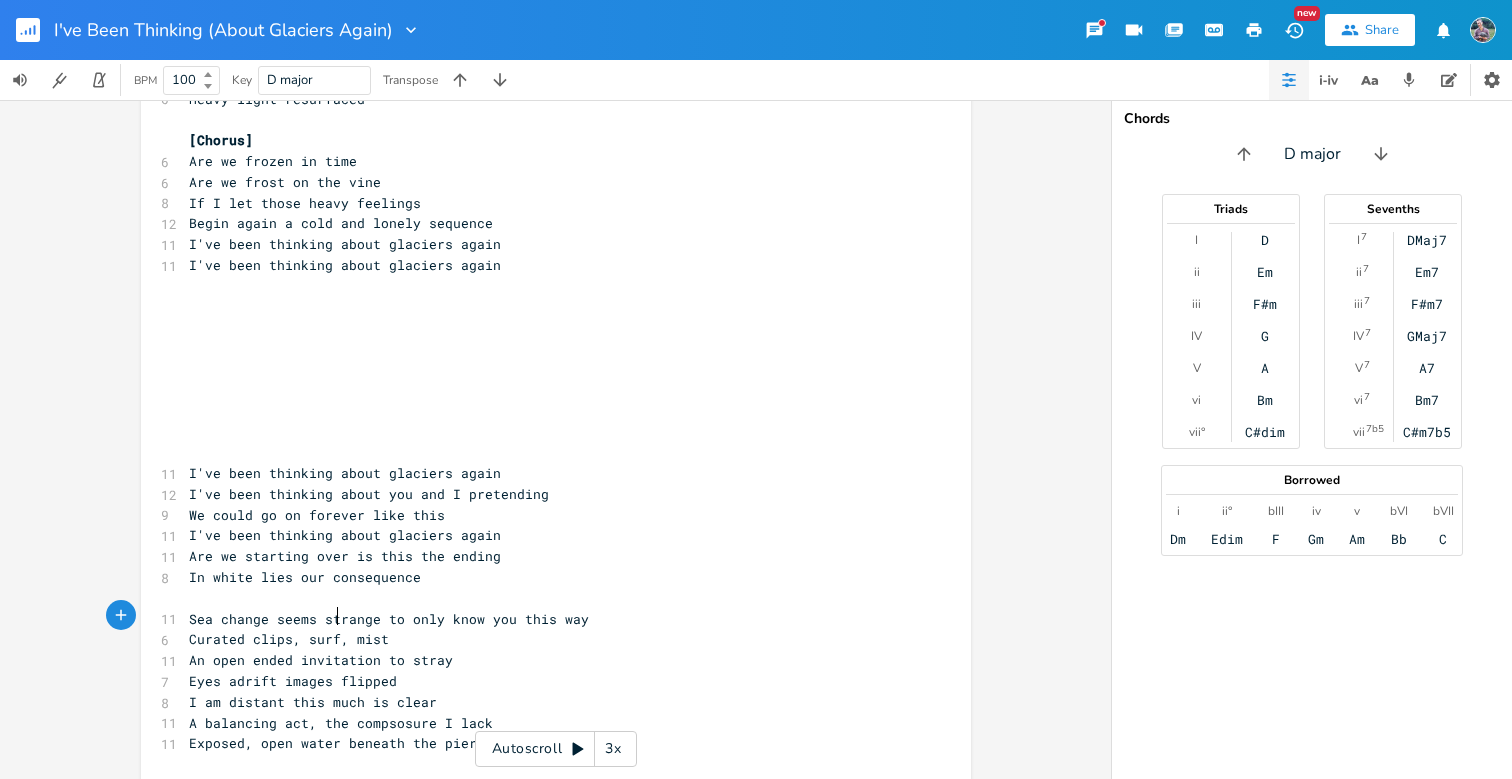 type on "rele" 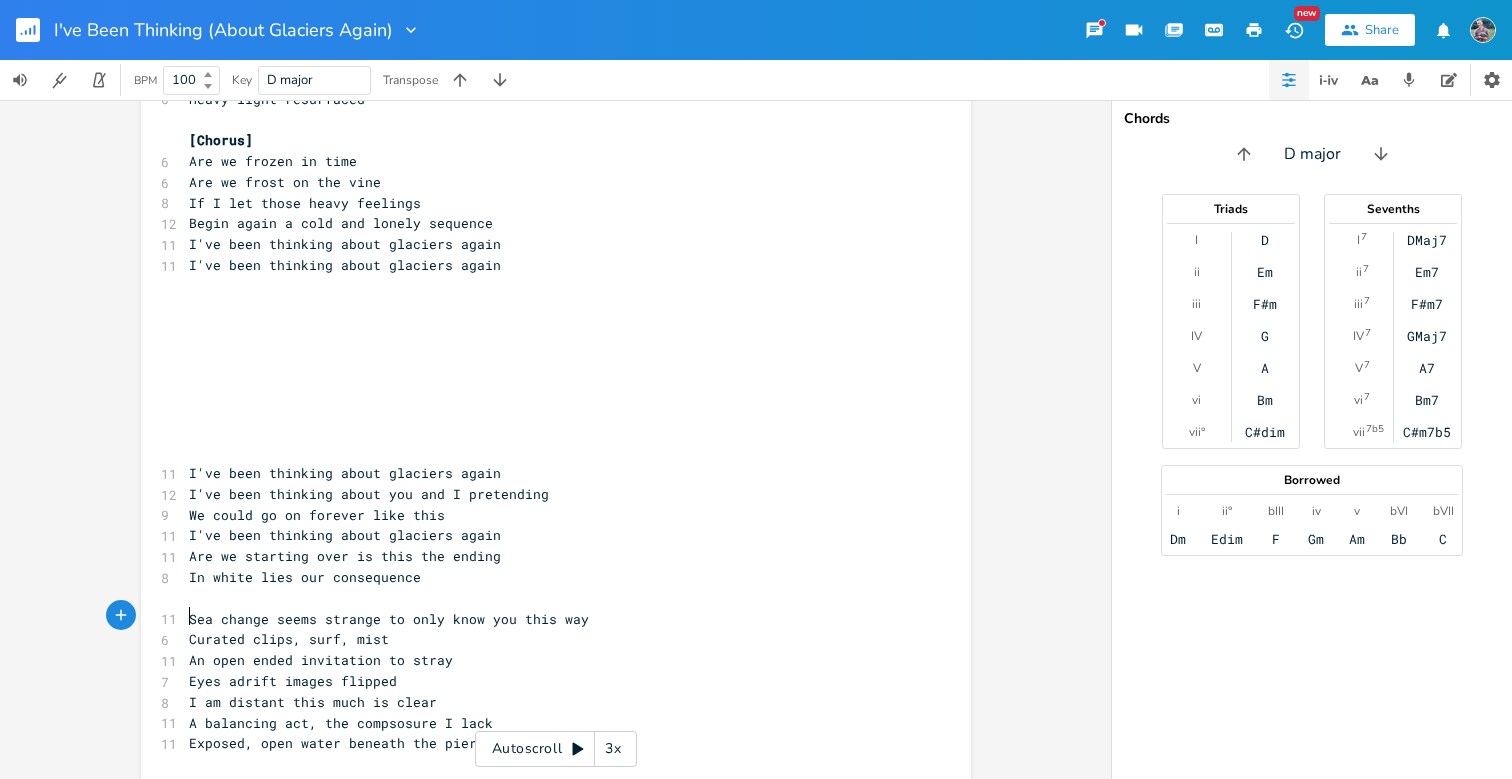 click on "Digital distance" at bounding box center (253, 785) 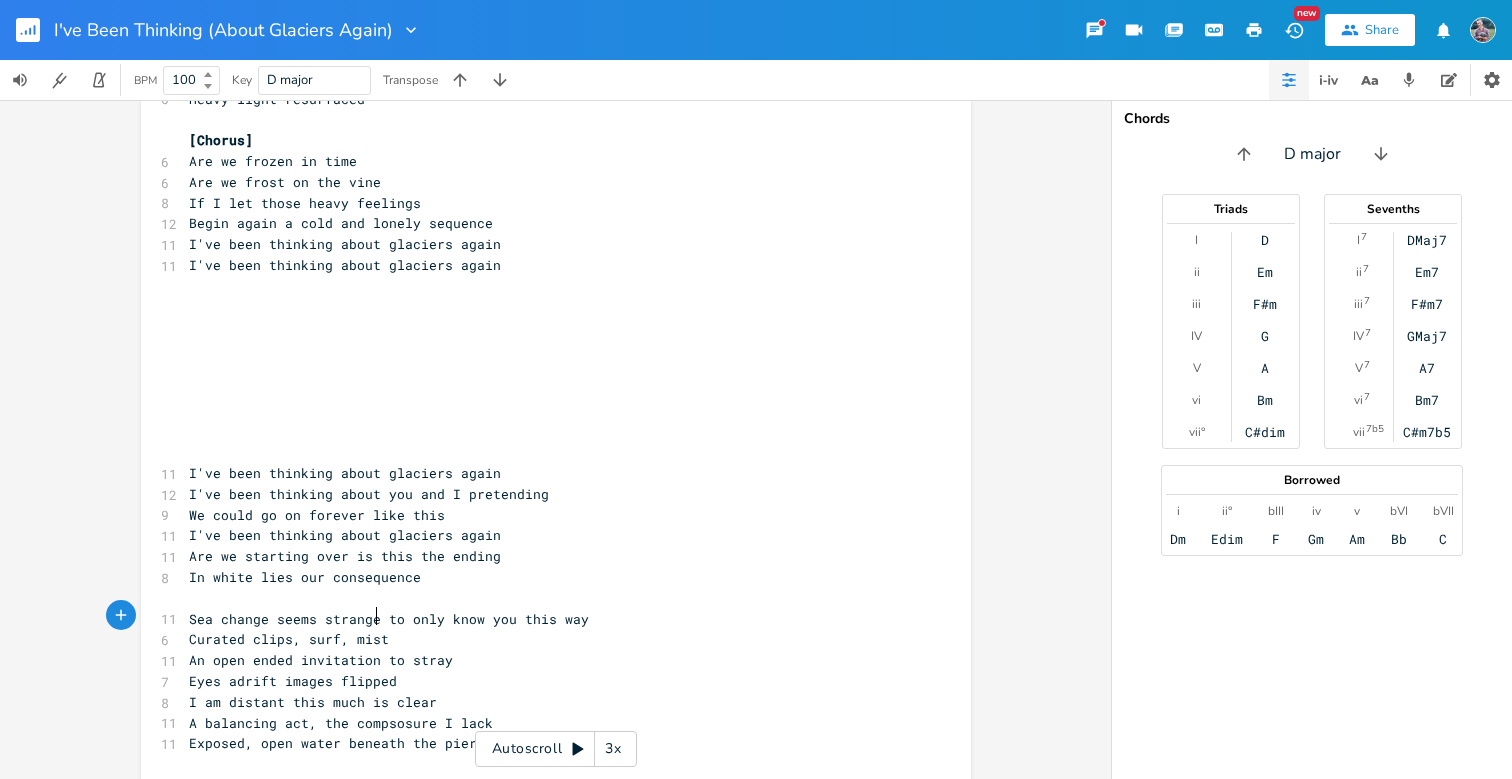 scroll, scrollTop: 0, scrollLeft: 106, axis: horizontal 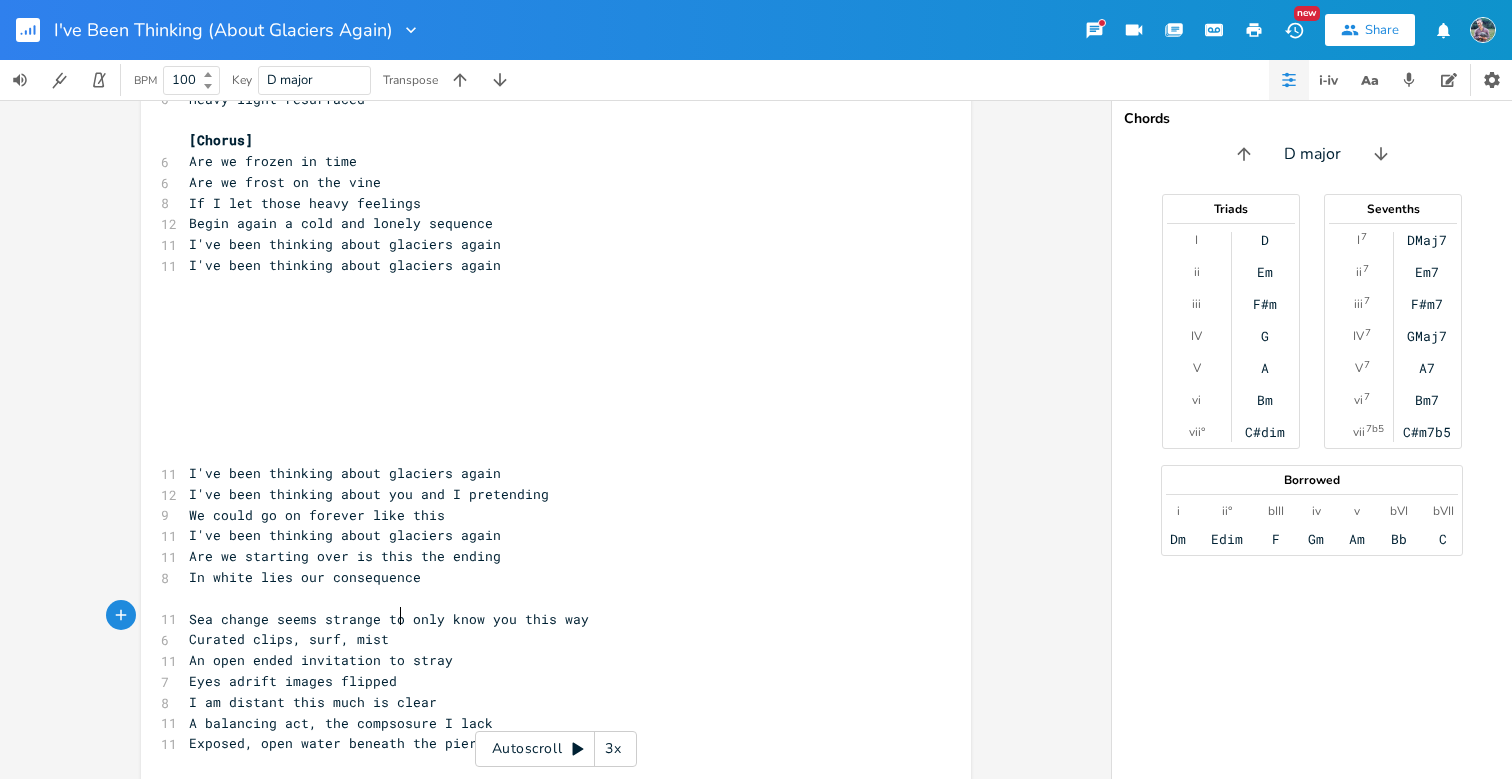 click on "It's so relentless, this Digital distance" at bounding box center [353, 785] 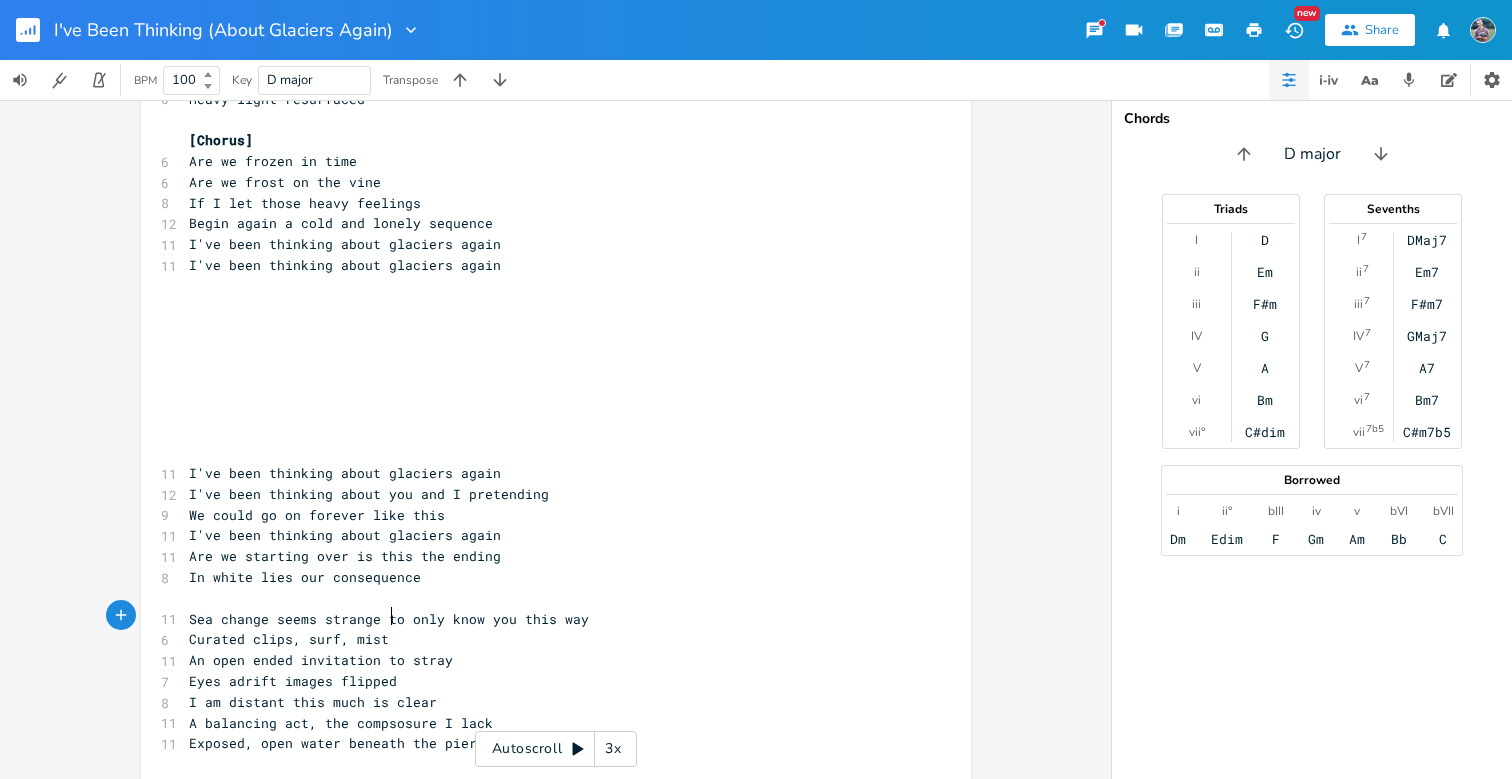 click on "It's so relentless, this Digital distance" at bounding box center (353, 785) 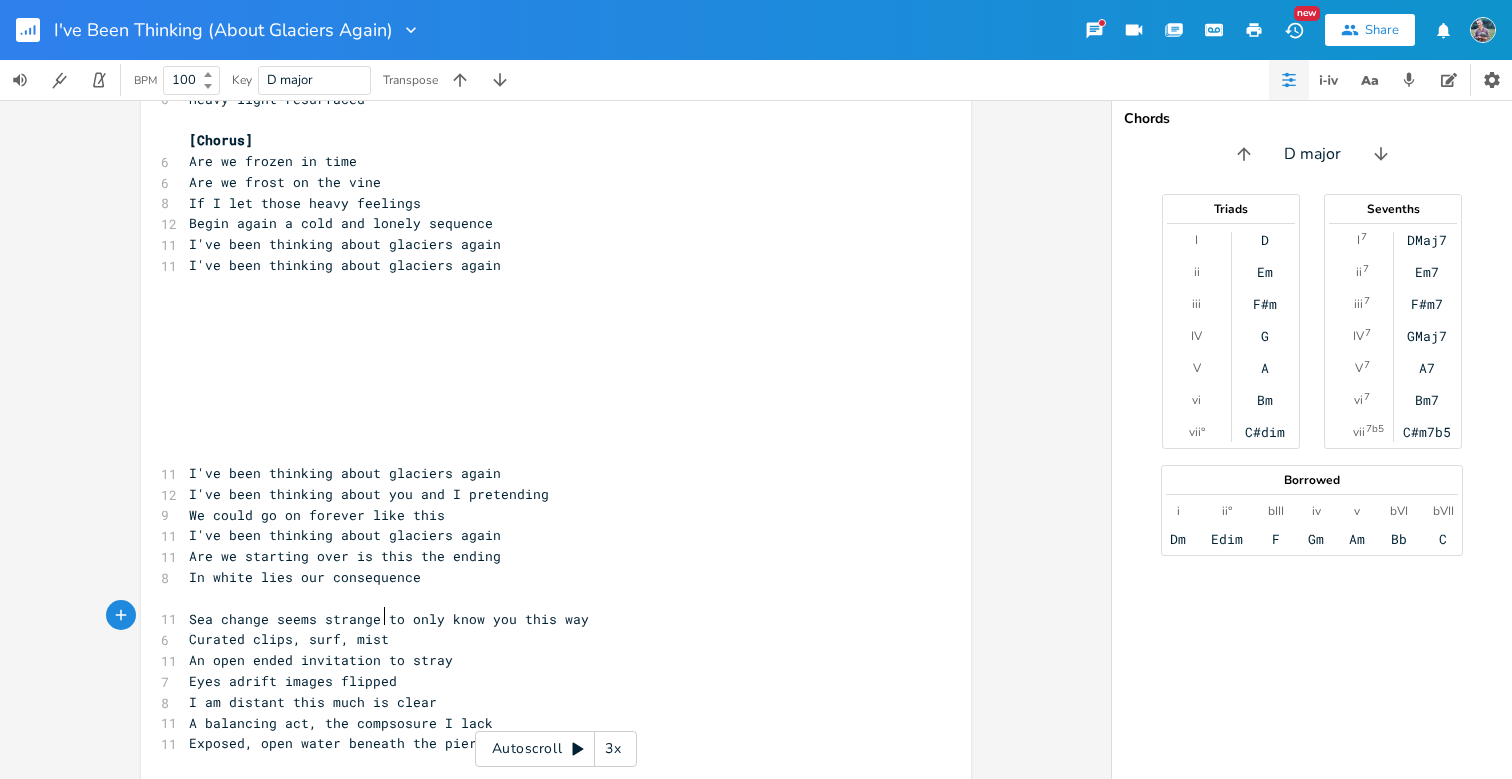 type on "d" 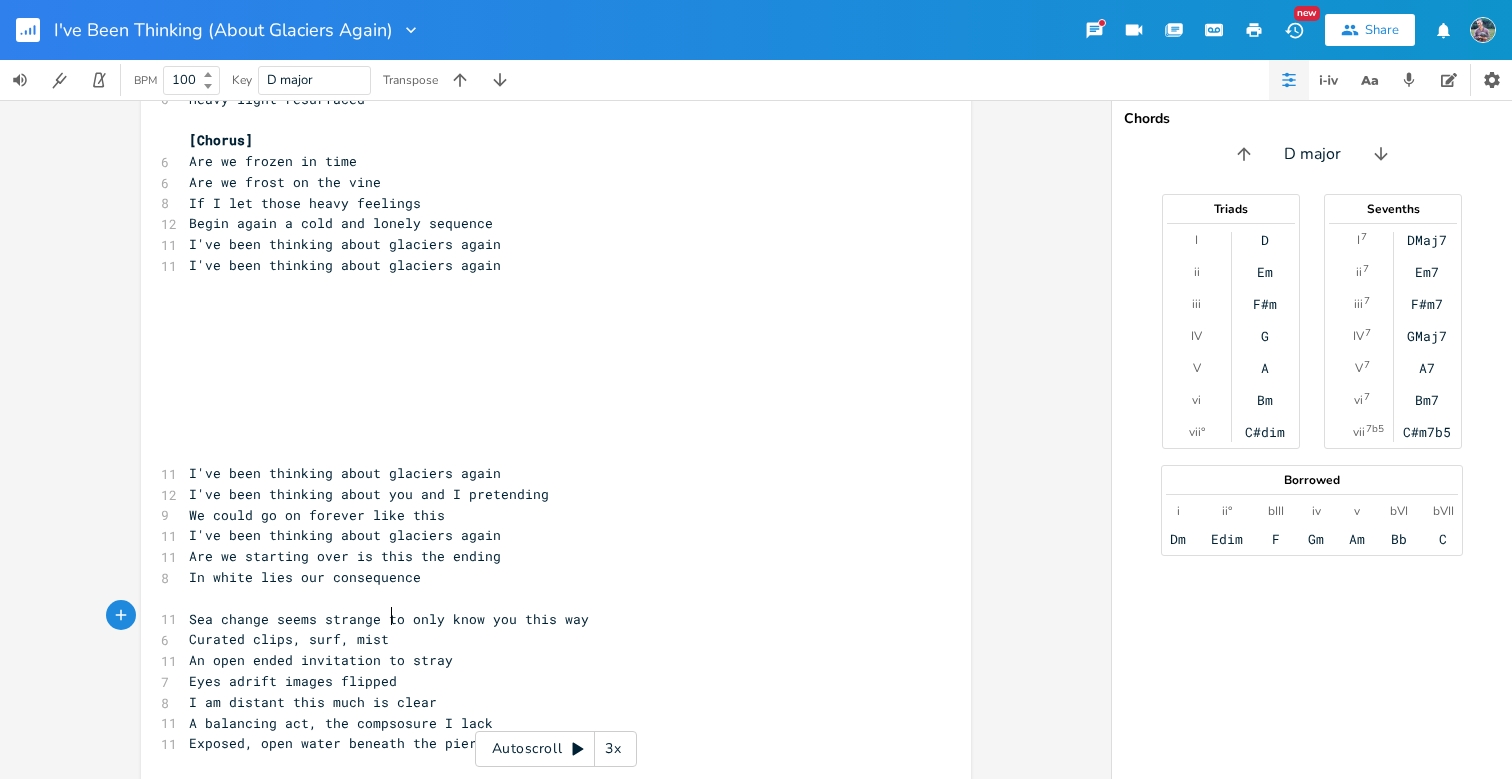 click on "It's so relentless, this digital distance" at bounding box center (546, 785) 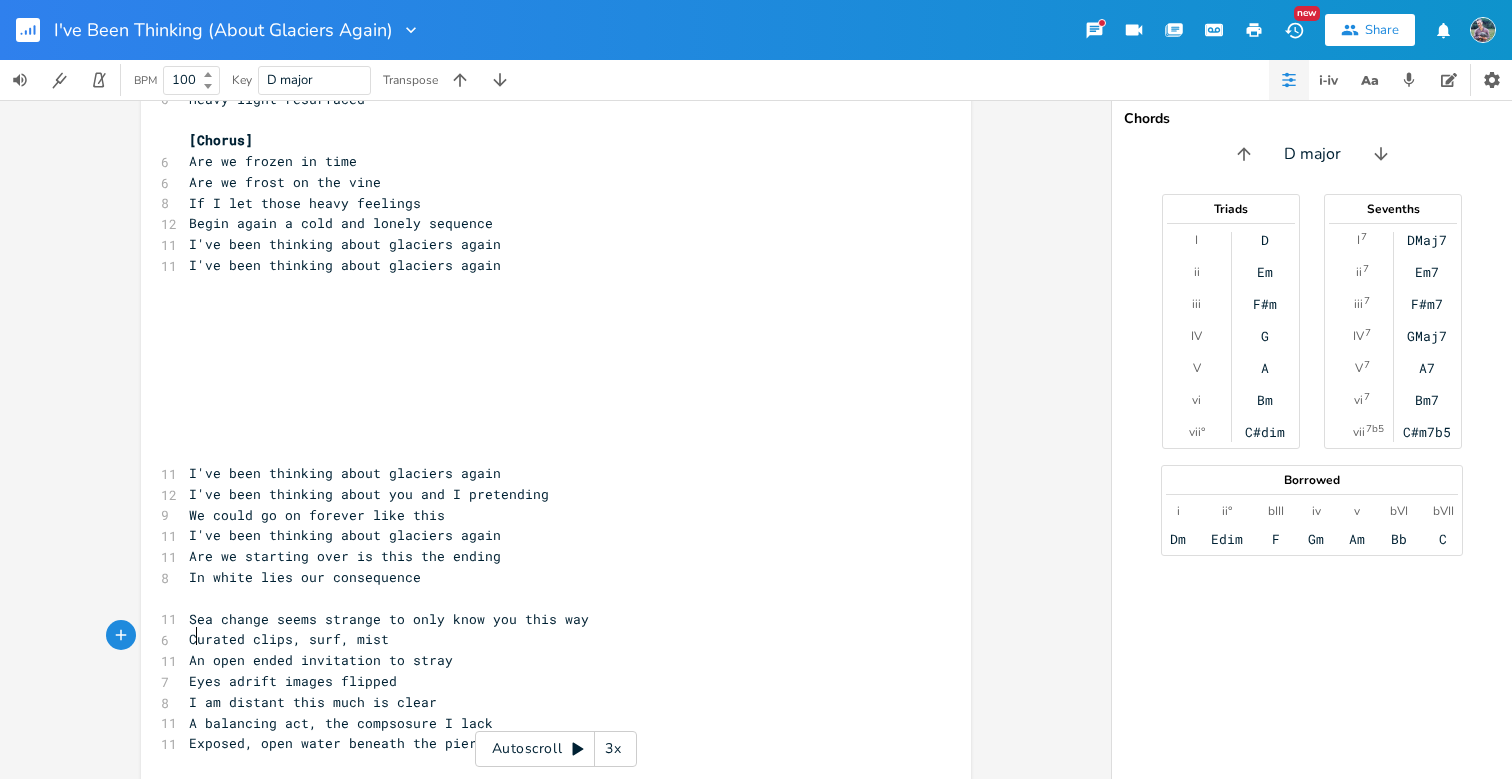 scroll, scrollTop: 0, scrollLeft: 7, axis: horizontal 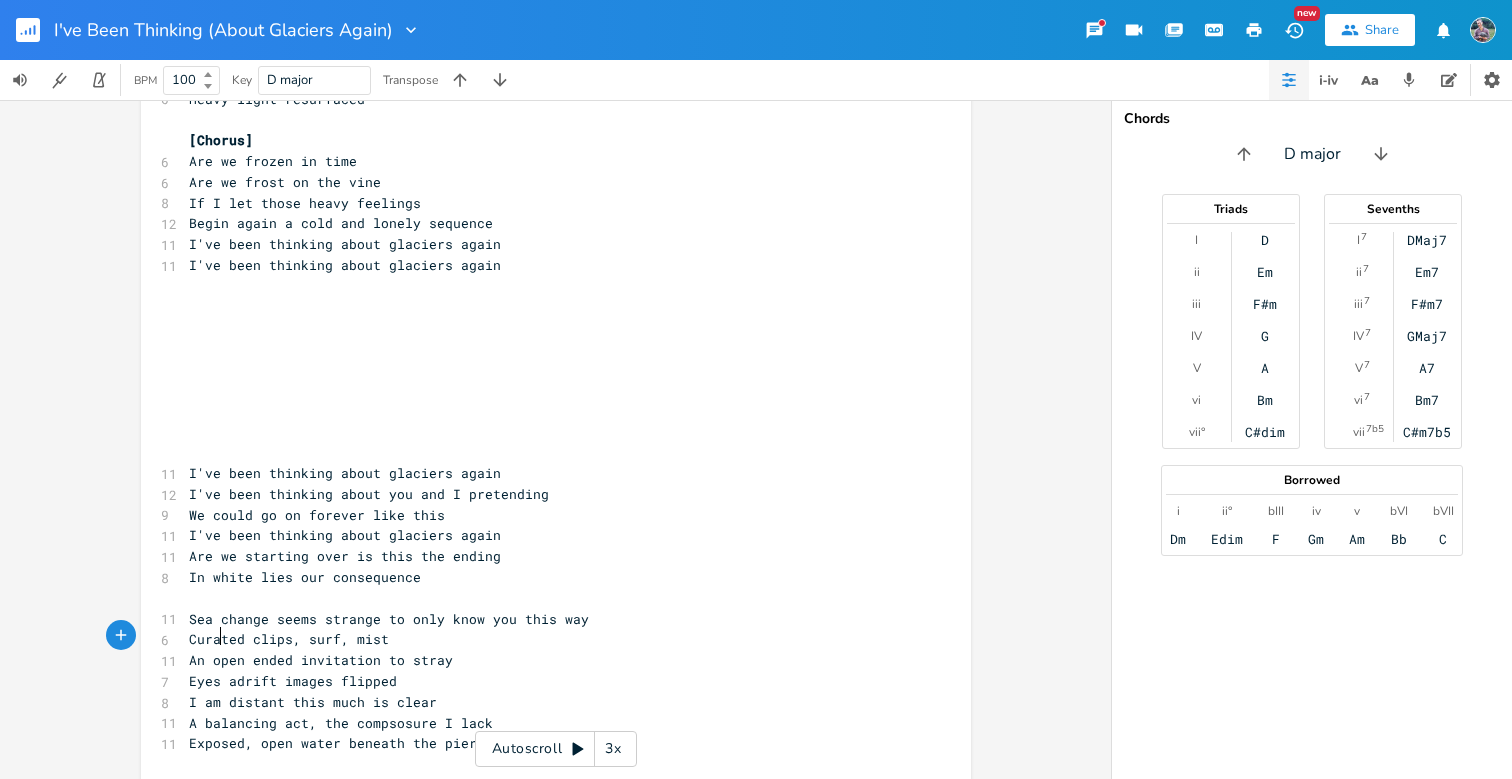 type on "It's" 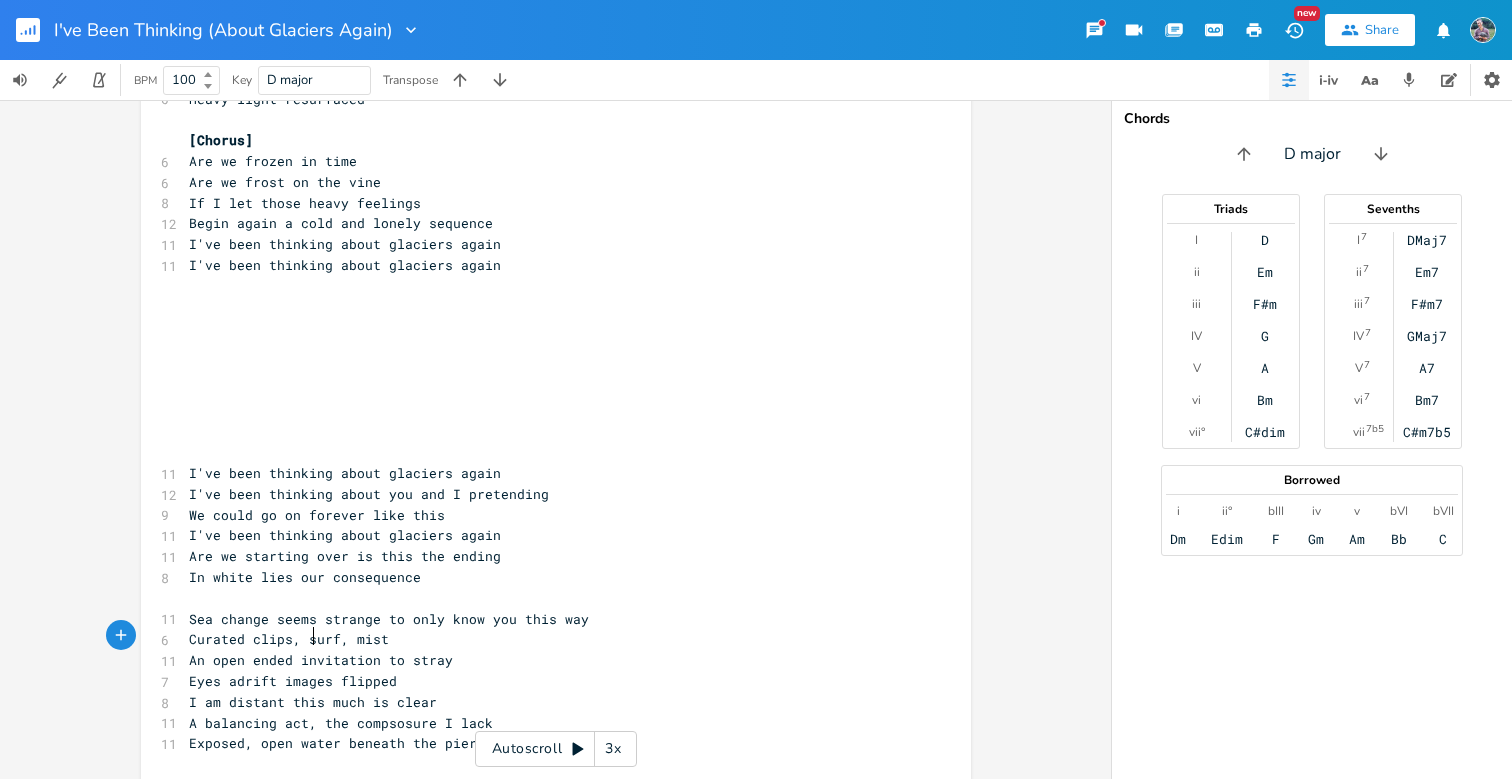 type on "been so long" 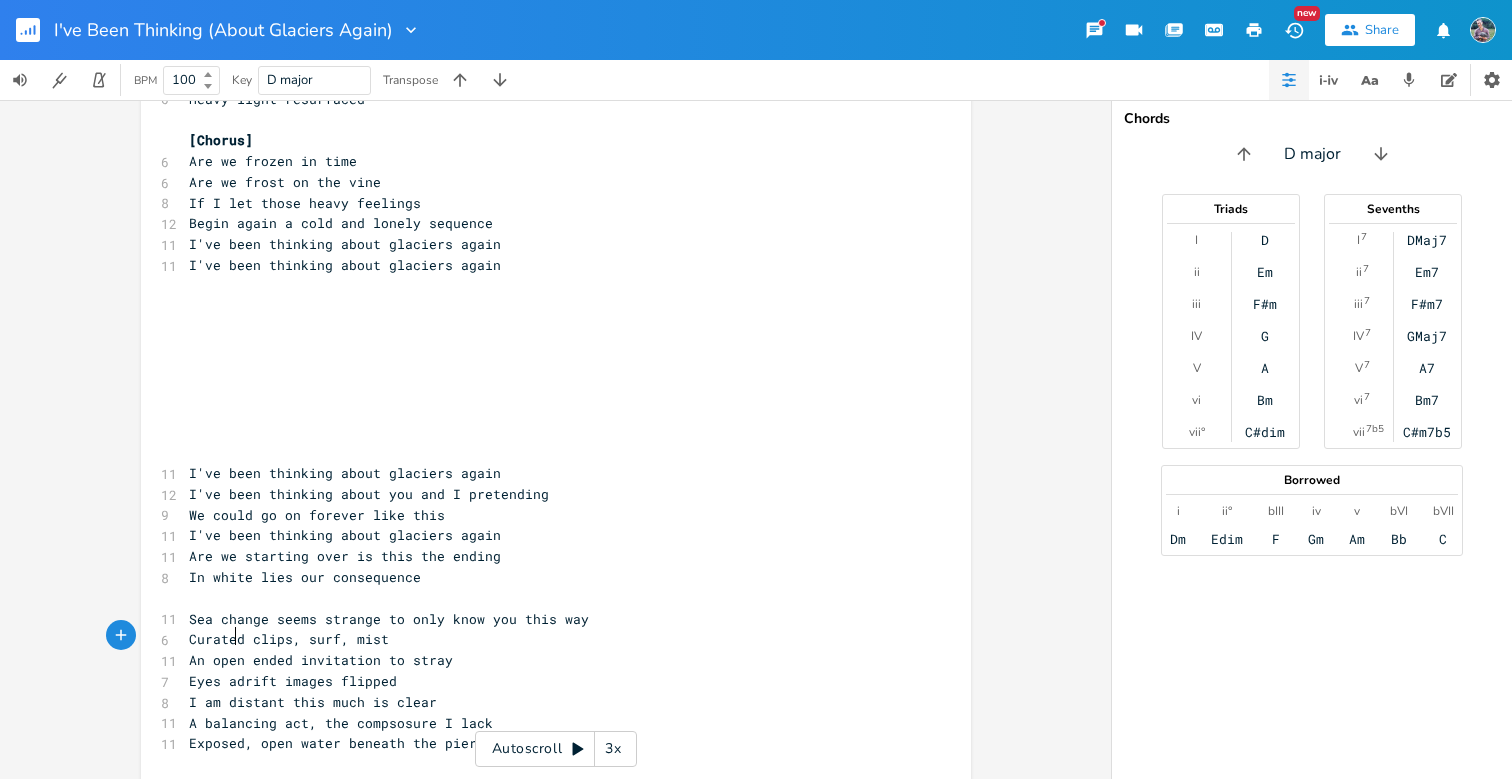 type on "You've b" 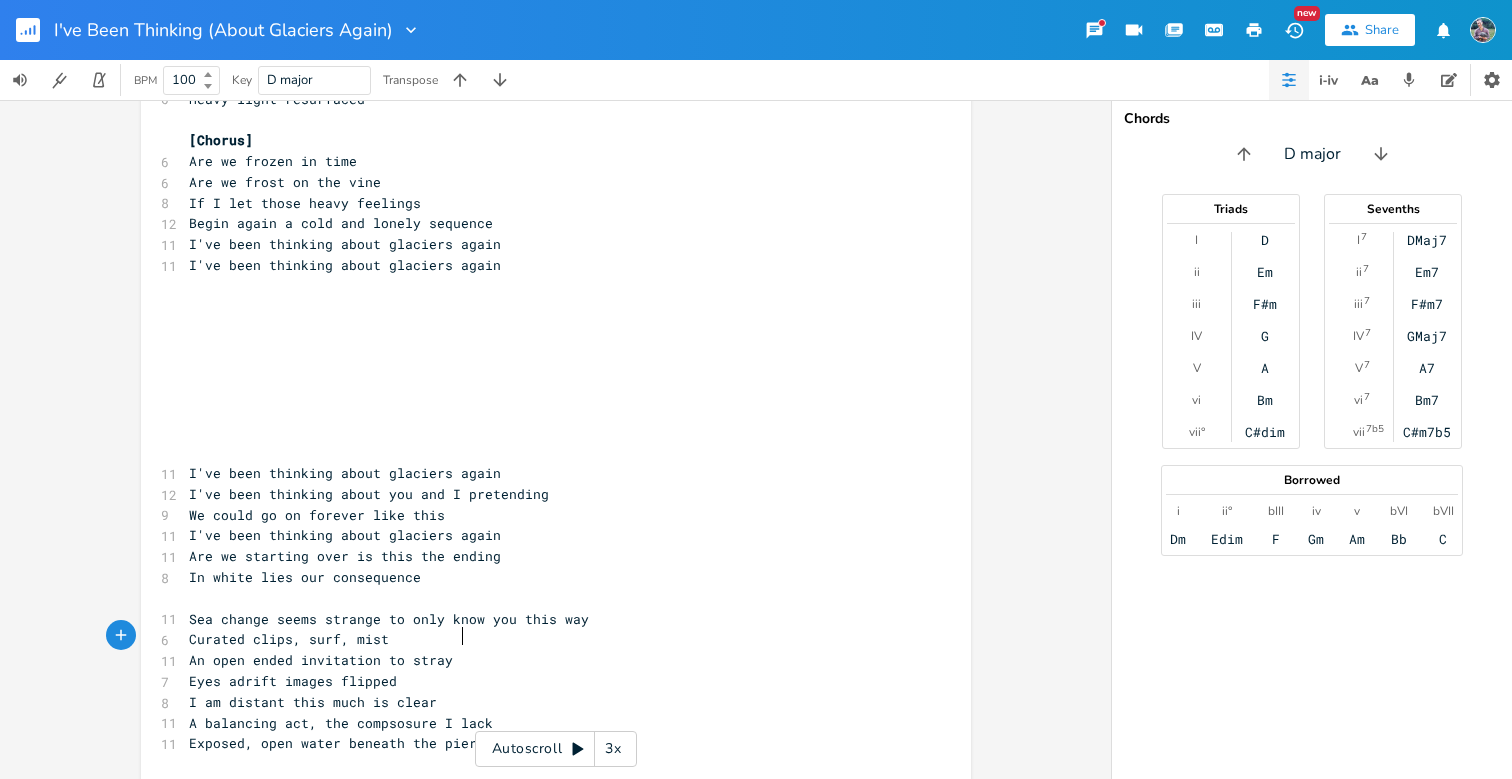 scroll, scrollTop: 0, scrollLeft: 156, axis: horizontal 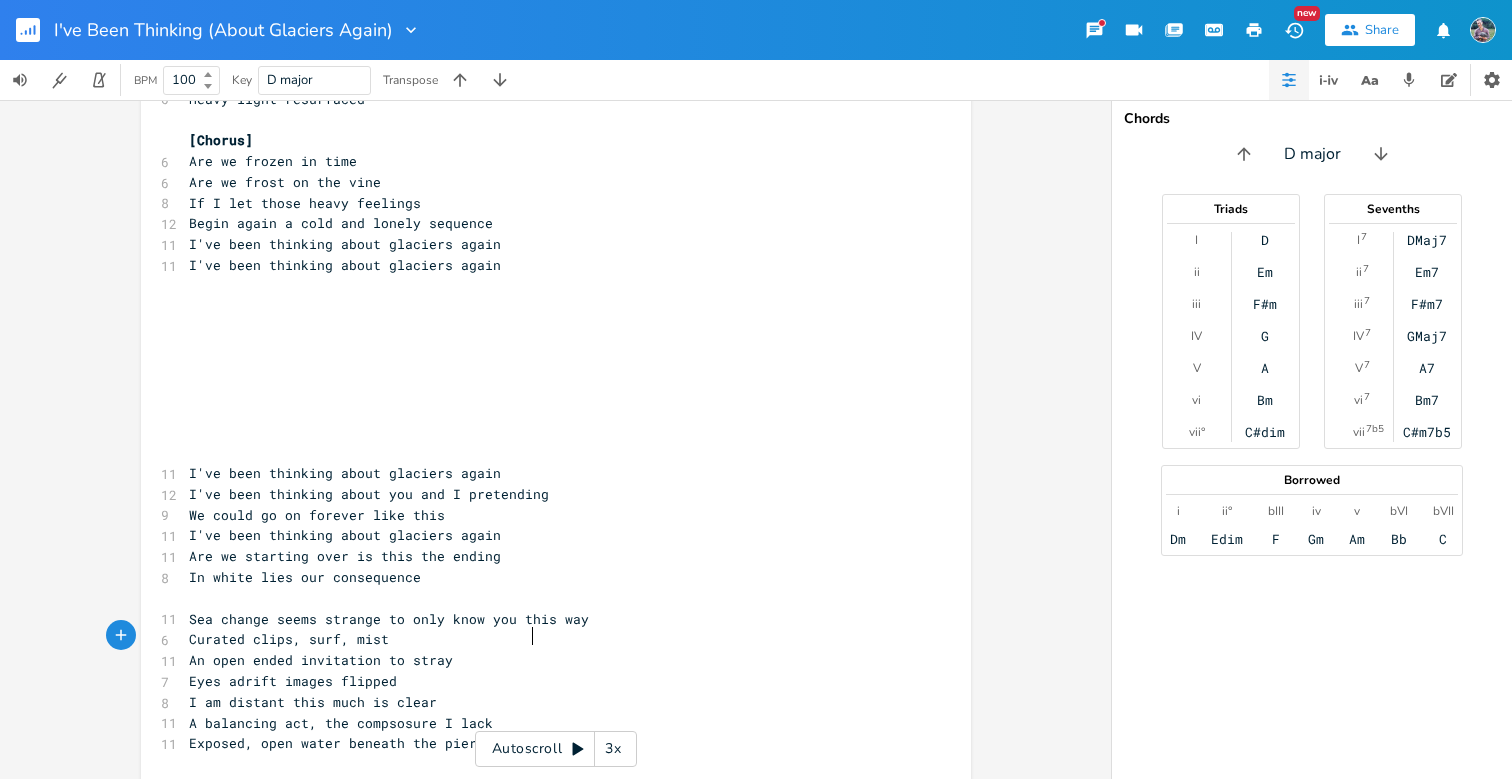 type on "been gone now for so long how does it" 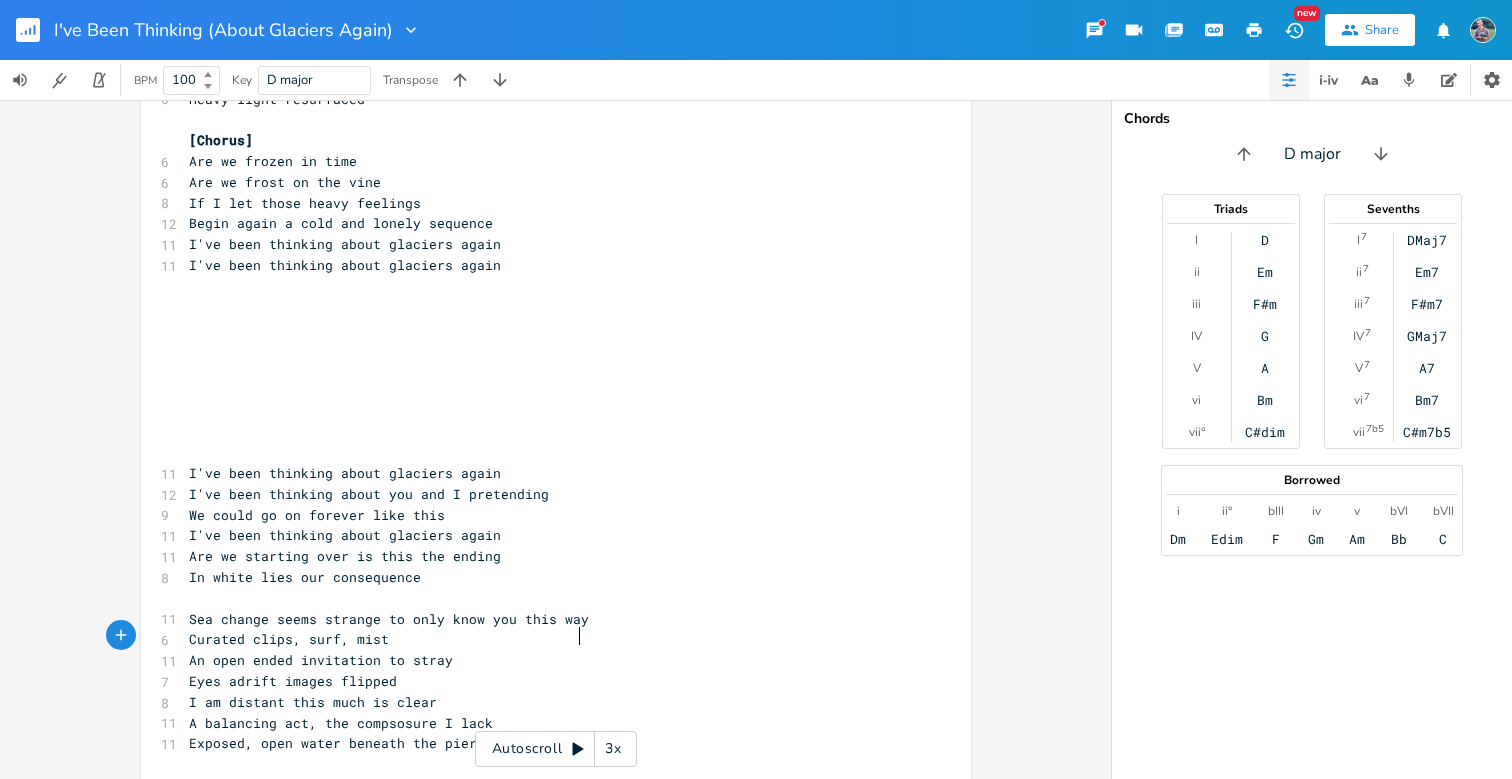 scroll, scrollTop: 0, scrollLeft: 45, axis: horizontal 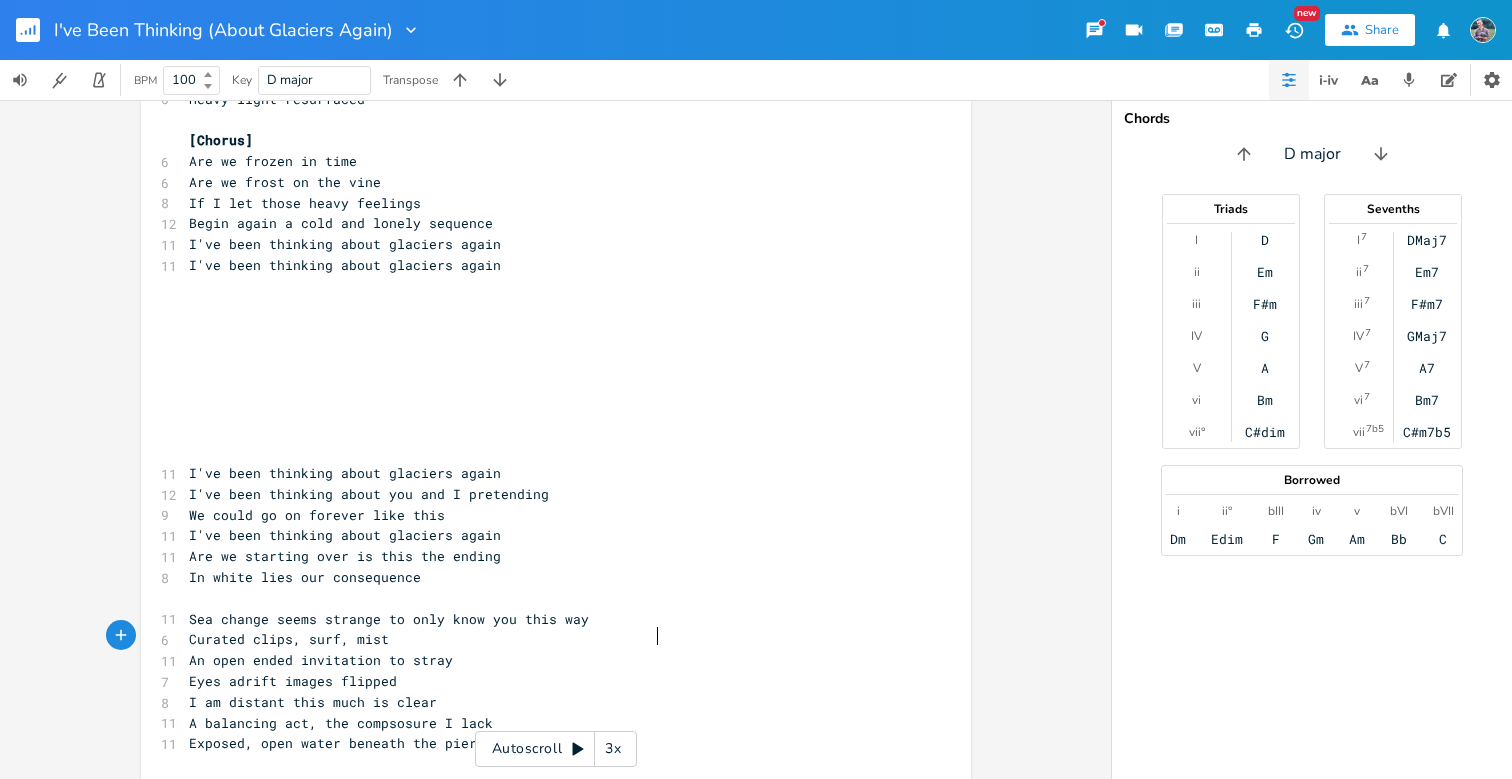 type on "can it be that youu" 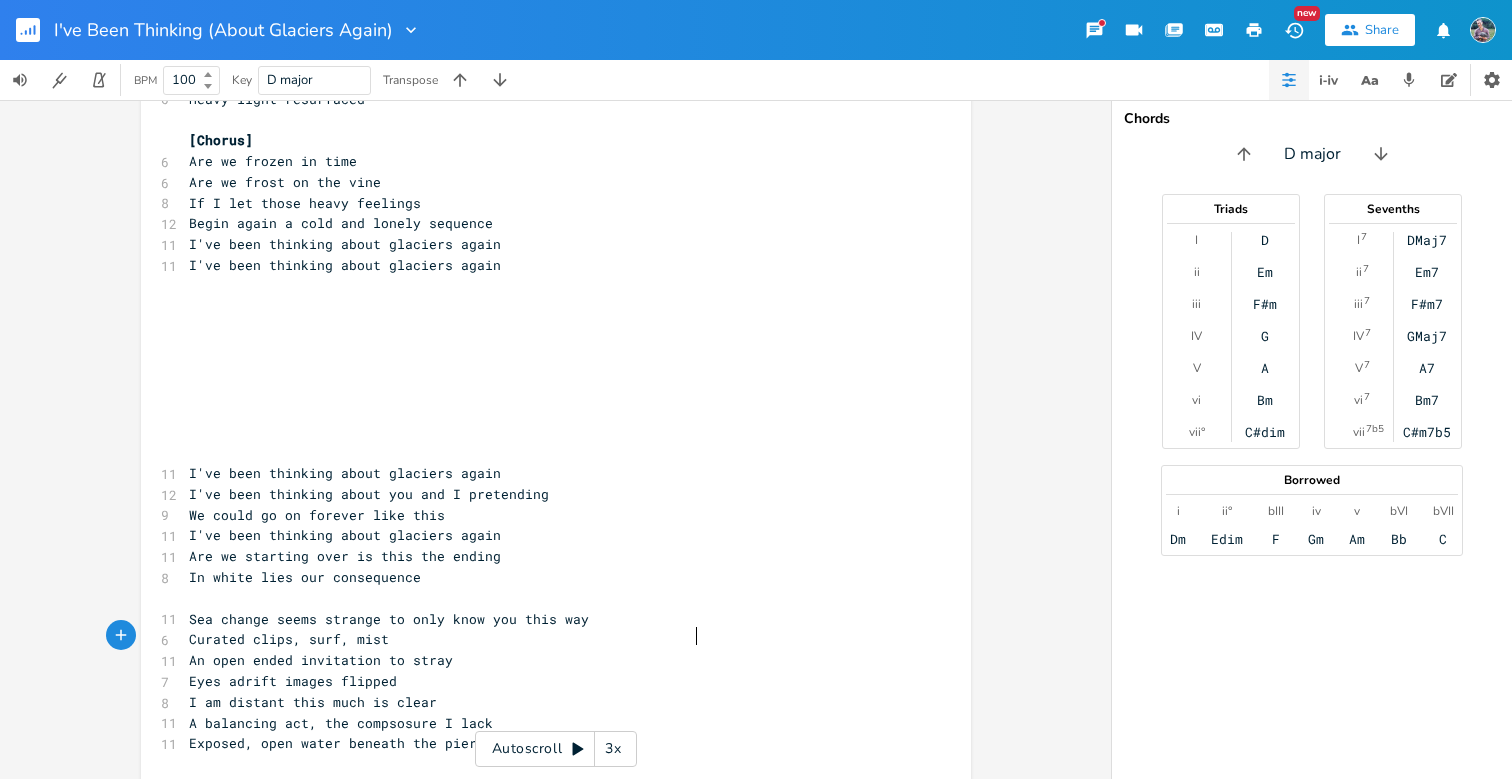 type on "are s" 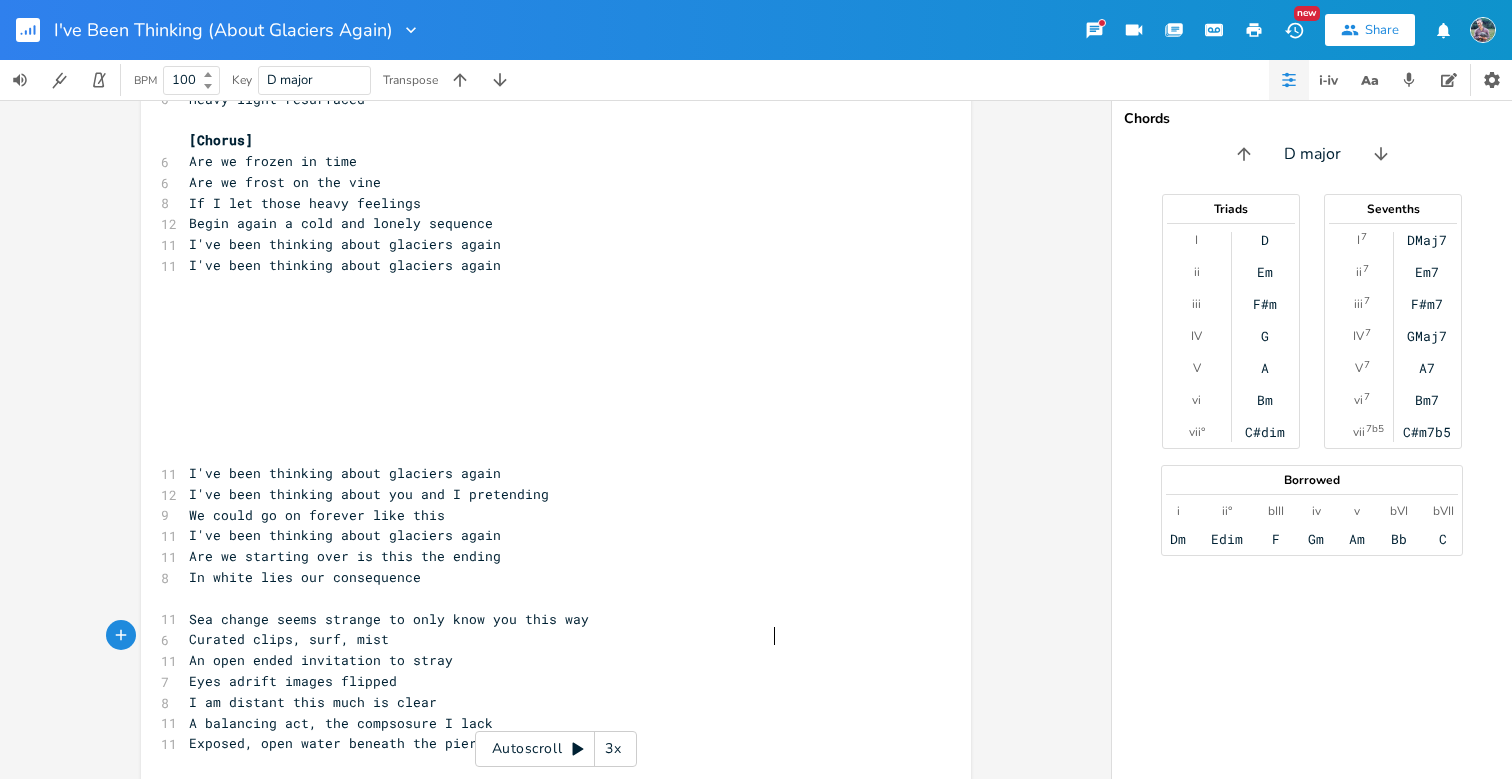 type on "right here?" 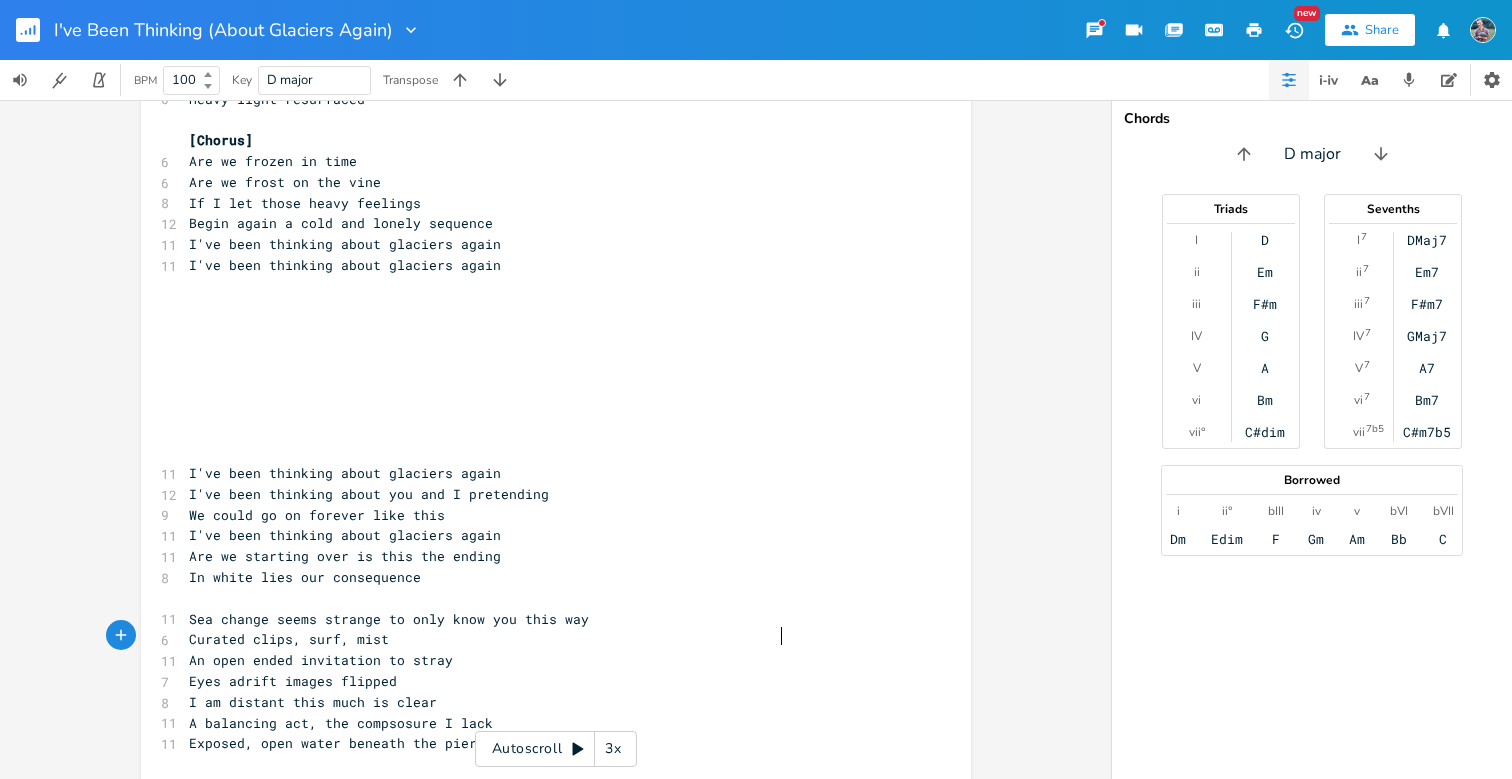 scroll, scrollTop: 0, scrollLeft: 53, axis: horizontal 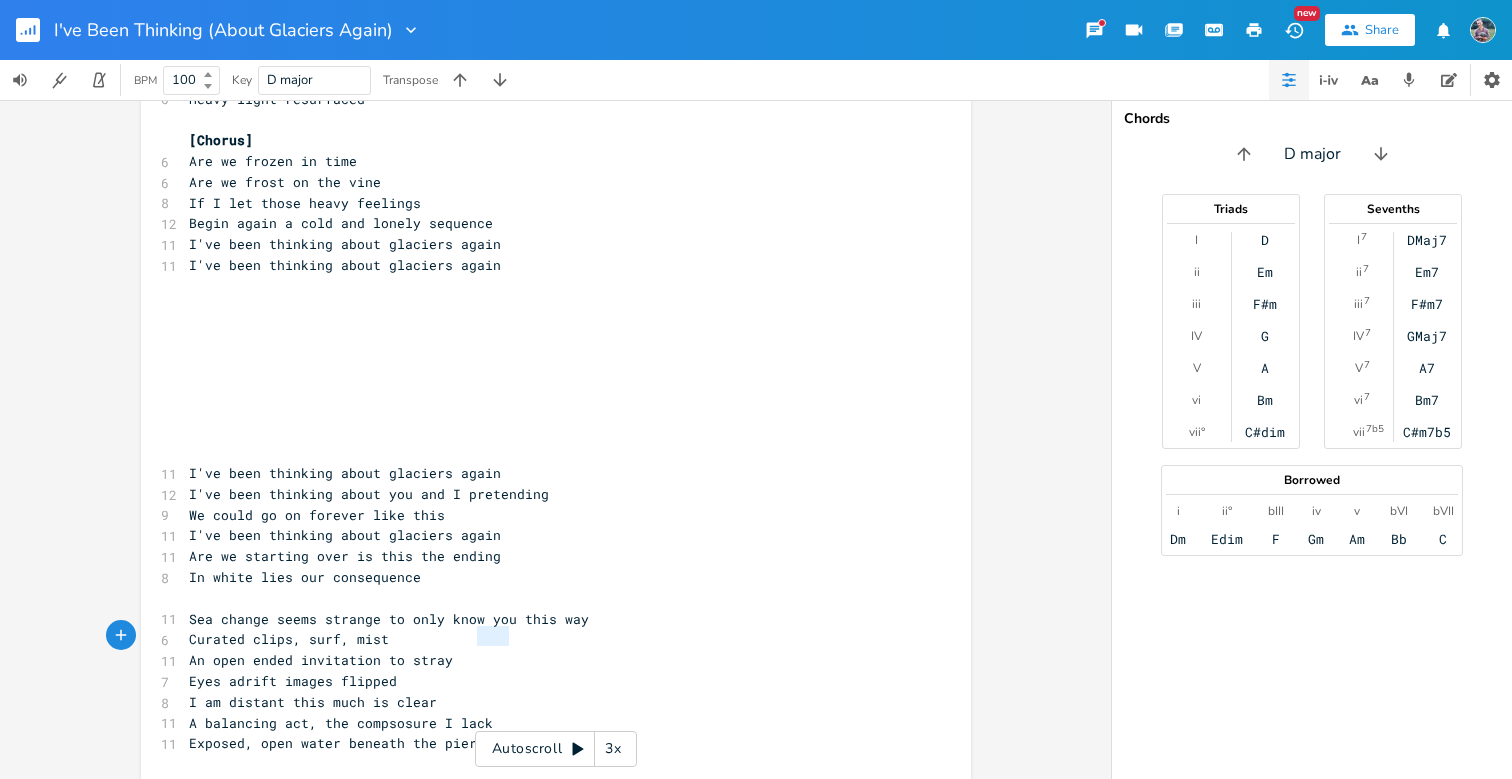 click on "You've been gone now for so long how does can it be that you are right here?" at bounding box center (493, 806) 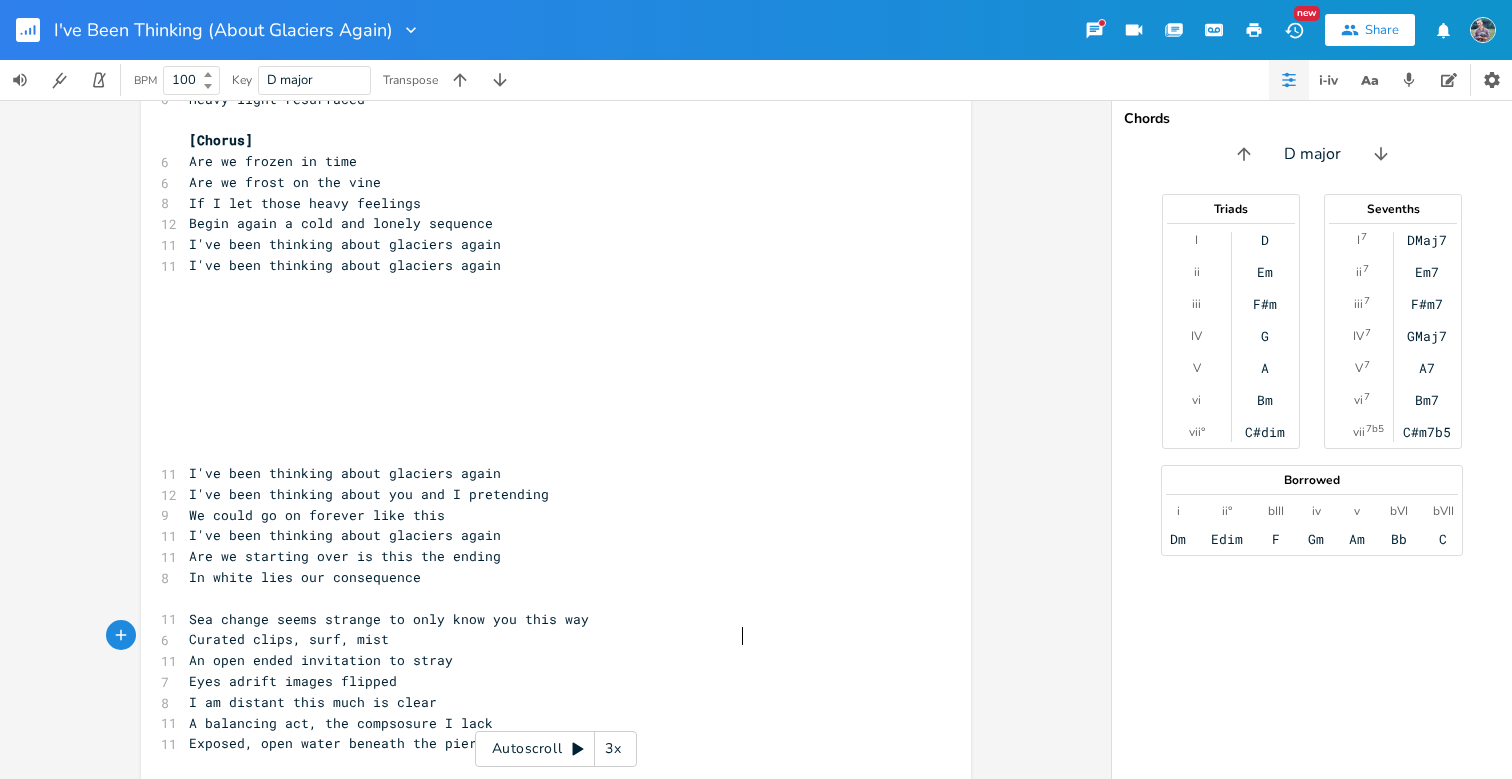 click on "You've been gone now for so long how can it be that you are right here?" at bounding box center [546, 806] 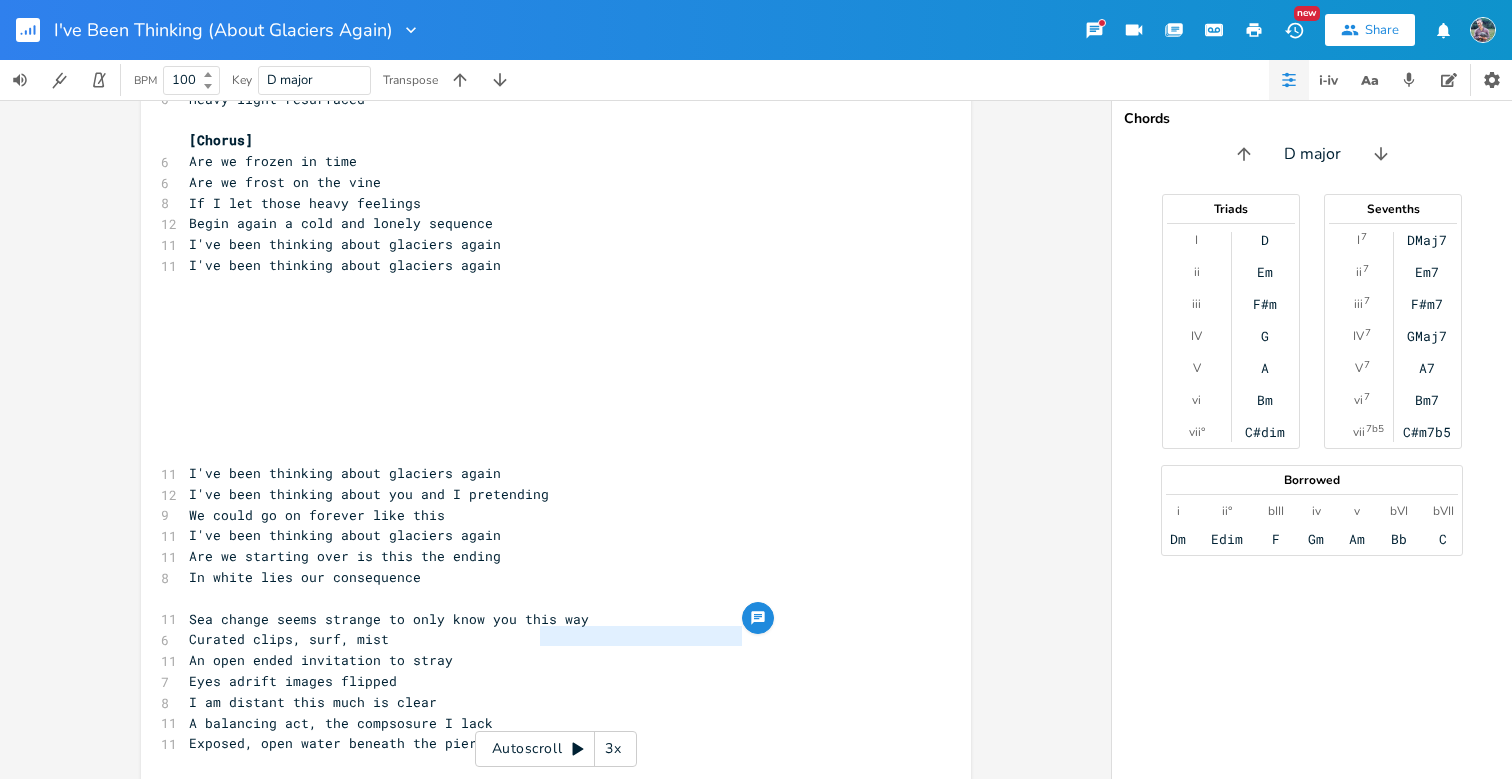 type on "be that you are right here?" 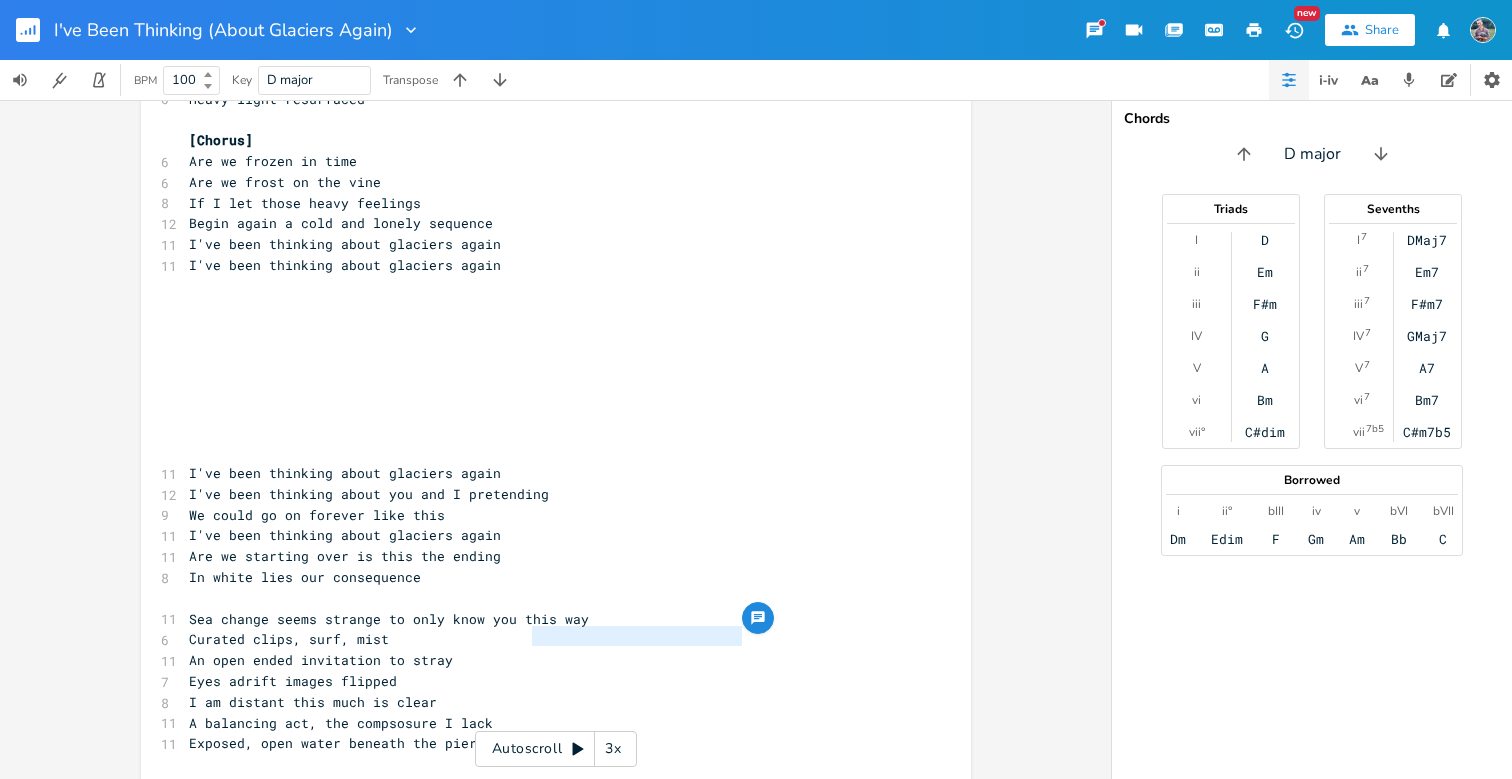 drag, startPoint x: 741, startPoint y: 636, endPoint x: 527, endPoint y: 636, distance: 214 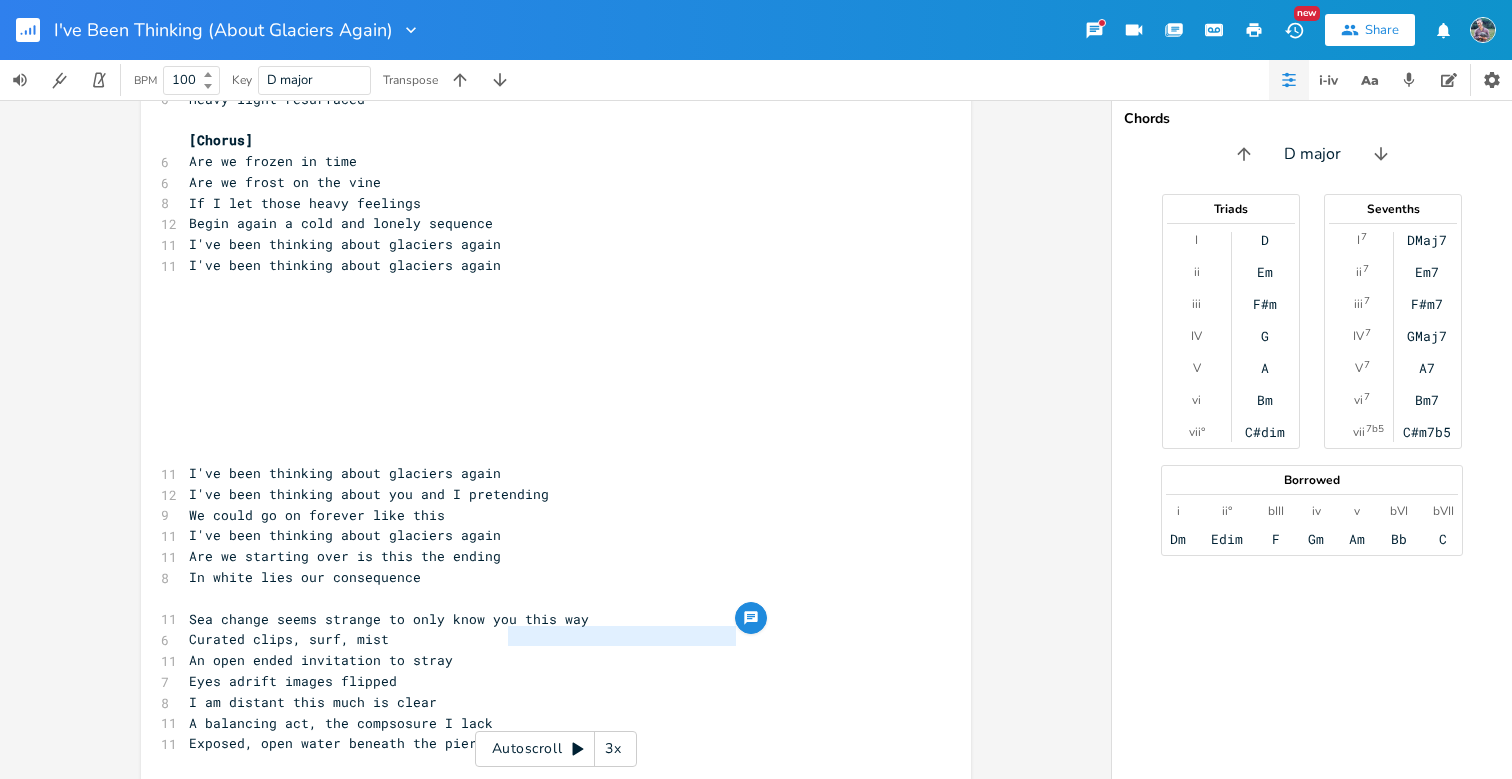 drag, startPoint x: 729, startPoint y: 636, endPoint x: 505, endPoint y: 642, distance: 224.08034 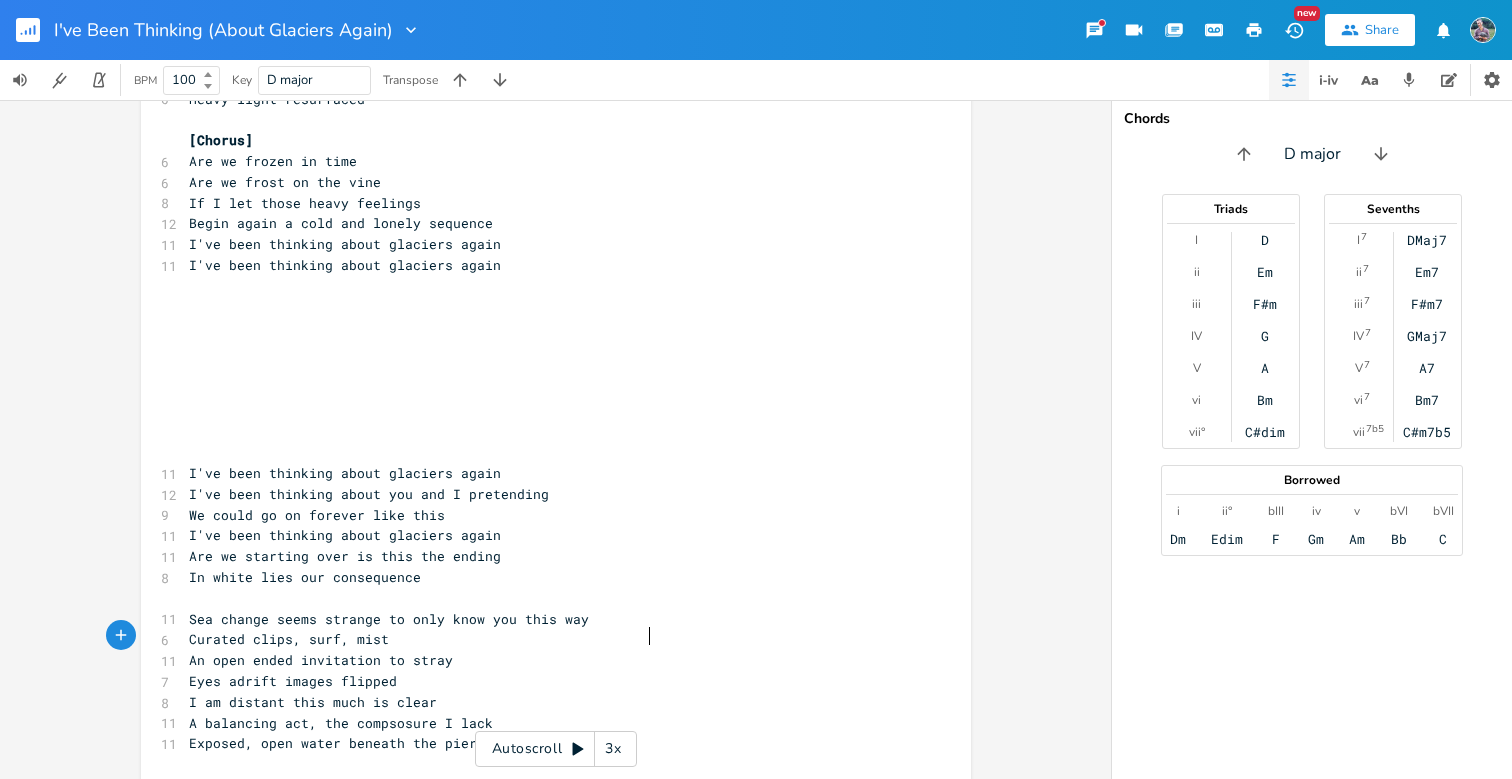 scroll, scrollTop: 0, scrollLeft: 94, axis: horizontal 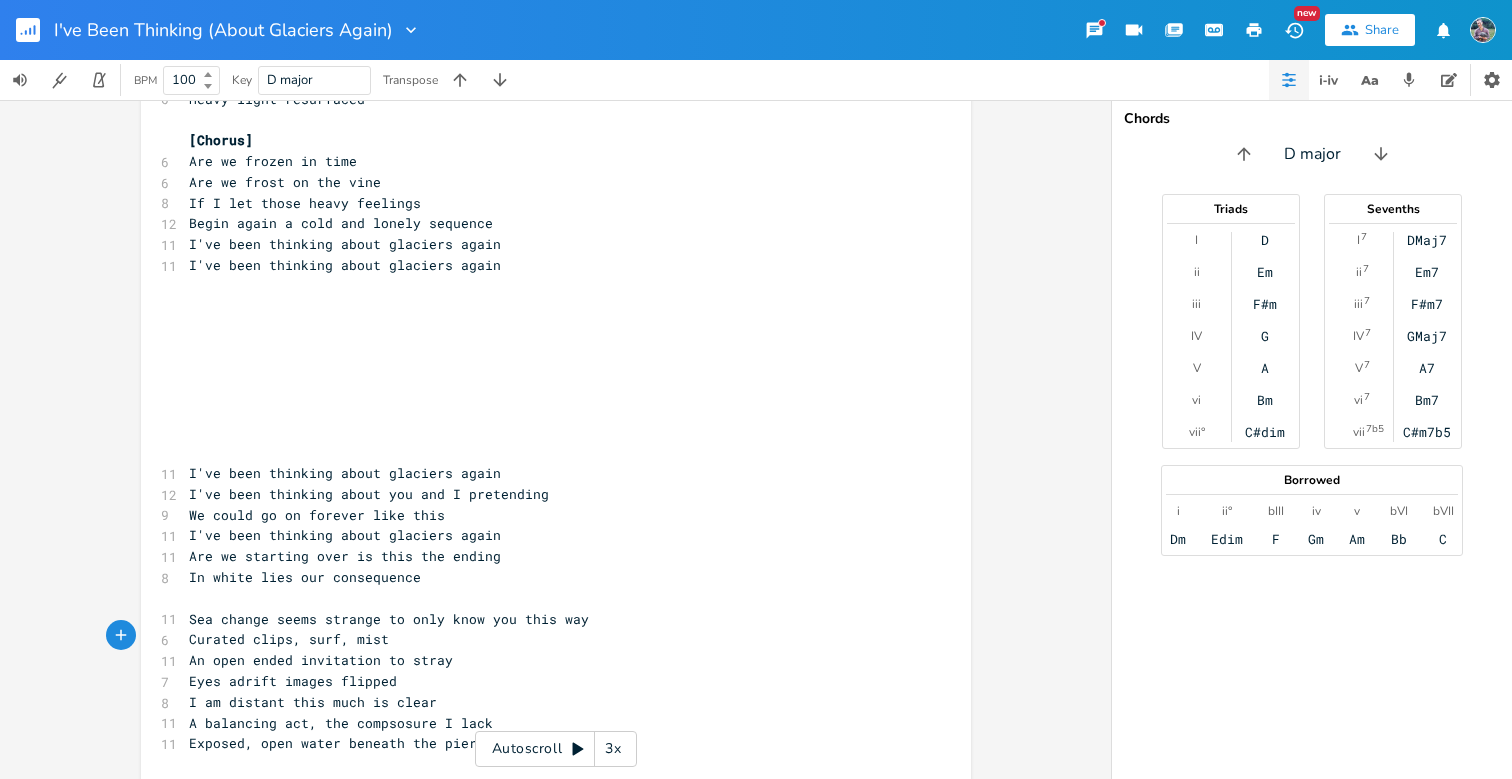 click on "You've been gone now for so long how can I see you right here?" at bounding box center [546, 806] 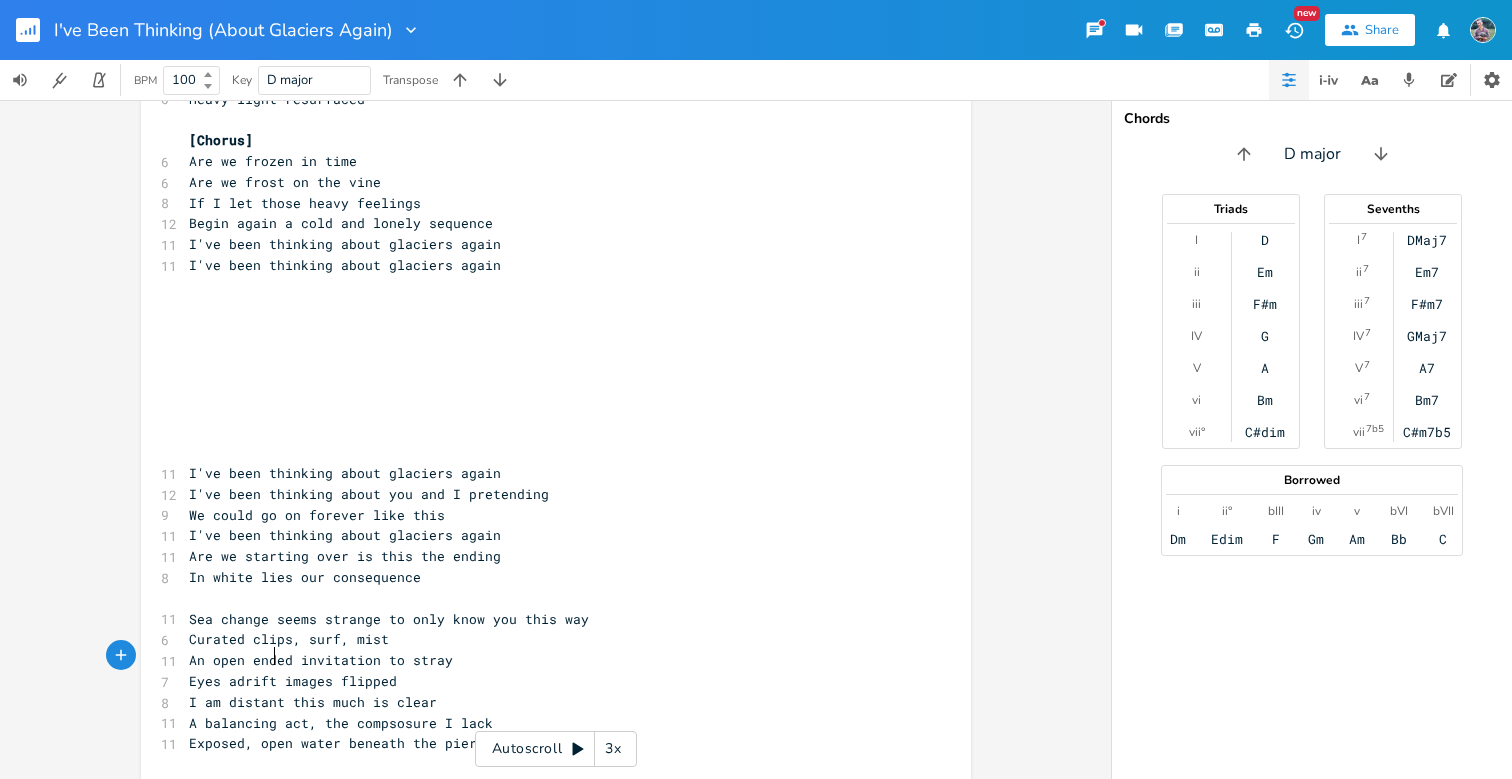 type on "It's so relt" 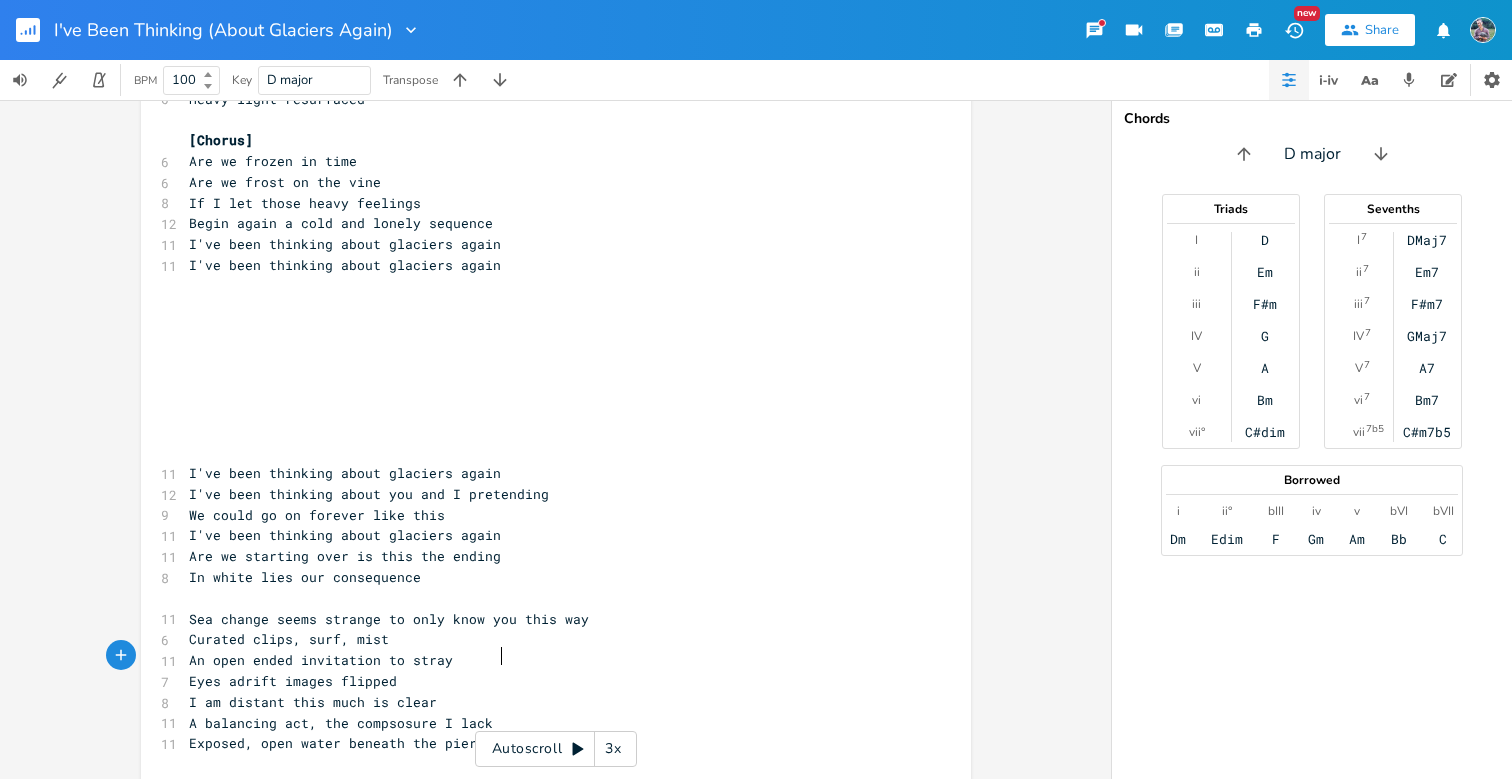 type on "entless, this digital distande" 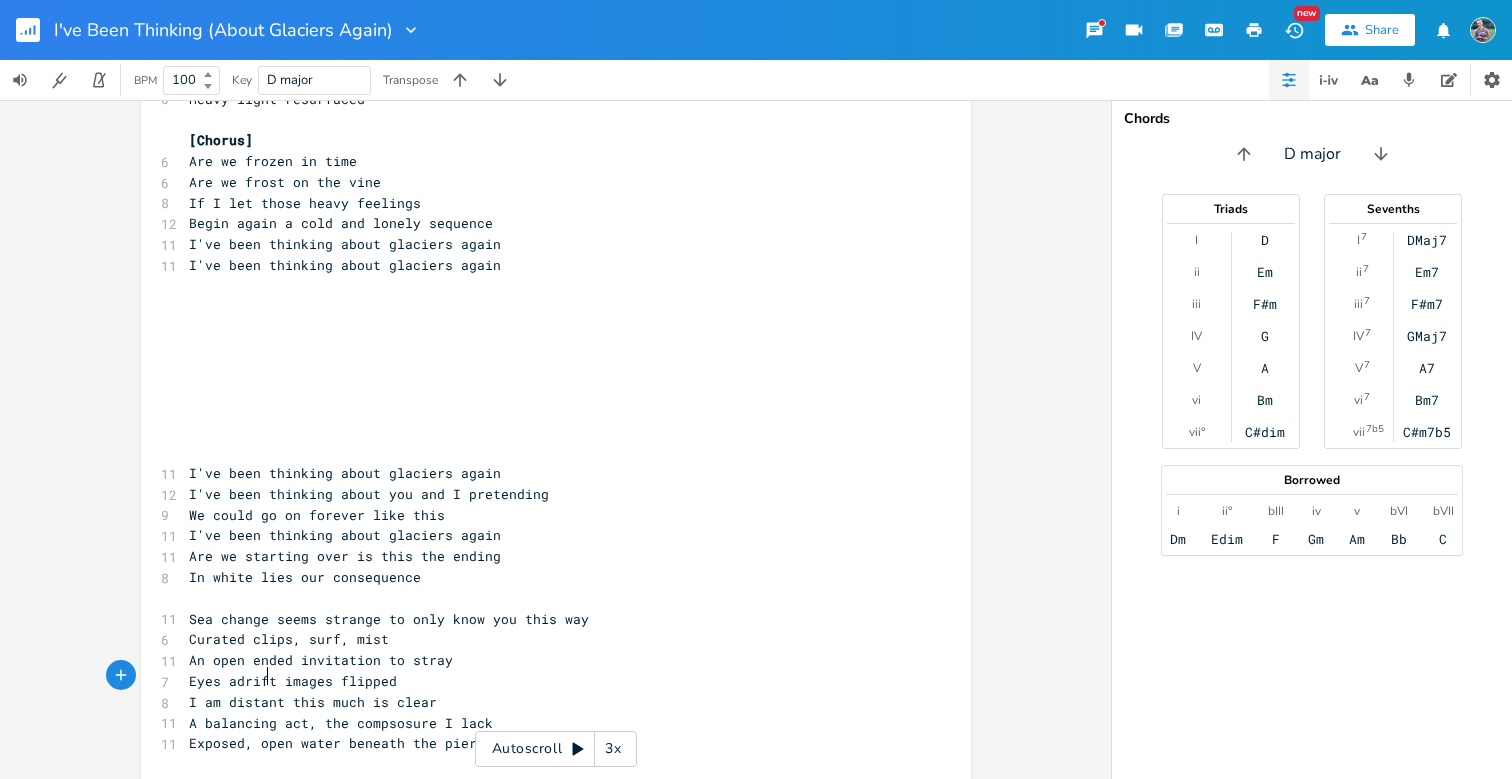 scroll, scrollTop: 0, scrollLeft: 55, axis: horizontal 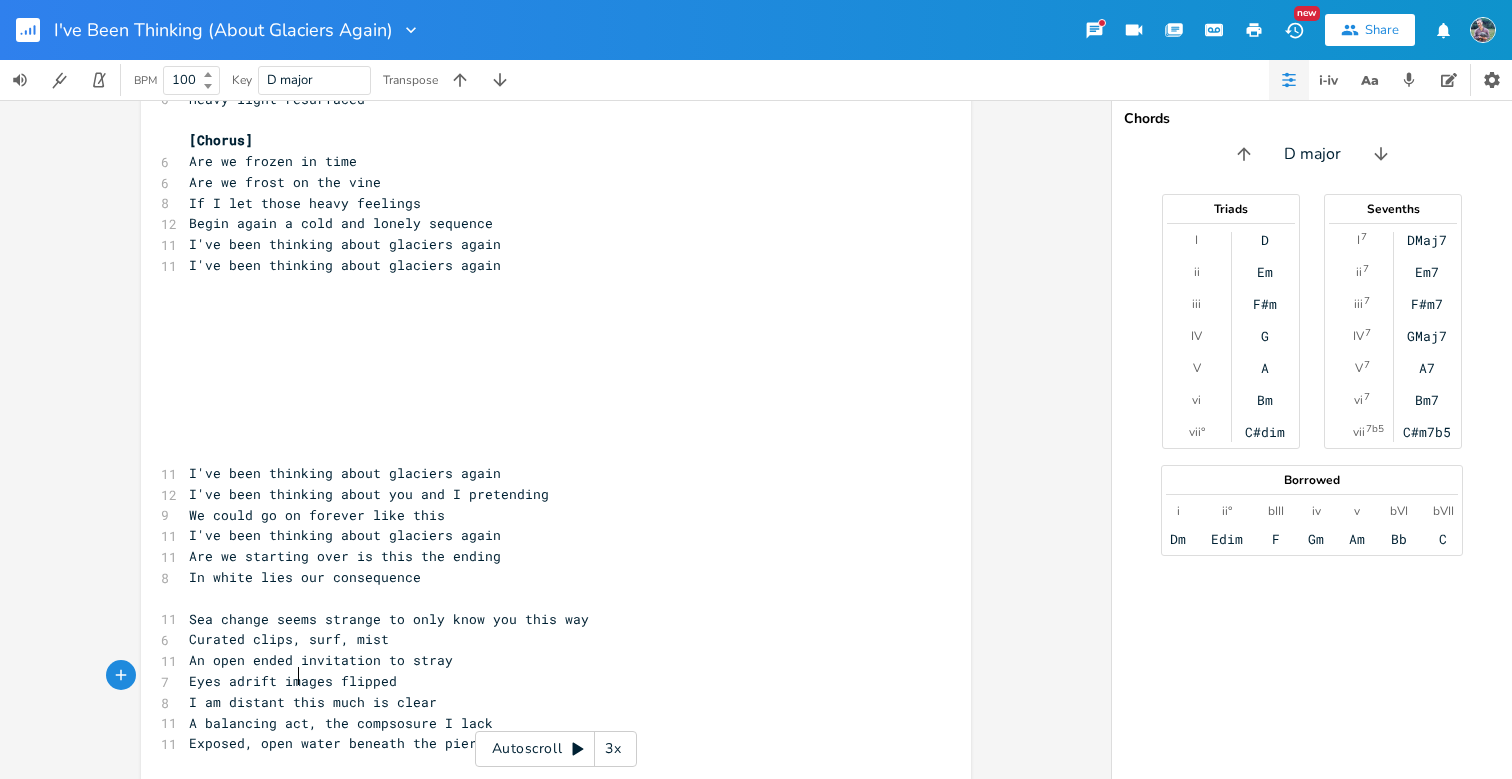 type on "My heart is po" 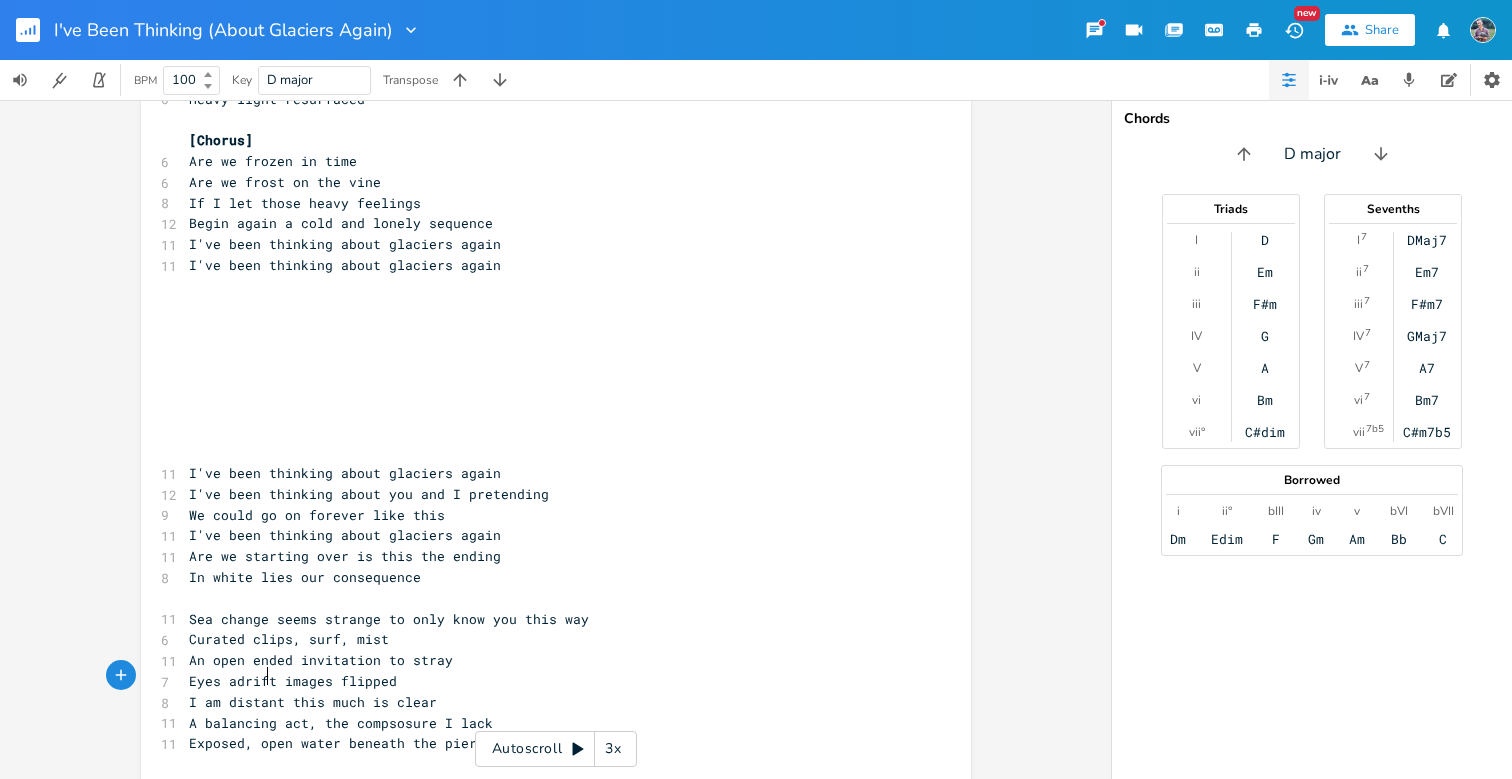 type on "pu" 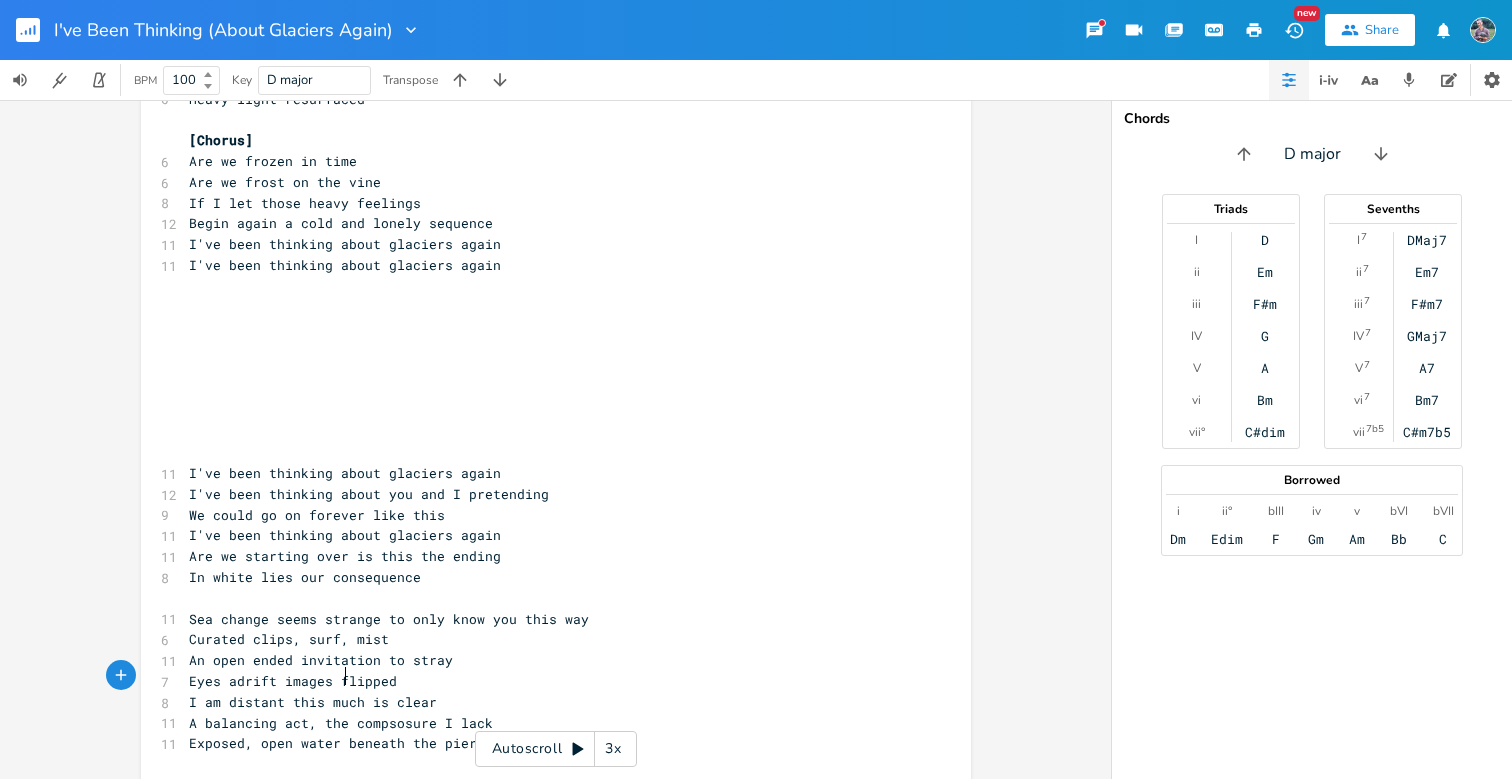 scroll, scrollTop: 0, scrollLeft: 67, axis: horizontal 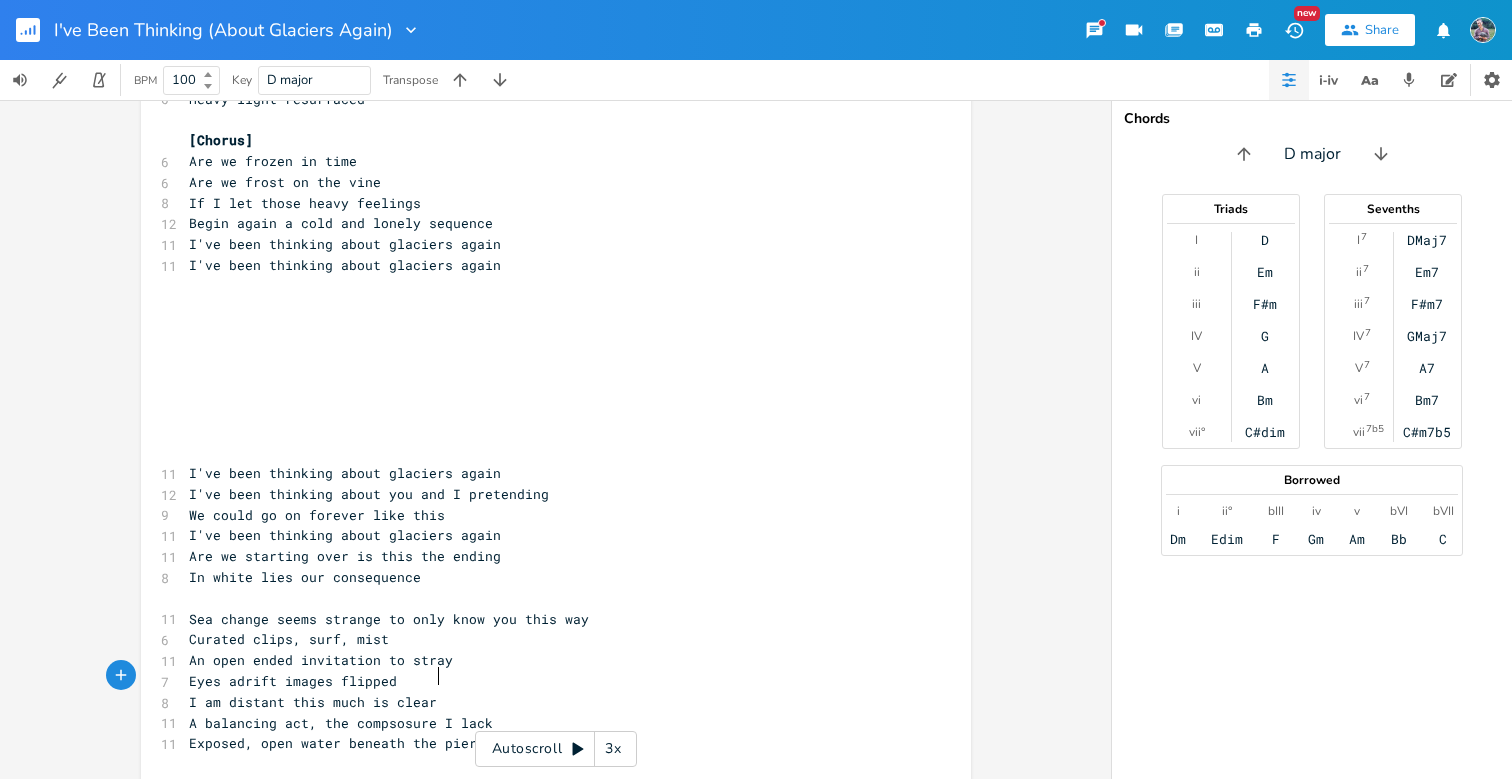 type on "when I set it down" 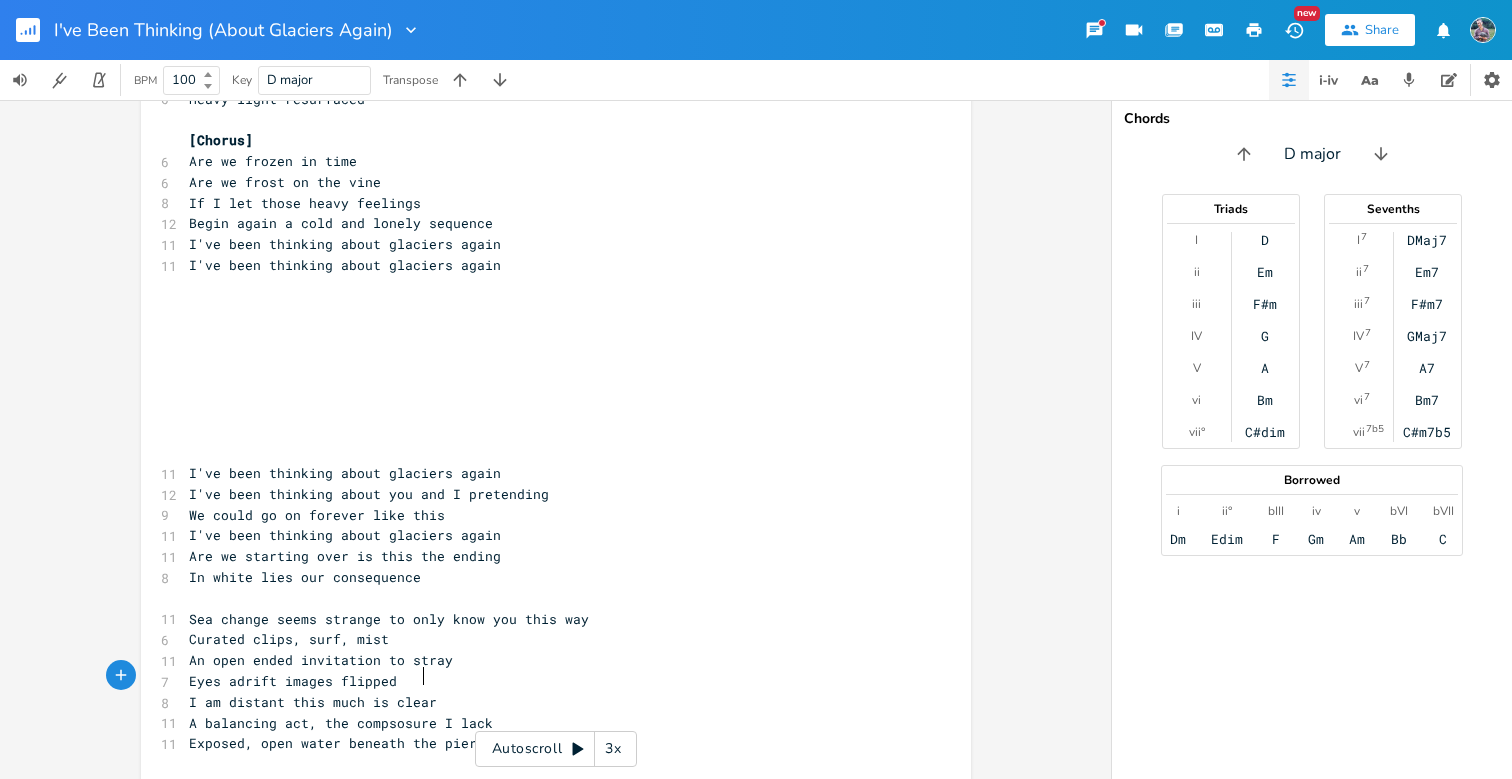 type on "such a let down" 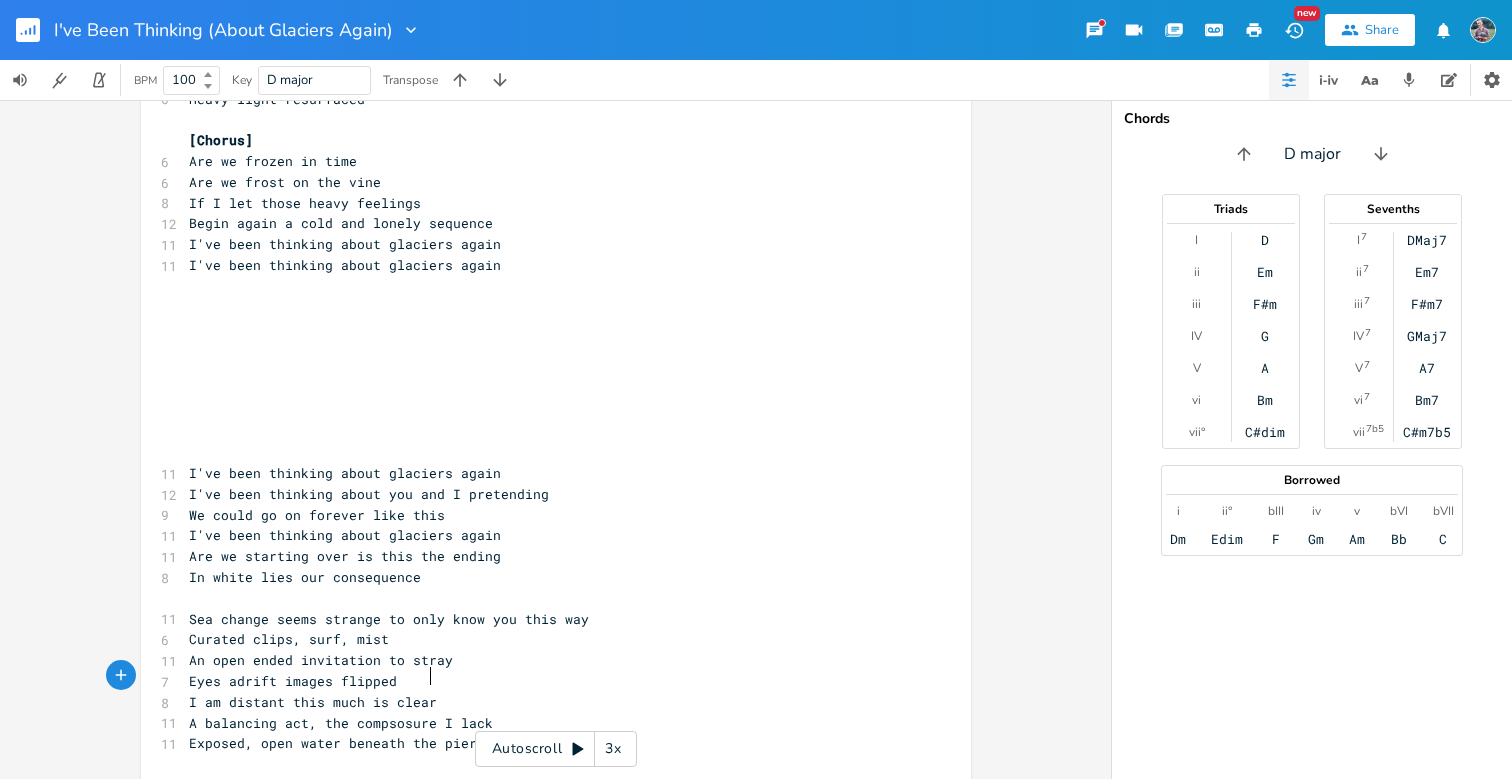 click on "My heart pounds such a let down" at bounding box center [313, 847] 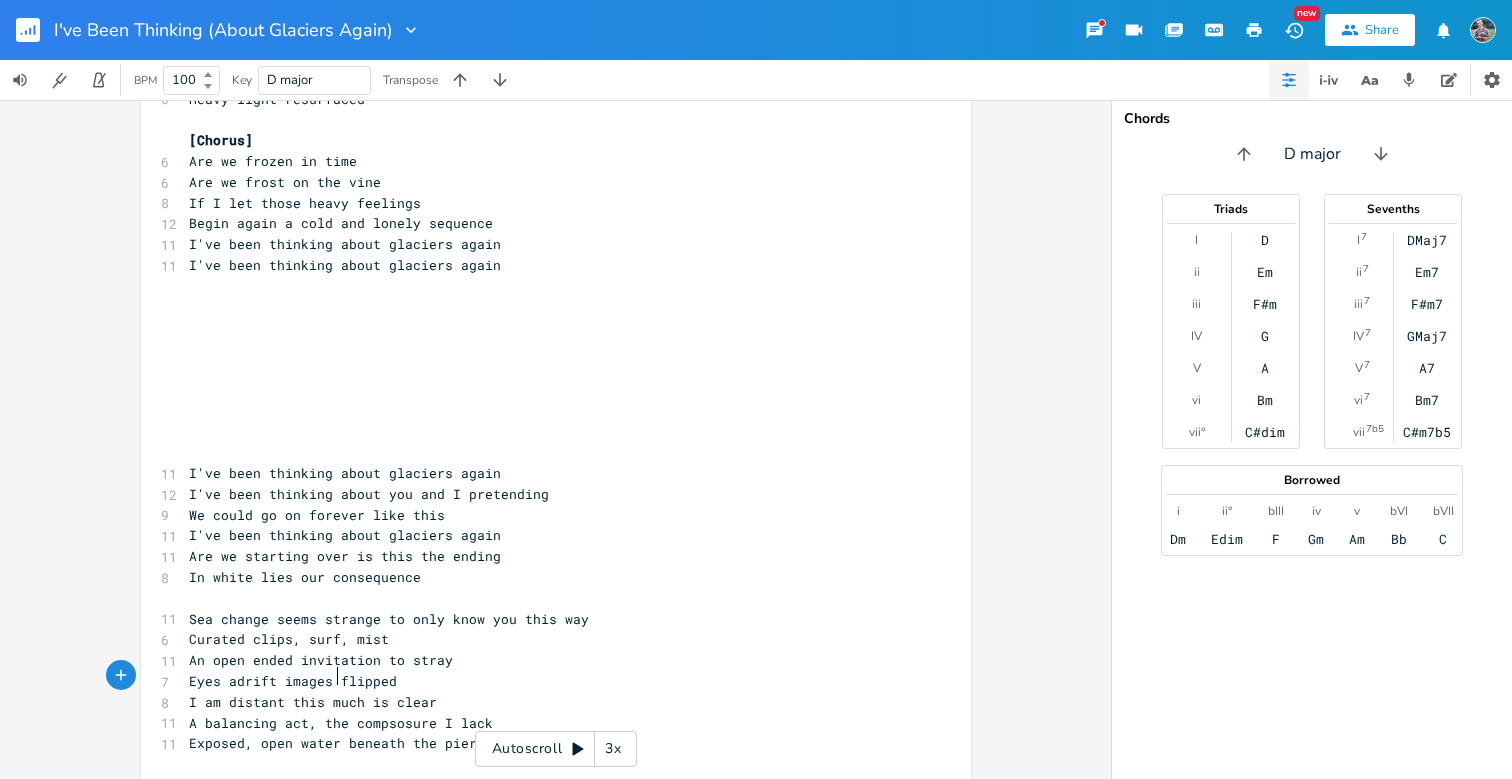 type on "it's" 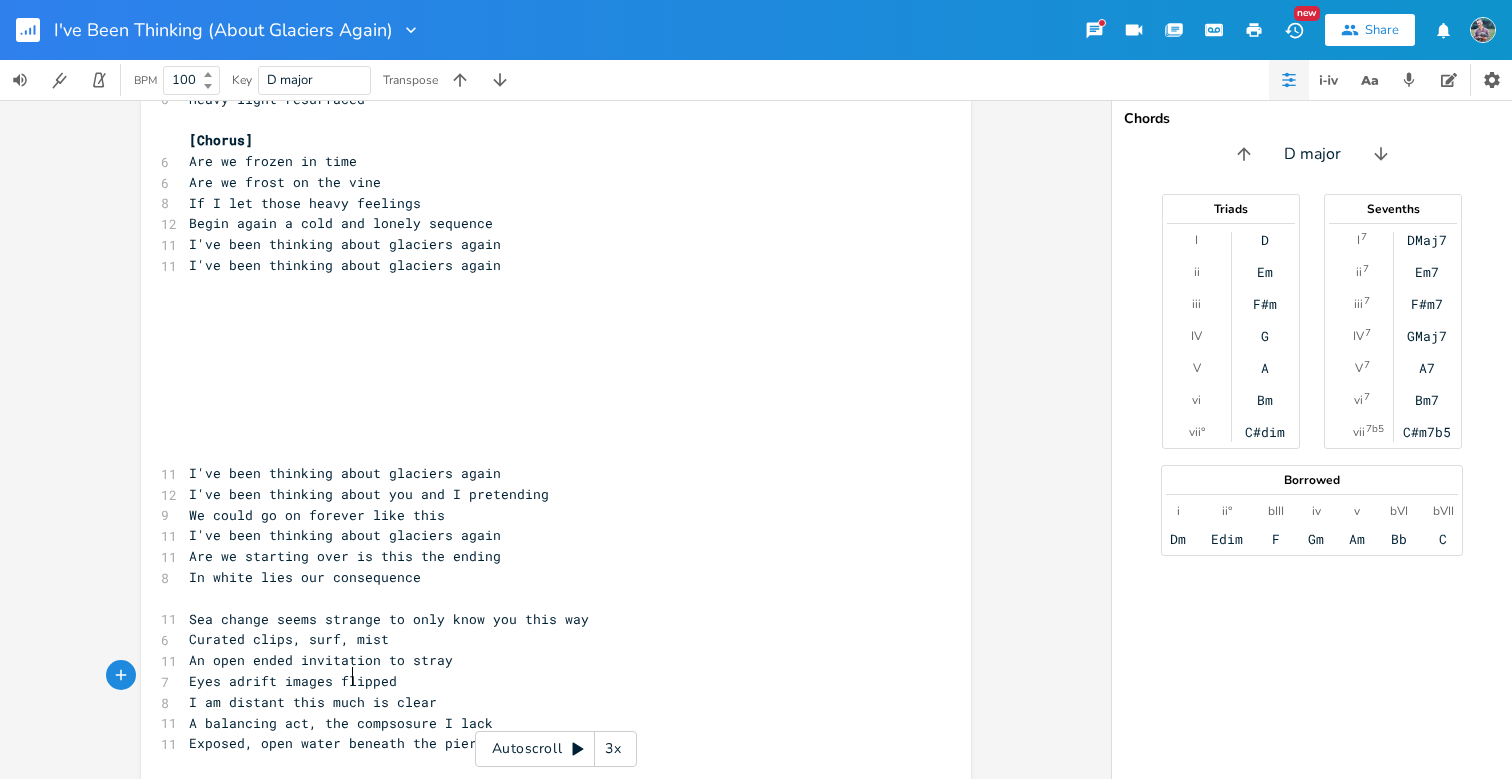 scroll, scrollTop: 0, scrollLeft: 17, axis: horizontal 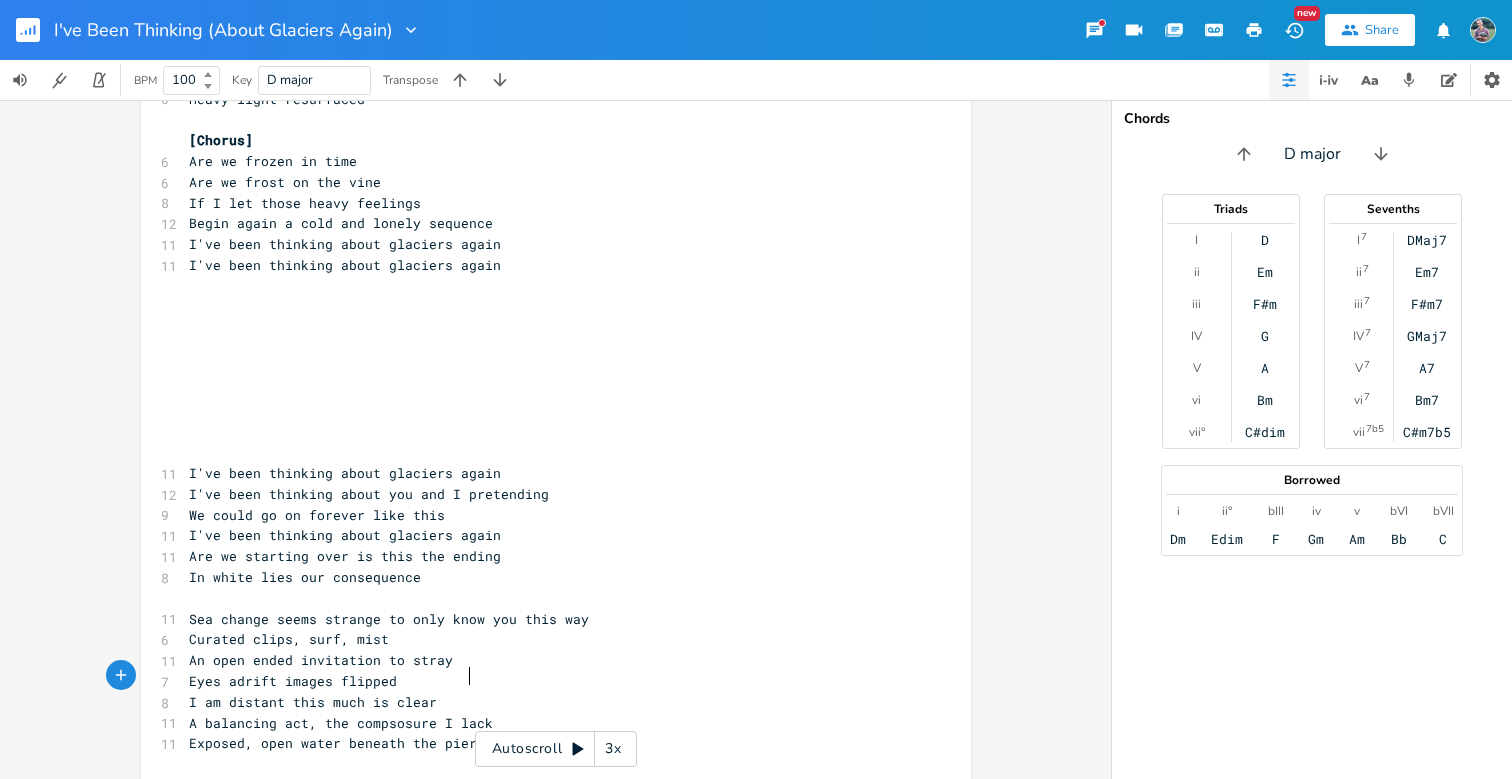 click on "You've been gone now for so long how can I see you right here?" at bounding box center [437, 806] 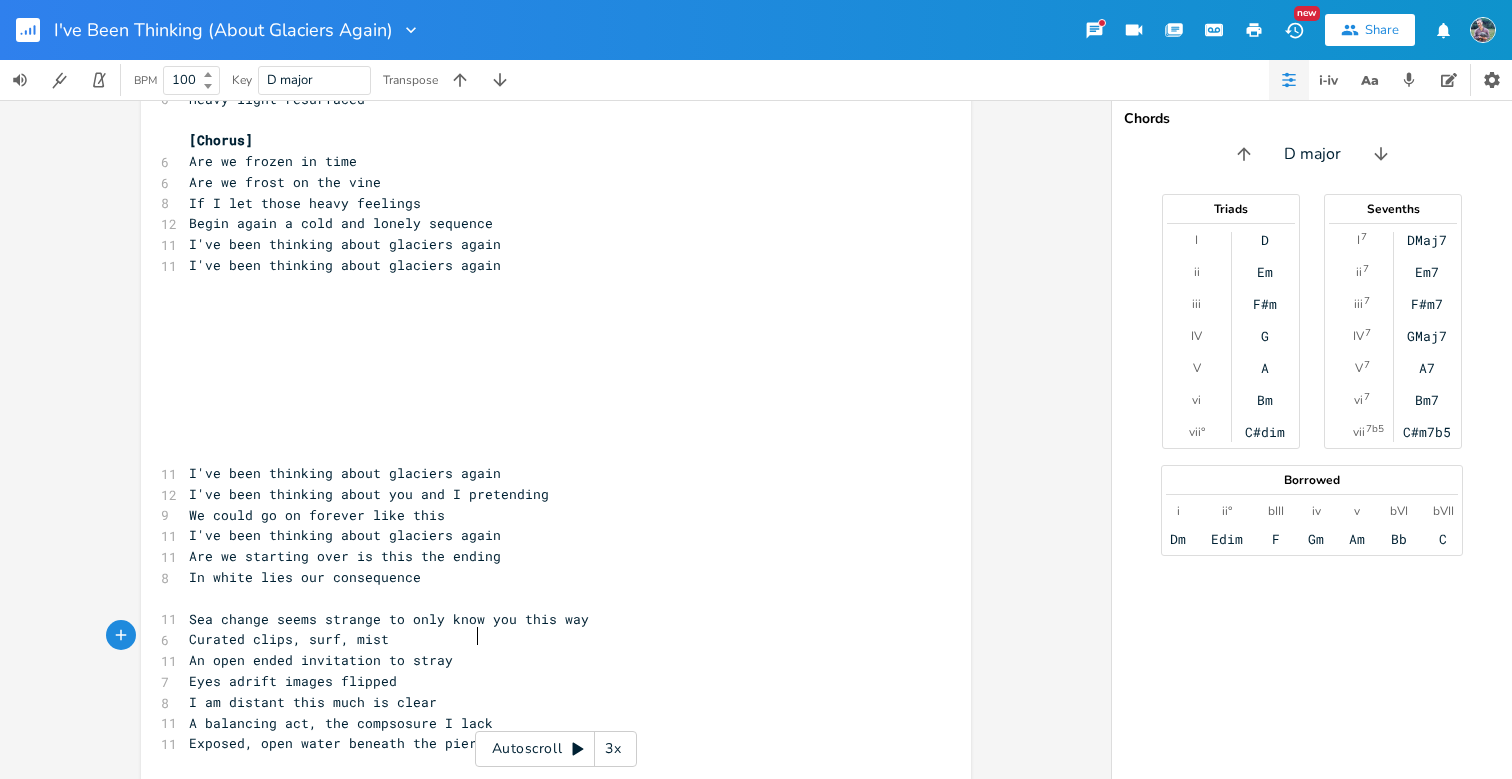 click on "My heart pounds it's such a let down" at bounding box center [333, 847] 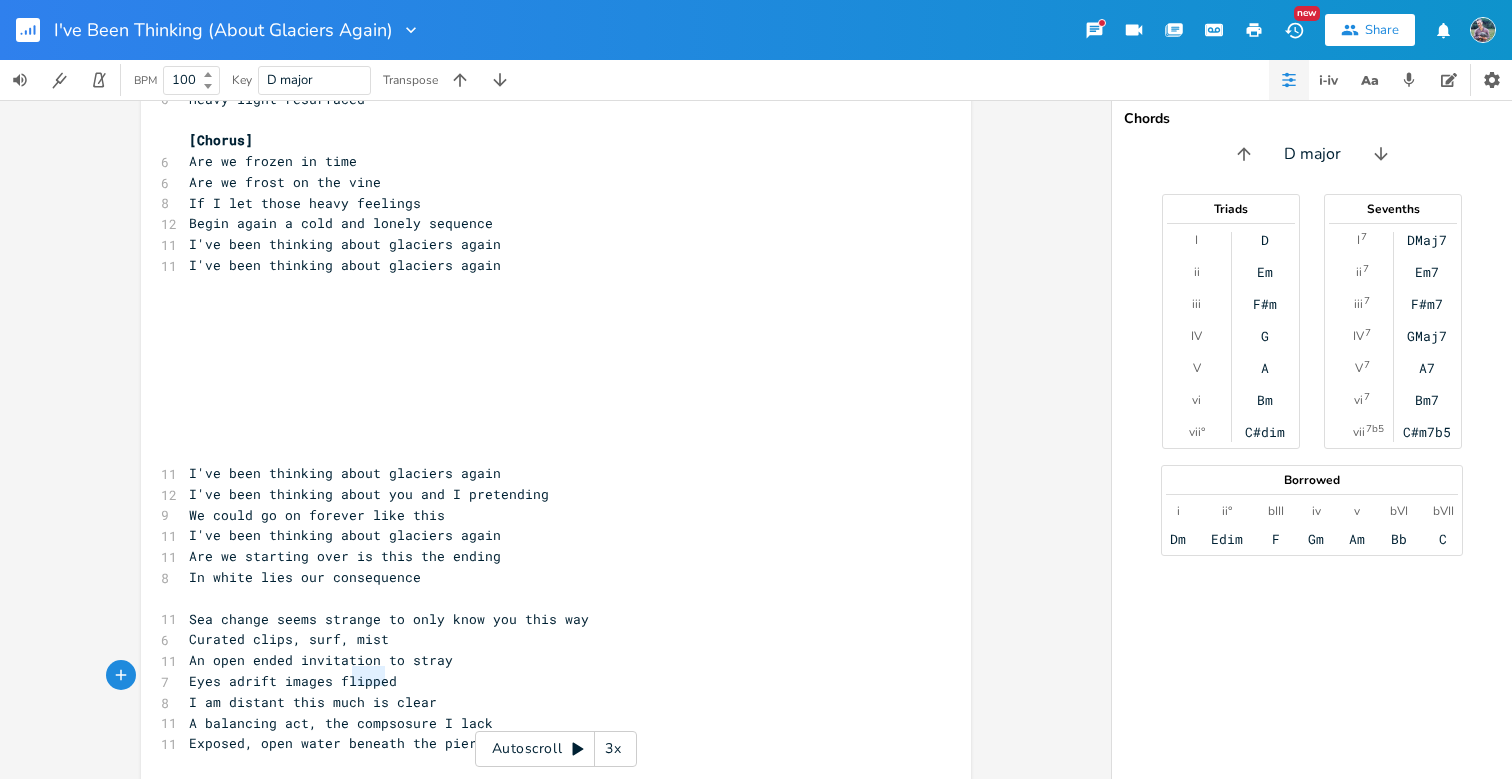 click on "My heart pounds it's such a let down" at bounding box center [333, 847] 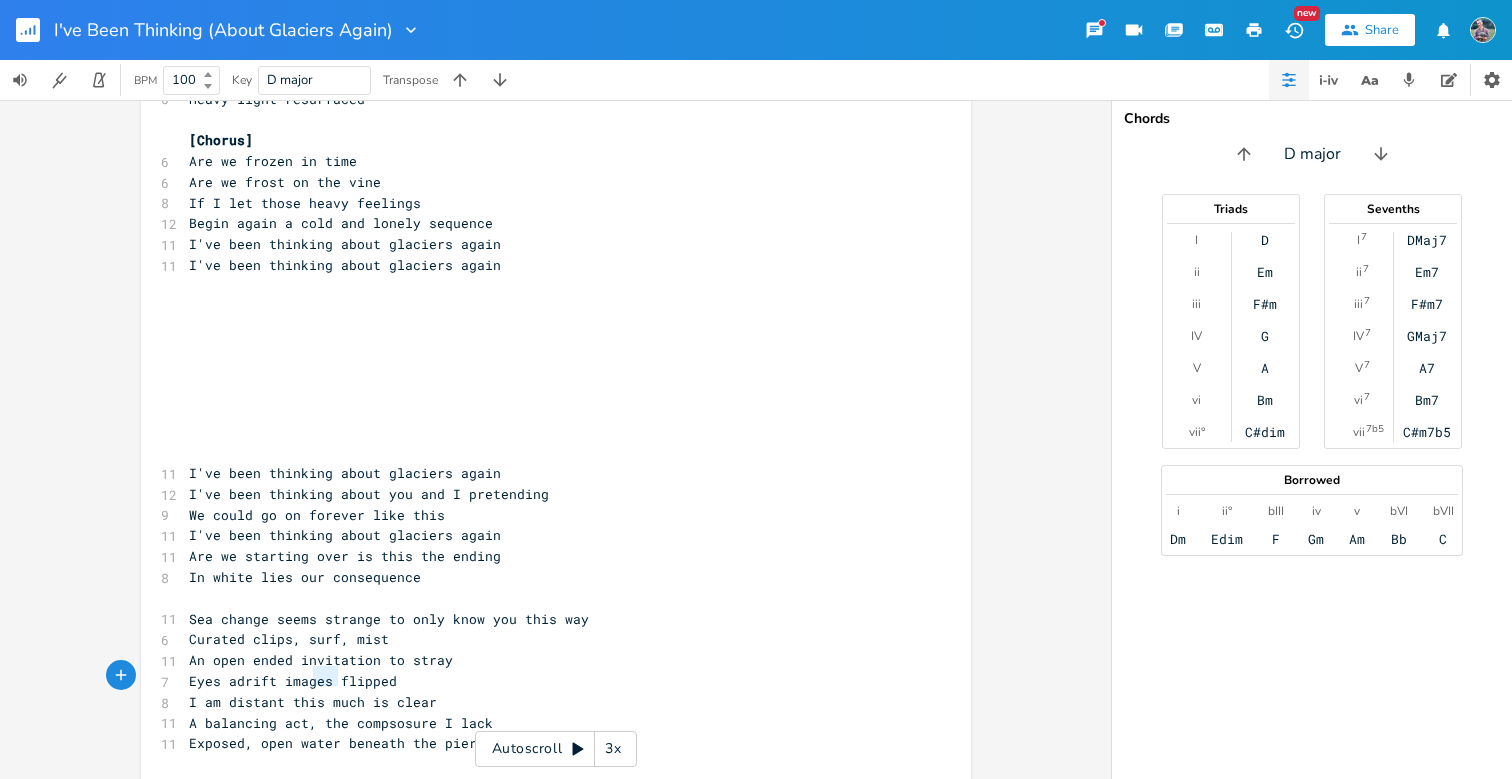 type on "it's a" 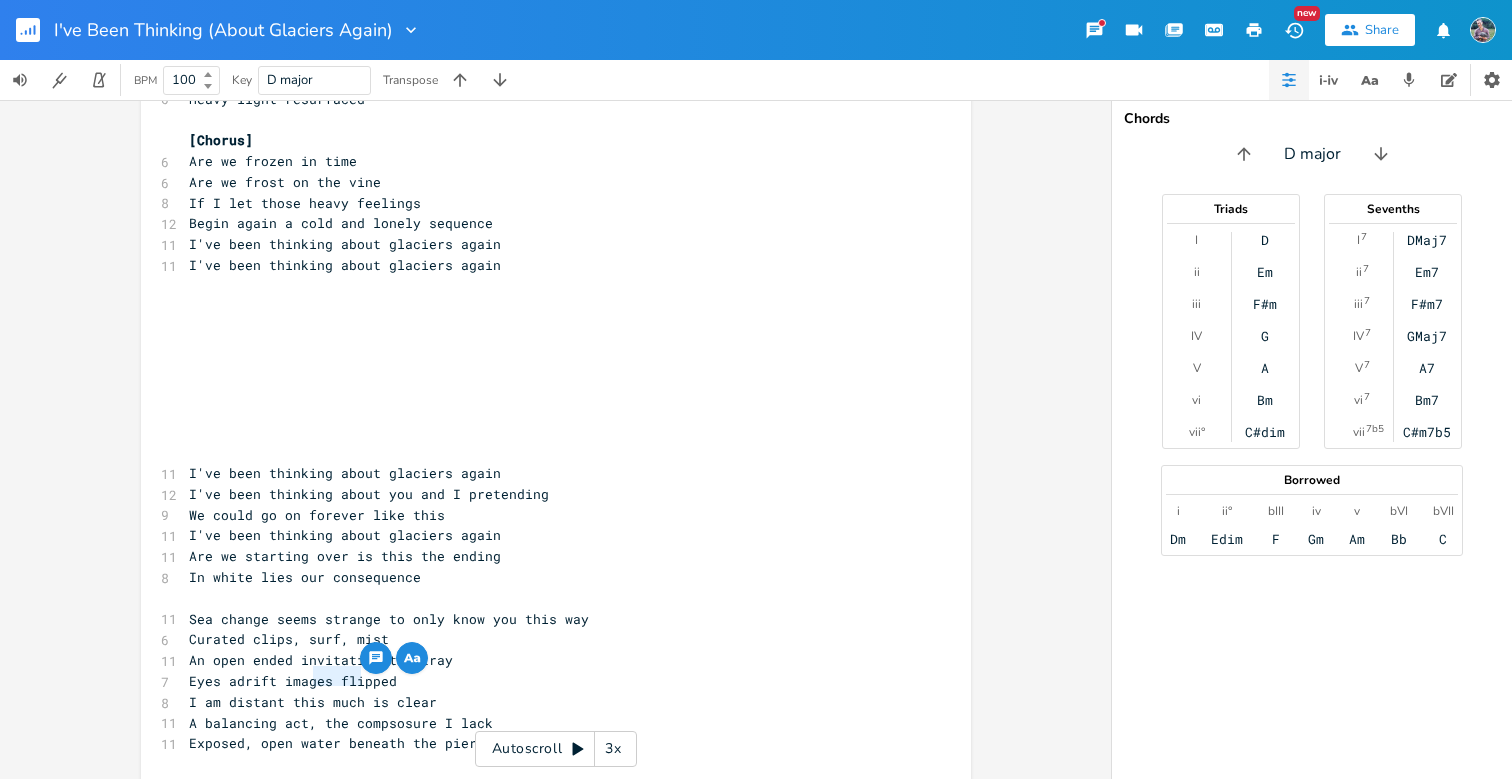 drag, startPoint x: 308, startPoint y: 677, endPoint x: 356, endPoint y: 675, distance: 48.04165 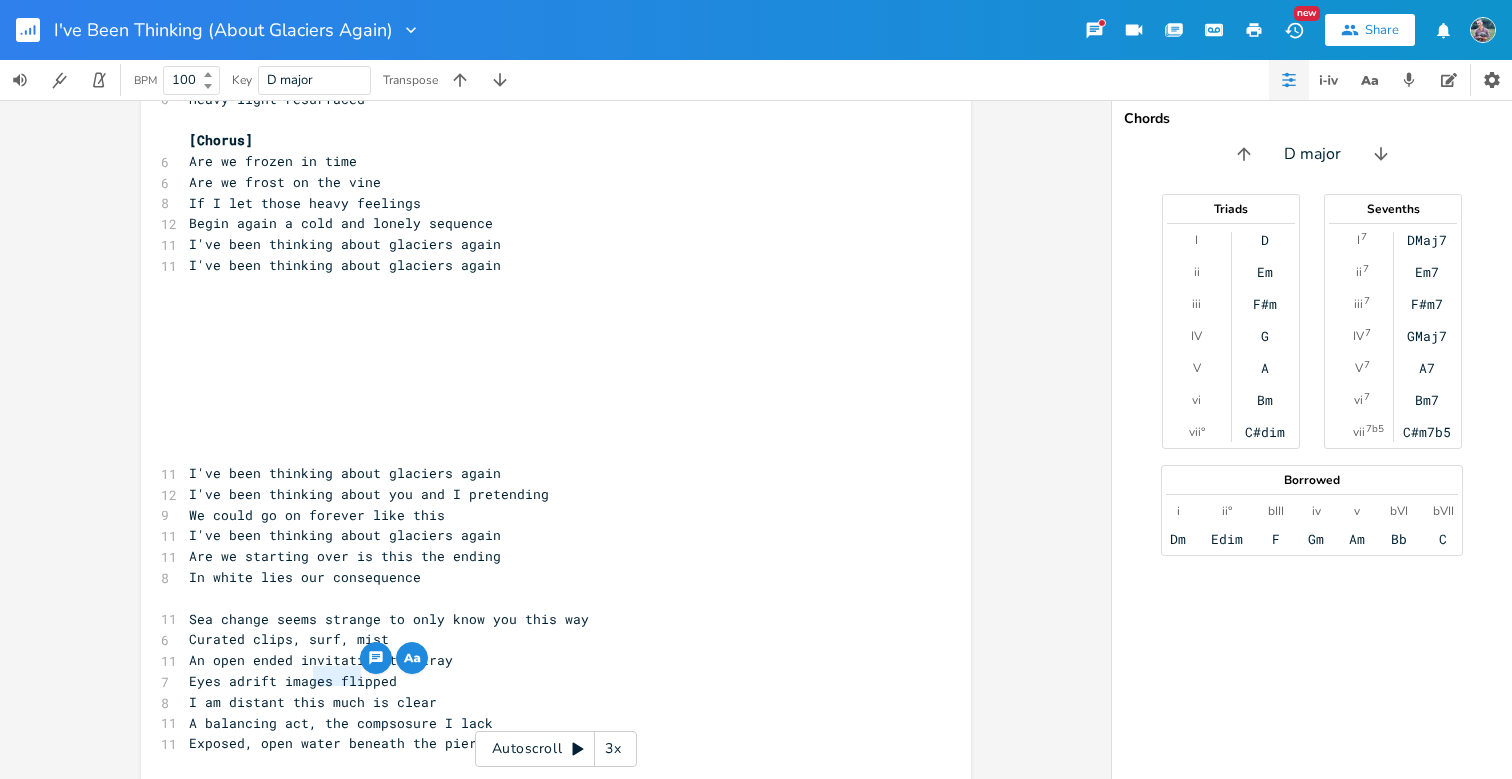 scroll, scrollTop: 0, scrollLeft: 23, axis: horizontal 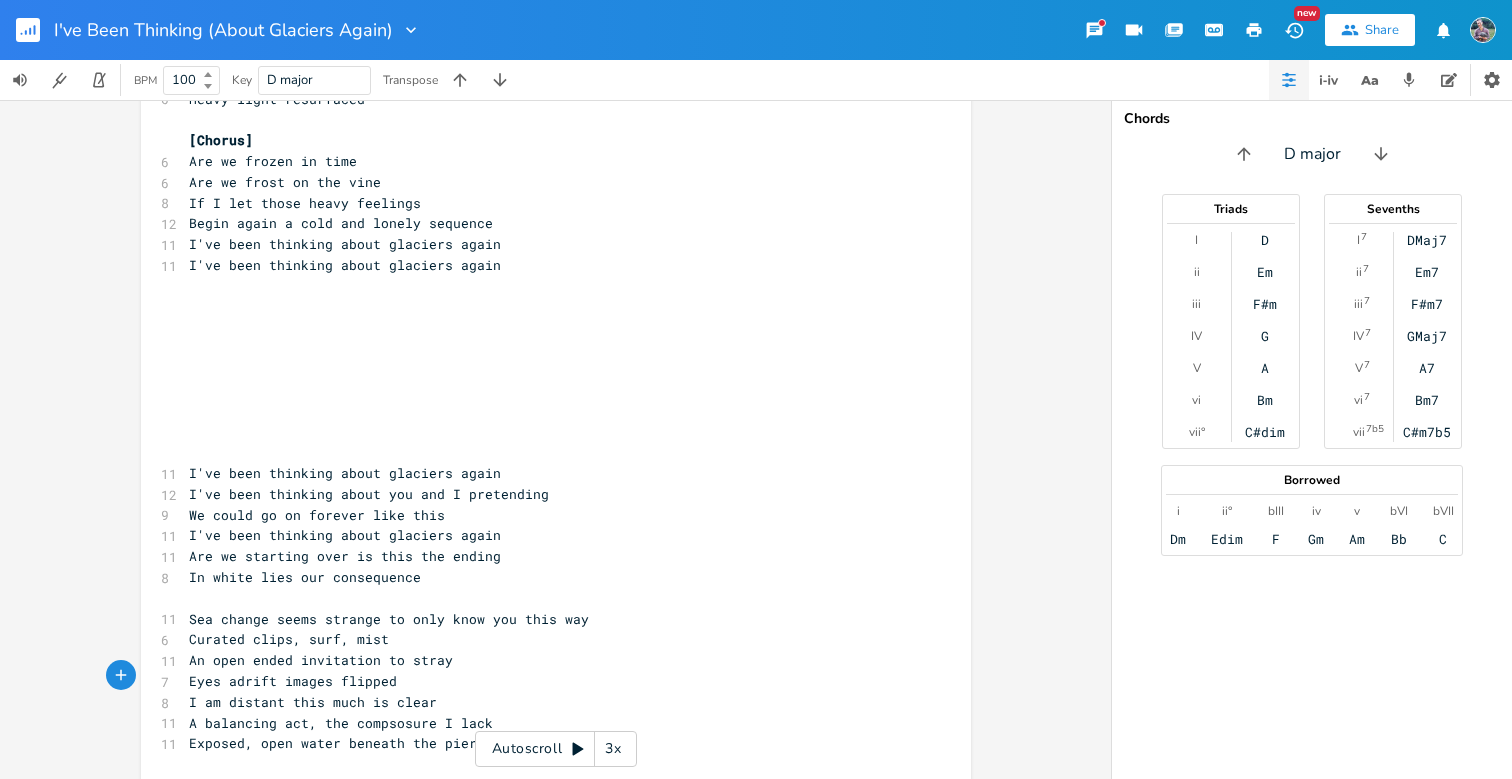 click on "My heart pounds it's a let down" at bounding box center [546, 847] 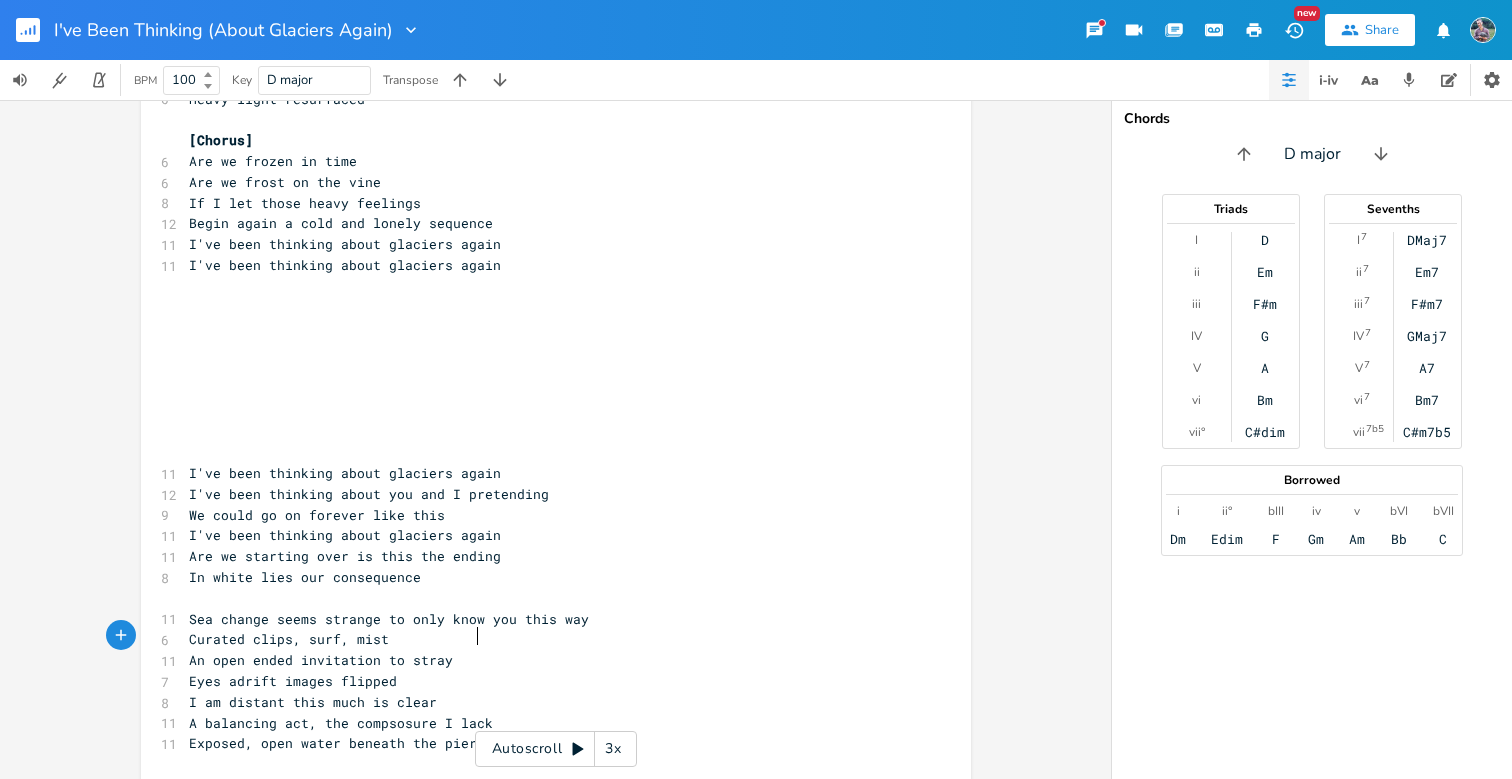 click on "You've been gone now for so long how can I see you right here?" at bounding box center [437, 806] 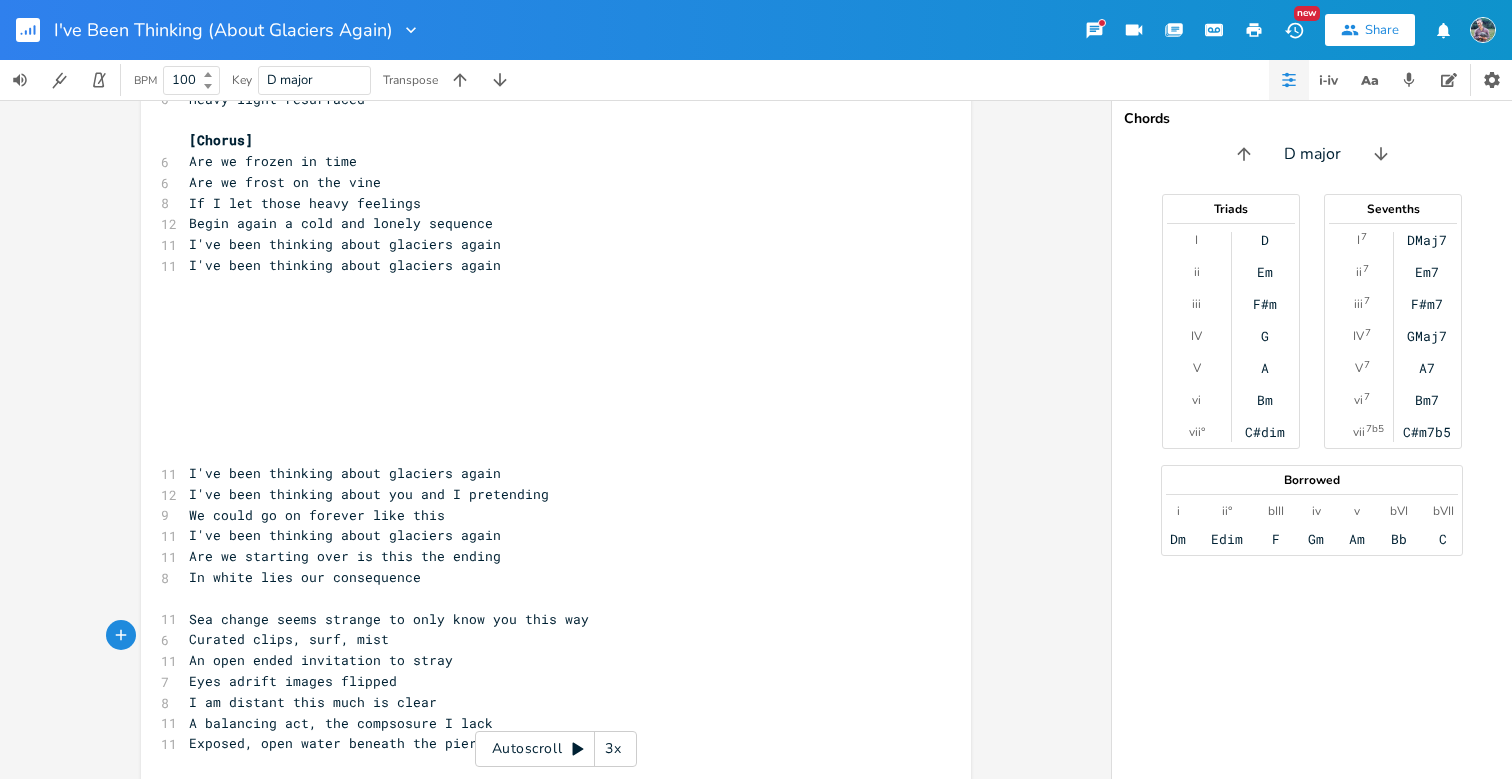 scroll, scrollTop: 0, scrollLeft: 2, axis: horizontal 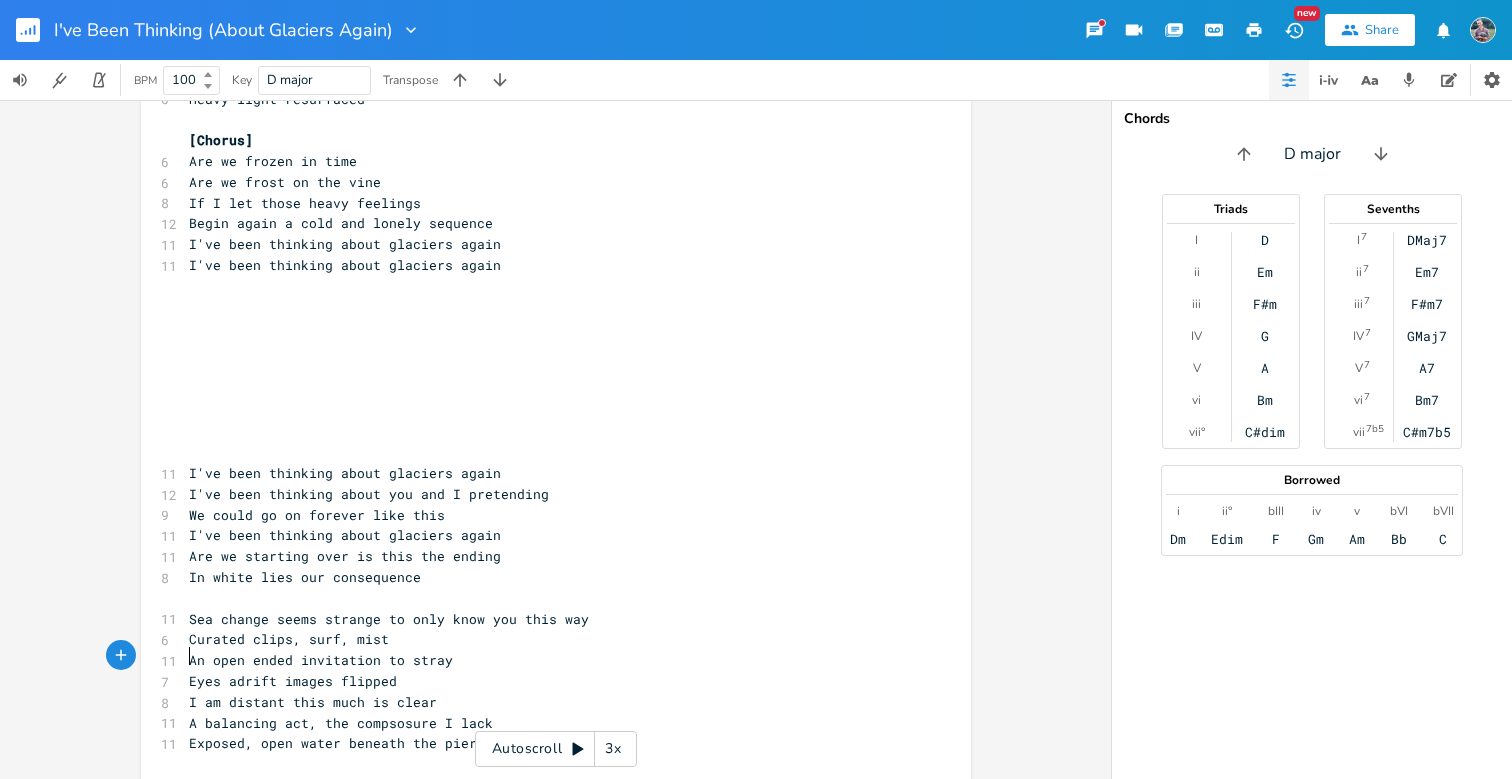 type on "C" 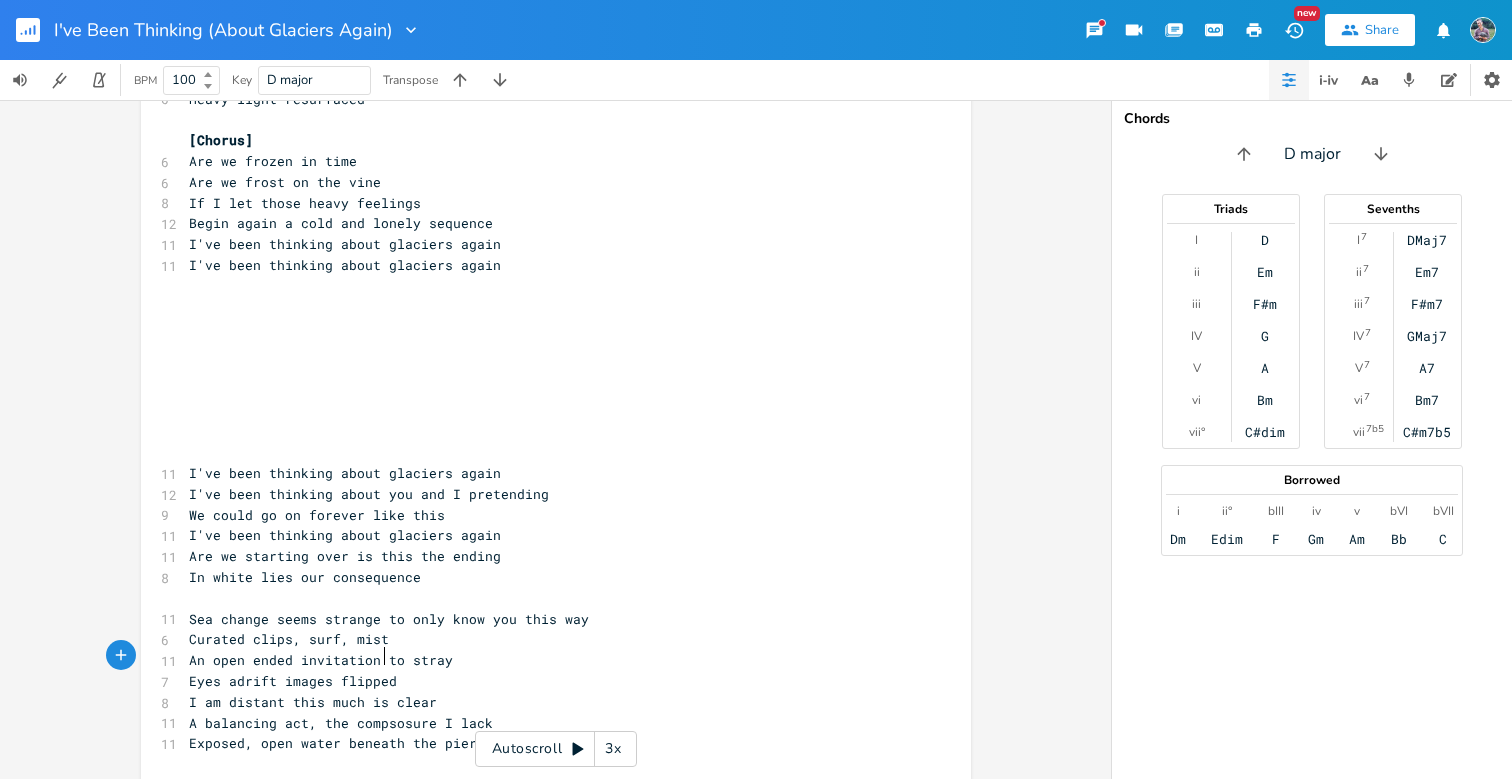 click on "Can I see you right here?" at bounding box center [546, 827] 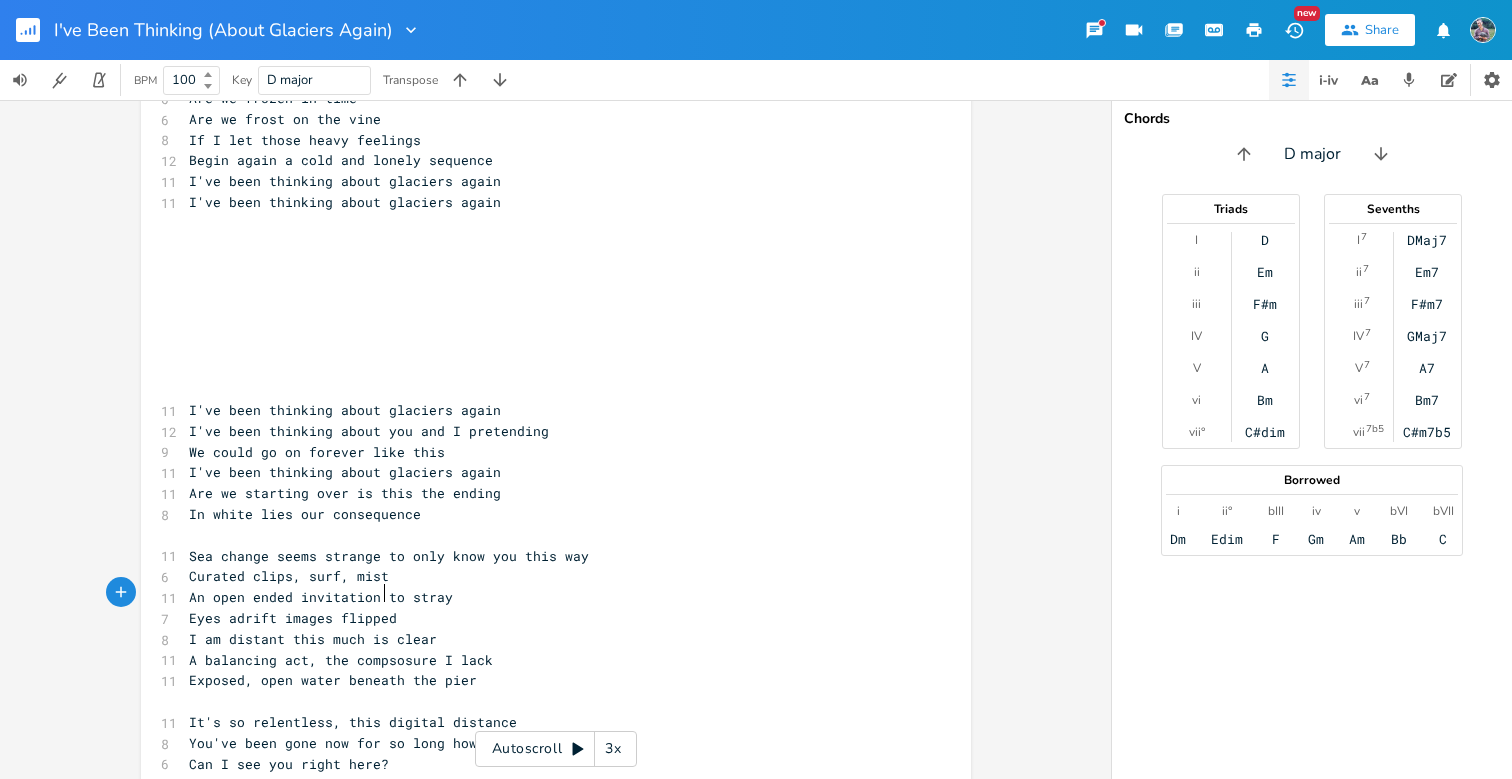 scroll, scrollTop: 3849, scrollLeft: 0, axis: vertical 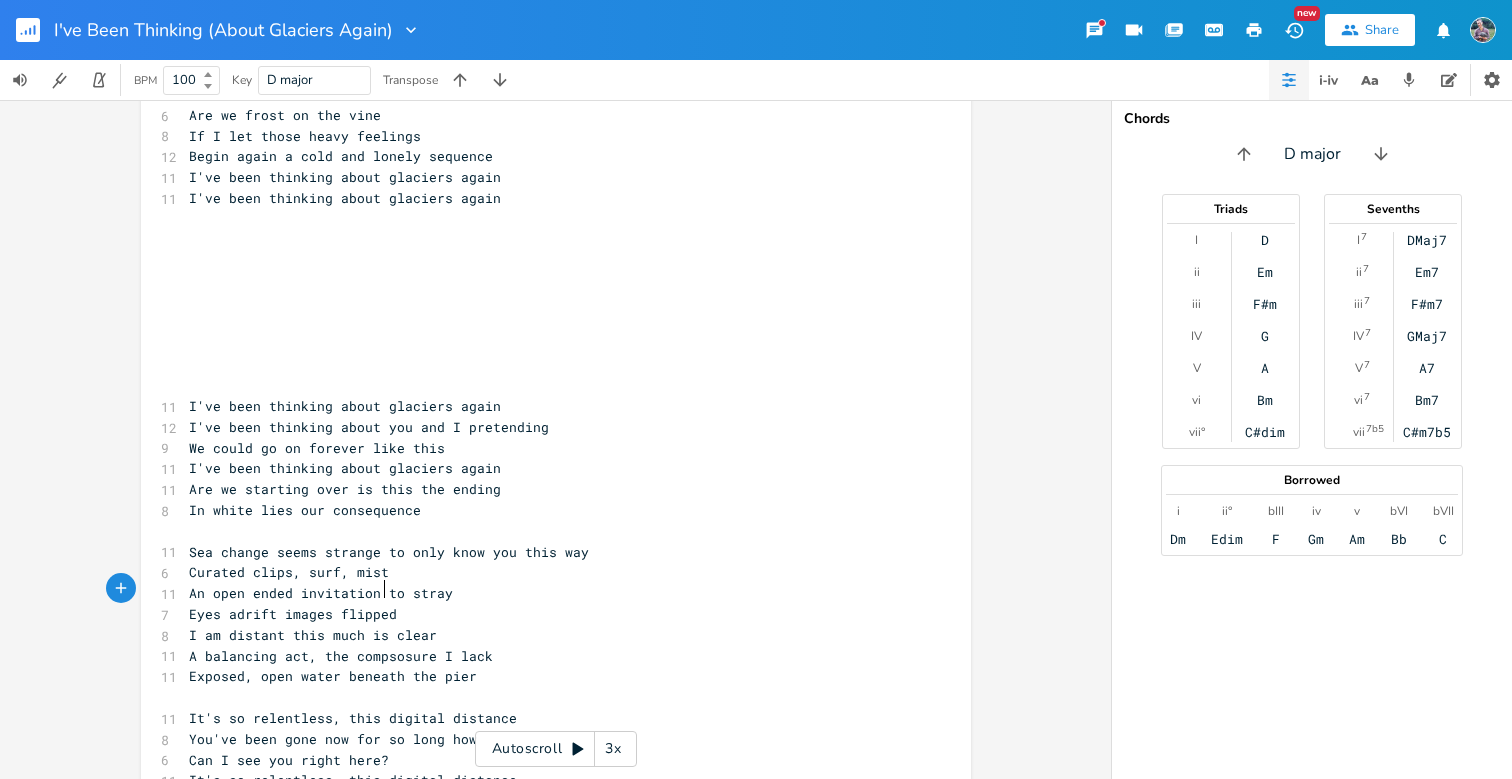 click on "My heart pounds it's a let down" at bounding box center (546, 801) 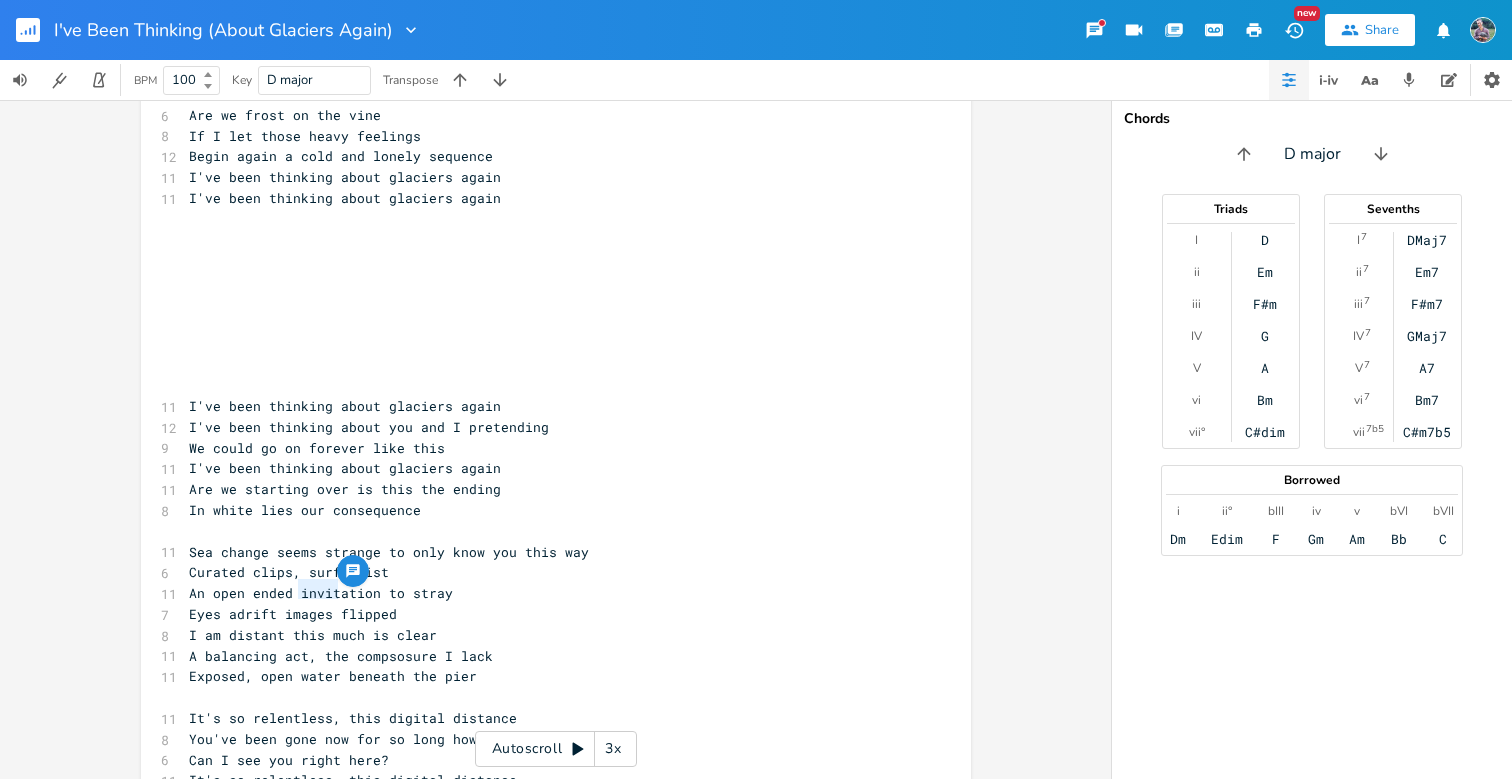 drag, startPoint x: 333, startPoint y: 589, endPoint x: 294, endPoint y: 598, distance: 40.024994 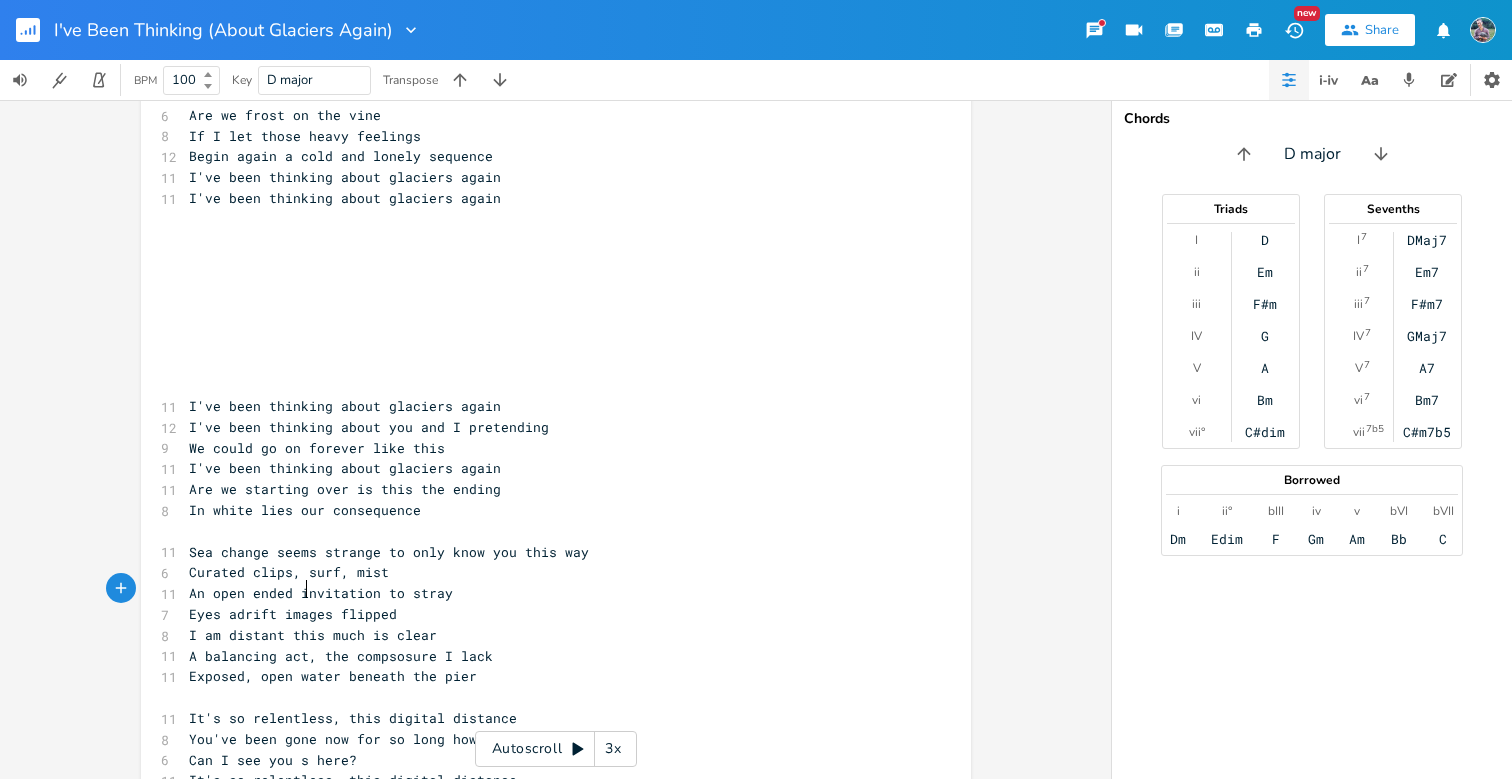 type on "st" 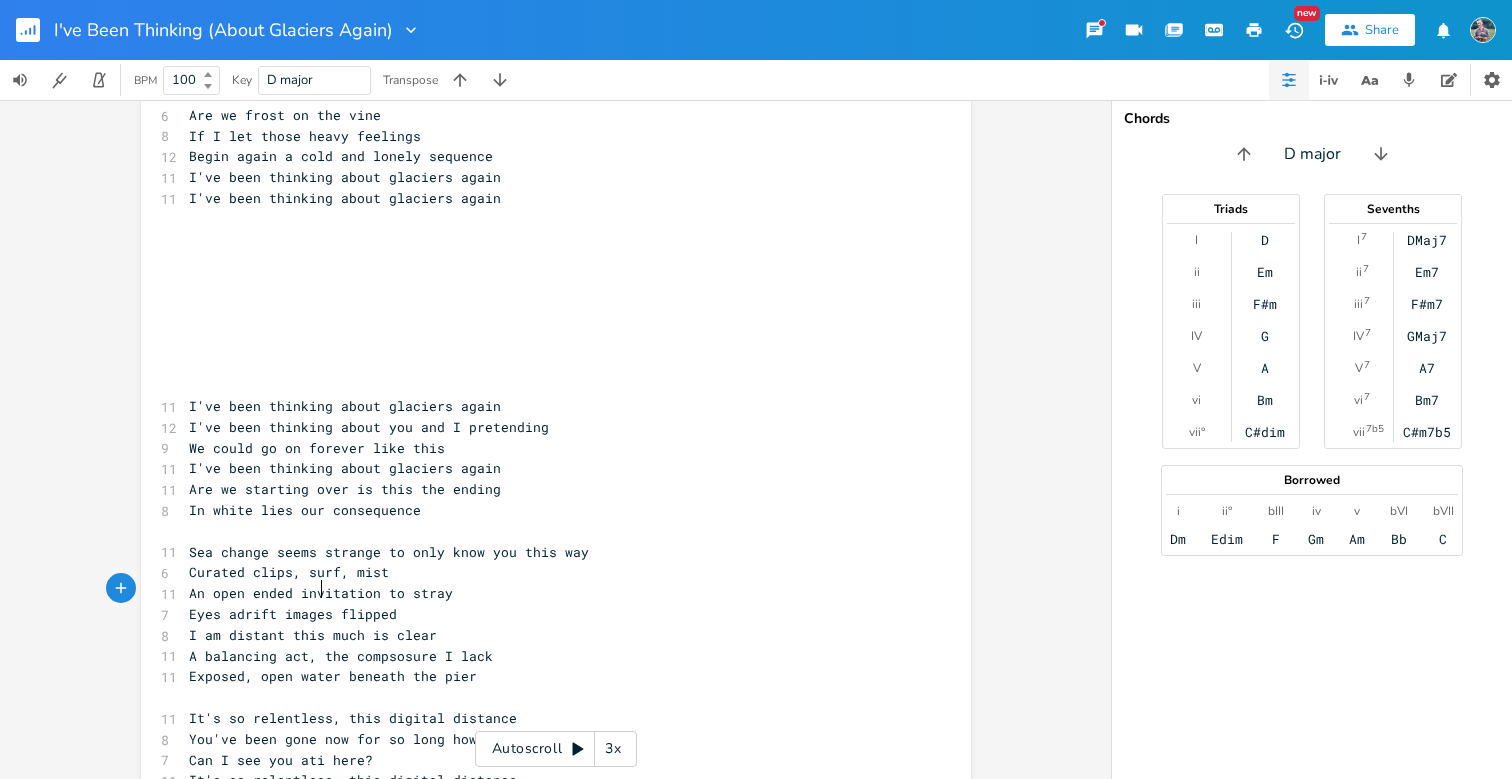 type on "atil" 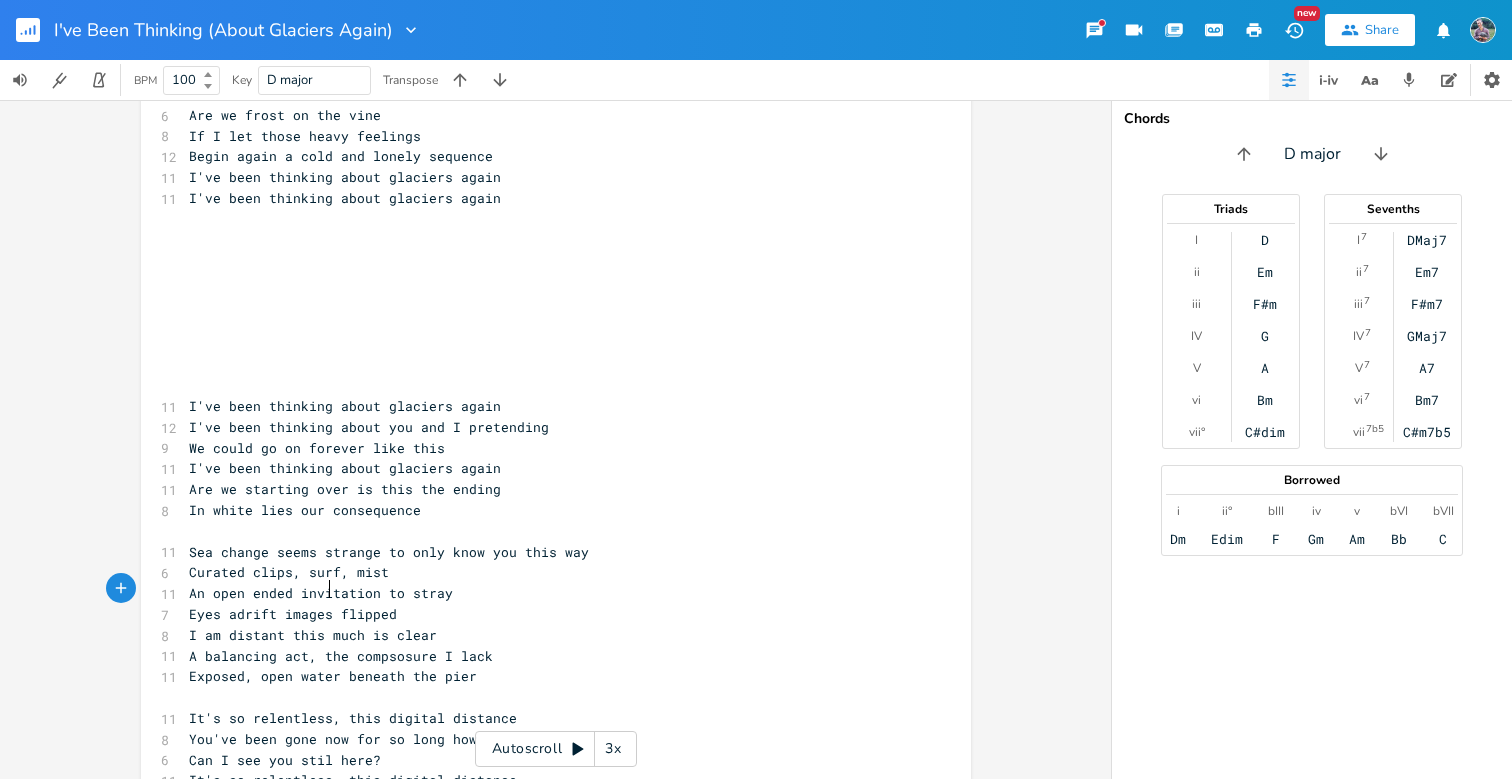 type on "still" 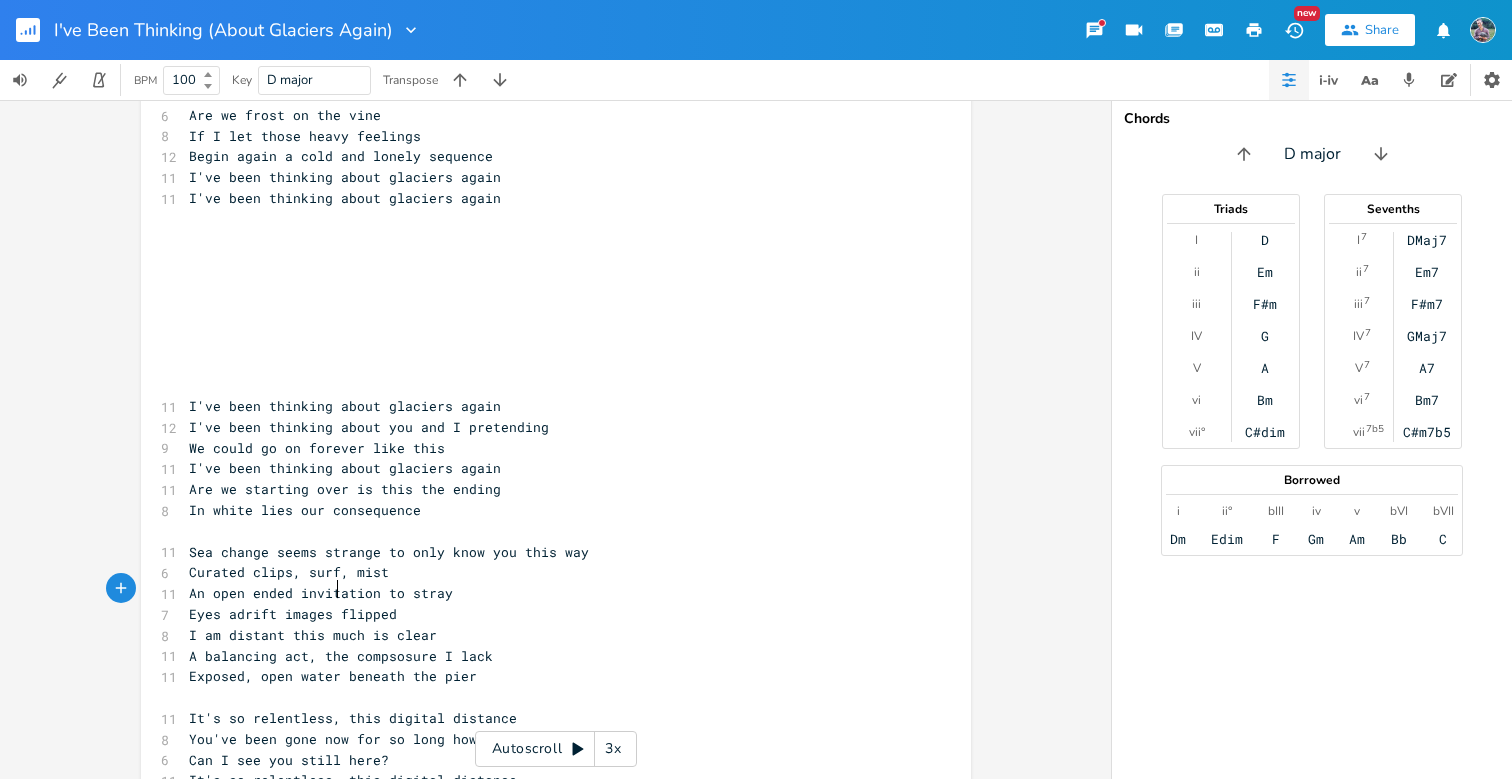 click on "Can I see you still here?" at bounding box center (546, 760) 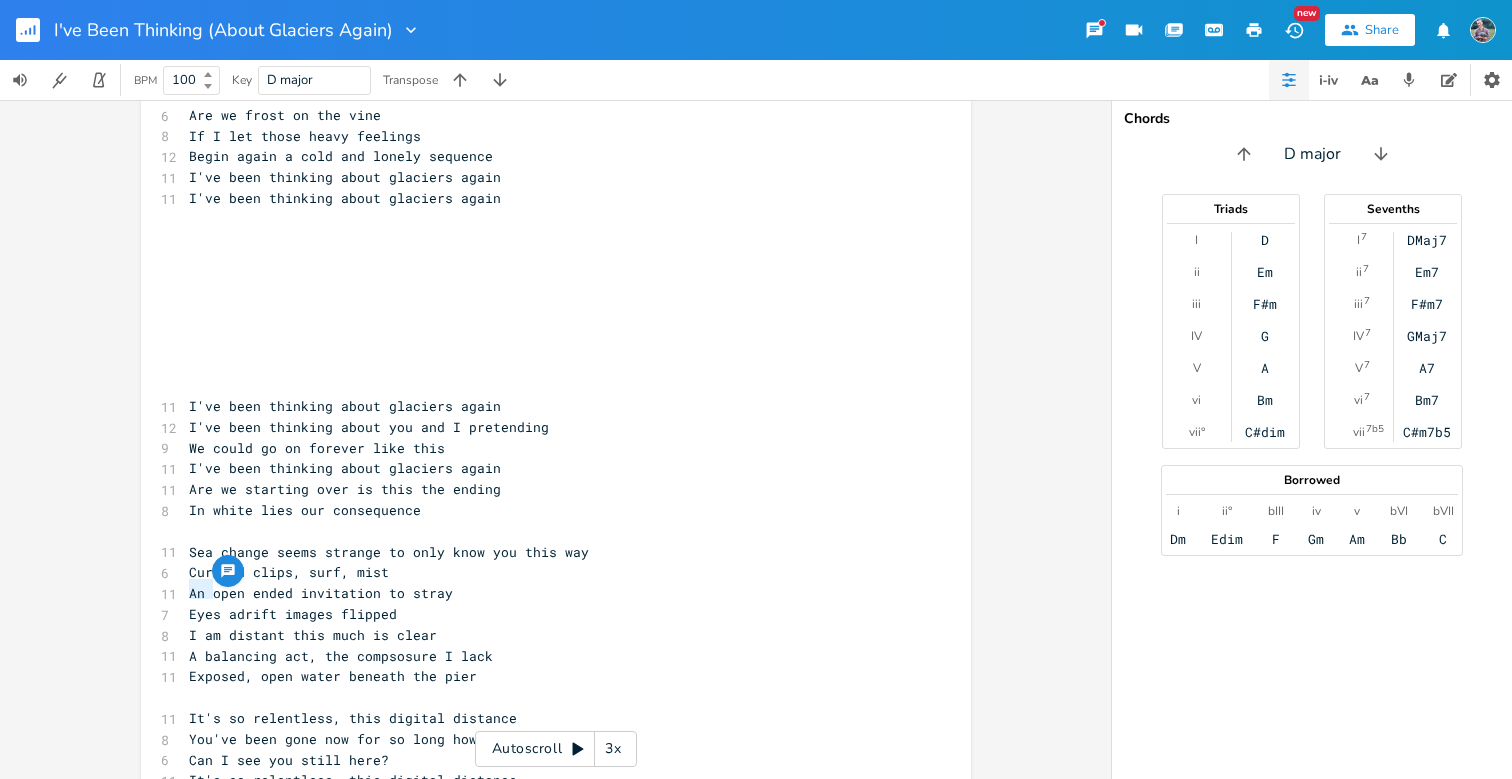 type on "Can" 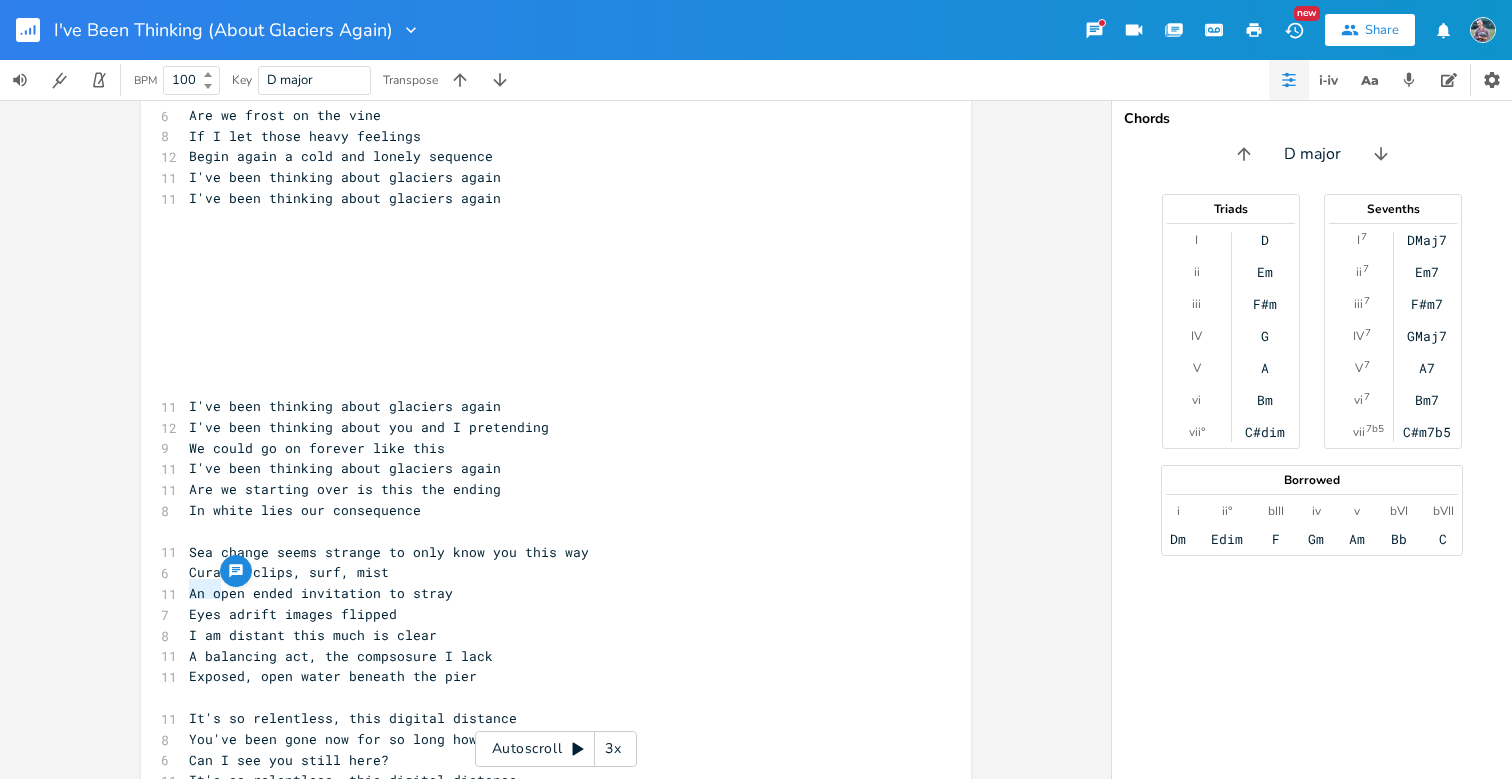 drag, startPoint x: 182, startPoint y: 590, endPoint x: 216, endPoint y: 590, distance: 34 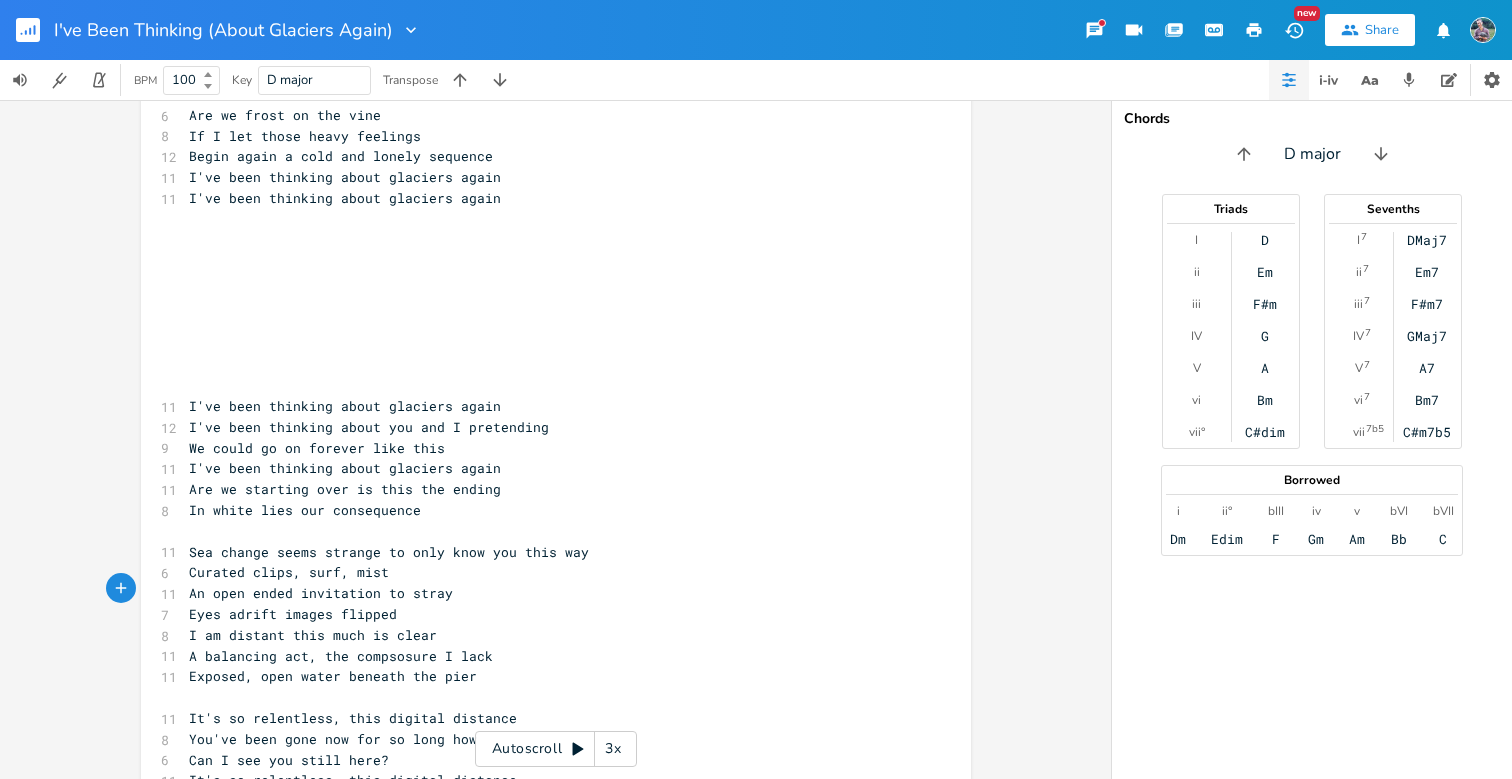 click on "It's so relentless, this digital distance" at bounding box center [353, 718] 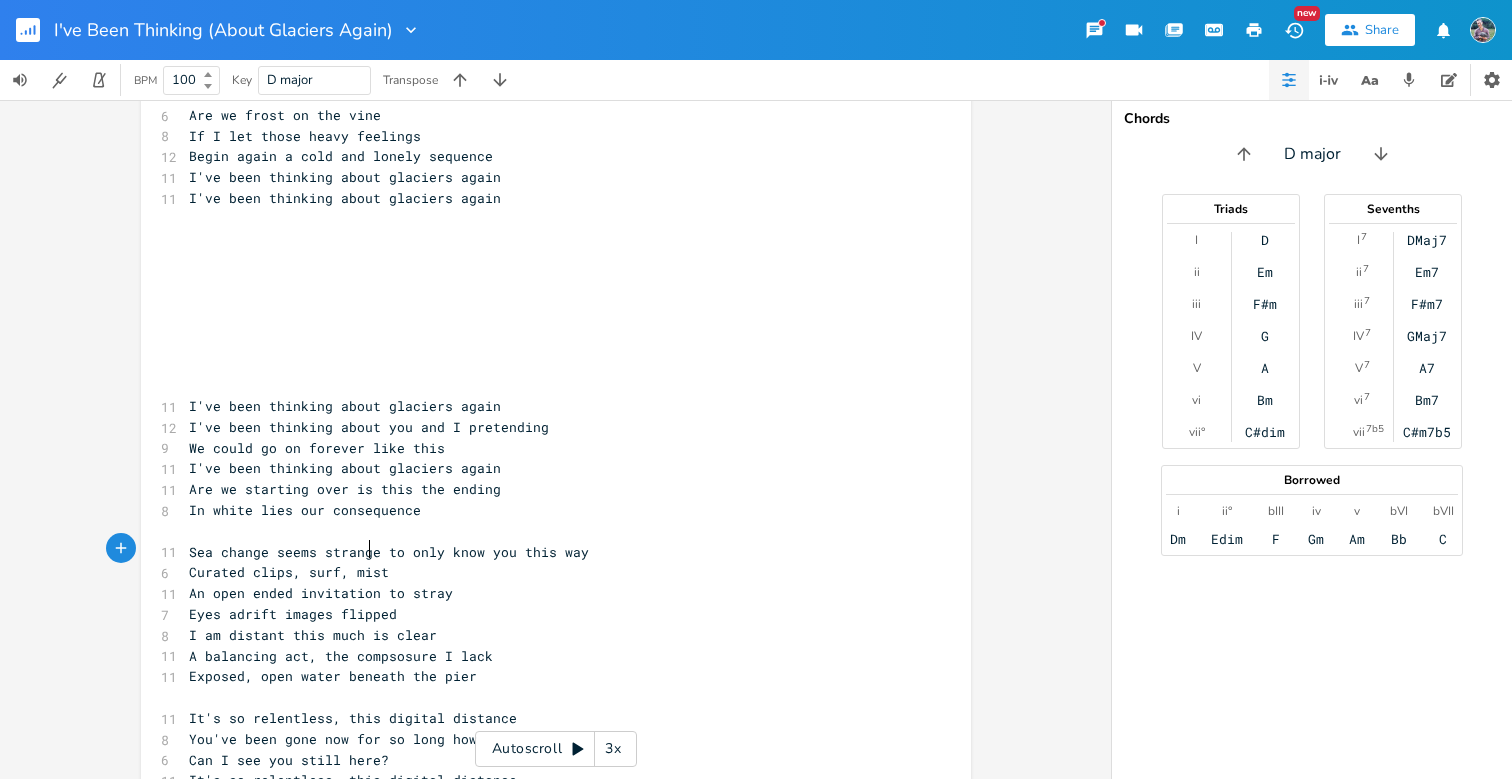 click on "It's so relentless, this digital distance" at bounding box center [353, 718] 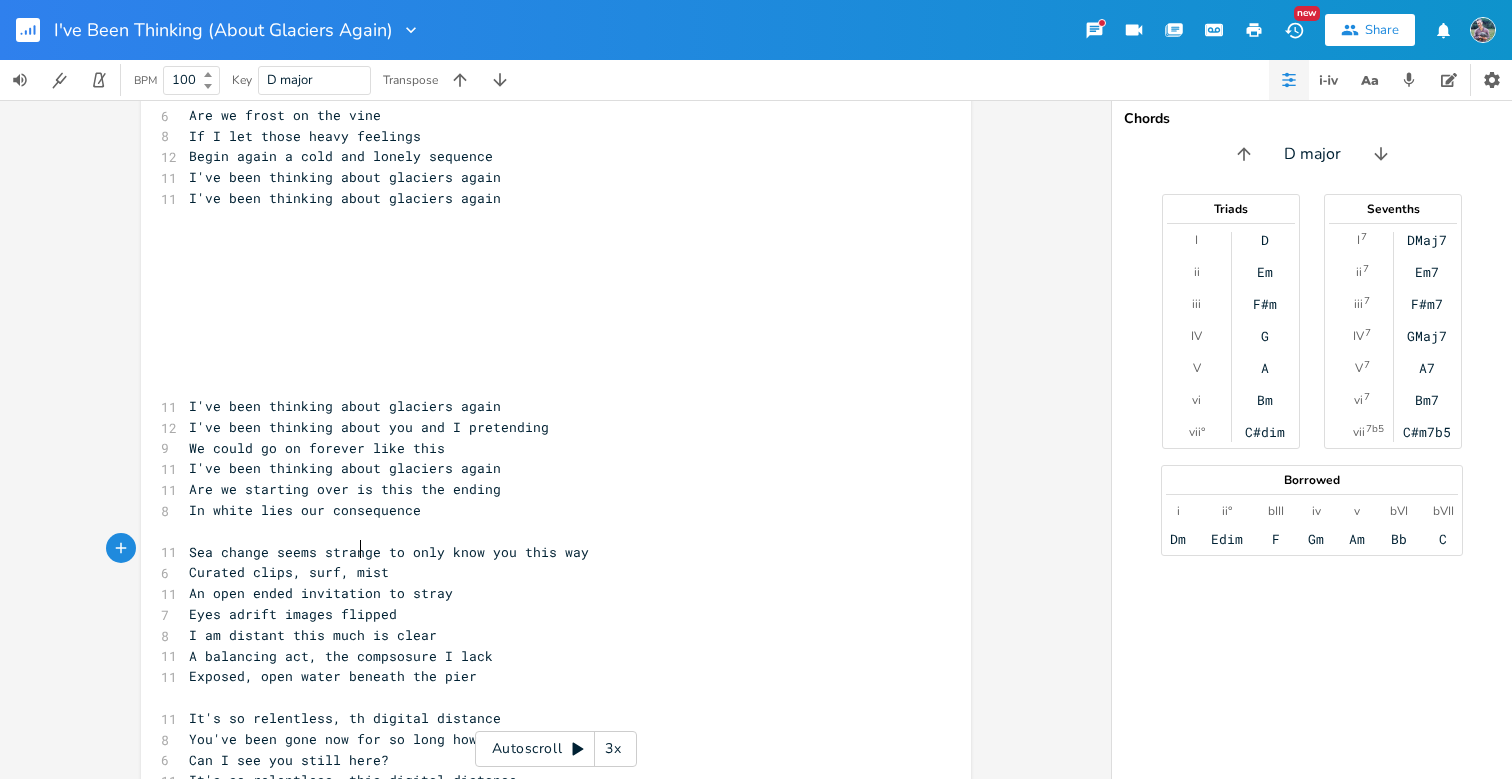 type on "the" 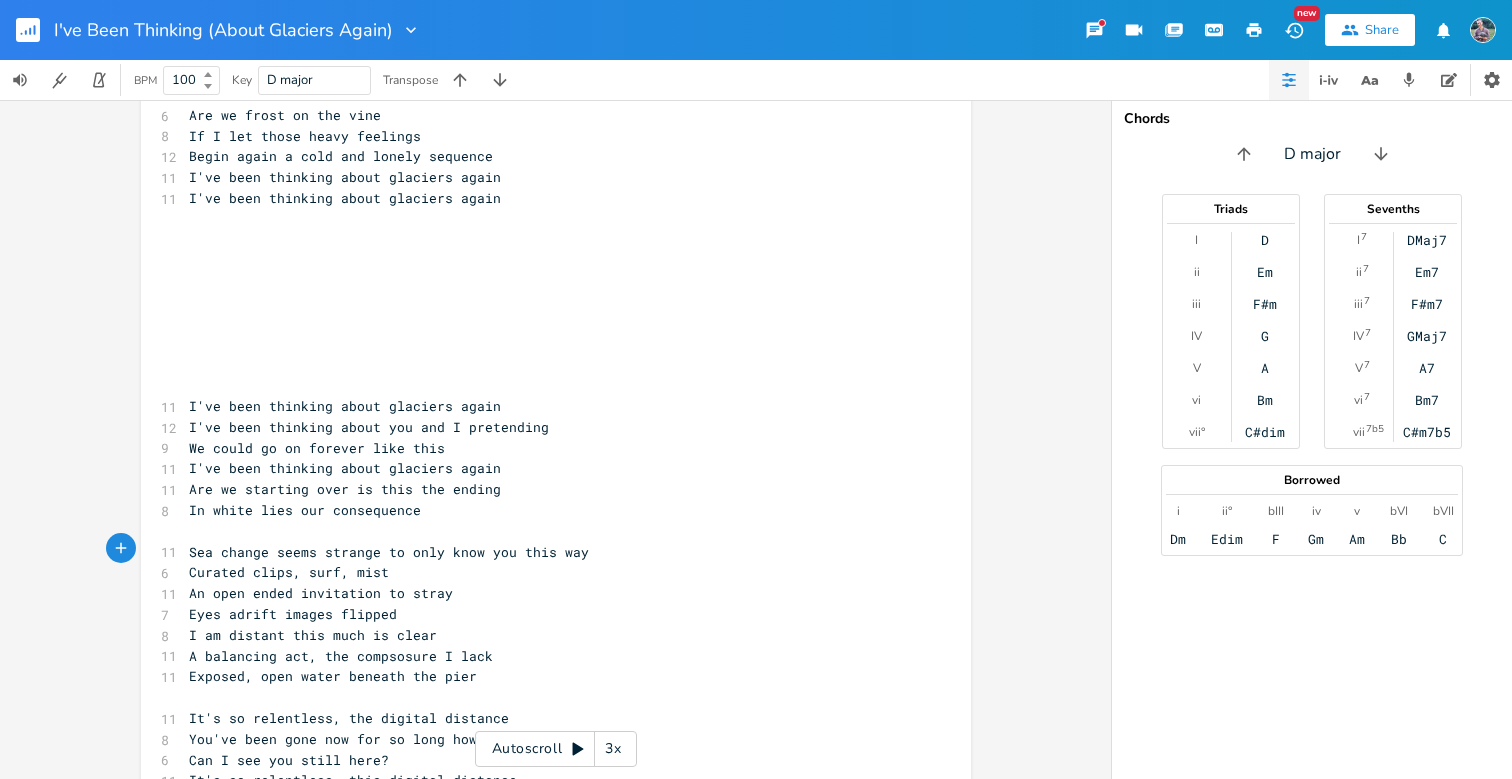 click on "It's so relentless, this digital distance" at bounding box center [353, 780] 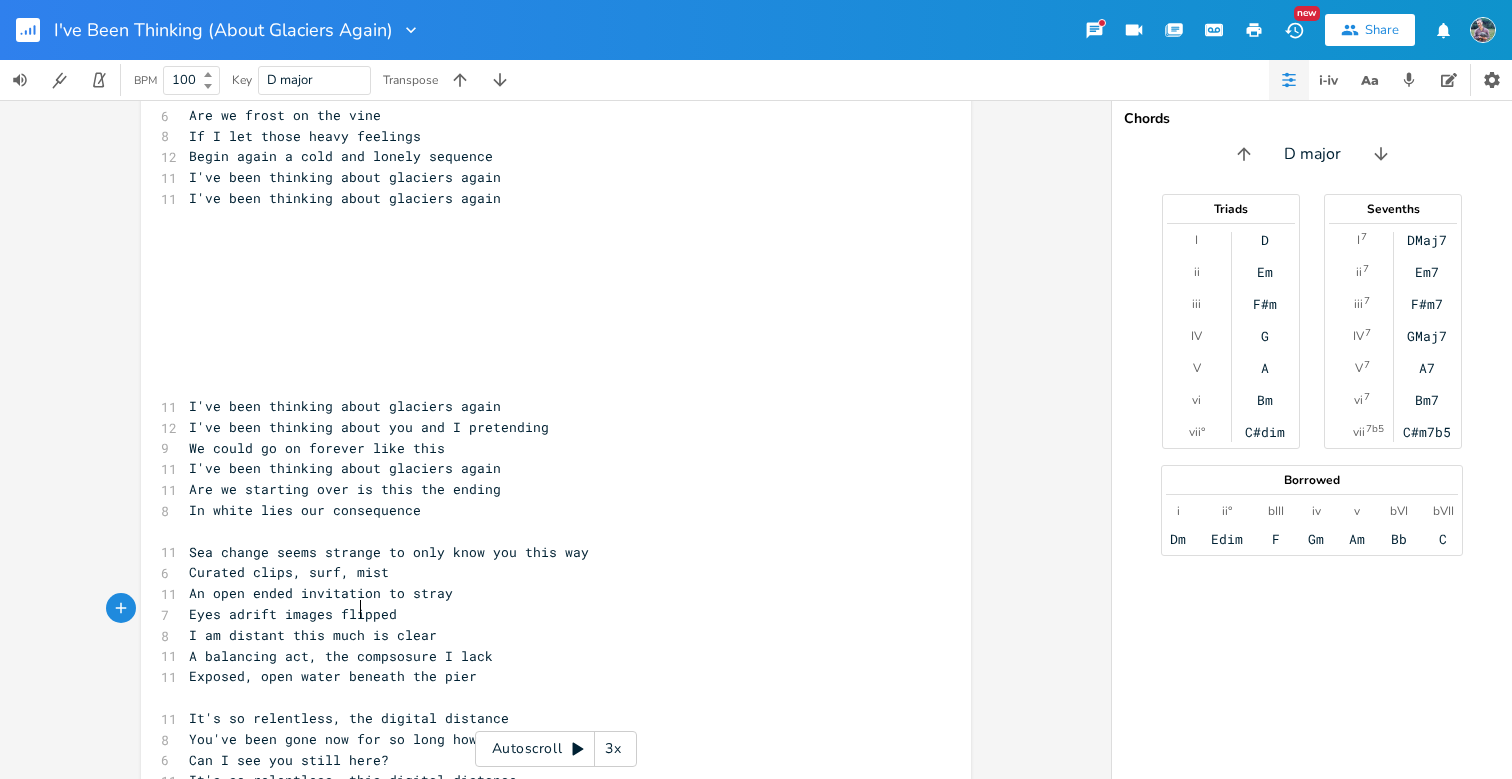 click on "It's so relentless, this digital distance" at bounding box center (353, 780) 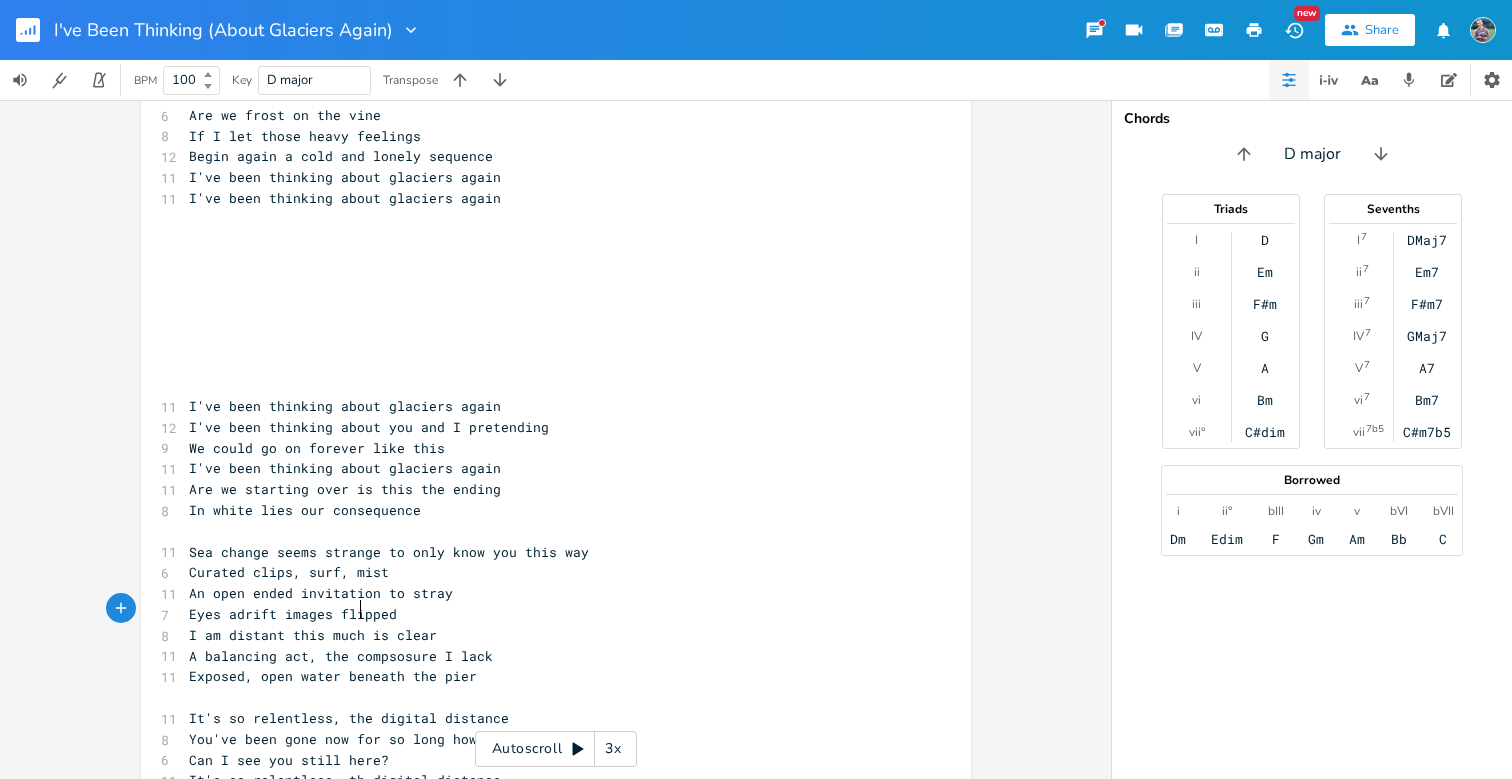 type on "the" 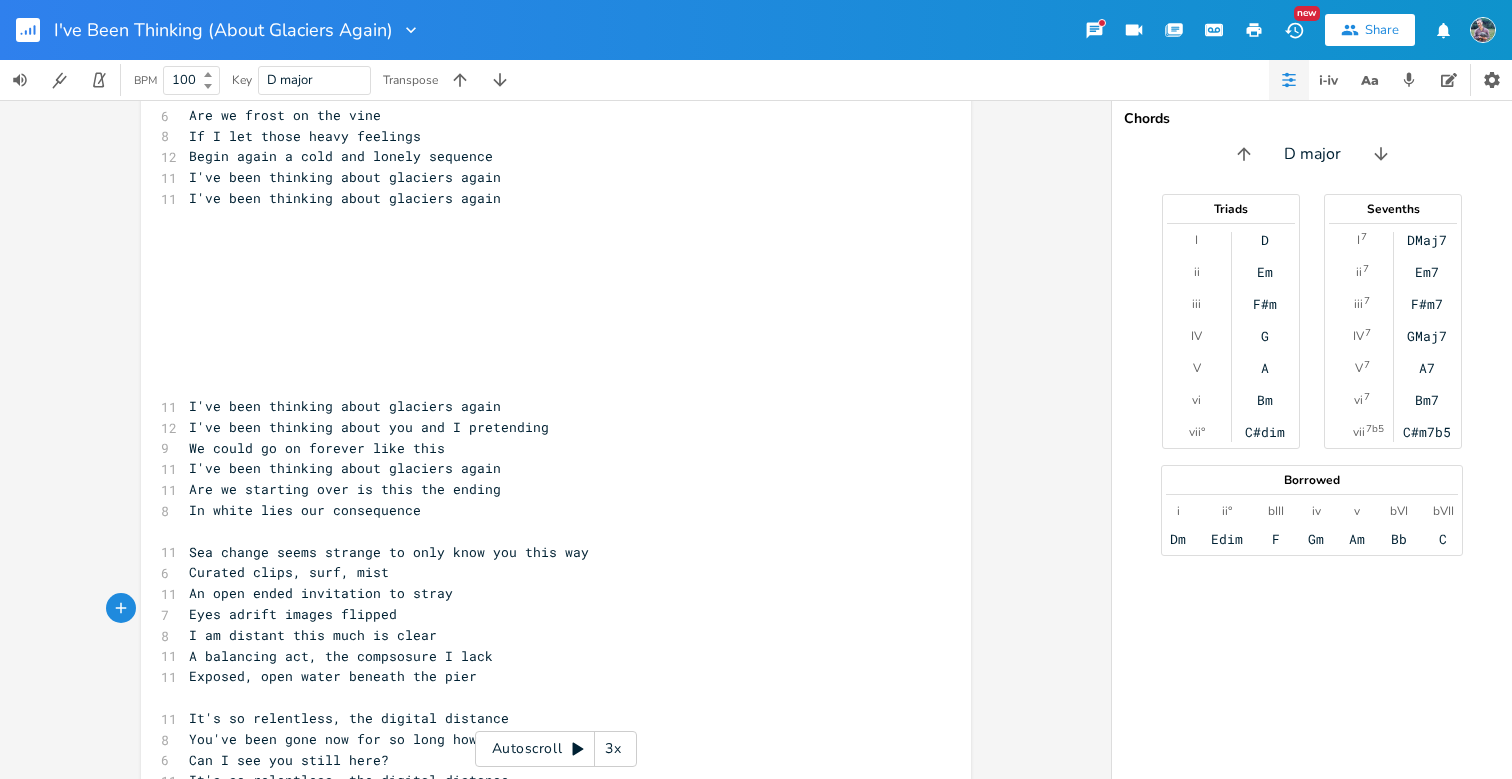 click on "My heart pounds it's a let down" at bounding box center (546, 801) 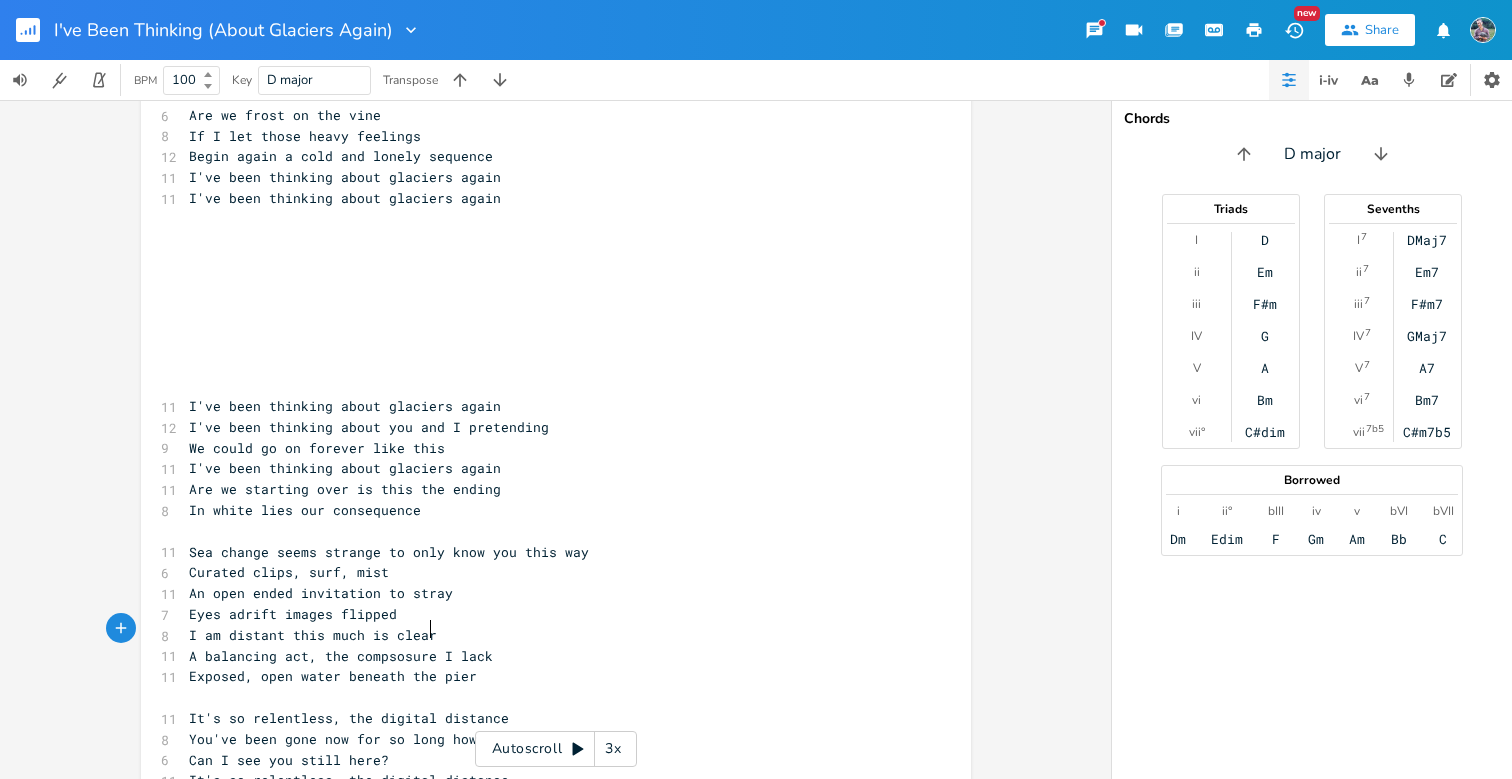 click on "It's so relentless, the digital distance" at bounding box center [349, 718] 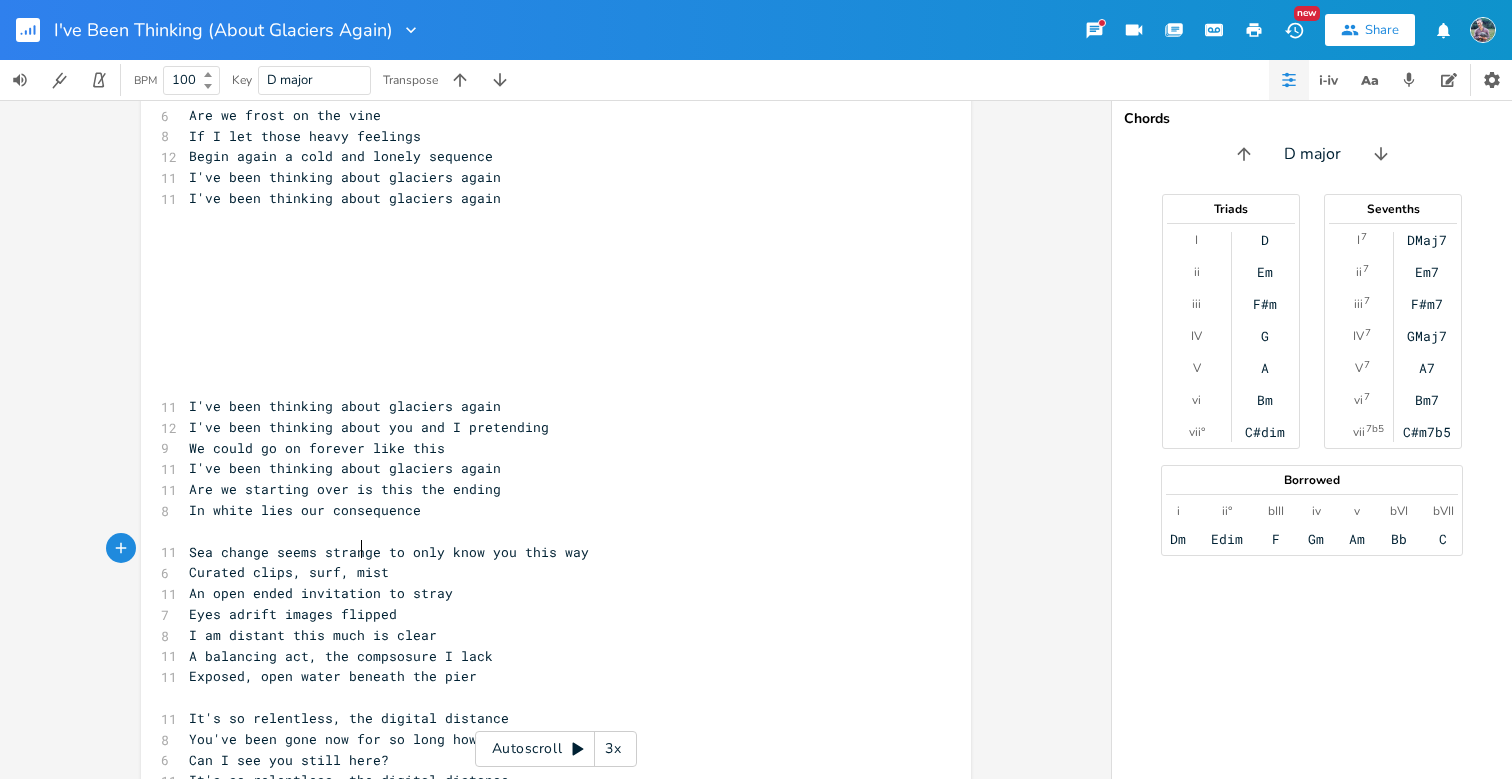 click on "It's so relentless, the digital distance" at bounding box center [349, 718] 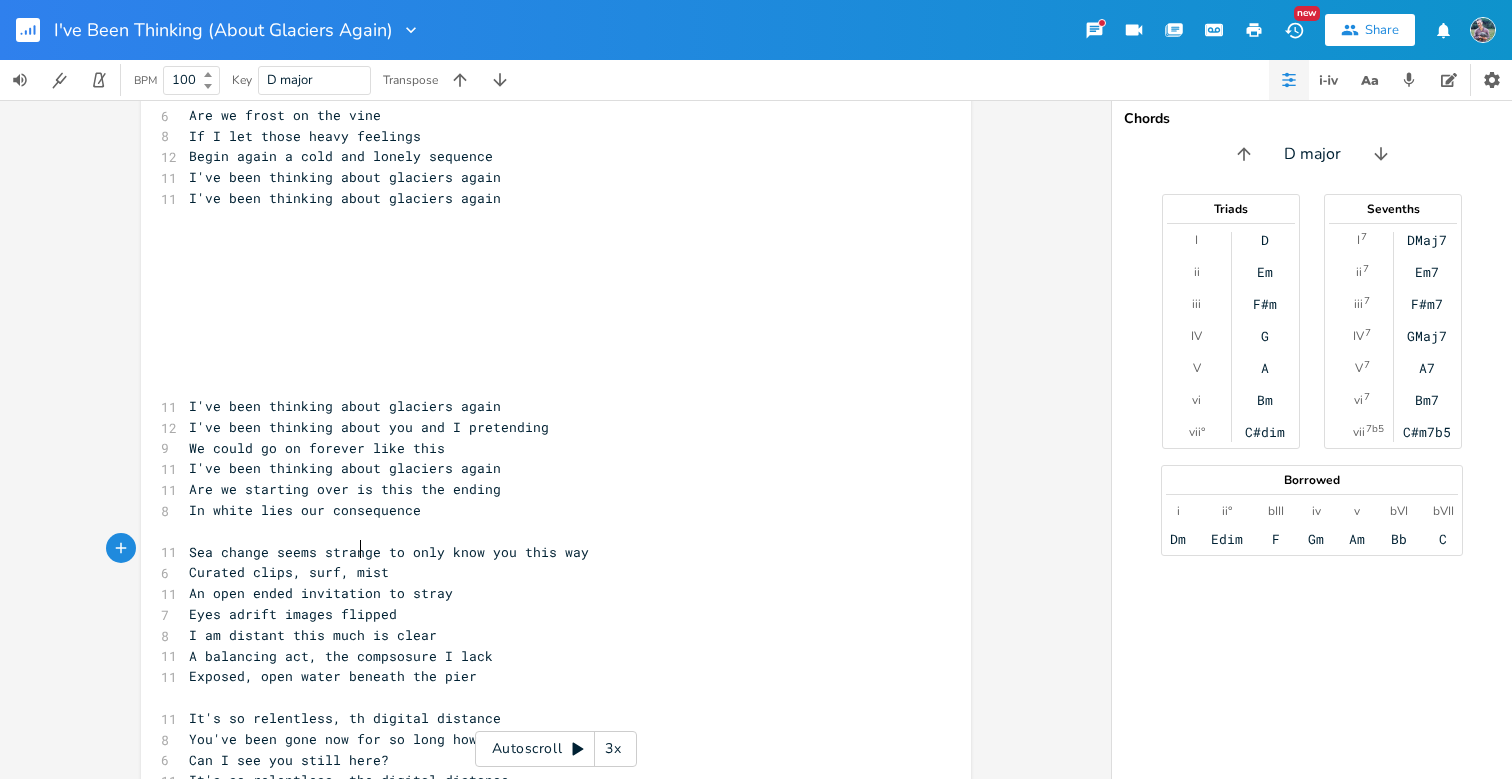 type on "this" 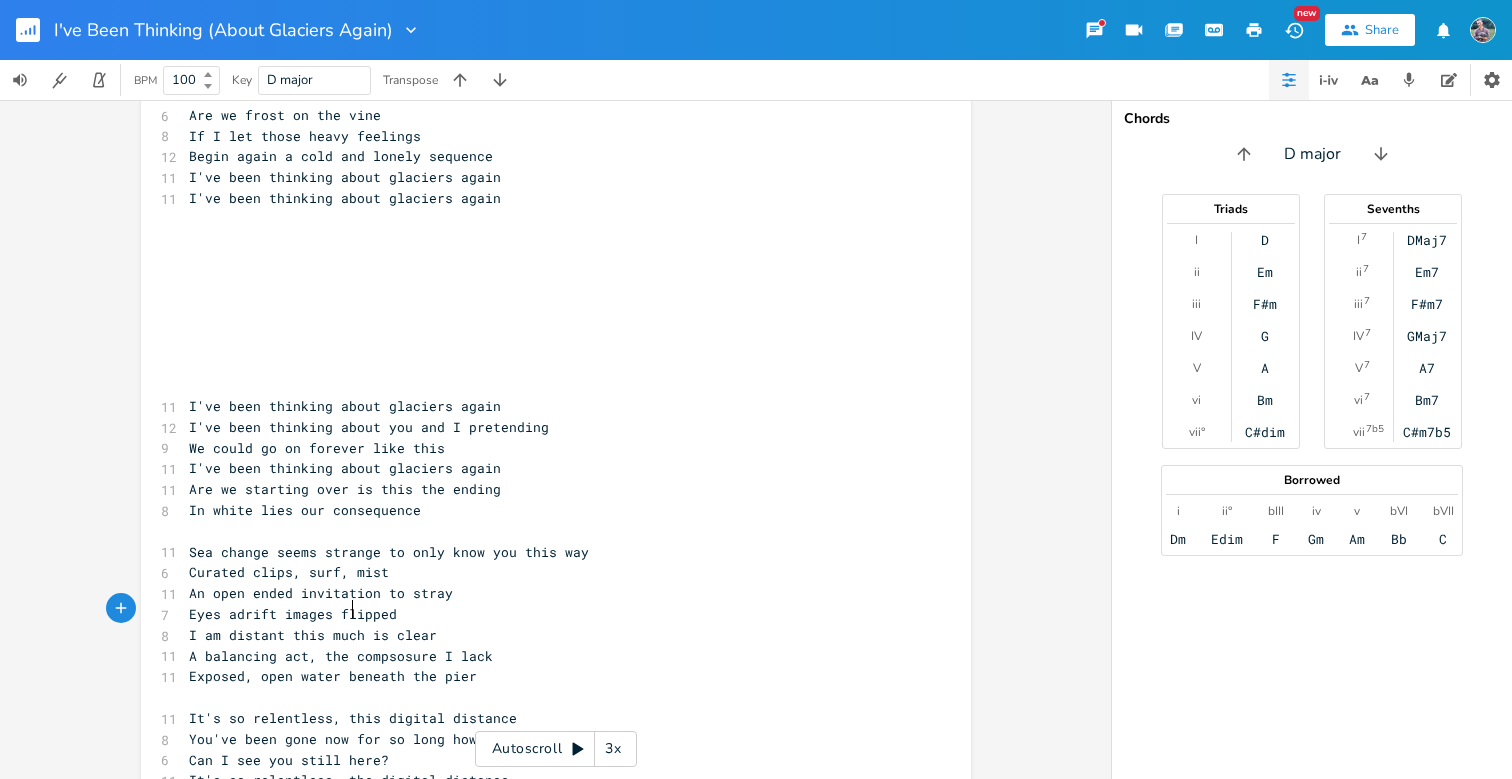 click on "It's so relentless, the digital distance" at bounding box center (349, 780) 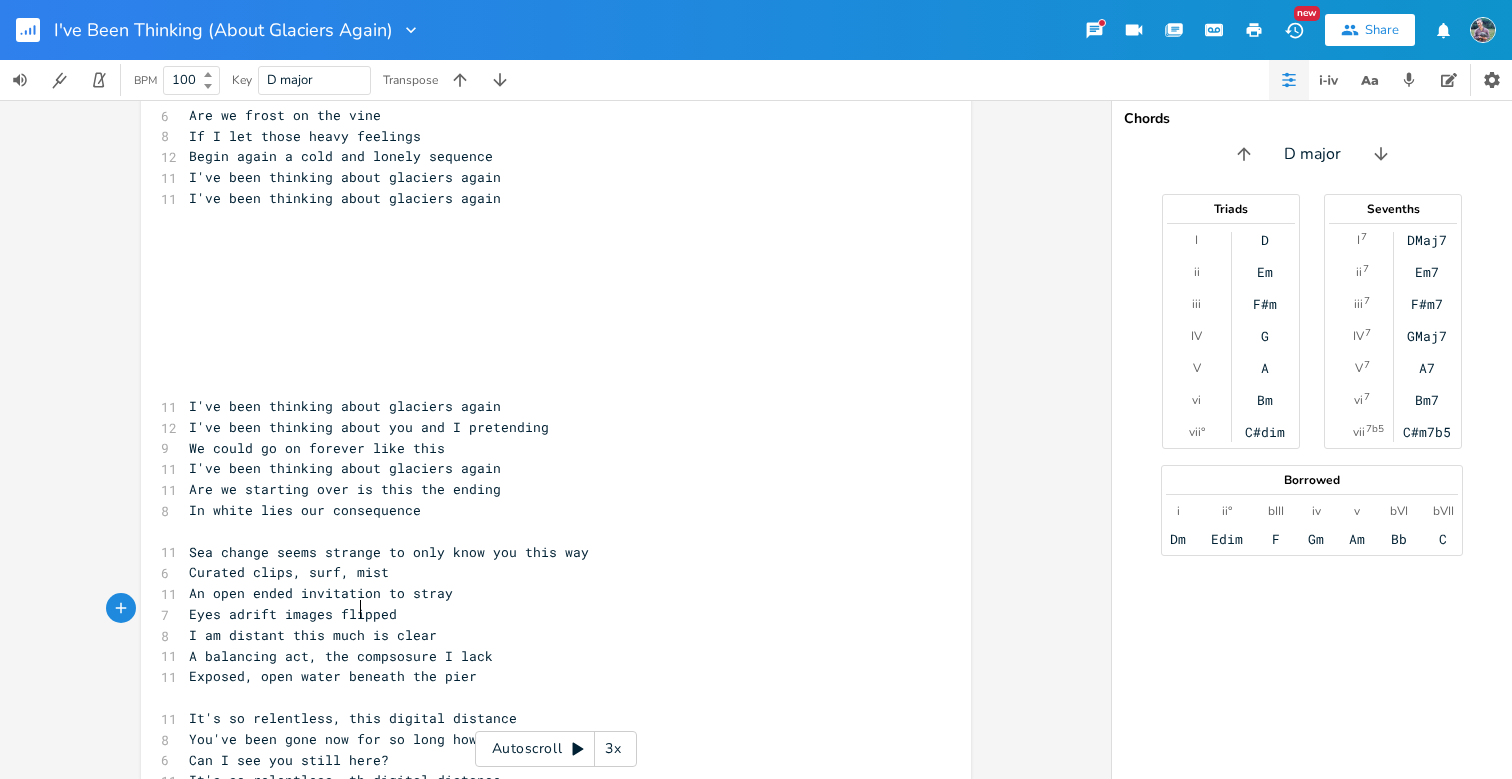 scroll, scrollTop: 0, scrollLeft: 18, axis: horizontal 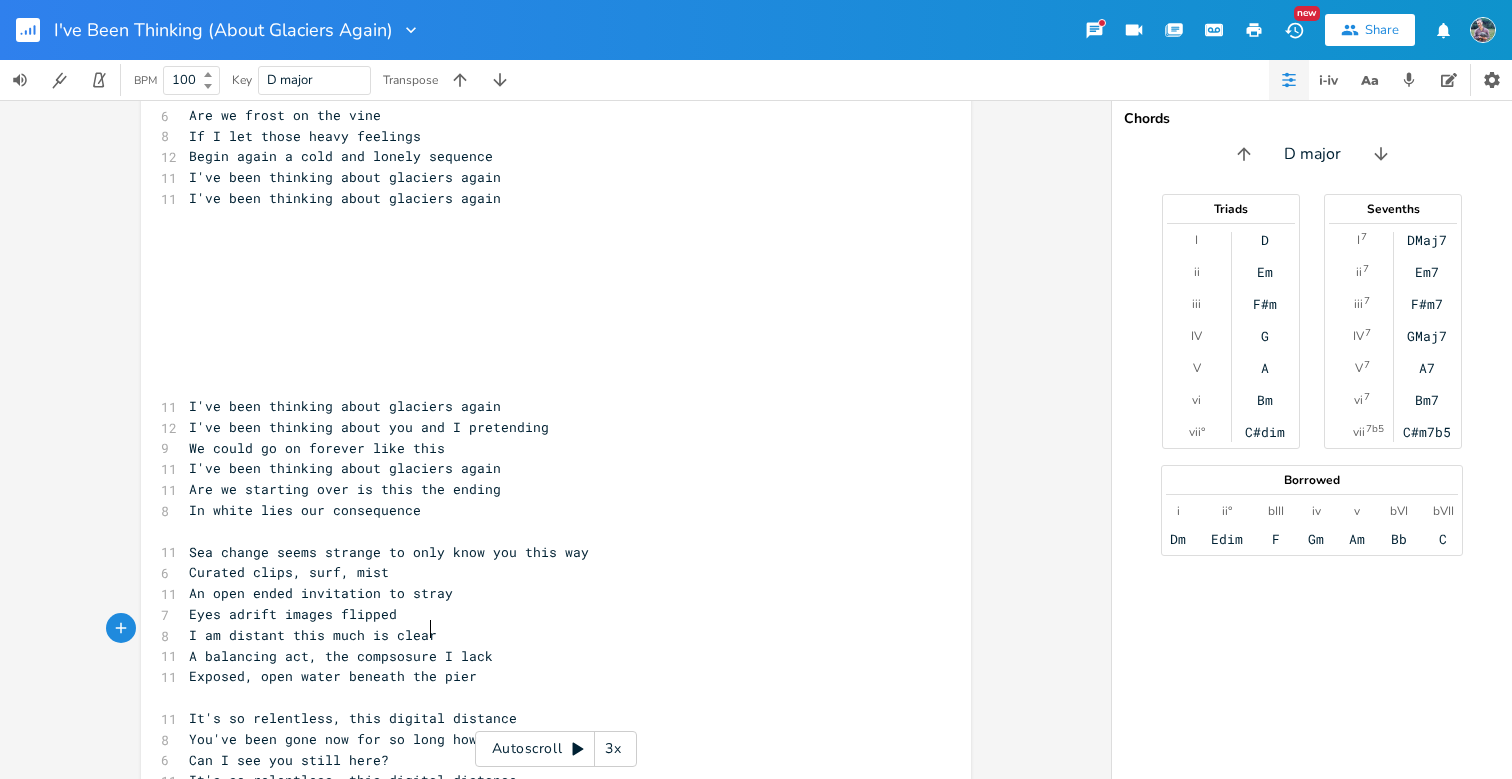 click on "My heart pounds it's a let down" at bounding box center (546, 801) 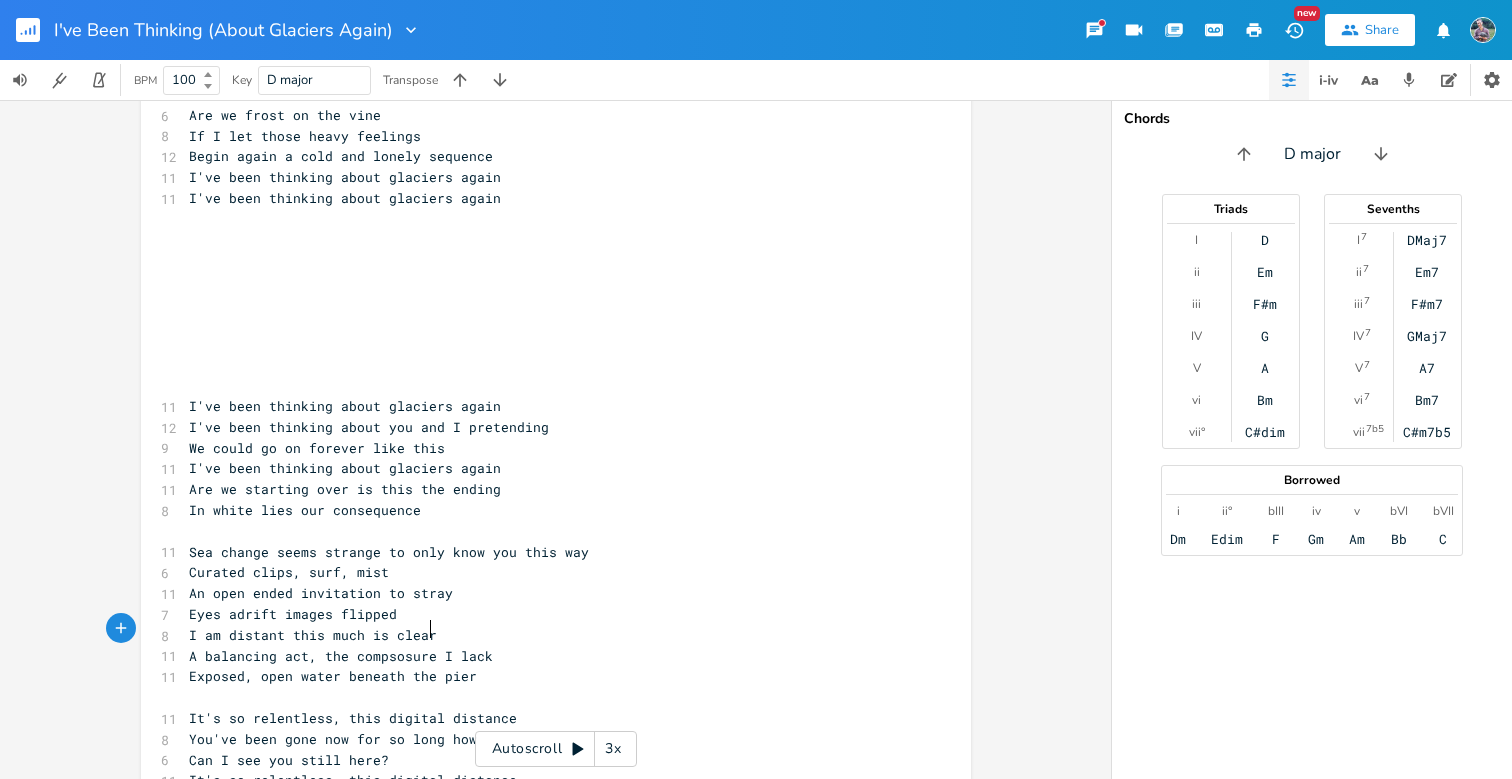 click on "Can I see you still here?" at bounding box center (289, 760) 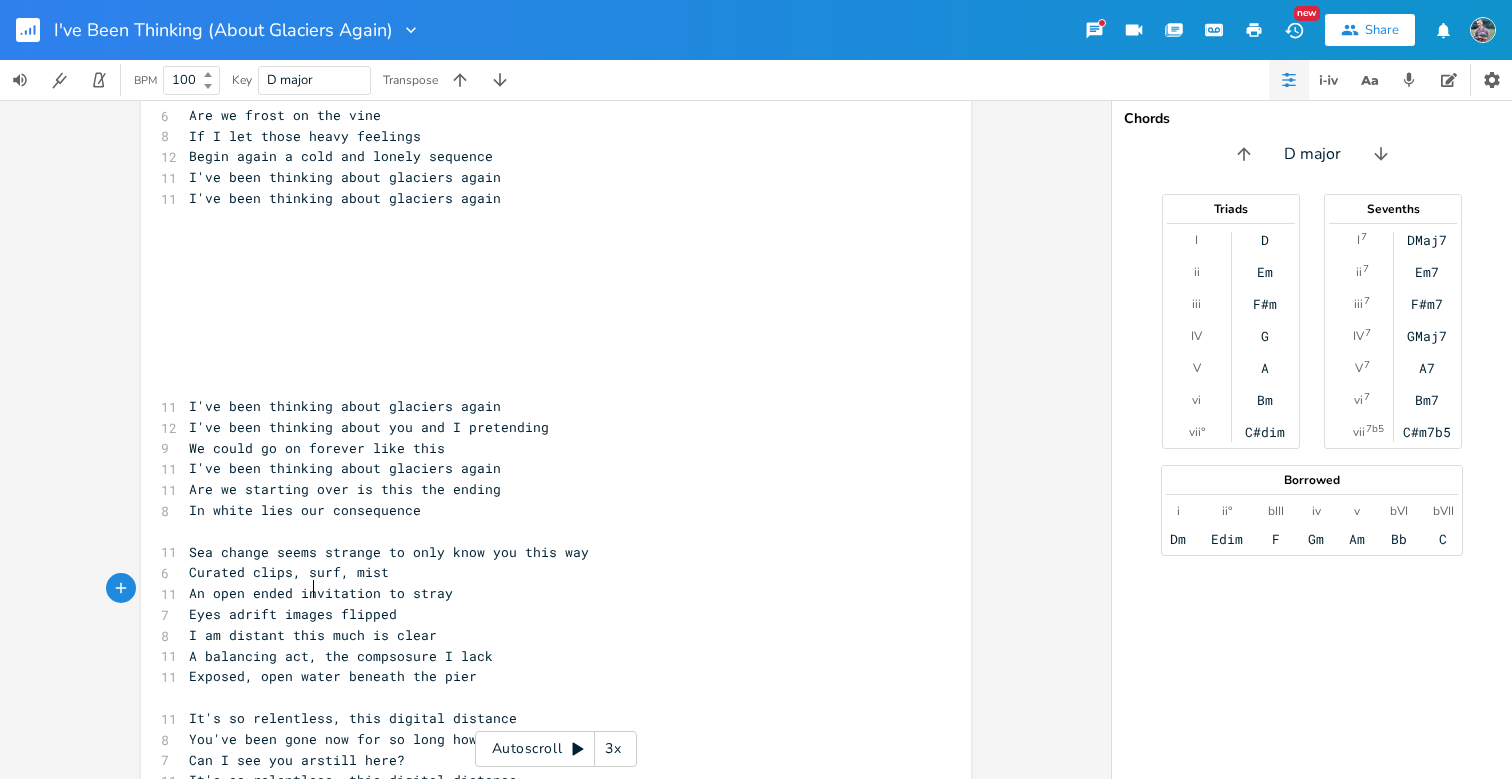 type on "are" 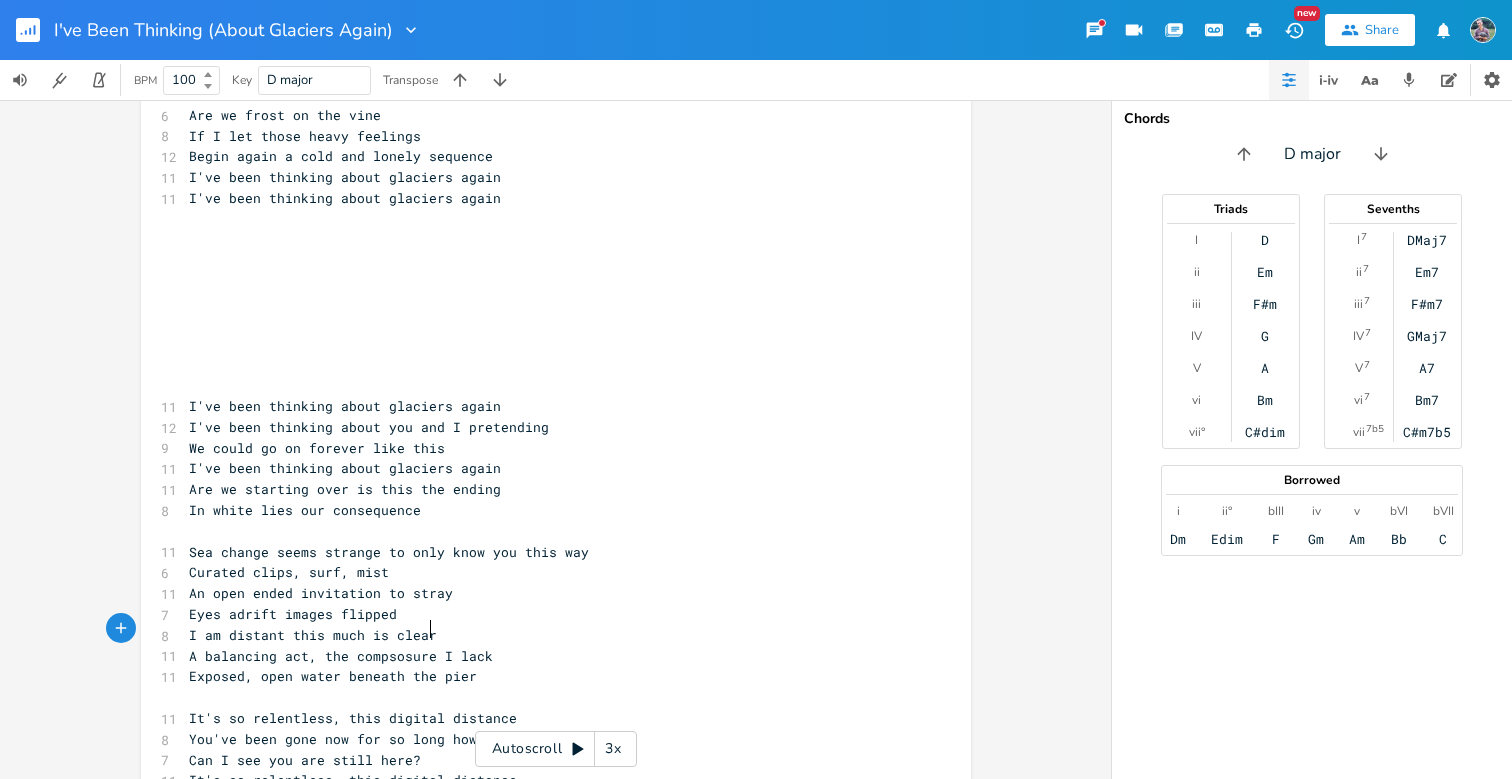 click on "My heart pounds it's a let down" at bounding box center (546, 801) 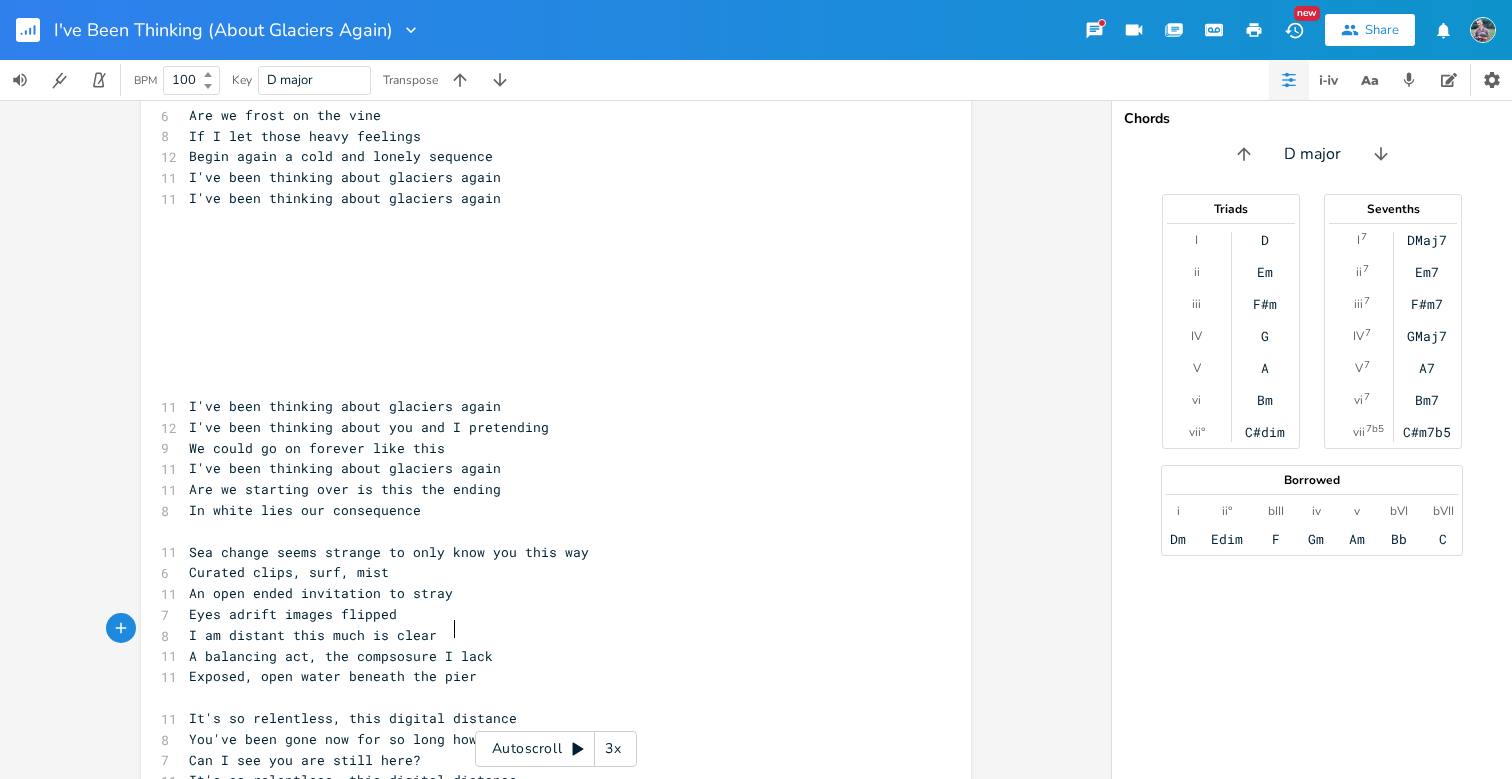 scroll, scrollTop: 0, scrollLeft: 107, axis: horizontal 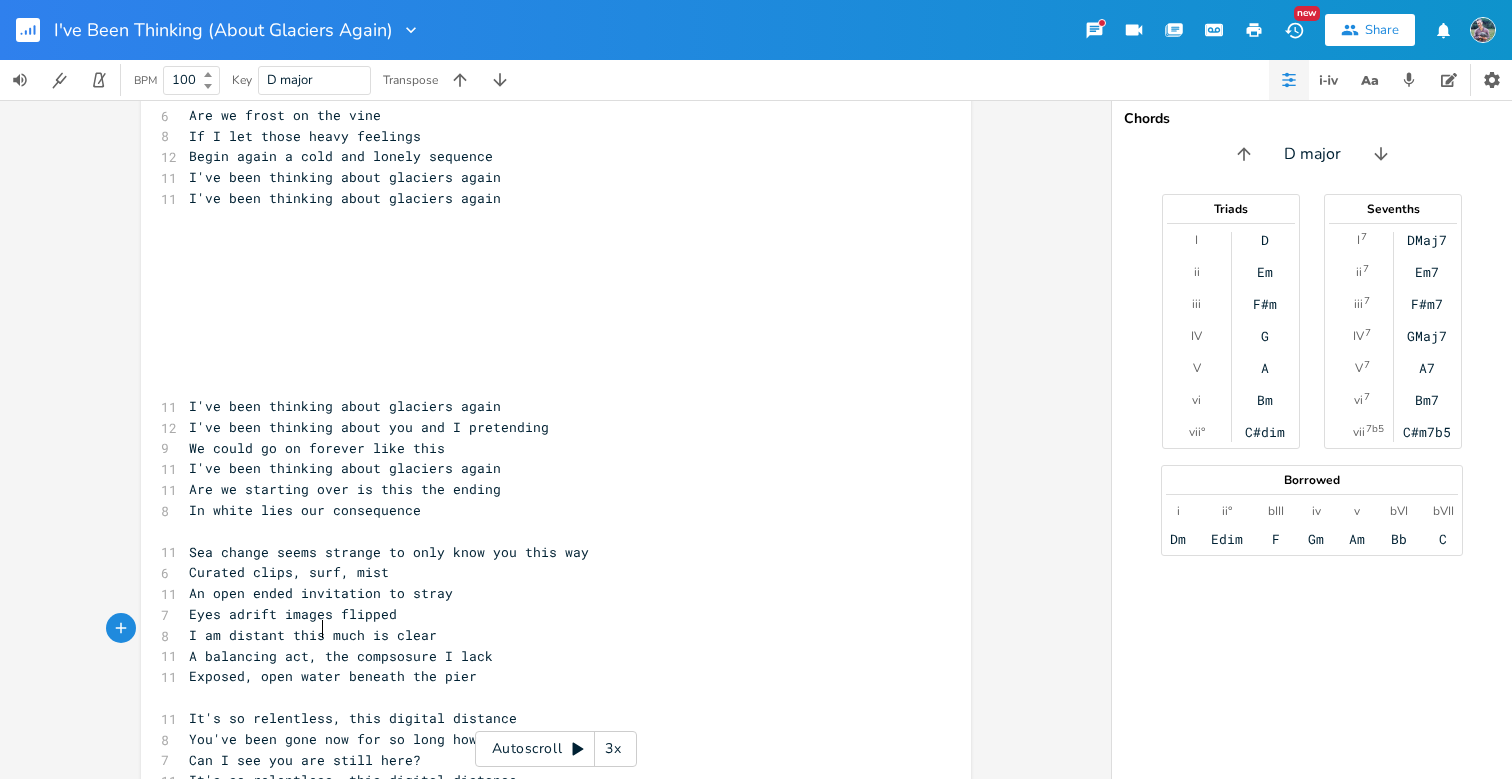 click on "My heart pounds I set the phone down" at bounding box center [333, 801] 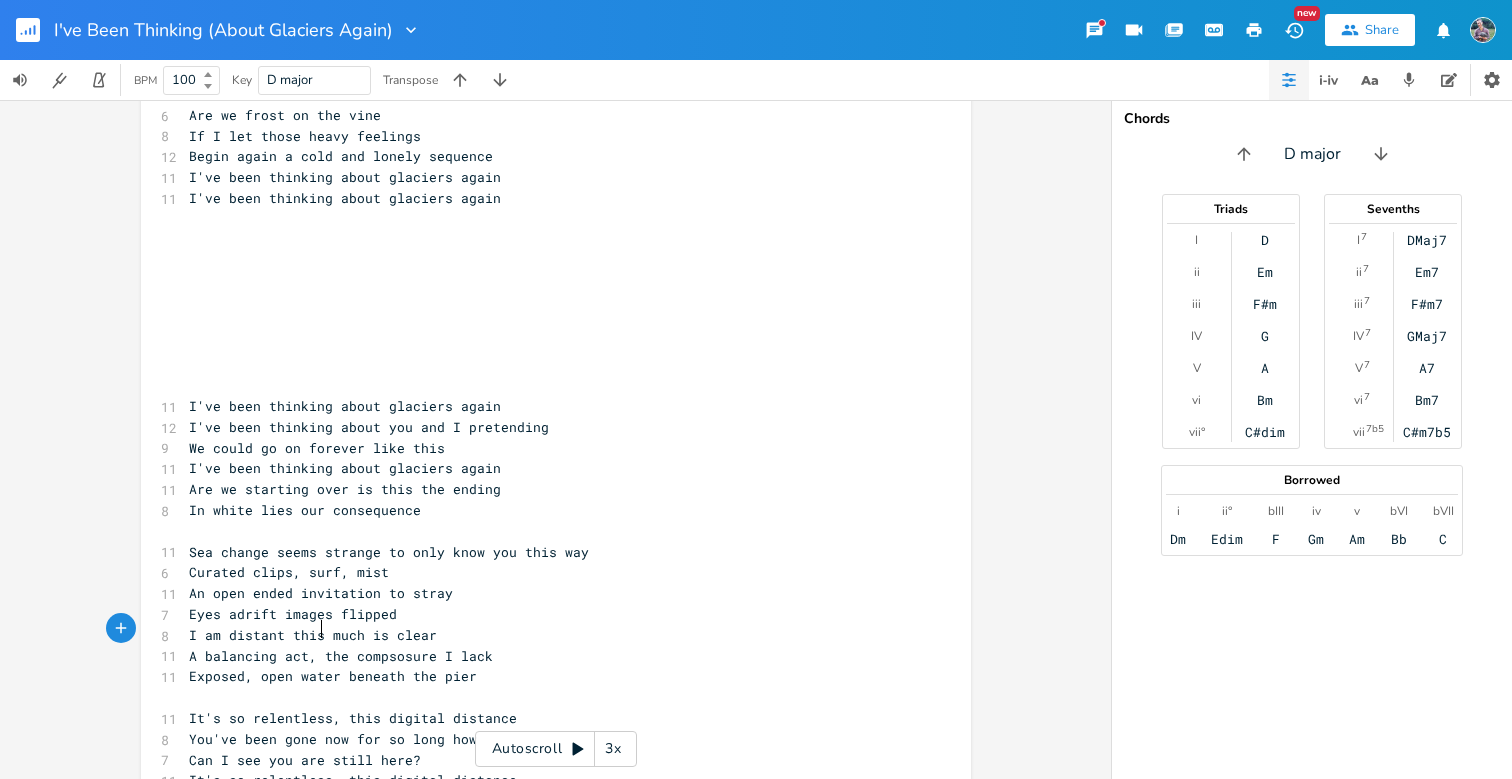 type on "When" 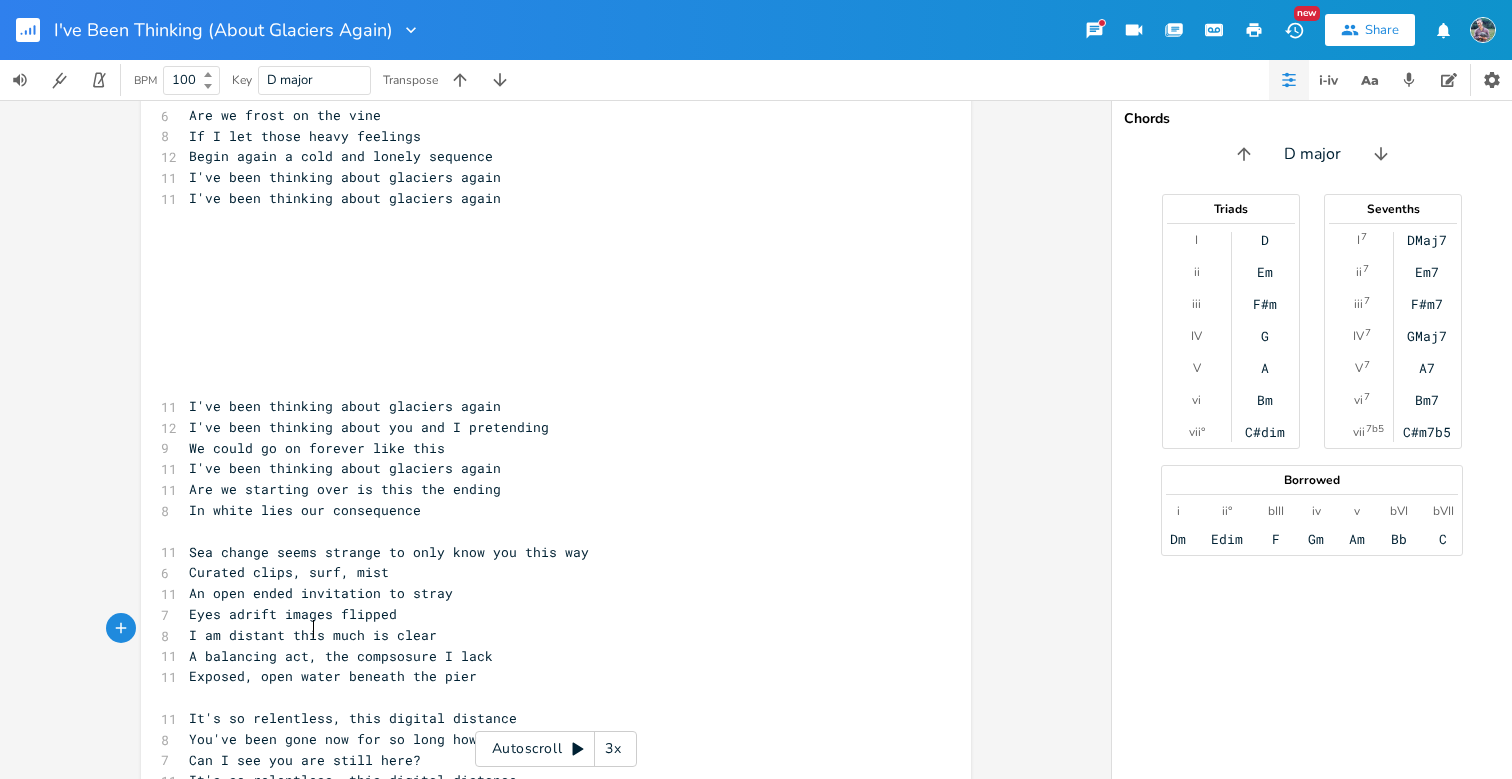 type on "I" 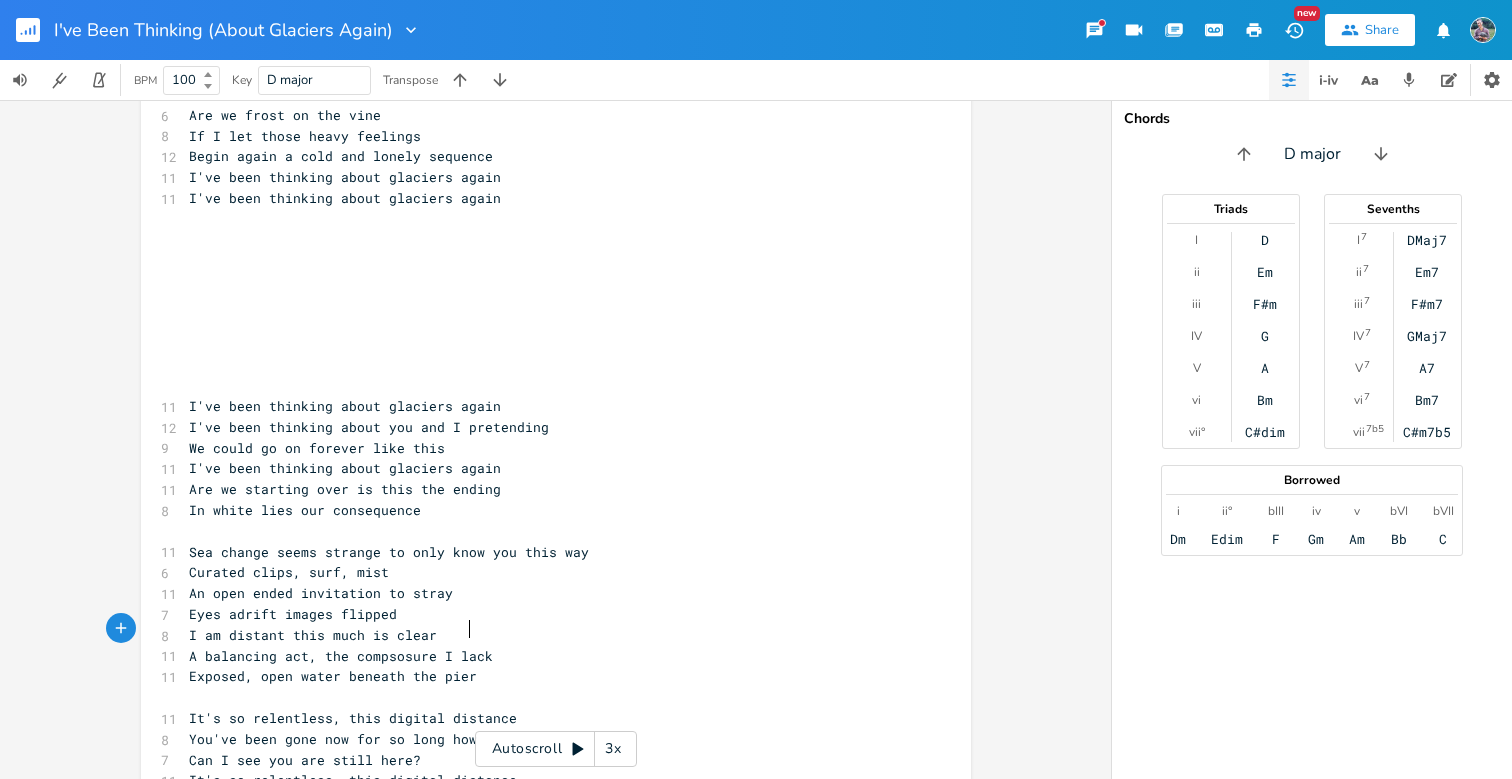 click on "My heart pounds I set the phone down" at bounding box center (546, 801) 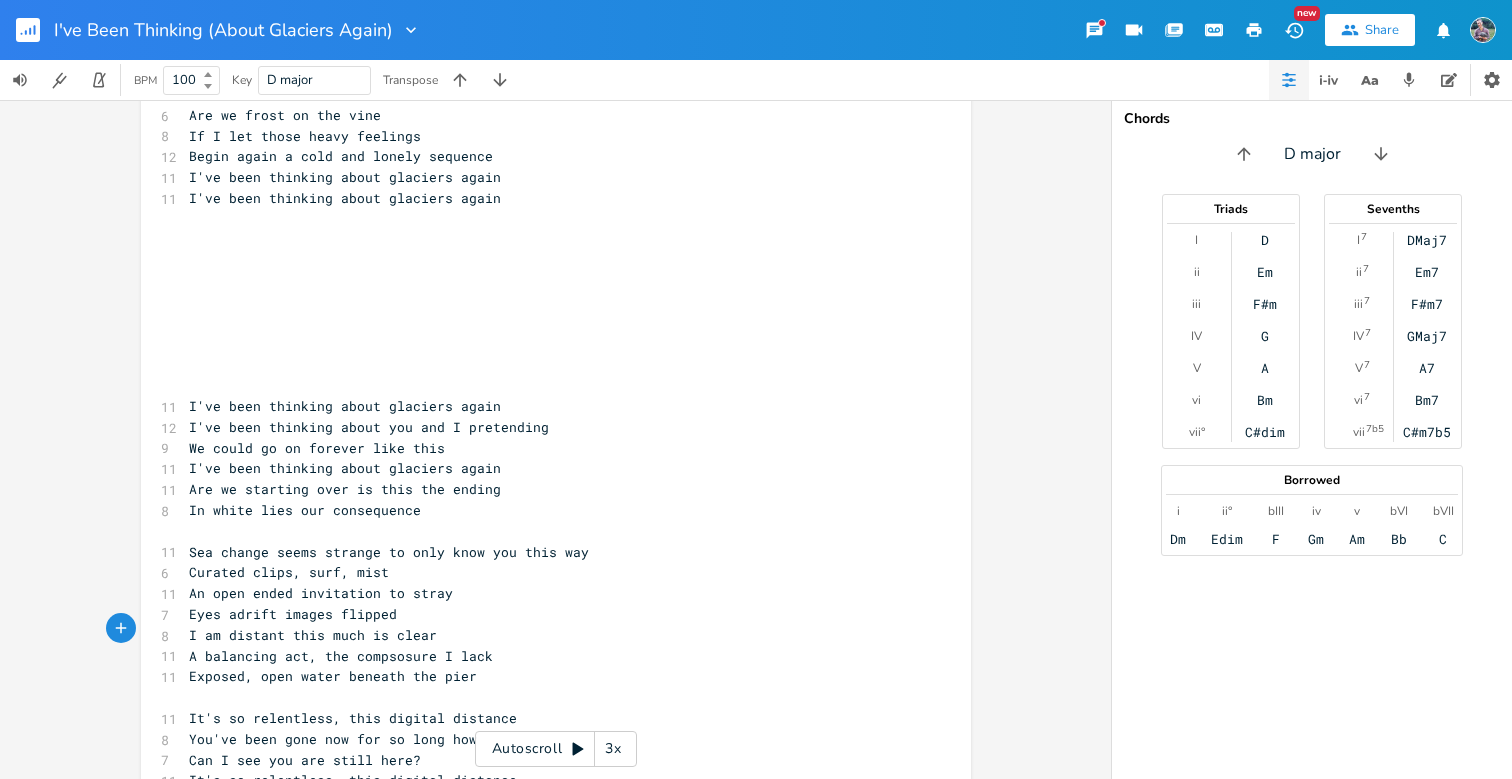 click on "Can I see you are still here?" at bounding box center (305, 760) 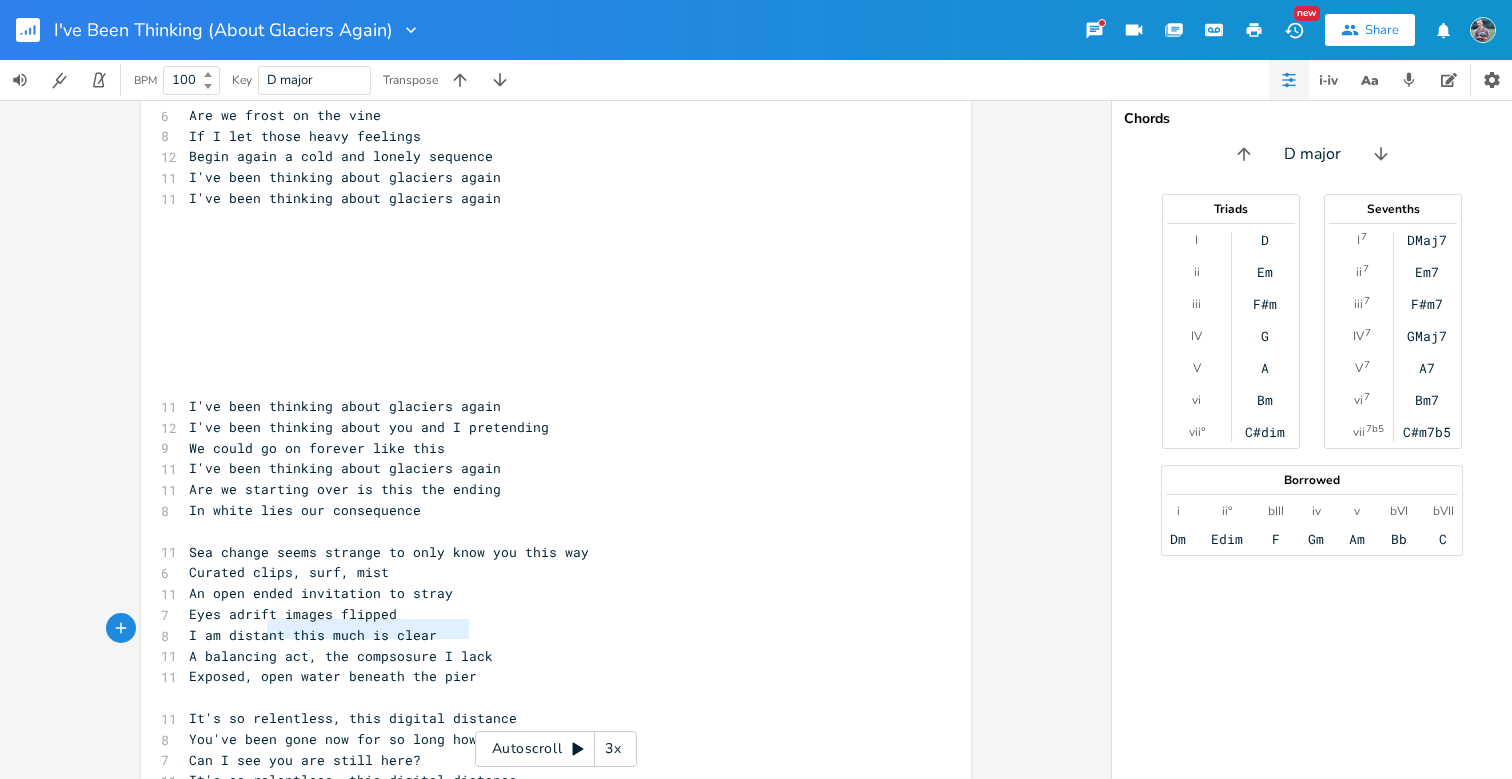 type on "pounds I set the phone down" 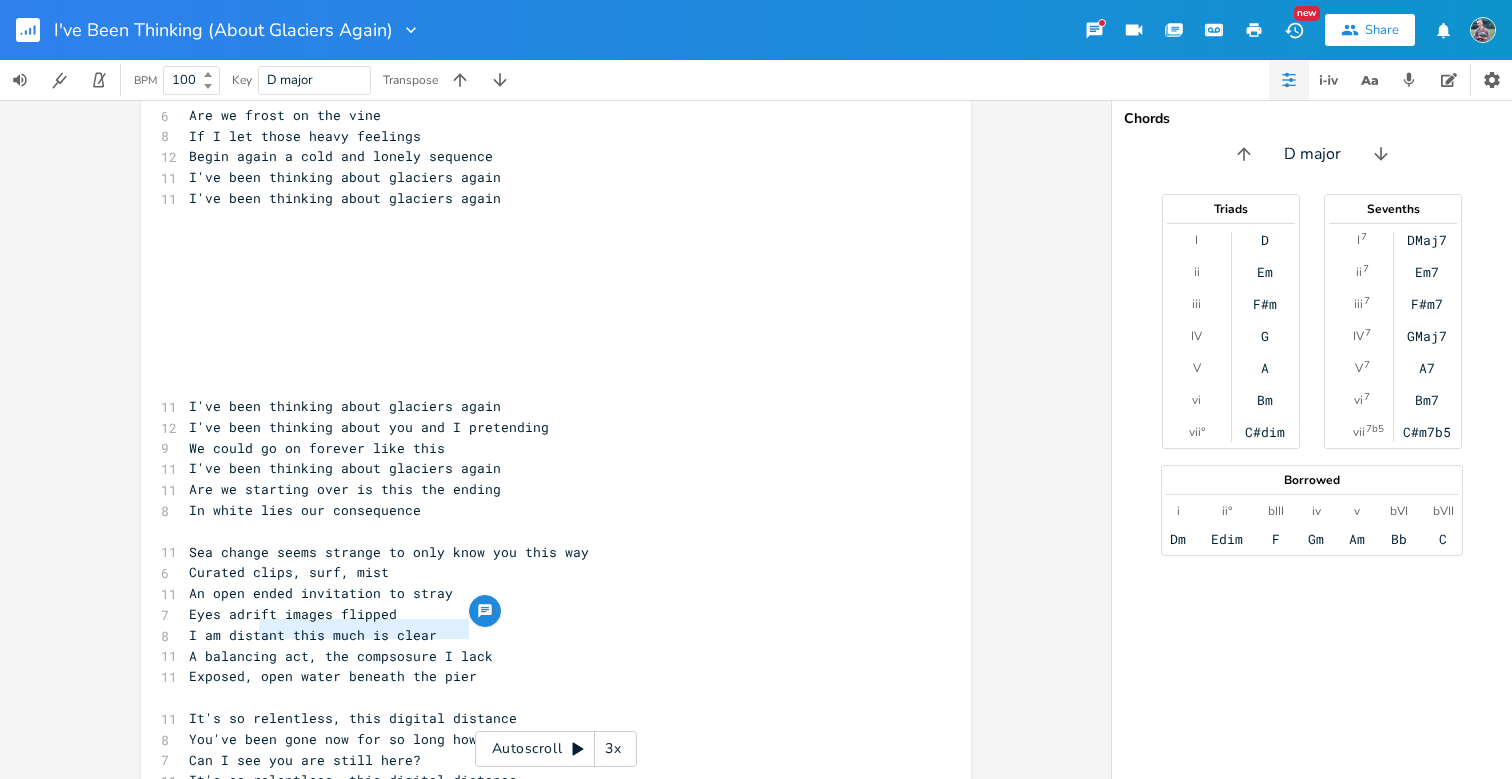 drag, startPoint x: 467, startPoint y: 630, endPoint x: 254, endPoint y: 626, distance: 213.03755 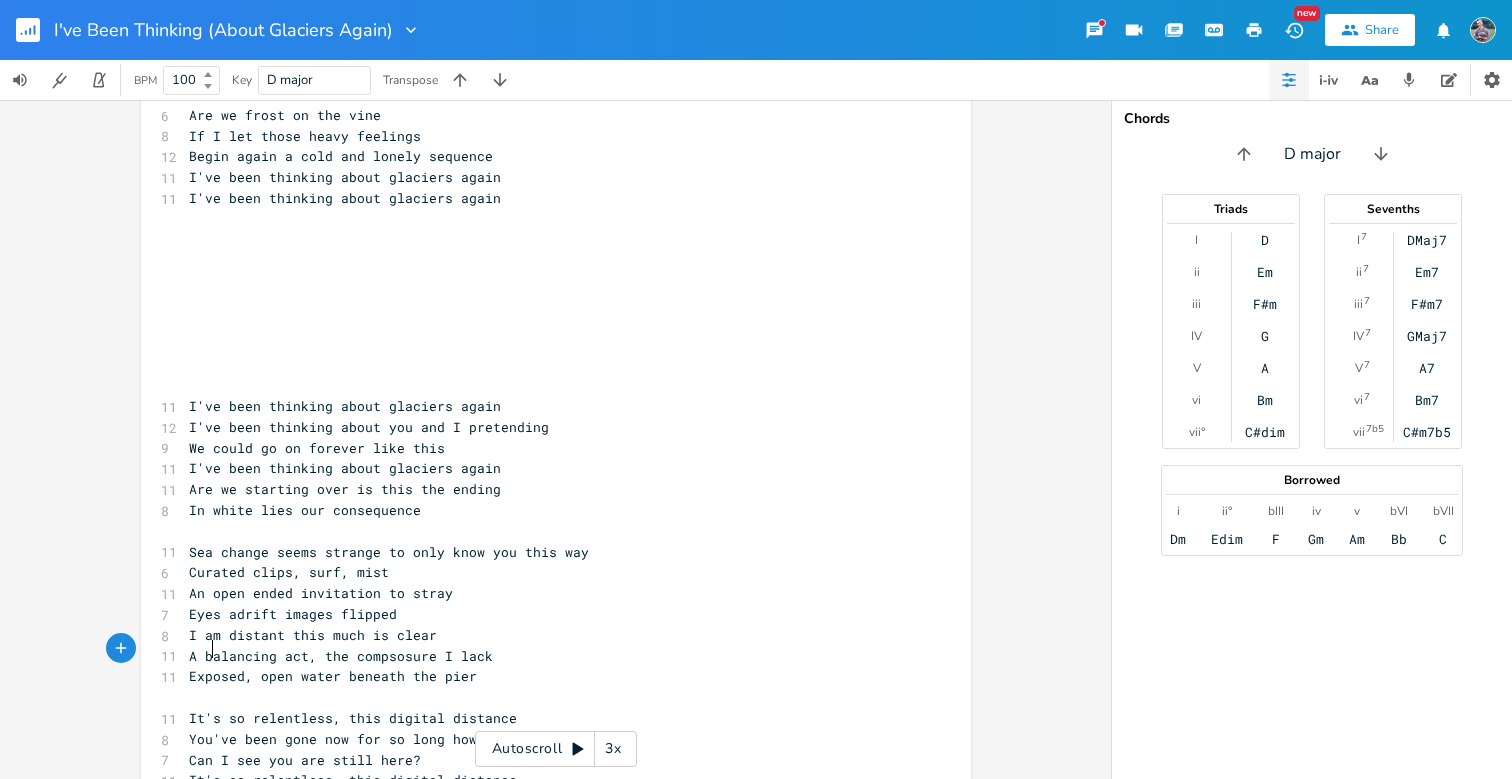 scroll, scrollTop: 0, scrollLeft: 37, axis: horizontal 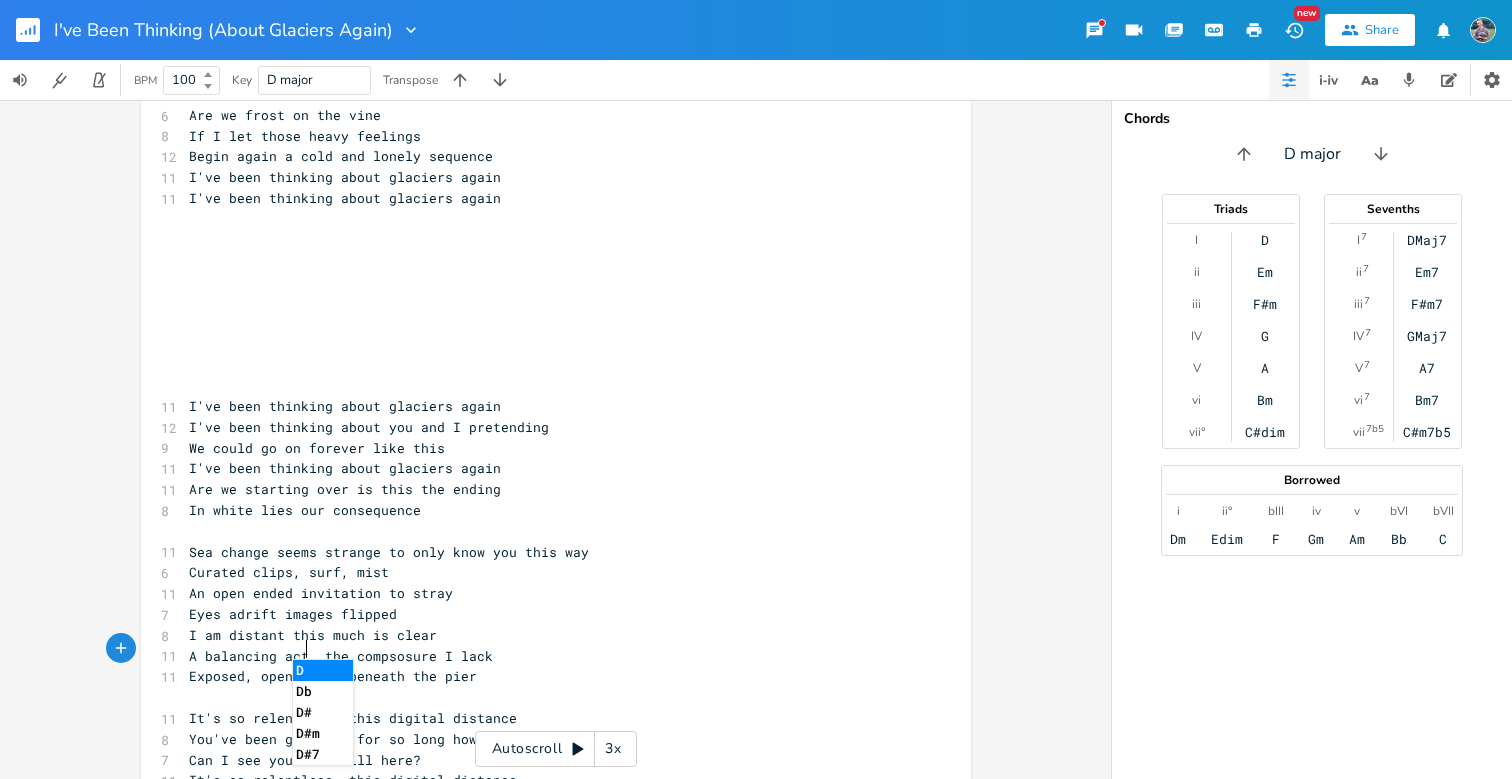 type on "And the sound doew" 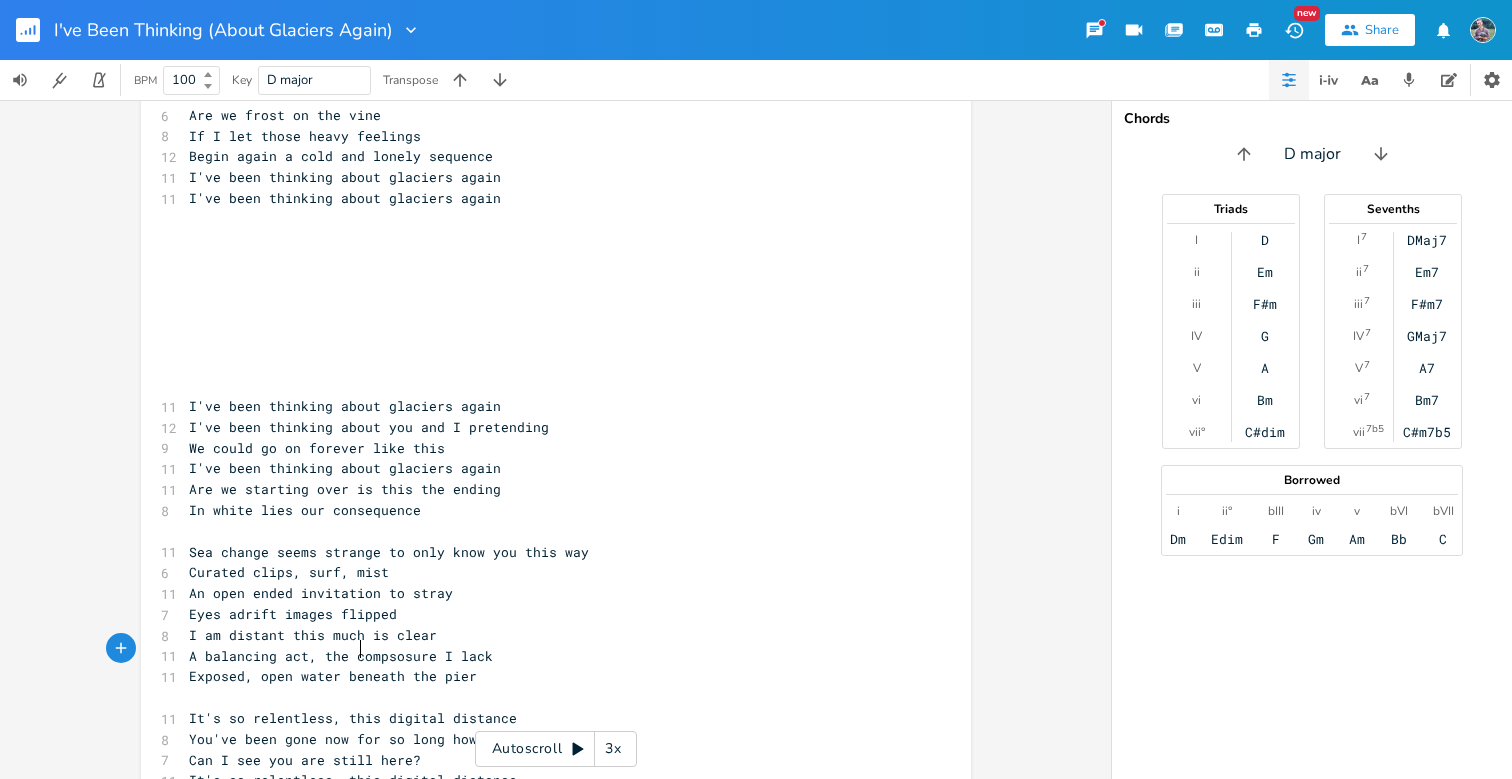 type on "s more" 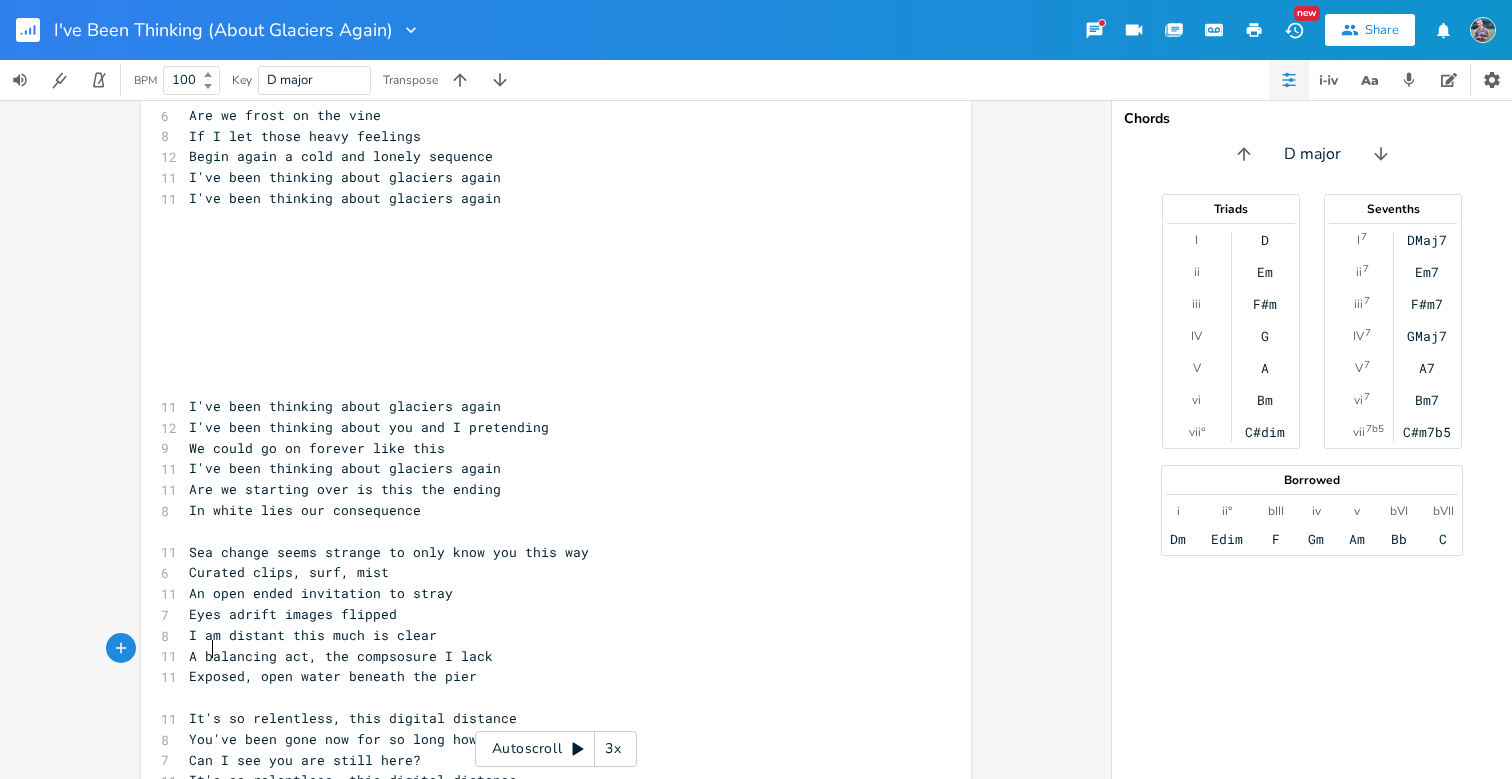 scroll, scrollTop: 0, scrollLeft: 21, axis: horizontal 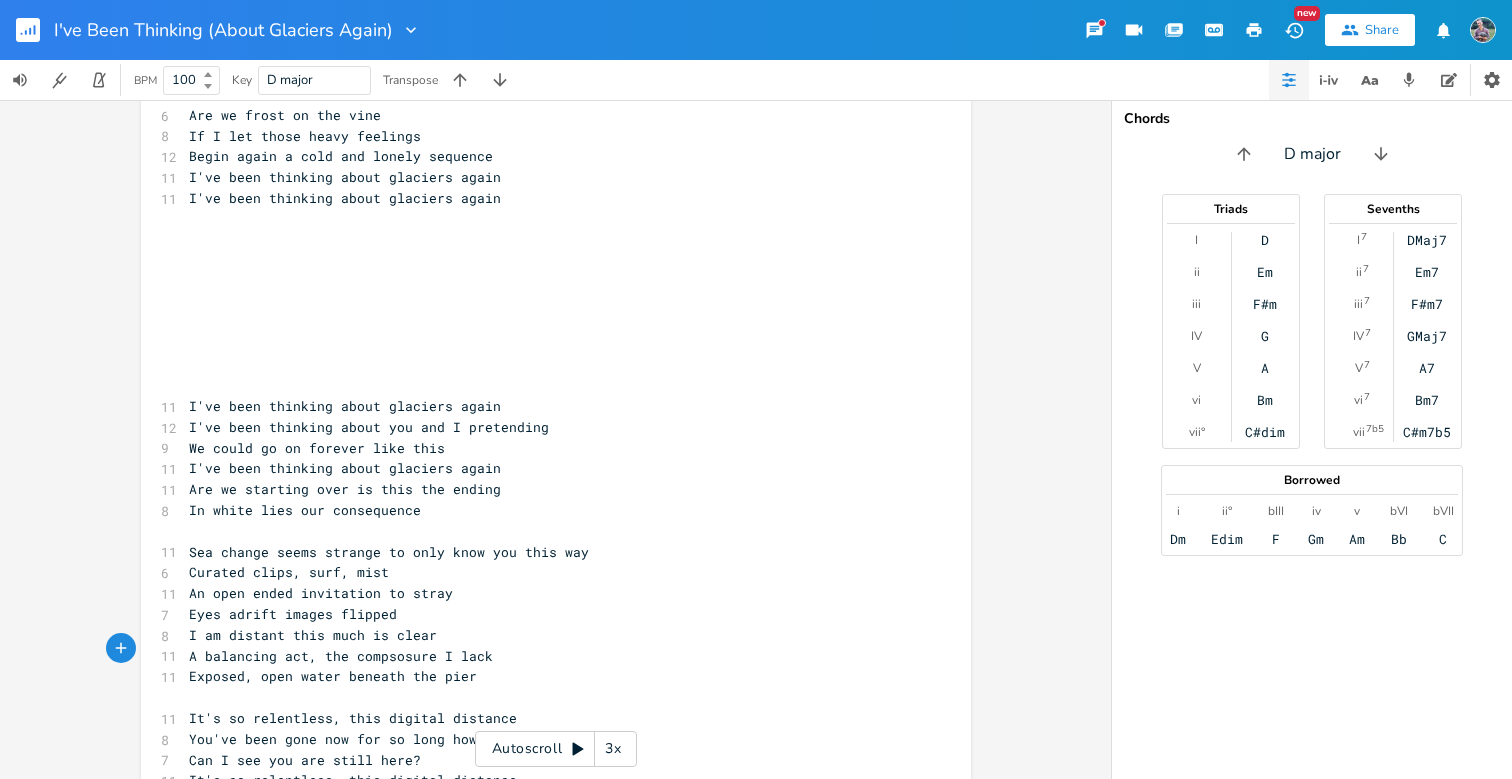 click on "Sound" at bounding box center (209, 822) 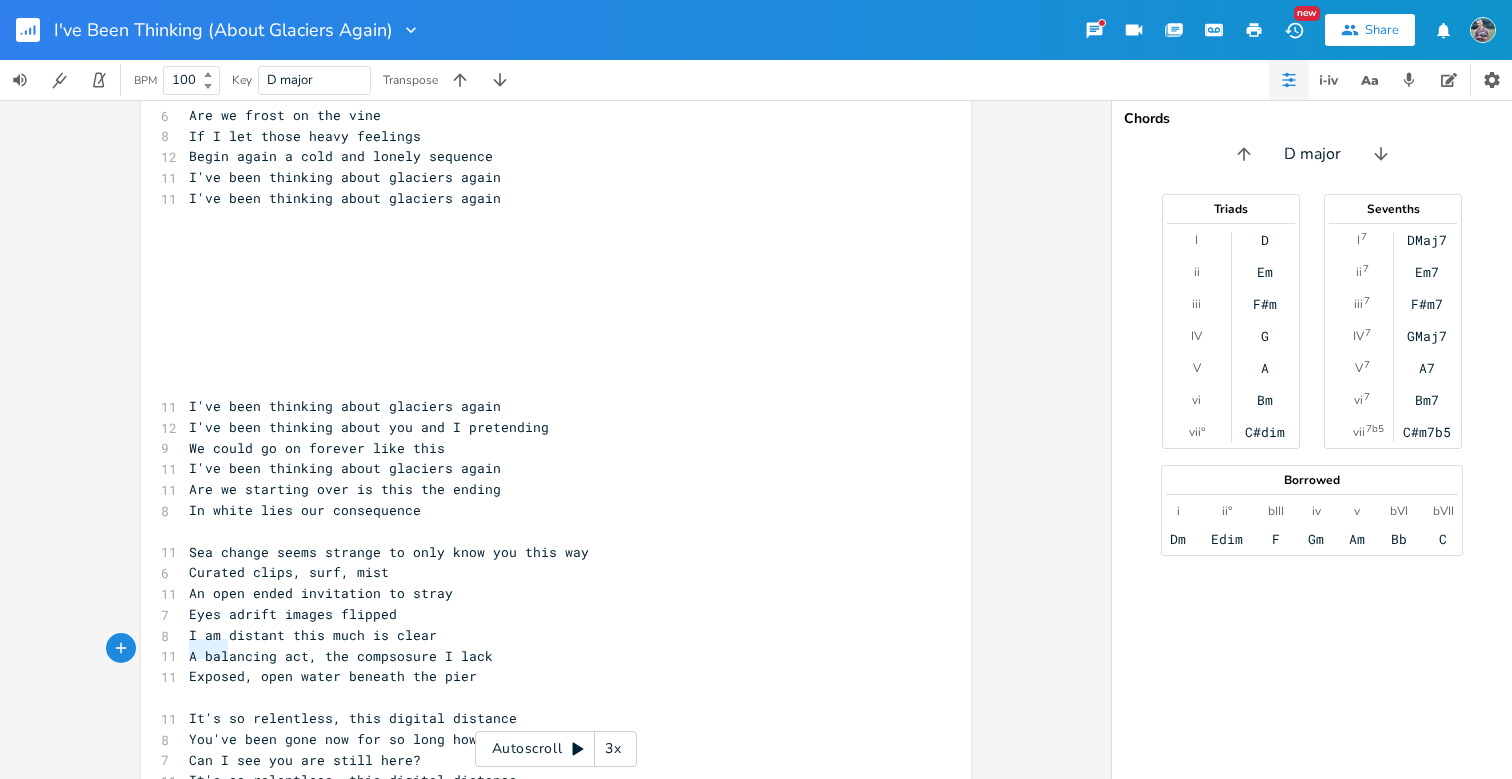 click on "Sound" at bounding box center (209, 822) 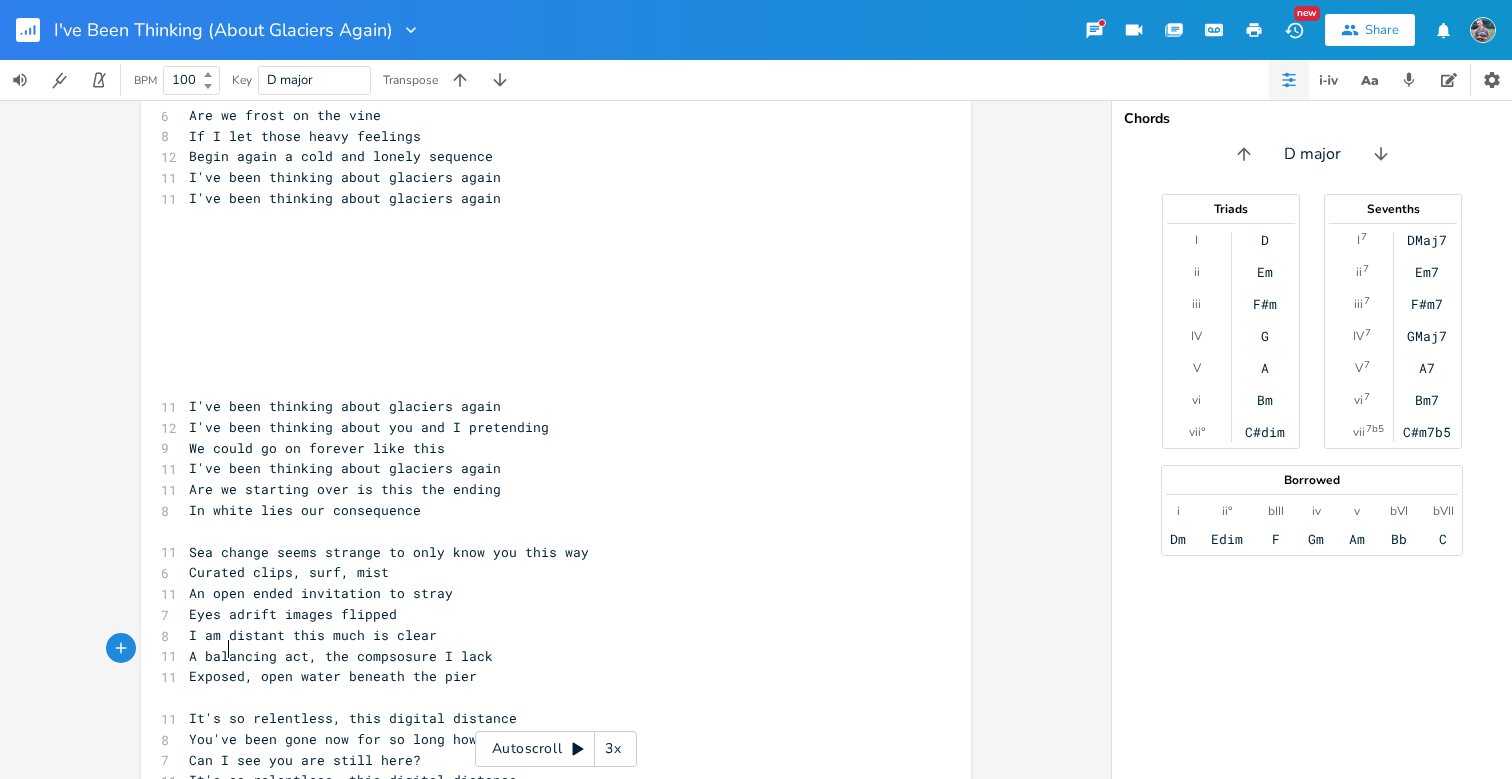 type on "Sound" 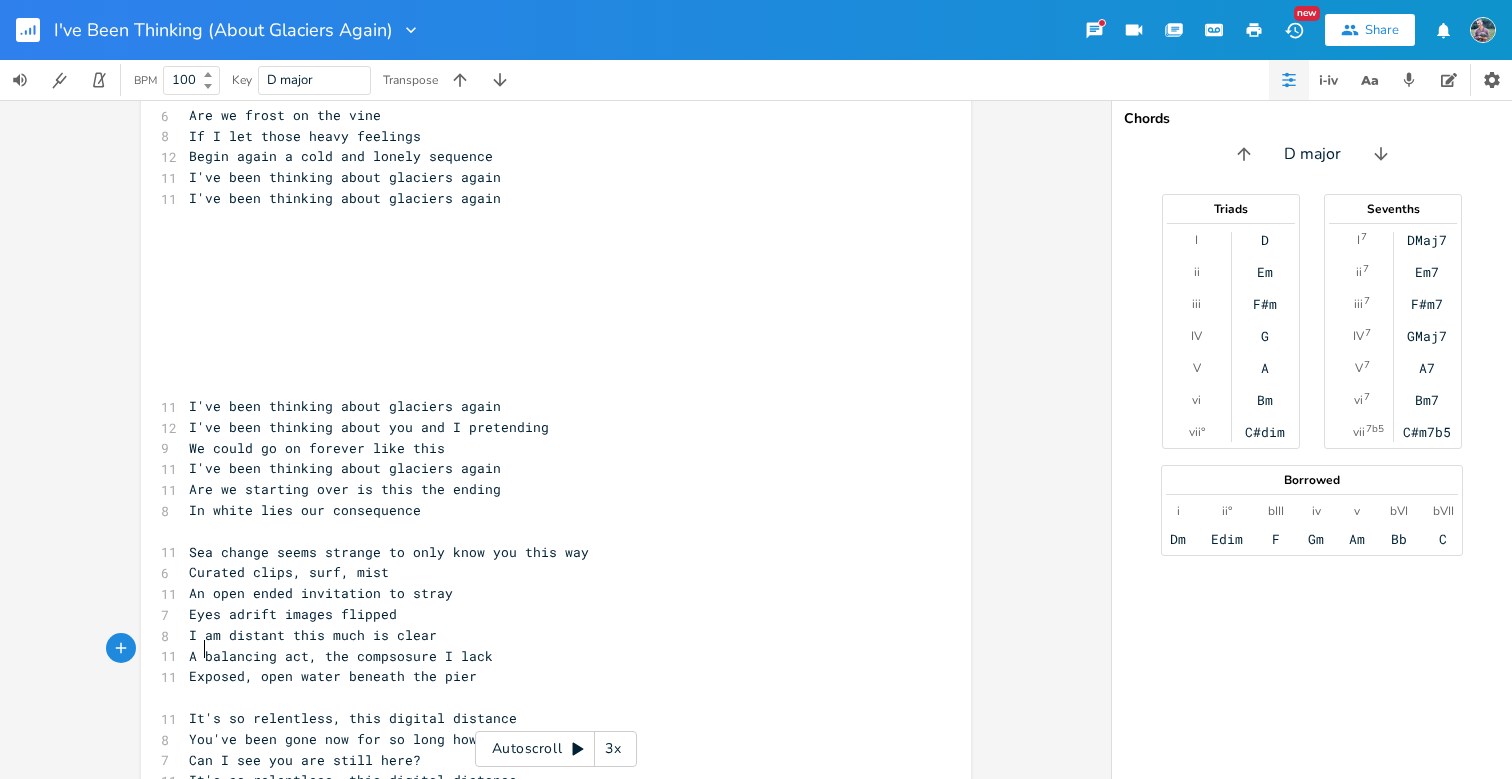 click on "Sound" at bounding box center (209, 822) 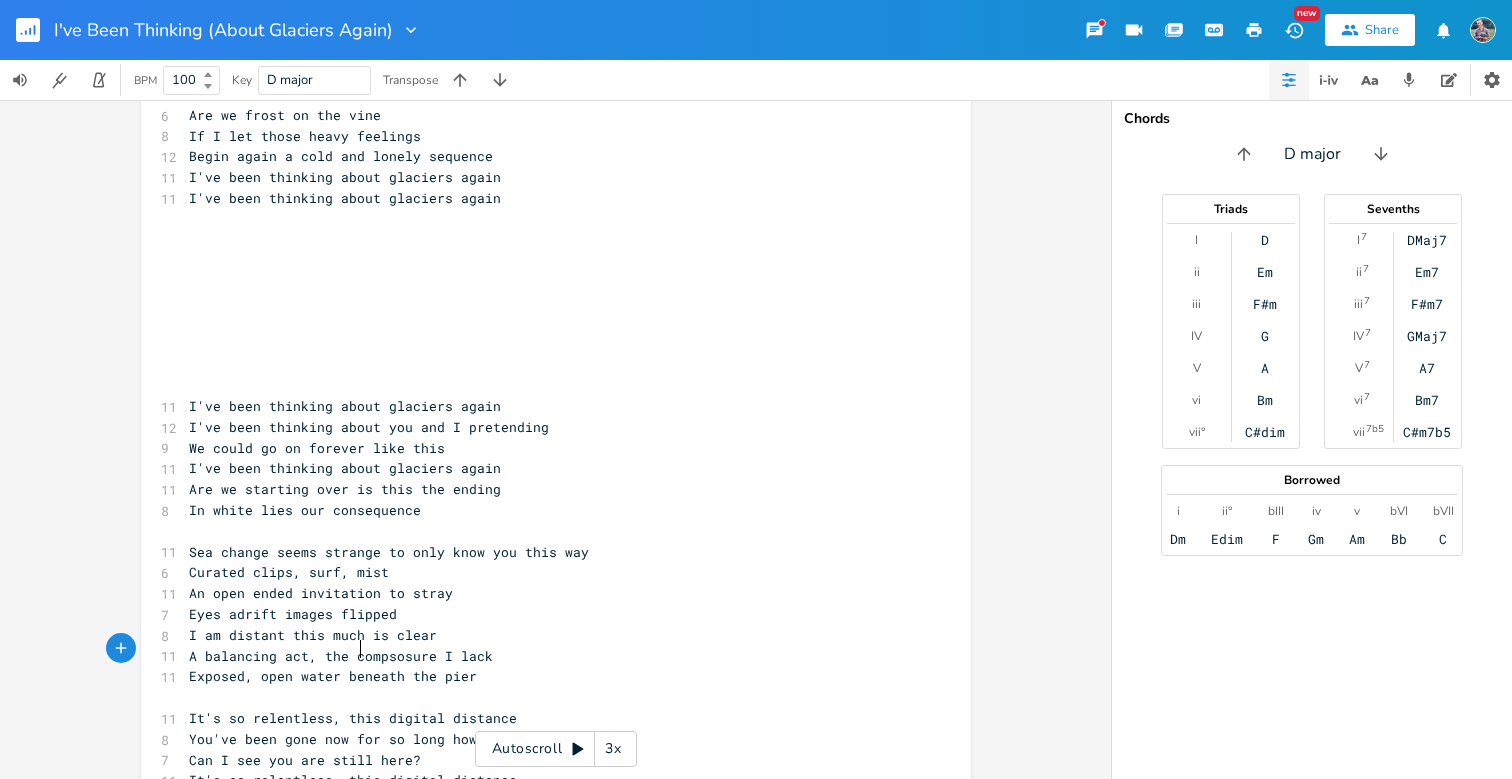type on "I am nowhere to be found" 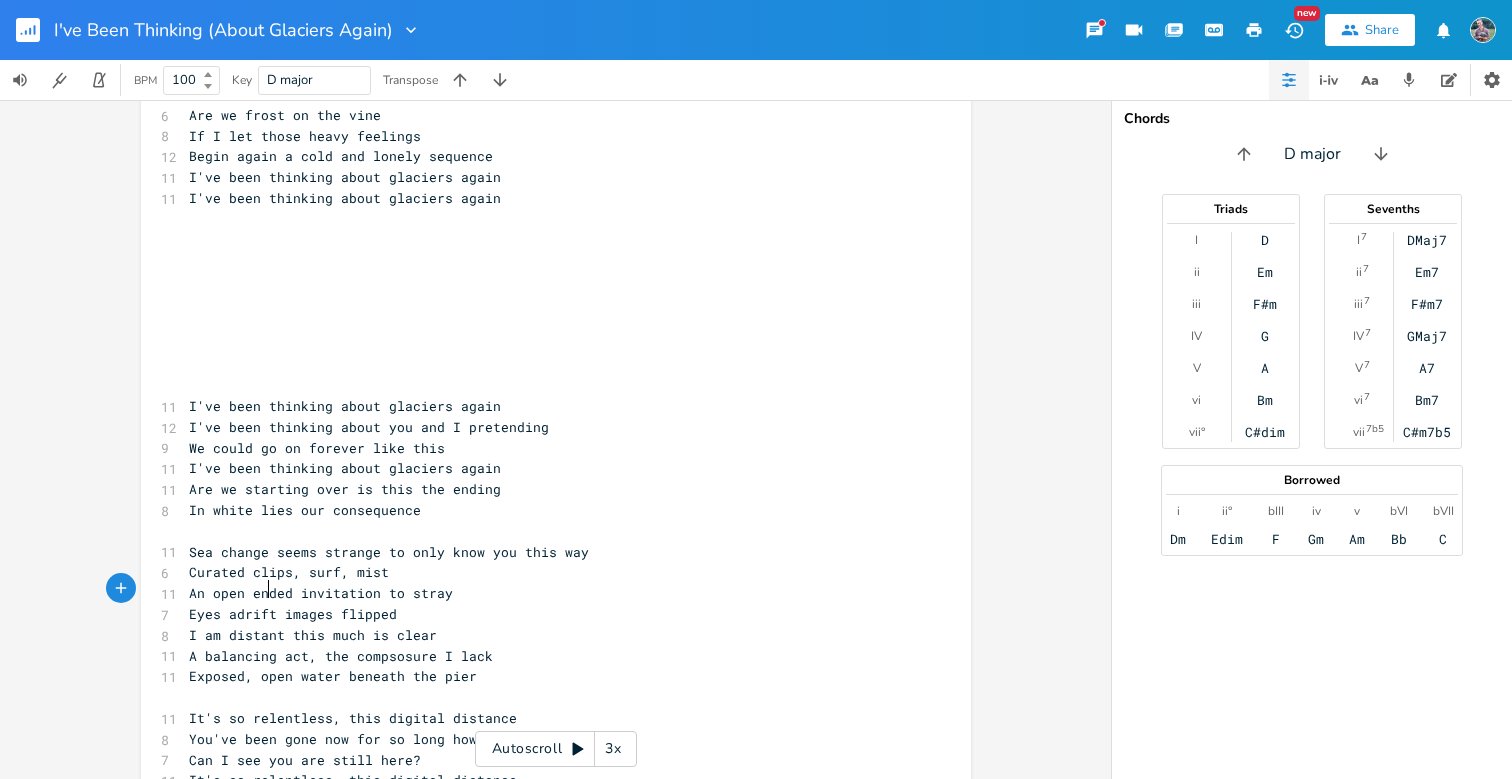 click on "Can I see you are still here?" at bounding box center (305, 760) 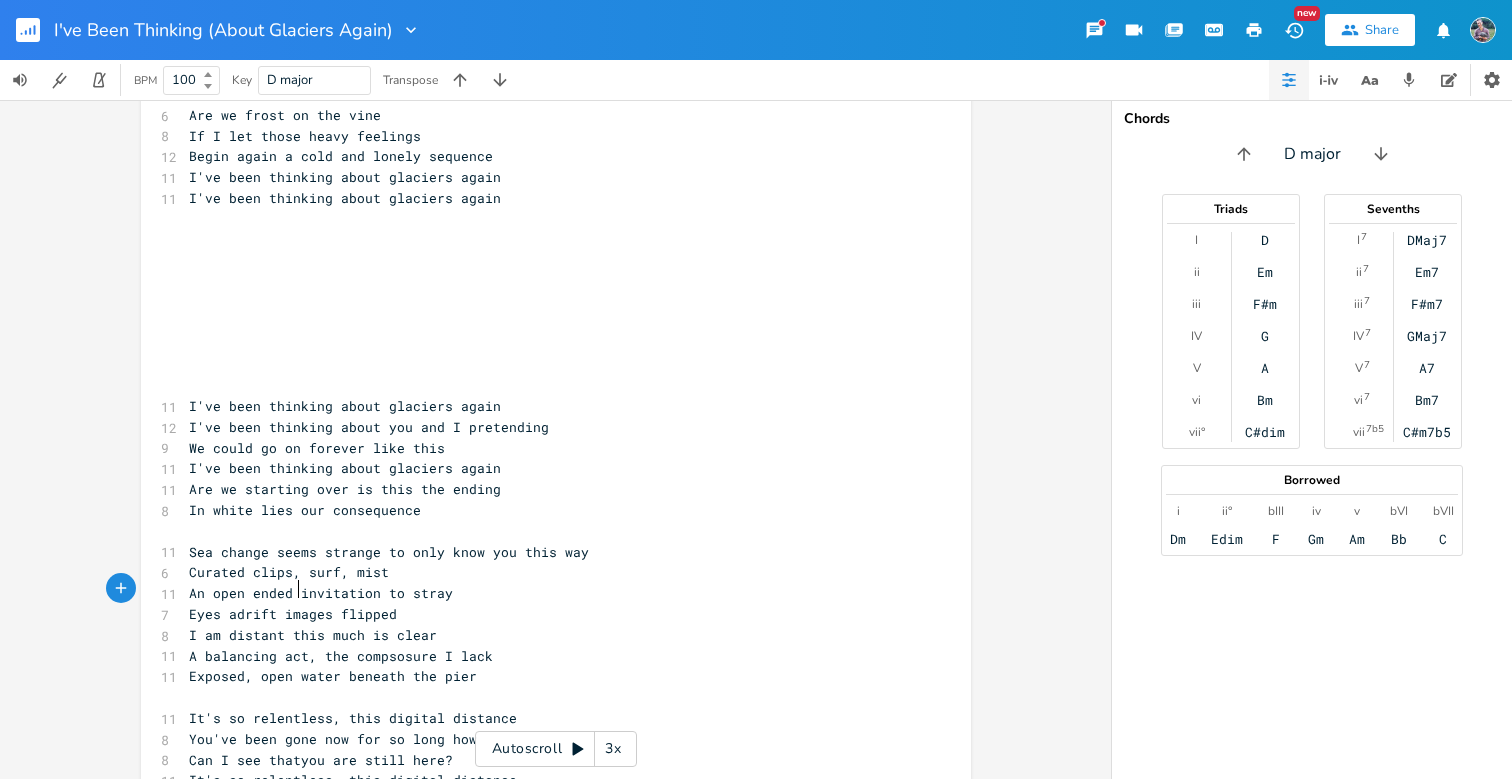 type on "that" 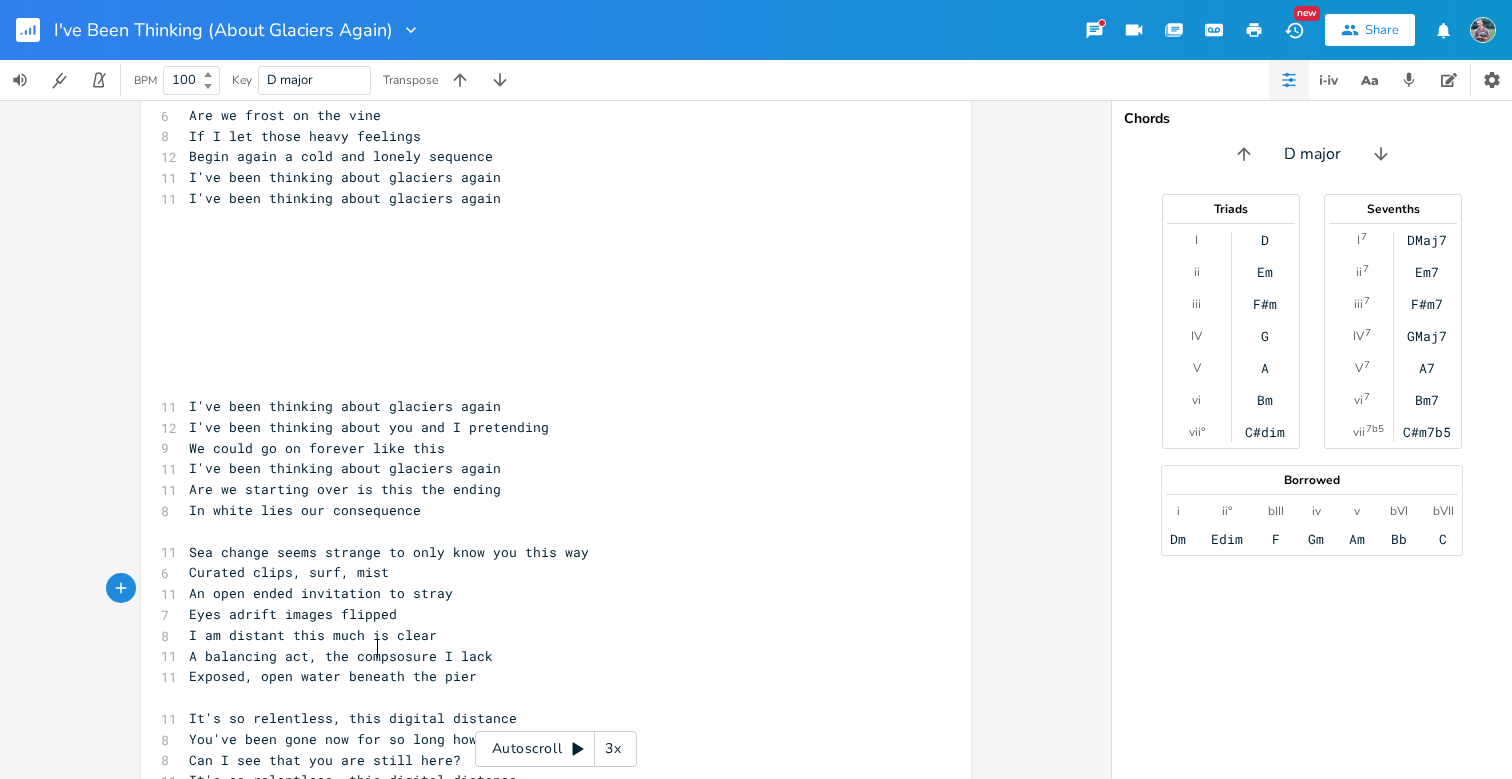 click on "I am nowhere to be found" at bounding box center (285, 822) 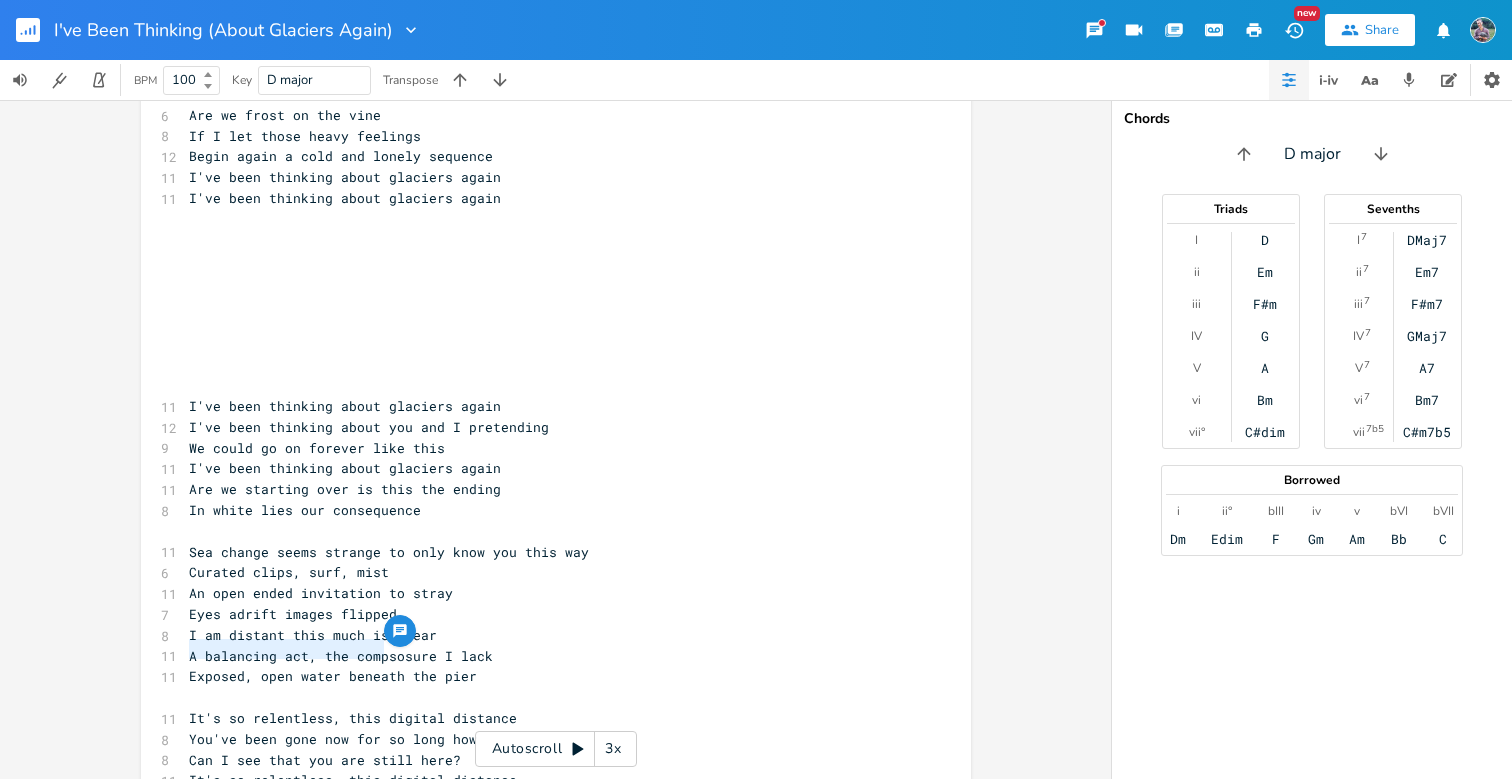 drag, startPoint x: 378, startPoint y: 647, endPoint x: 179, endPoint y: 646, distance: 199.00252 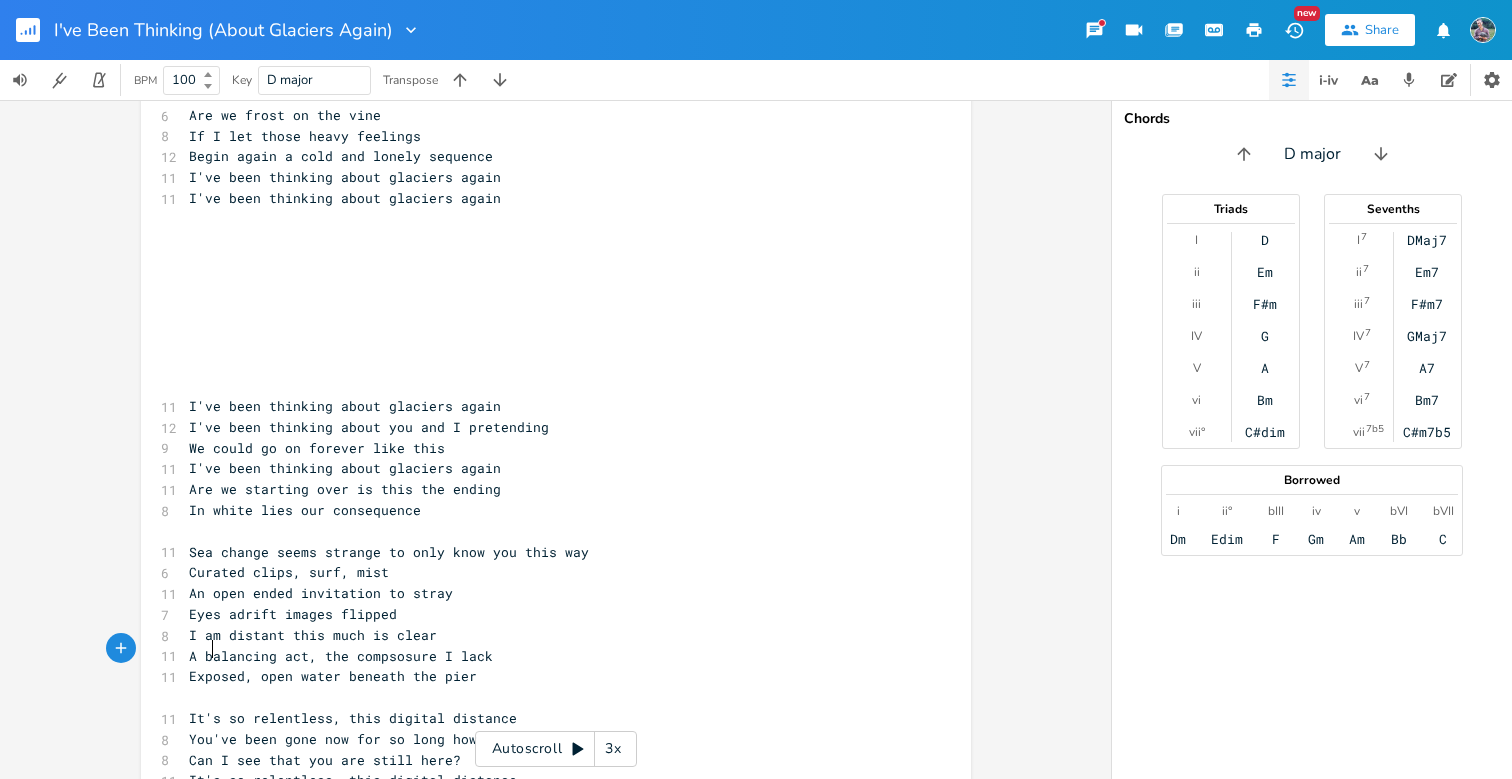type on "Here" 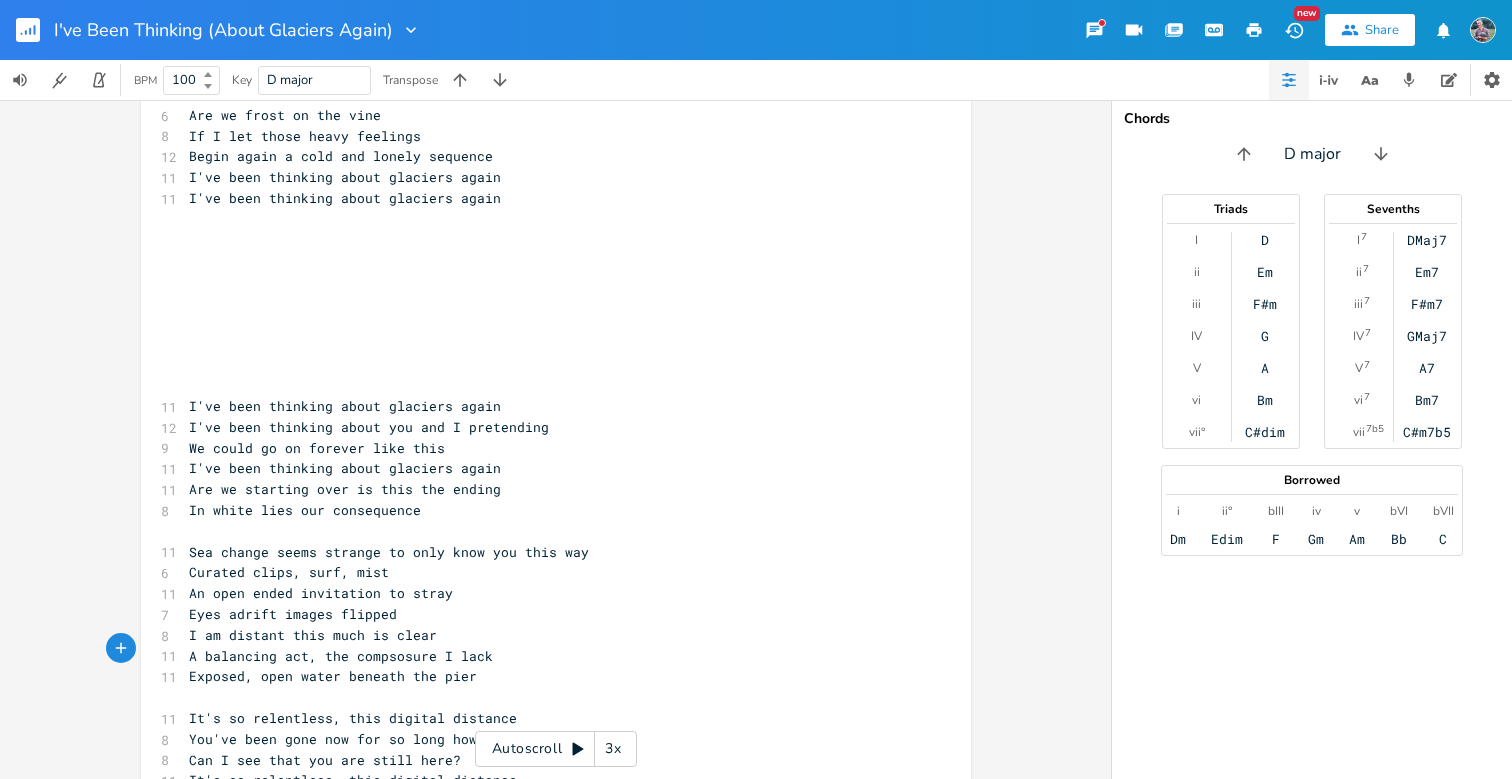 type on "V" 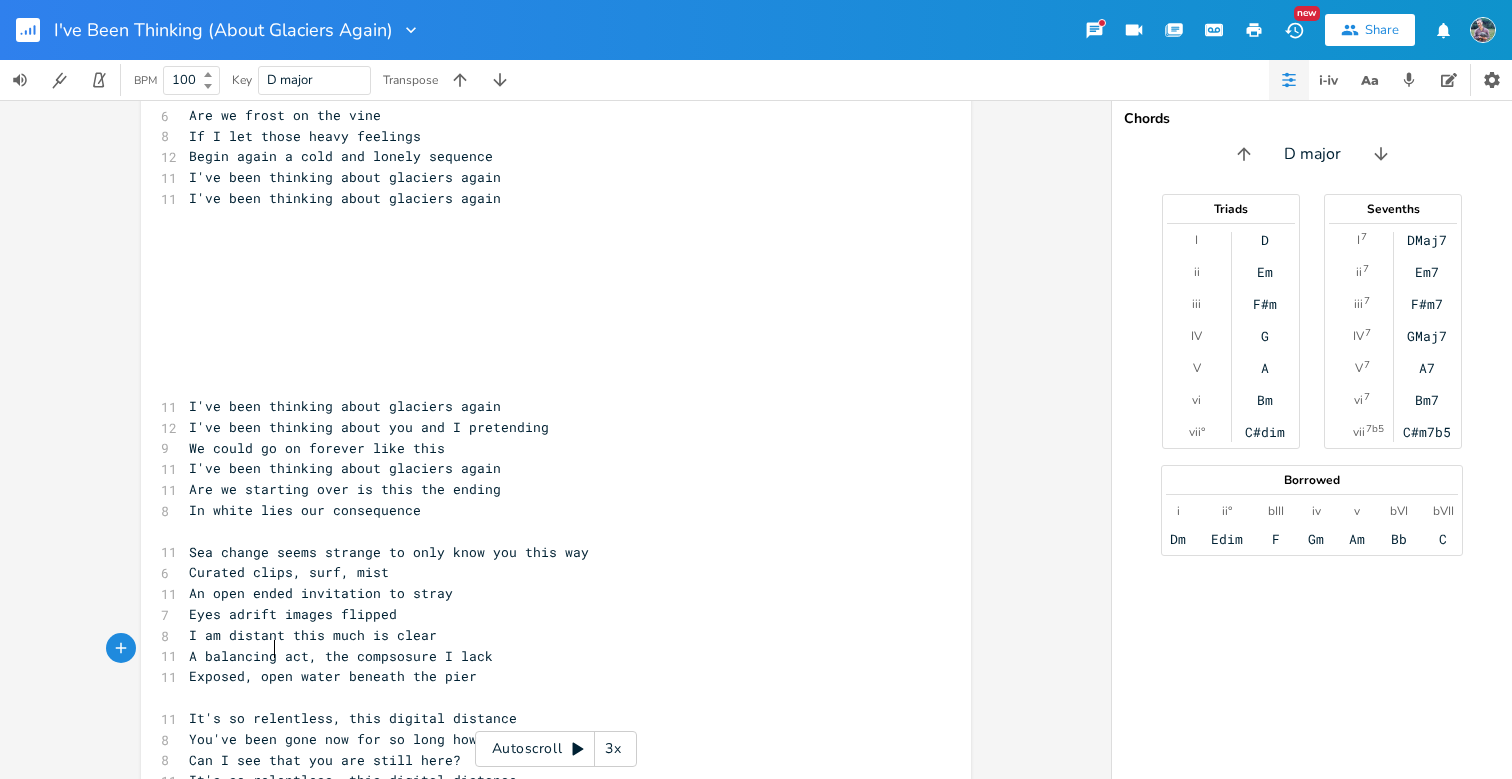scroll, scrollTop: 0, scrollLeft: 55, axis: horizontal 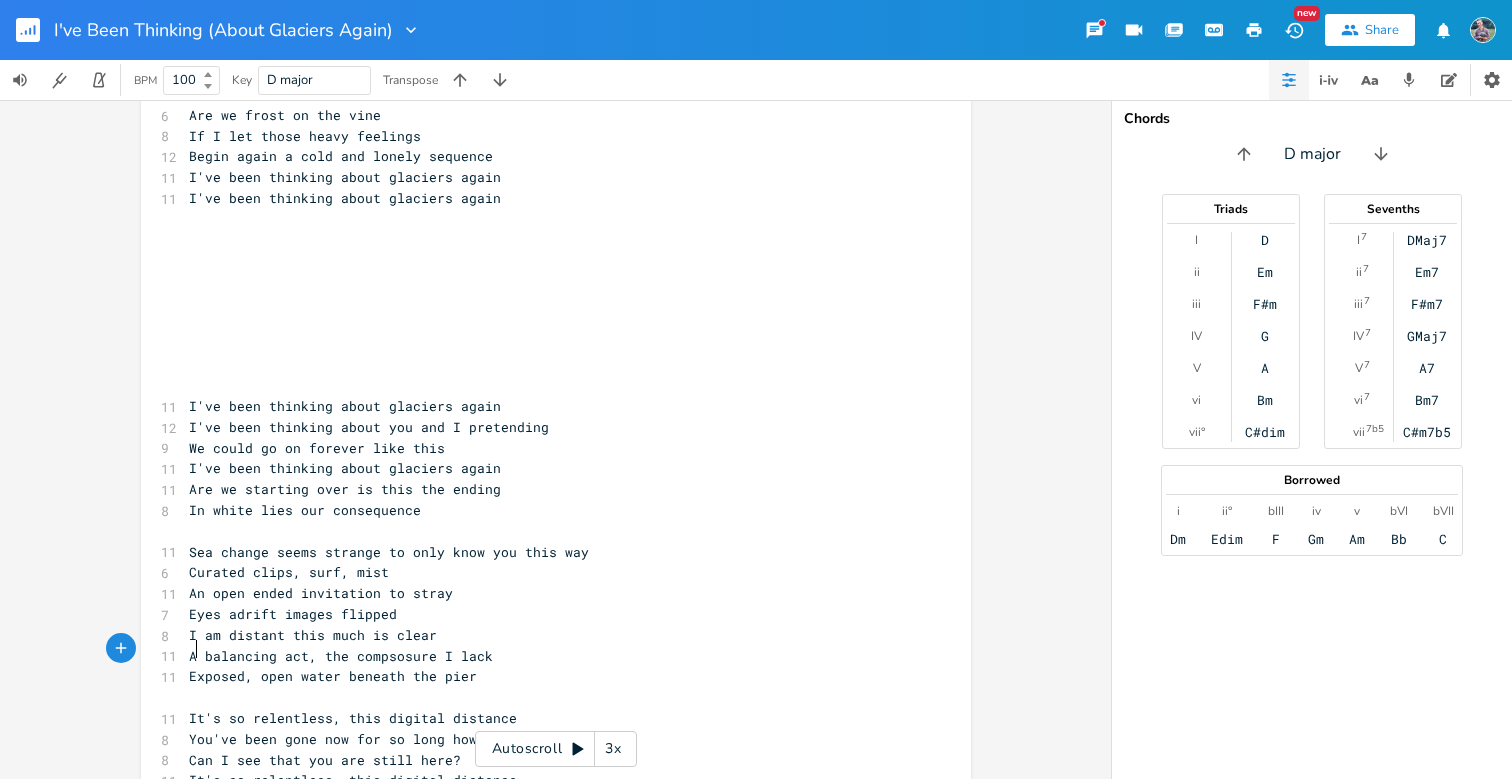 type on "It" 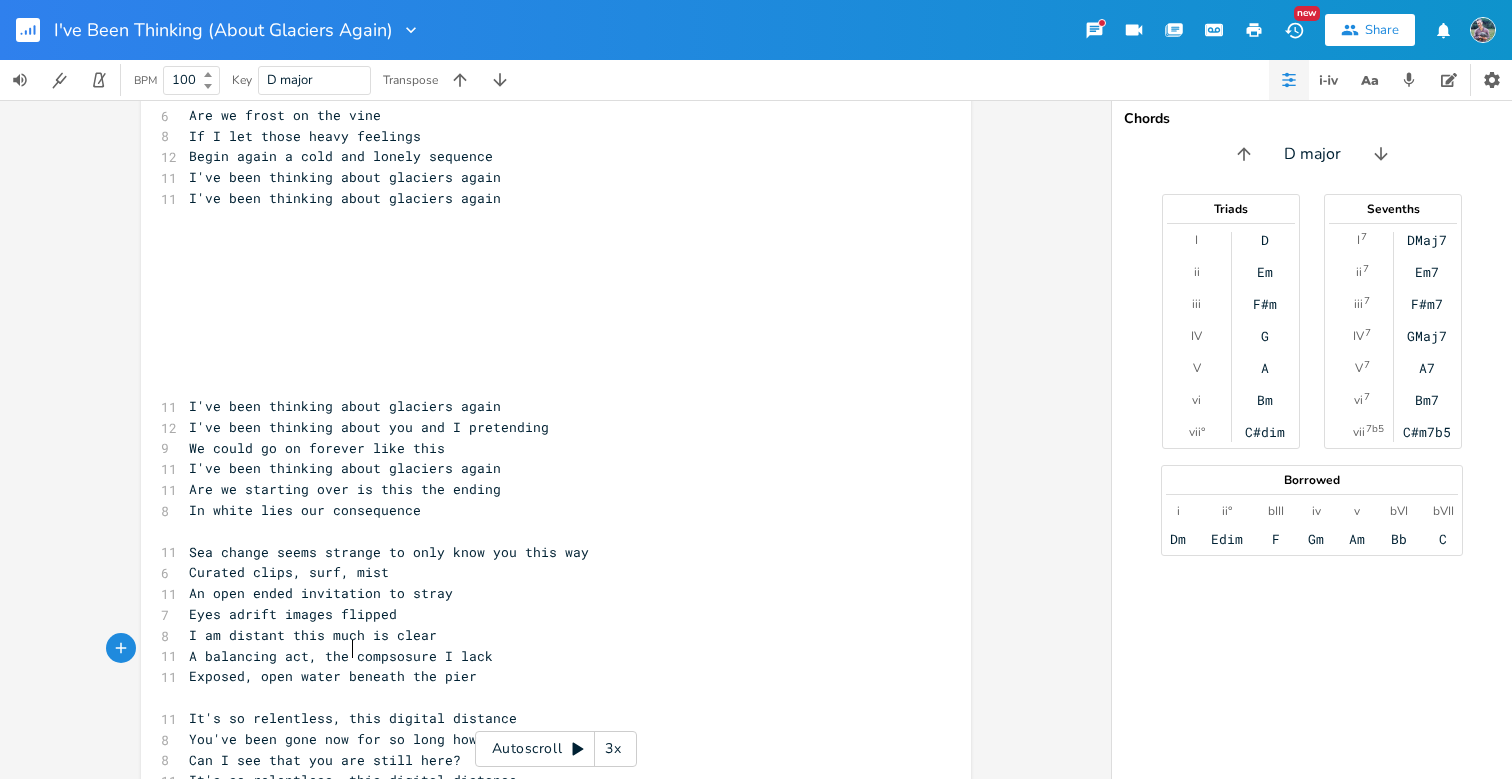 scroll, scrollTop: 0, scrollLeft: 102, axis: horizontal 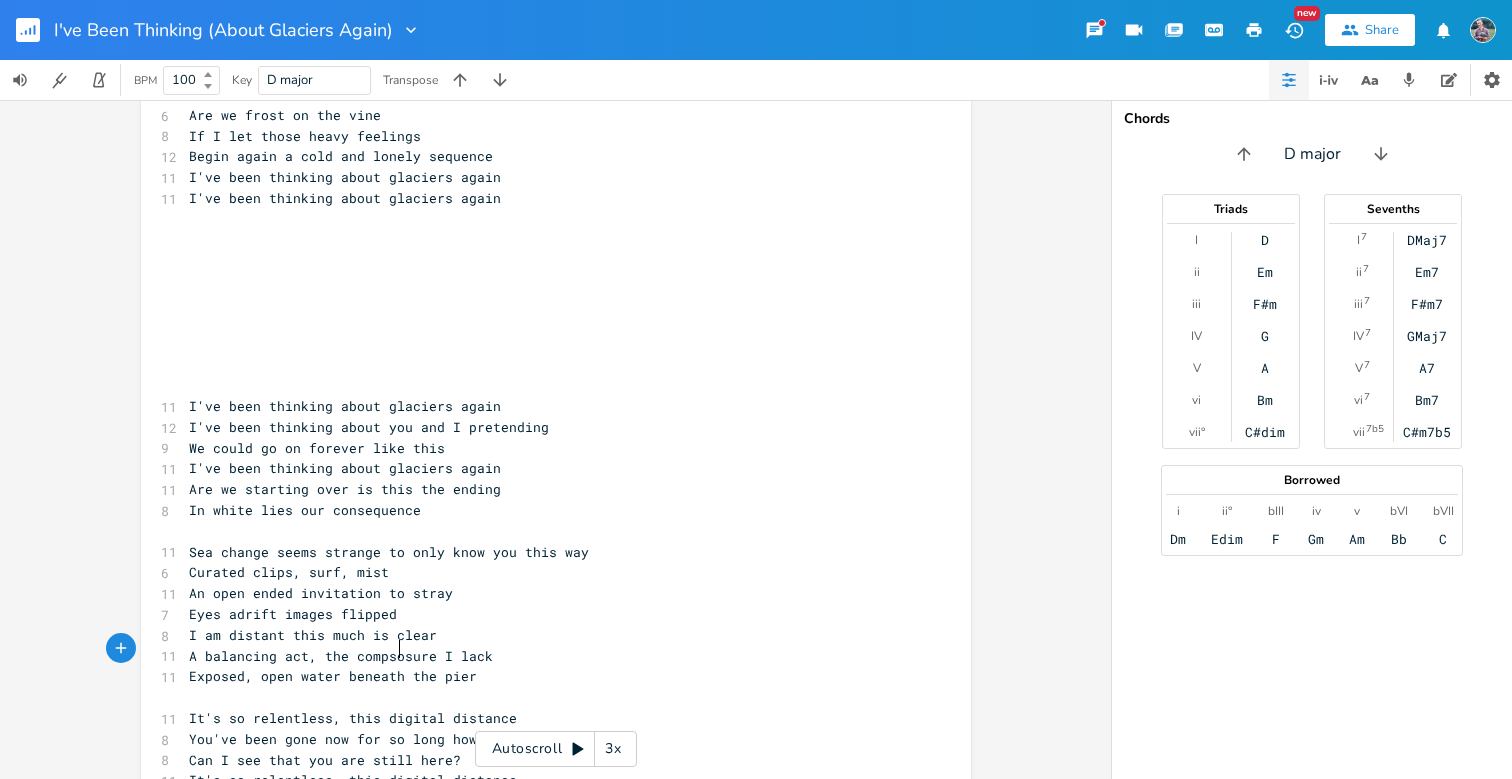 type on "s it just me or do you think" 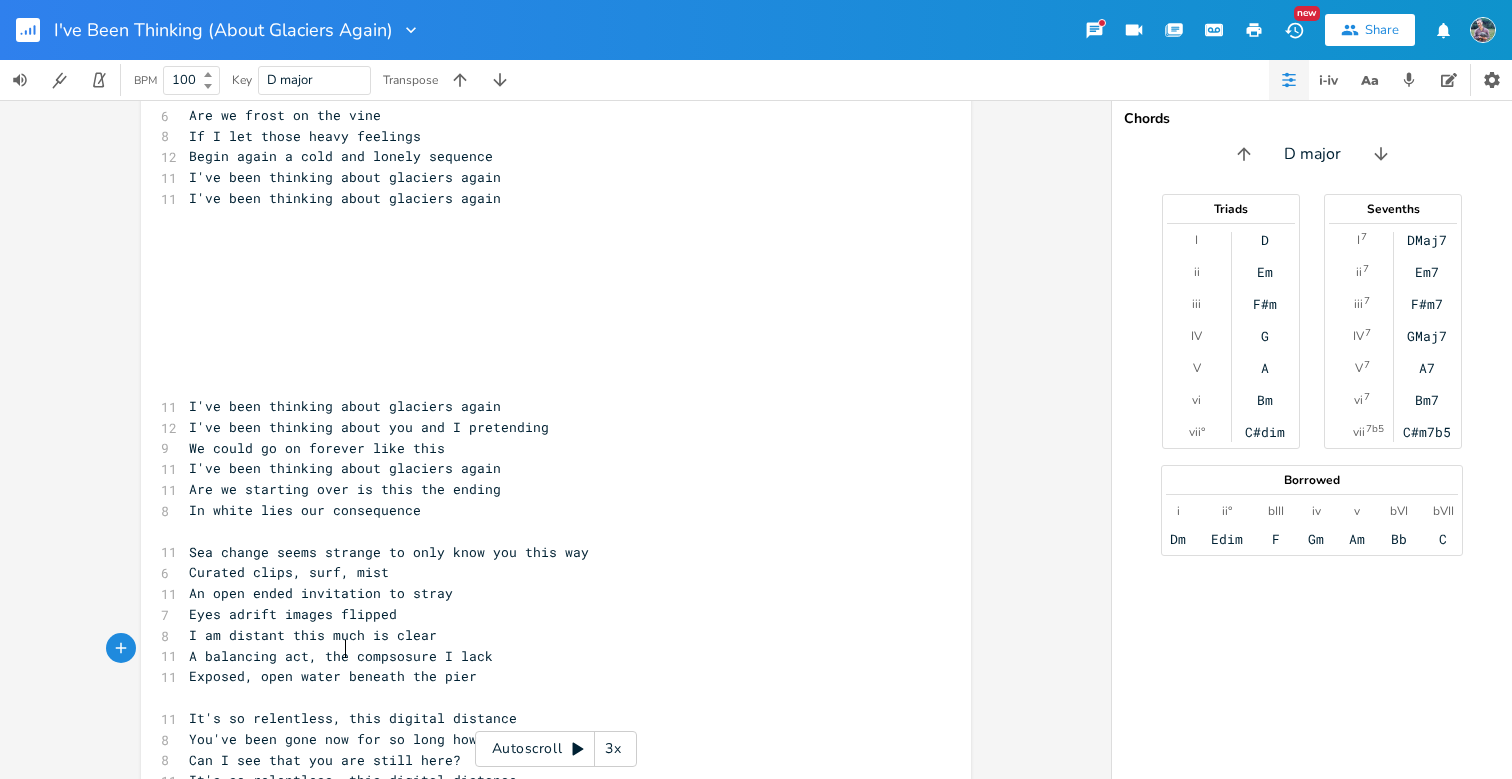 scroll, scrollTop: 0, scrollLeft: 110, axis: horizontal 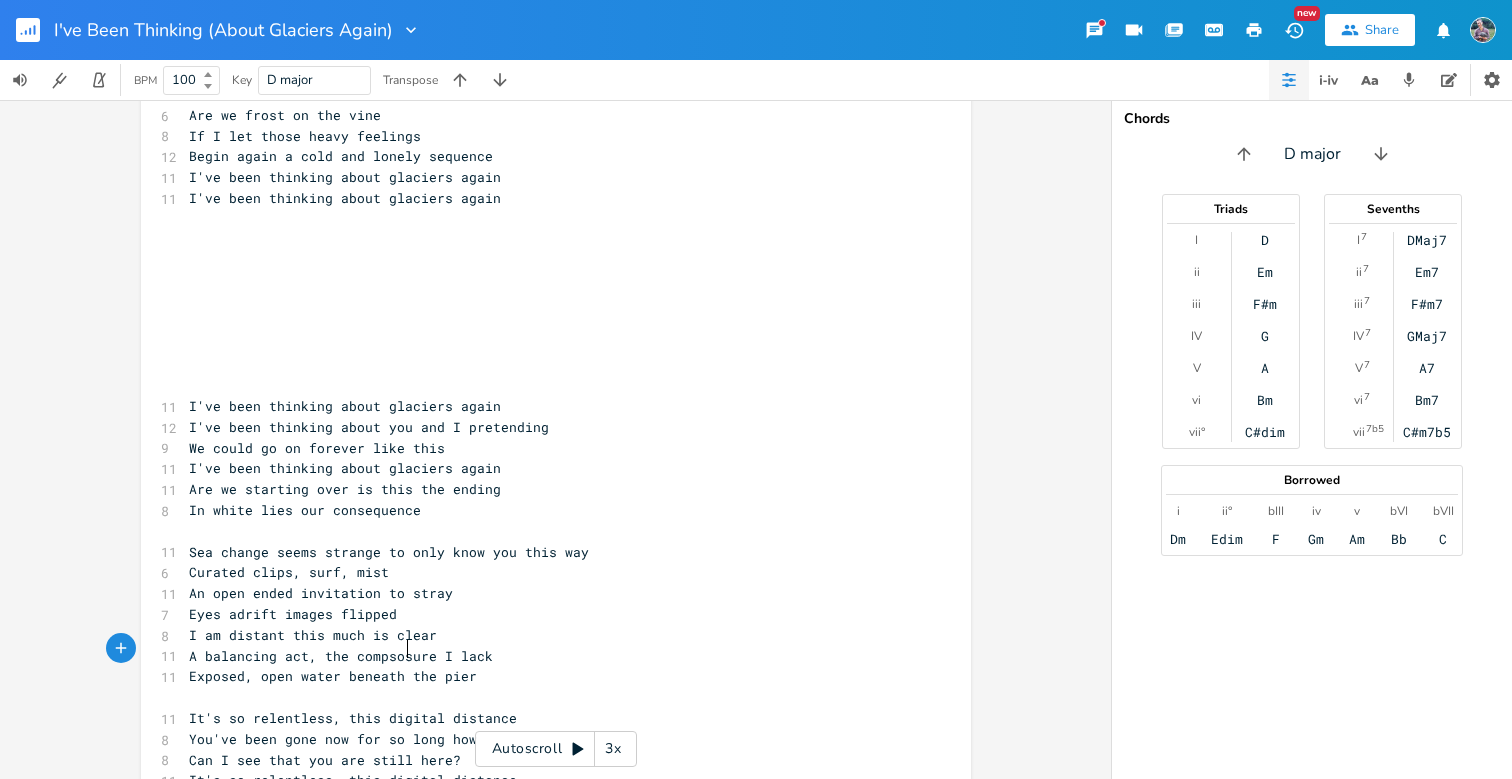 type on "Can't help but wonder what's r" 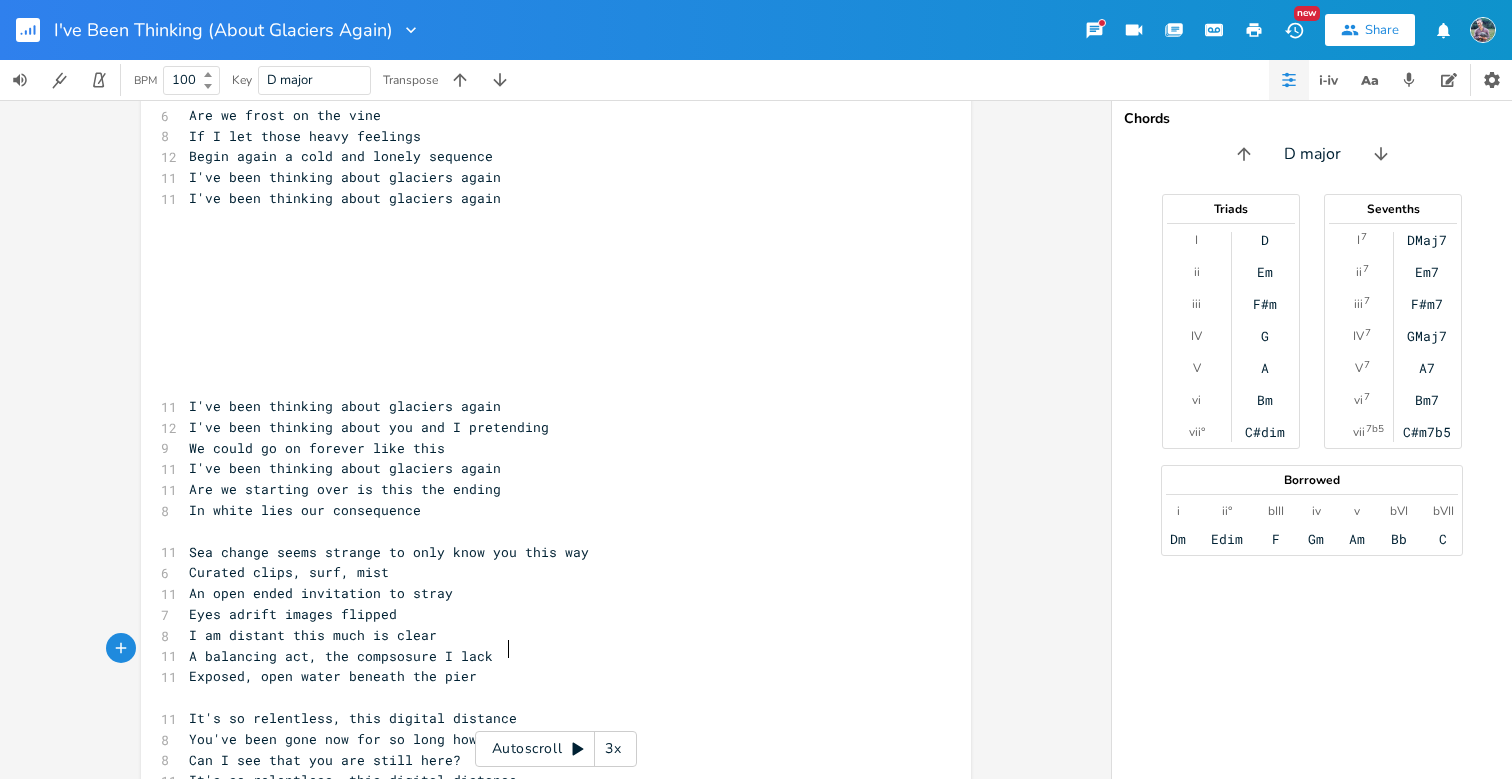type on "wrong with me" 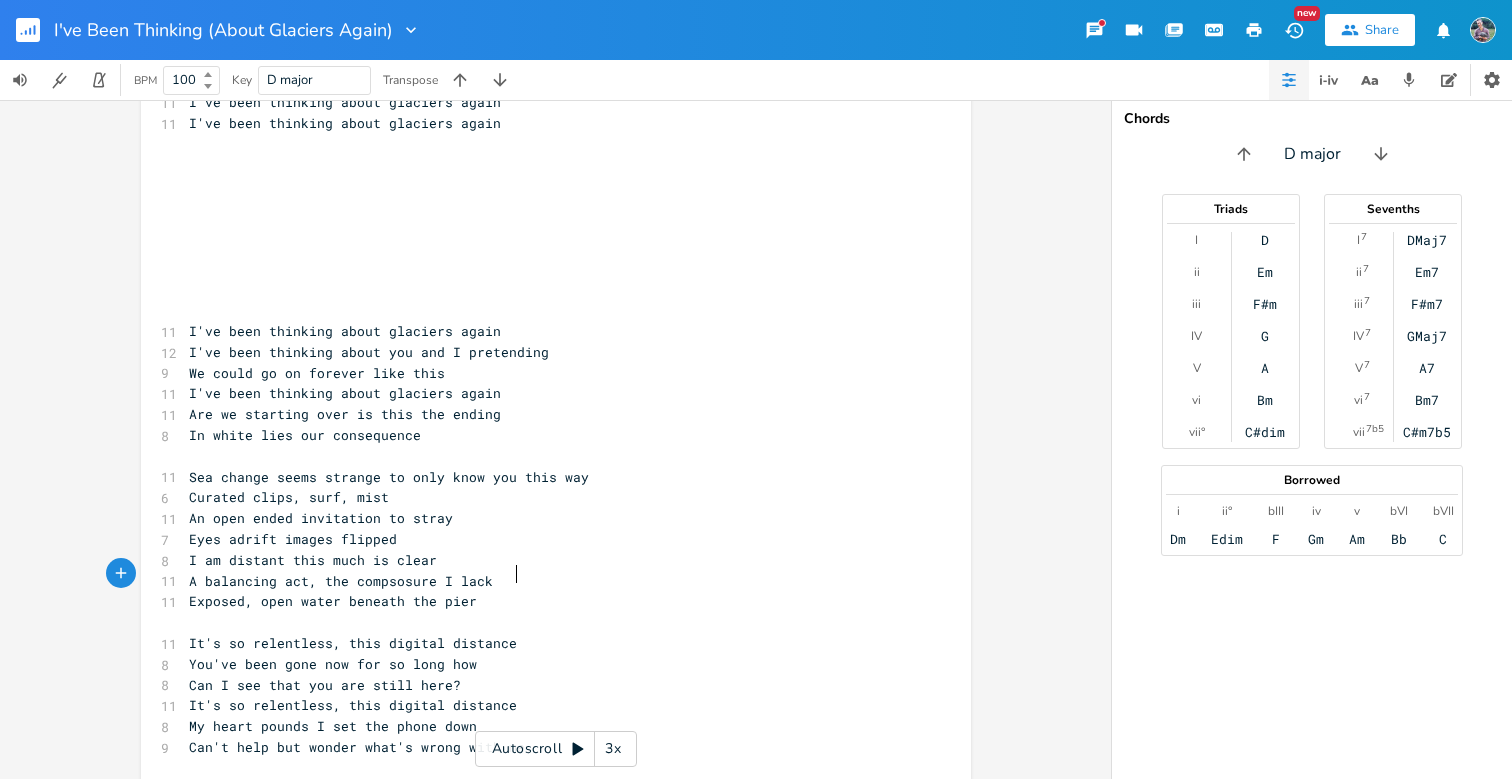 scroll, scrollTop: 3926, scrollLeft: 0, axis: vertical 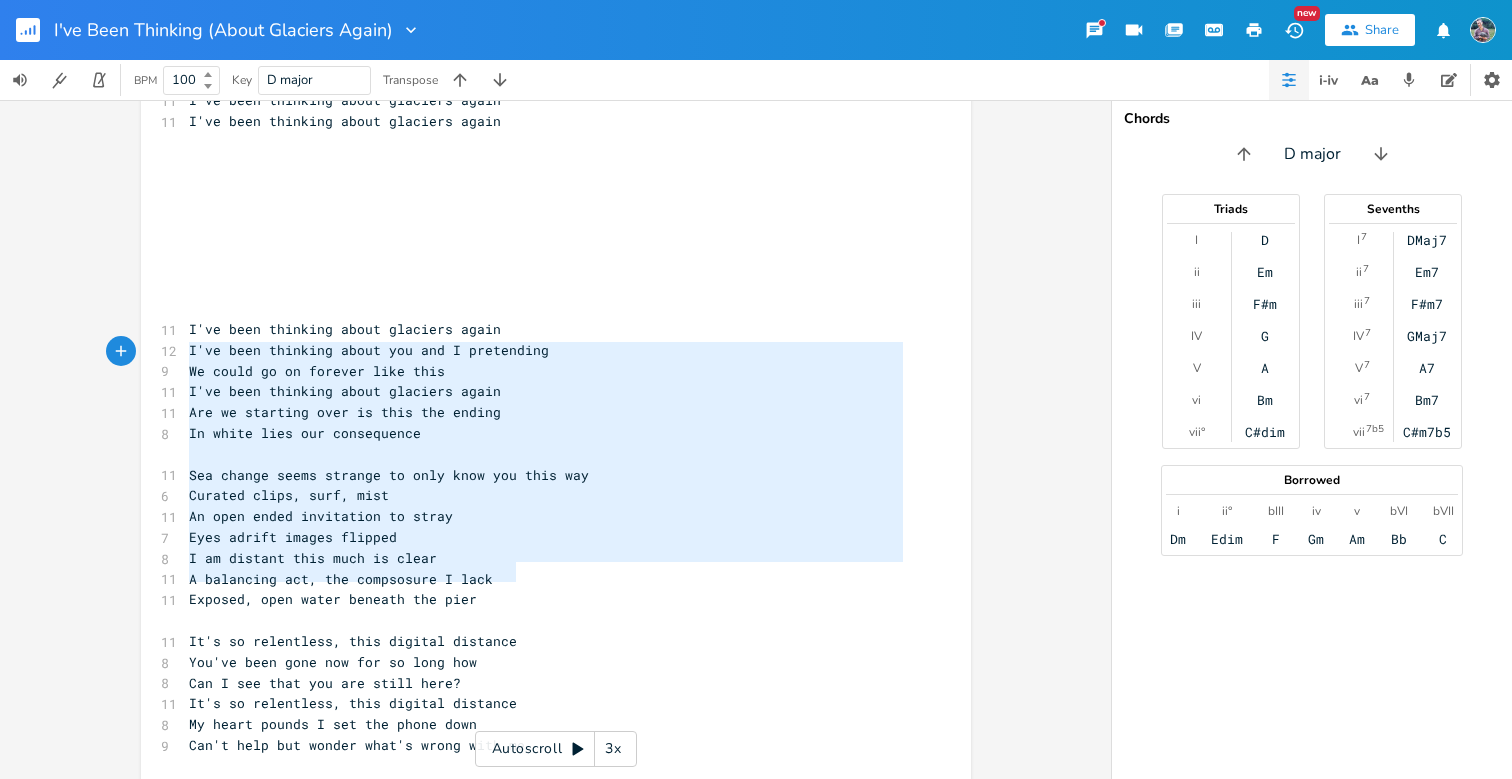 type on "Sea change seems strange to only know you this way
Curated clips, surf, mist
An open ended invitation to stray
Eyes adrift images flipped
I am distant this much is clear
A balancing act, the compsosure I lack
Exposed, open water beneath the pier
It's so relentless, this digital distance
You've been gone now for so long how
Can I see that you are still here?
It's so relentless, this digital distance
My heart pounds I set the phone down
Can't help but wonder what's wrong with me" 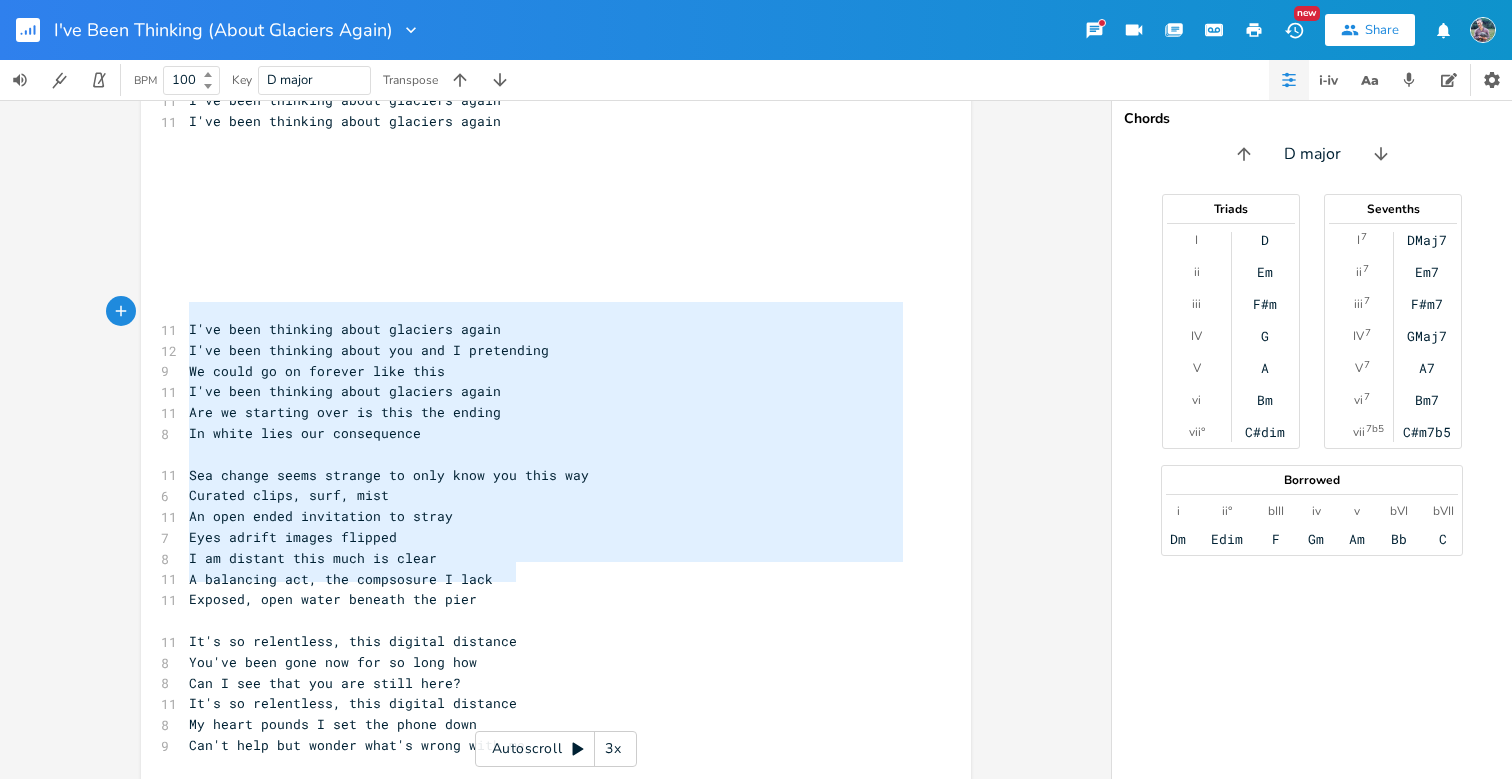 drag, startPoint x: 512, startPoint y: 574, endPoint x: 170, endPoint y: 319, distance: 426.60168 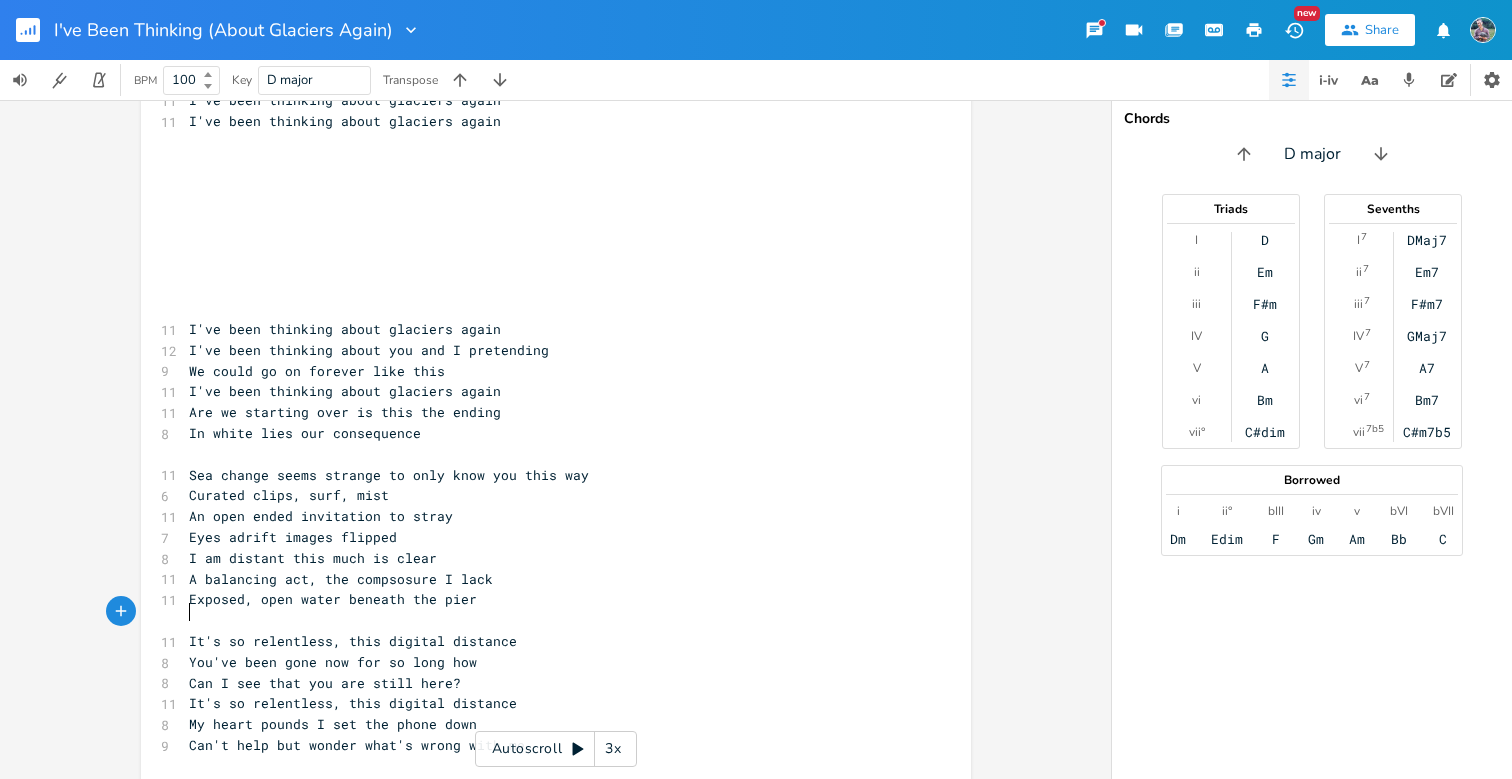 click on "​" at bounding box center [546, 787] 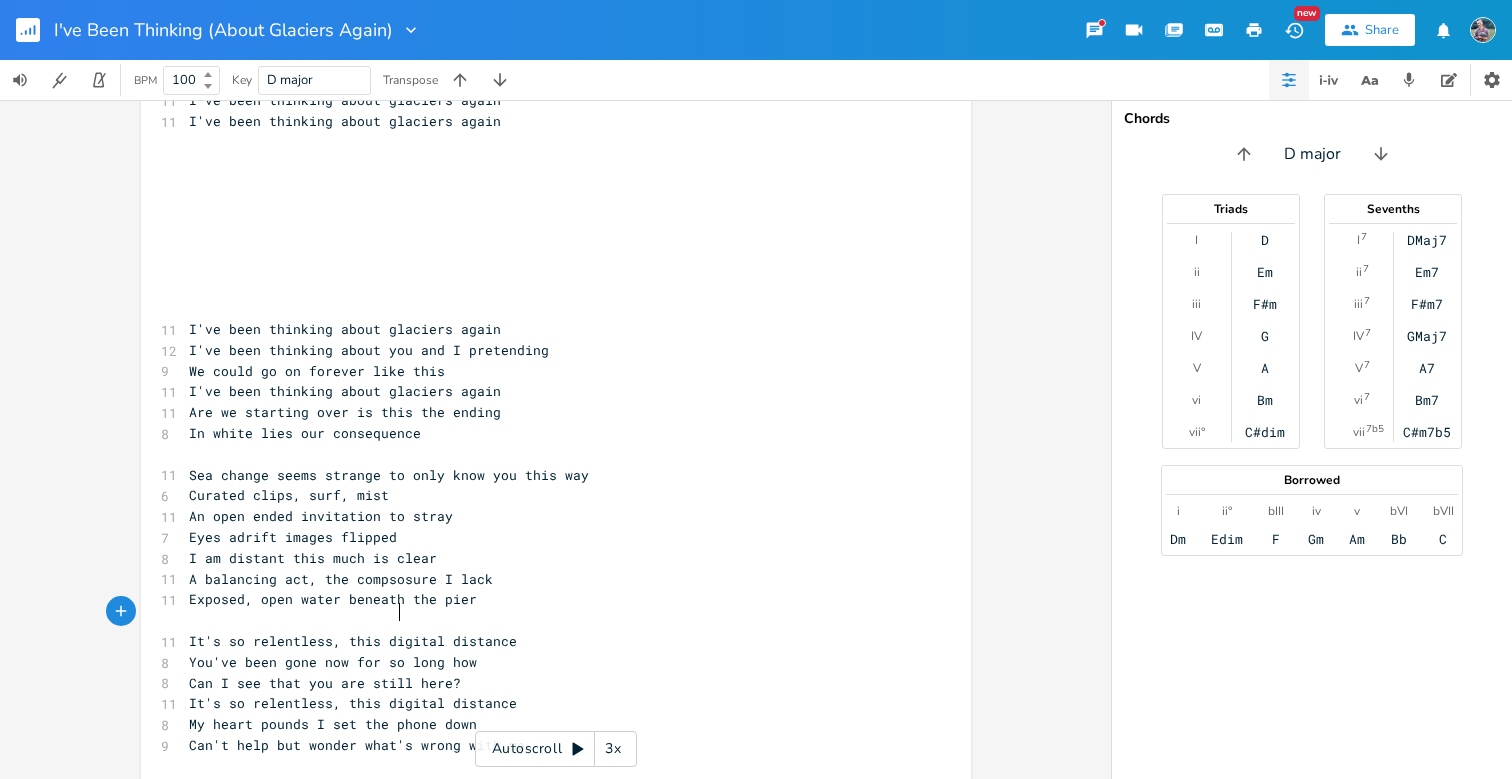 type on "Living in the age of absence" 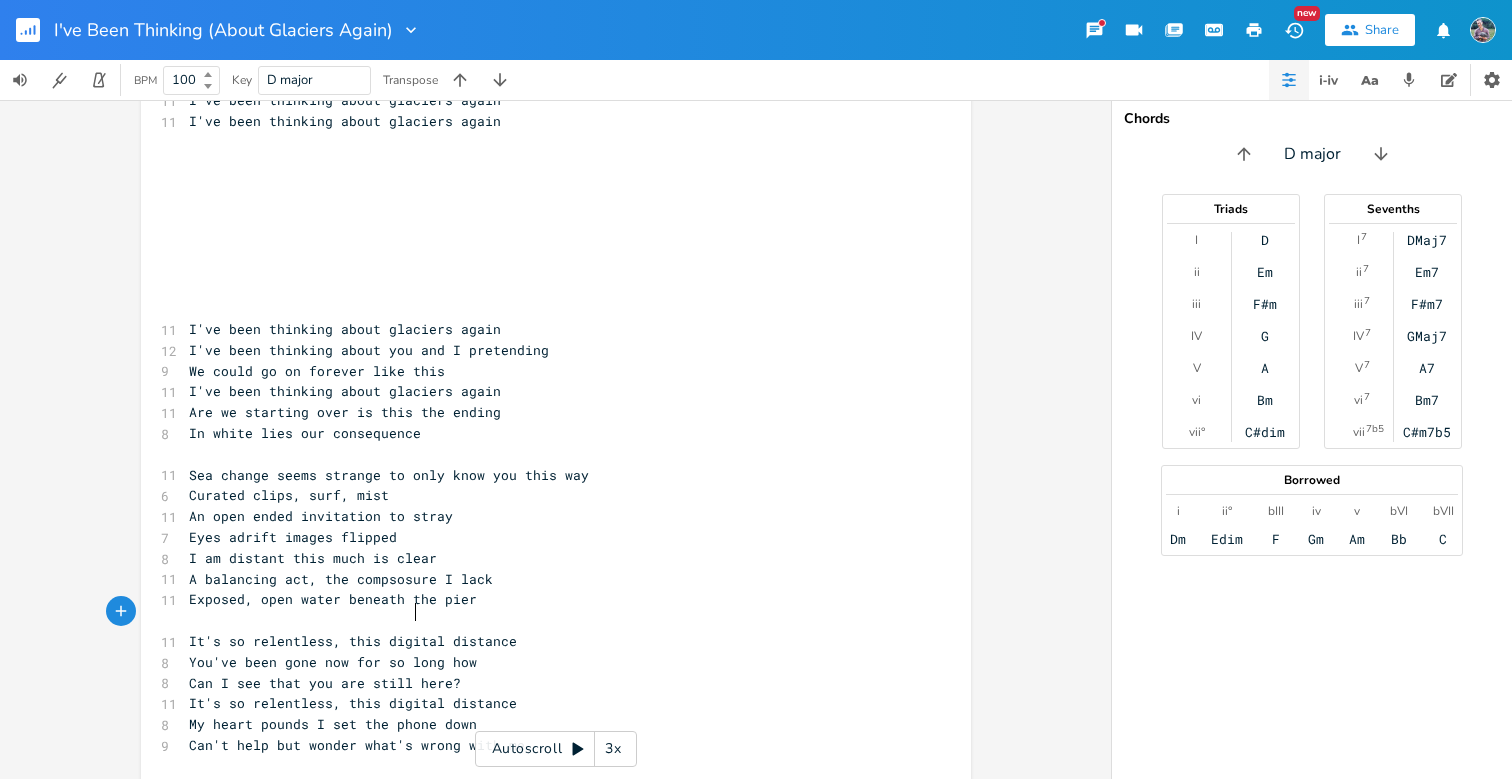 type on "se" 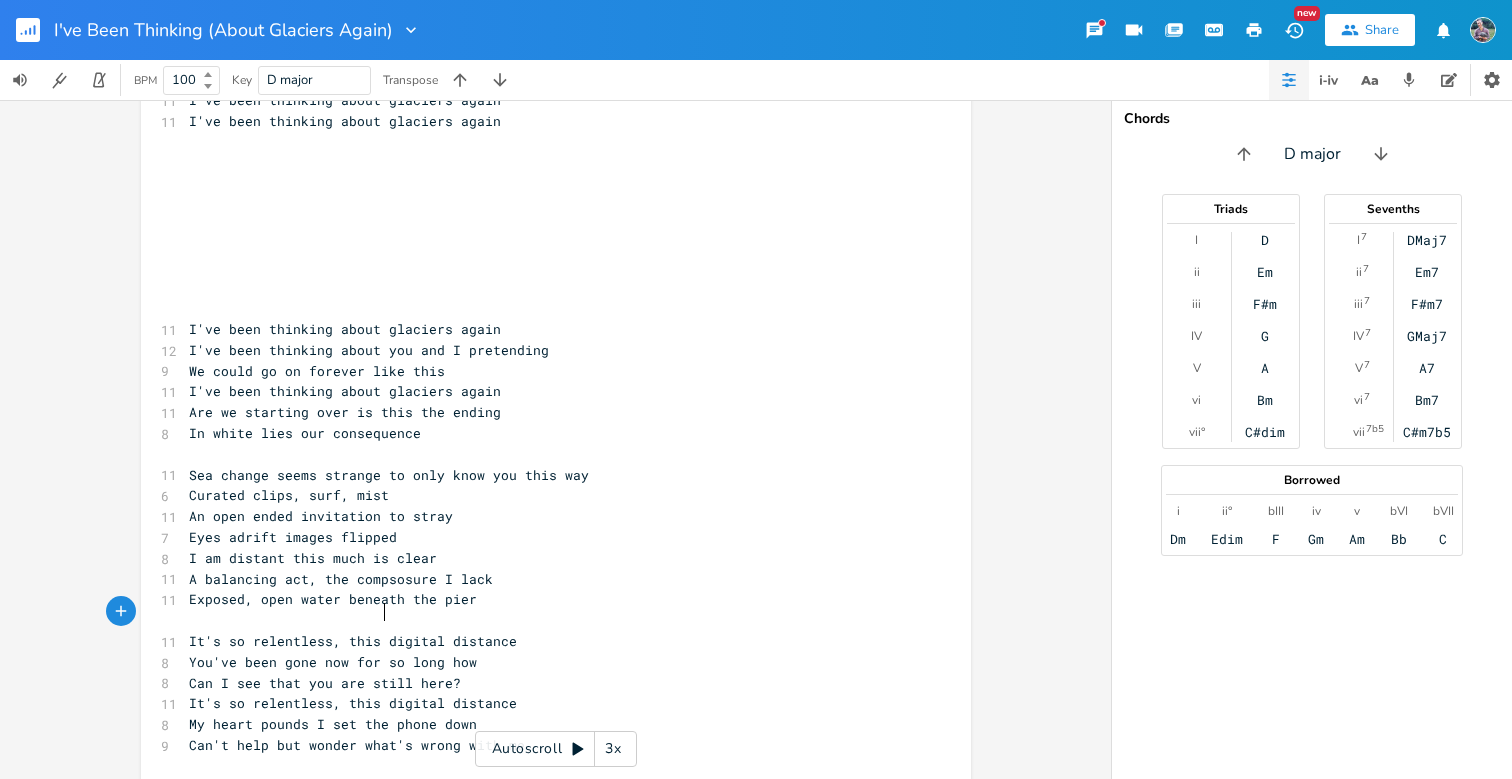 type on "bsenc" 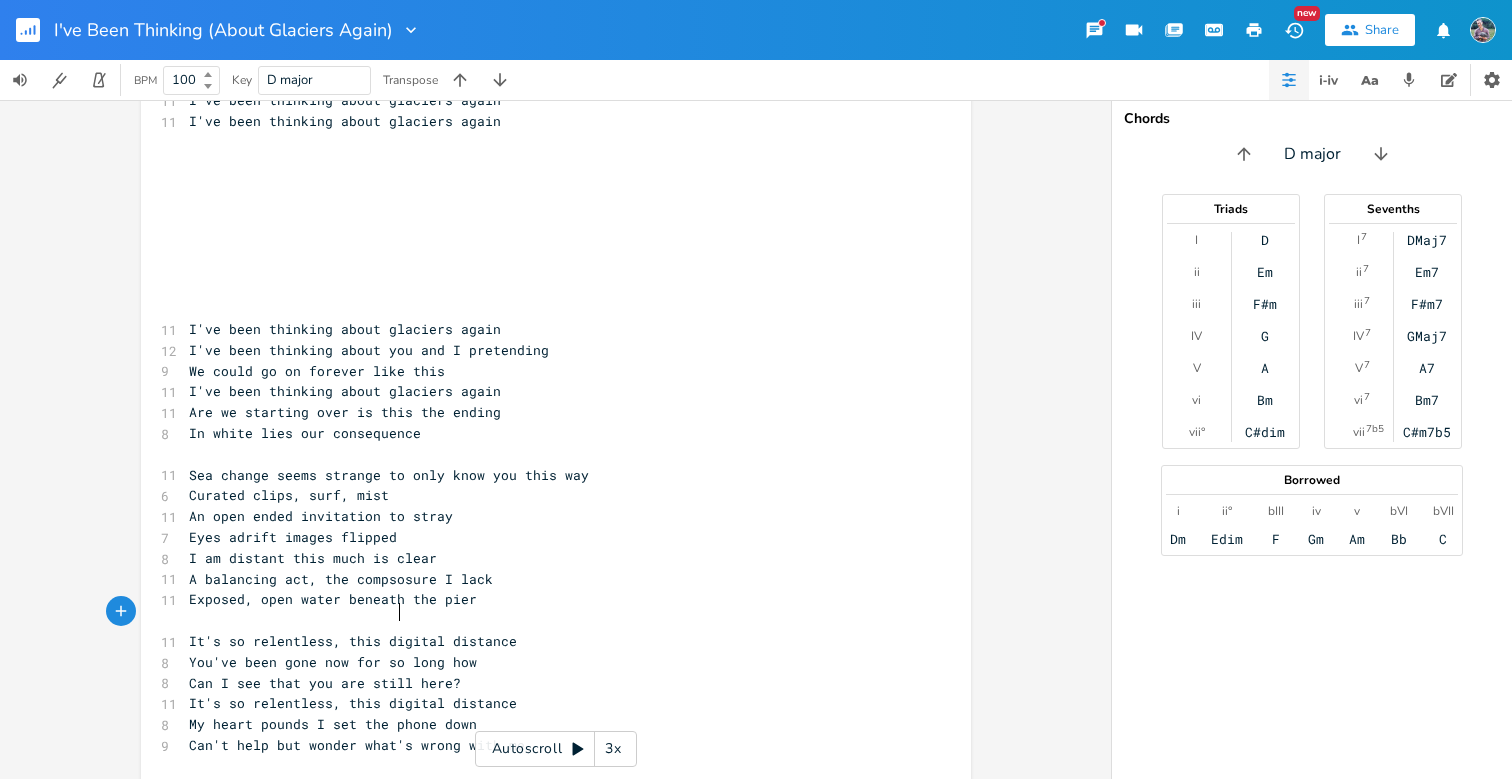 type on "se" 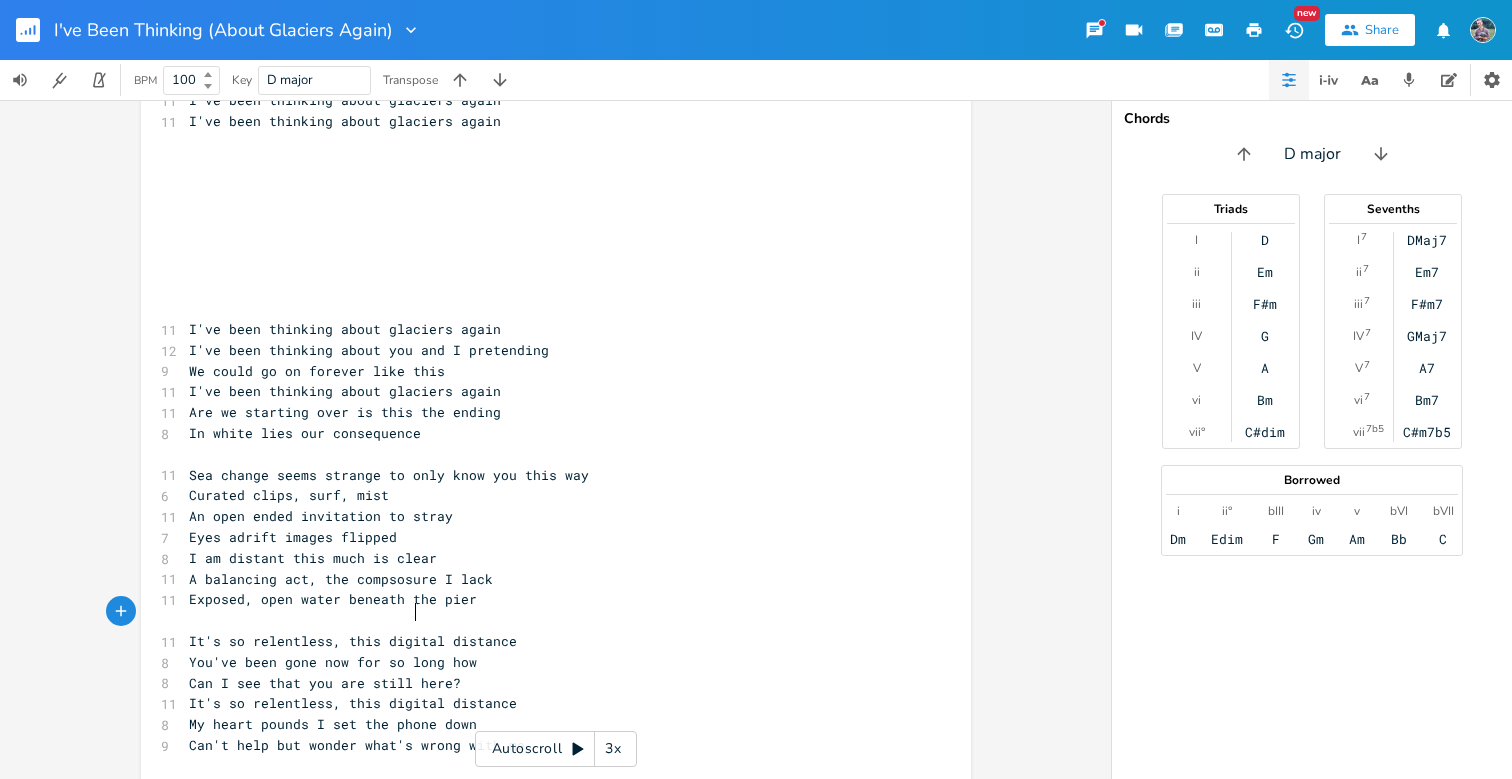 scroll, scrollTop: 0, scrollLeft: 13, axis: horizontal 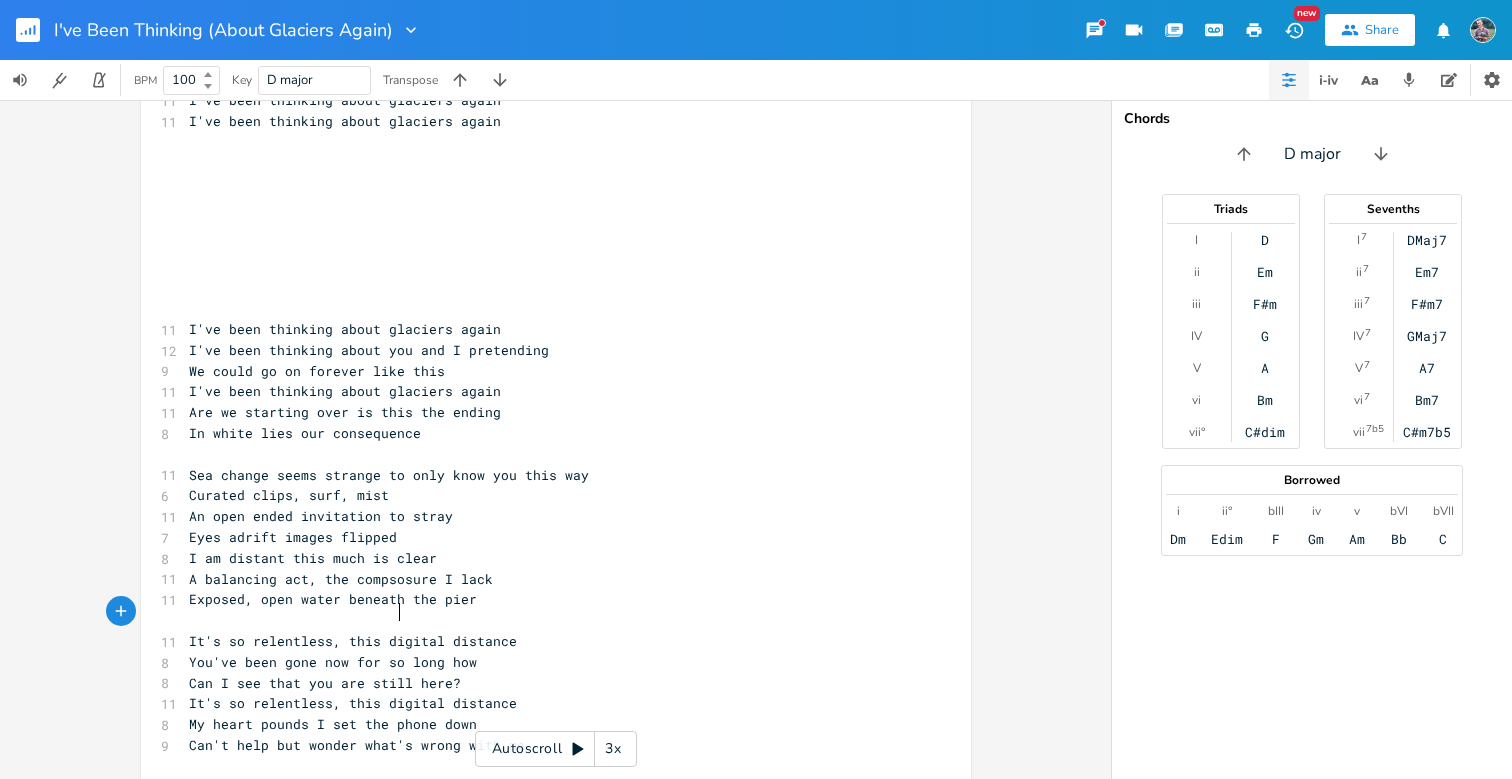 type on "ce" 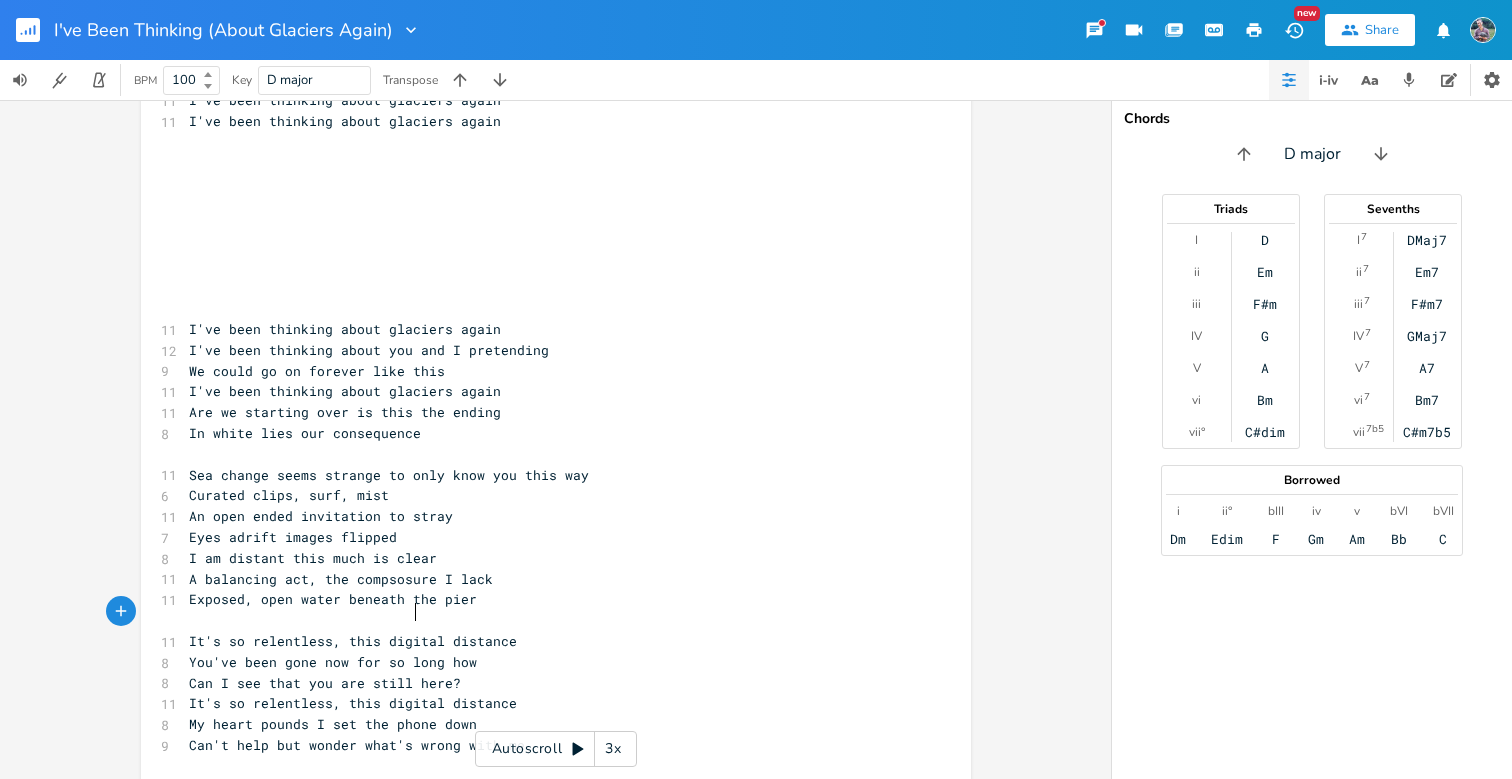 scroll, scrollTop: 0, scrollLeft: 13, axis: horizontal 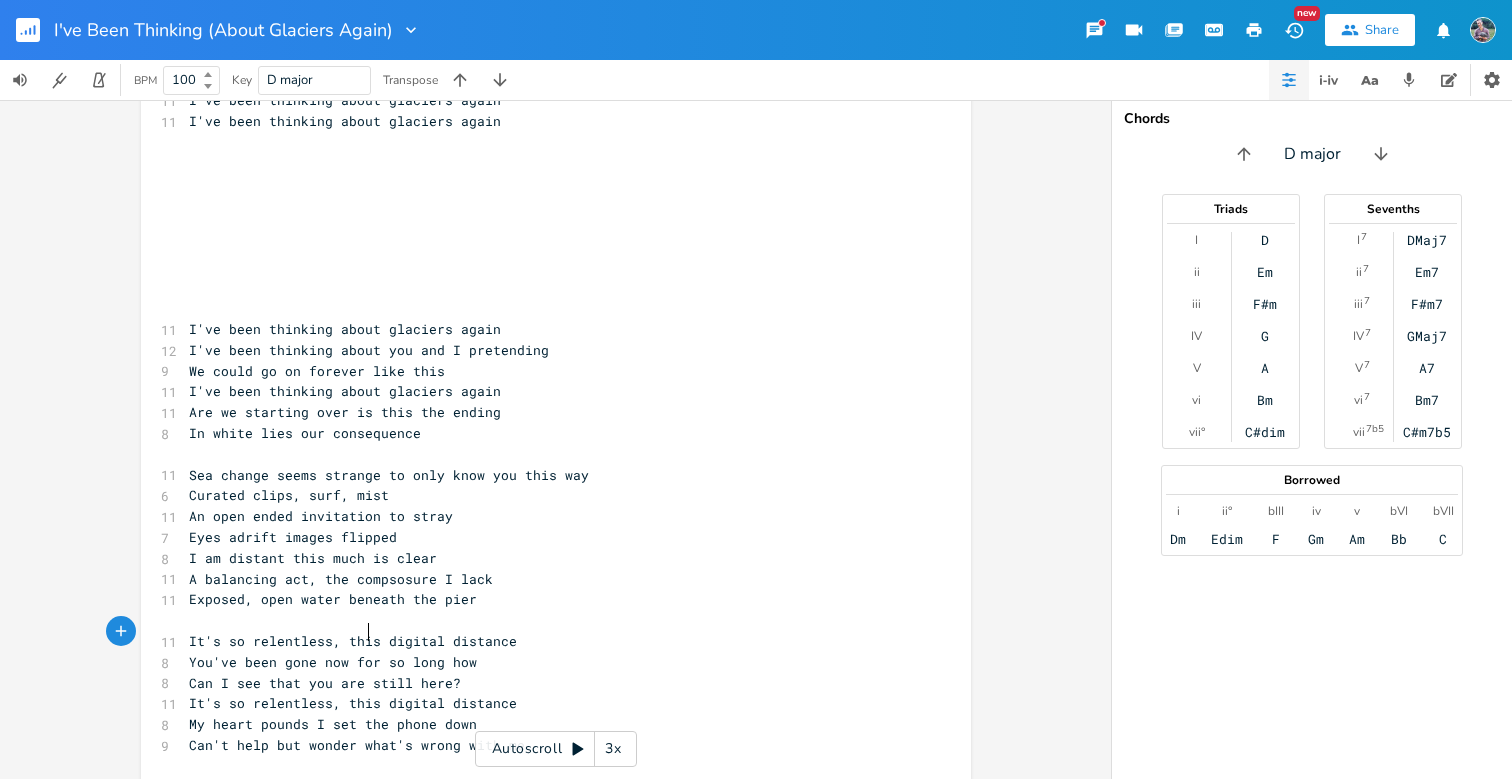 type on "Our love goes unresolved" 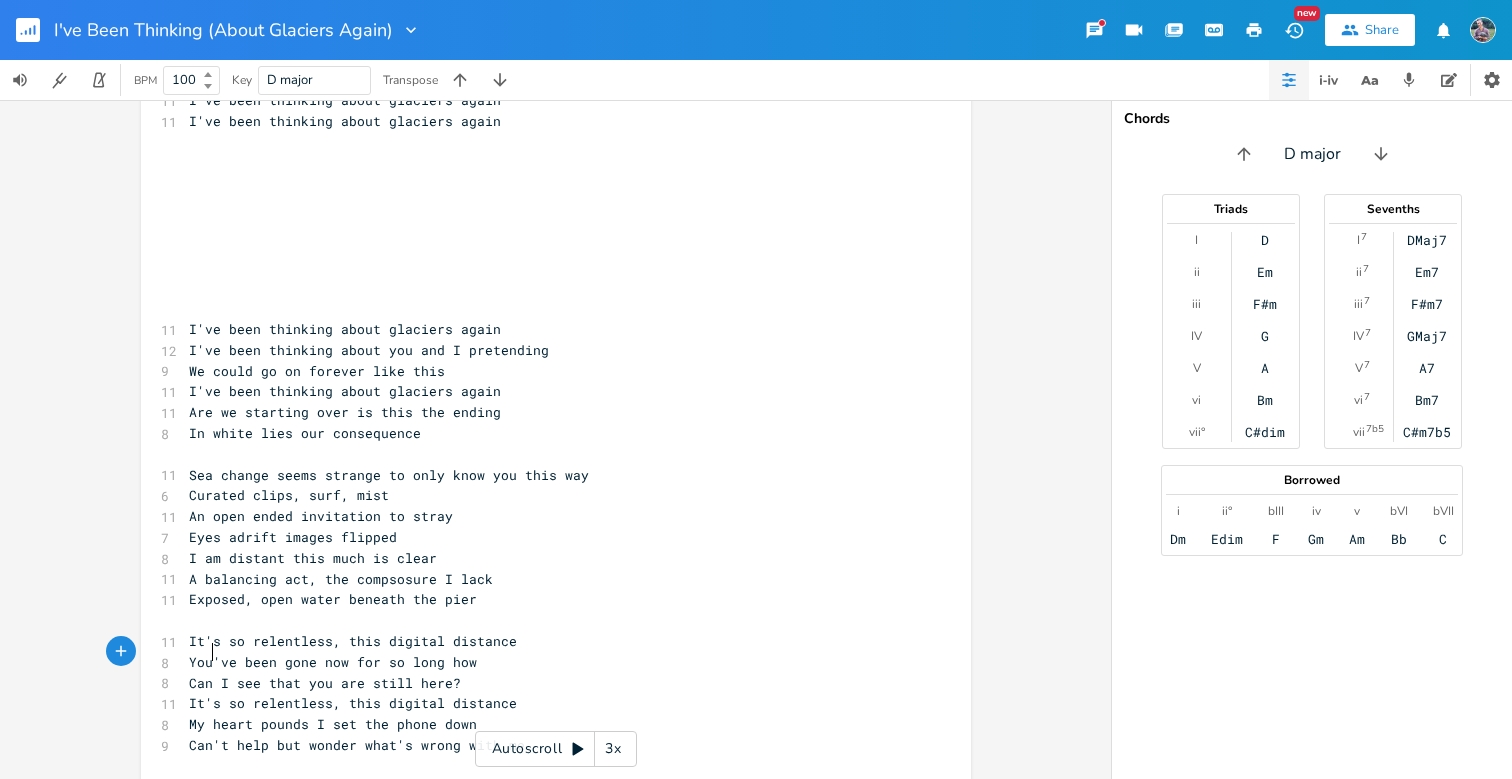 scroll, scrollTop: 0, scrollLeft: 15, axis: horizontal 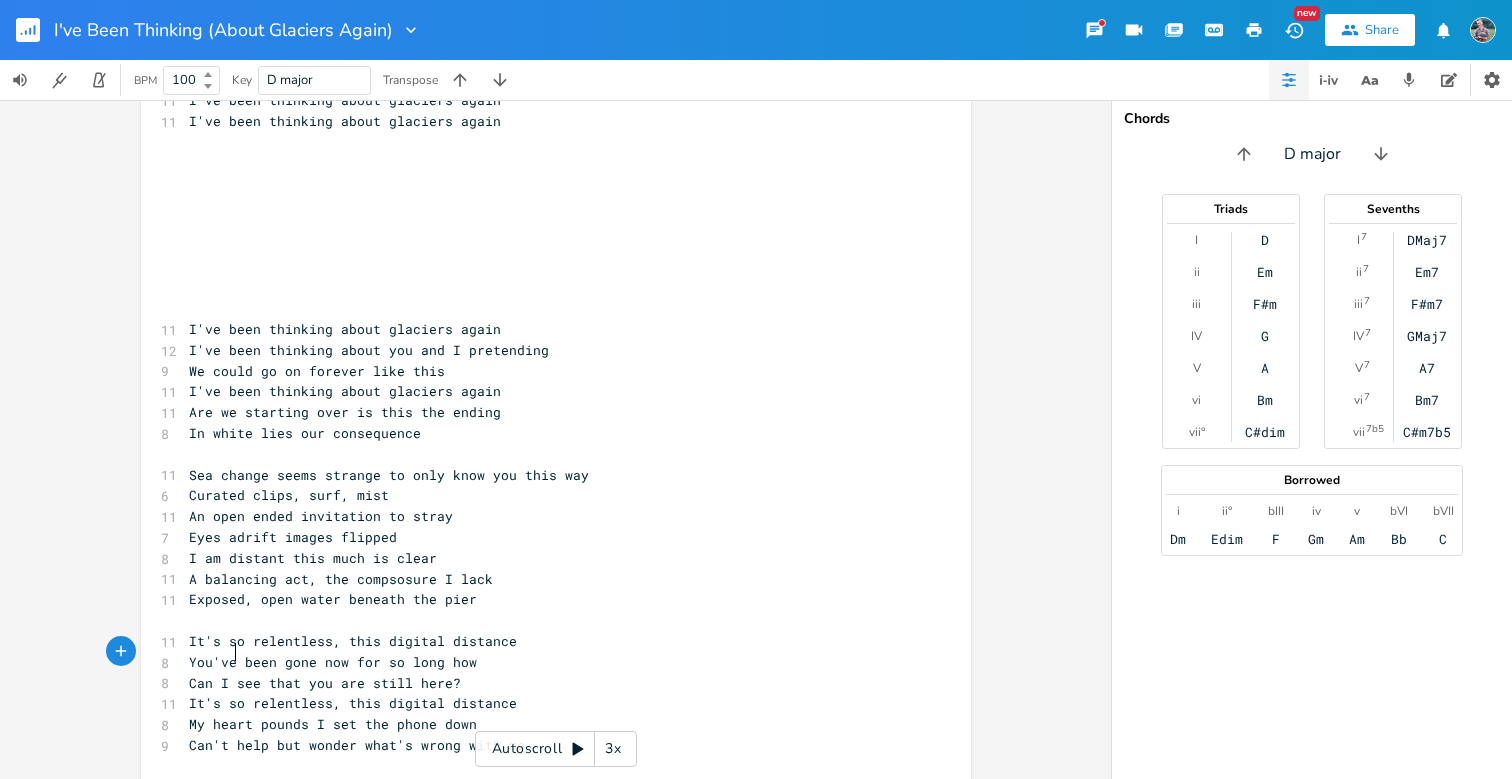 type on "So ma y" 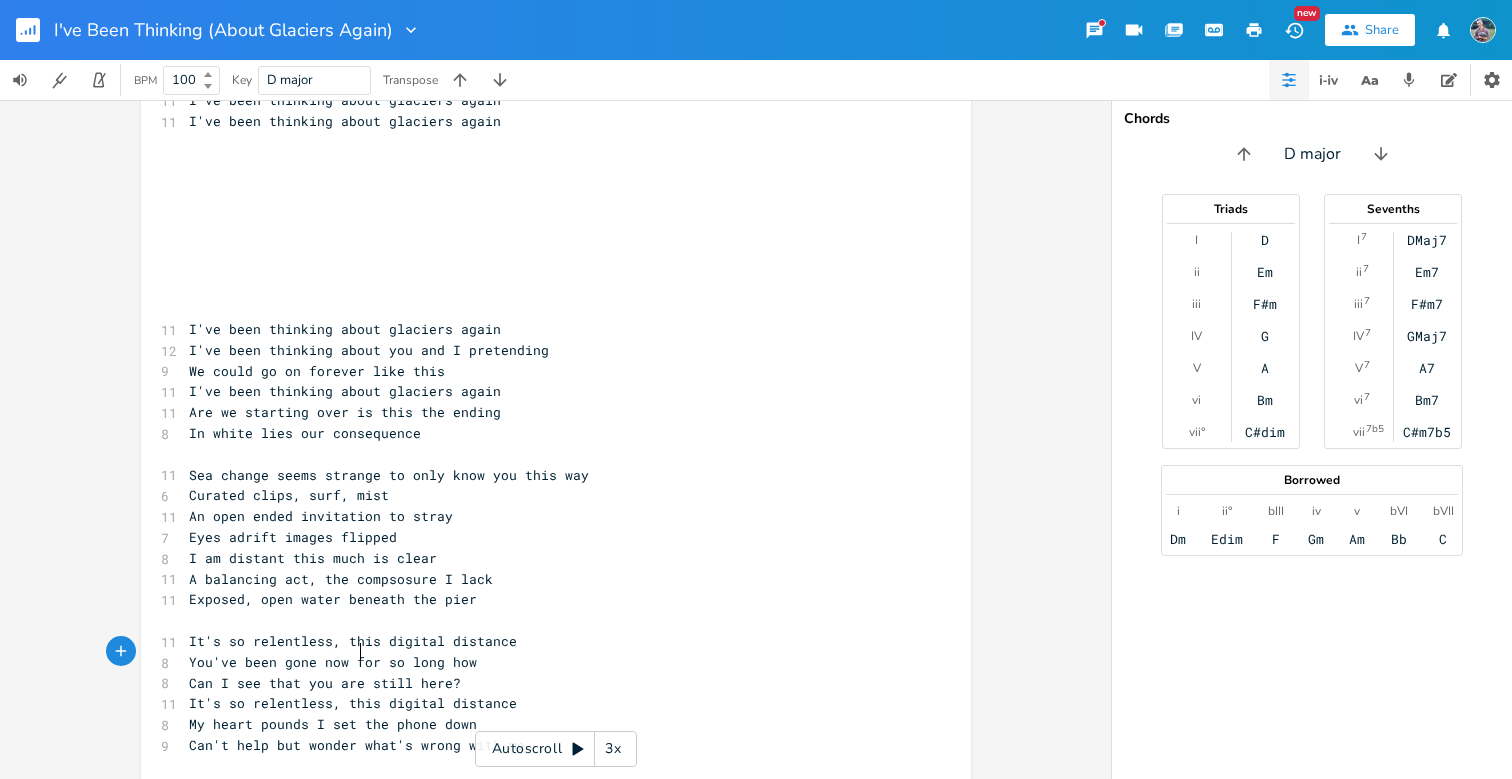 type on "ny vague attachments" 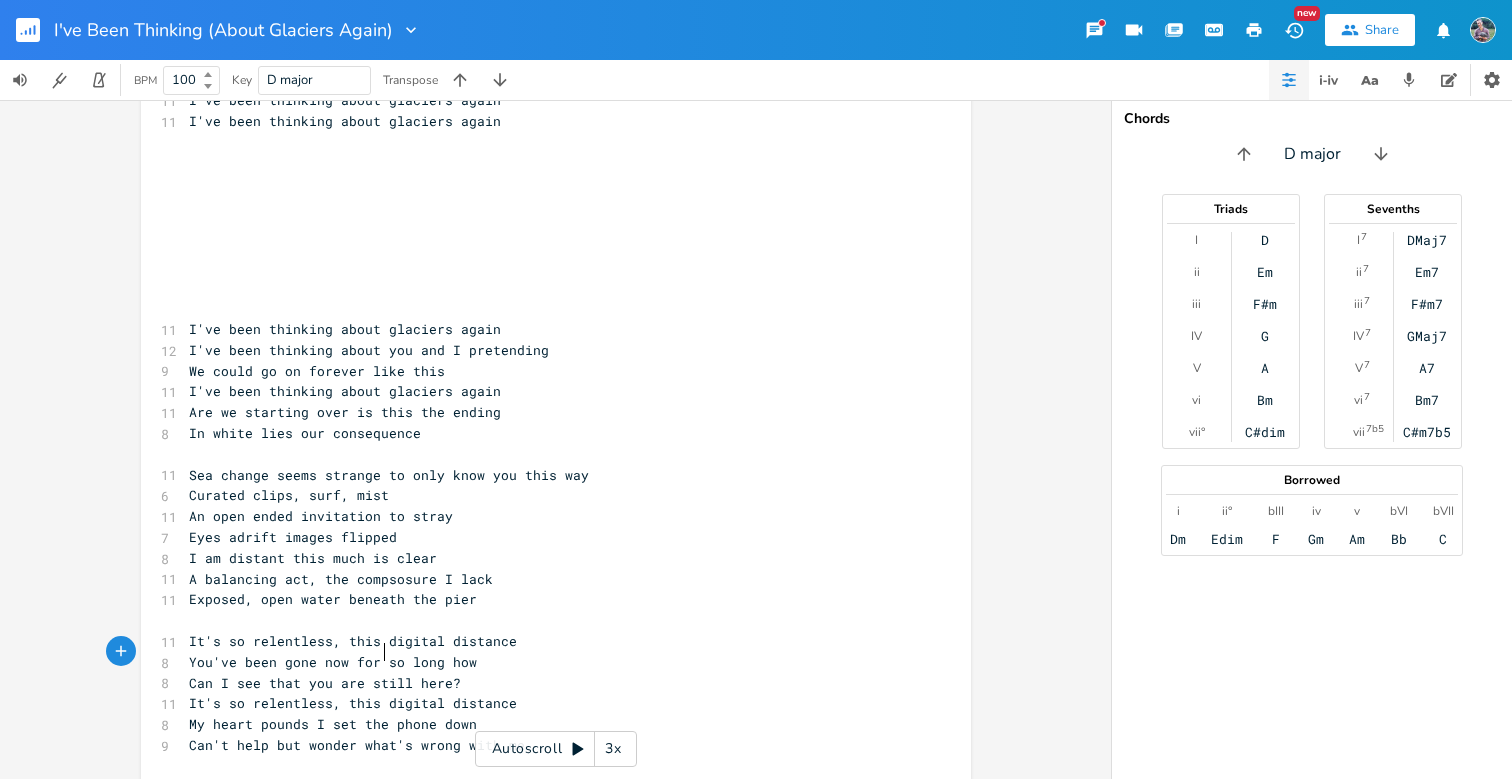 scroll, scrollTop: 0, scrollLeft: 108, axis: horizontal 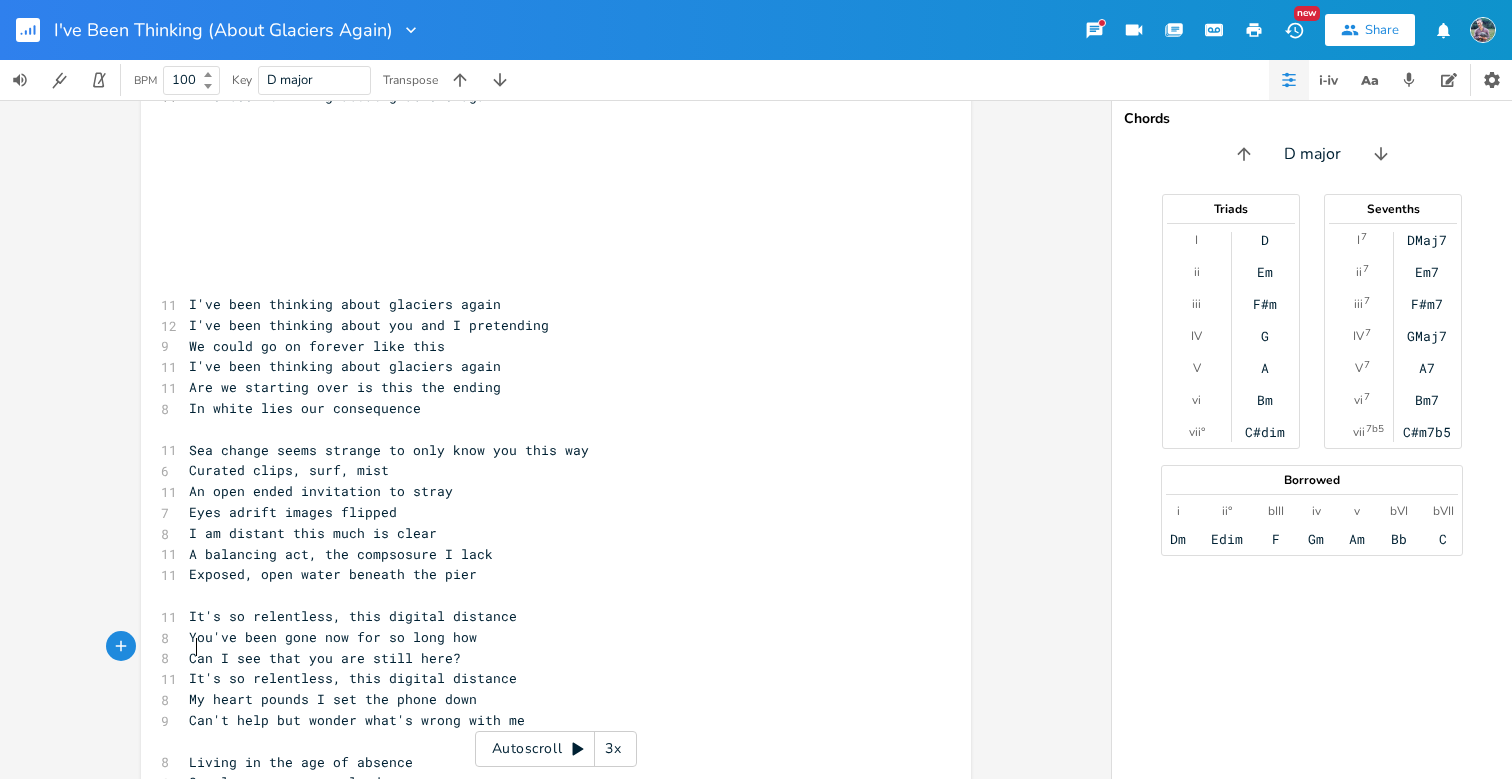 type on "I" 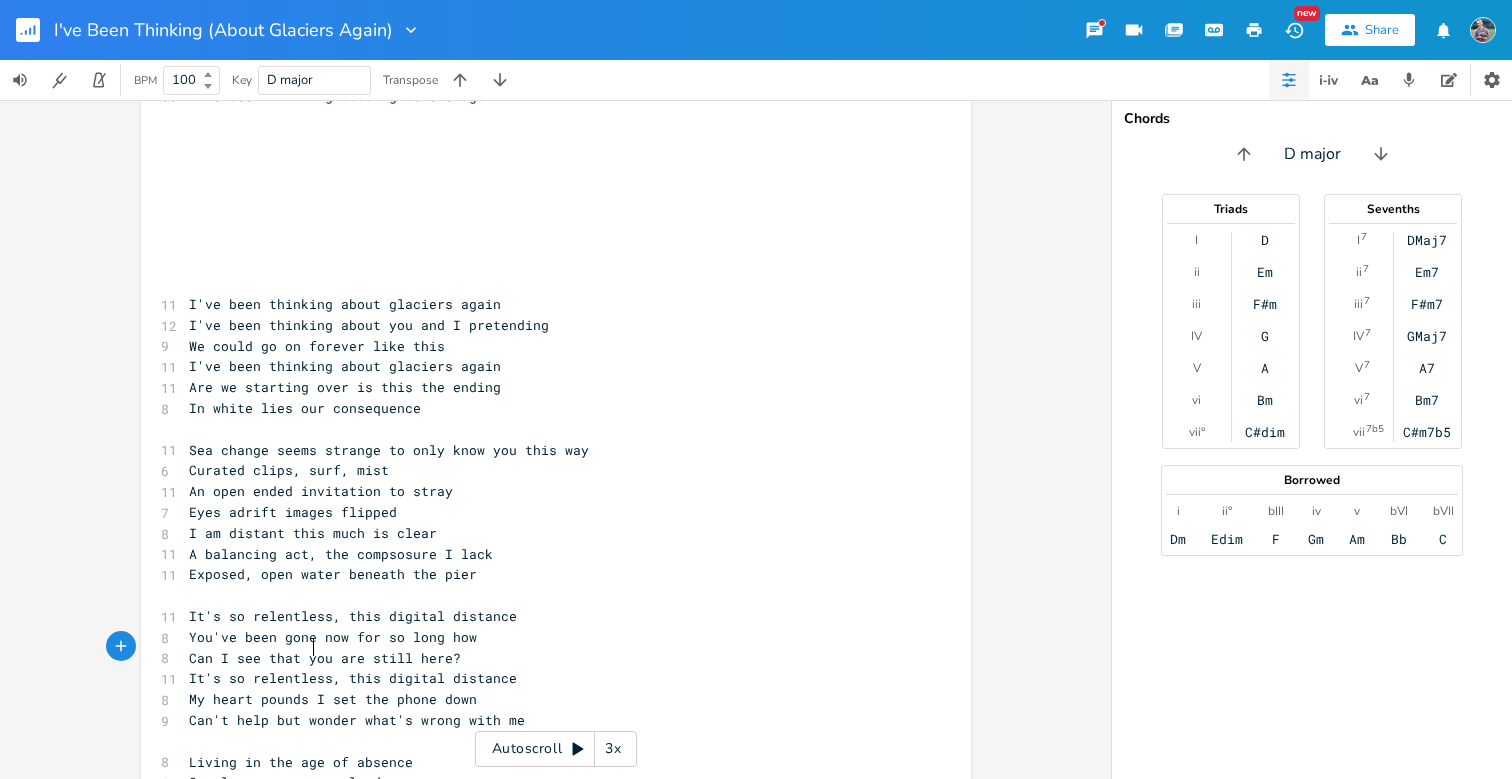scroll, scrollTop: 0, scrollLeft: 76, axis: horizontal 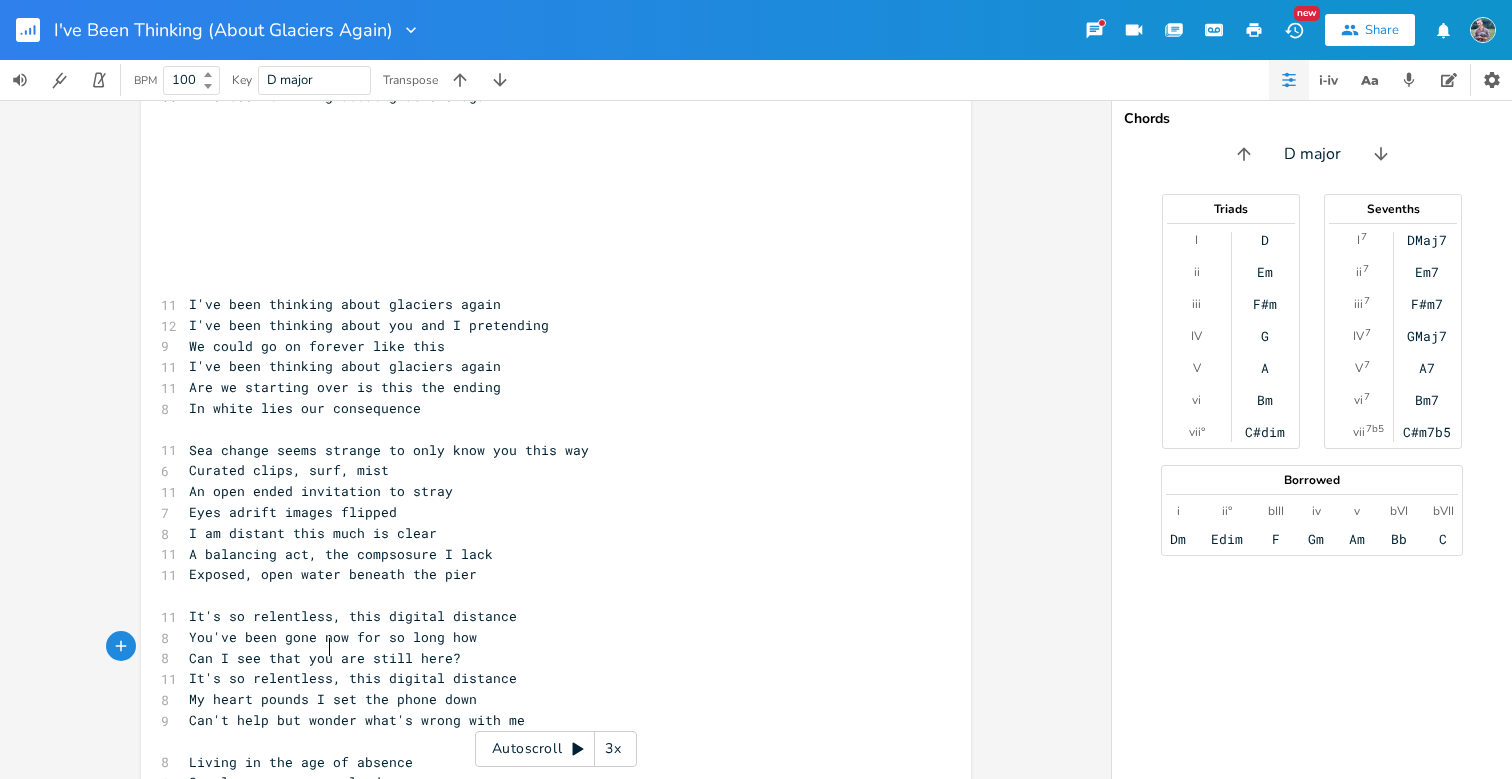 type on "ut I keep following" 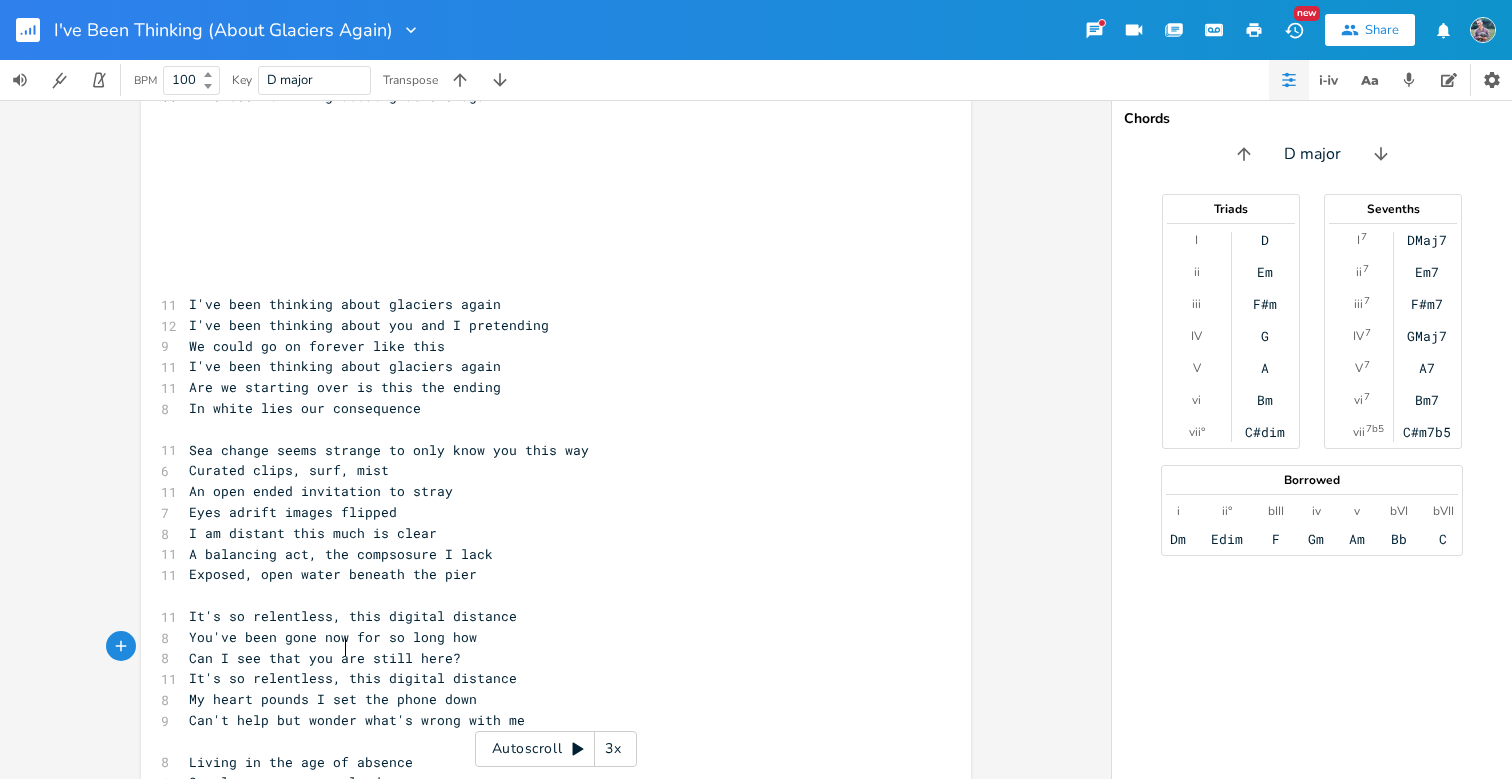 click on "But I keep following" at bounding box center (269, 824) 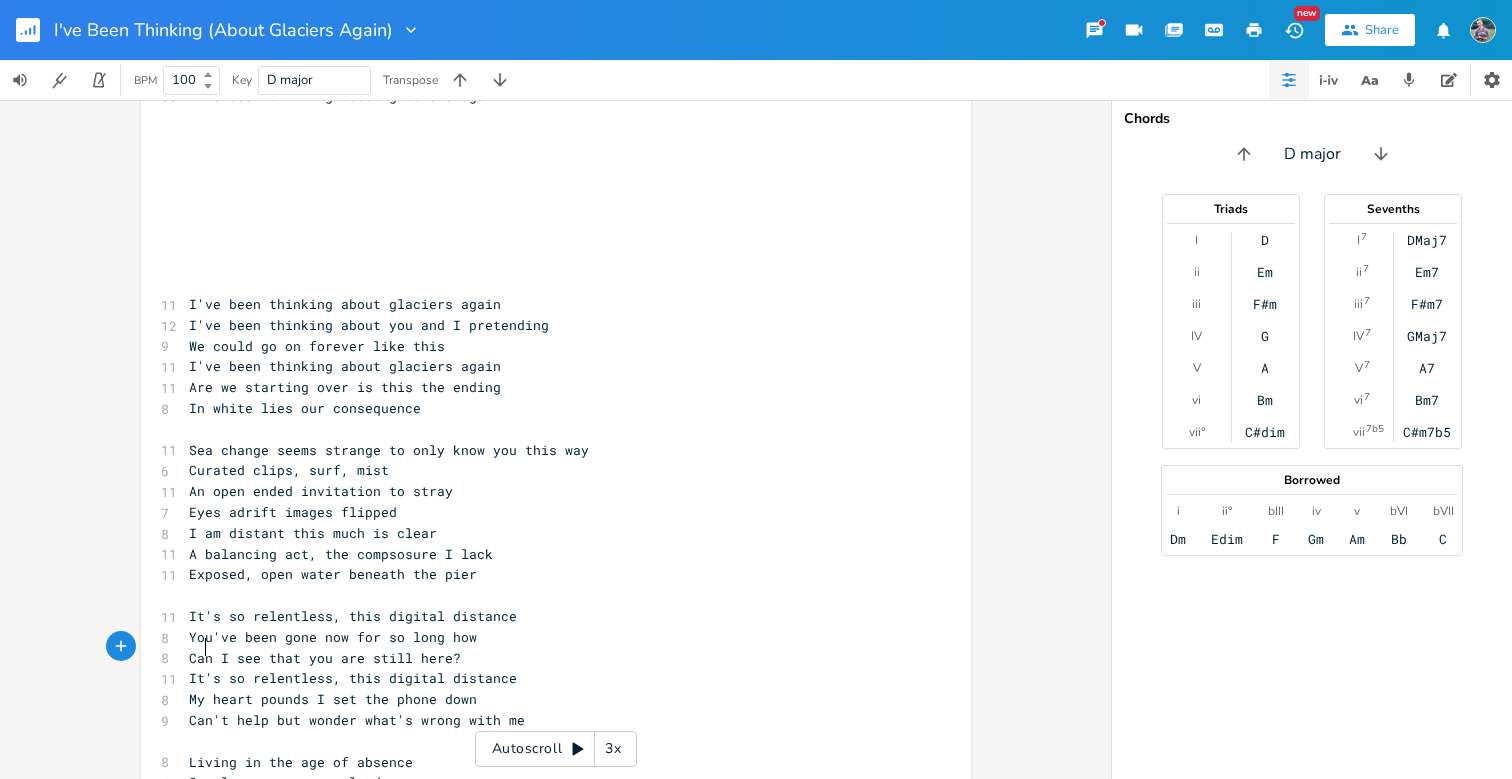 type on "But" 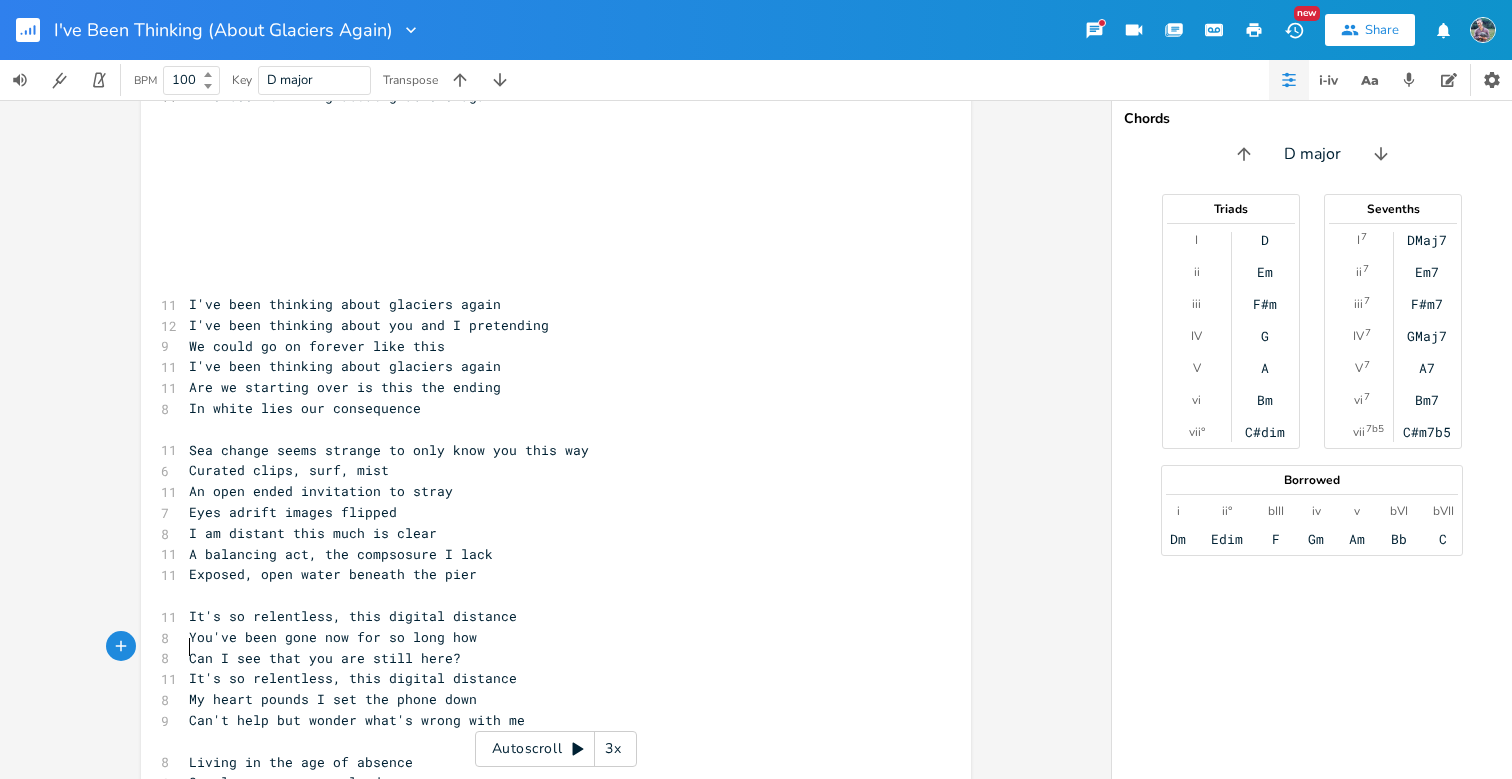click on "I keep following" at bounding box center [253, 824] 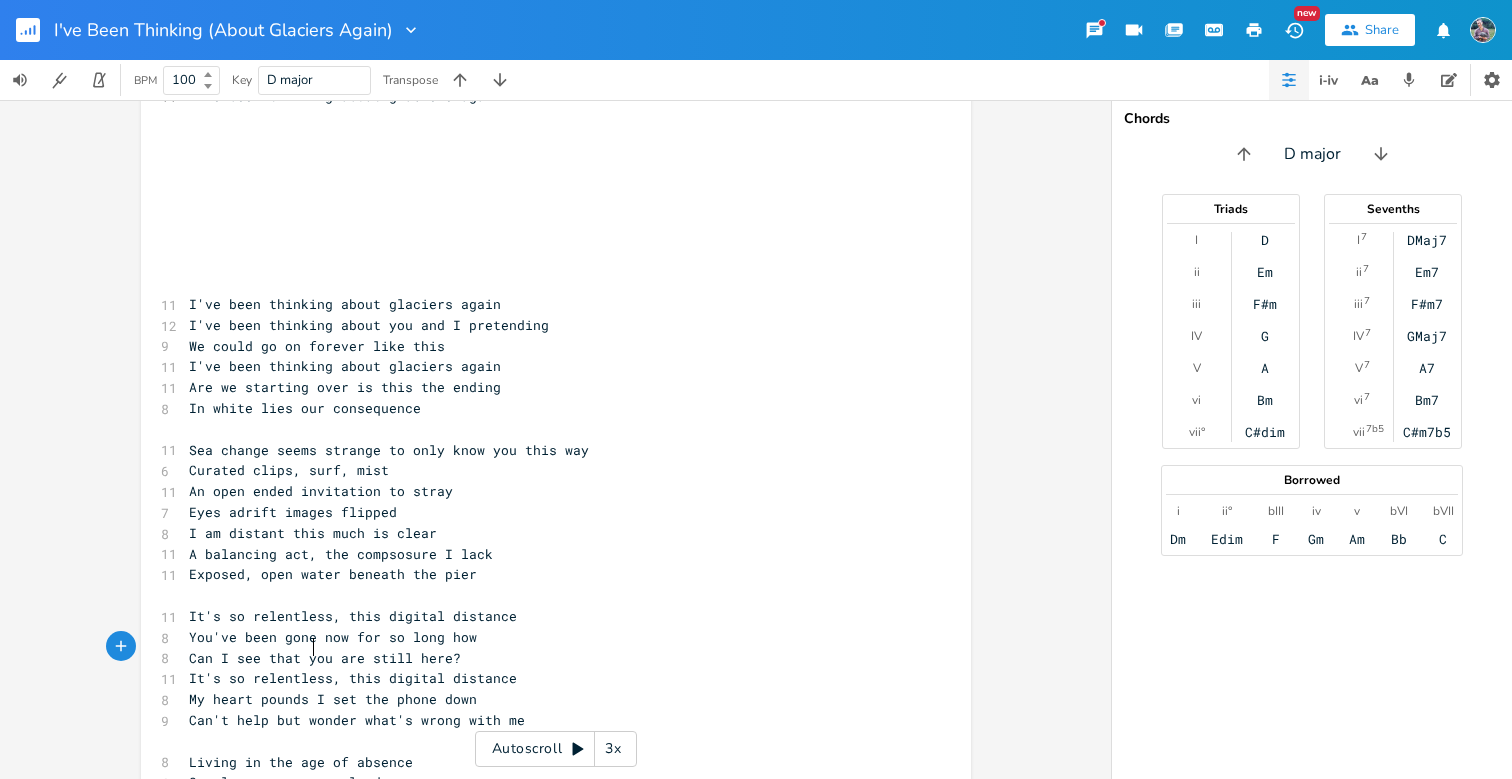 click on "I keep following" at bounding box center (546, 824) 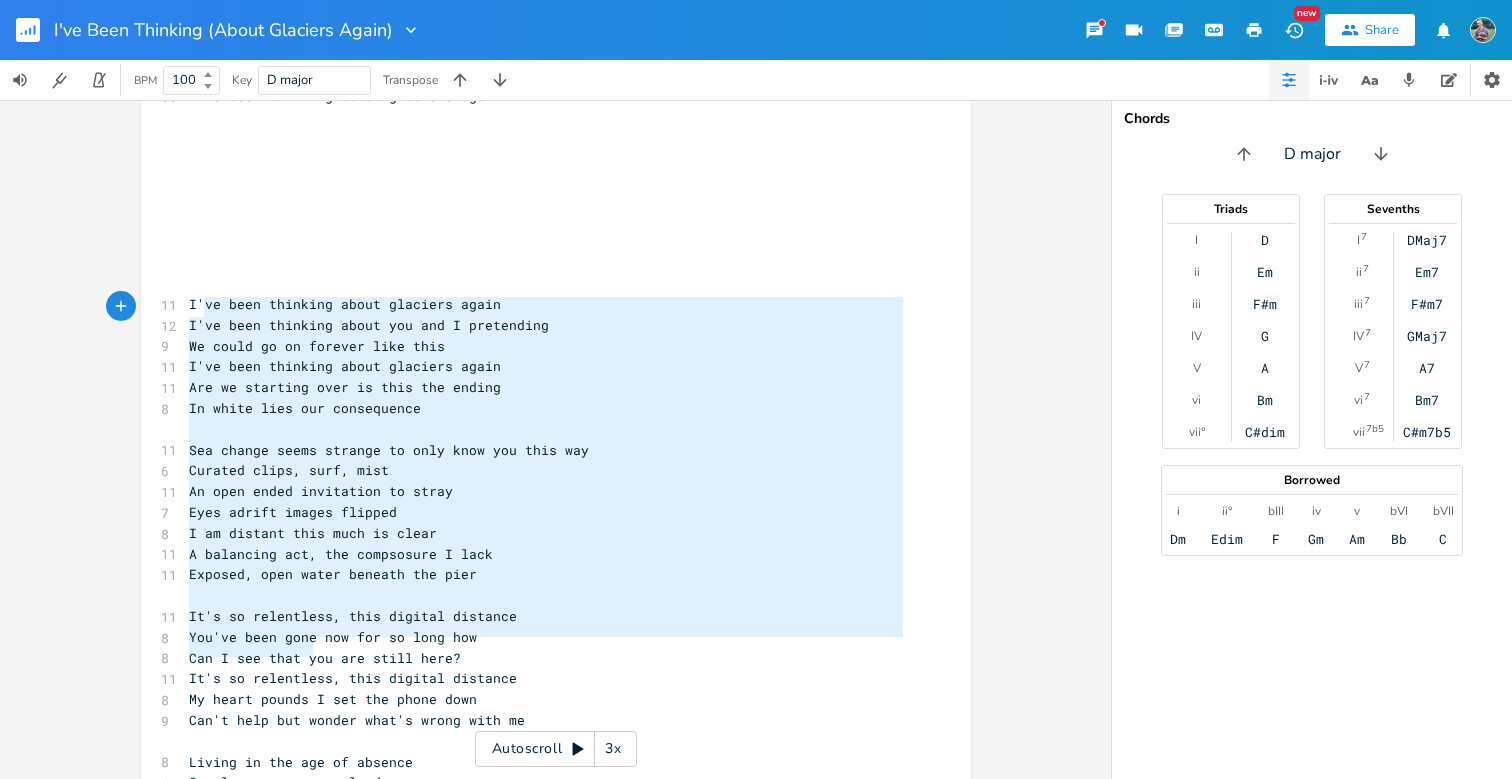 type on "Sea change seems strange to only know you this way
Curated clips, surf, mist
An open ended invitation to stray
Eyes adrift images flipped
I am distant this much is clear
A balancing act, the compsosure I lack
Exposed, open water beneath the pier
It's so relentless, this digital distance
You've been gone now for so long how
Can I see that you are still here?
It's so relentless, this digital distance
My heart pounds I set the phone down
Can't help but wonder what's wrong with me
Living in the age of absence
Our love goes unresolved
So many vague attachments
I keep following" 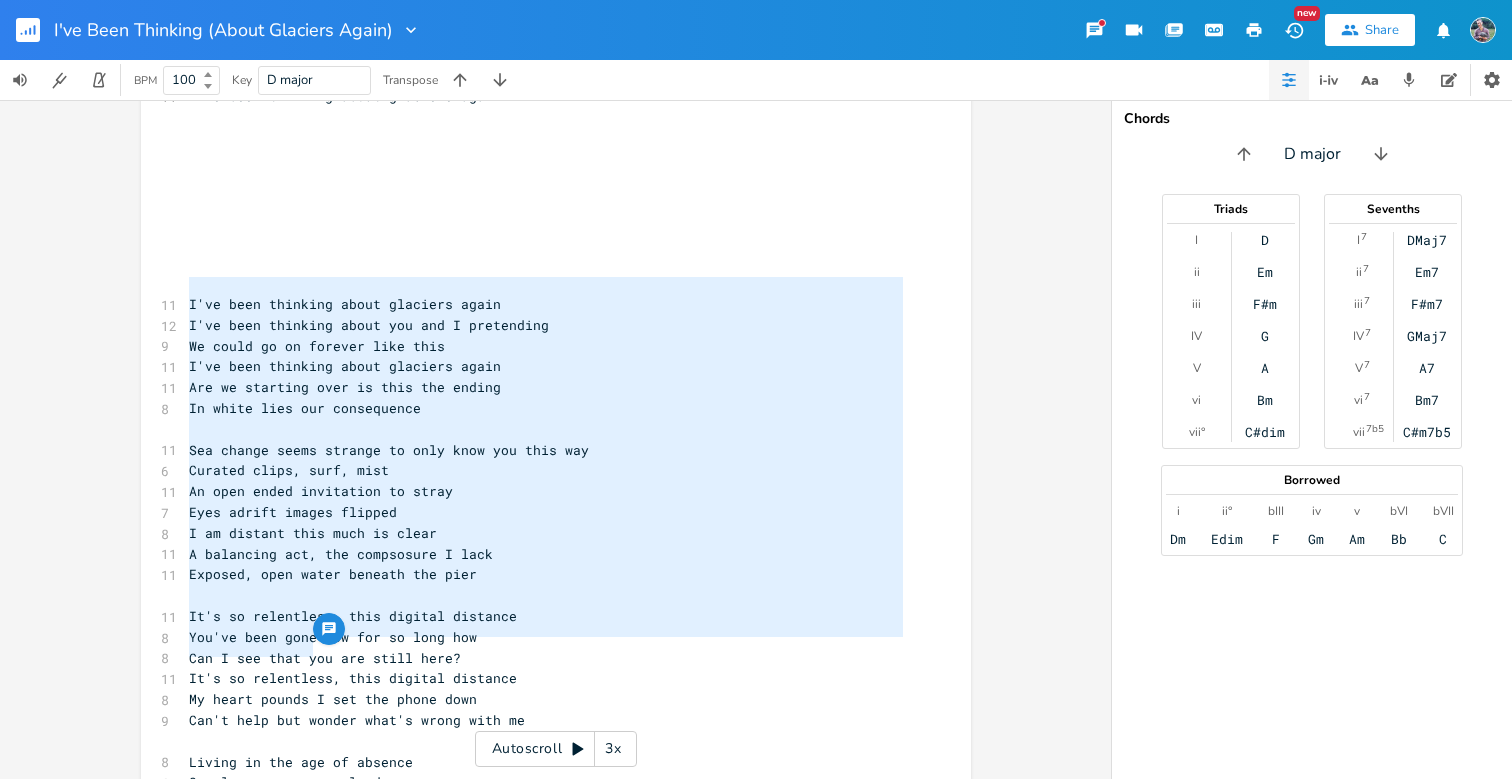 drag, startPoint x: 317, startPoint y: 650, endPoint x: 173, endPoint y: 282, distance: 395.17084 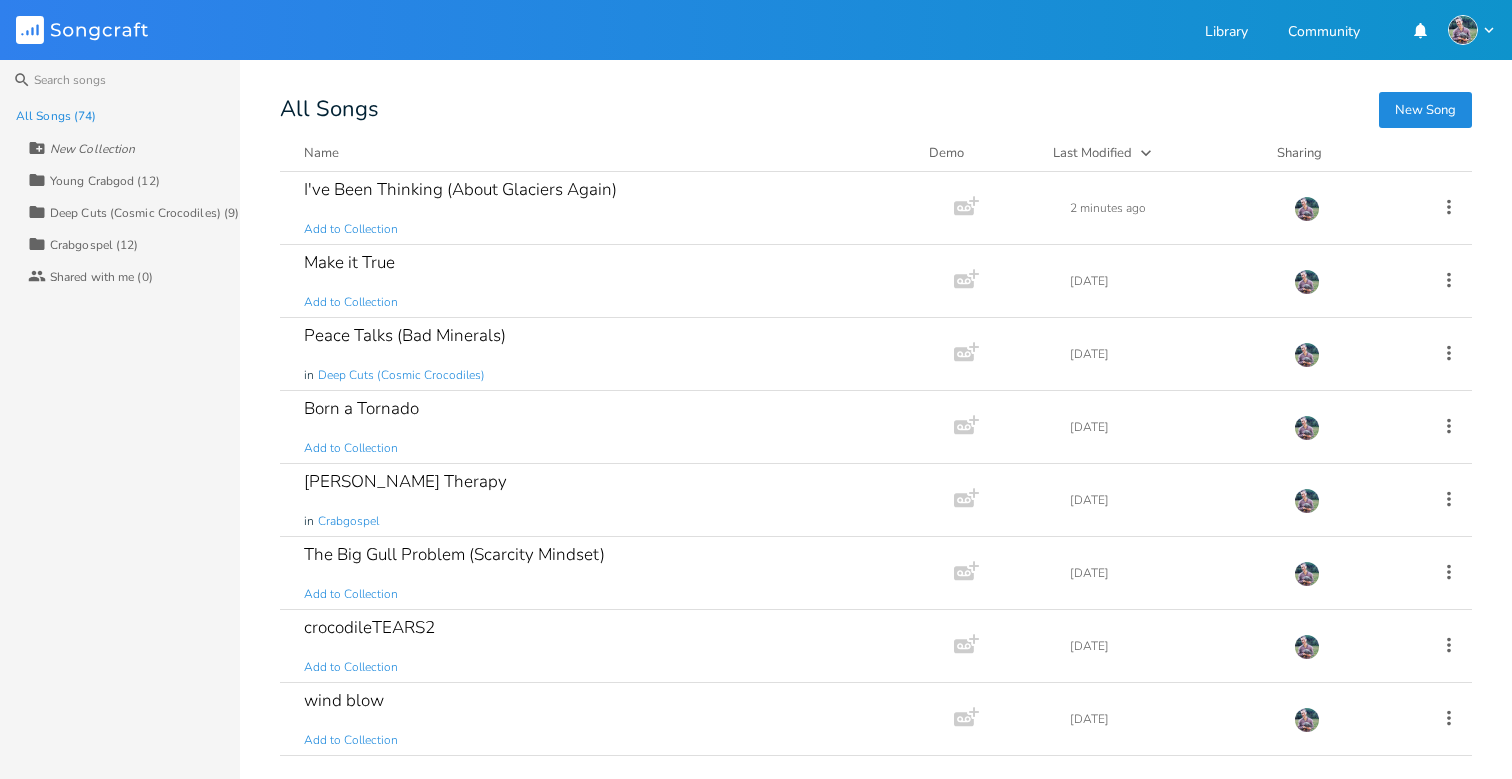 click on "New Song" at bounding box center (1425, 110) 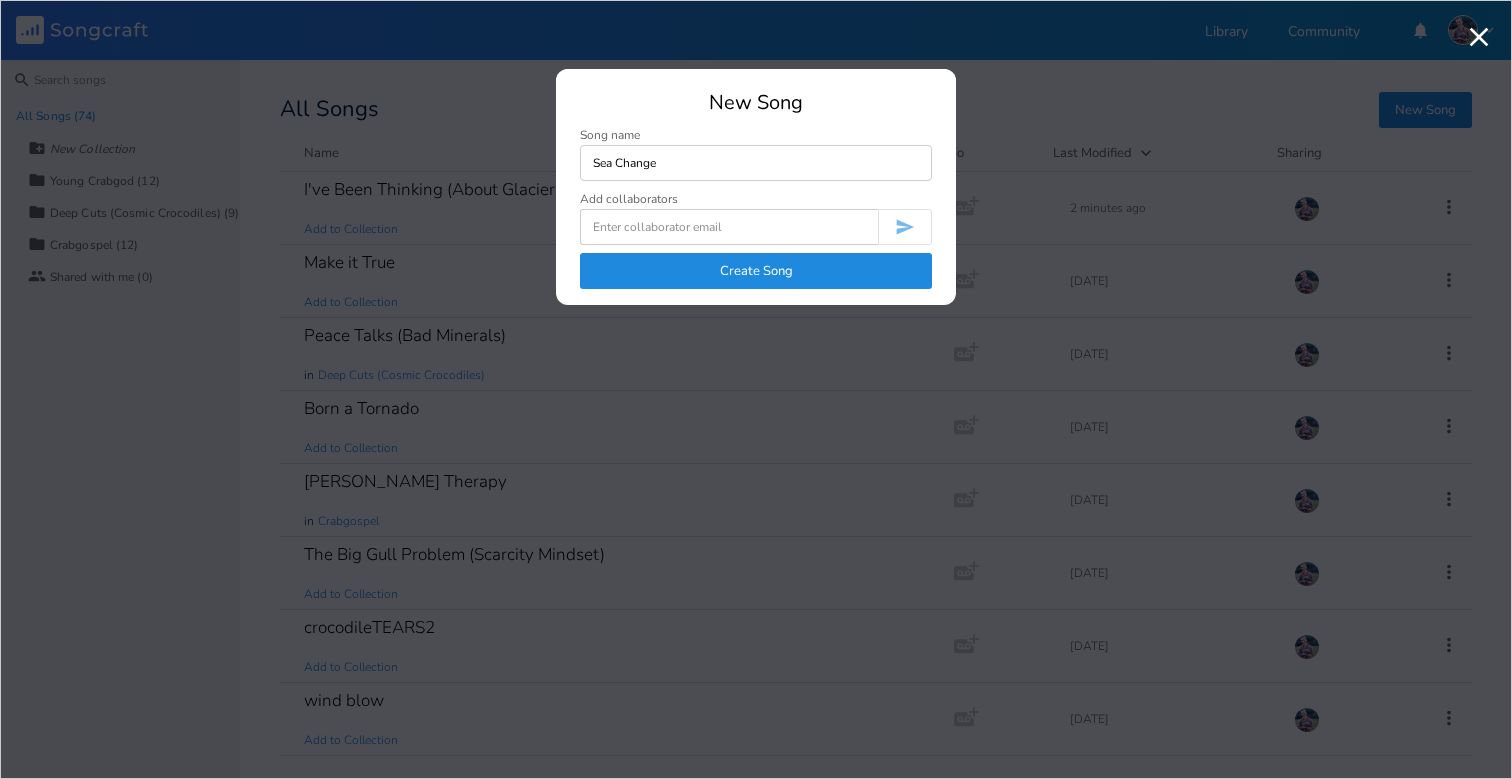 type on "Sea Change" 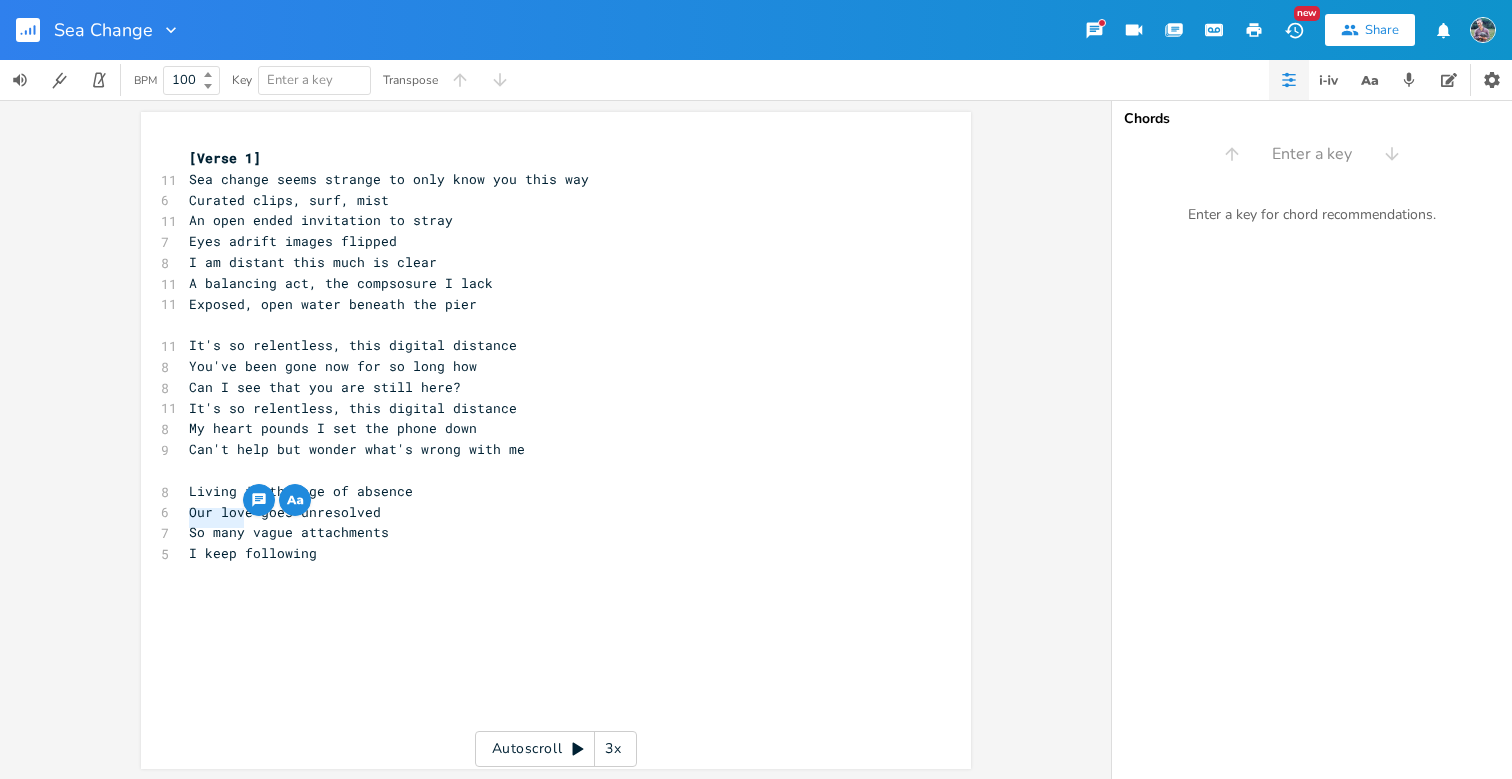 drag, startPoint x: 184, startPoint y: 520, endPoint x: 237, endPoint y: 519, distance: 53.009434 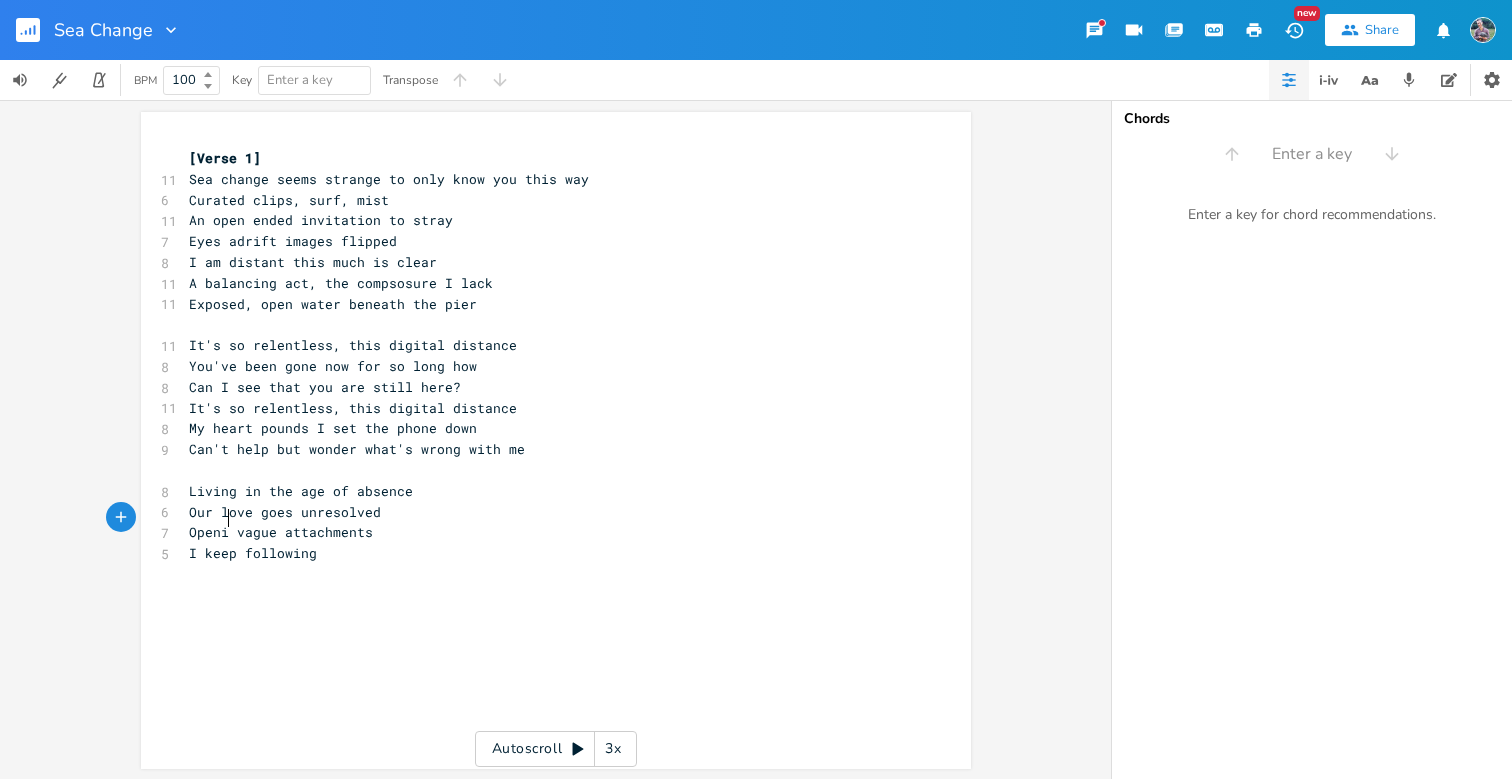 type on "Opening" 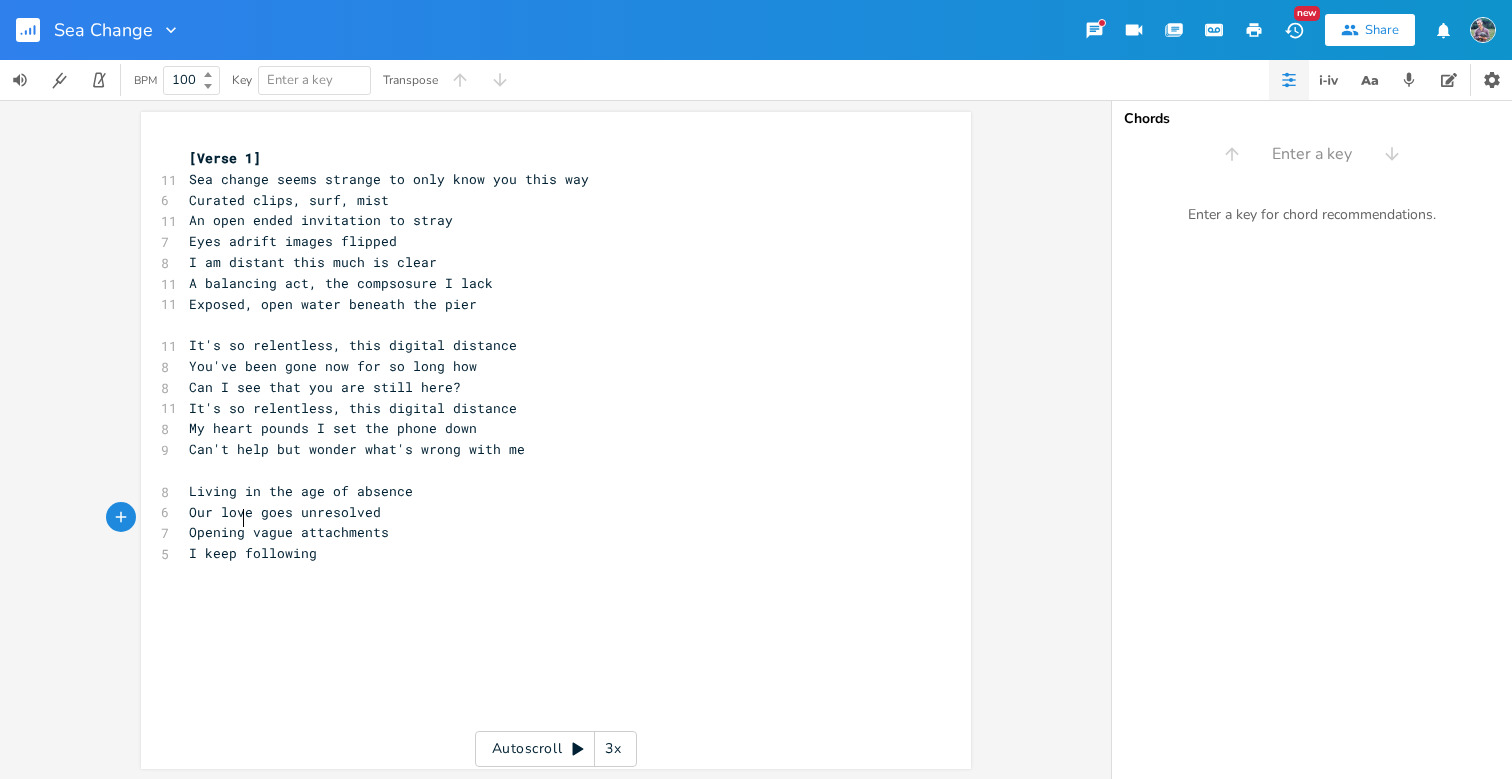 scroll, scrollTop: 0, scrollLeft: 42, axis: horizontal 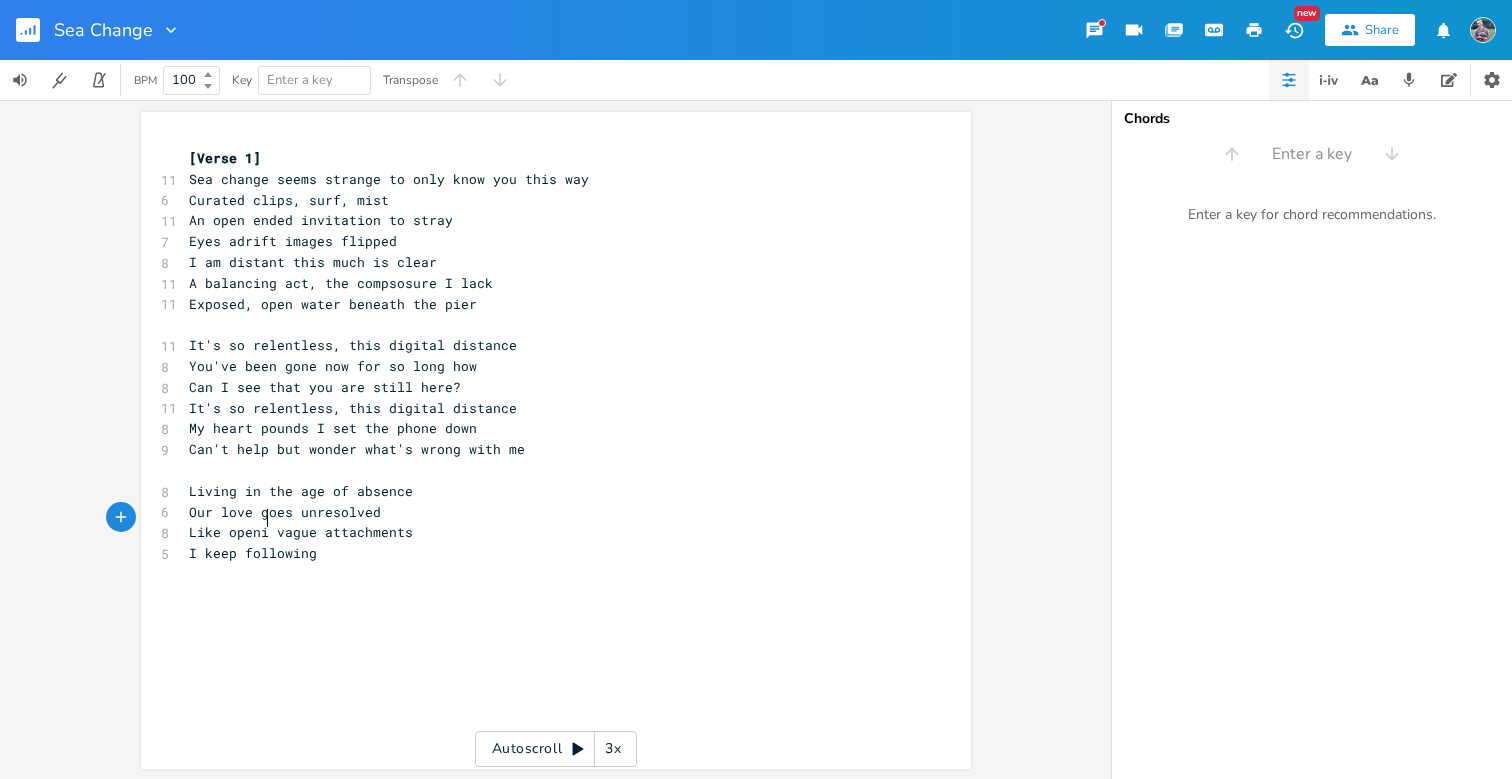 type on "Like opening" 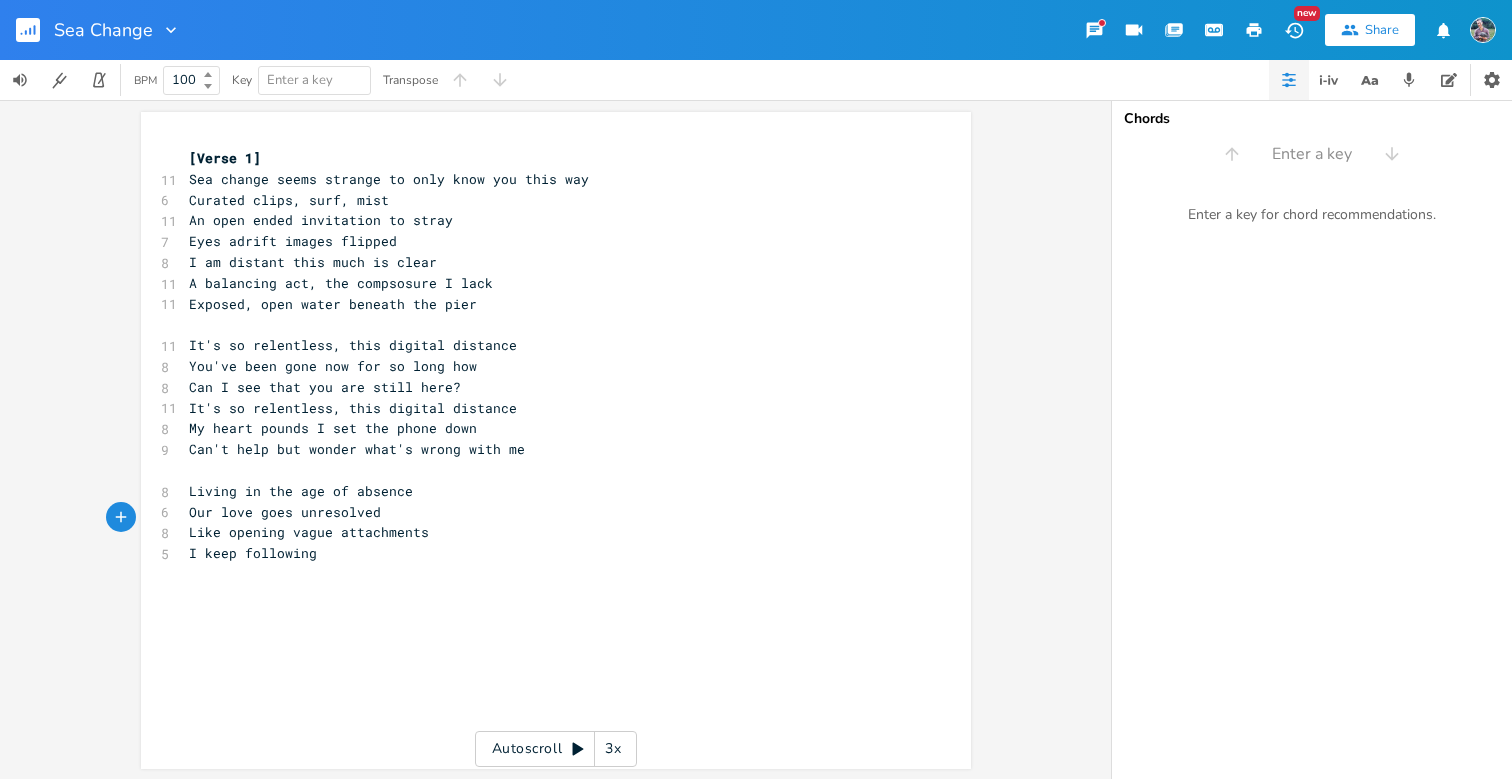click on "I keep following" at bounding box center [546, 553] 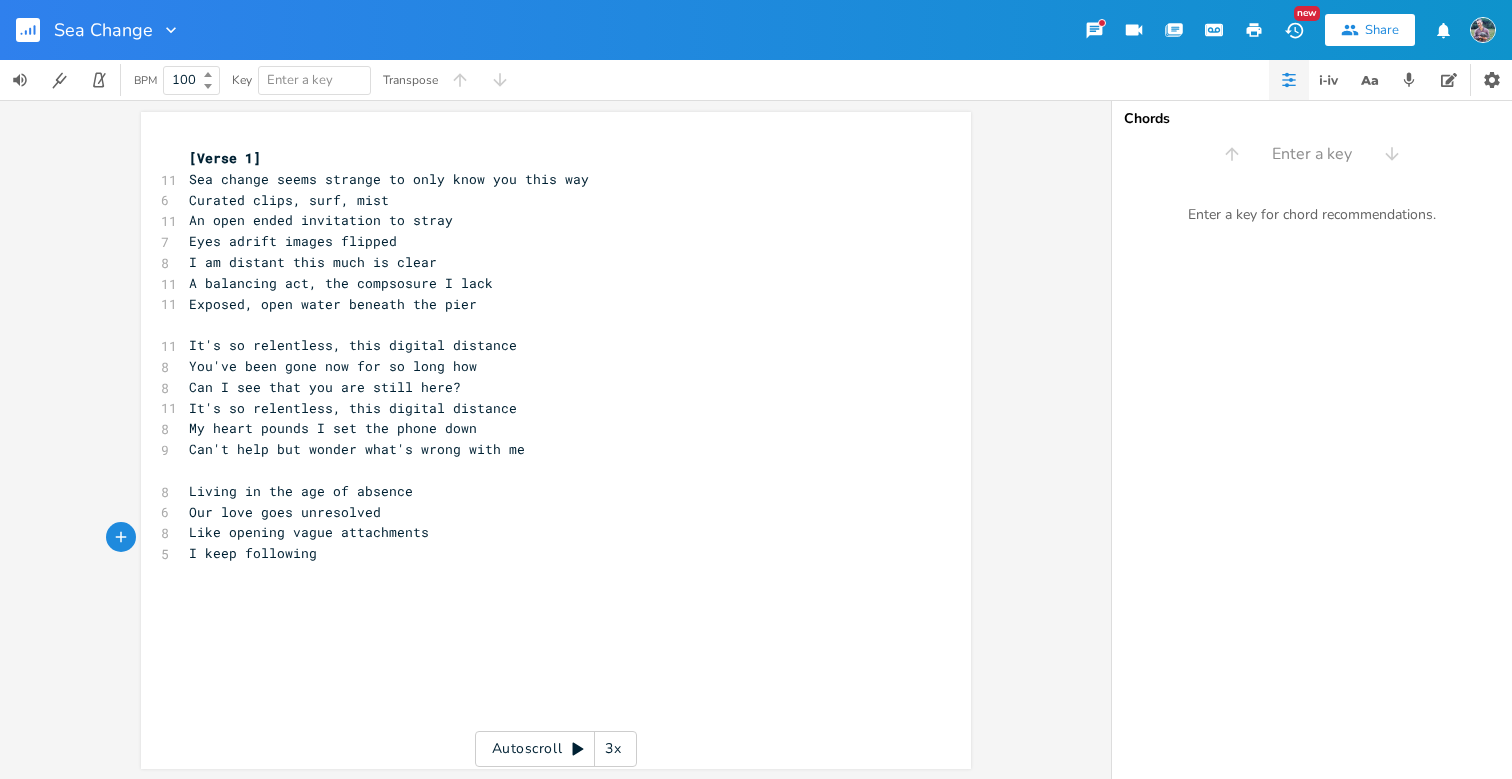 scroll, scrollTop: 0, scrollLeft: 3, axis: horizontal 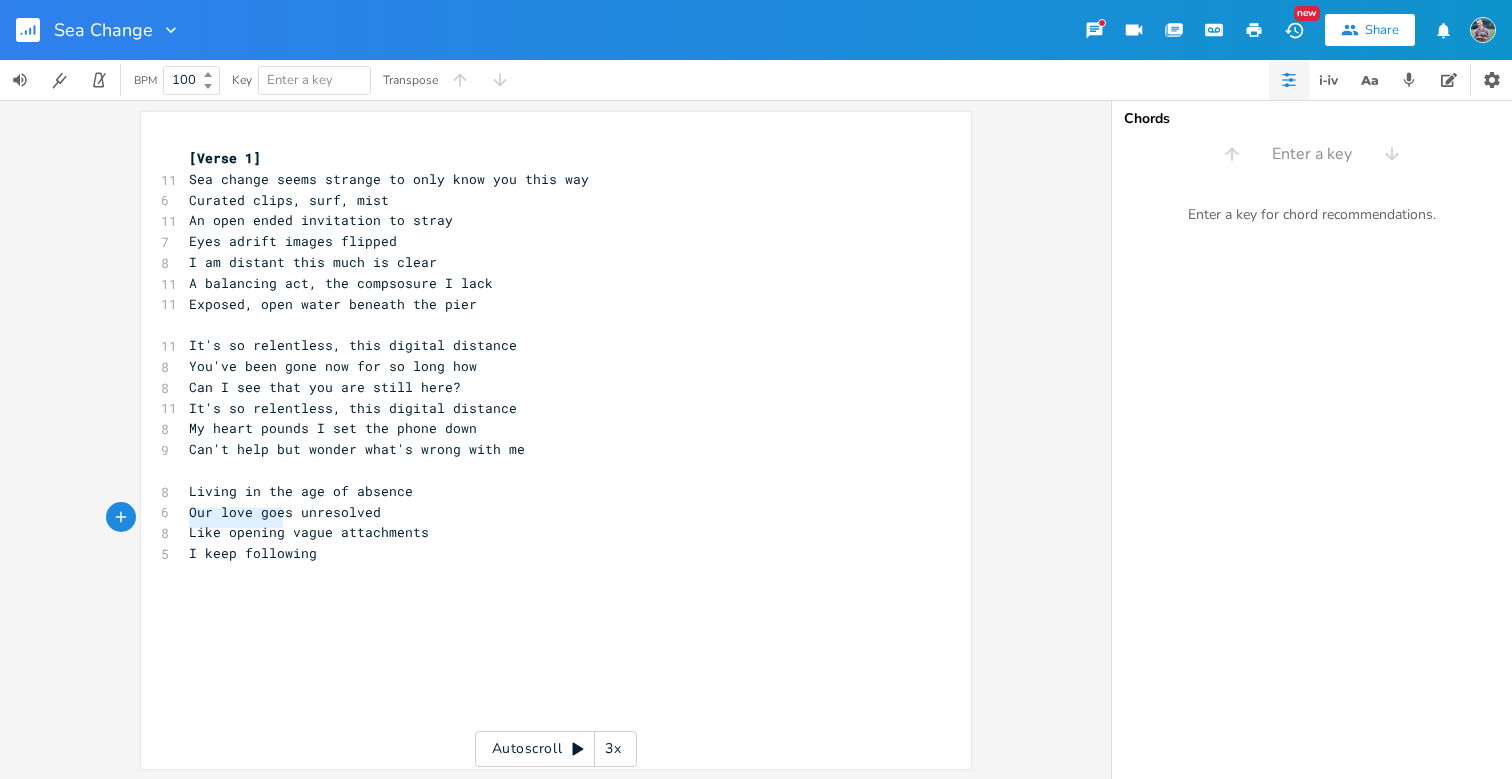 drag, startPoint x: 180, startPoint y: 519, endPoint x: 276, endPoint y: 520, distance: 96.00521 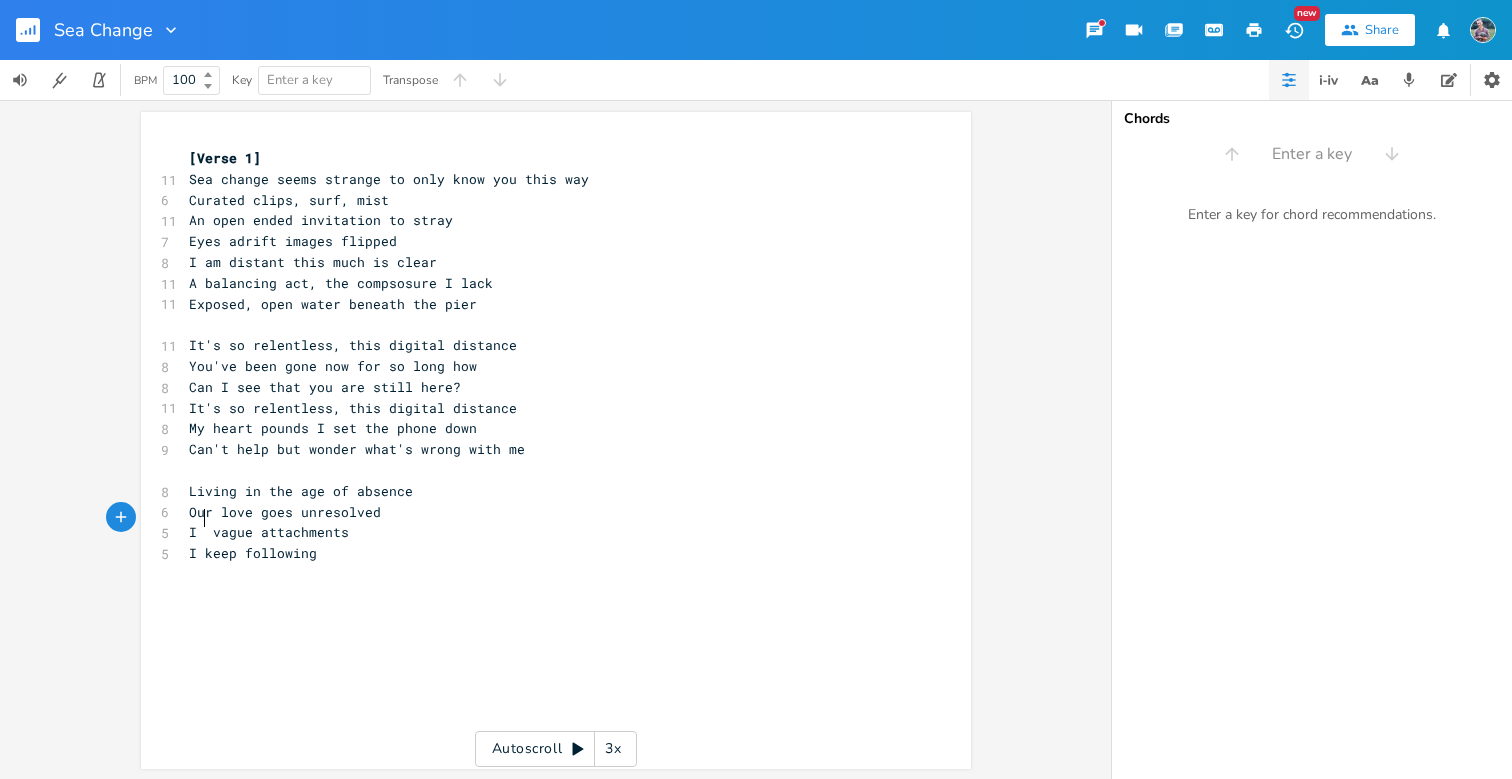 scroll, scrollTop: 0, scrollLeft: 6, axis: horizontal 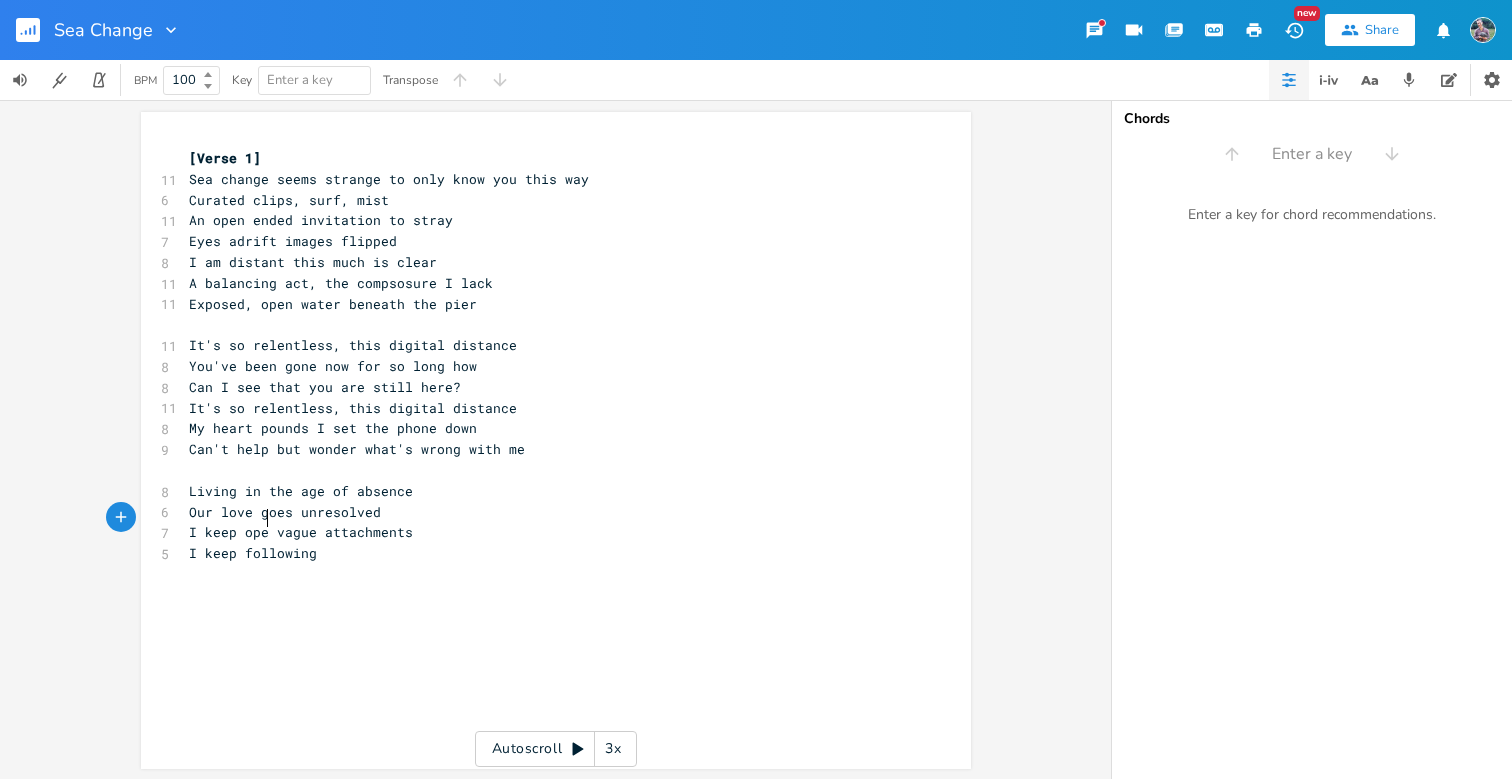 type on "I keep open" 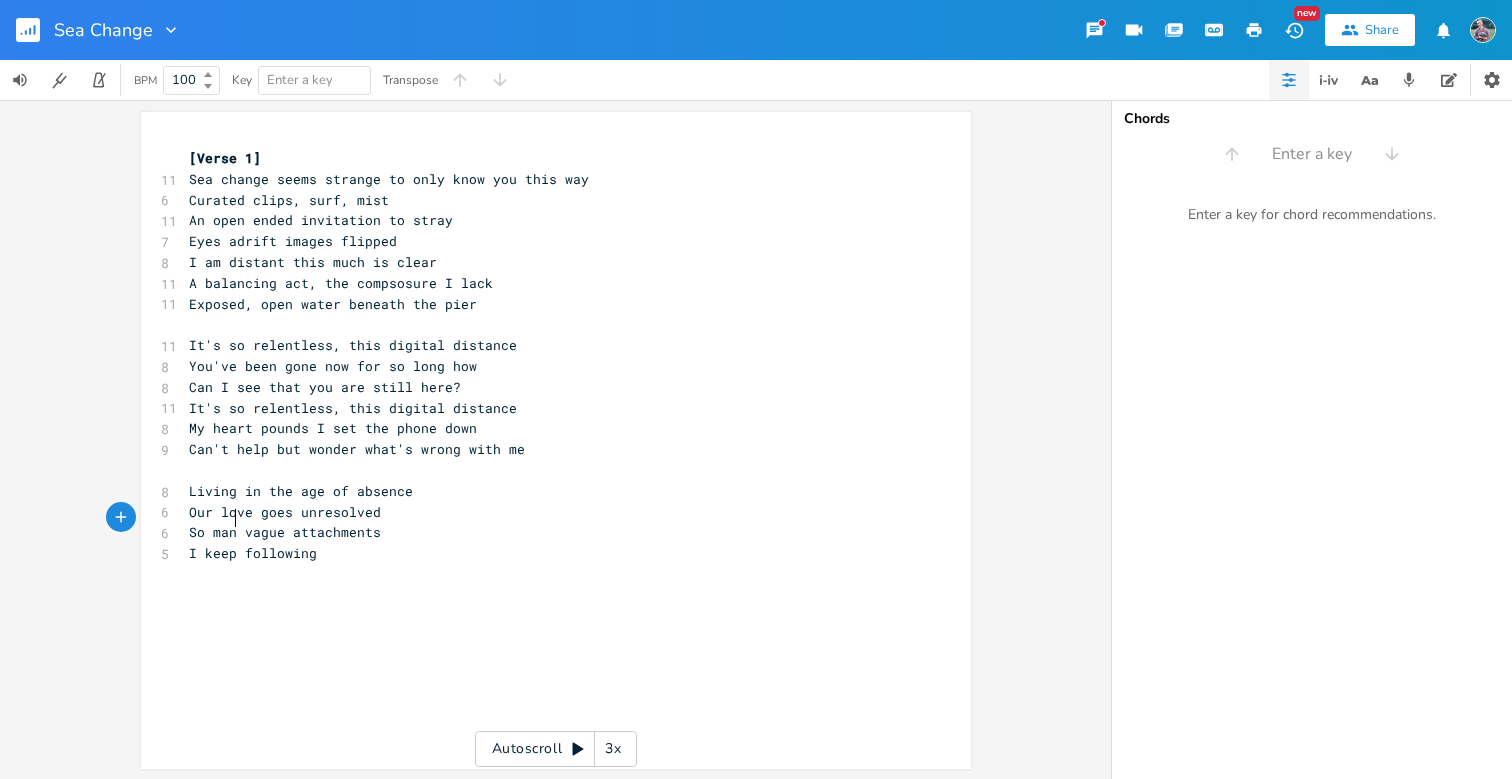 type on "So many" 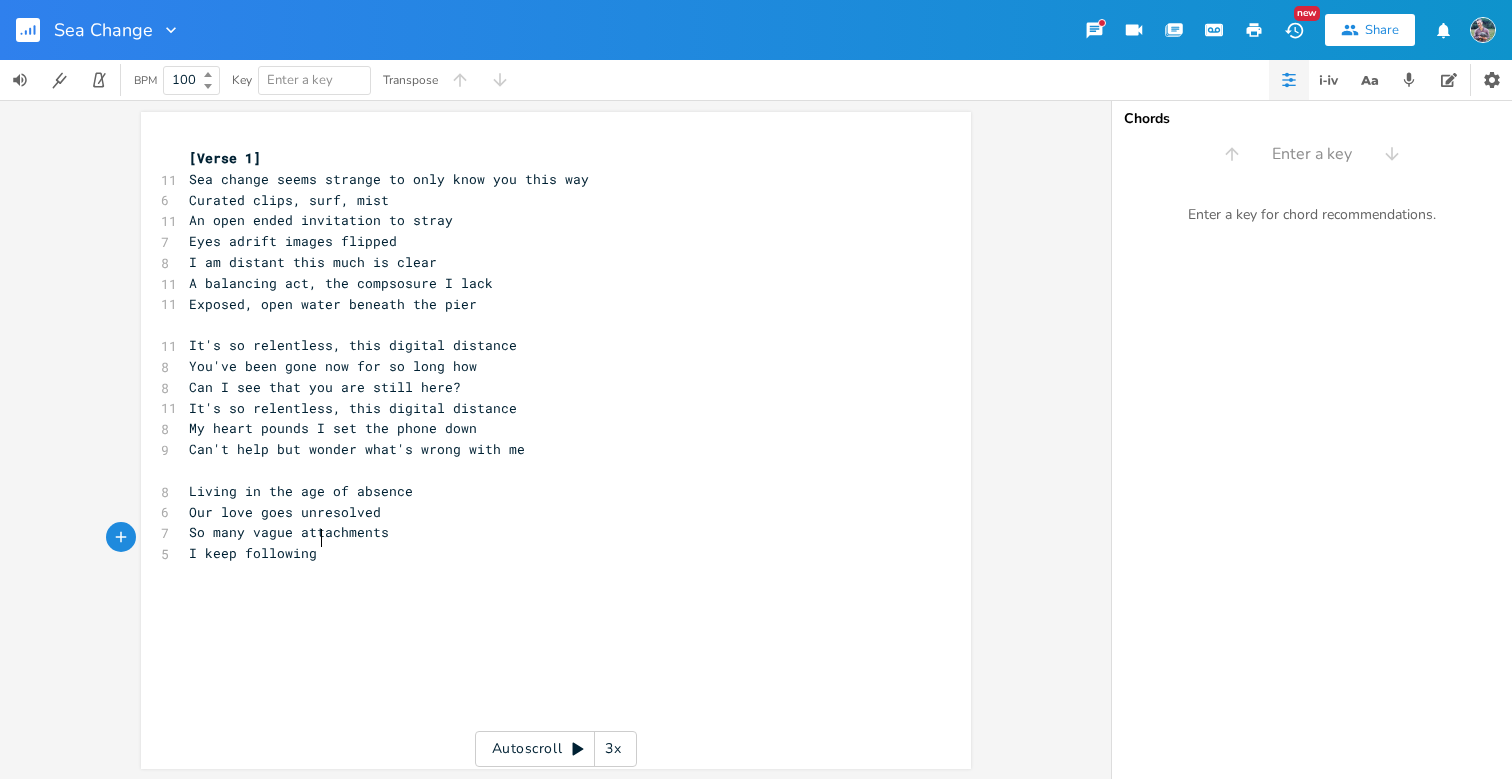 click on "I keep following" at bounding box center [546, 553] 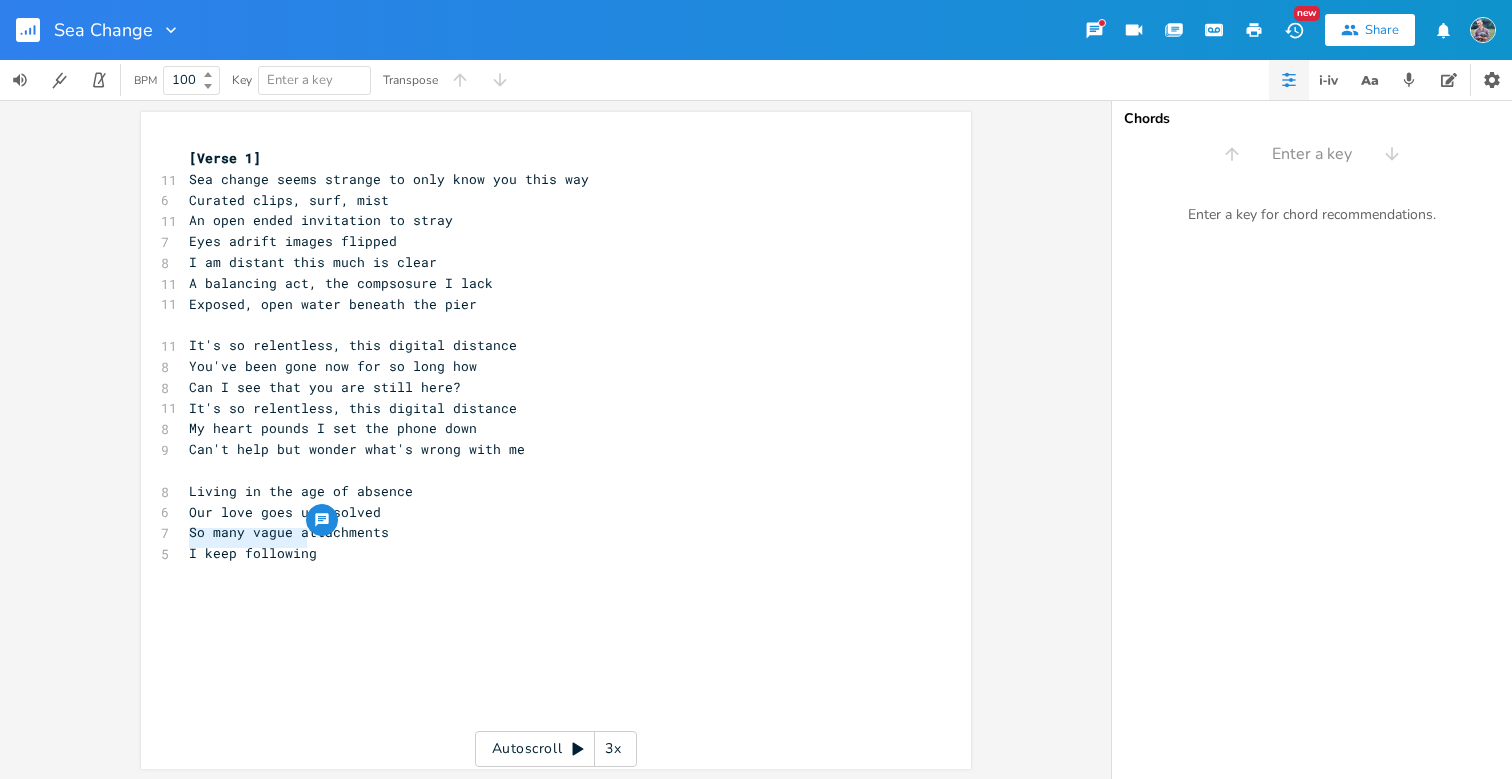 type on "I keep following" 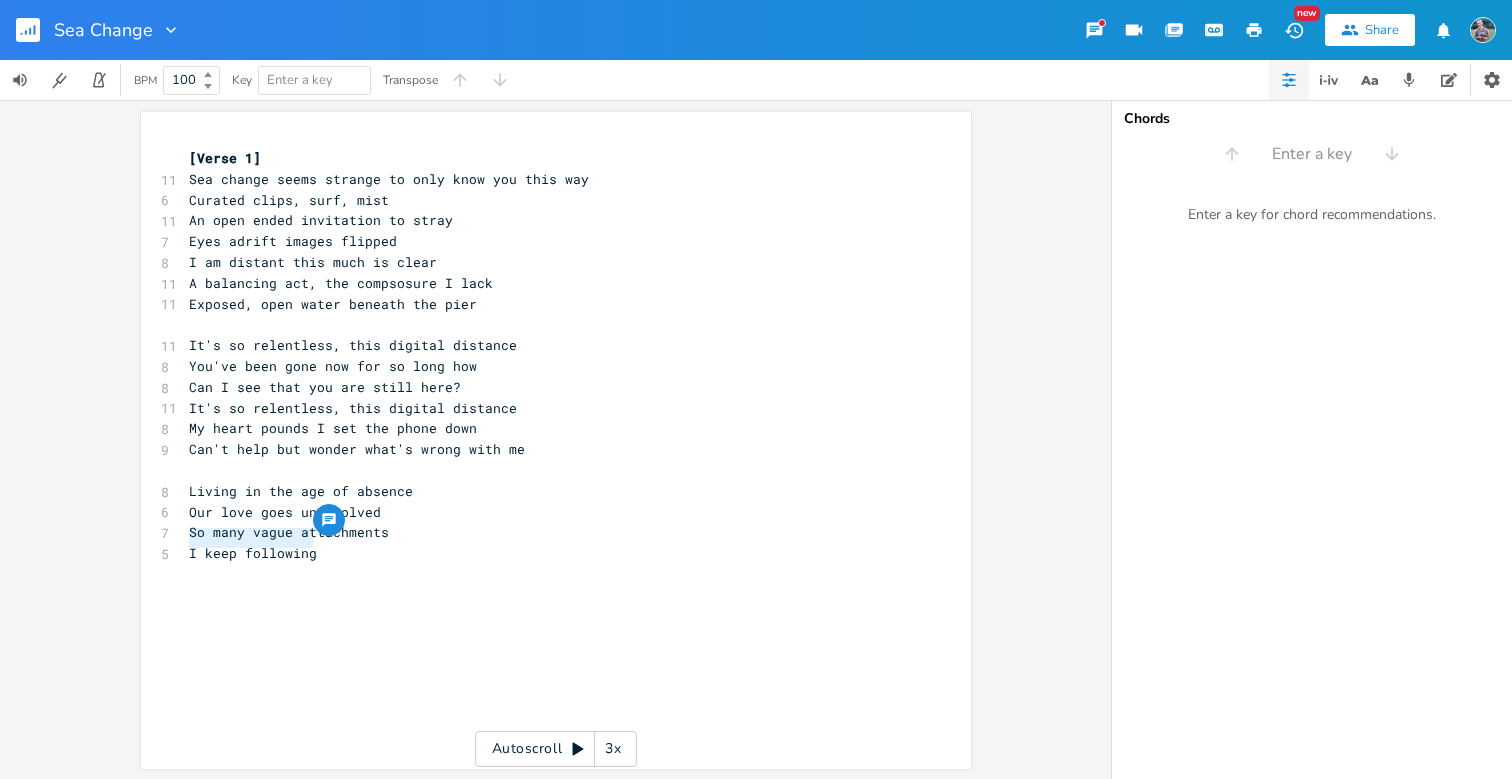 drag, startPoint x: 184, startPoint y: 541, endPoint x: 306, endPoint y: 541, distance: 122 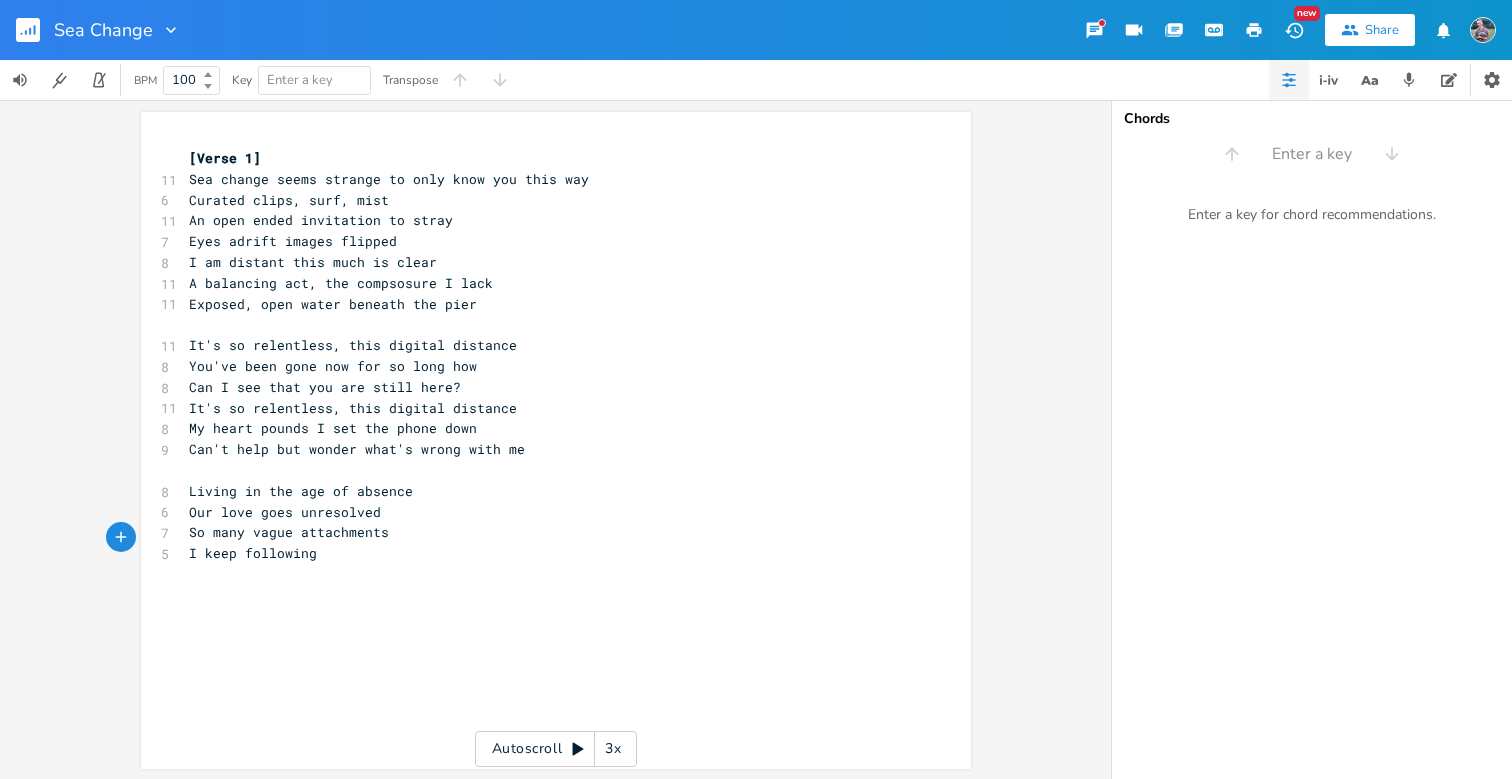 scroll, scrollTop: 0, scrollLeft: 3, axis: horizontal 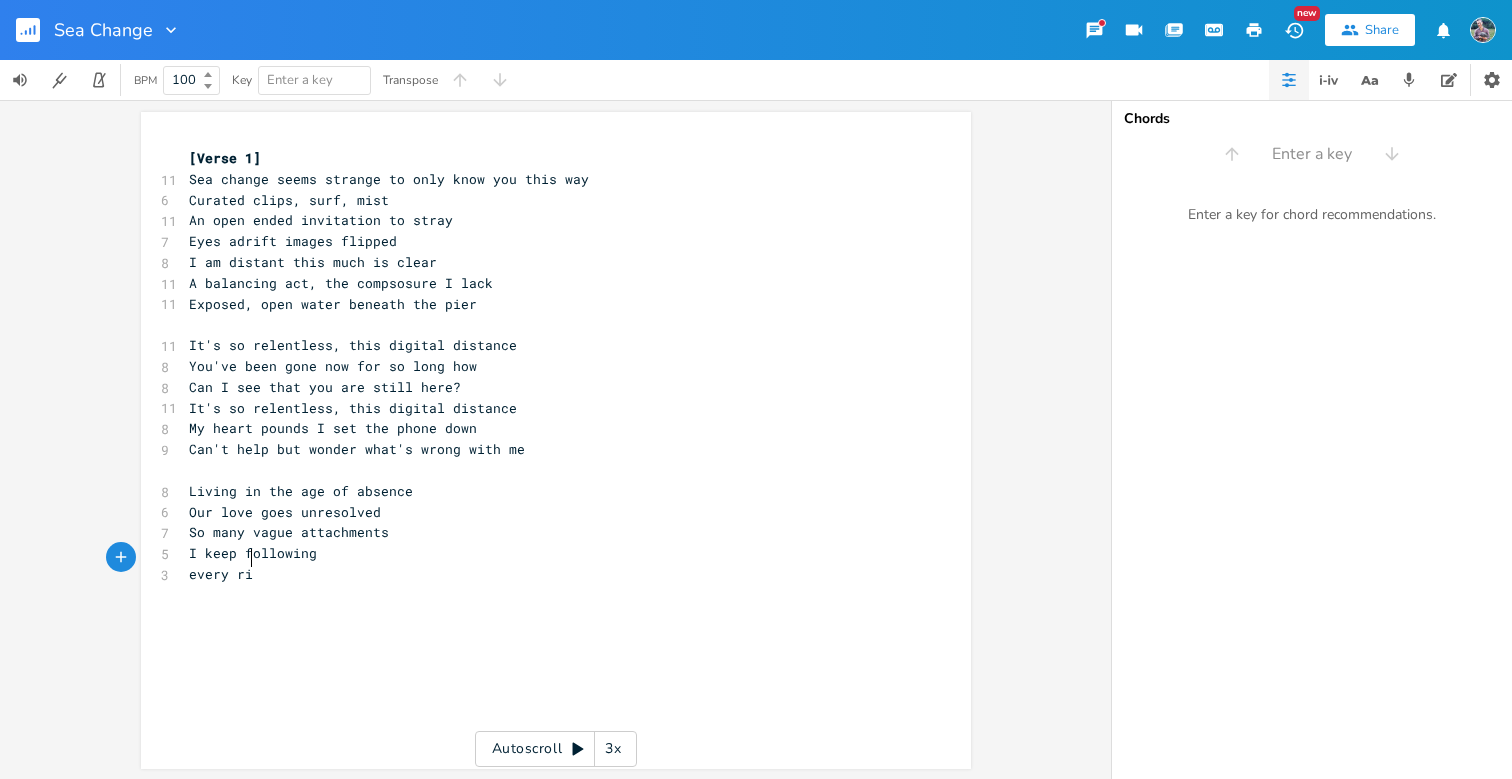 type on "every rise" 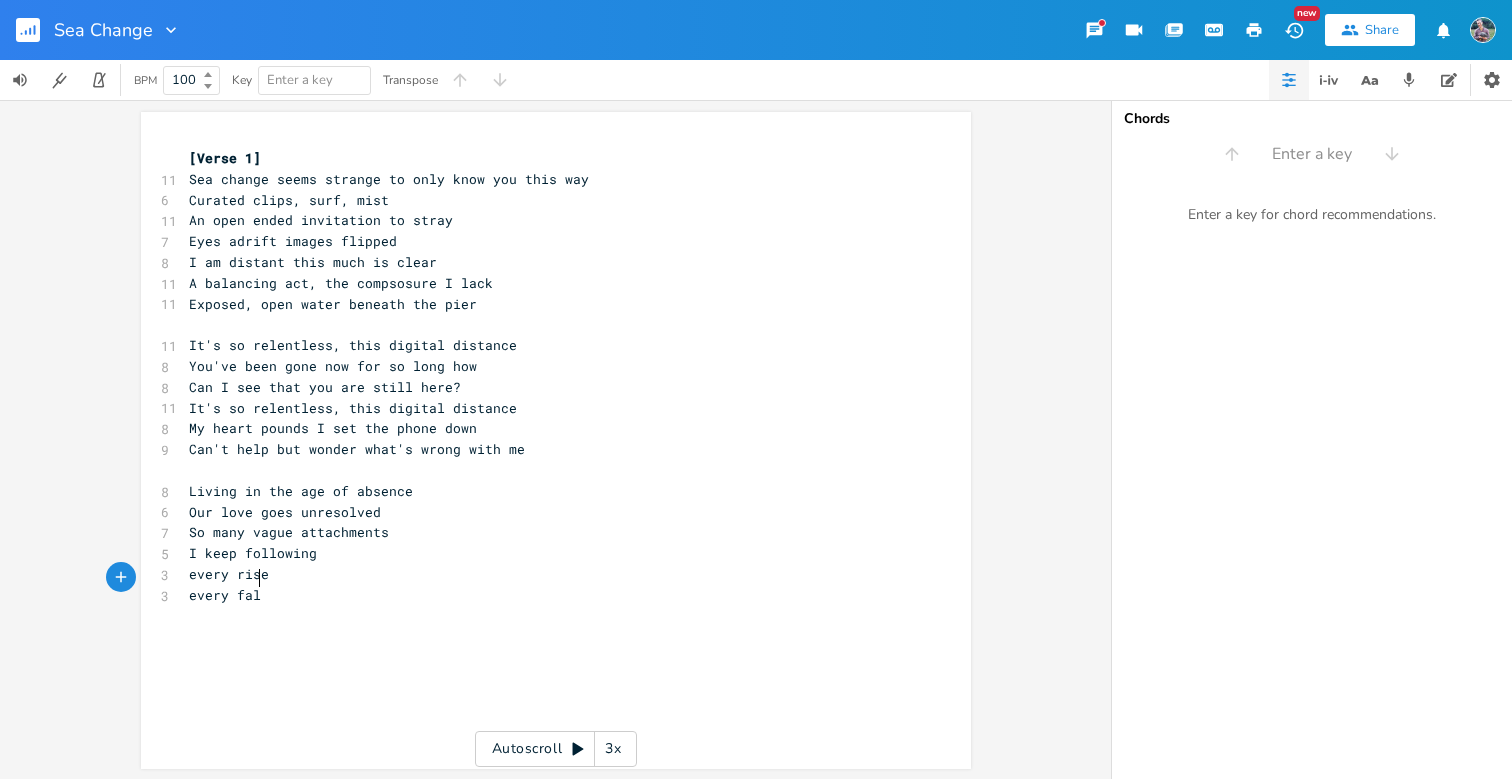 type on "every fall" 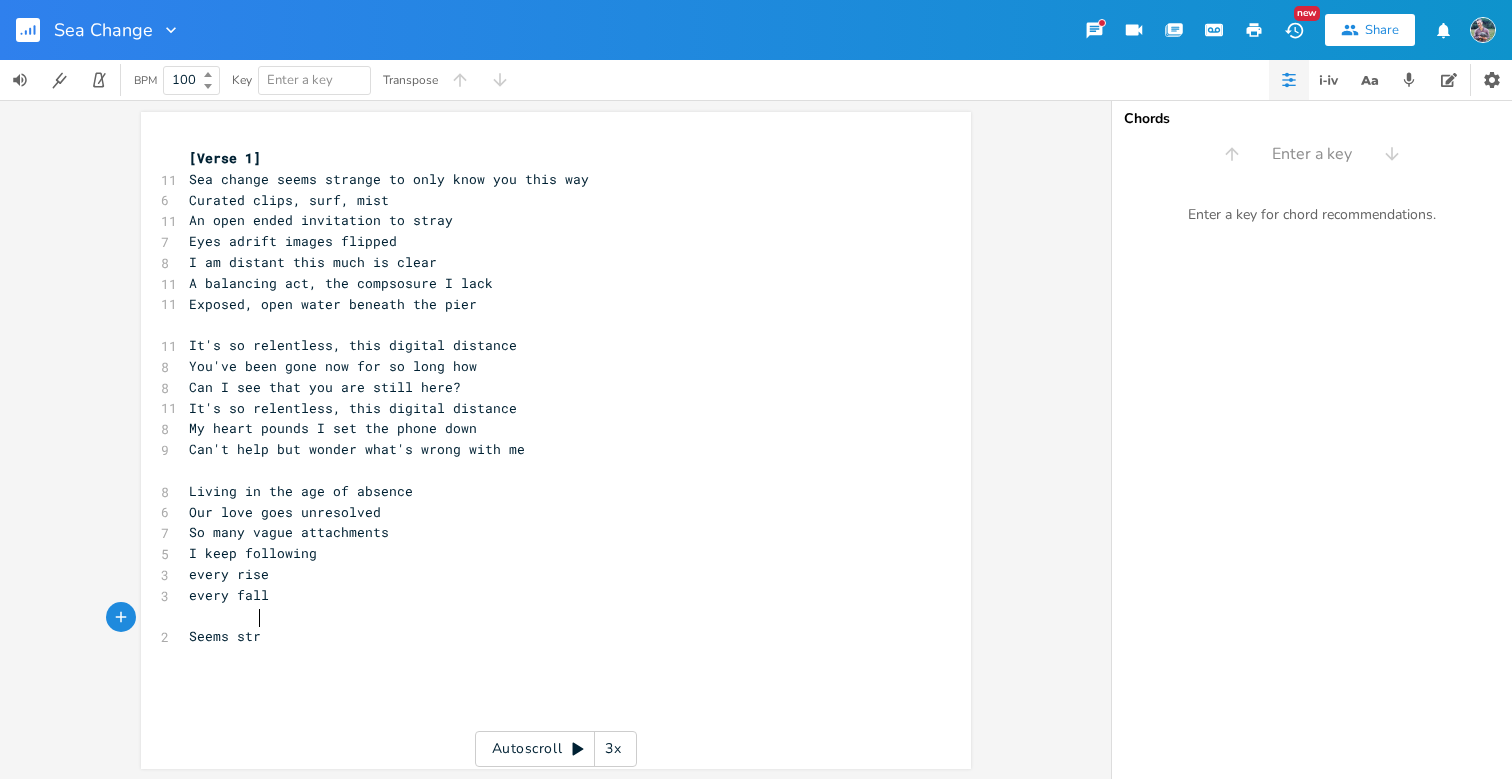 scroll, scrollTop: 0, scrollLeft: 68, axis: horizontal 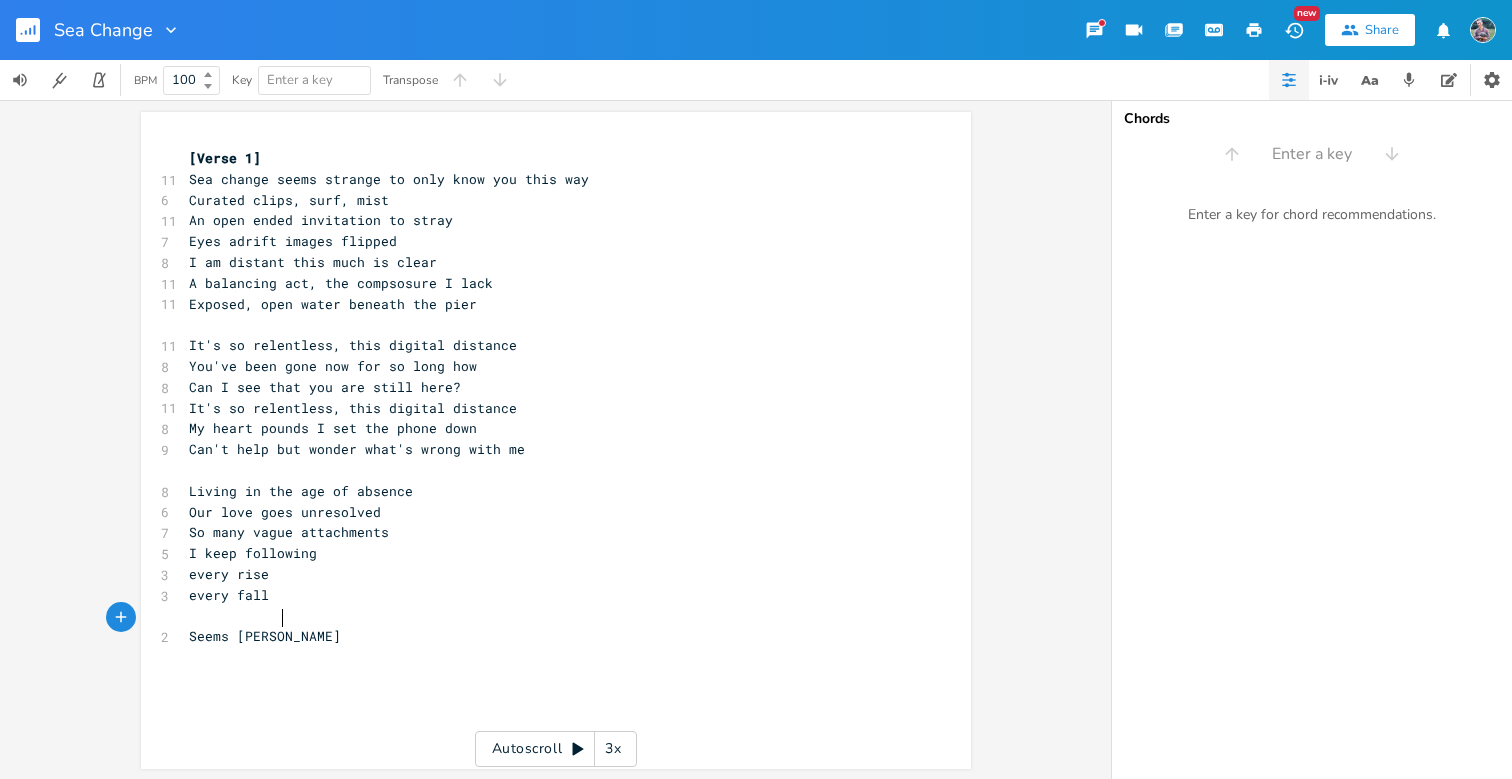 type on "ange" 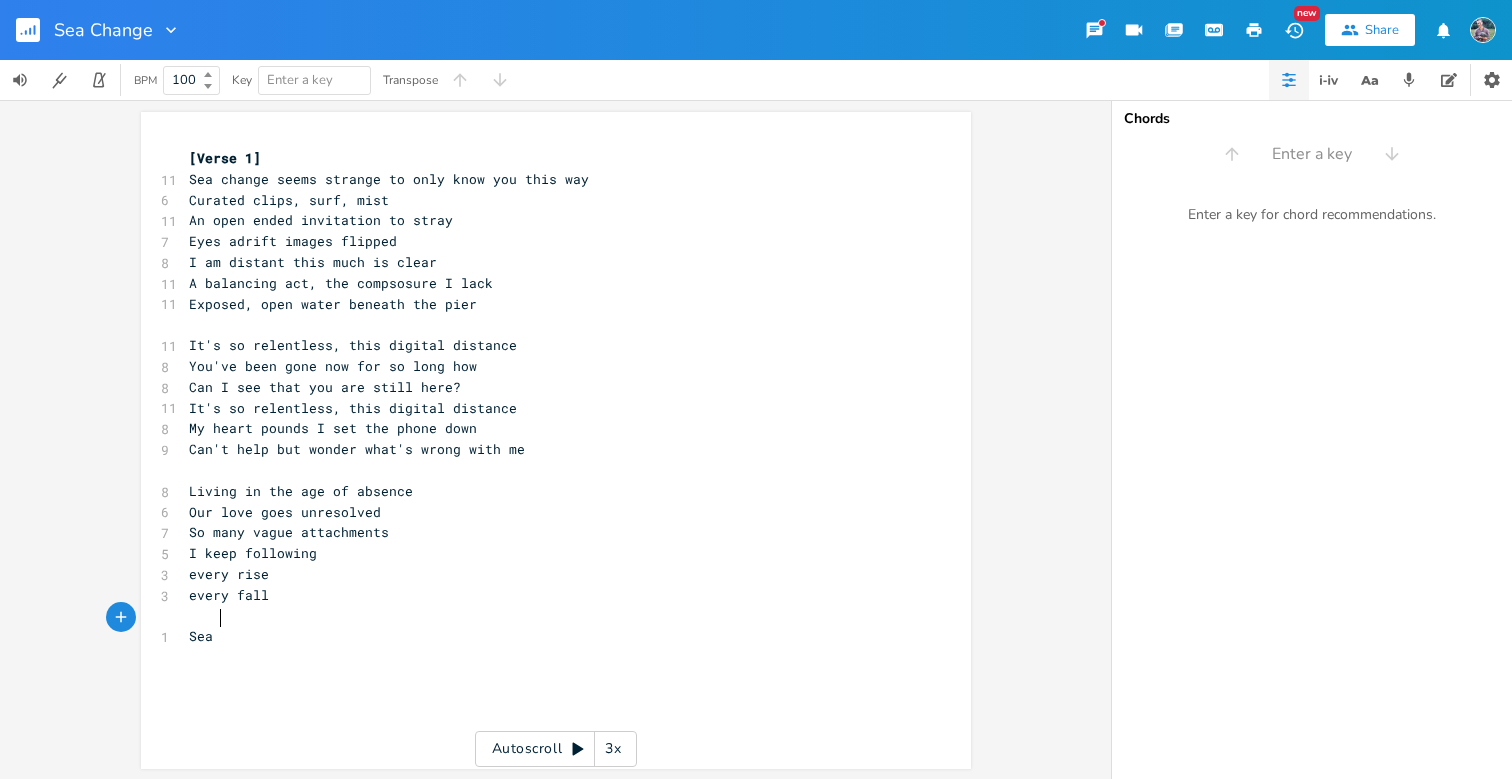 type on "a s" 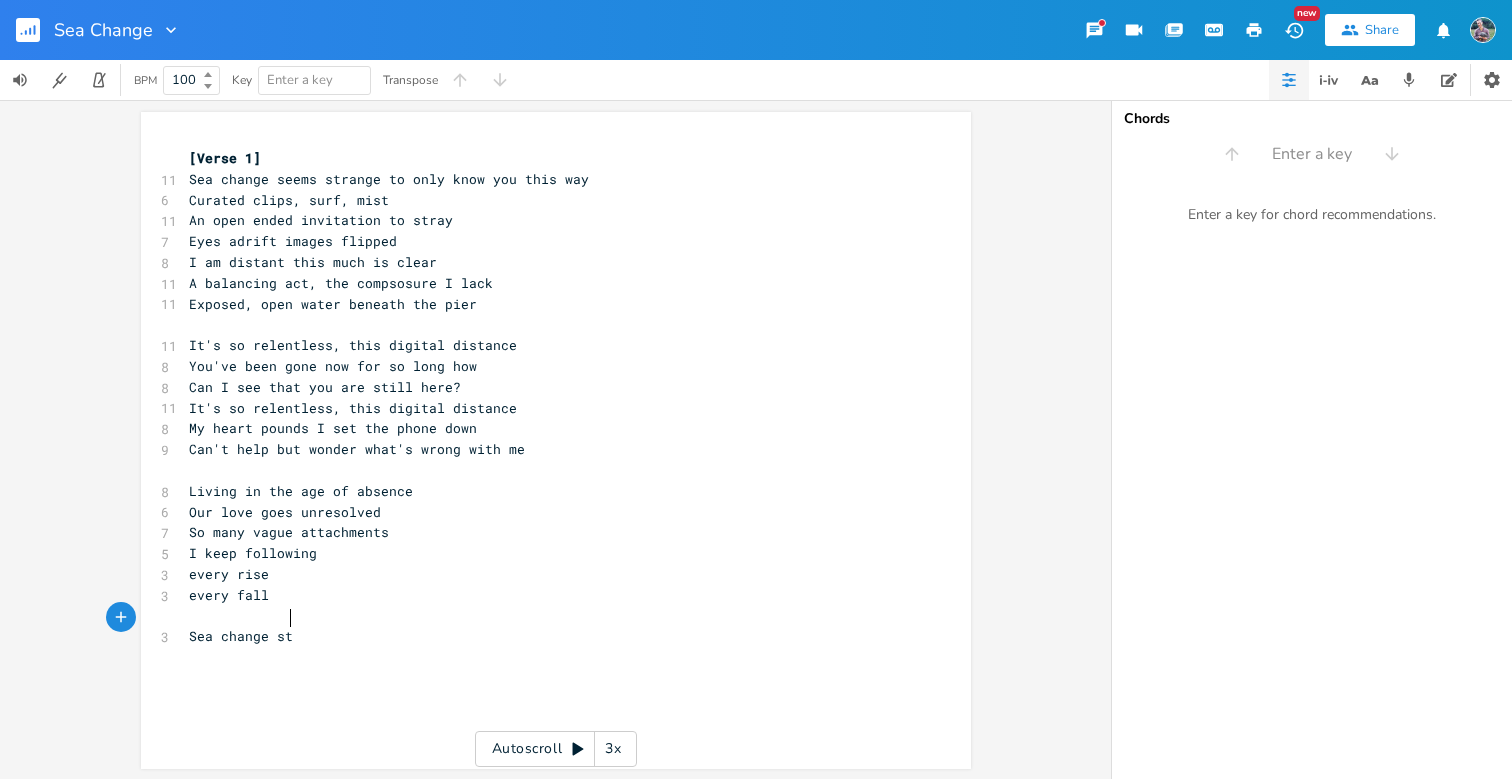 type on "change ste" 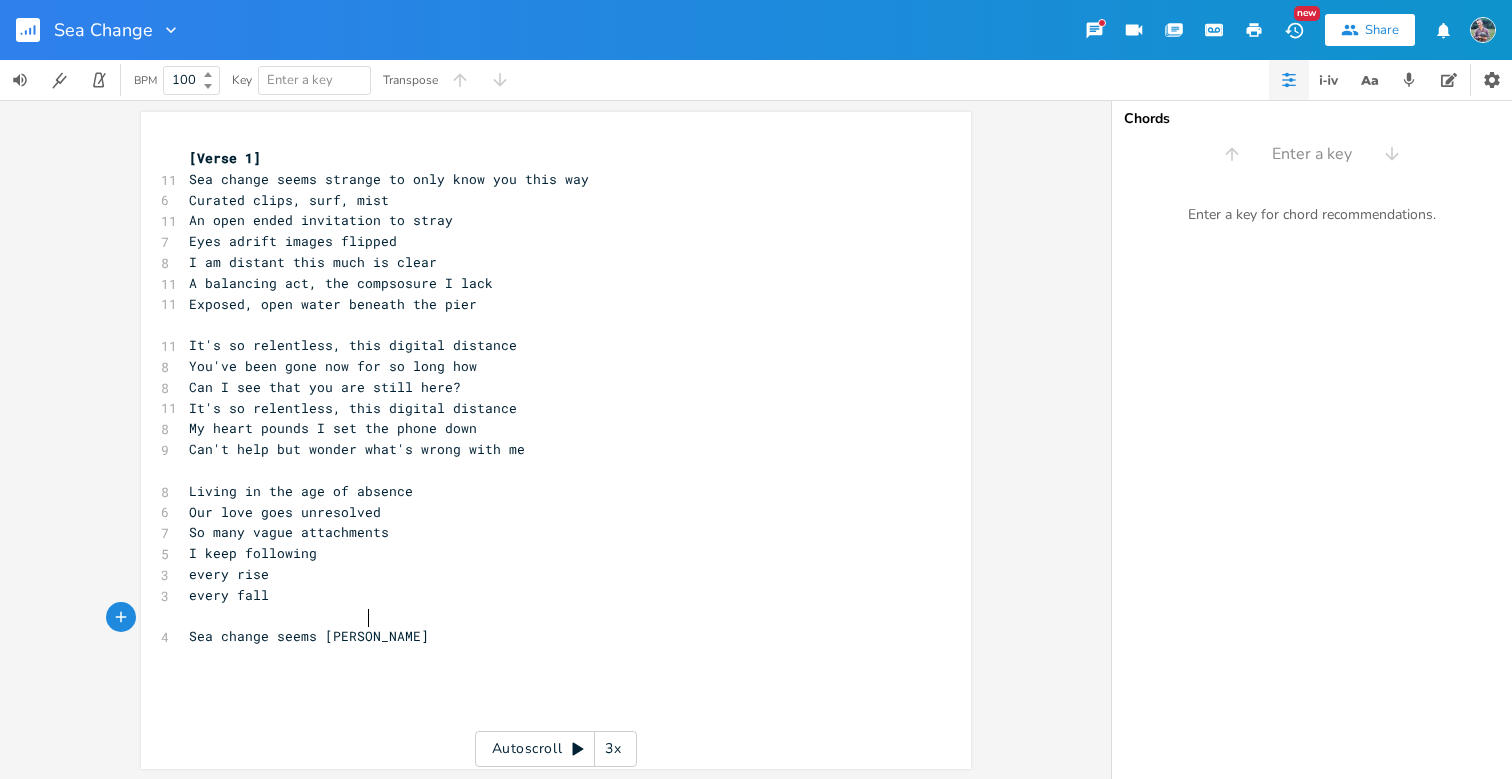 scroll, scrollTop: 0, scrollLeft: 66, axis: horizontal 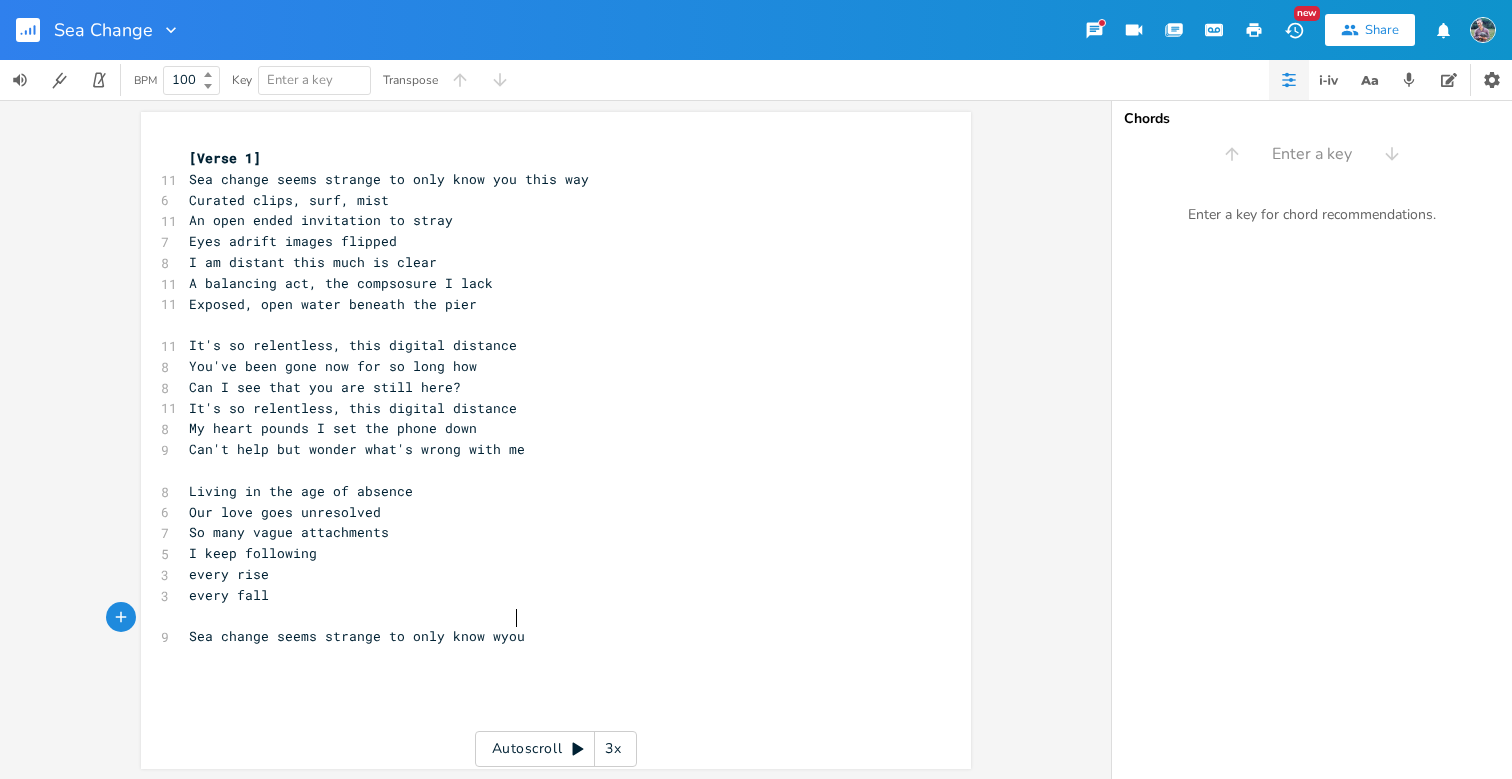 type on "eems strange to only know [PERSON_NAME]" 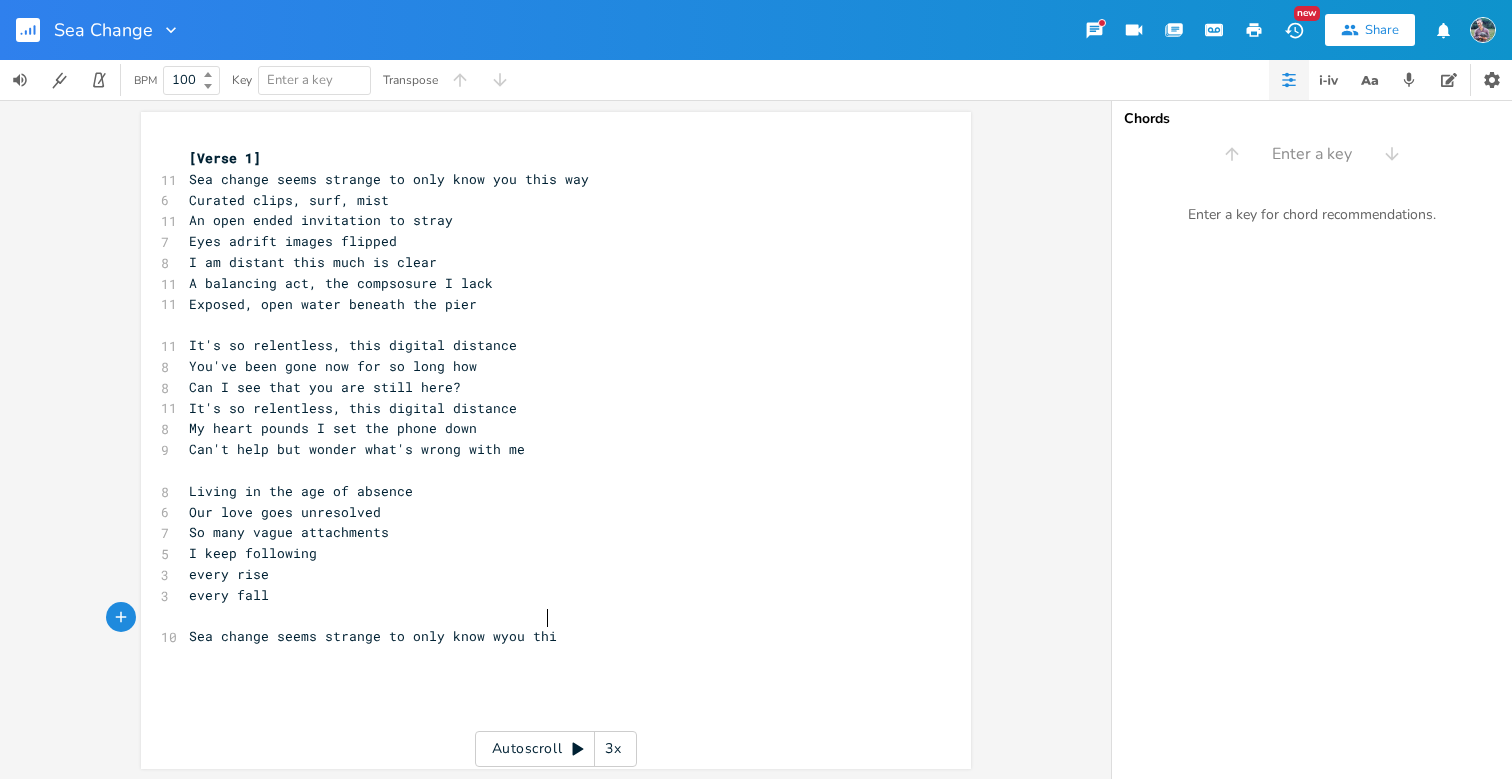 scroll, scrollTop: 0, scrollLeft: 179, axis: horizontal 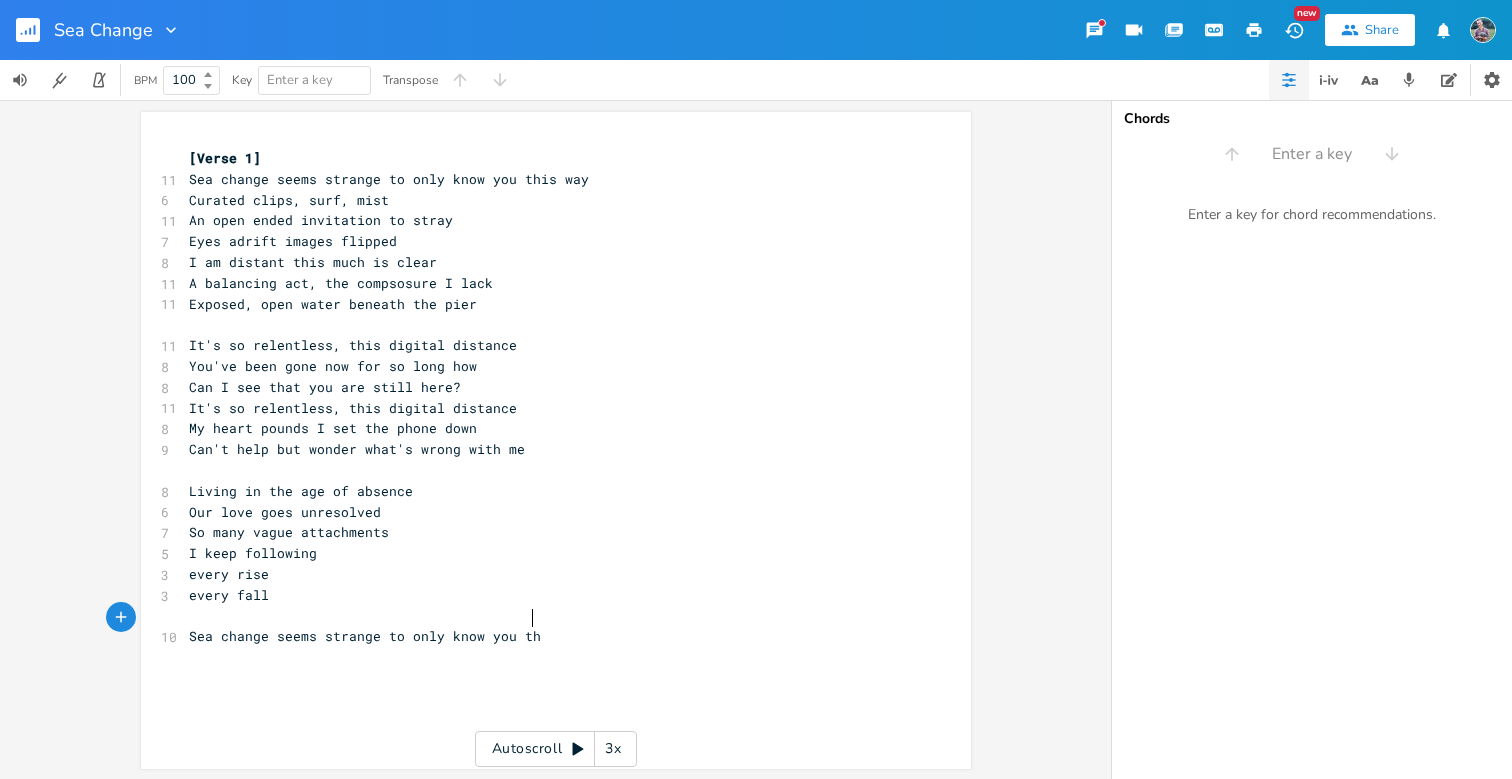 type on "you thi" 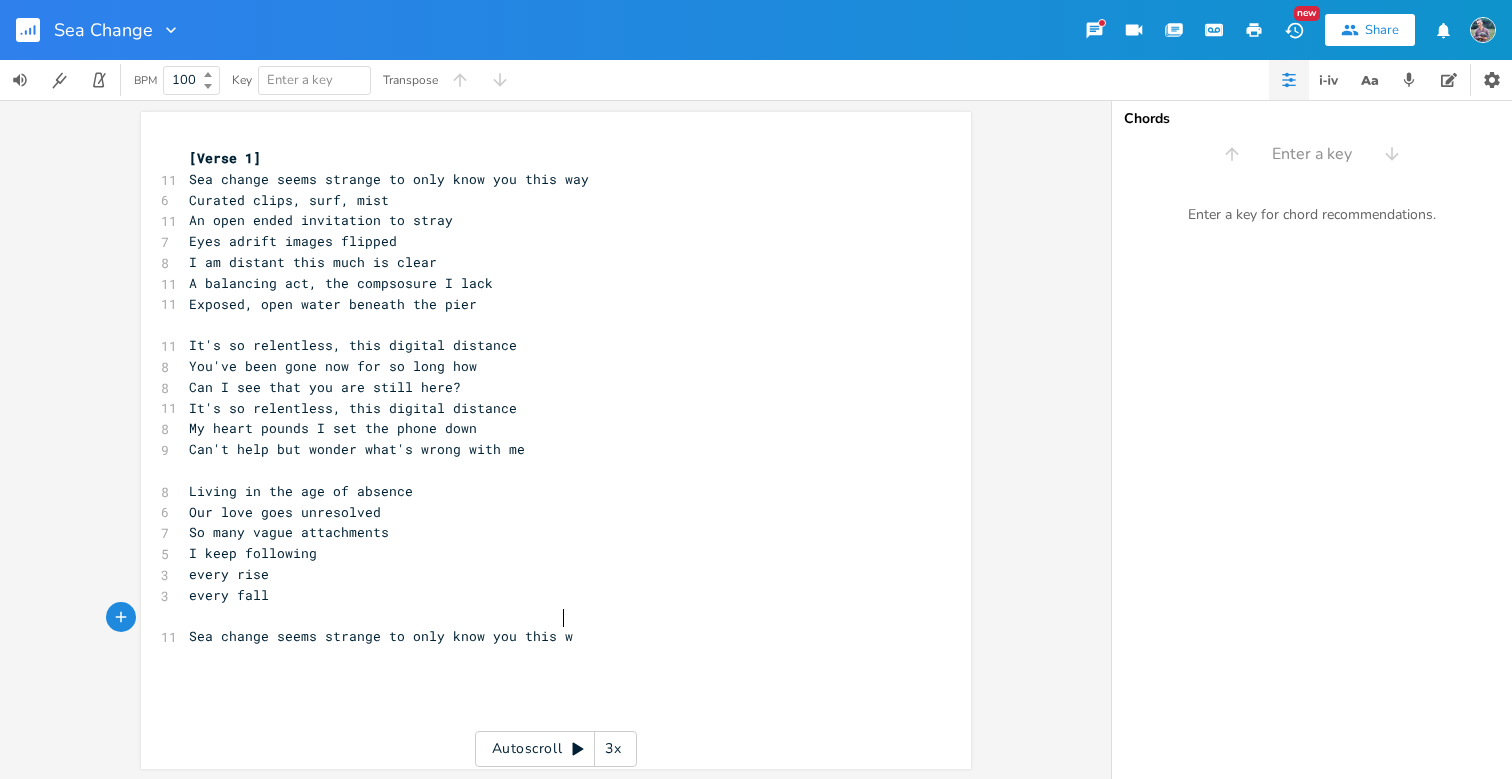 type on "s way" 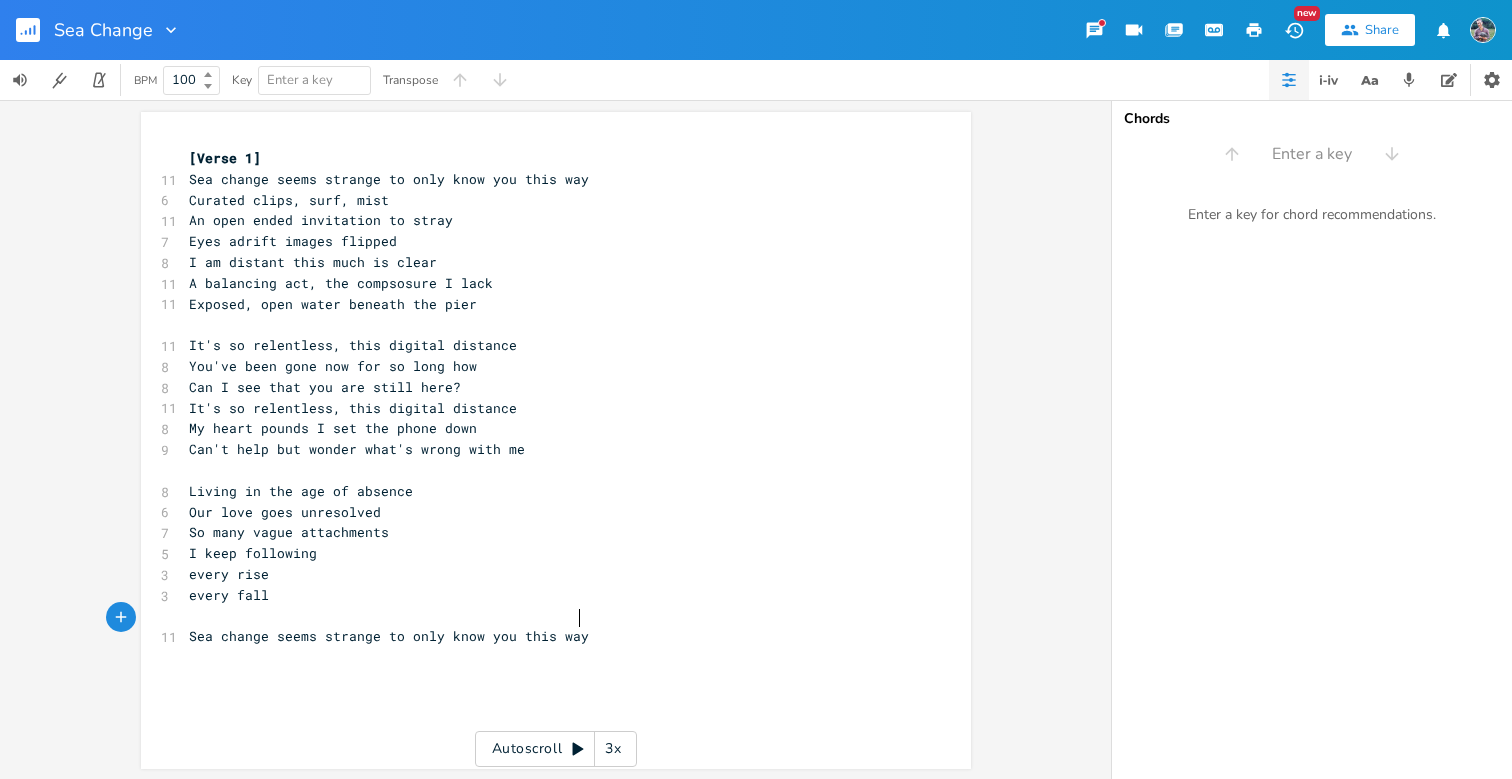 scroll, scrollTop: 0, scrollLeft: 28, axis: horizontal 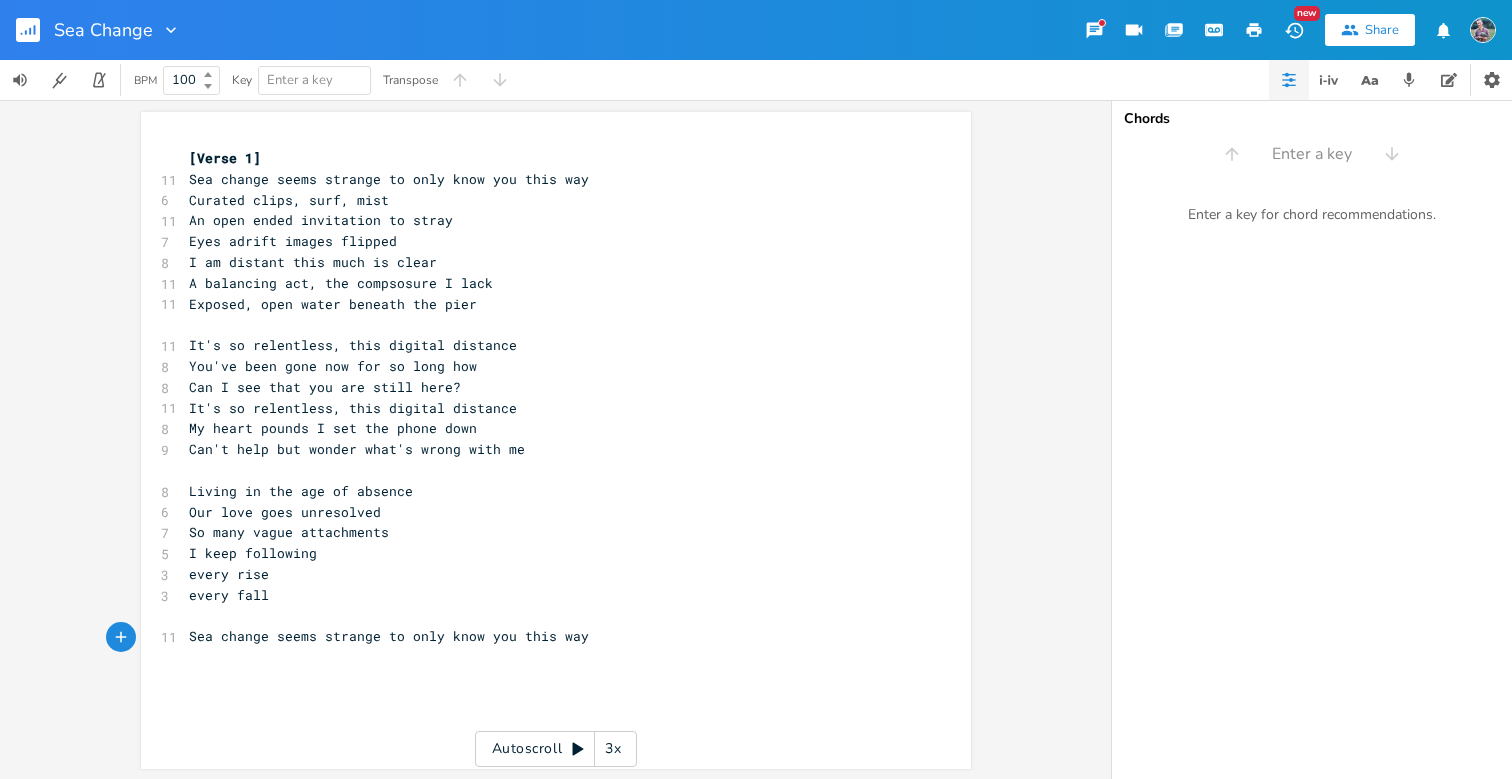type on "i" 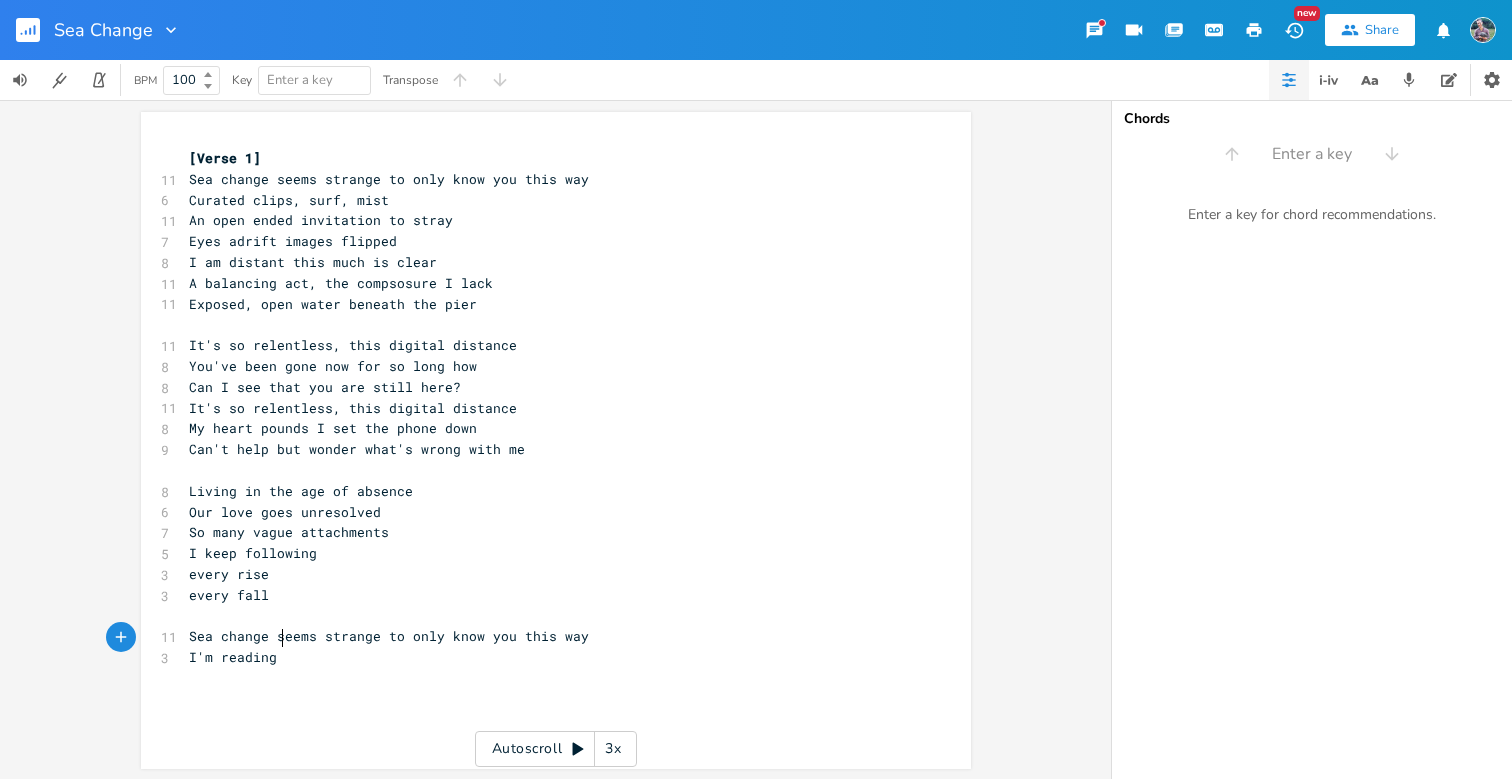 scroll, scrollTop: 0, scrollLeft: 66, axis: horizontal 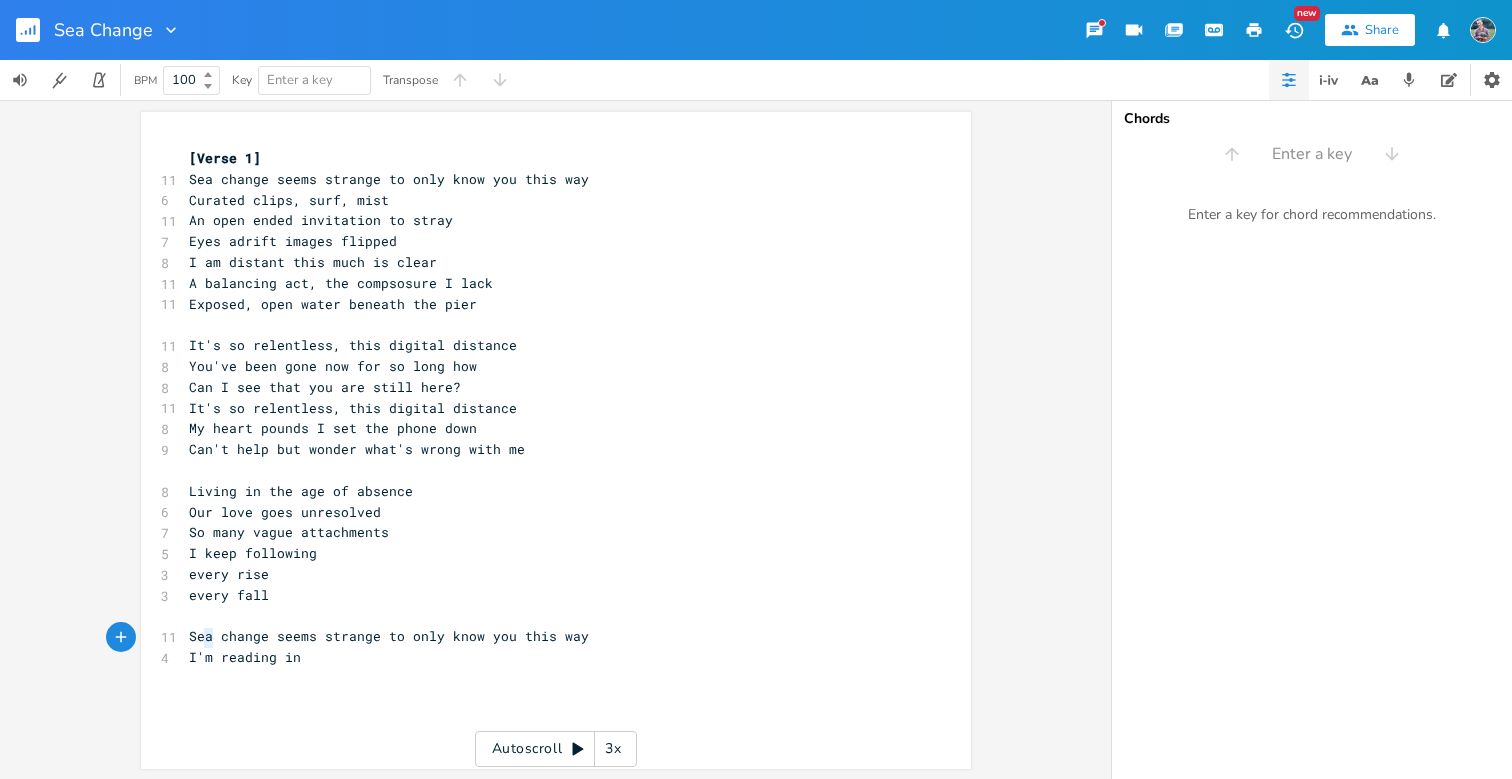 drag, startPoint x: 205, startPoint y: 633, endPoint x: 177, endPoint y: 633, distance: 28 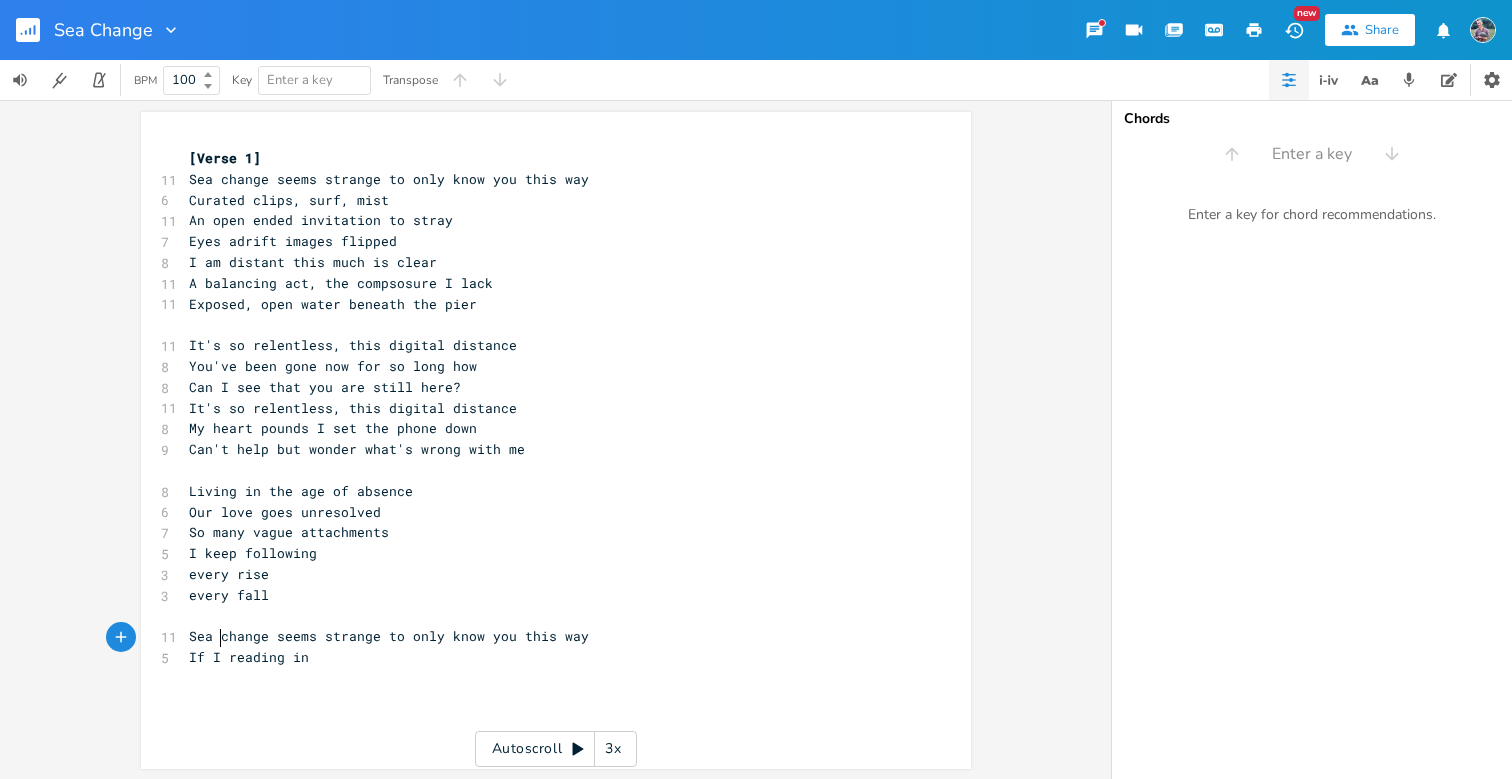 type on "If I'm" 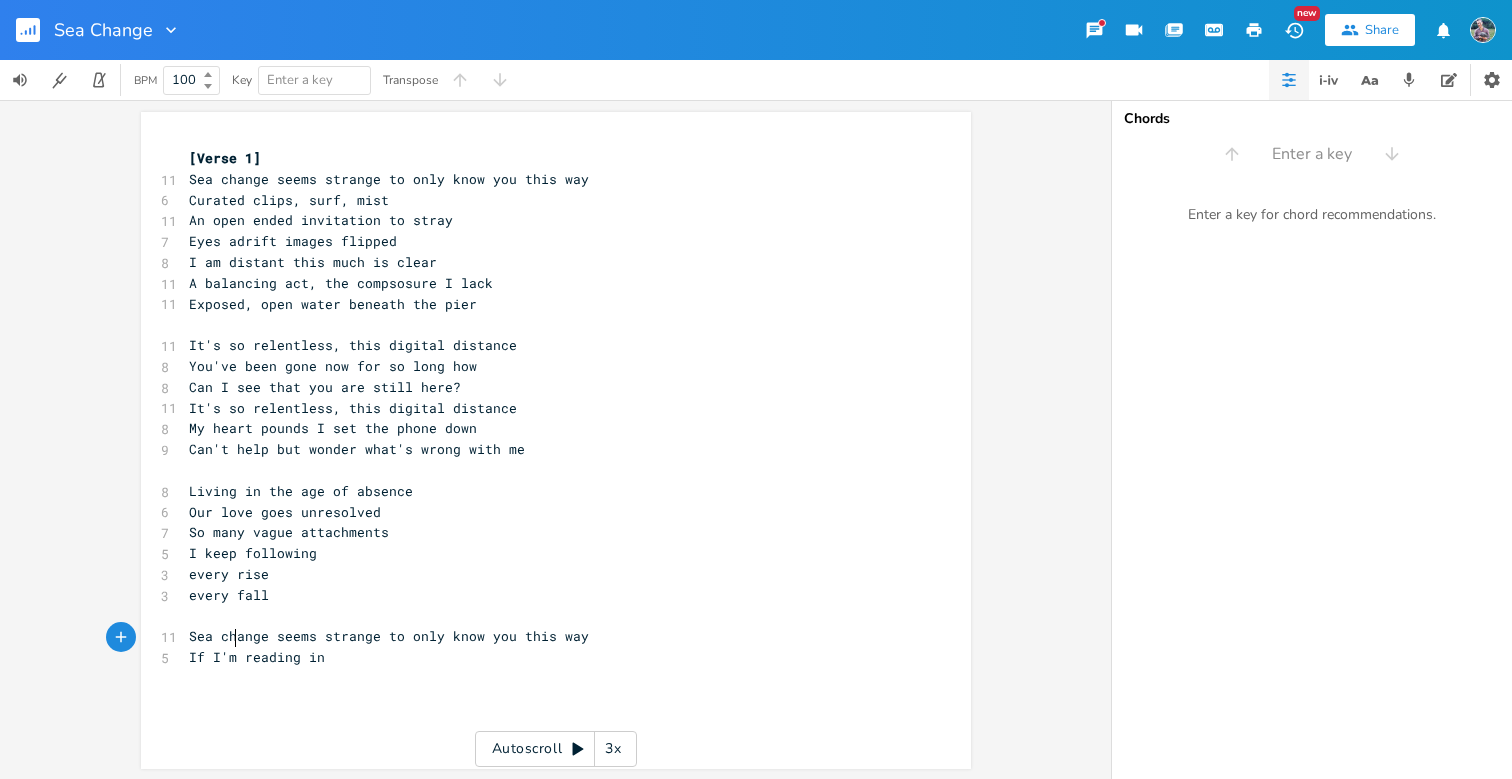 scroll, scrollTop: 0, scrollLeft: 24, axis: horizontal 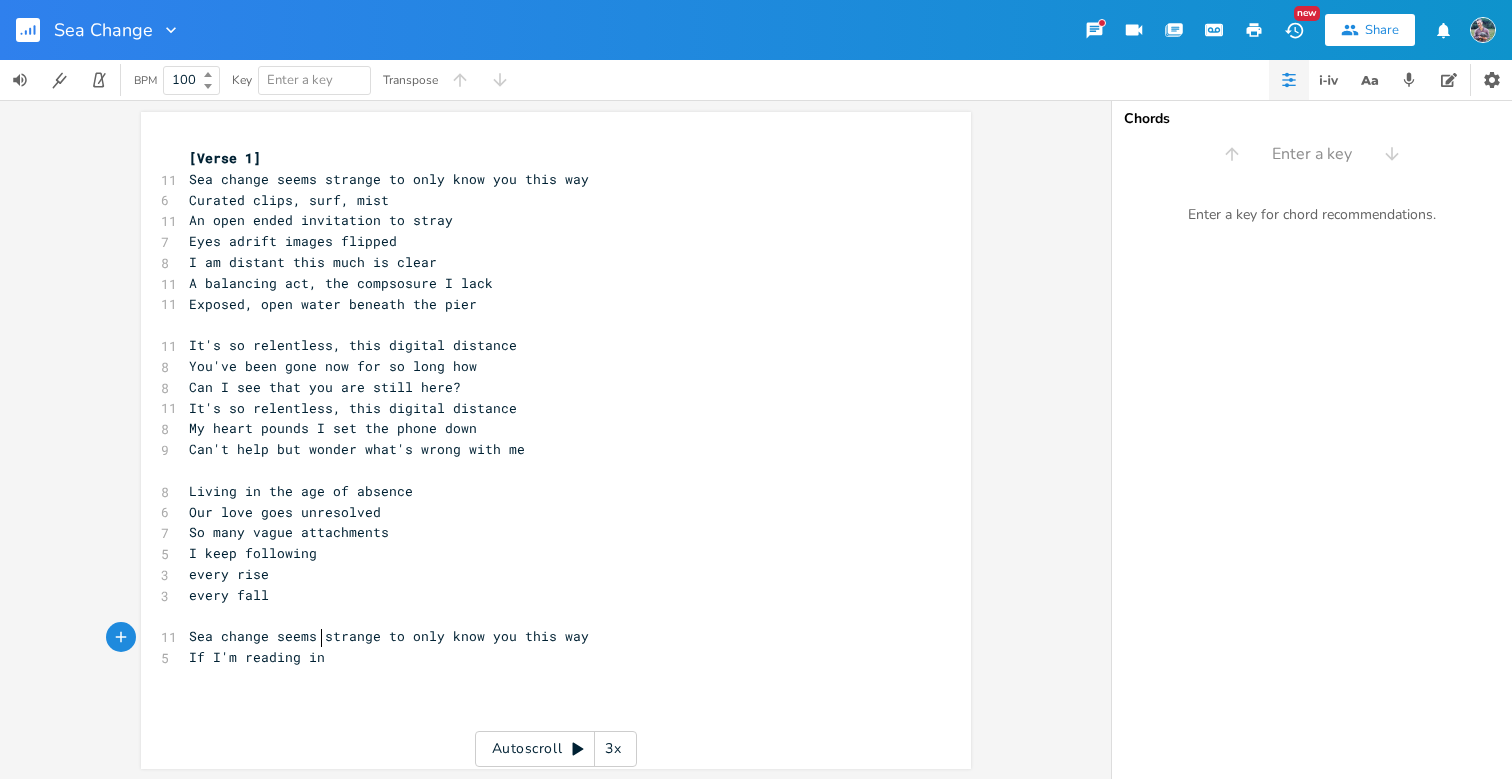 click on "If I'm reading in" at bounding box center [546, 657] 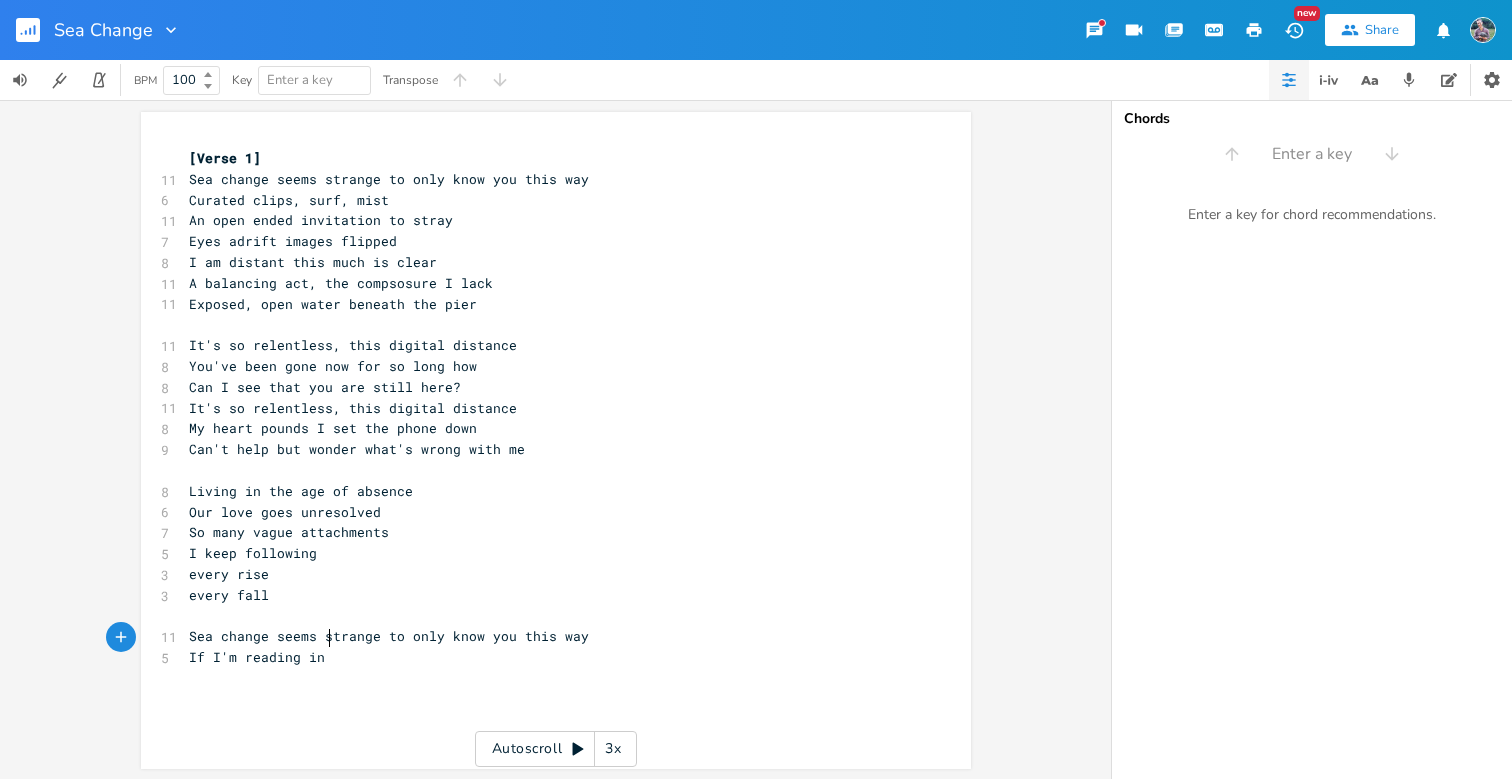 type on "m" 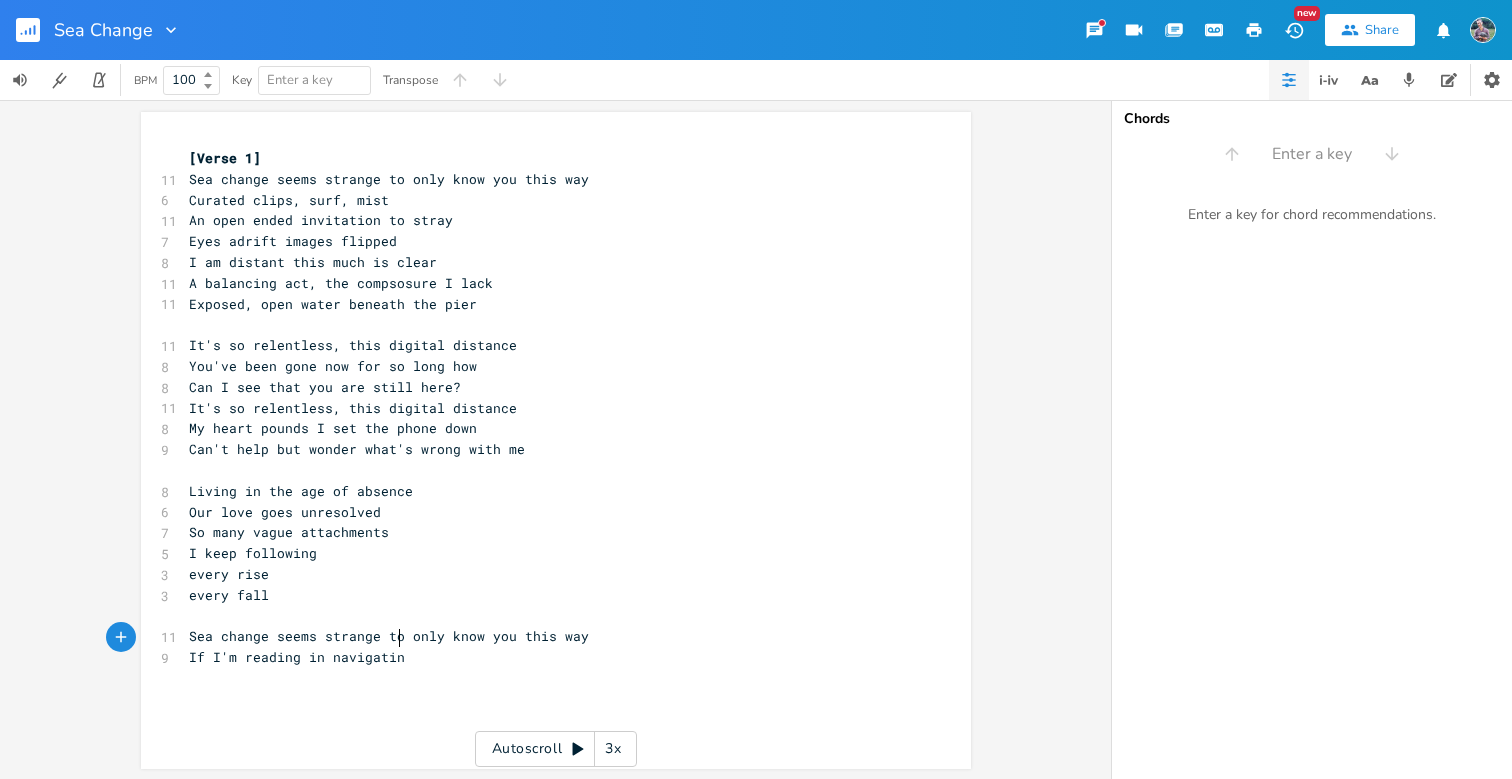 type on "navigating" 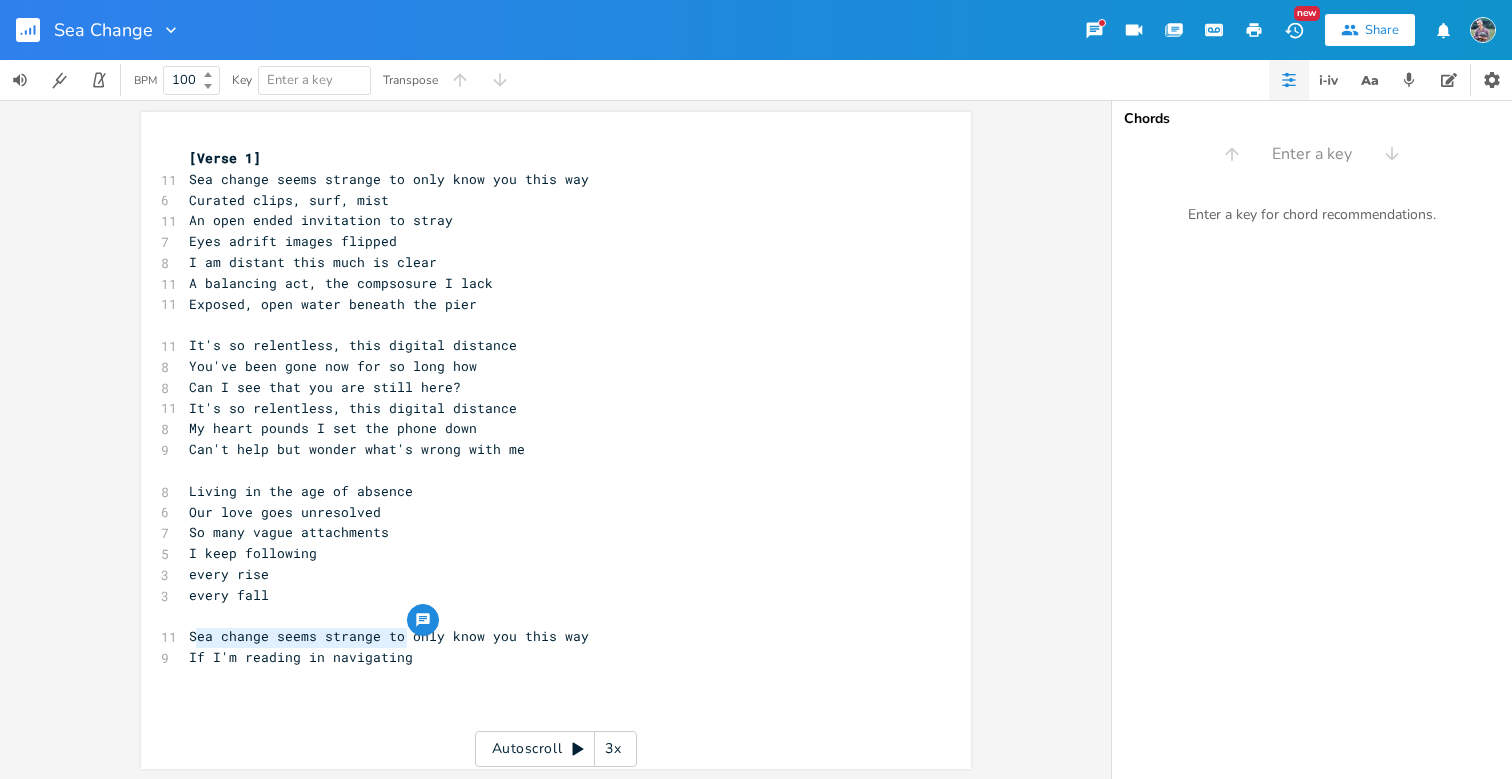 type on "If I'm reading in navigating" 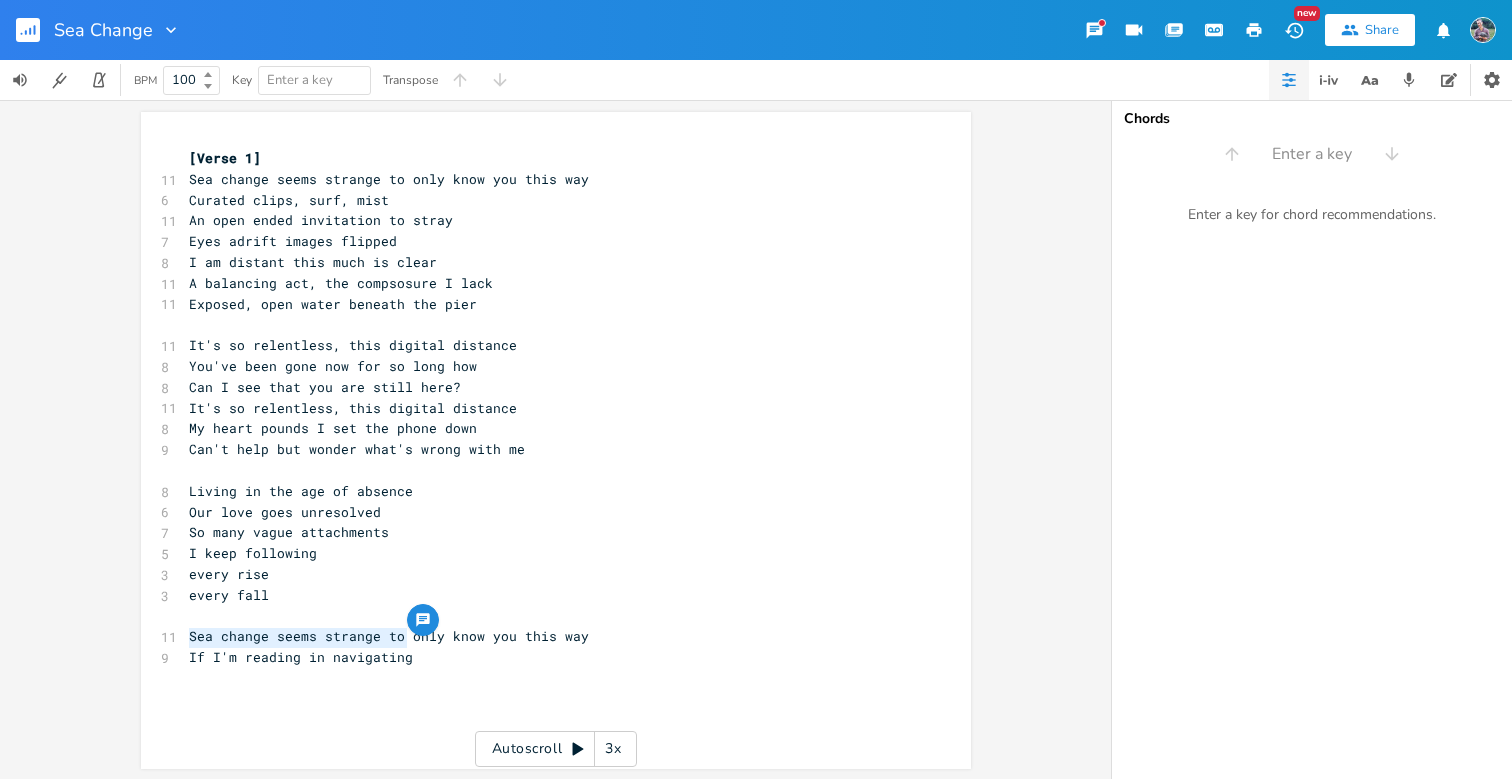 drag, startPoint x: 408, startPoint y: 638, endPoint x: 184, endPoint y: 638, distance: 224 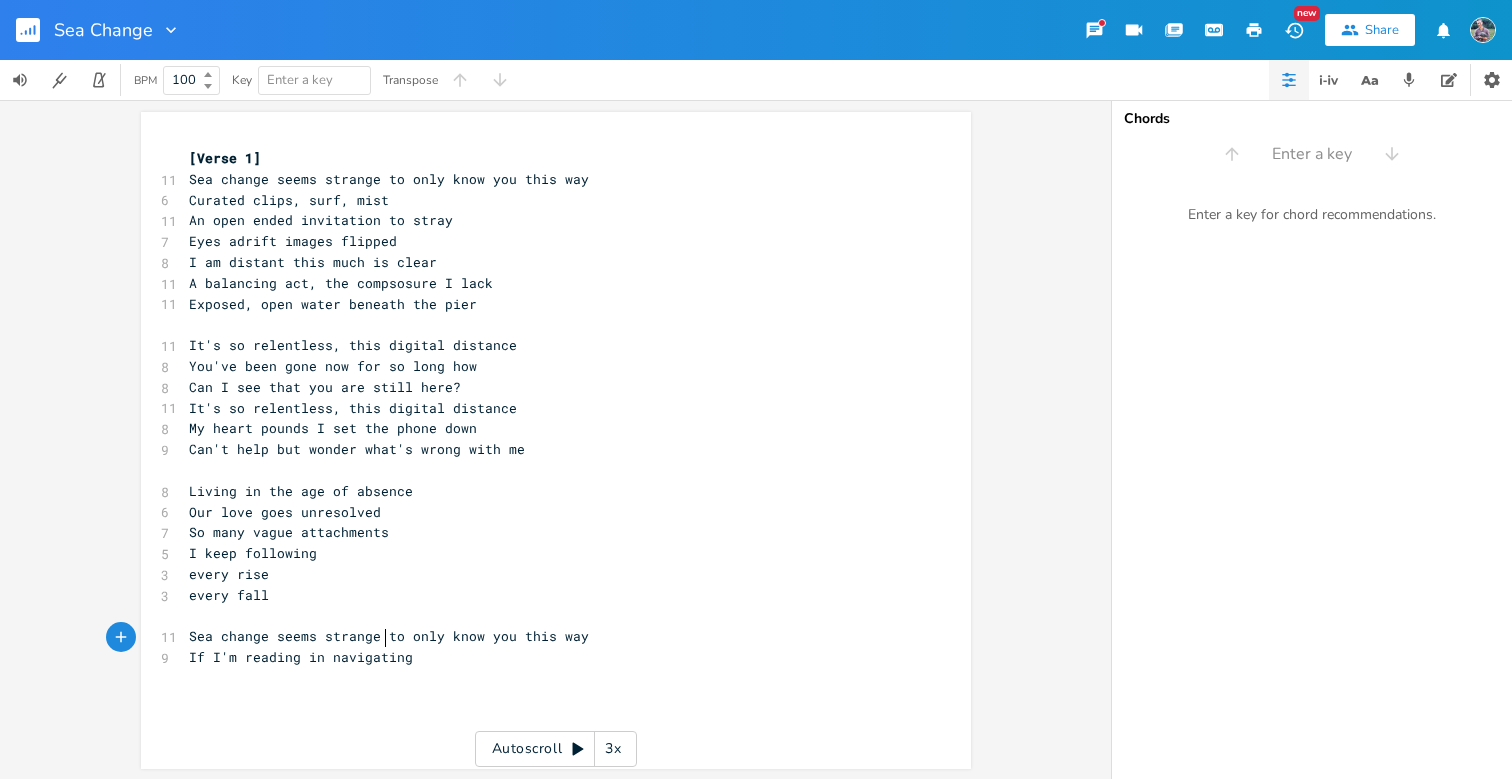 type on "navigating" 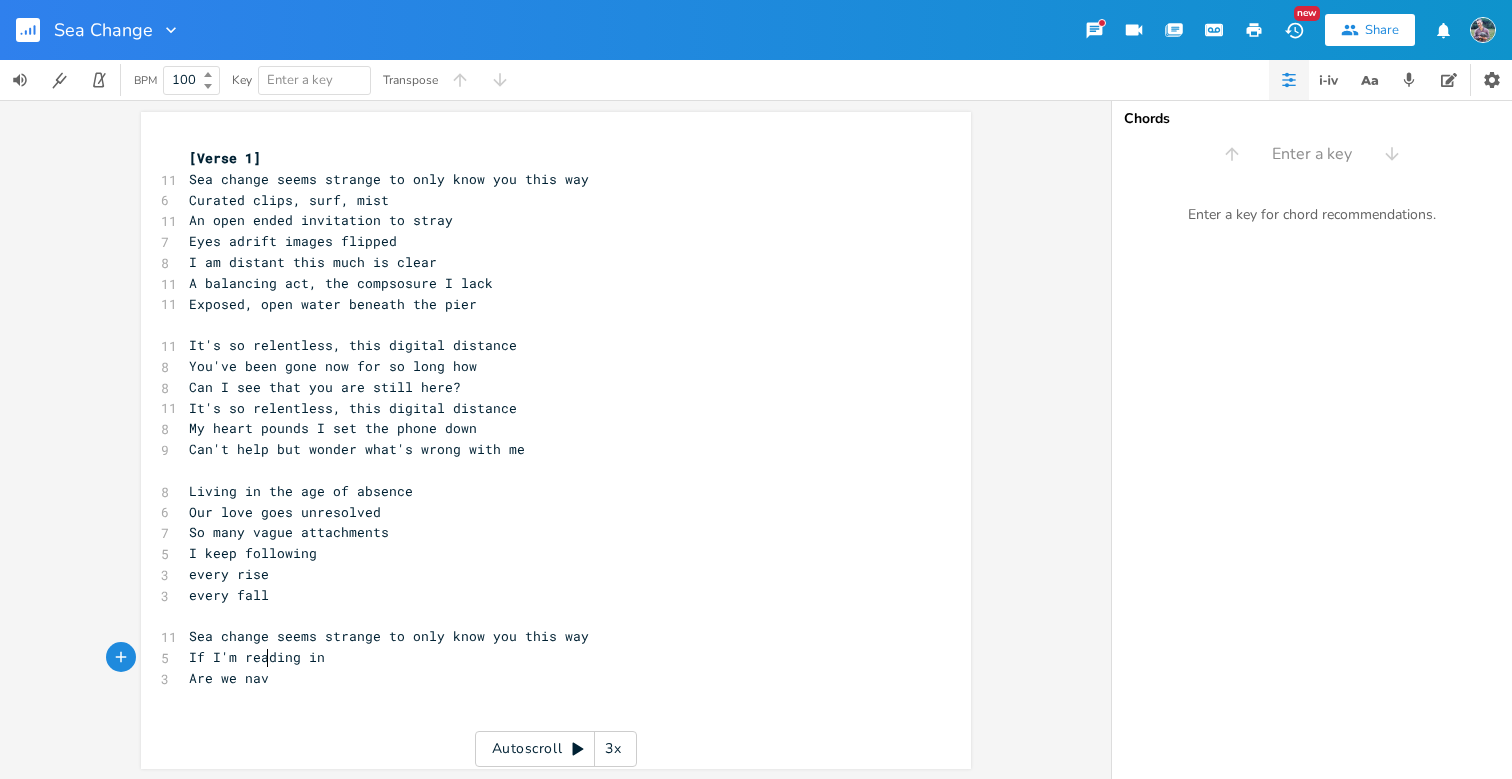 type on "Are we navi" 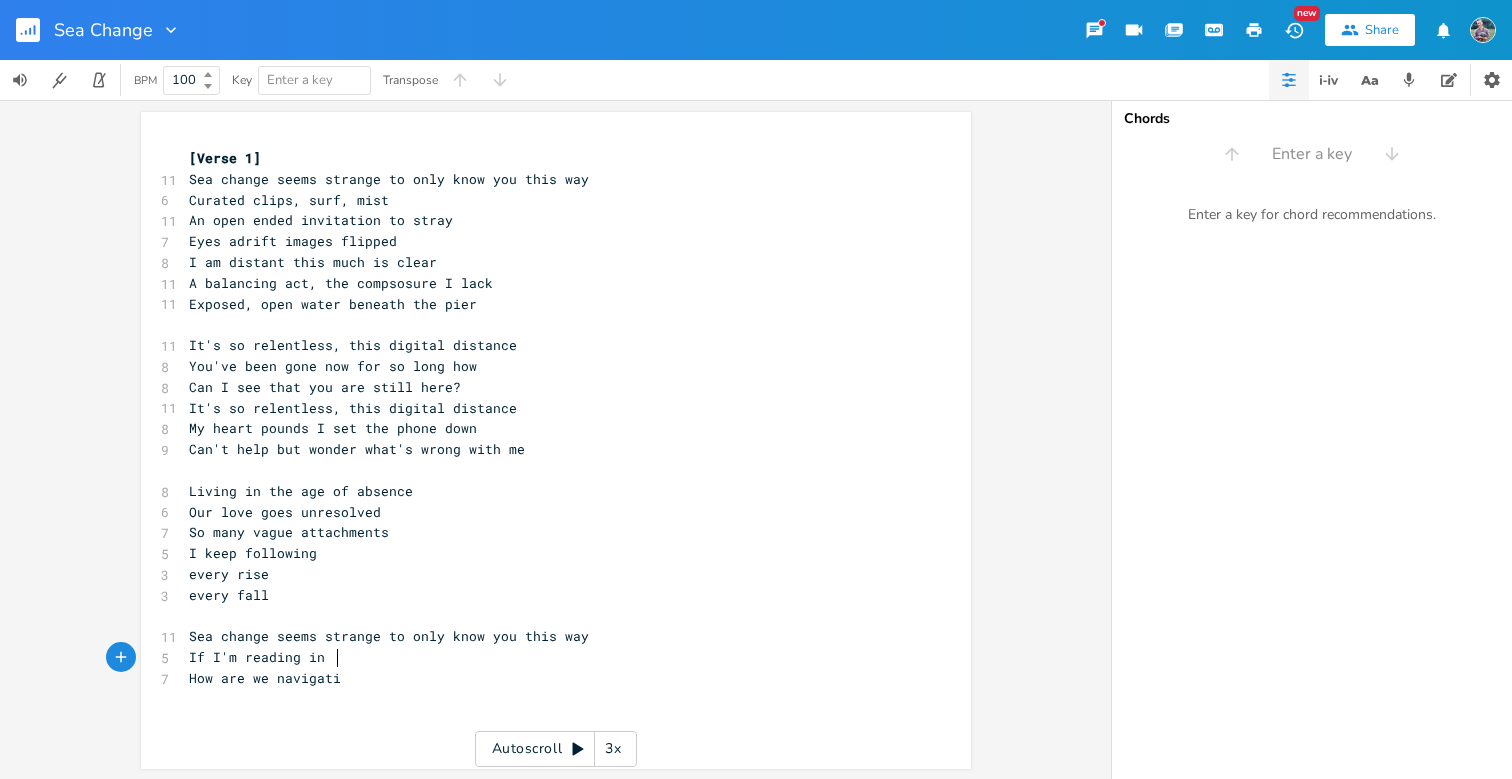 type on "How are we navigating" 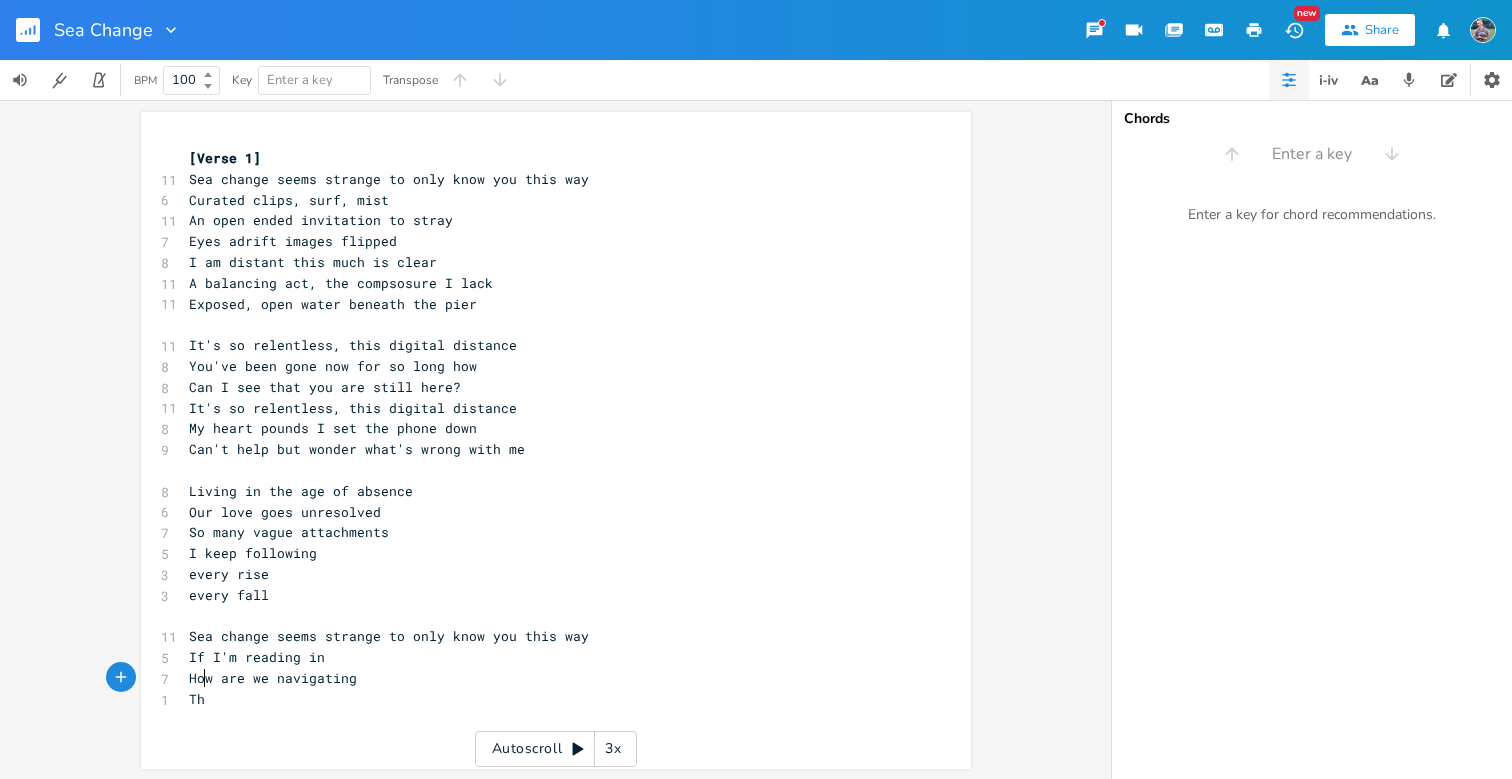 scroll, scrollTop: 0, scrollLeft: 18, axis: horizontal 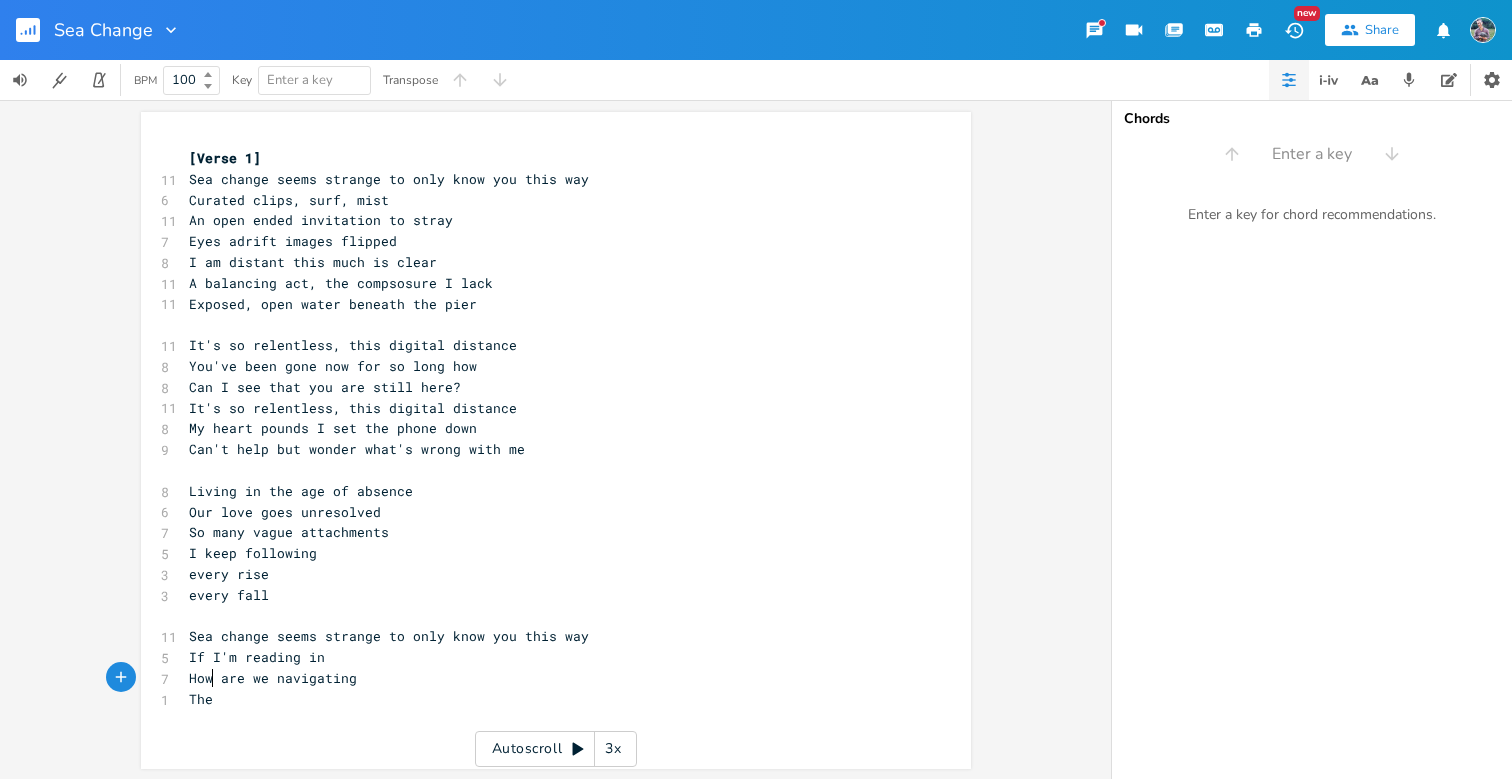 type on "The" 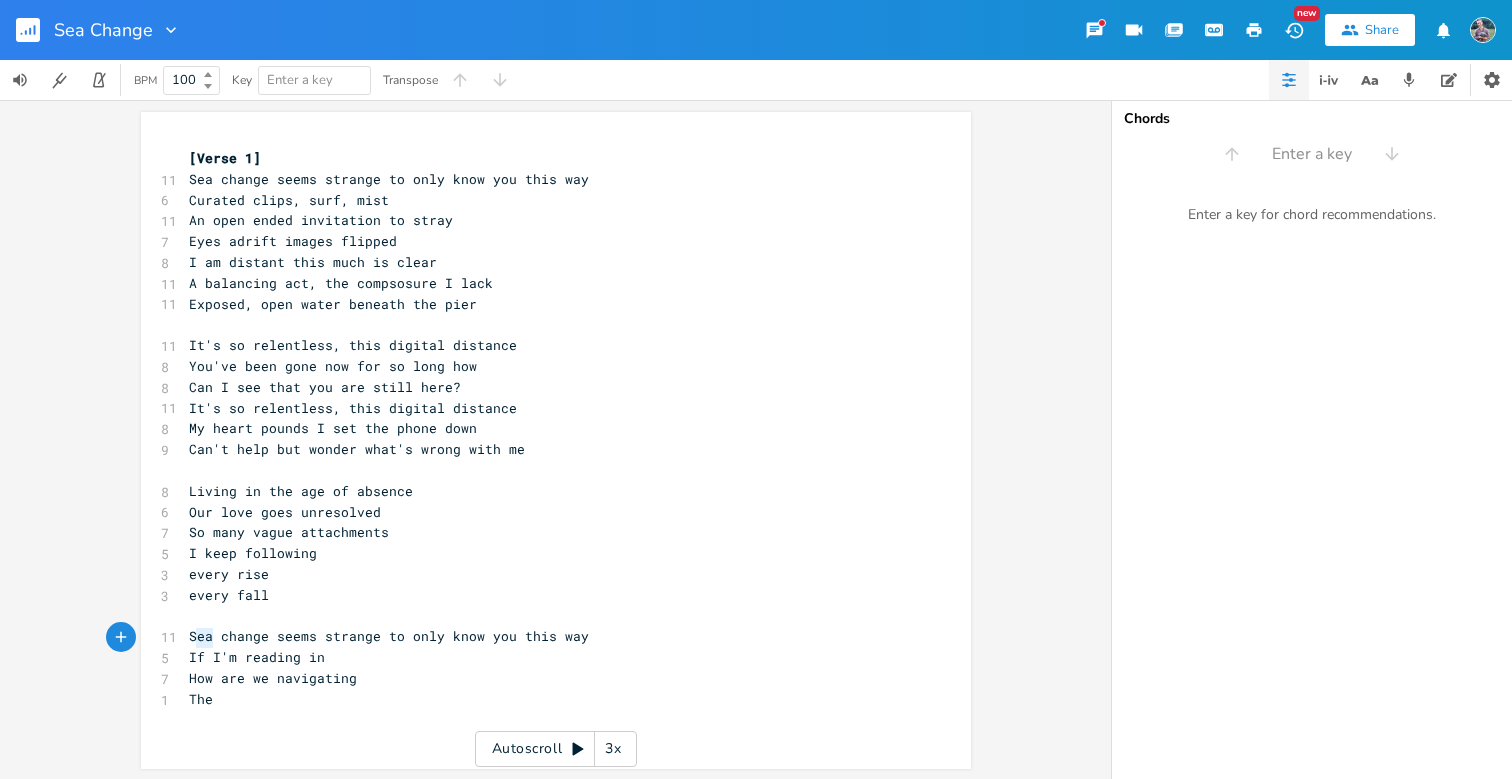 type on "If" 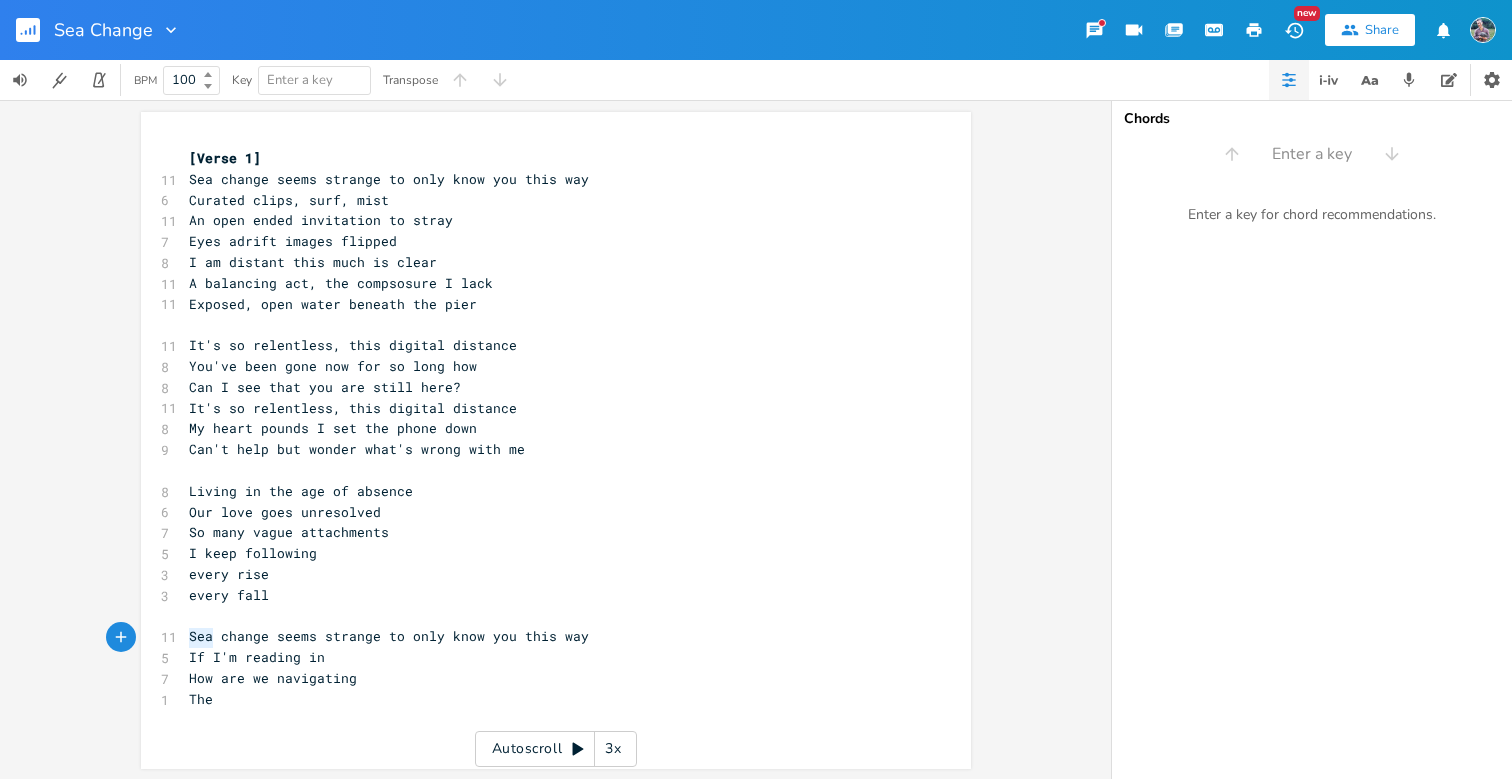 drag, startPoint x: 204, startPoint y: 638, endPoint x: 179, endPoint y: 638, distance: 25 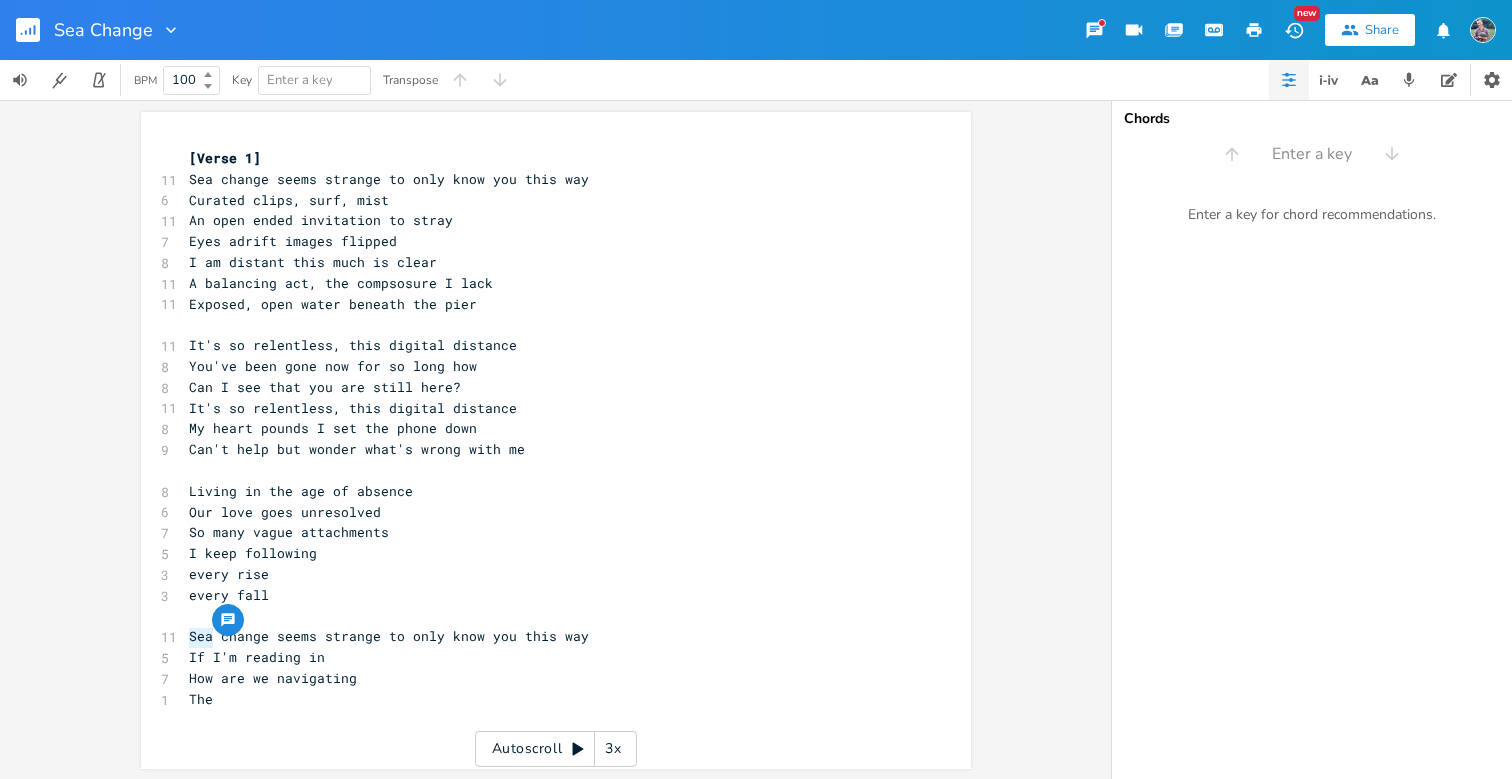 click on "How are we navigating" at bounding box center (273, 678) 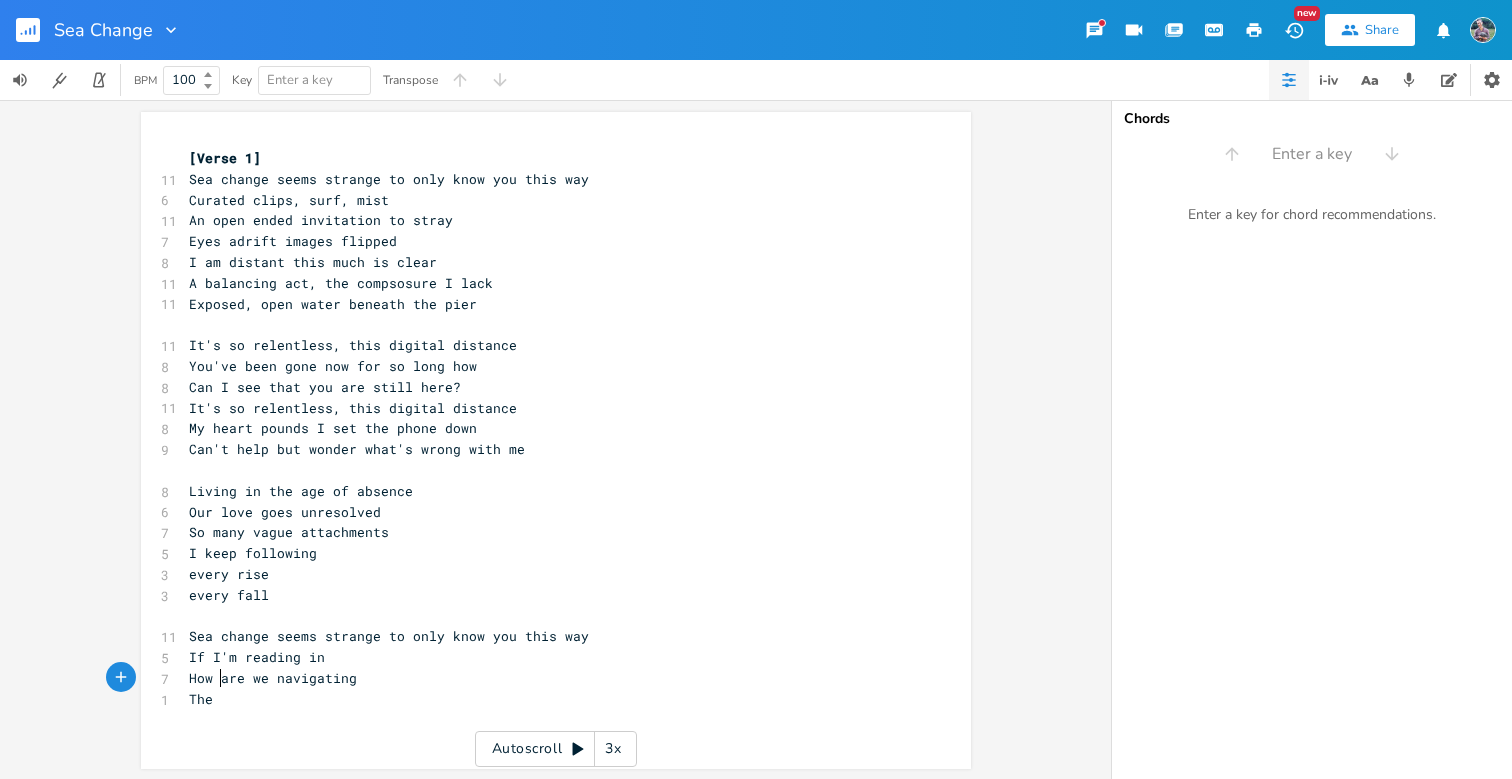 click on "The" at bounding box center (546, 699) 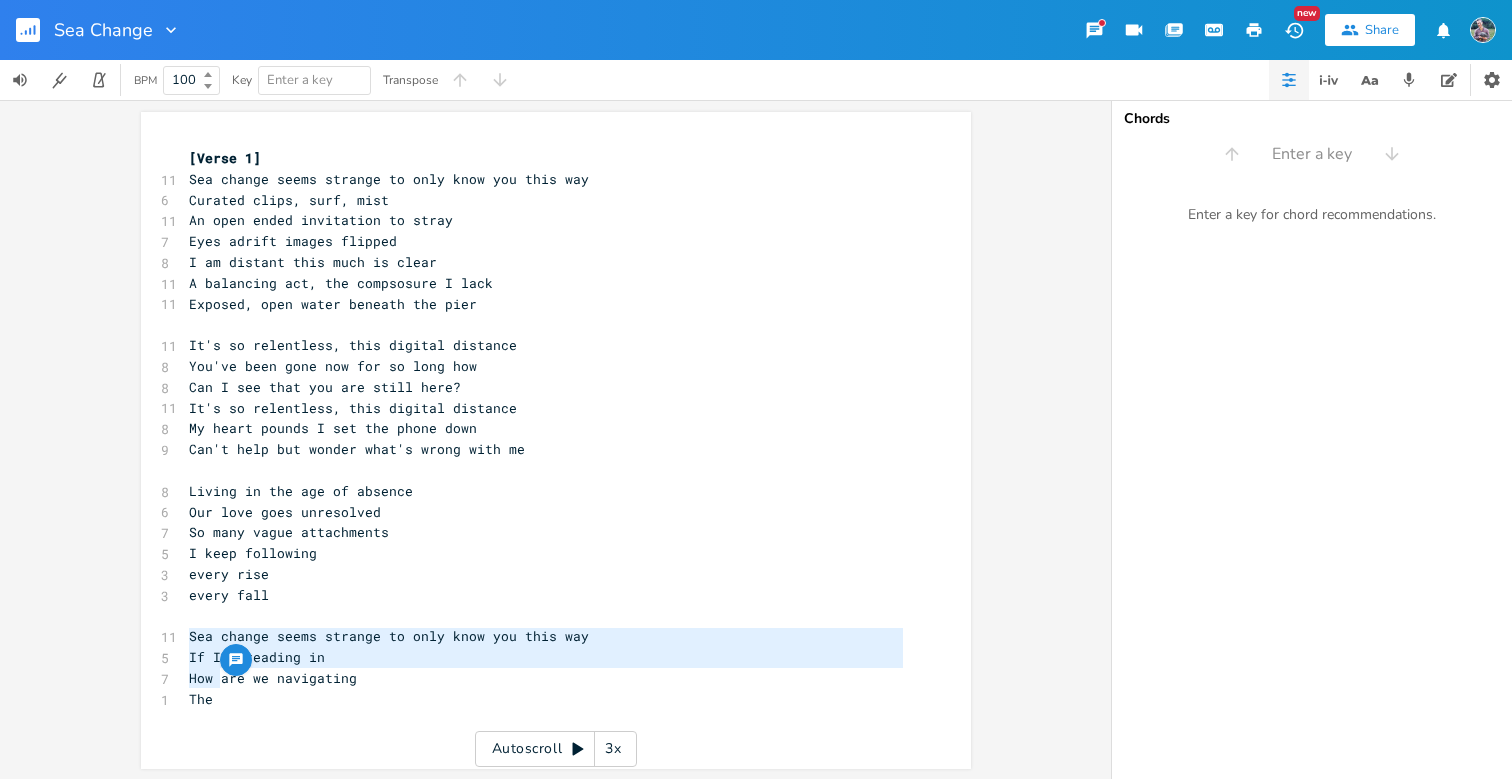 drag, startPoint x: 215, startPoint y: 671, endPoint x: 170, endPoint y: 642, distance: 53.535034 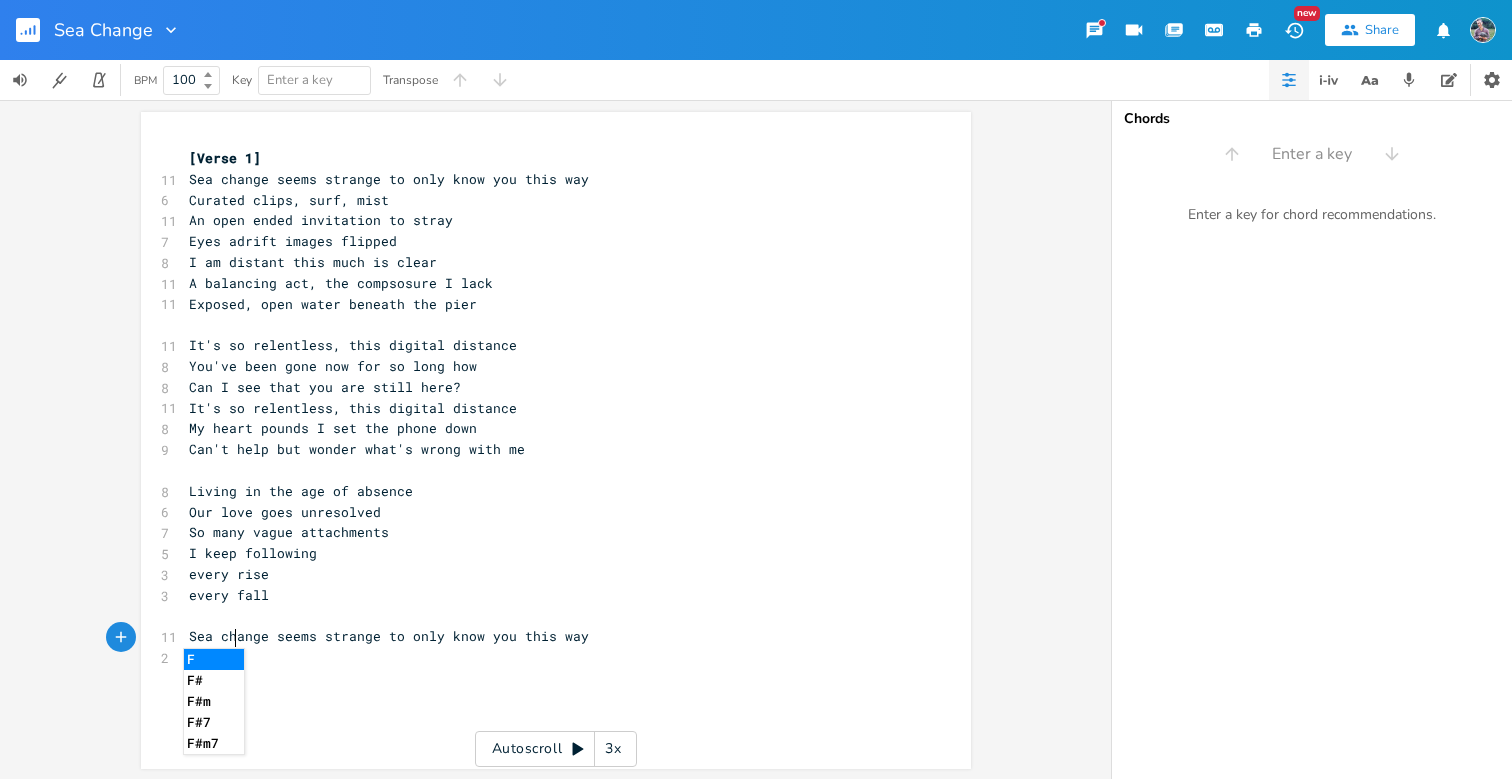 scroll, scrollTop: 0, scrollLeft: 41, axis: horizontal 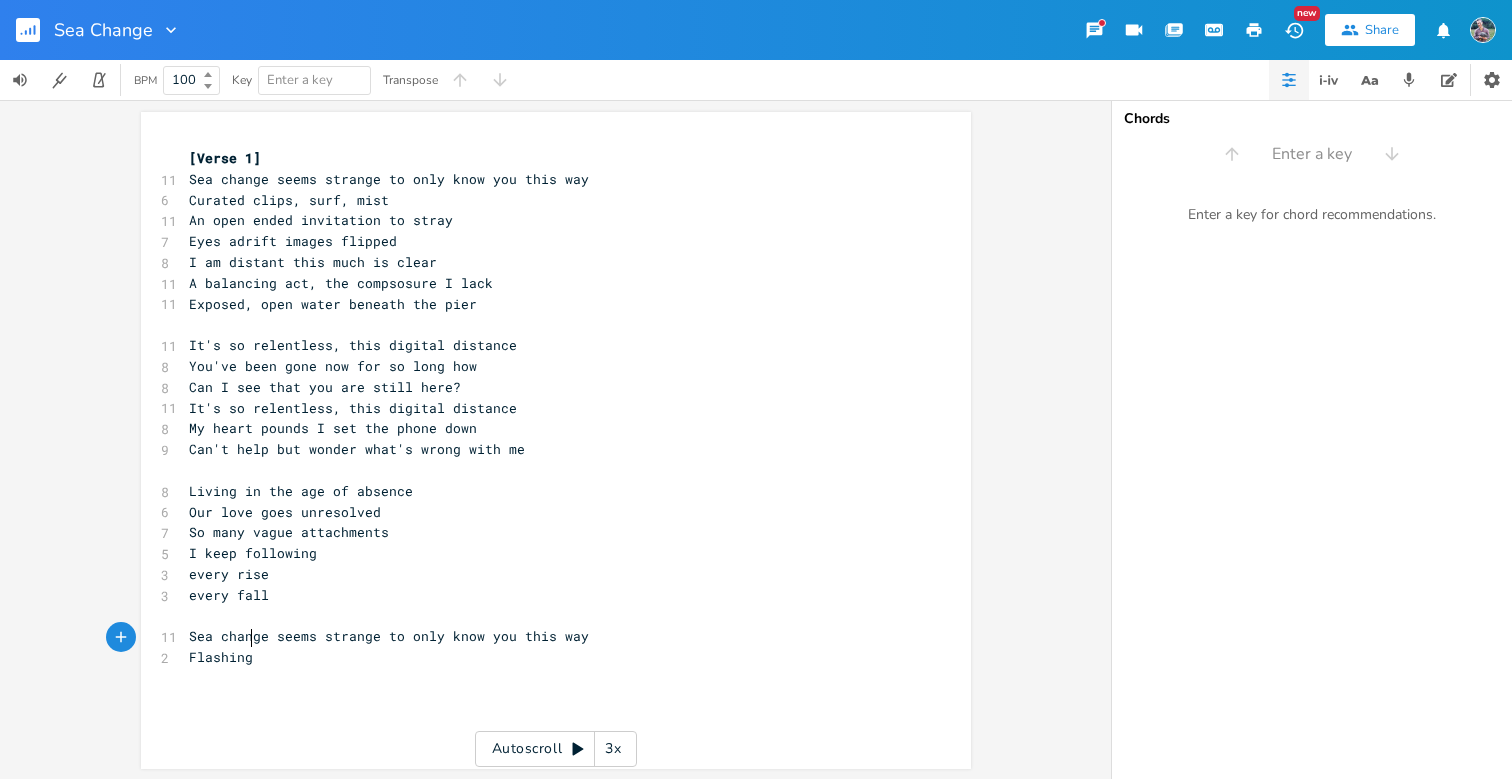 type on "Flashing" 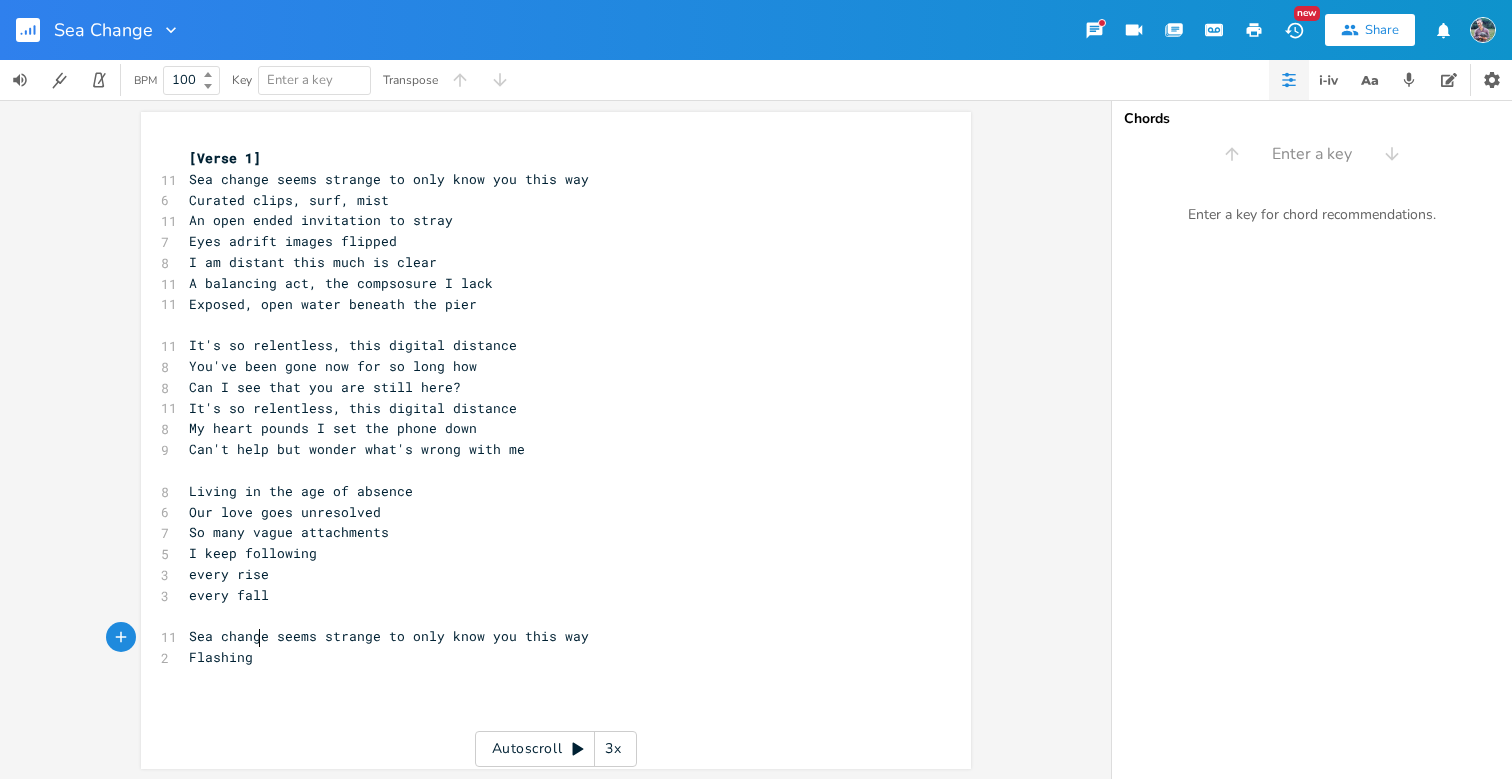 scroll, scrollTop: 0, scrollLeft: 44, axis: horizontal 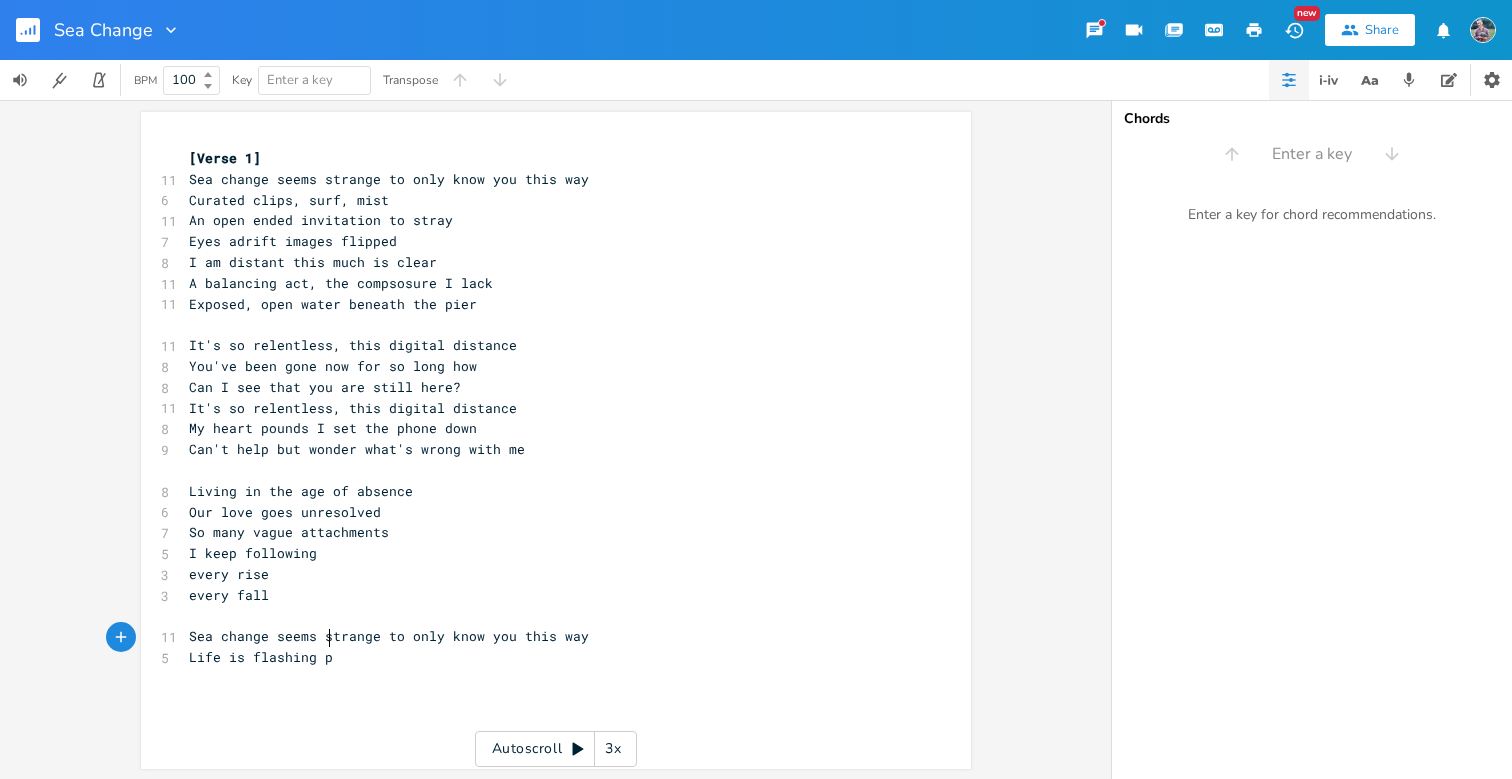 type on "Life is flashing past" 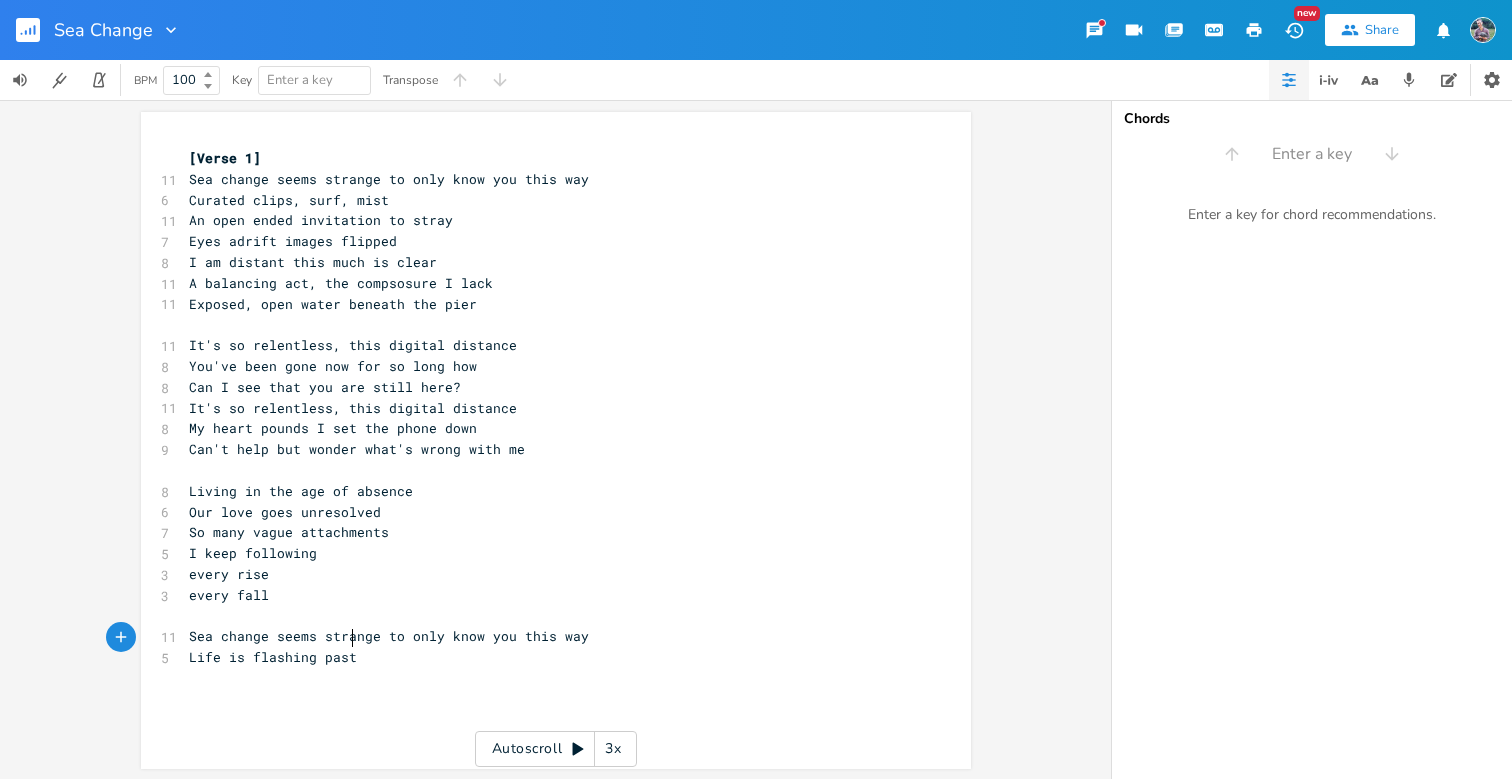 scroll, scrollTop: 0, scrollLeft: 95, axis: horizontal 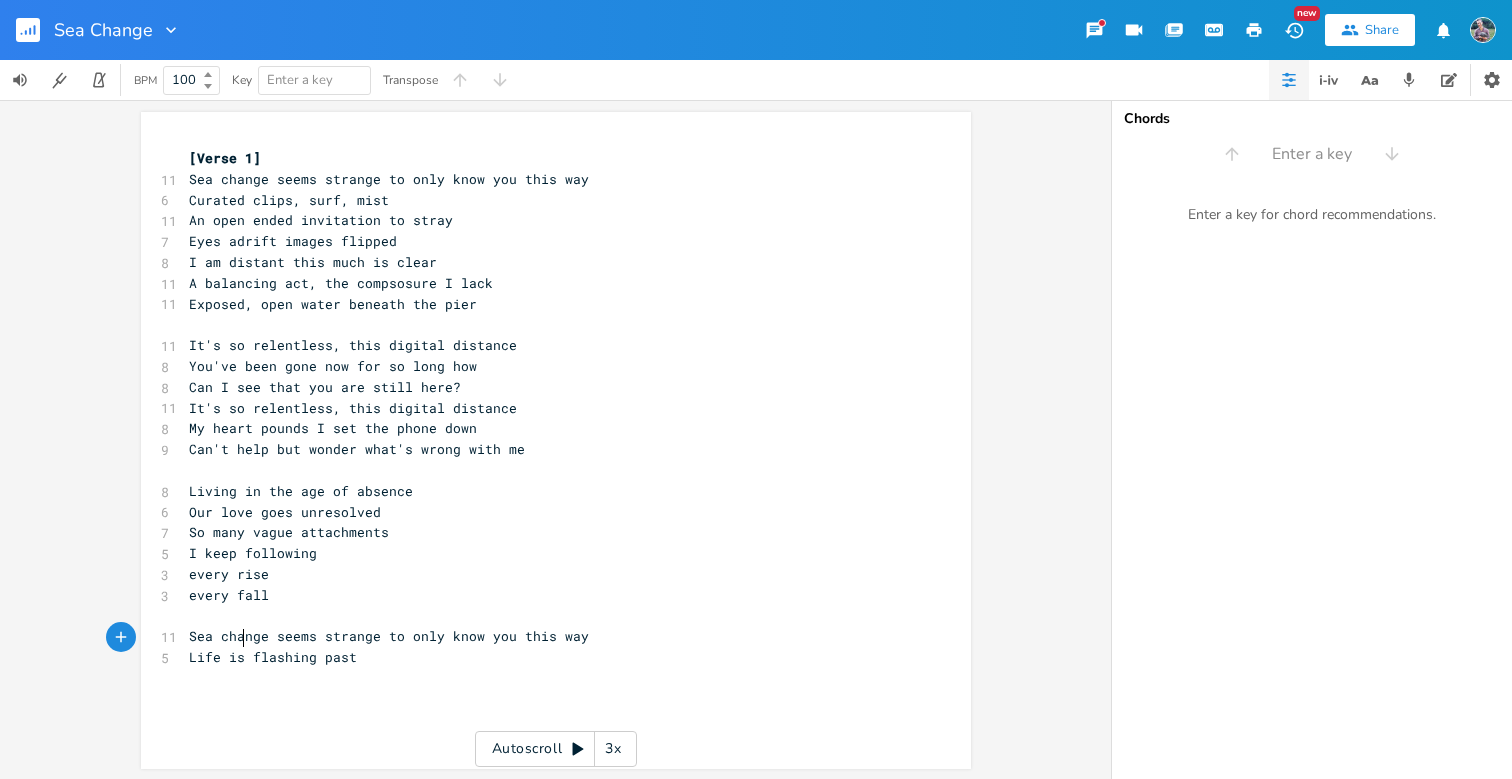click on "Life is flashing past" at bounding box center (273, 657) 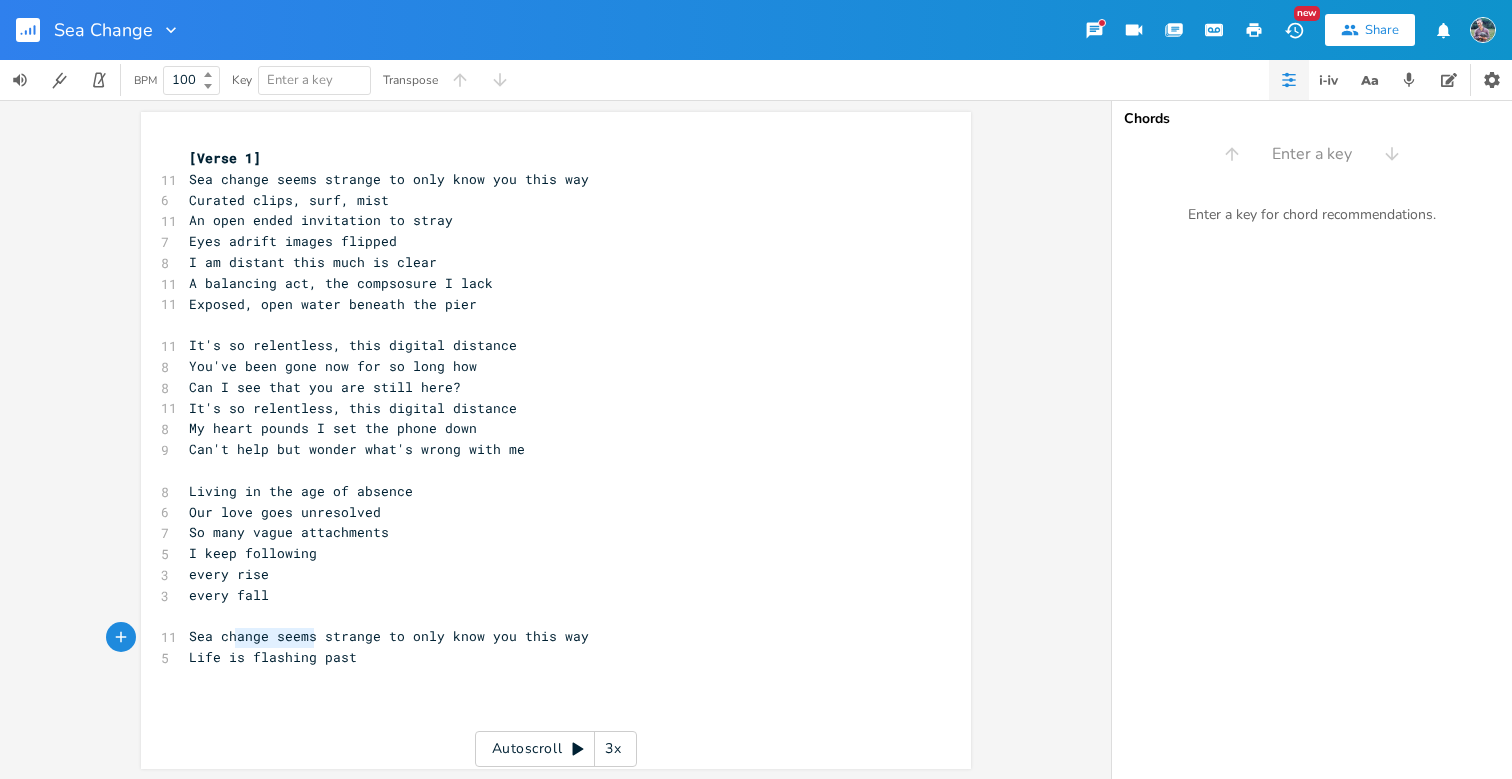 drag, startPoint x: 304, startPoint y: 639, endPoint x: 224, endPoint y: 636, distance: 80.05623 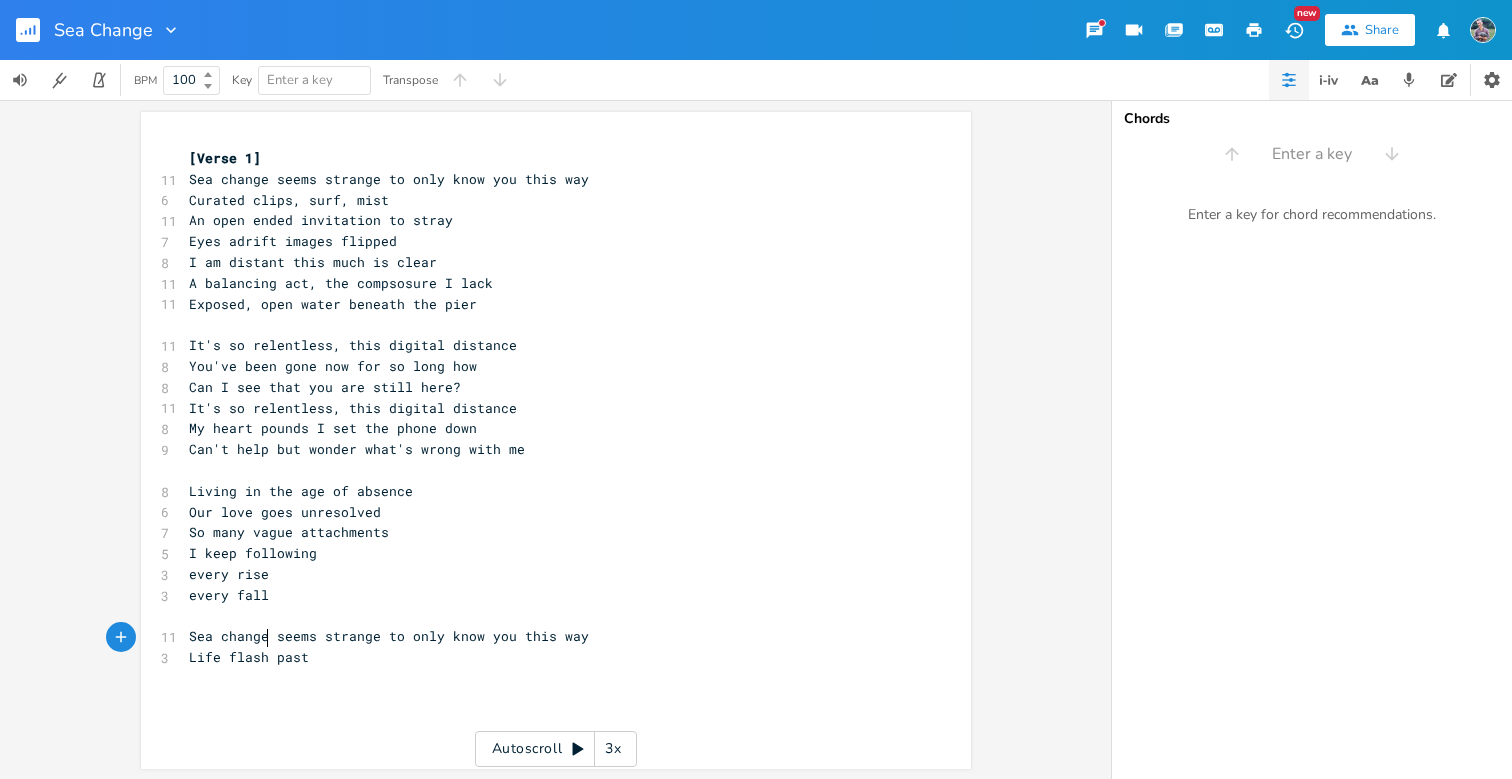 type on "flashes" 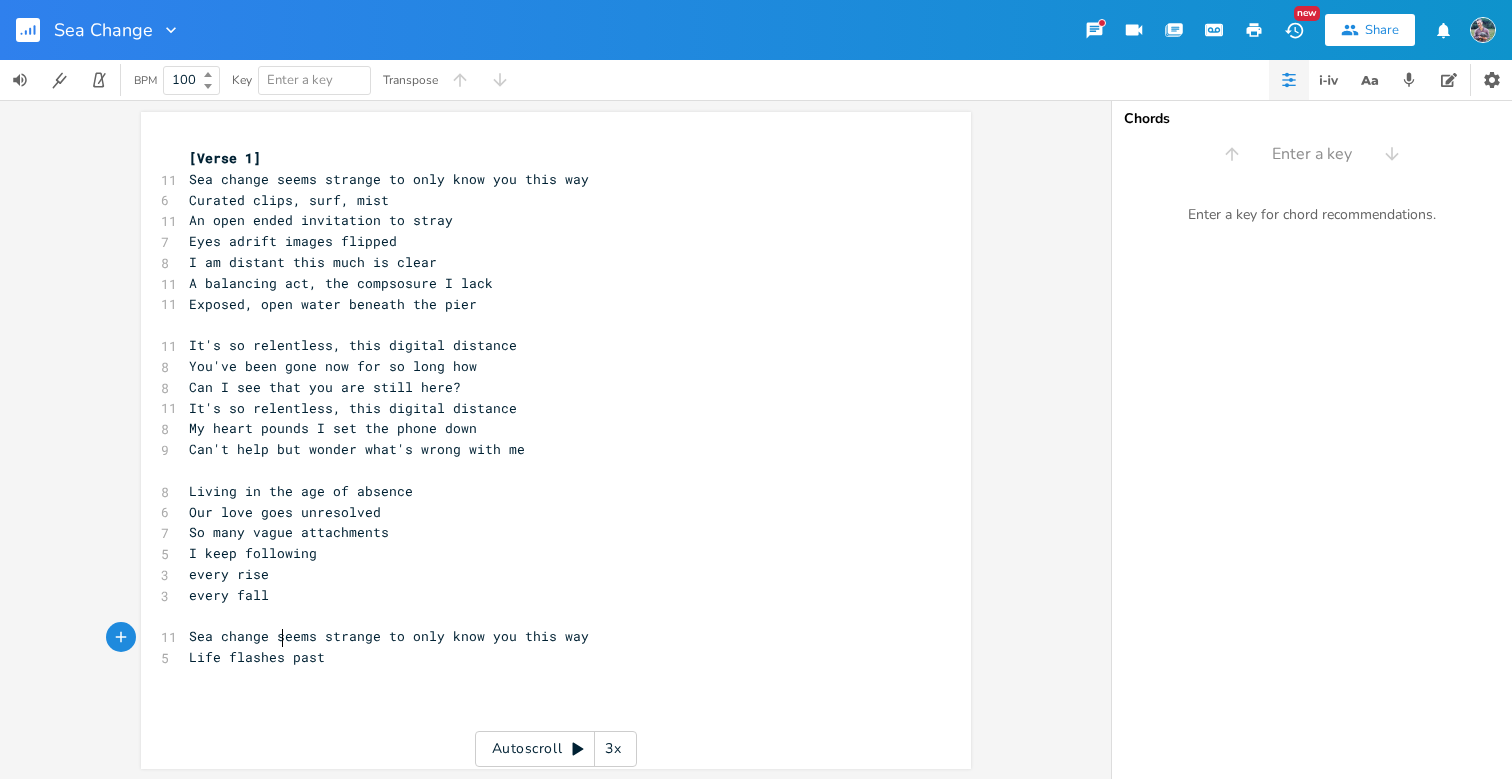 scroll, scrollTop: 0, scrollLeft: 36, axis: horizontal 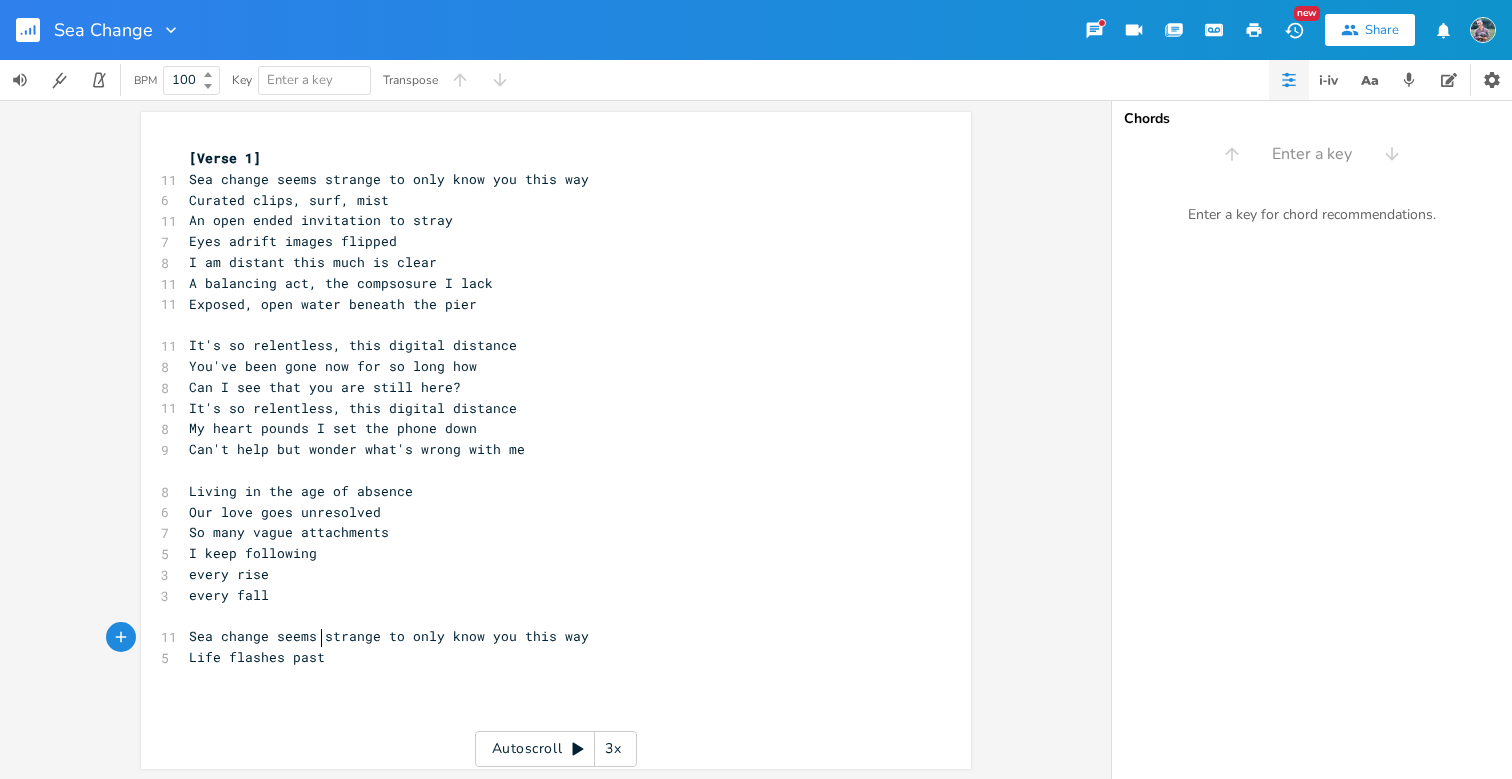 click on "Life flashes past" at bounding box center [546, 657] 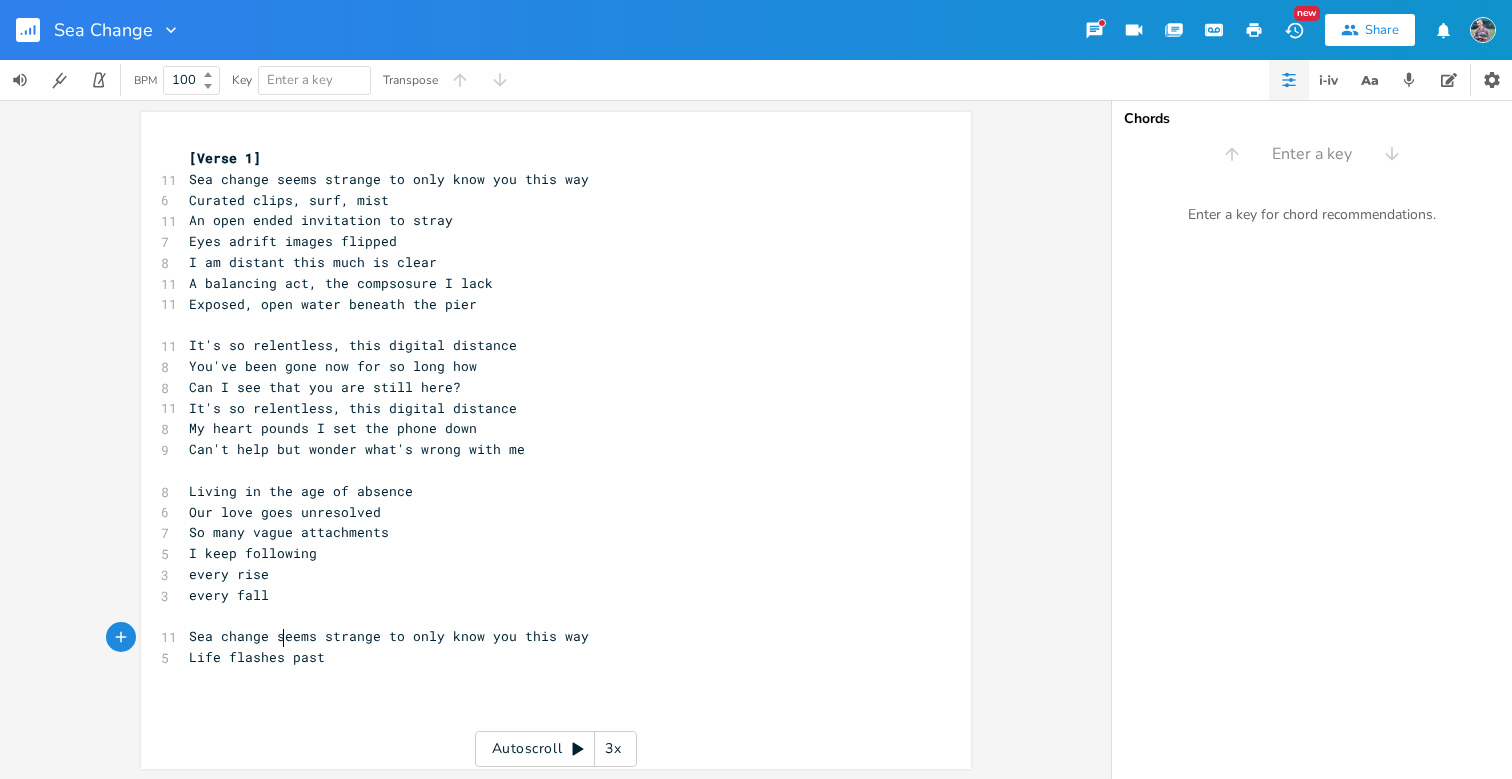 click on "Life flashes past" at bounding box center [257, 657] 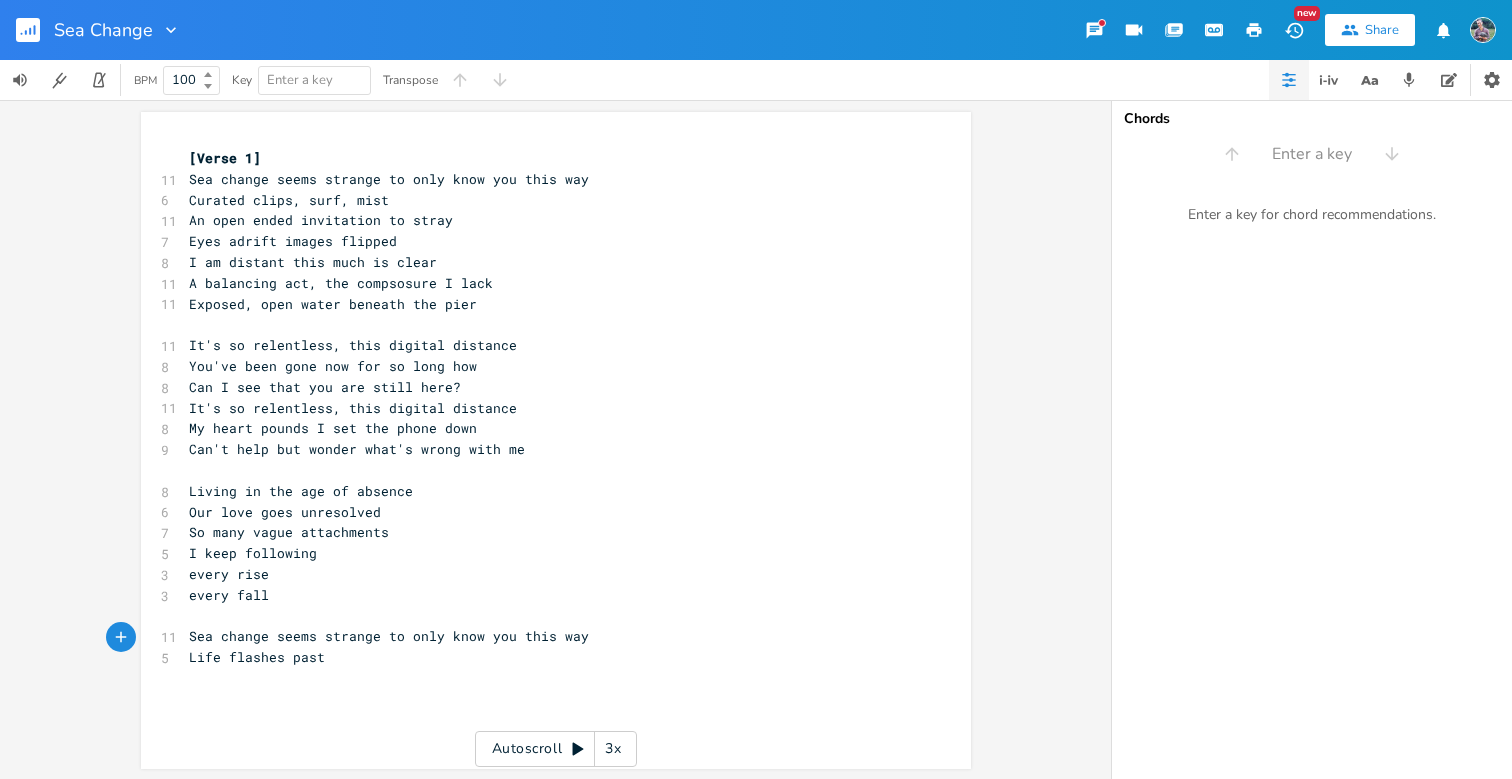 click on "Life flashes past" at bounding box center [546, 657] 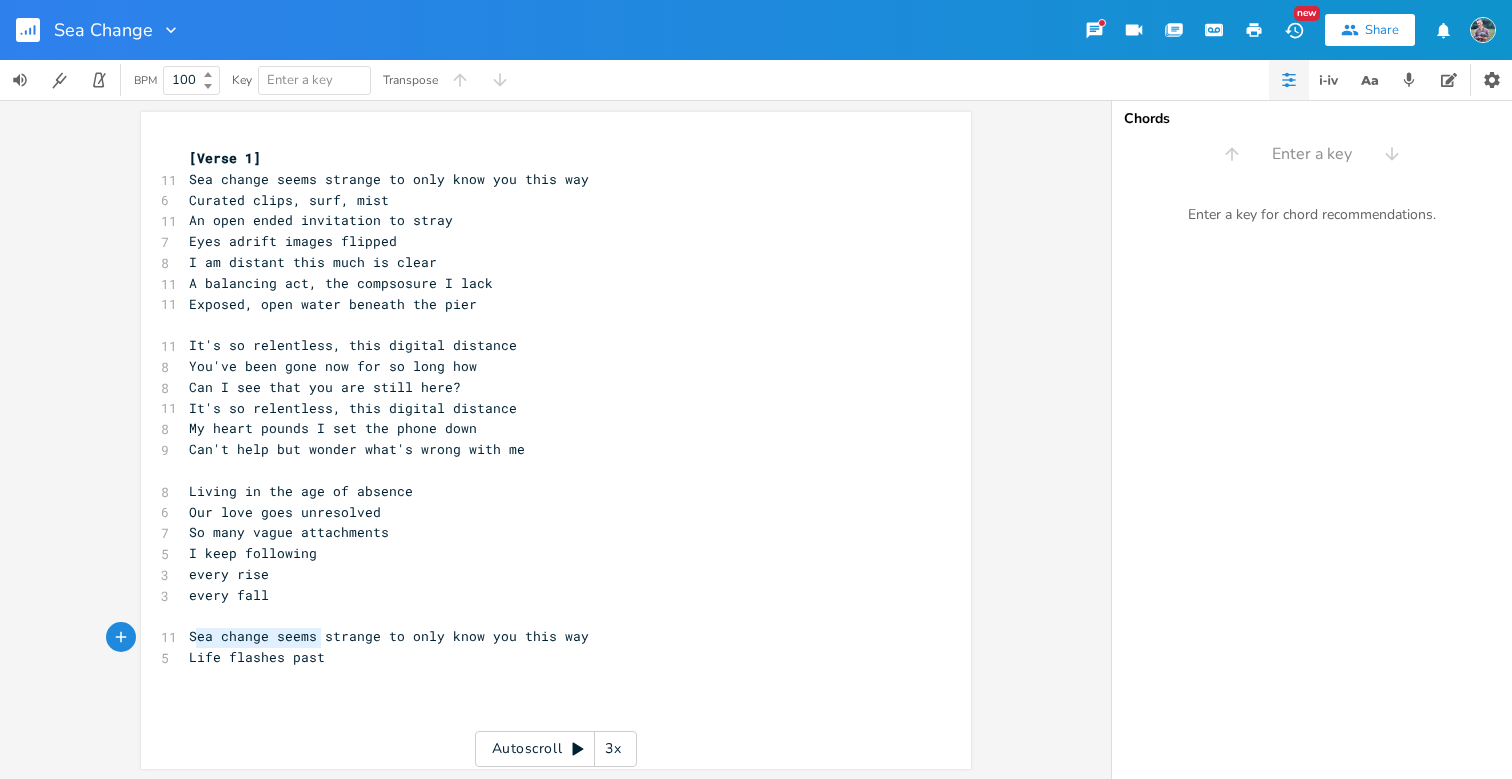 type on "Life flashes past" 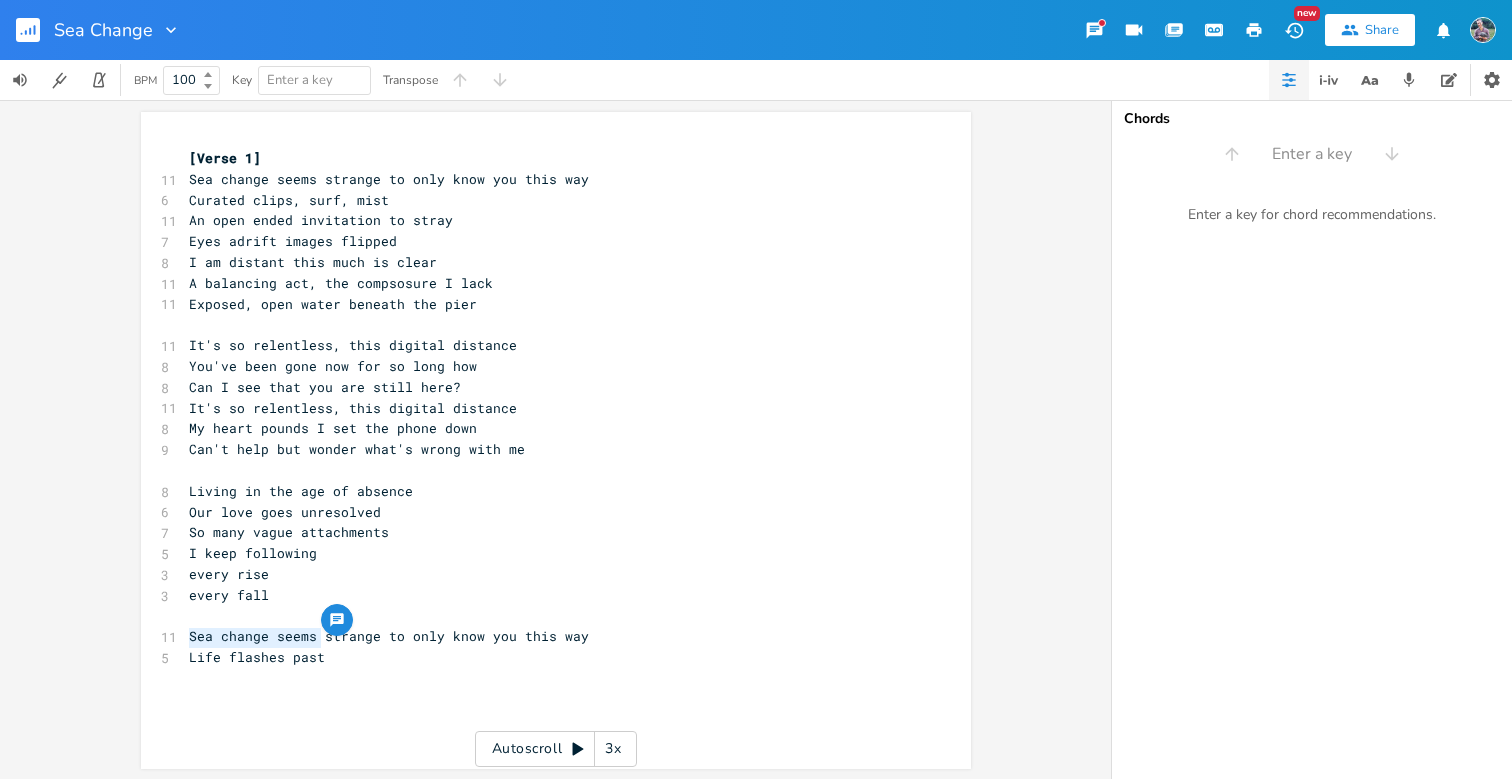 drag, startPoint x: 333, startPoint y: 644, endPoint x: 182, endPoint y: 643, distance: 151.00331 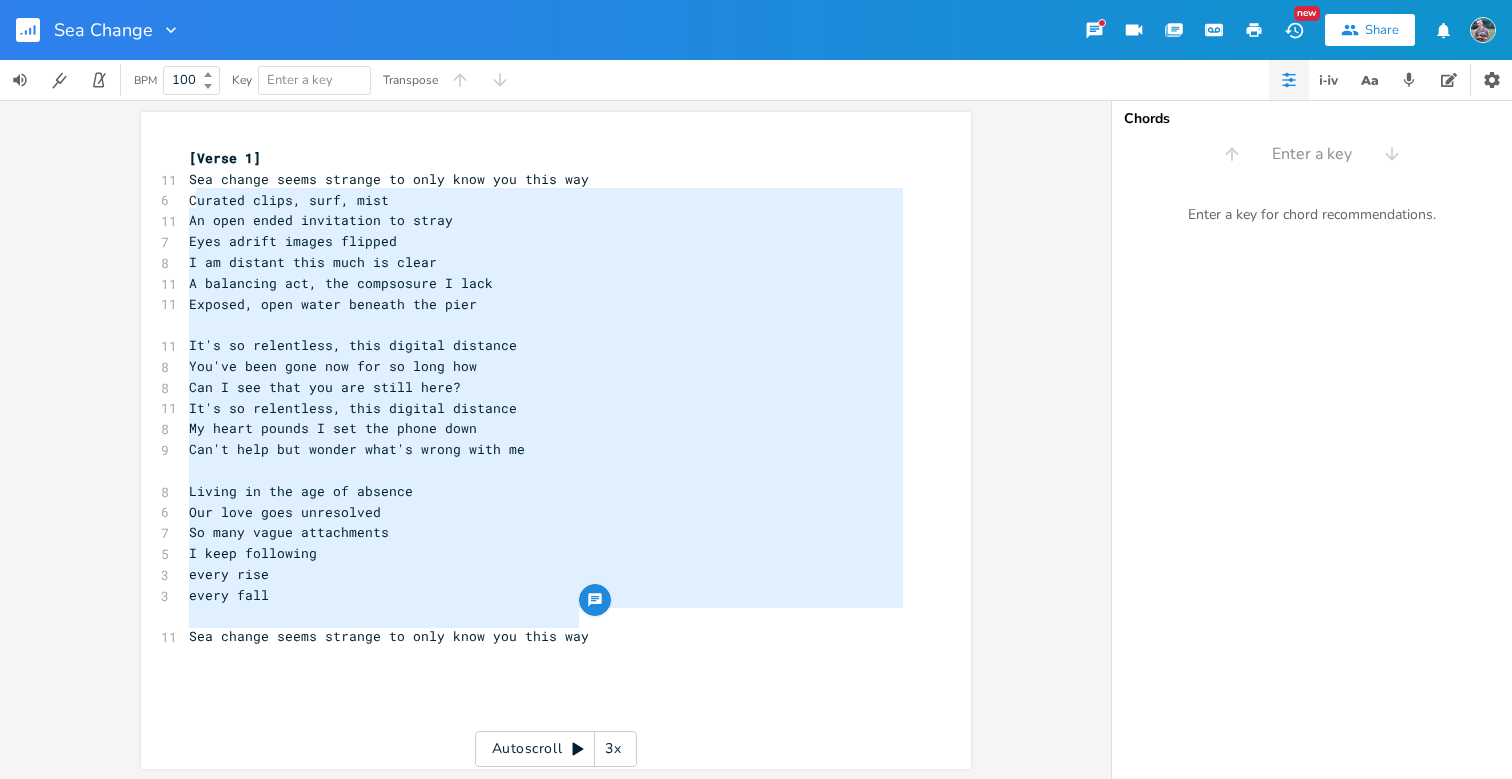 type on "Sea change seems strange to only know you this way
Curated clips, surf, mist
An open ended invitation to stray
Eyes adrift images flipped
I am distant this much is clear
A balancing act, the compsosure I lack
Exposed, open water beneath the pier
It's so relentless, this digital distance
You've been gone now for so long how
Can I see that you are still here?
It's so relentless, this digital distance
My heart pounds I set the phone down
Can't help but wonder what's wrong with me
Living in the age of absence
Our love goes unresolved
So many vague attachments
I keep following
every rise
every fall
Sea change seems strange to only know you this way" 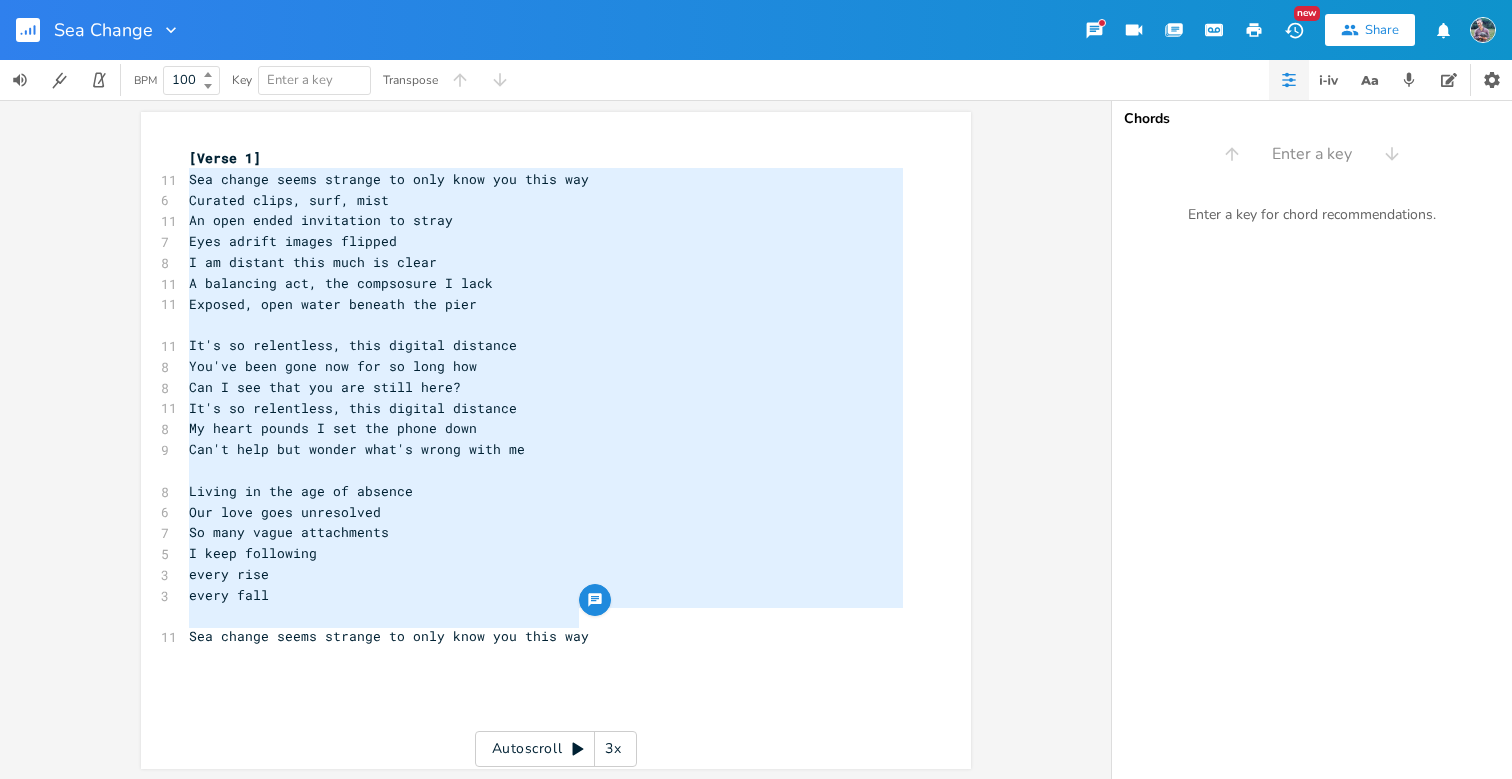 drag, startPoint x: 574, startPoint y: 614, endPoint x: 173, endPoint y: 184, distance: 587.96344 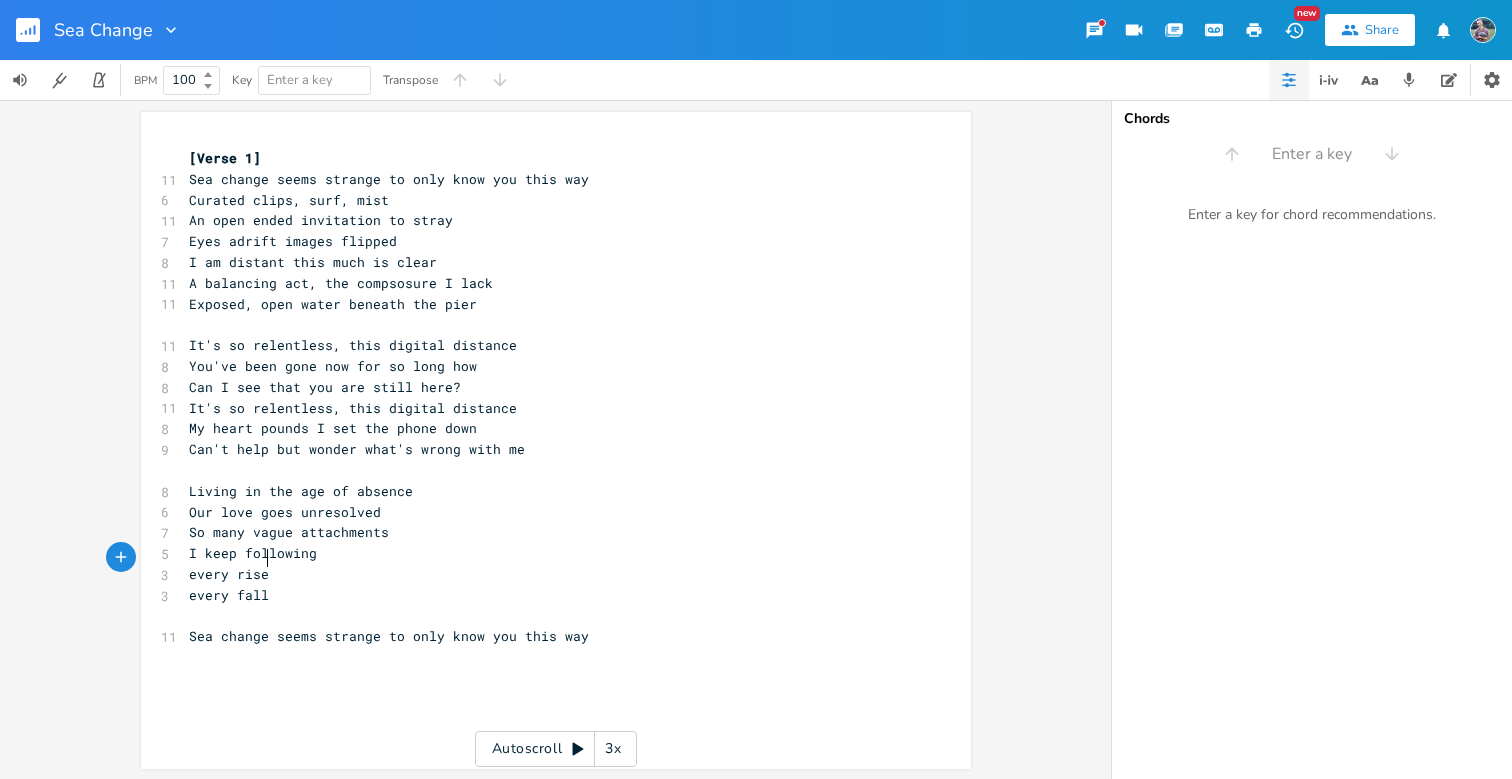 click on "Sea change seems strange to only know you this way" at bounding box center (546, 636) 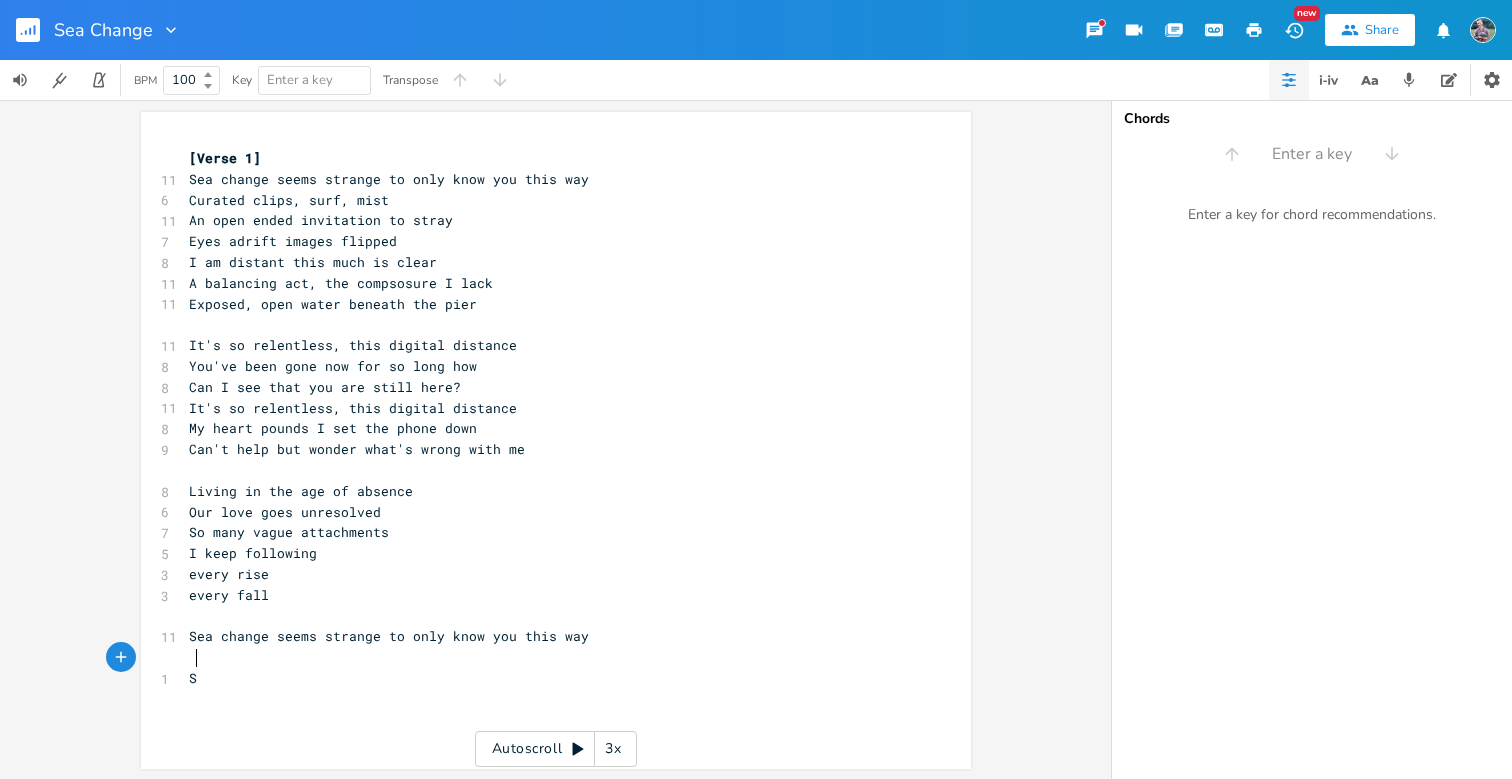 type on "Se" 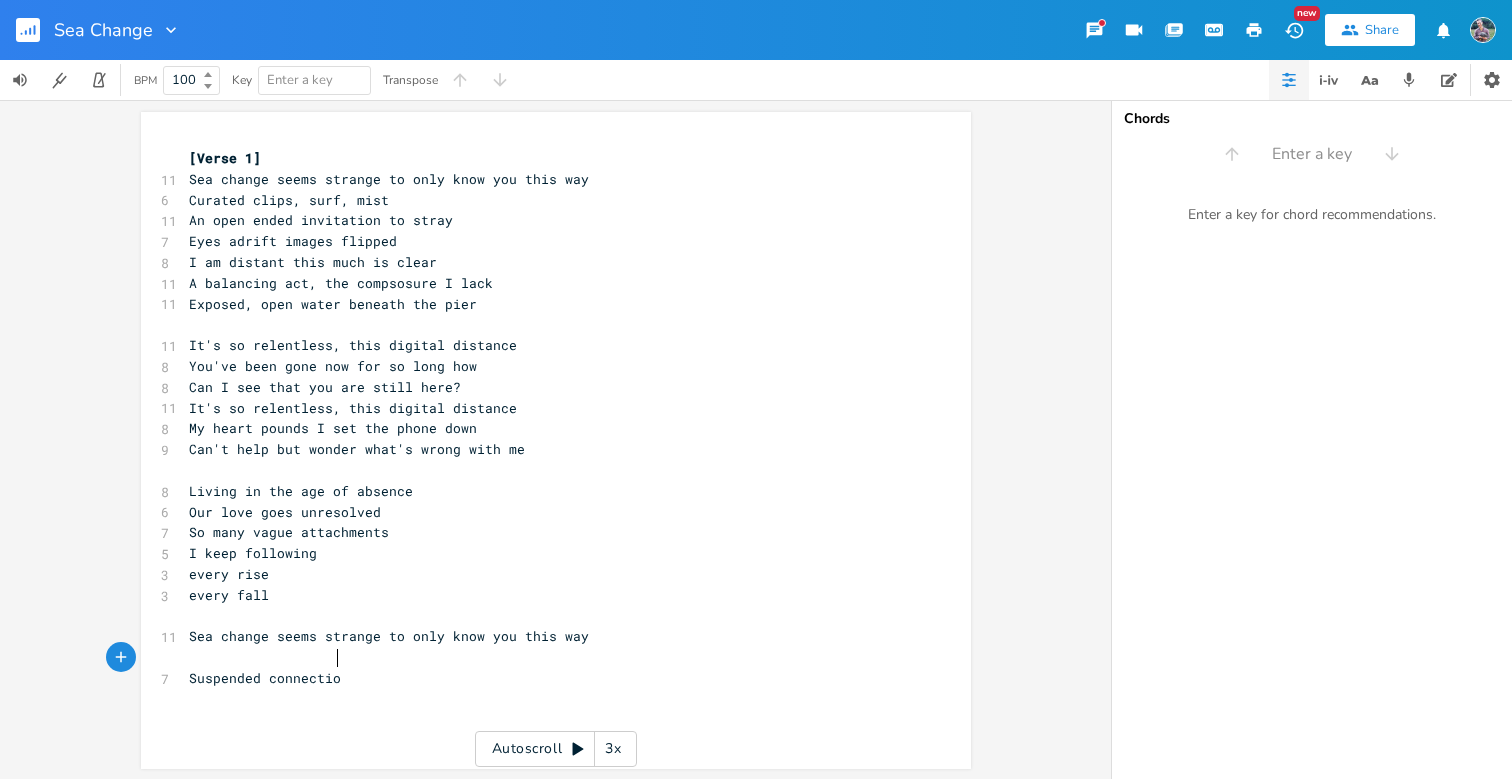 type on "uspended connection" 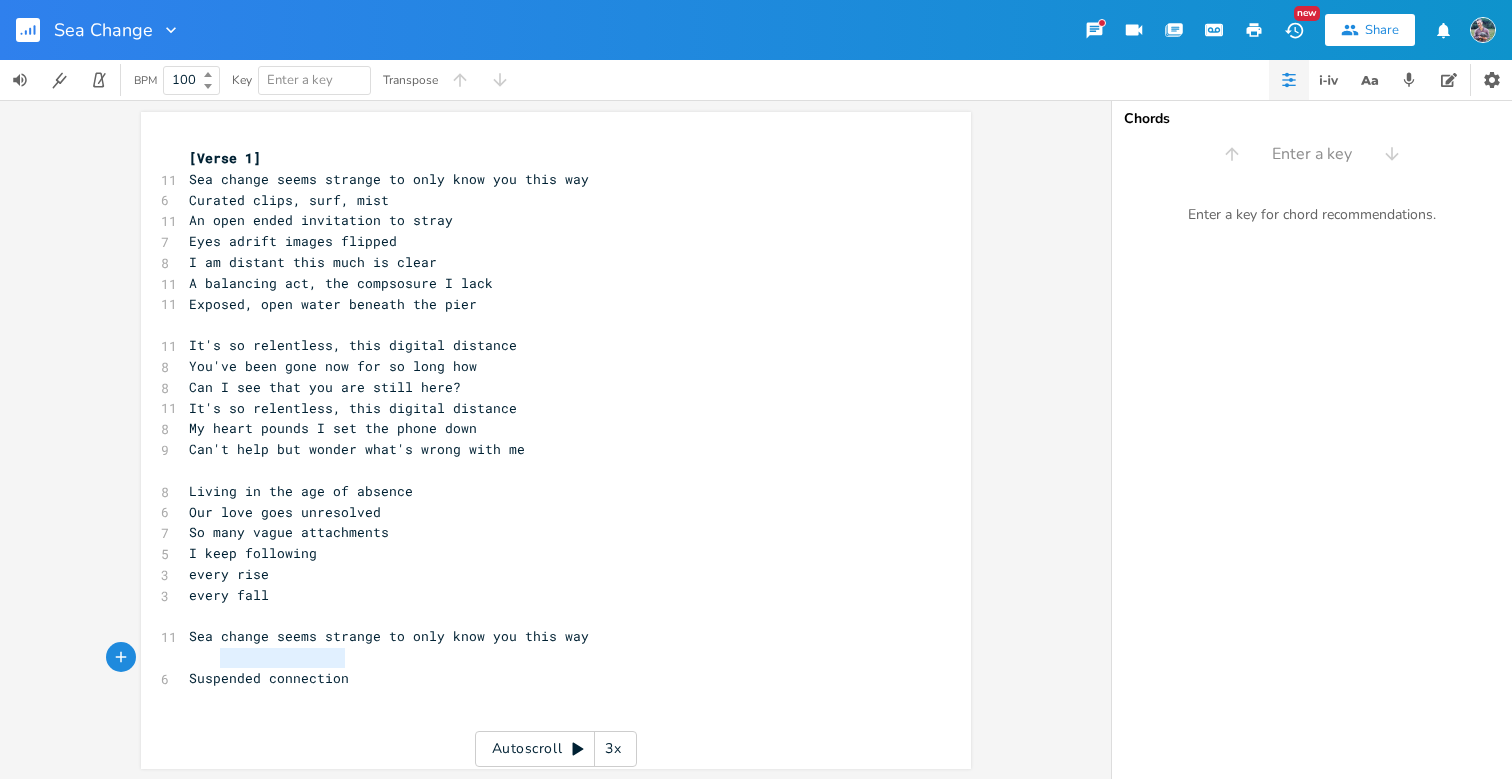type on "Suspended connection" 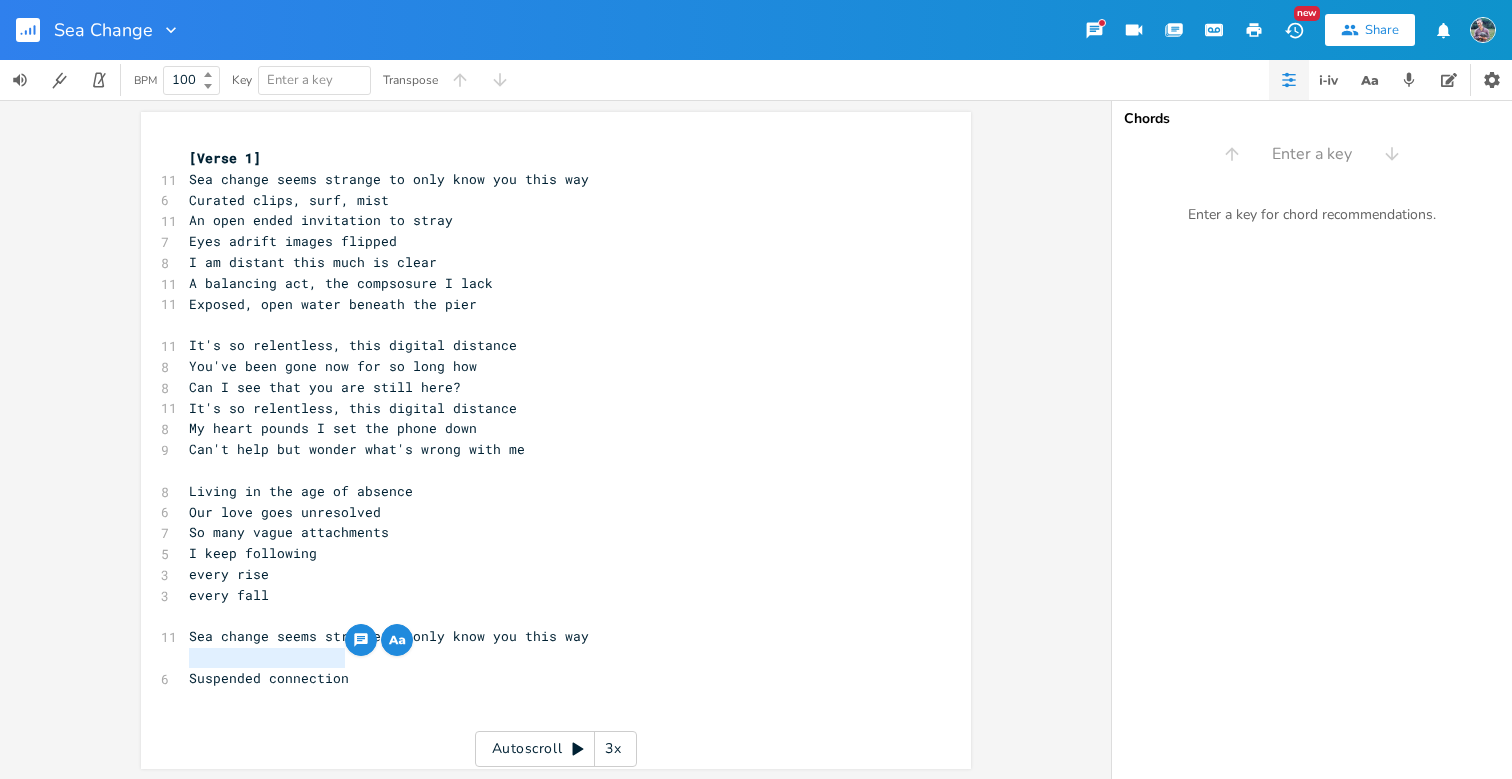 drag, startPoint x: 343, startPoint y: 663, endPoint x: 178, endPoint y: 656, distance: 165.14842 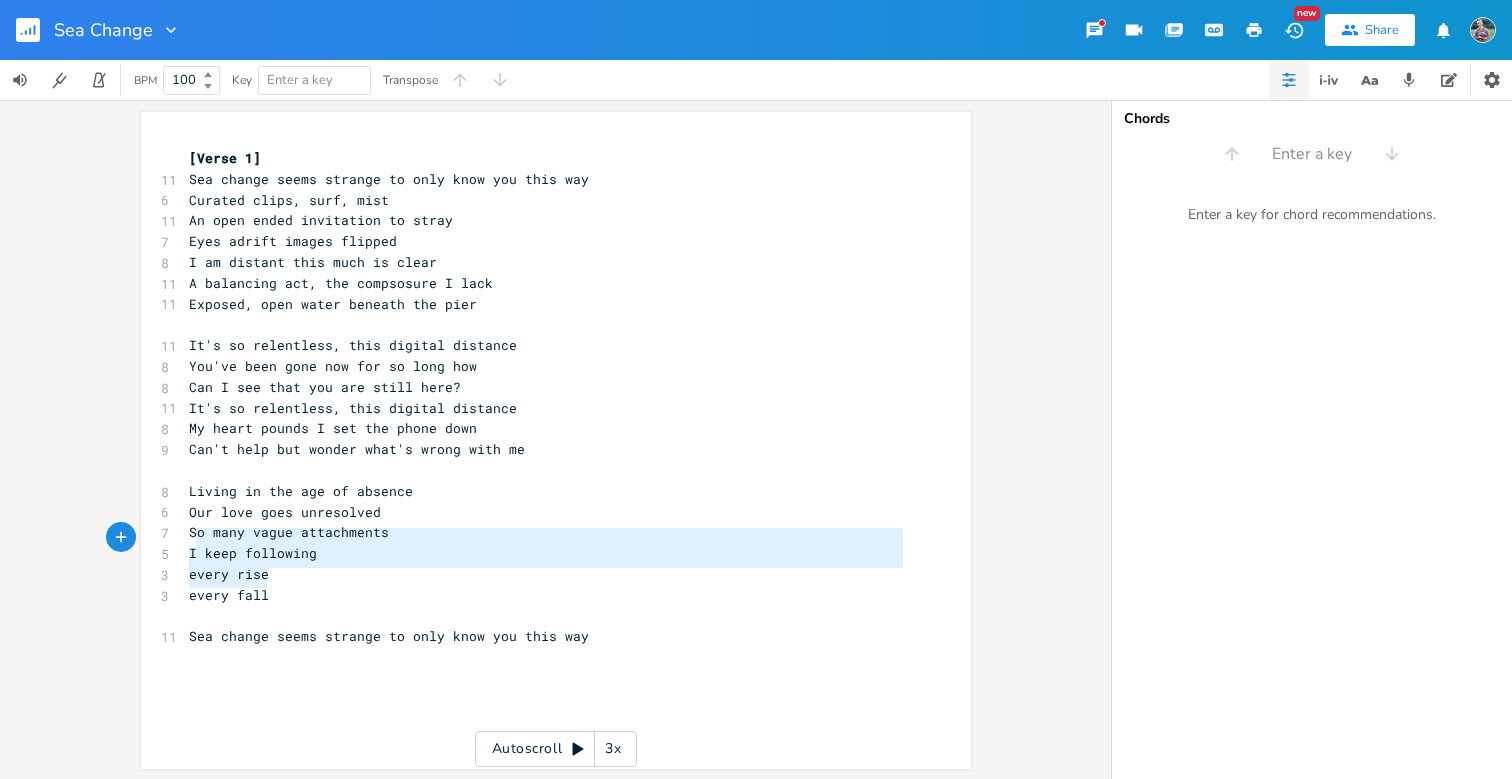 type on "I keep following
every rise
every fall" 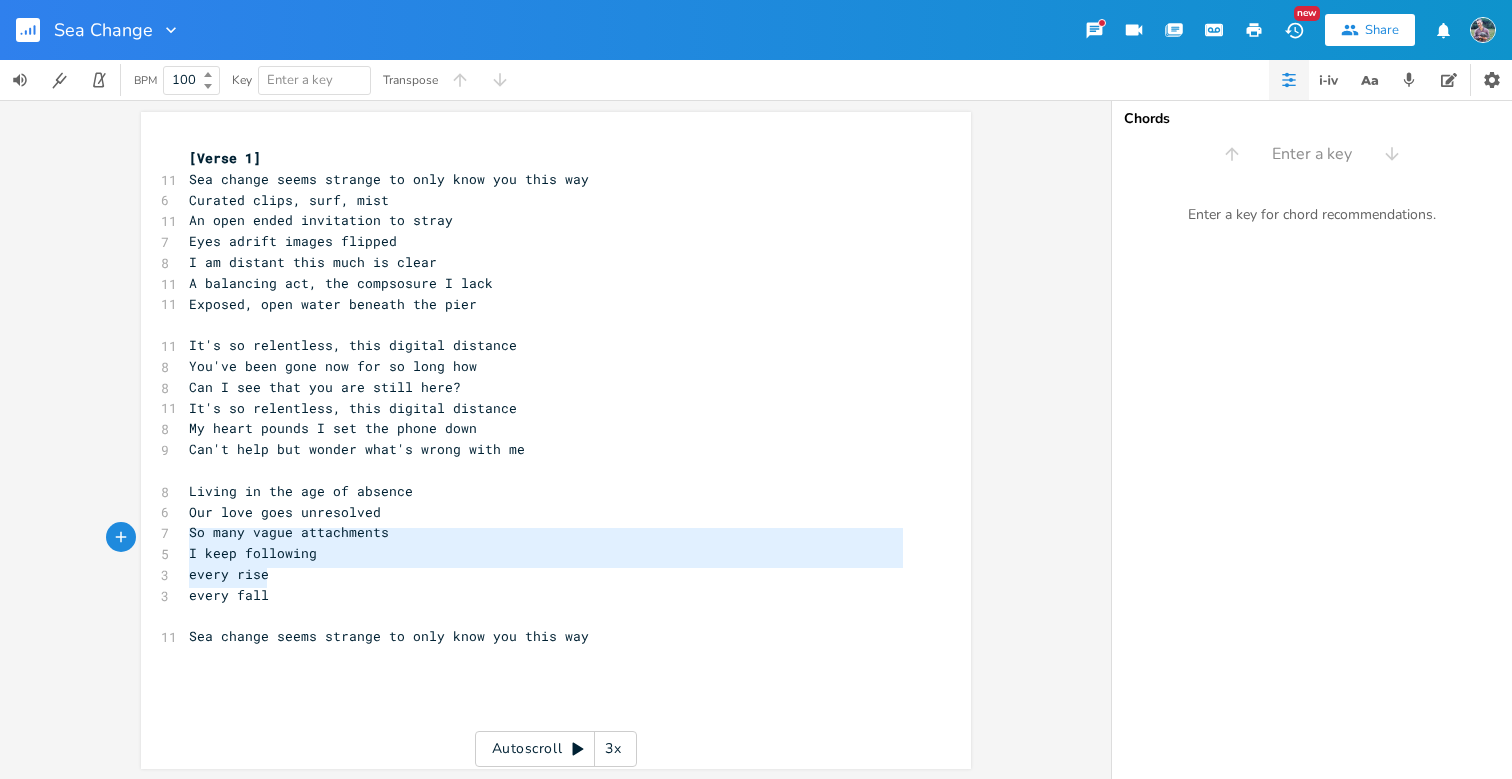 drag, startPoint x: 269, startPoint y: 578, endPoint x: 173, endPoint y: 542, distance: 102.528046 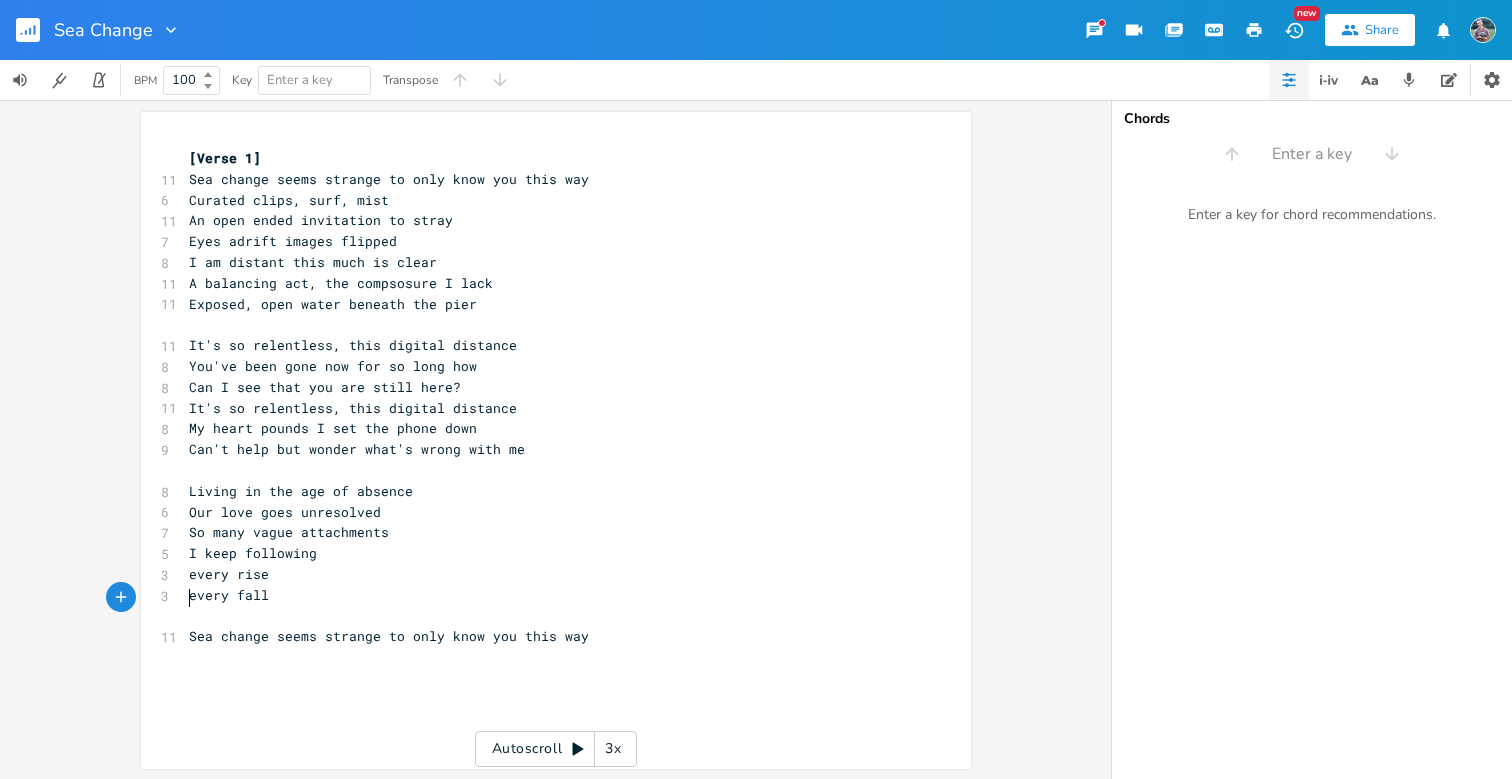 click on "​" at bounding box center [546, 616] 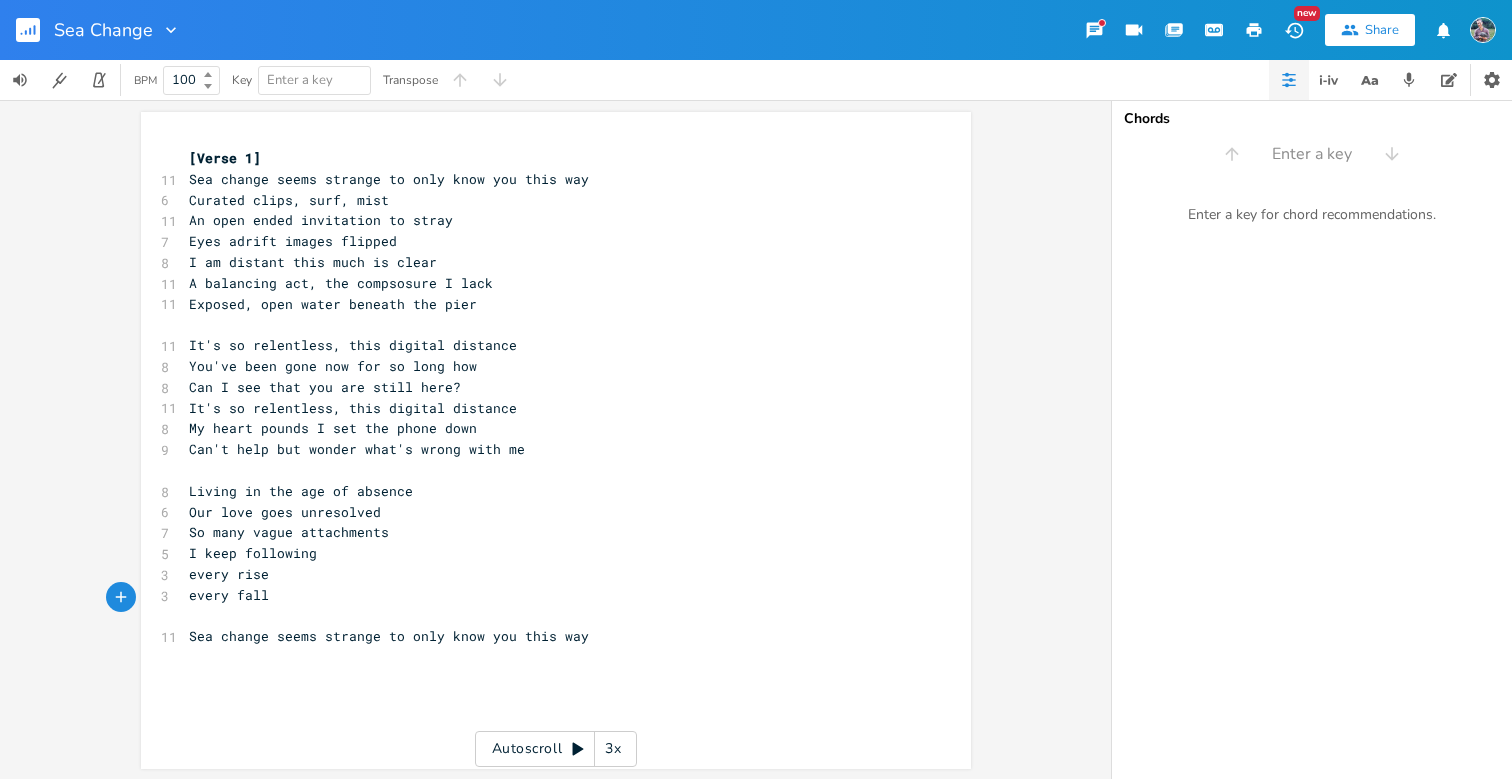 click on "every fall" at bounding box center [546, 595] 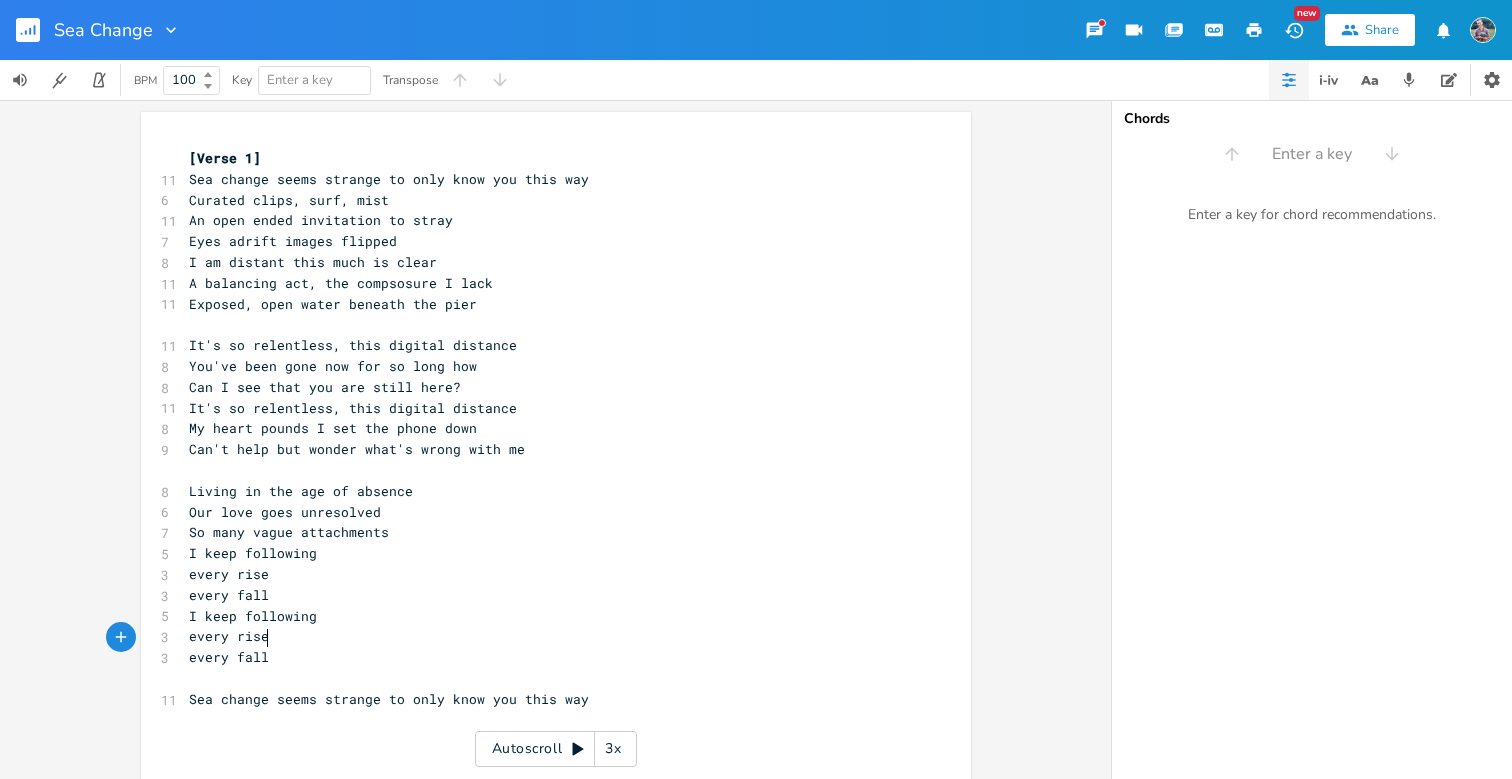 click on "​" at bounding box center [546, 678] 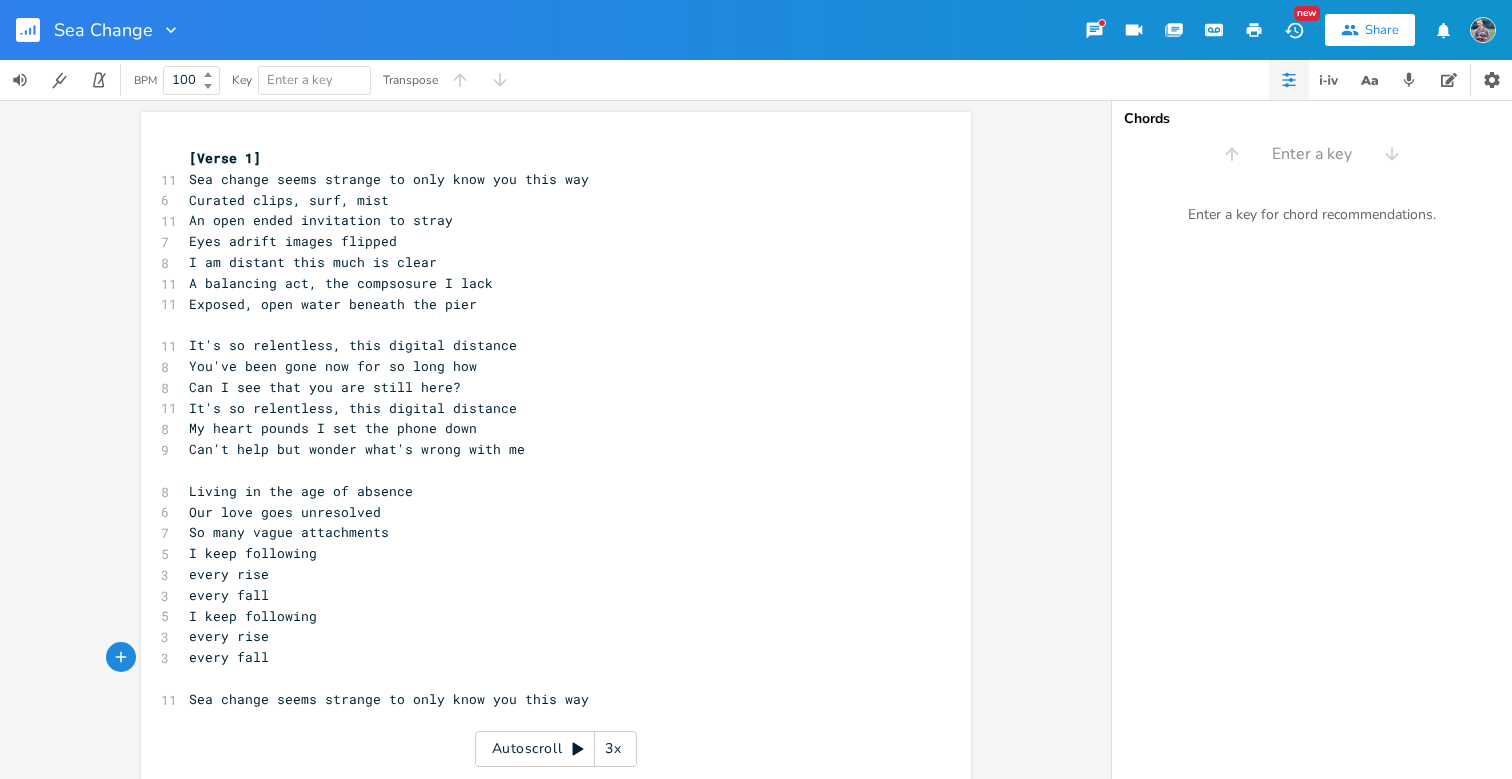 click on "​" at bounding box center (546, 678) 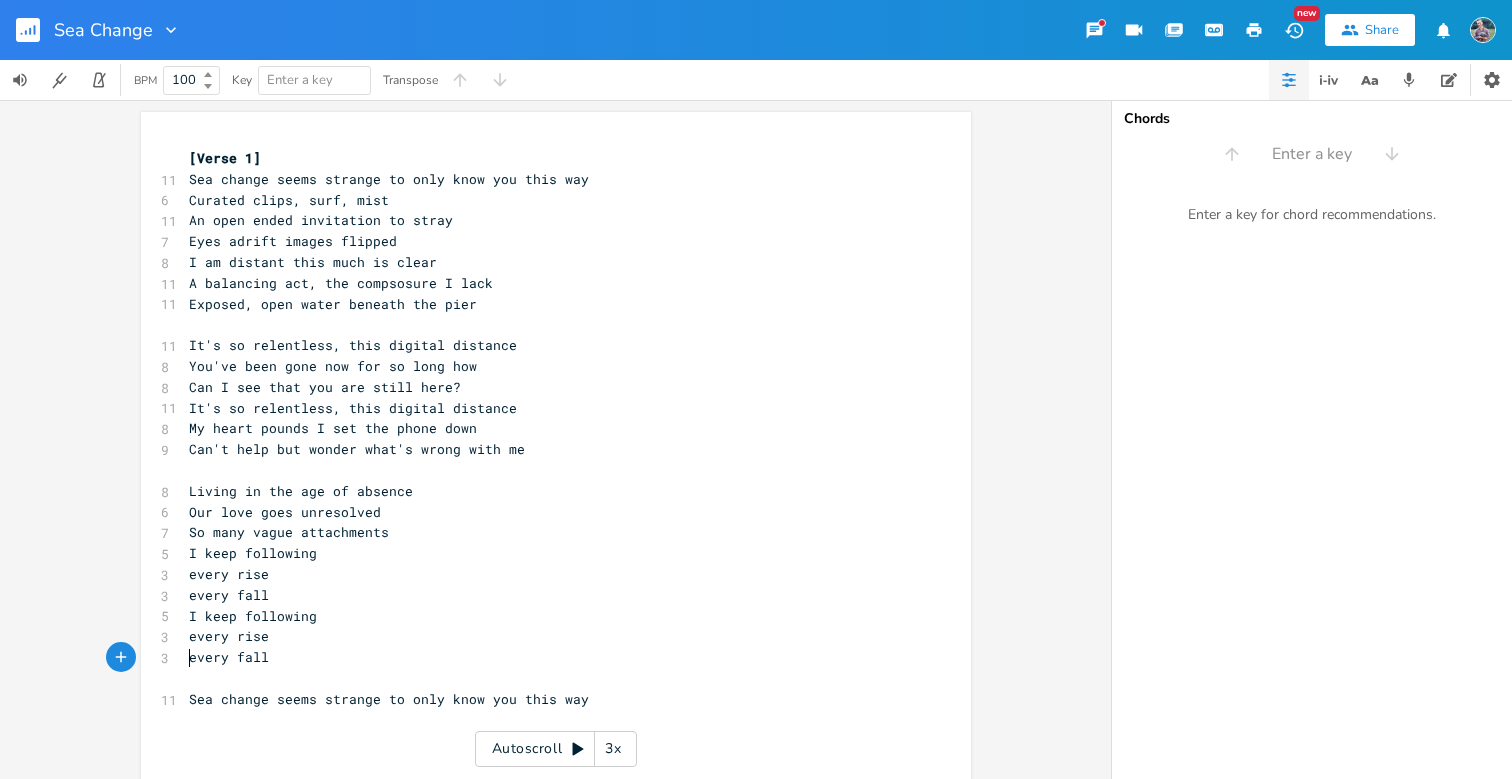 click on "Sea change seems strange to only know you this way" at bounding box center [546, 699] 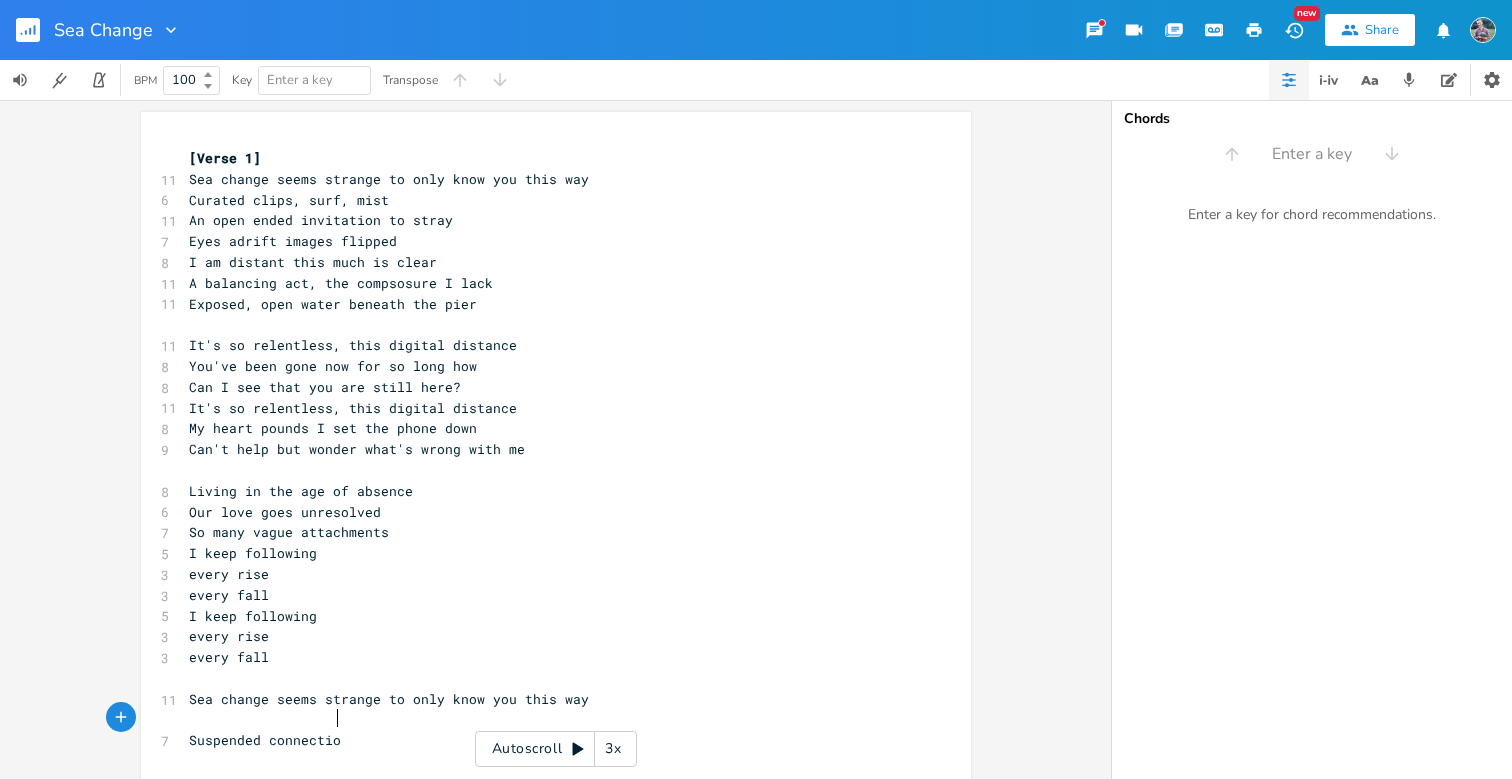 type on "Suspended connection" 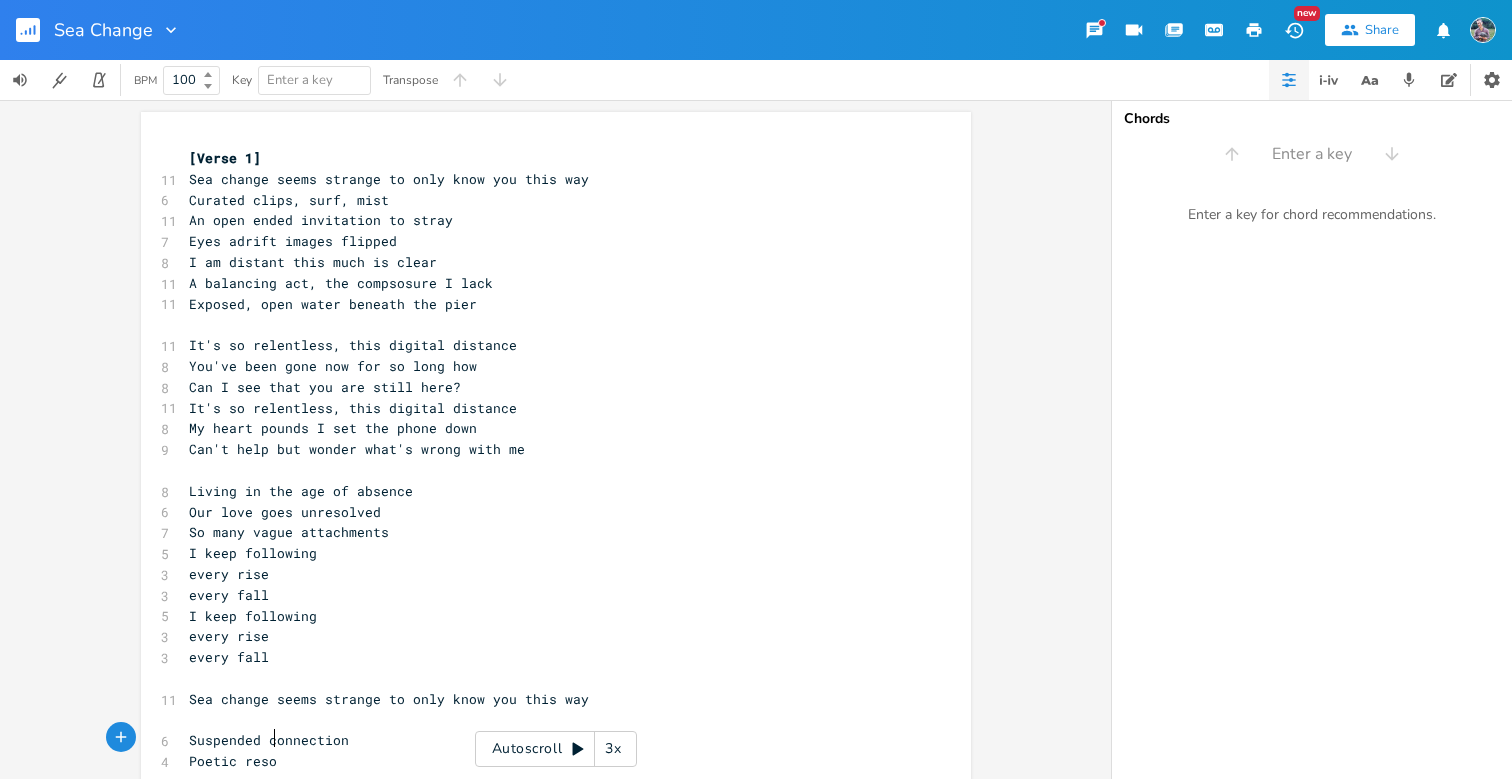 scroll, scrollTop: 0, scrollLeft: 61, axis: horizontal 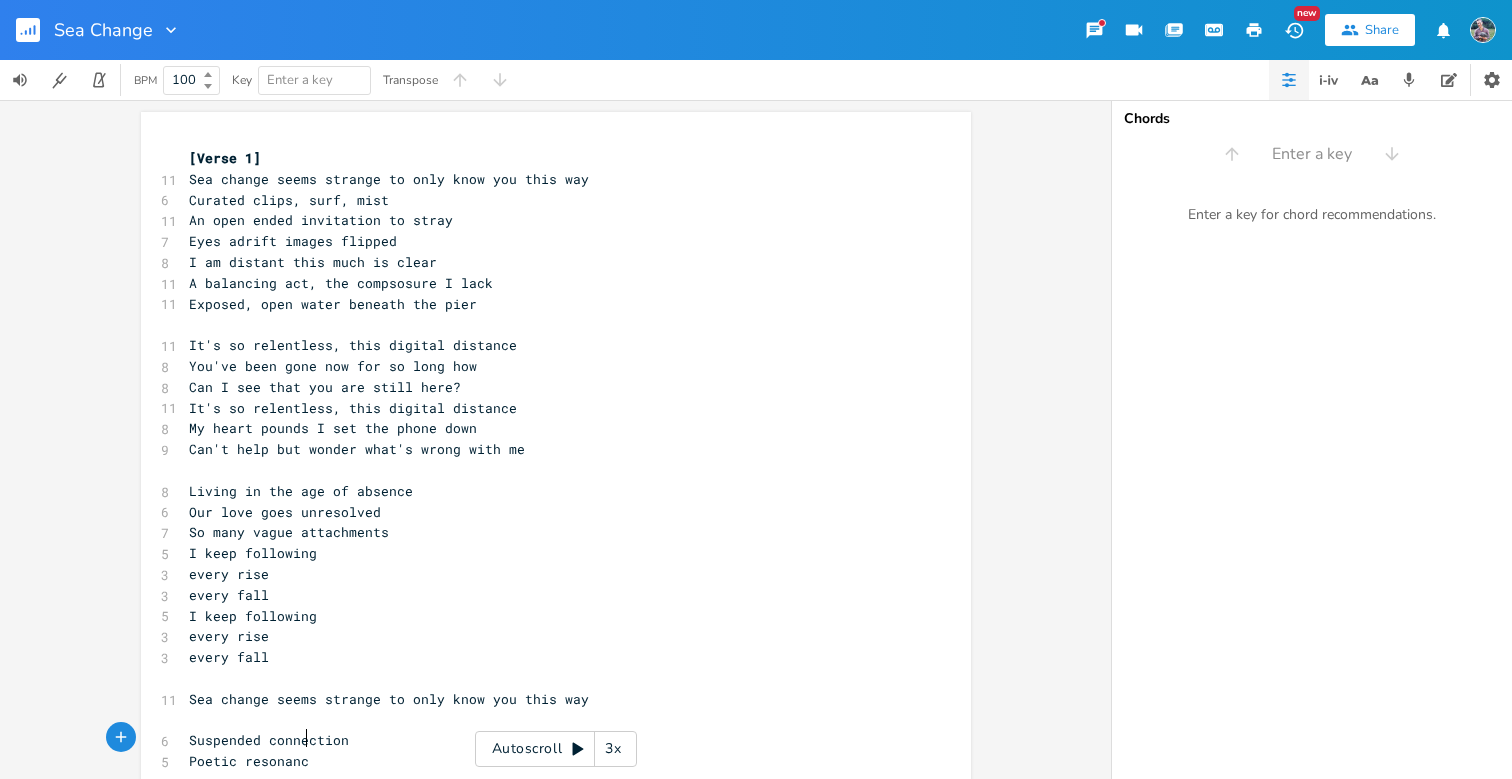 type on "Poetic resonance" 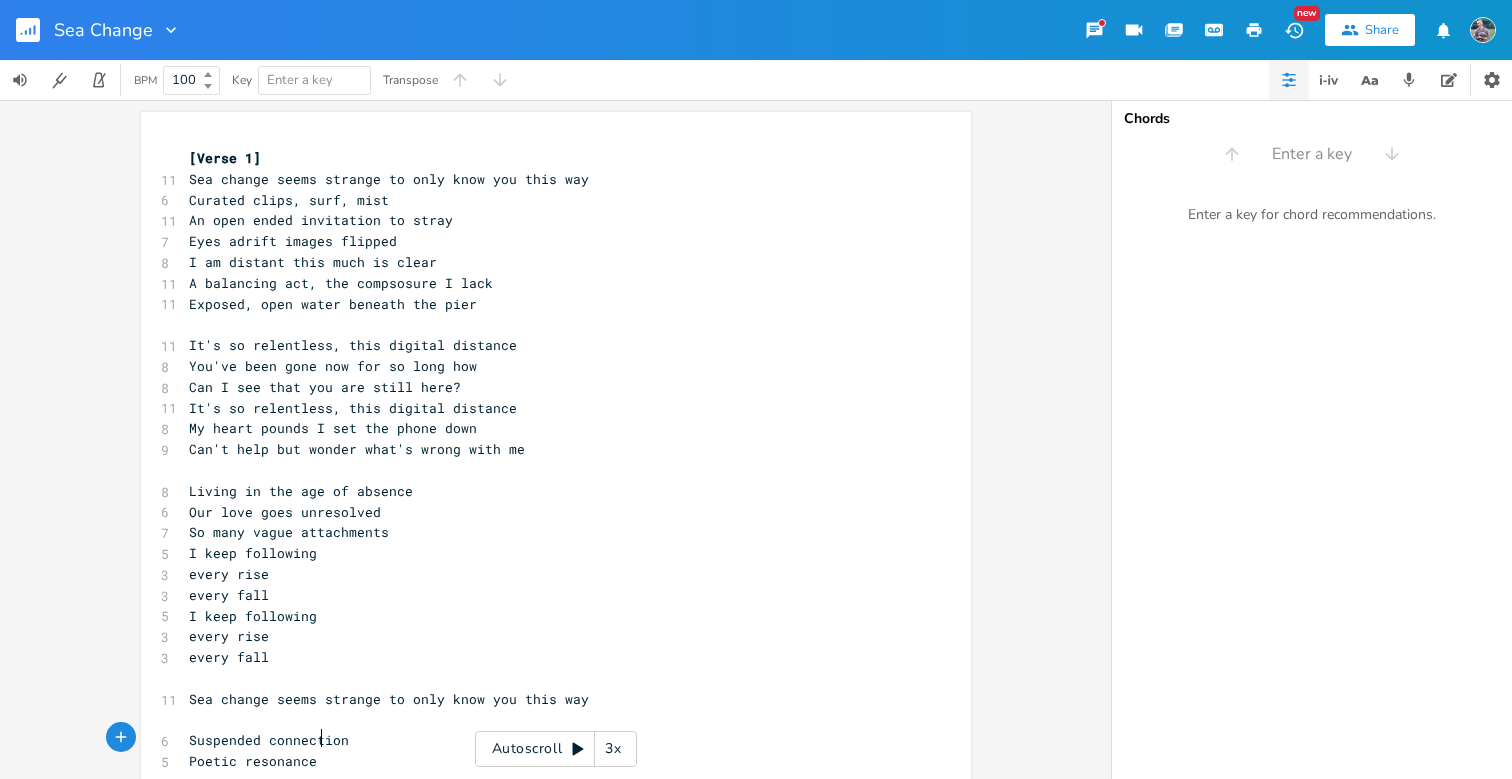 scroll, scrollTop: 0, scrollLeft: 86, axis: horizontal 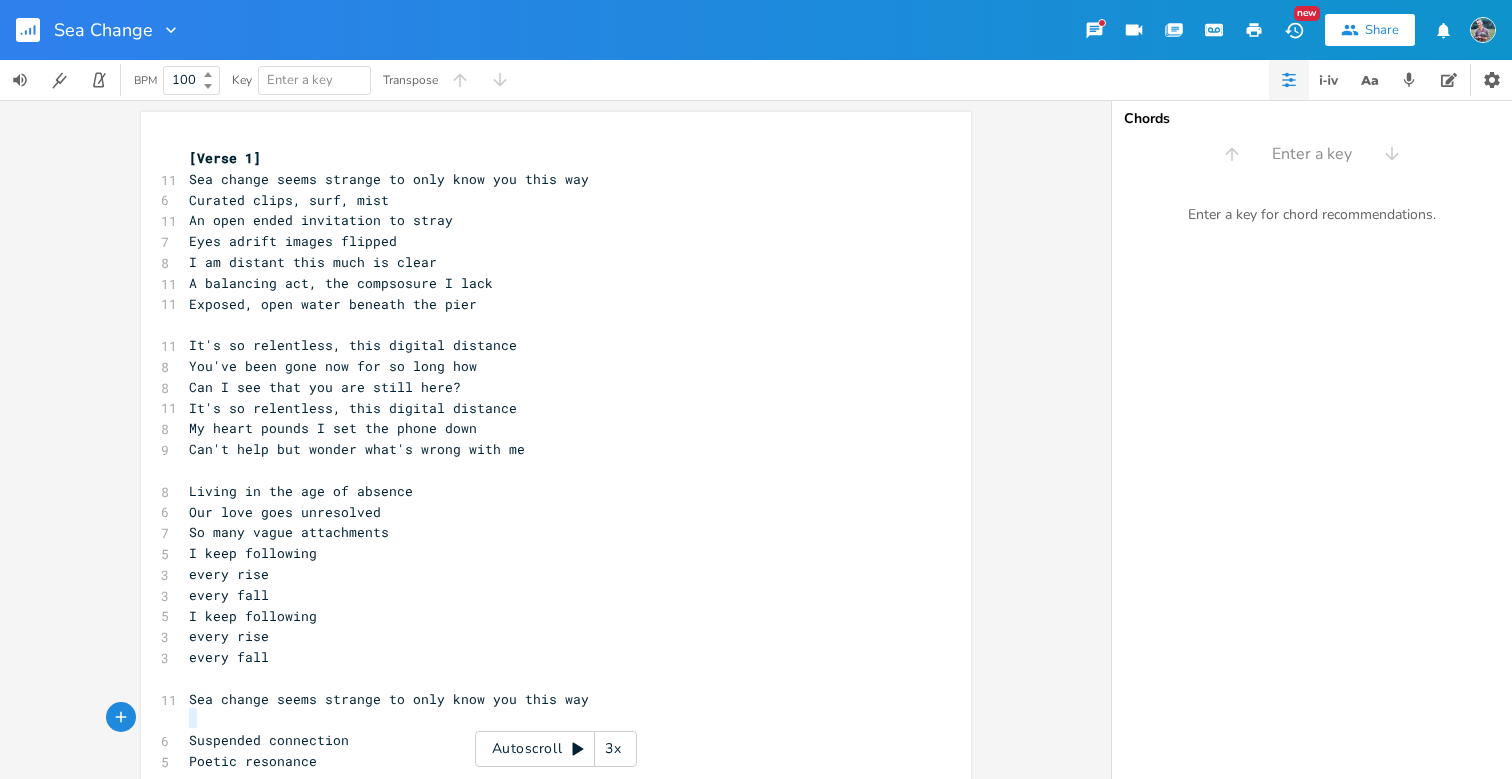 click on "Suspended connection" at bounding box center (546, 740) 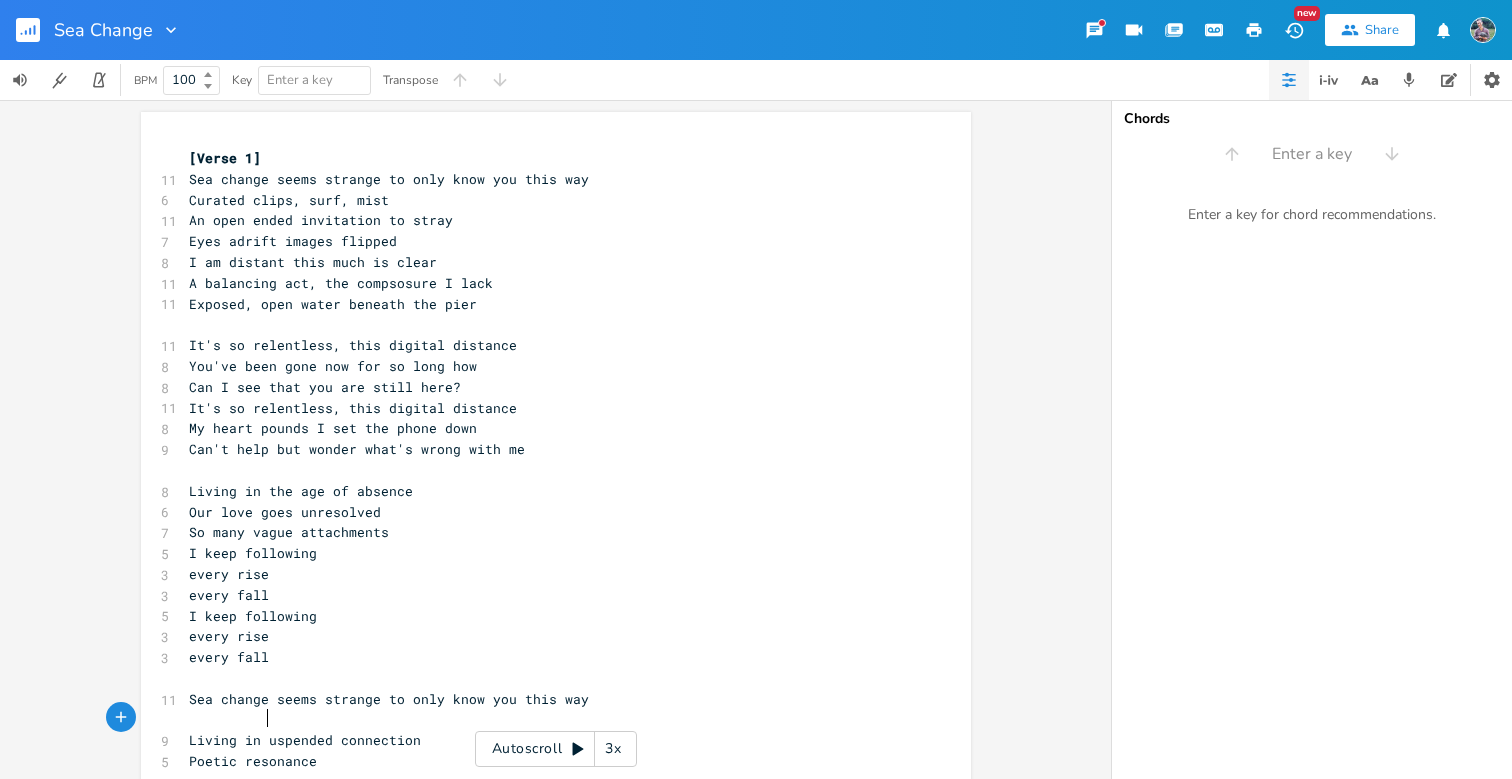 type on "Living in s" 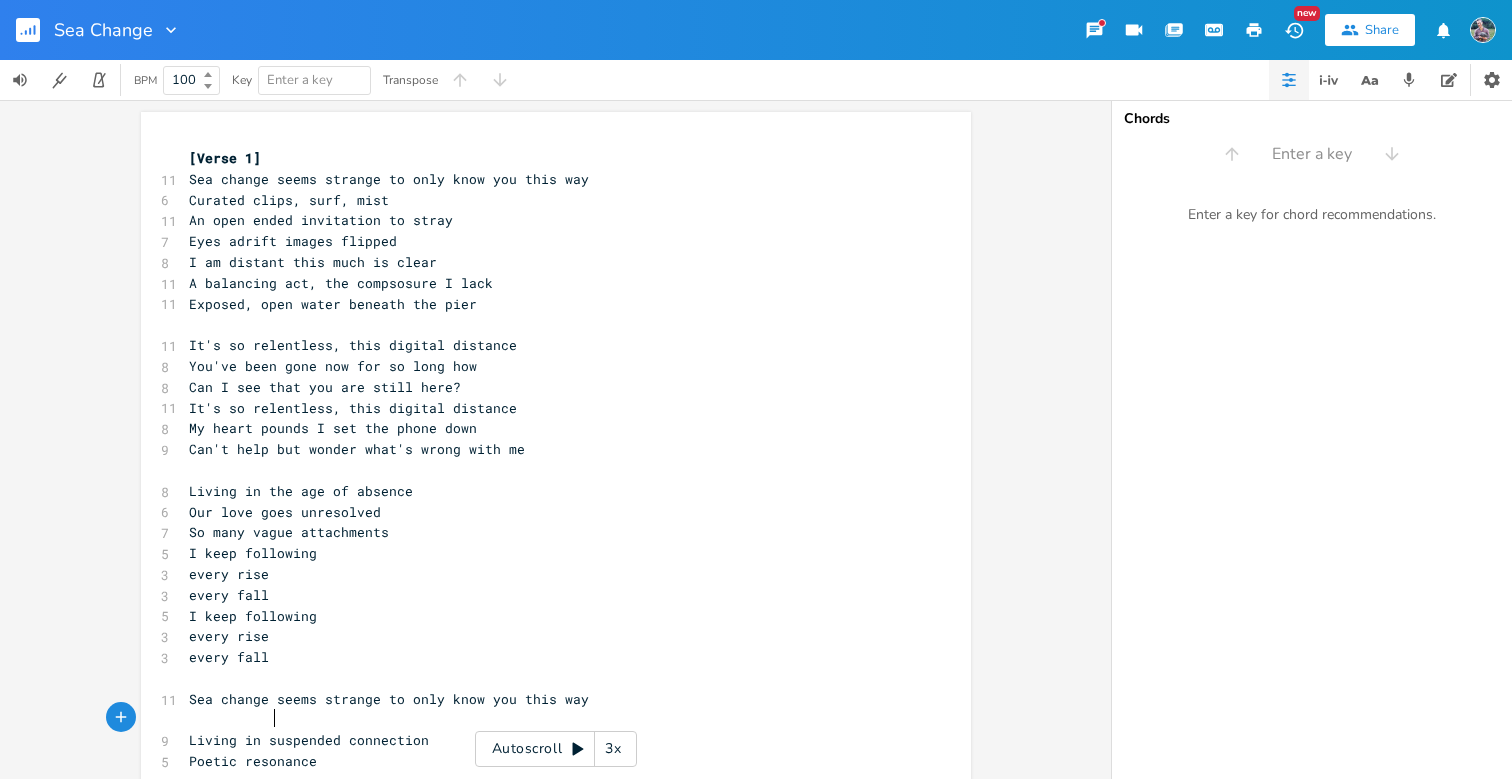 scroll, scrollTop: 0, scrollLeft: 49, axis: horizontal 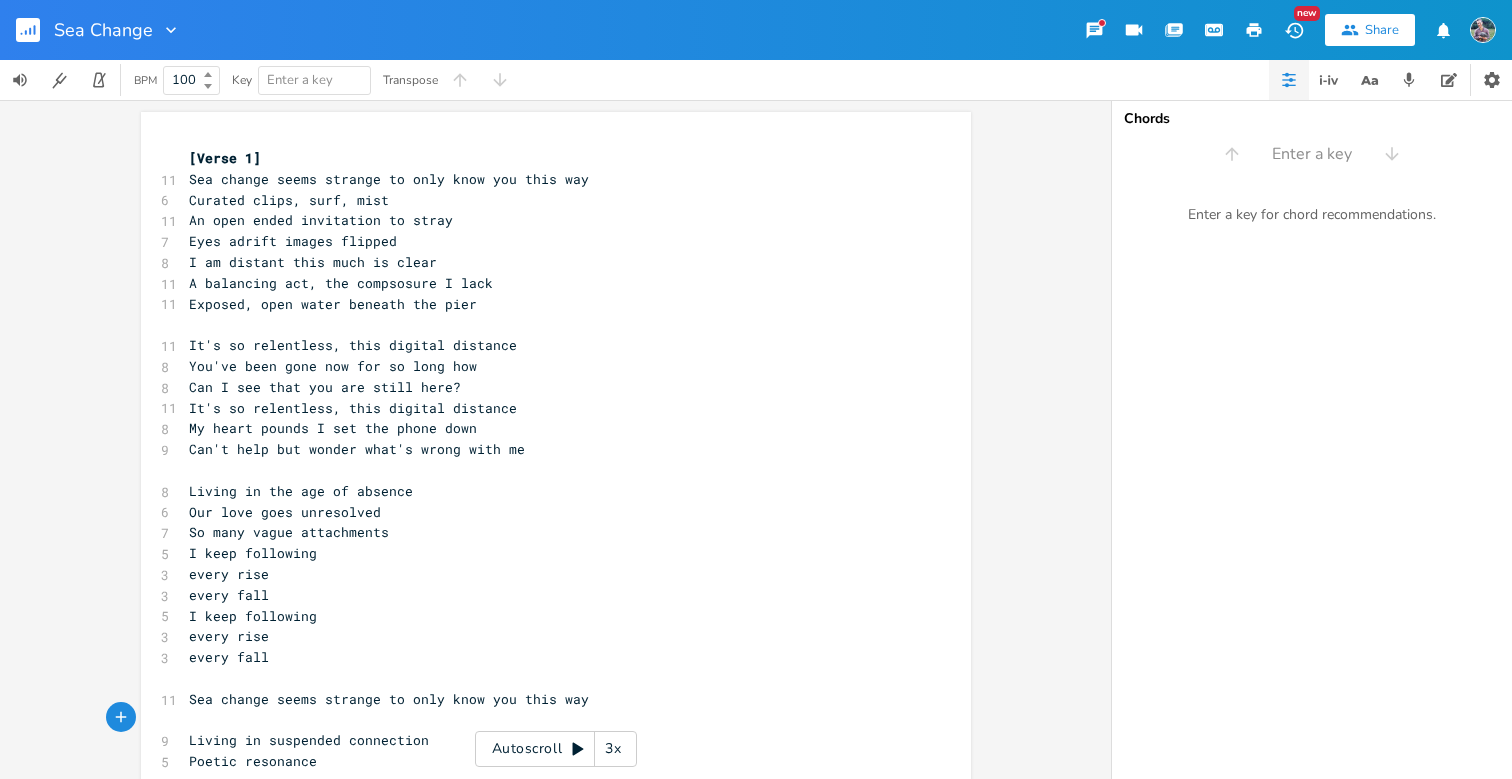 click on "Poetic resonance" at bounding box center (546, 761) 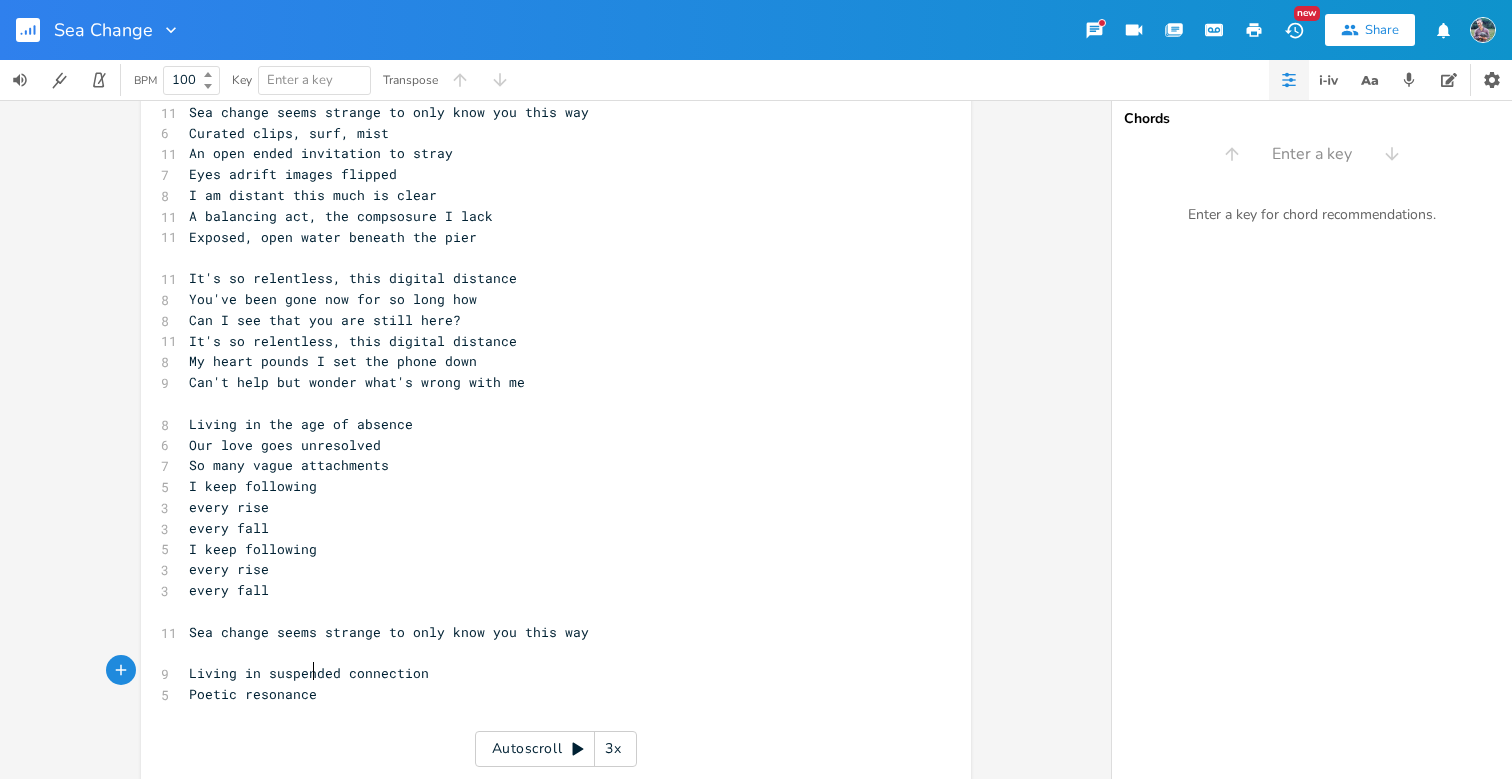 scroll, scrollTop: 69, scrollLeft: 0, axis: vertical 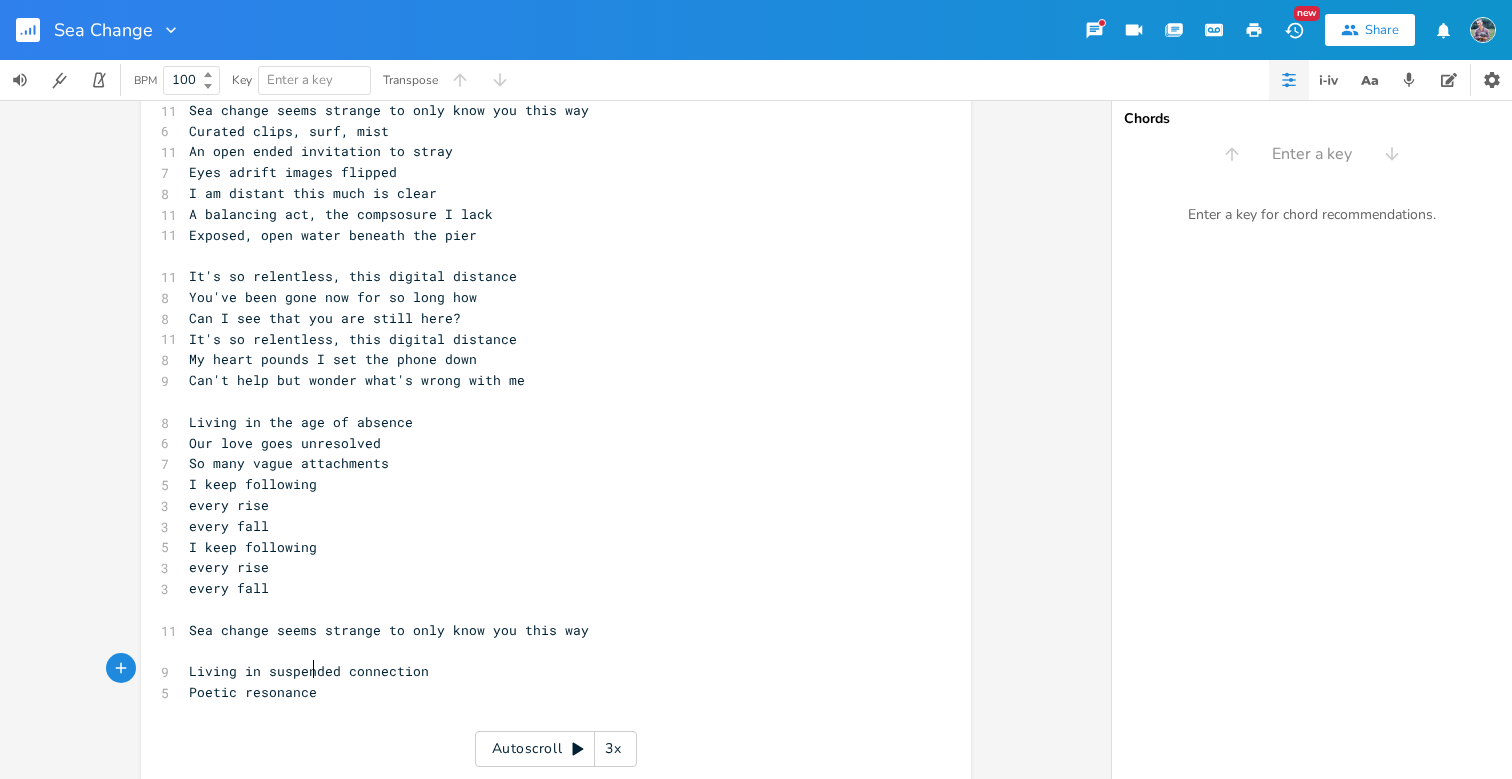 click on "Poetic resonance" at bounding box center (253, 692) 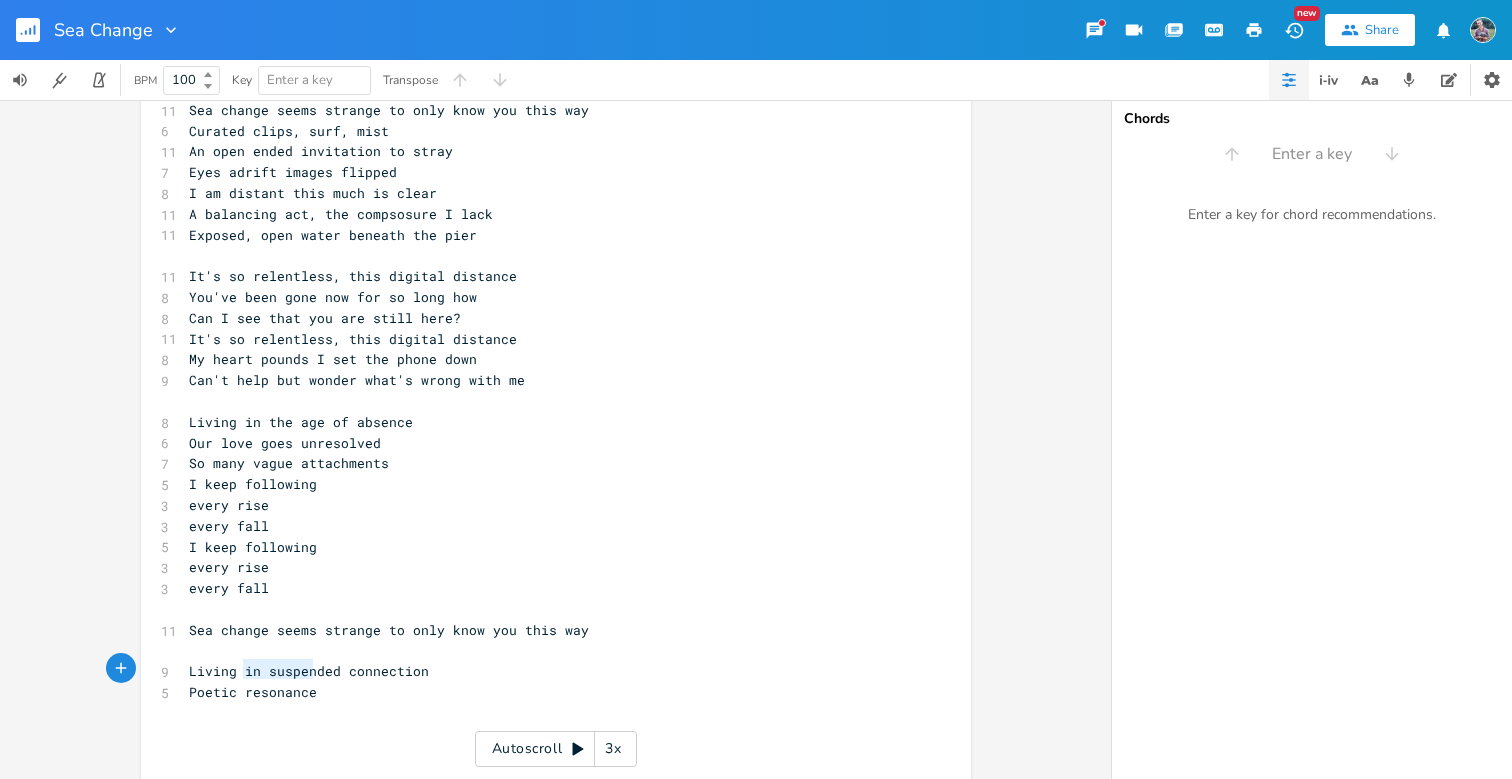 click on "Poetic resonance" at bounding box center (253, 692) 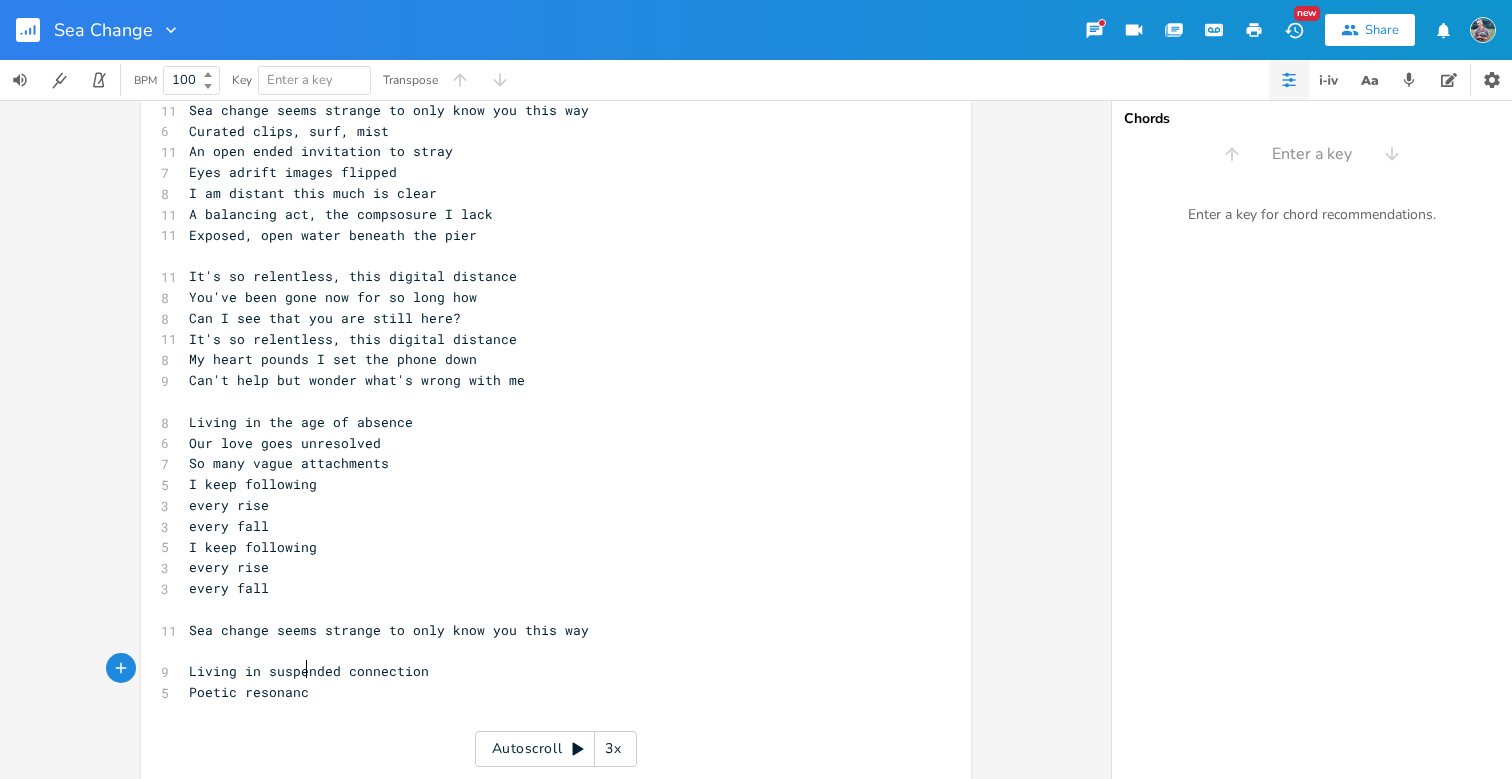 type on "resonance" 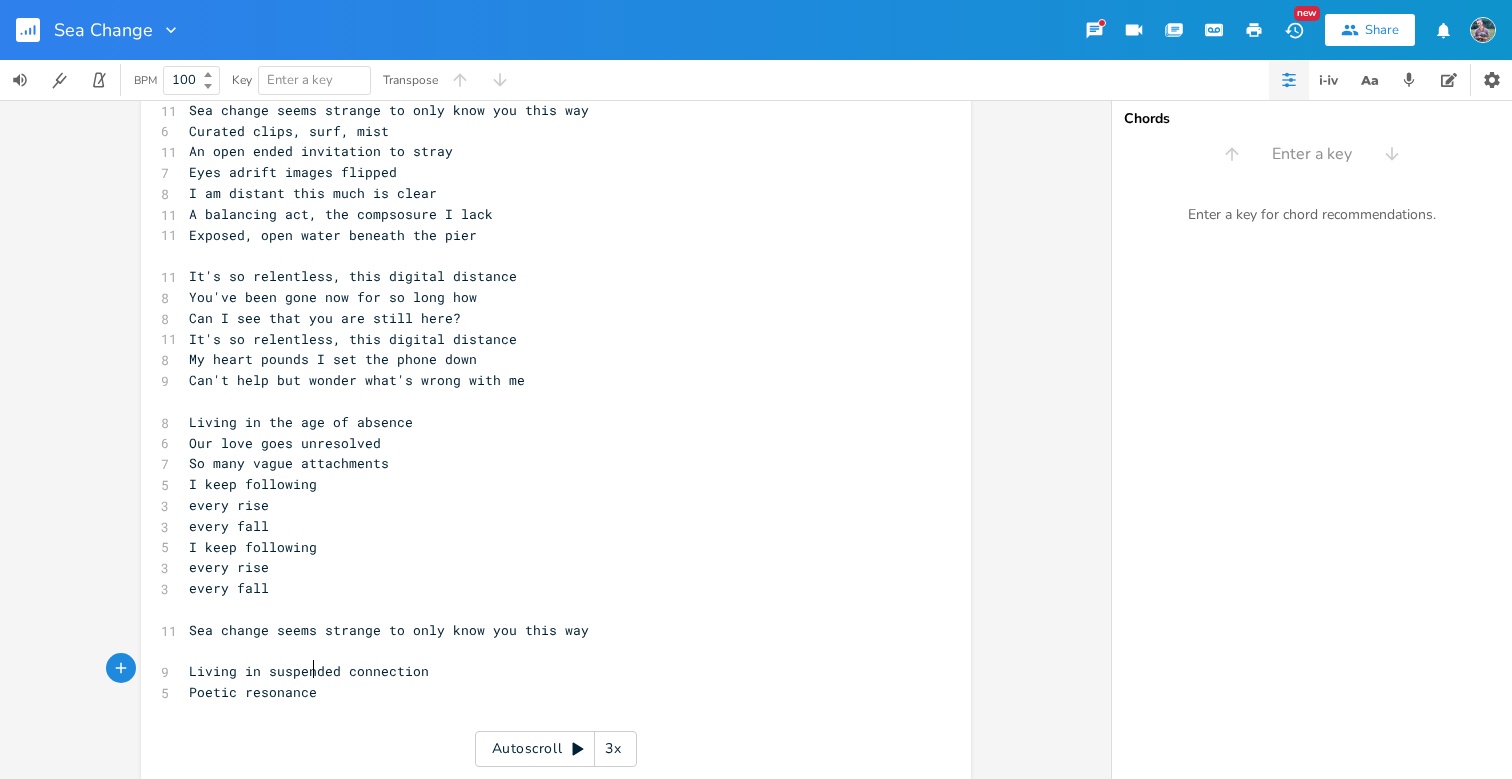 scroll, scrollTop: 0, scrollLeft: 51, axis: horizontal 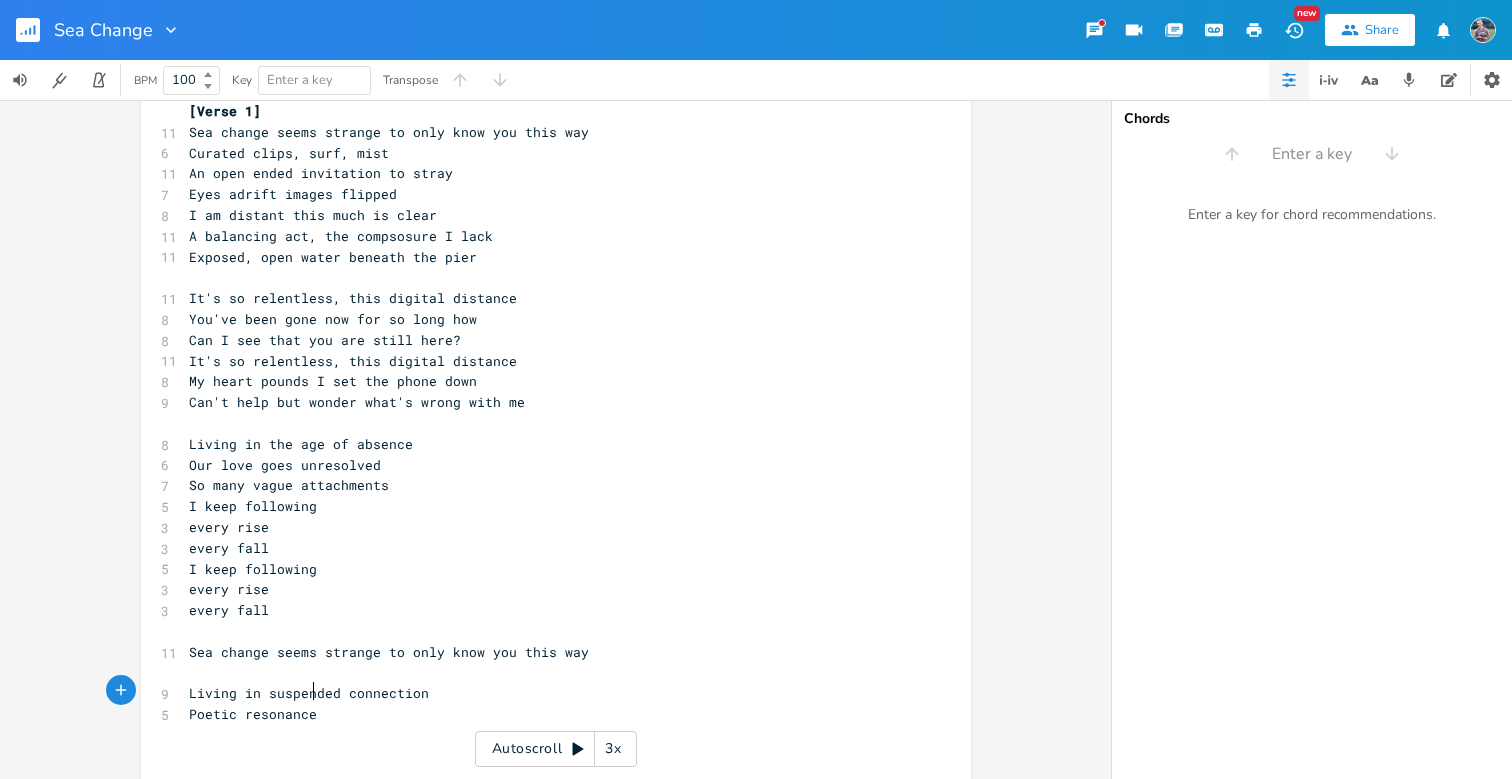 click on "Sea Change New Share" at bounding box center (756, 30) 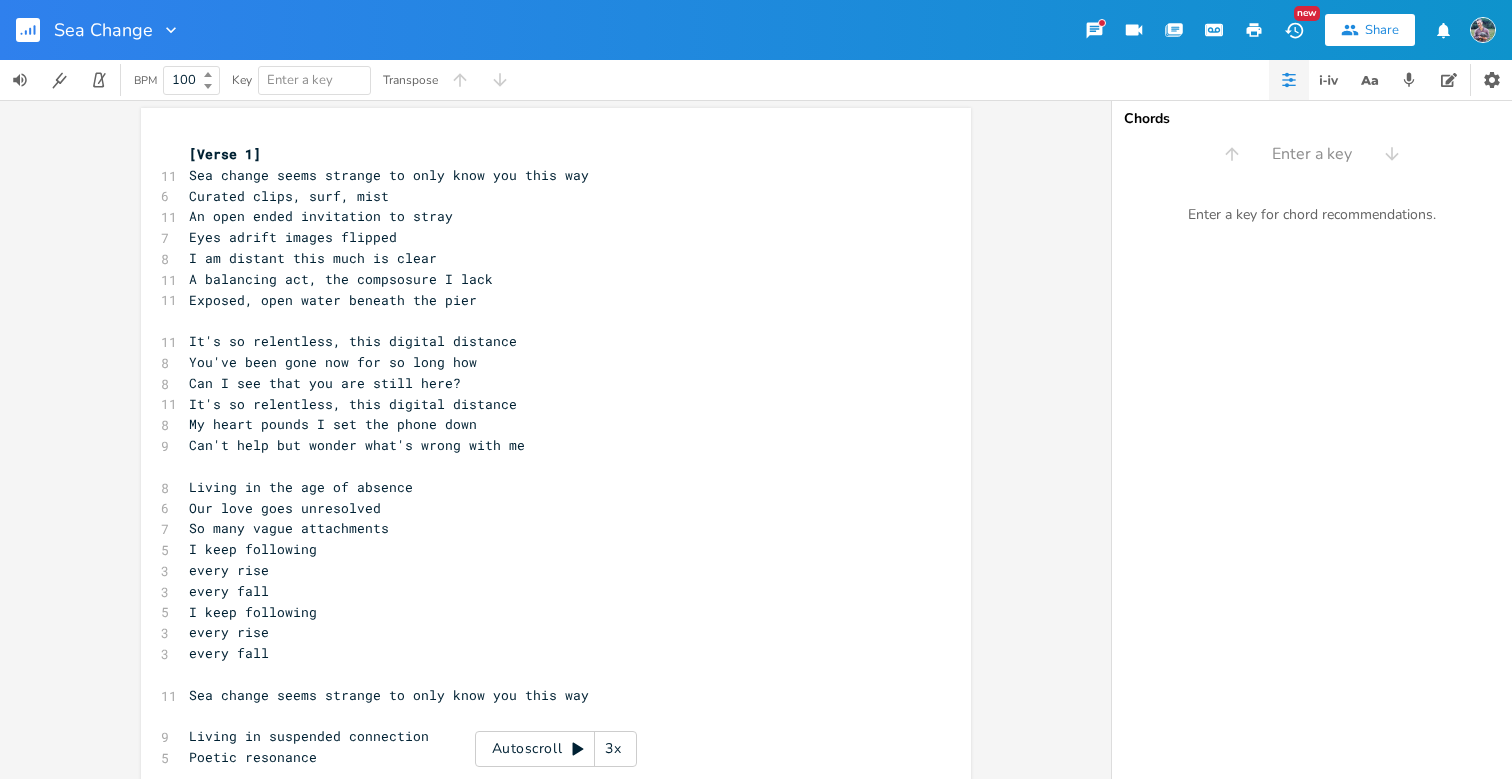 scroll, scrollTop: 5, scrollLeft: 0, axis: vertical 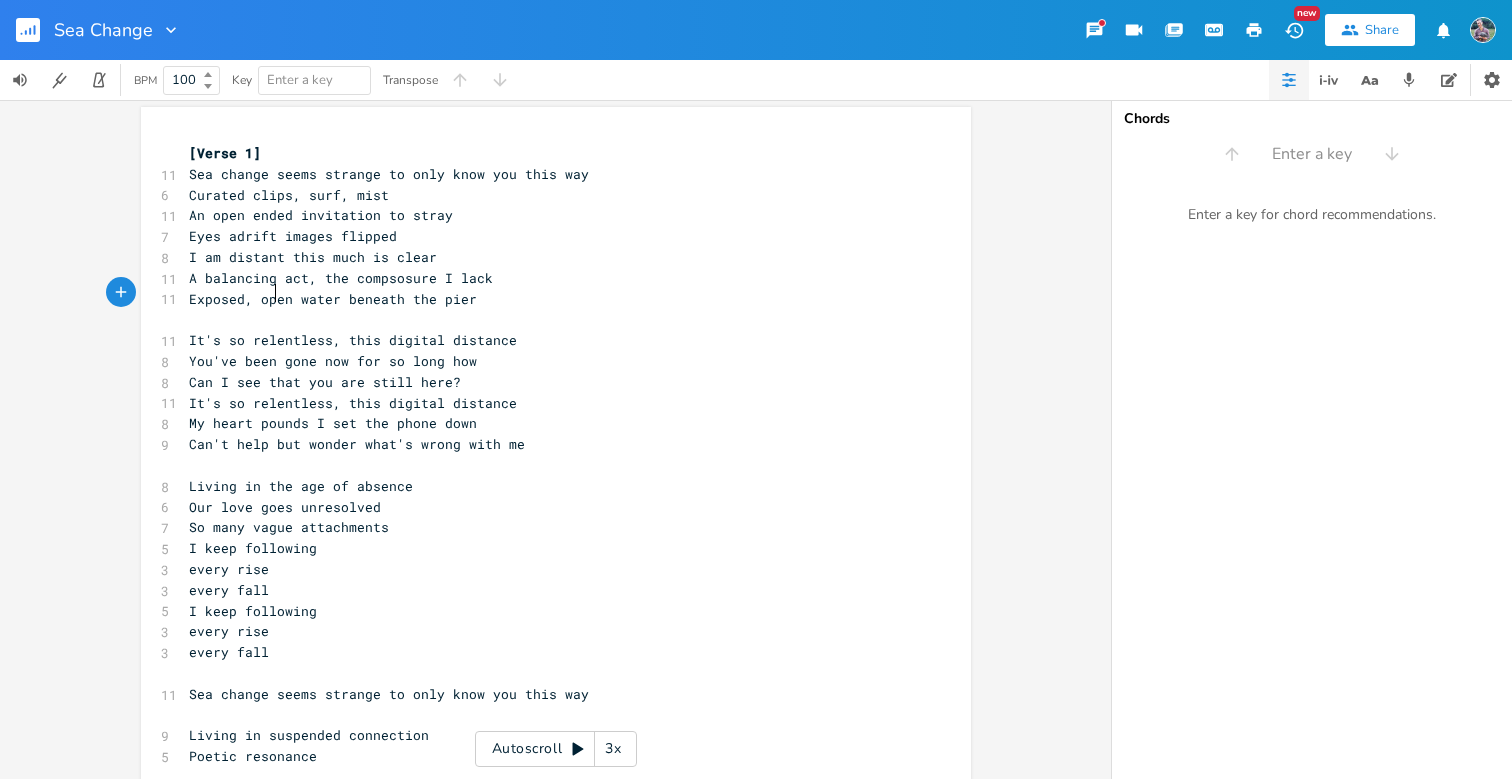 click on "Exposed, open water beneath the pier" at bounding box center (333, 299) 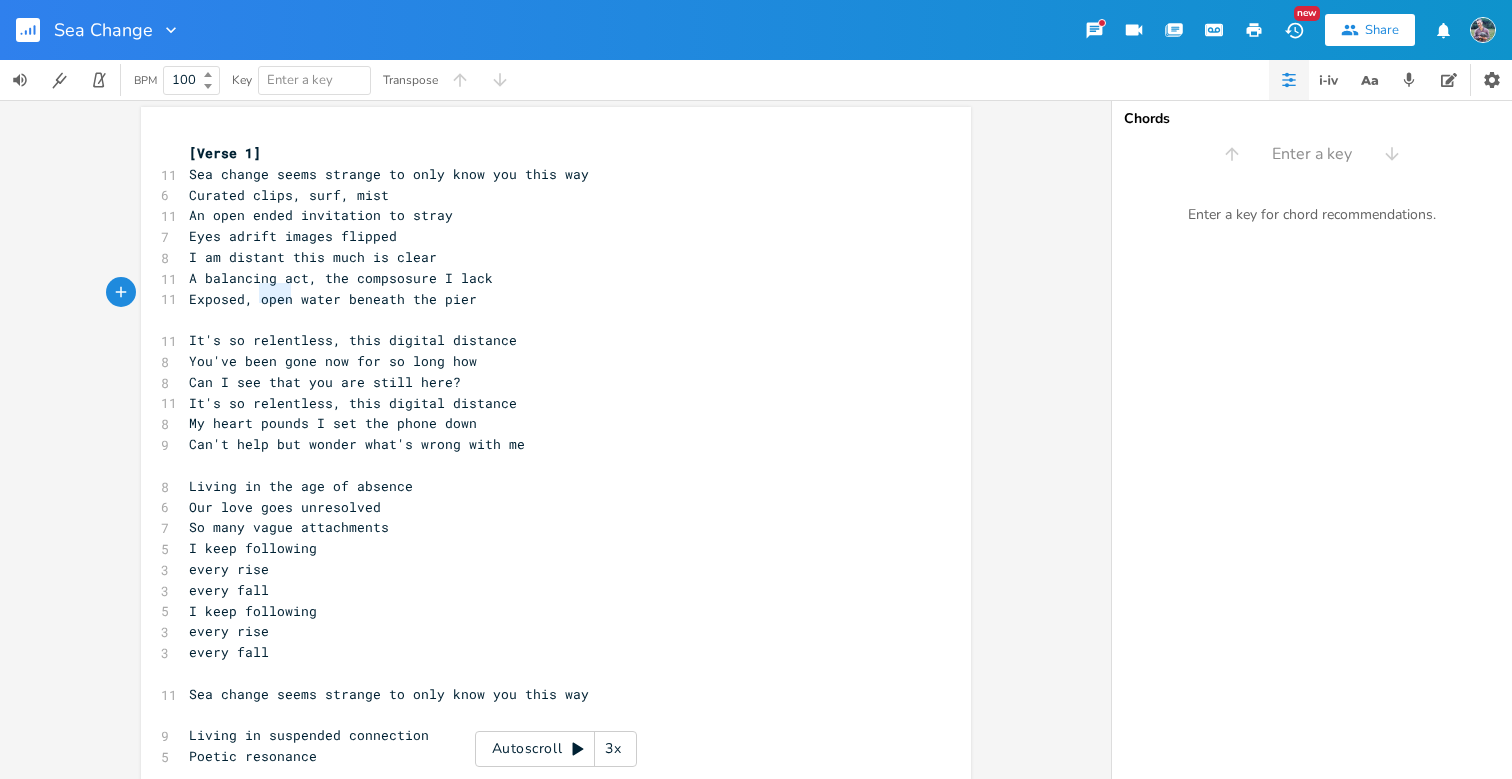 click on "Exposed, open water beneath the pier" at bounding box center [333, 299] 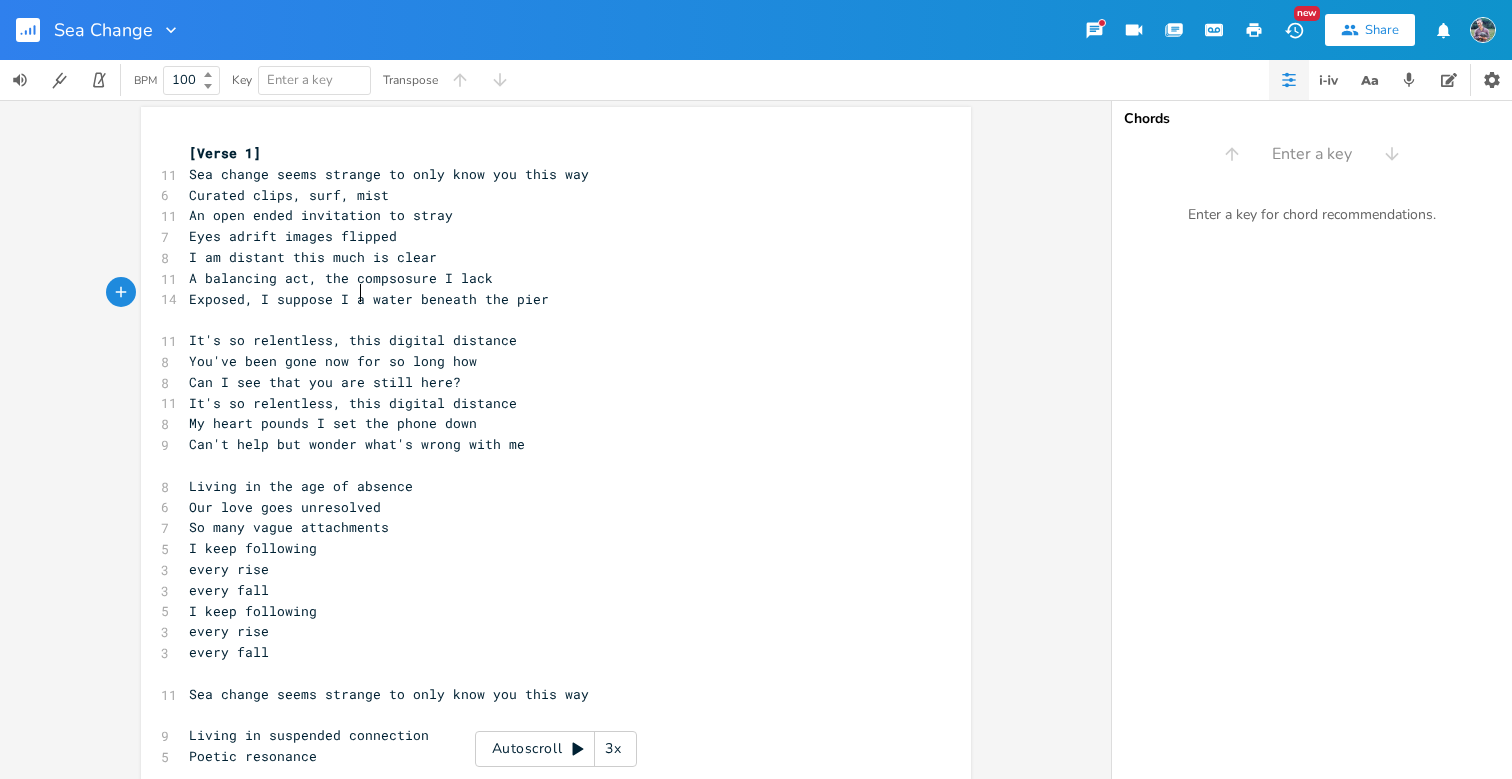 type on "I suppose I am" 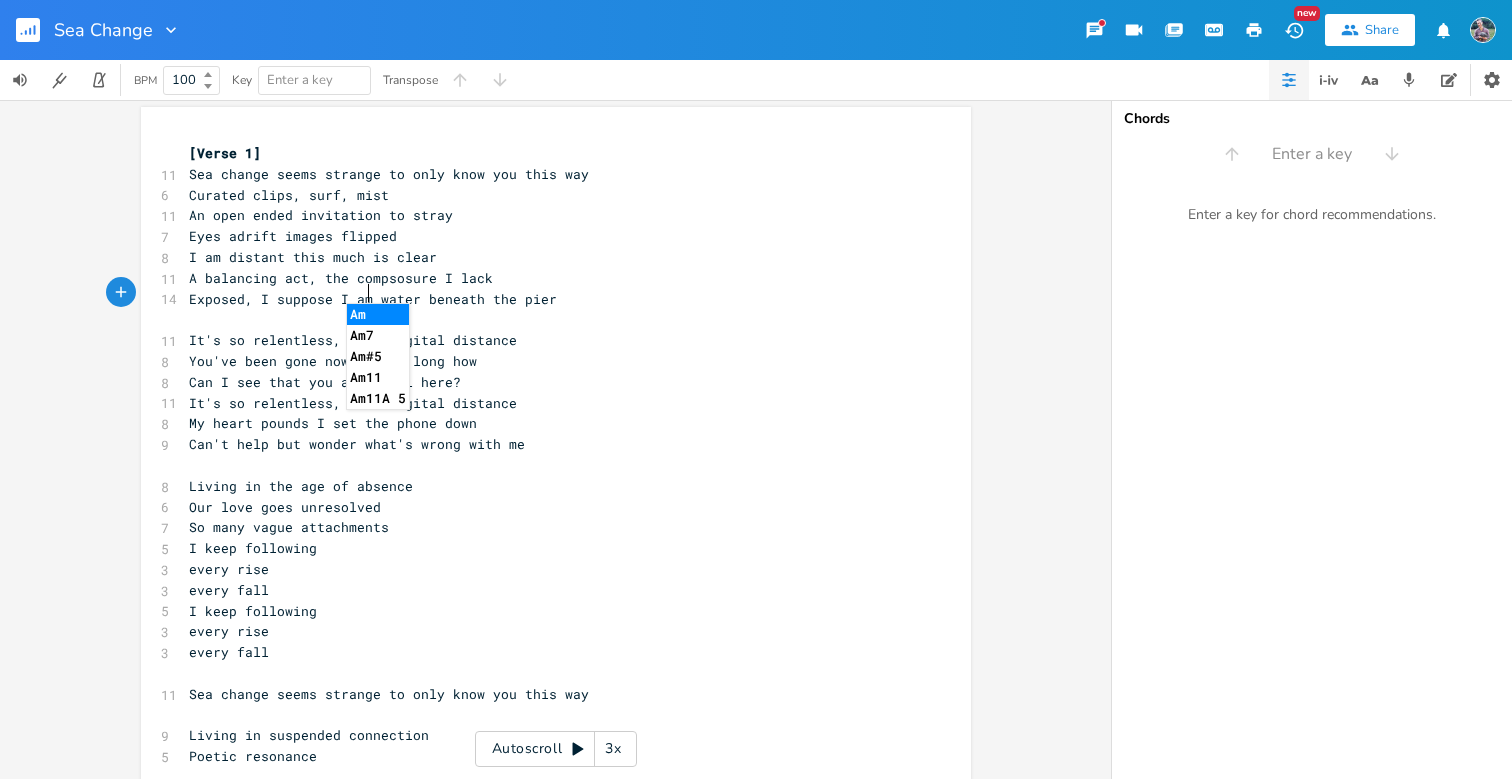 click on "​" at bounding box center [546, 319] 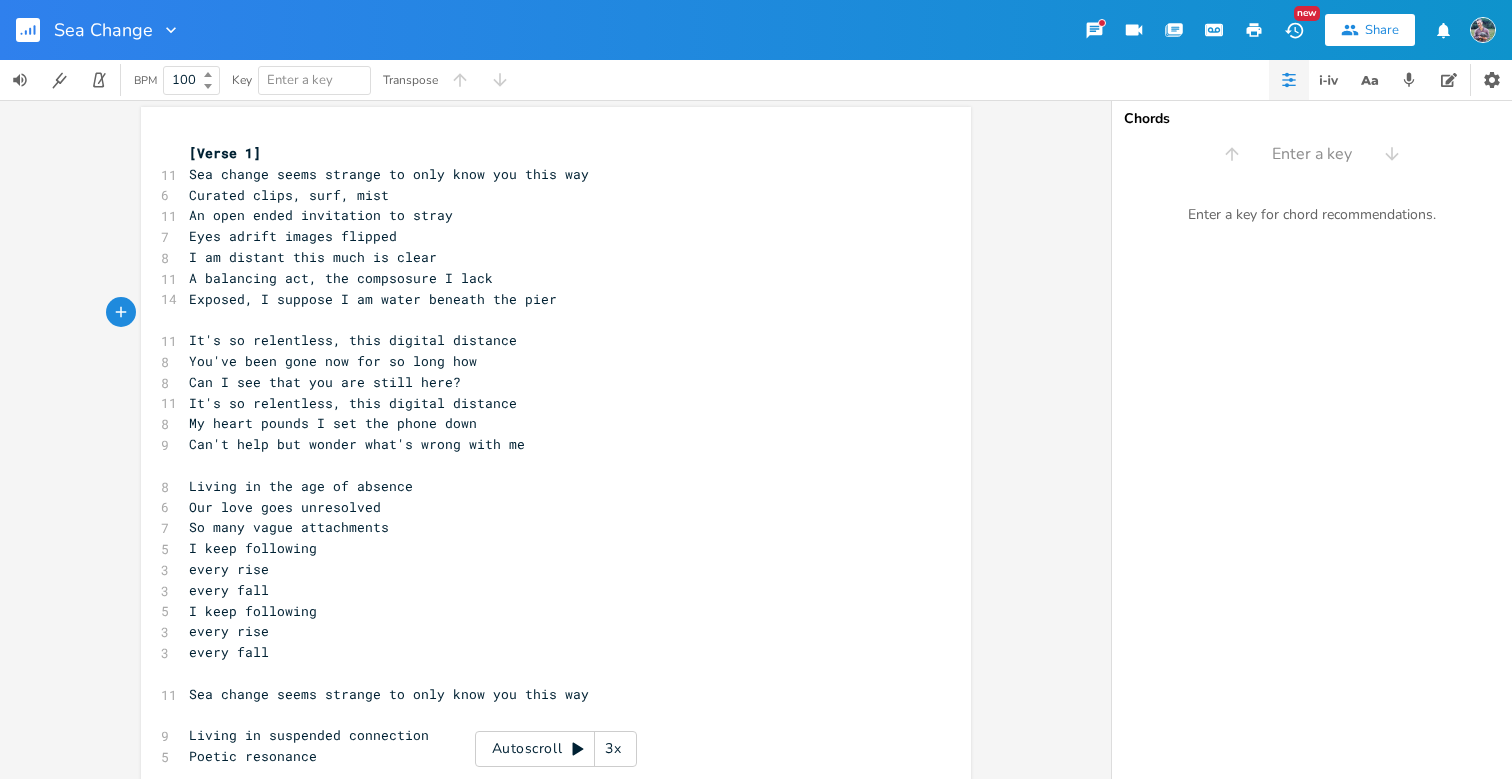 click on "​" at bounding box center [546, 319] 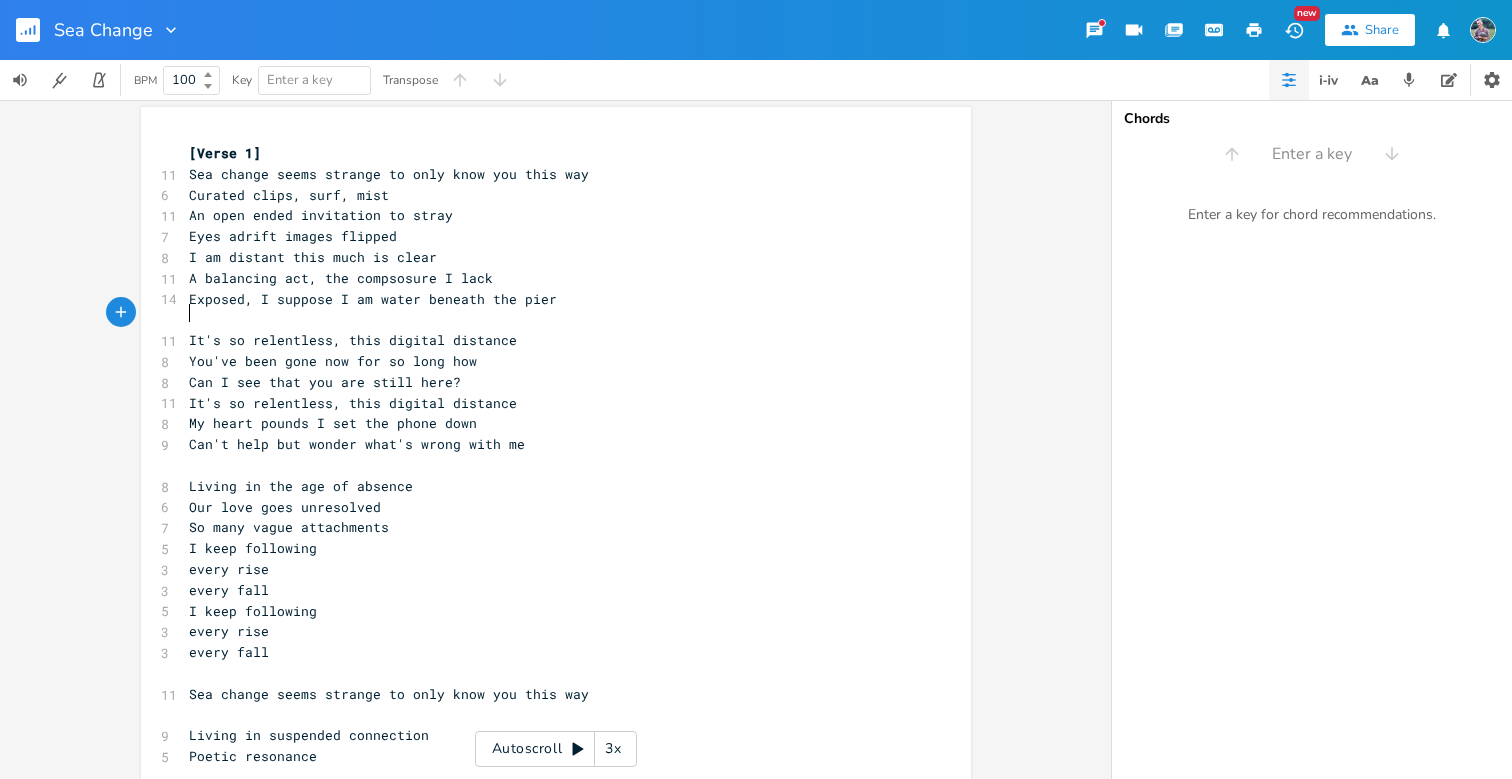 click on "Exposed, I suppose I am water beneath the pier" at bounding box center (546, 299) 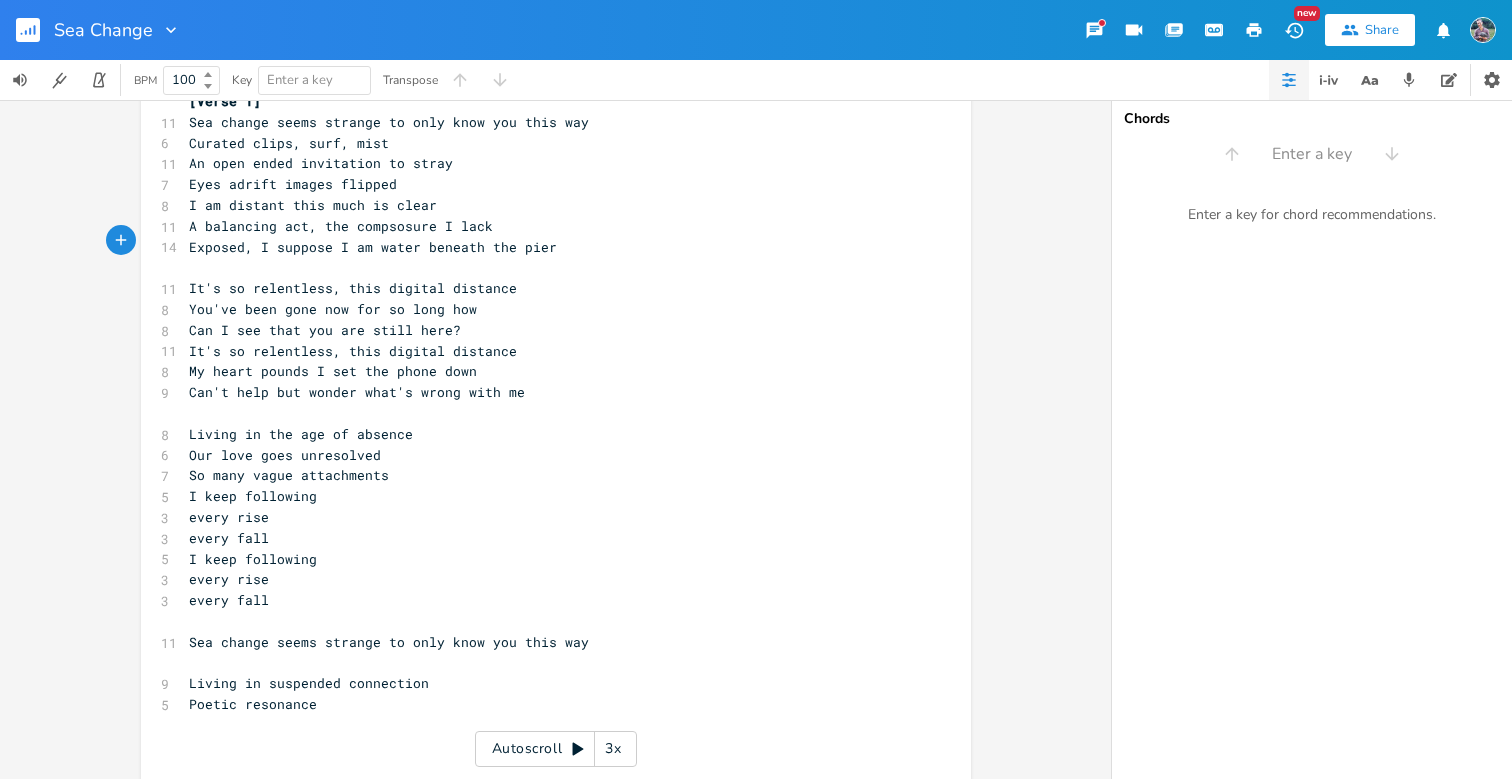 scroll, scrollTop: 60, scrollLeft: 0, axis: vertical 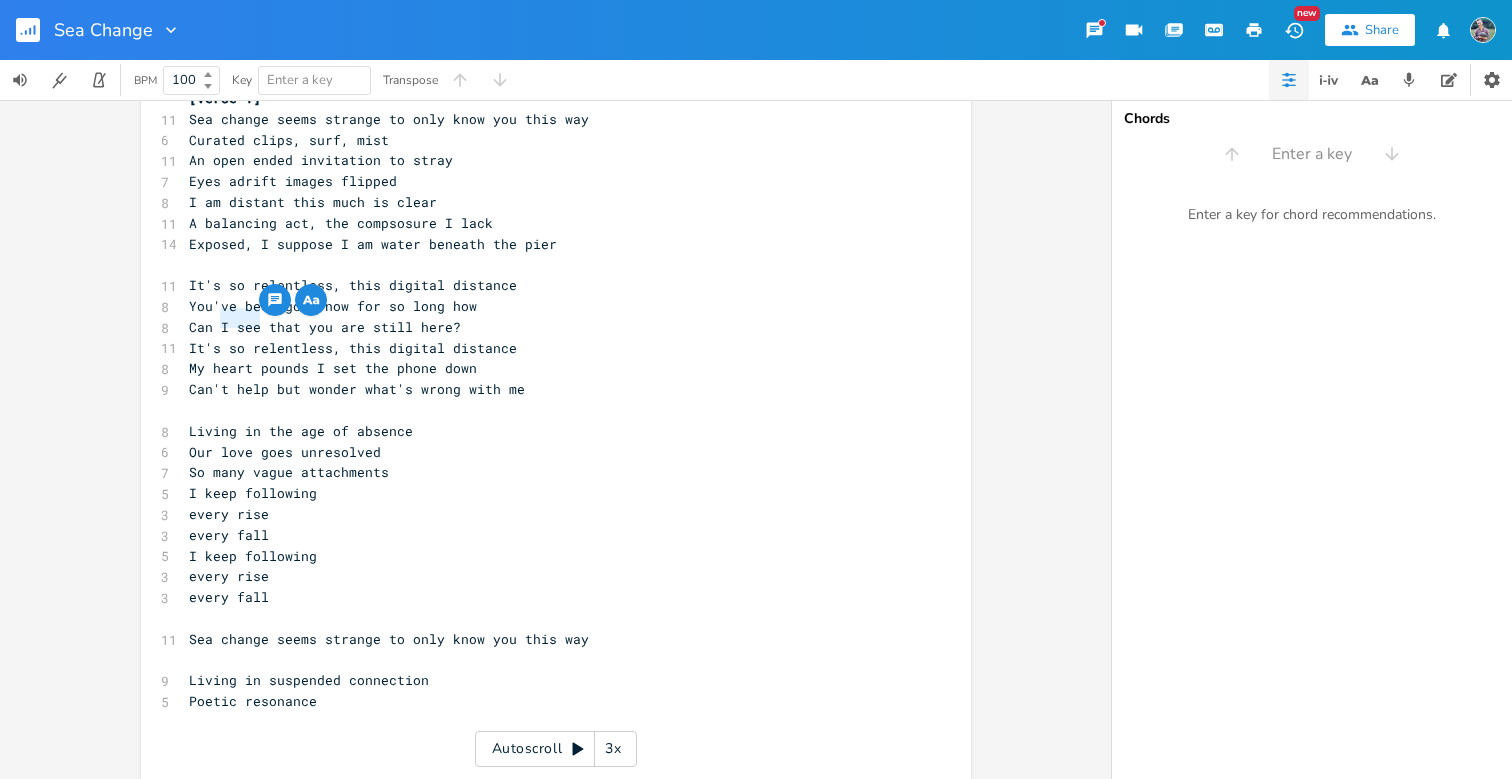 drag, startPoint x: 215, startPoint y: 316, endPoint x: 251, endPoint y: 317, distance: 36.013885 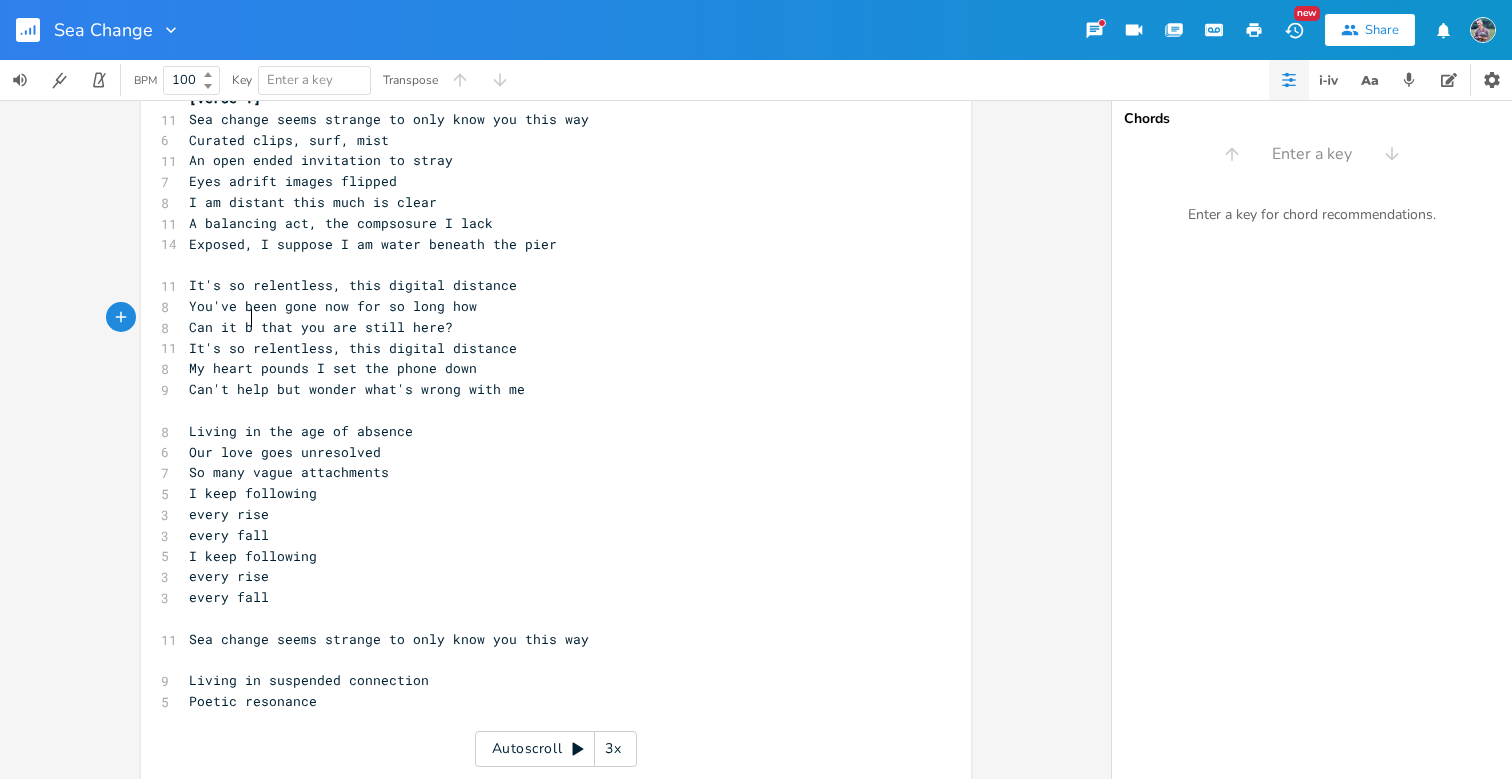 type on "it be" 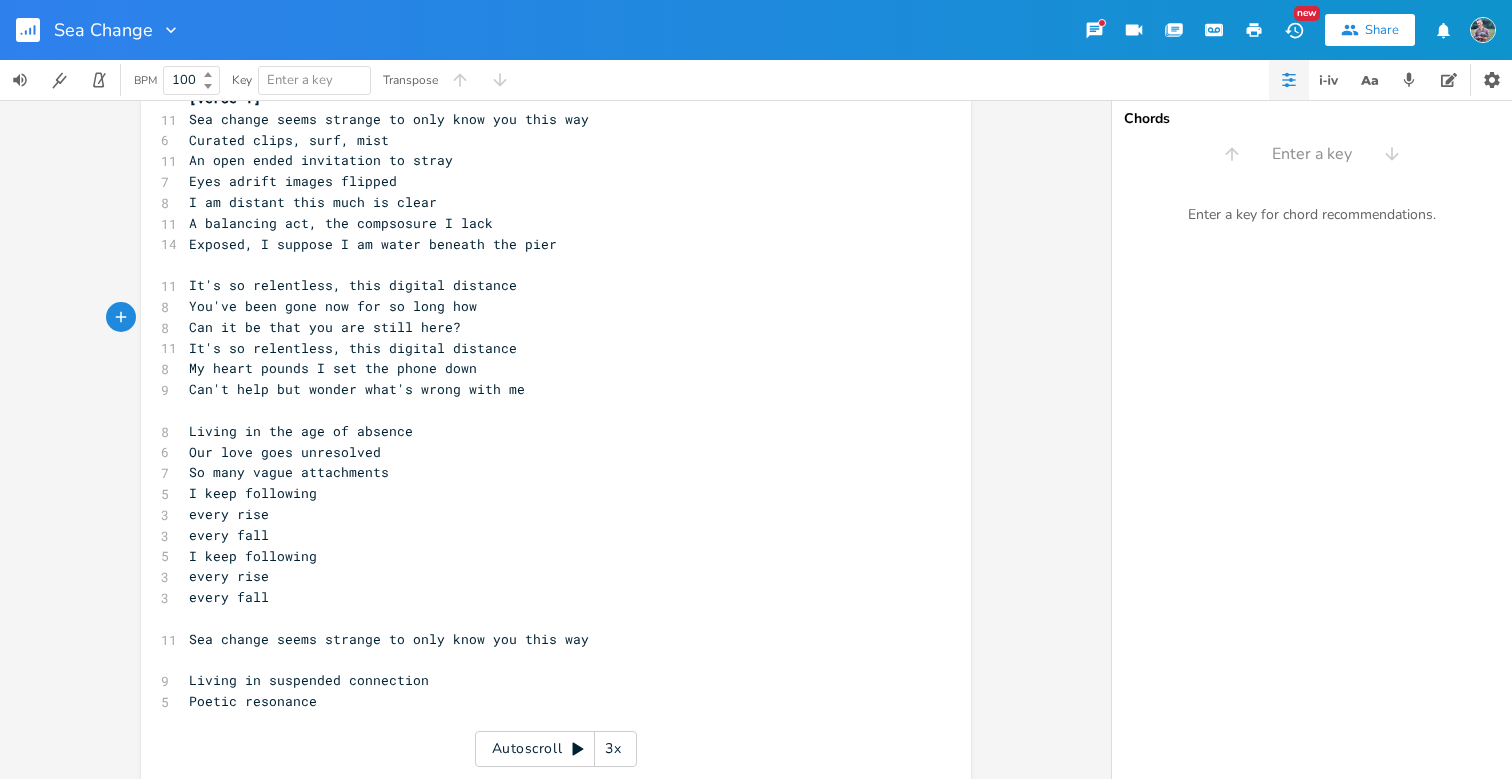 click on "Living in the age of absence" at bounding box center (546, 431) 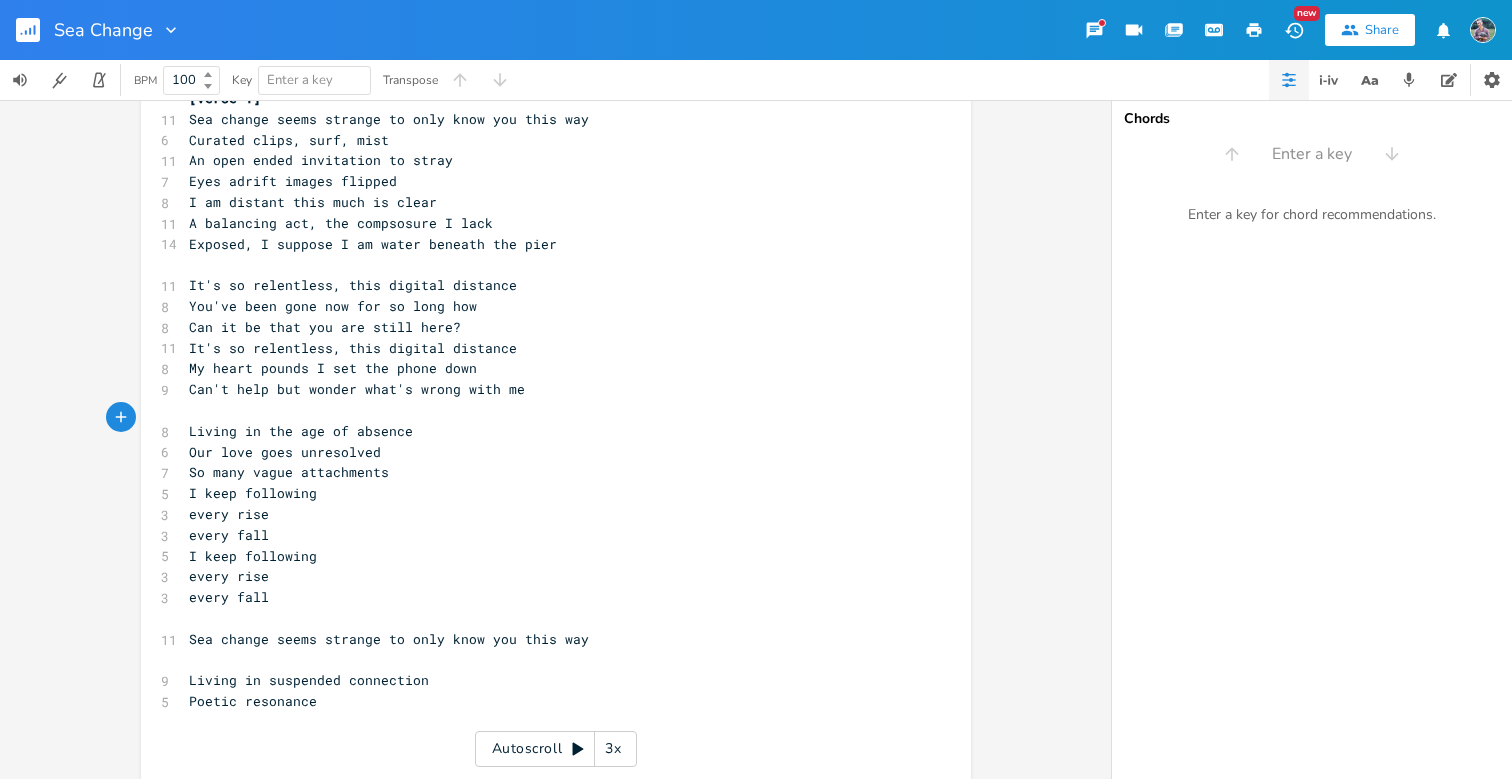 click on "My heart pounds I set the phone down" at bounding box center (333, 368) 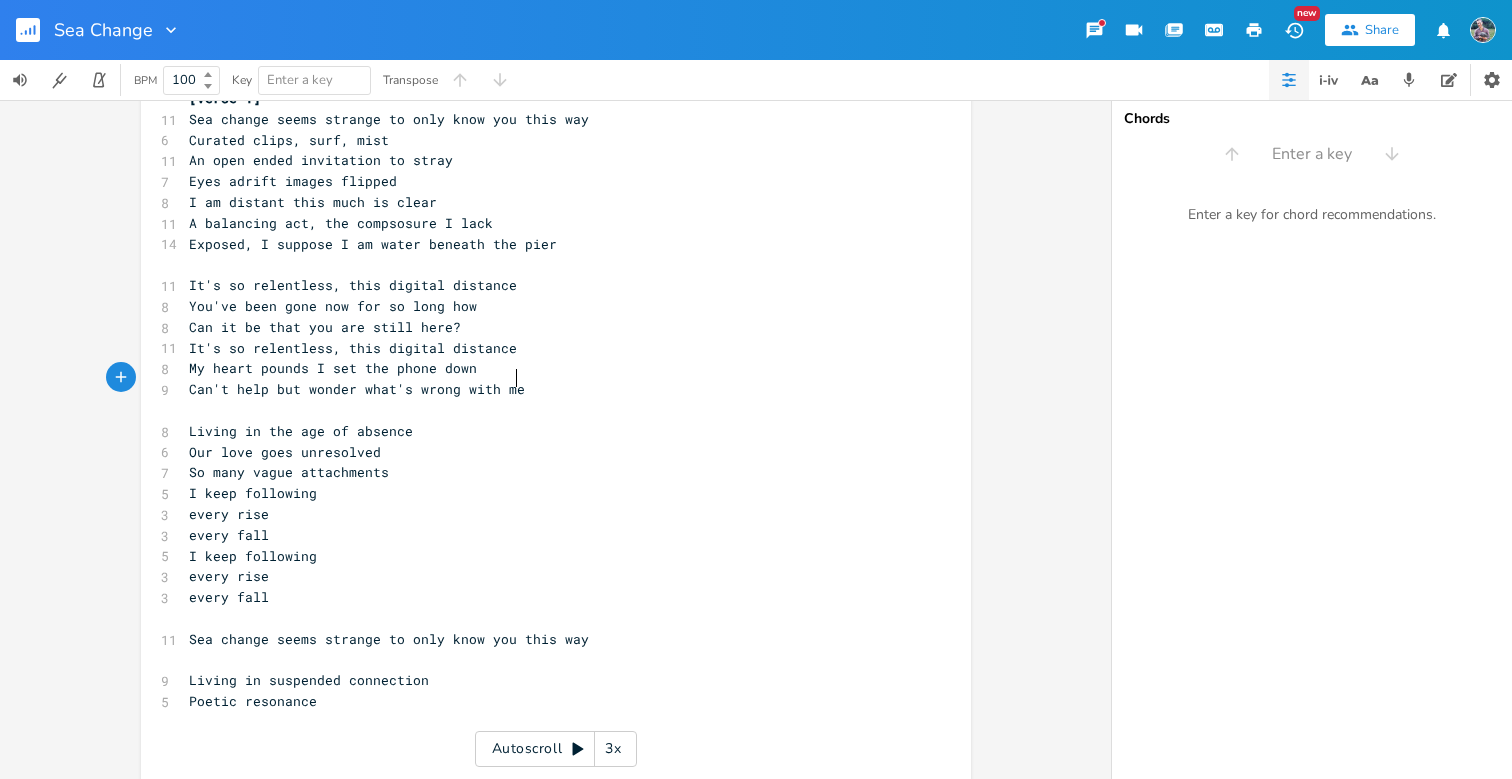 click on "Can't help but wonder what's wrong with me" at bounding box center [546, 389] 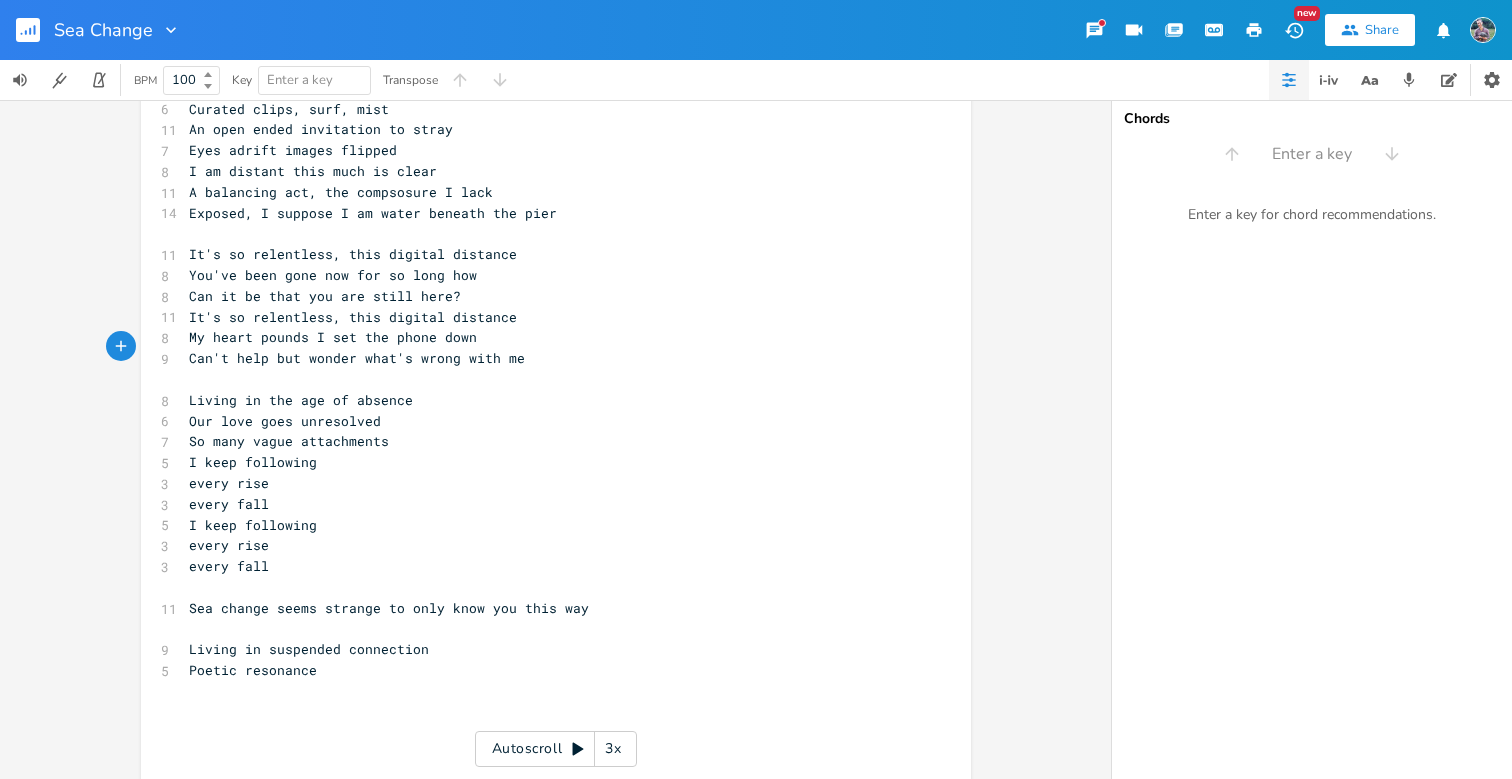 scroll, scrollTop: 92, scrollLeft: 0, axis: vertical 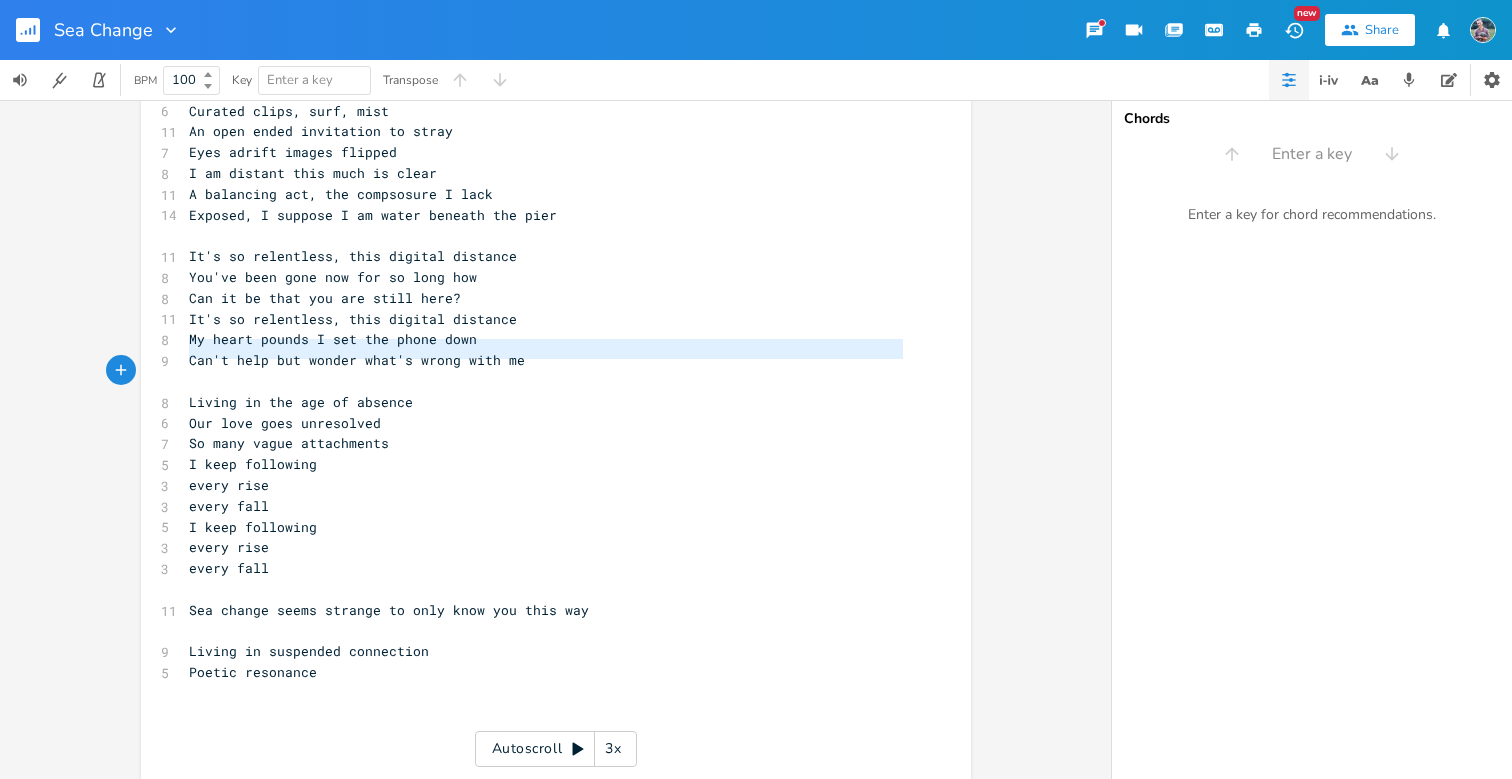 type on "Can't help but wonder what's wrong with me" 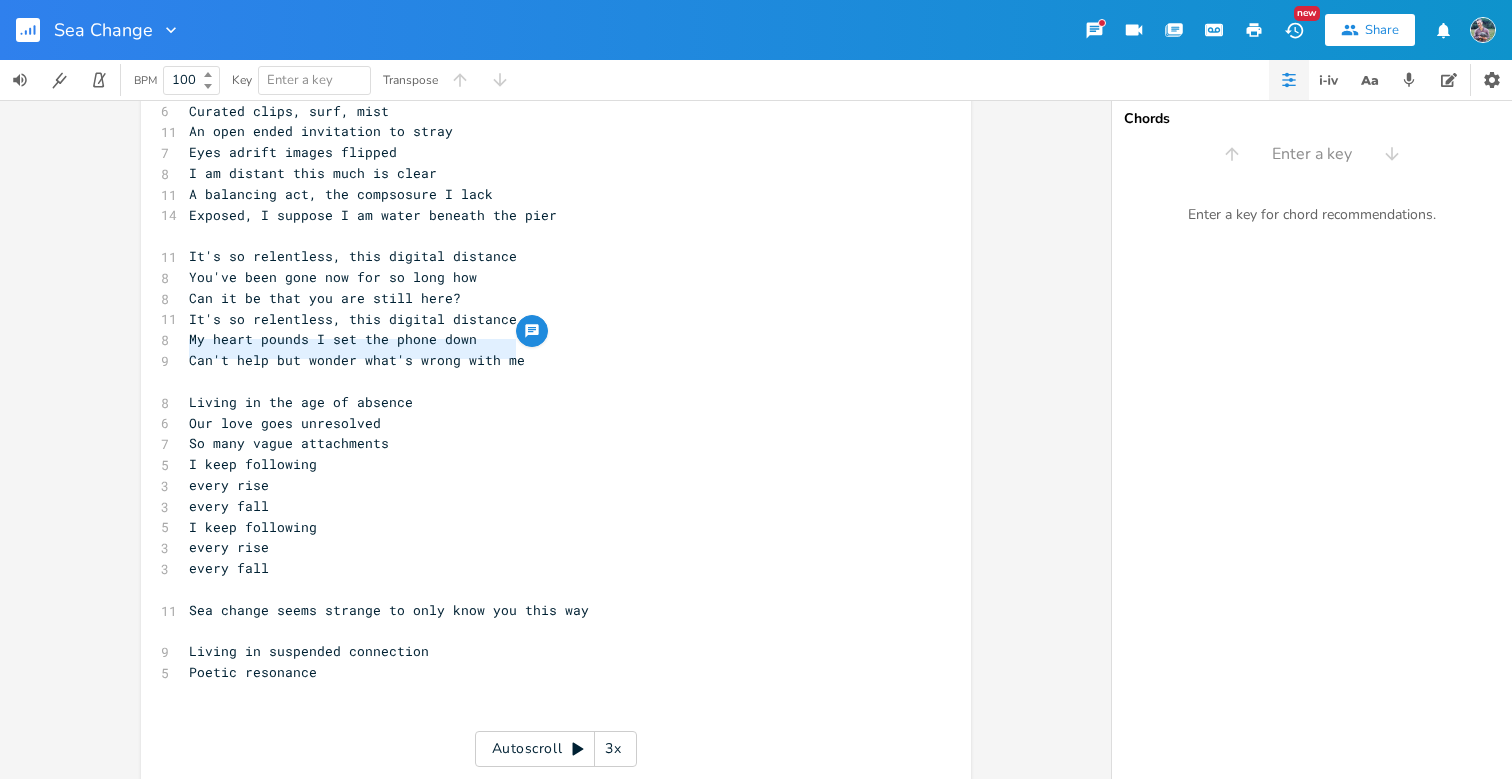 drag, startPoint x: 181, startPoint y: 348, endPoint x: 504, endPoint y: 346, distance: 323.0062 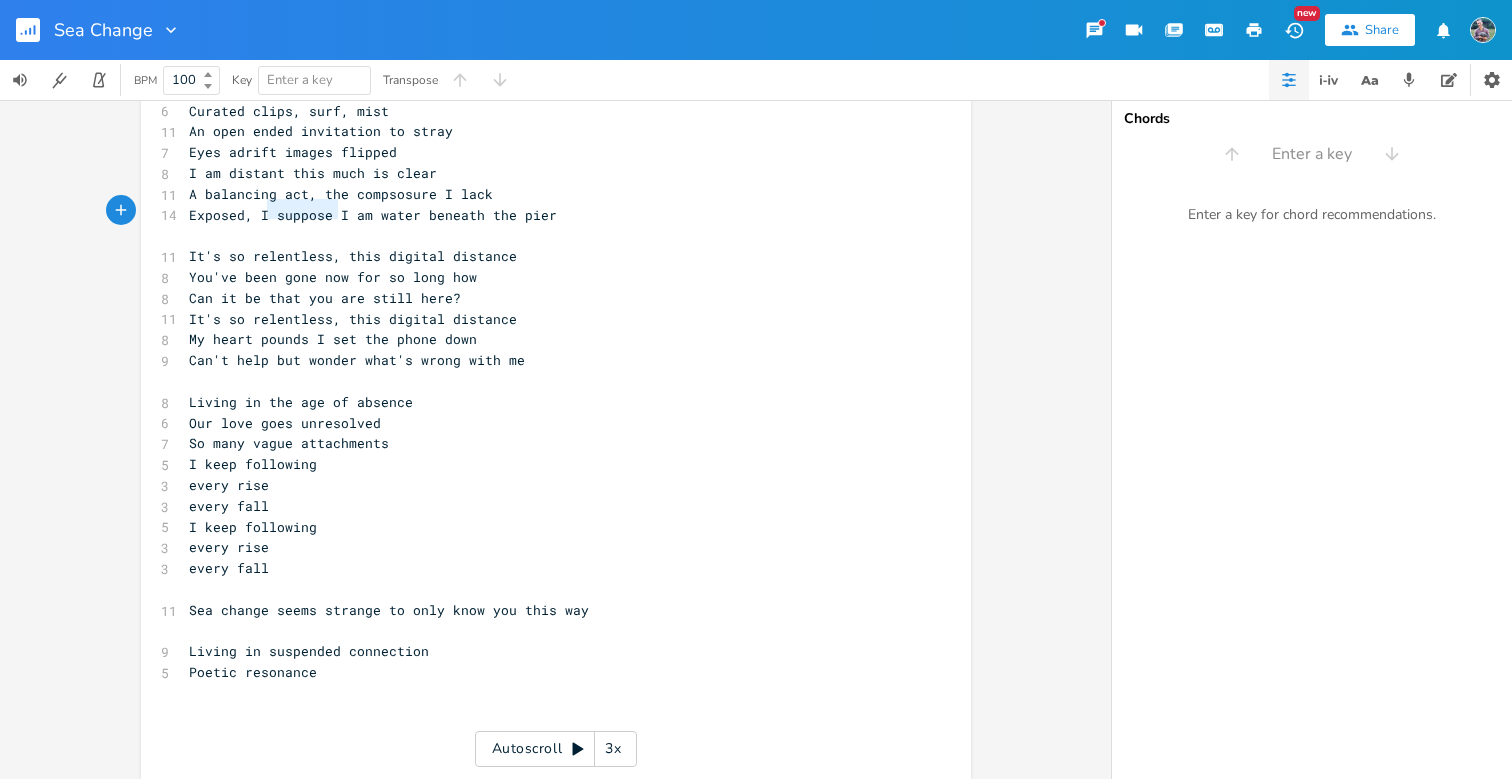 type on "I suppose" 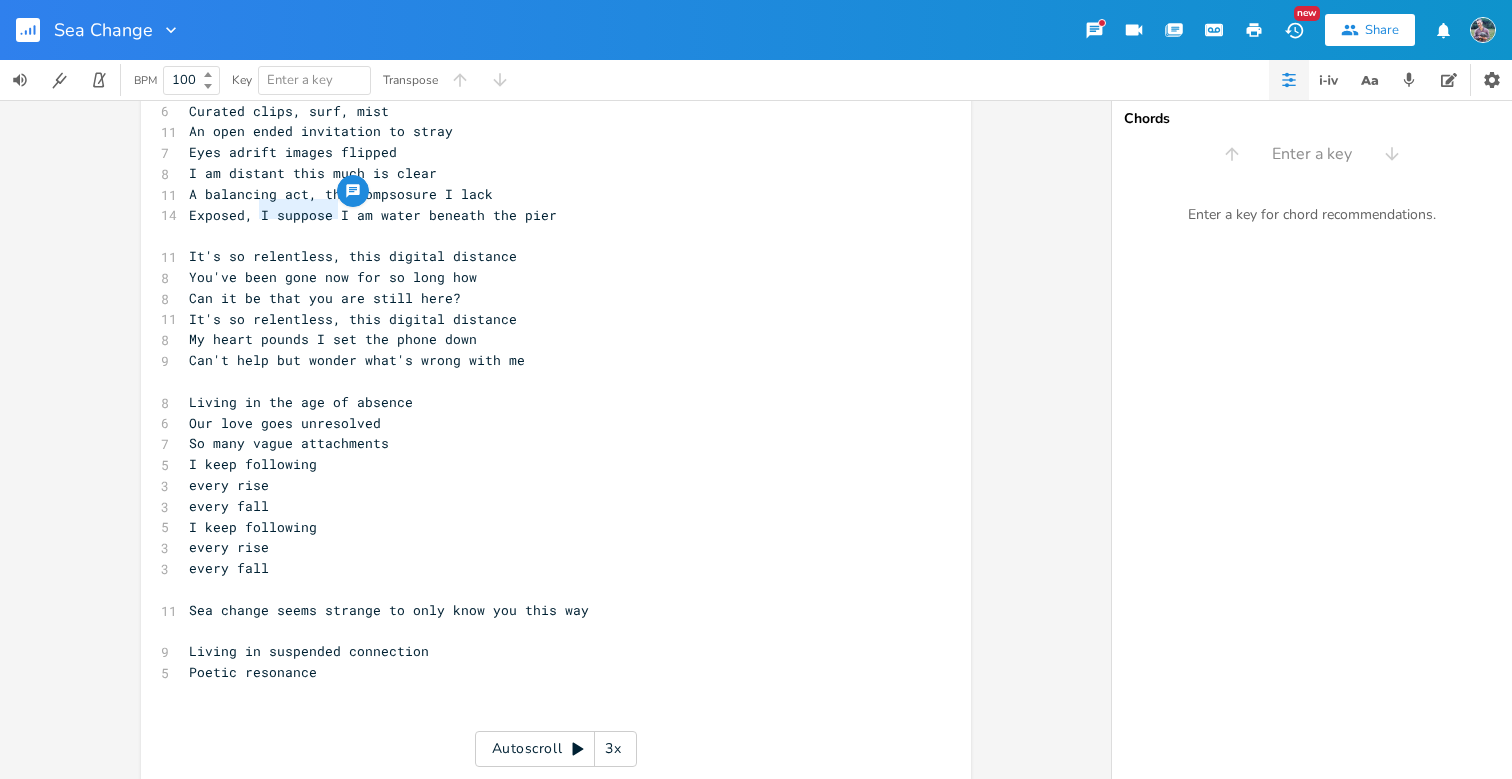 drag, startPoint x: 325, startPoint y: 210, endPoint x: 248, endPoint y: 209, distance: 77.00649 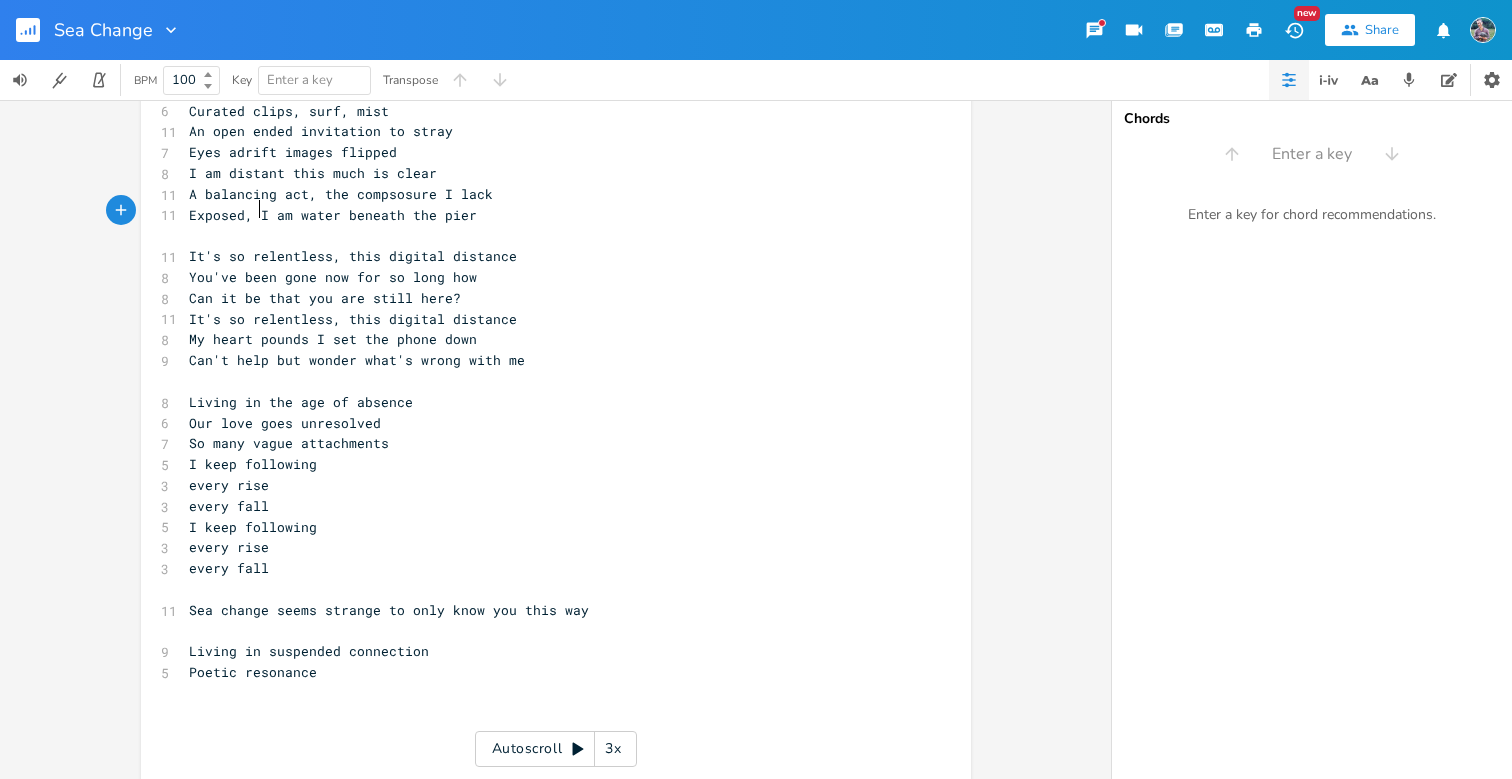 click on "It's so relentless, this digital distance" at bounding box center (546, 319) 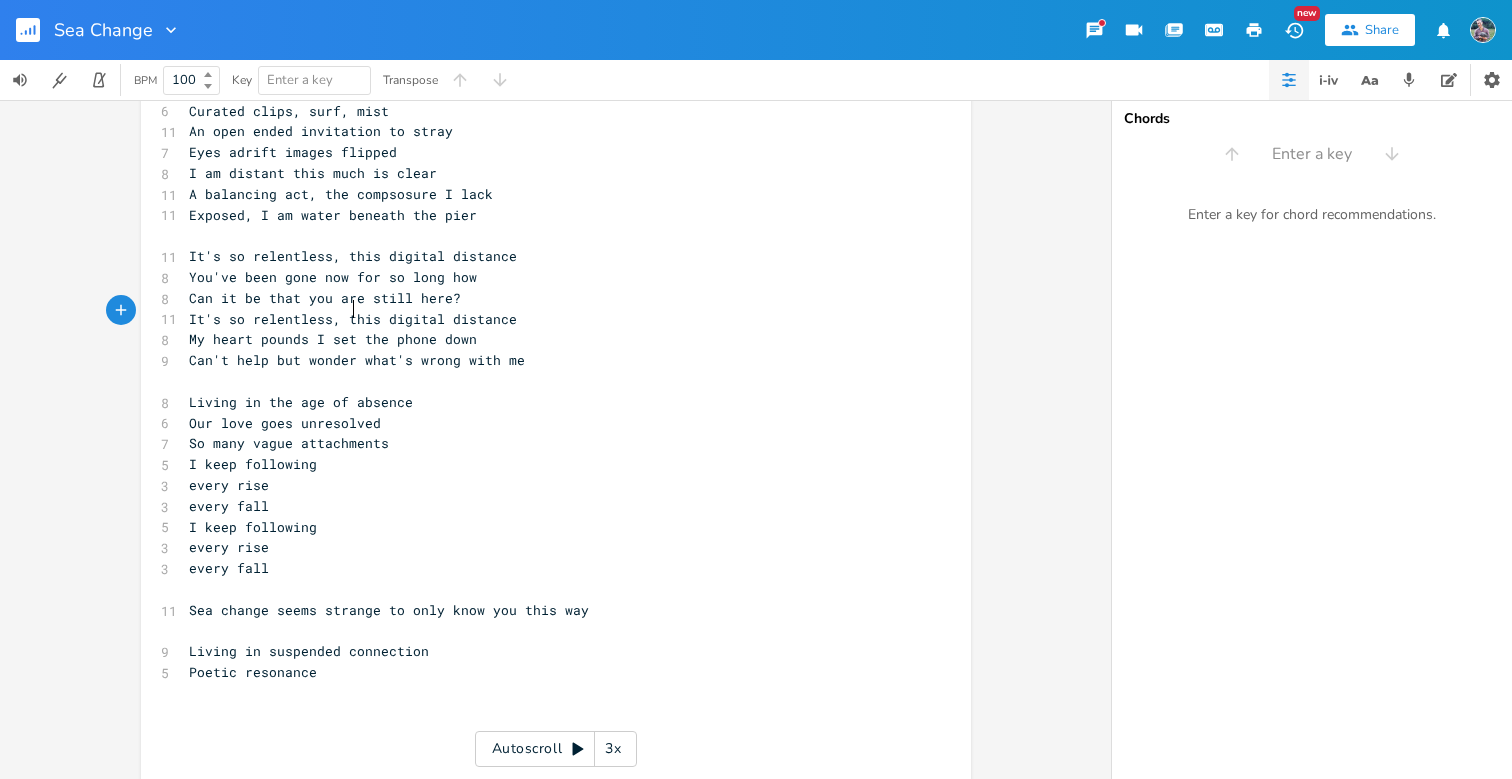 scroll, scrollTop: 0, scrollLeft: 0, axis: both 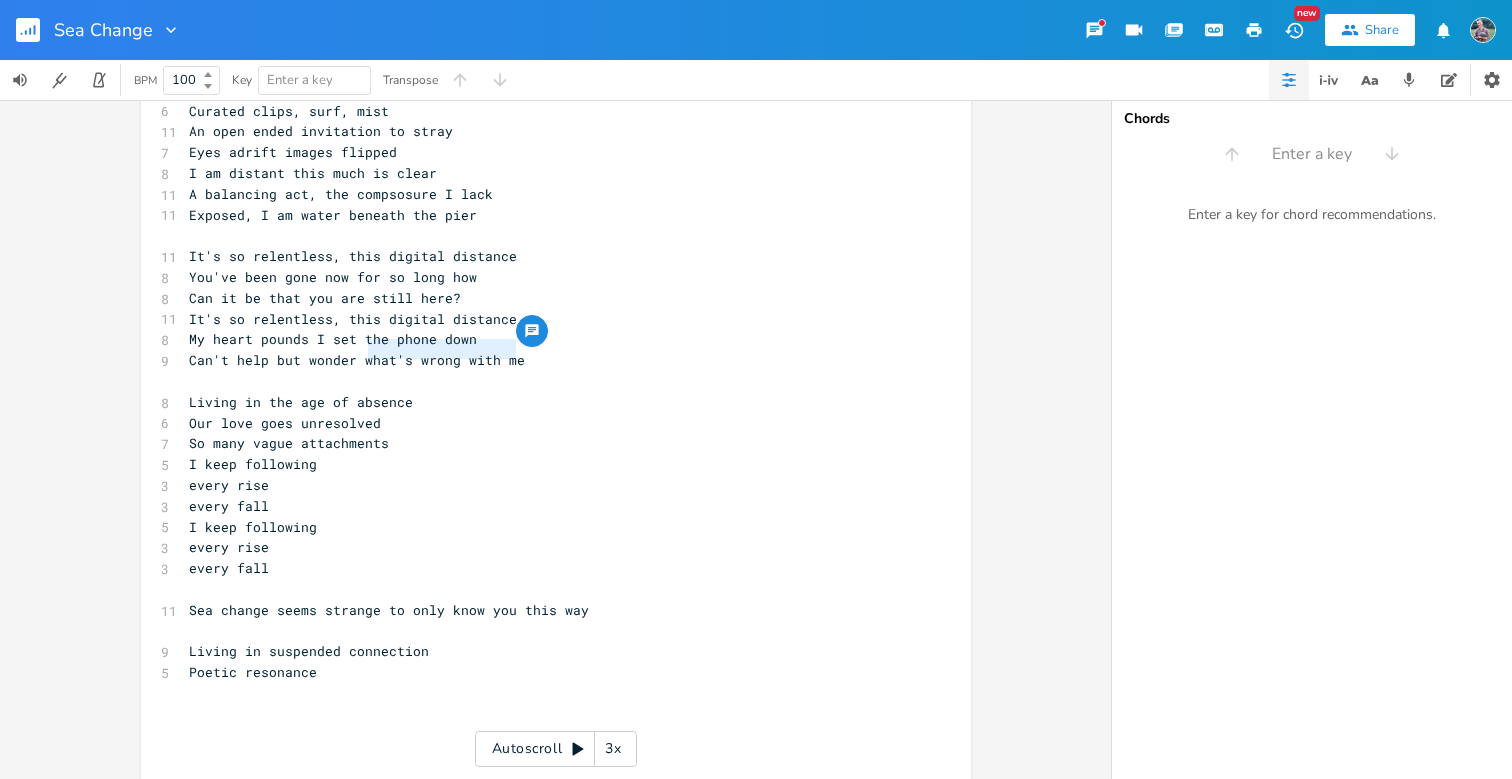 type on "what's wrong with me" 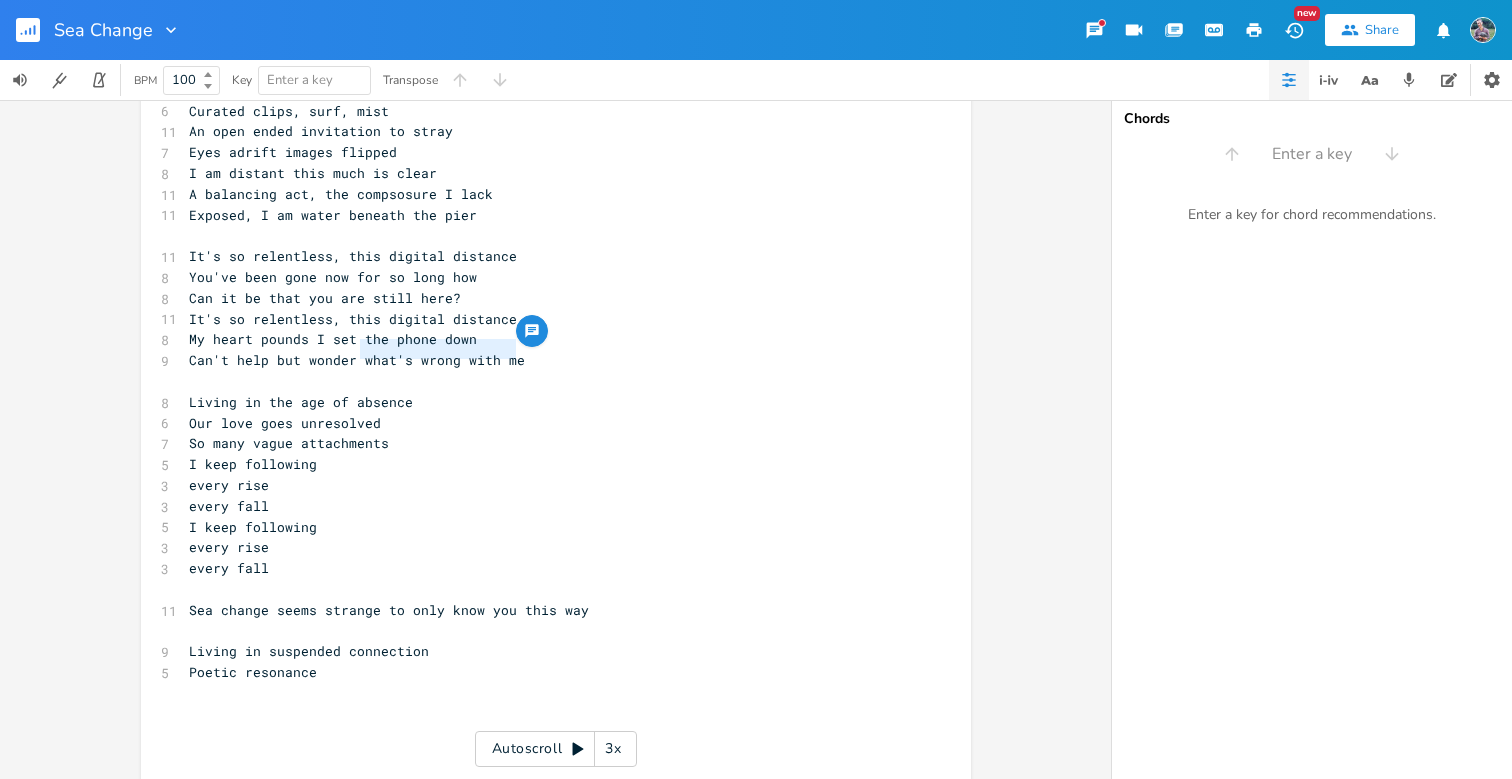 drag, startPoint x: 520, startPoint y: 355, endPoint x: 355, endPoint y: 354, distance: 165.00304 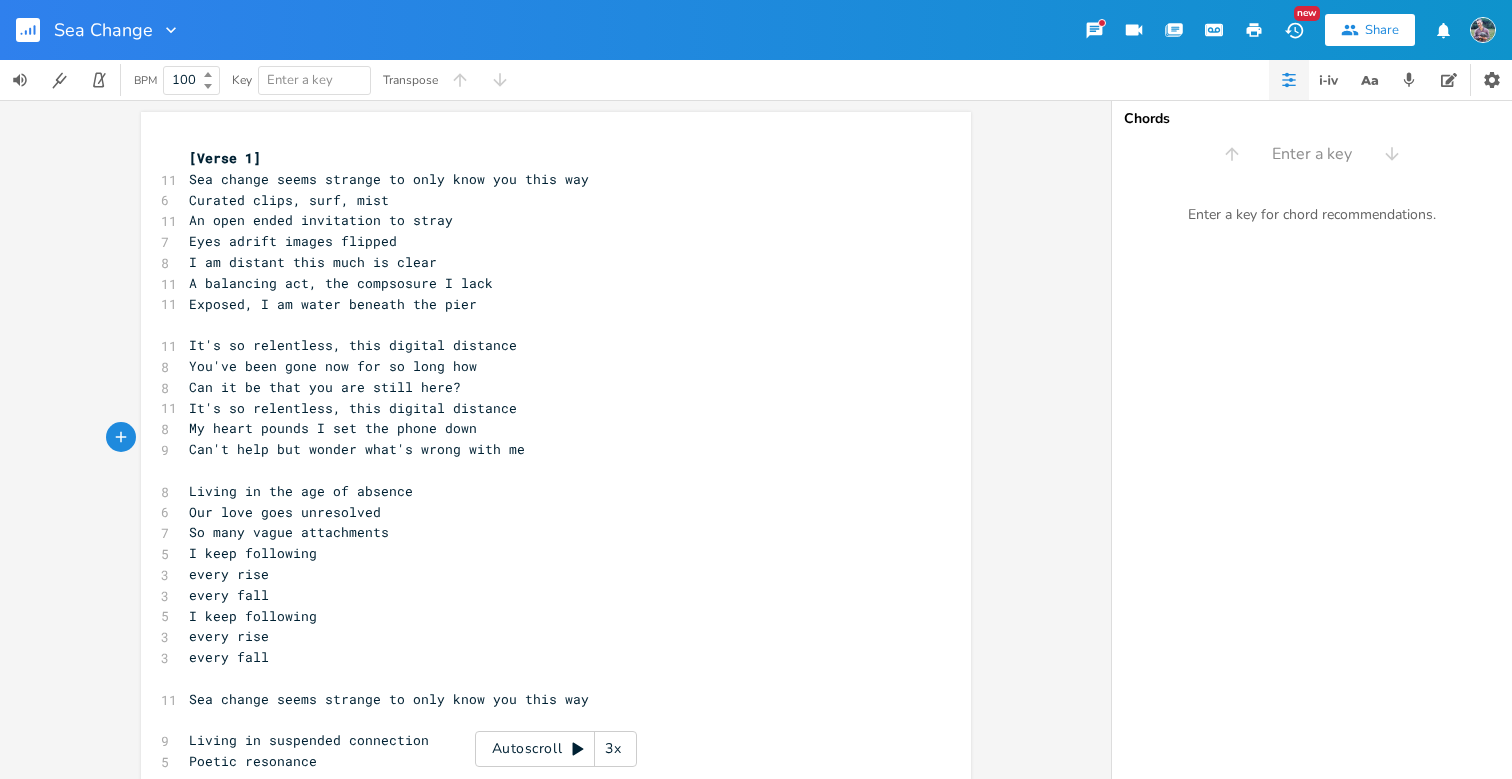 scroll, scrollTop: 0, scrollLeft: 0, axis: both 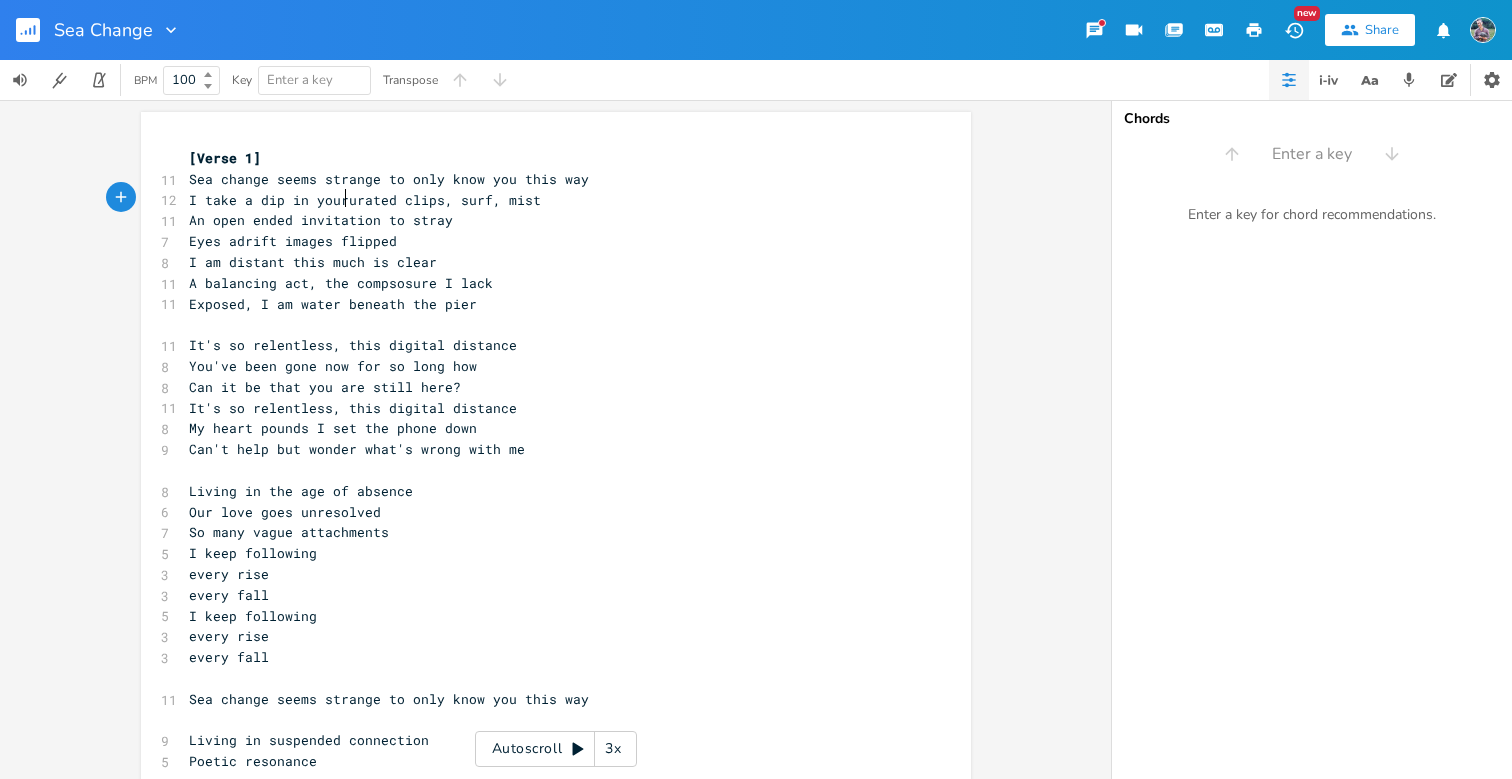 type on "I take a dip in your c" 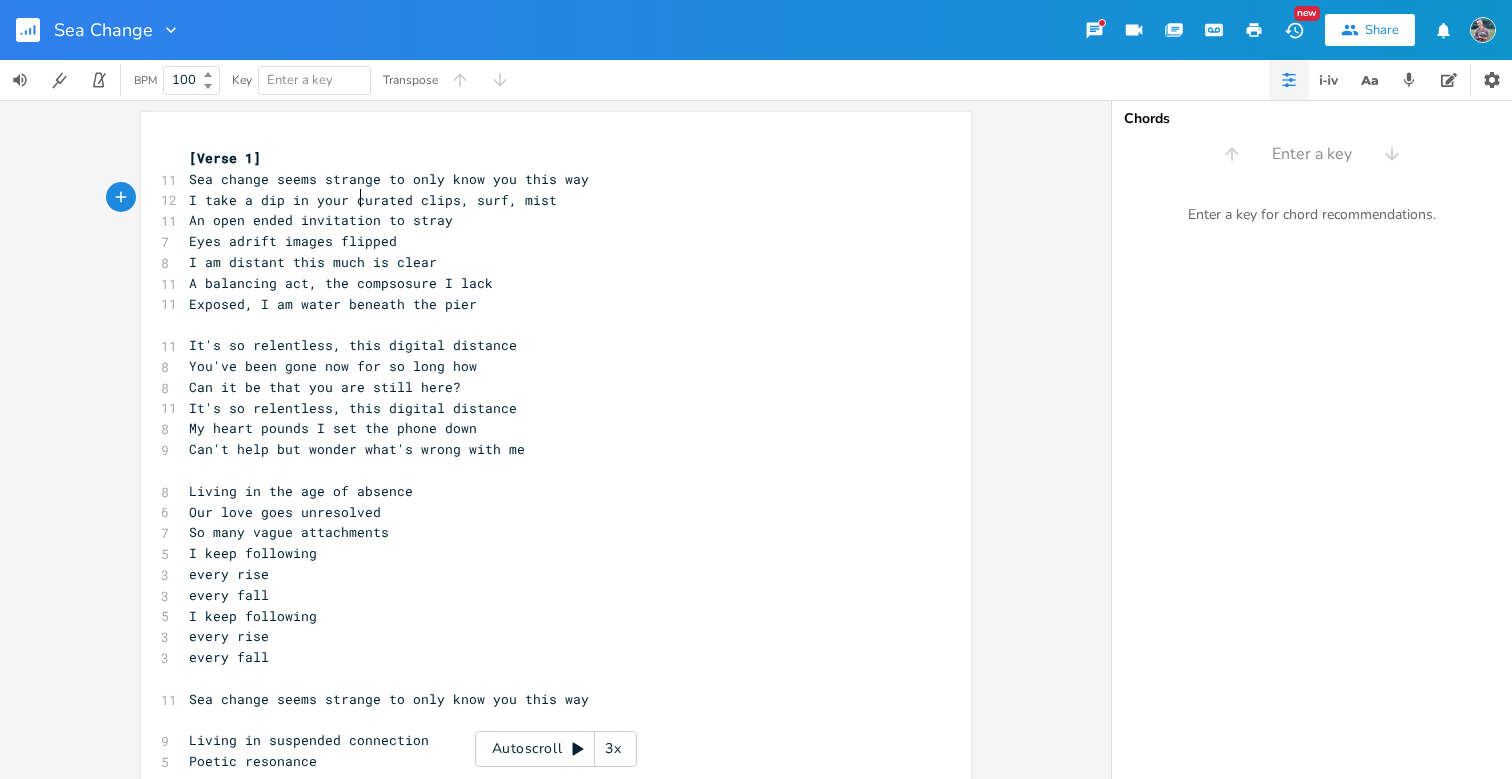 scroll, scrollTop: 0, scrollLeft: 98, axis: horizontal 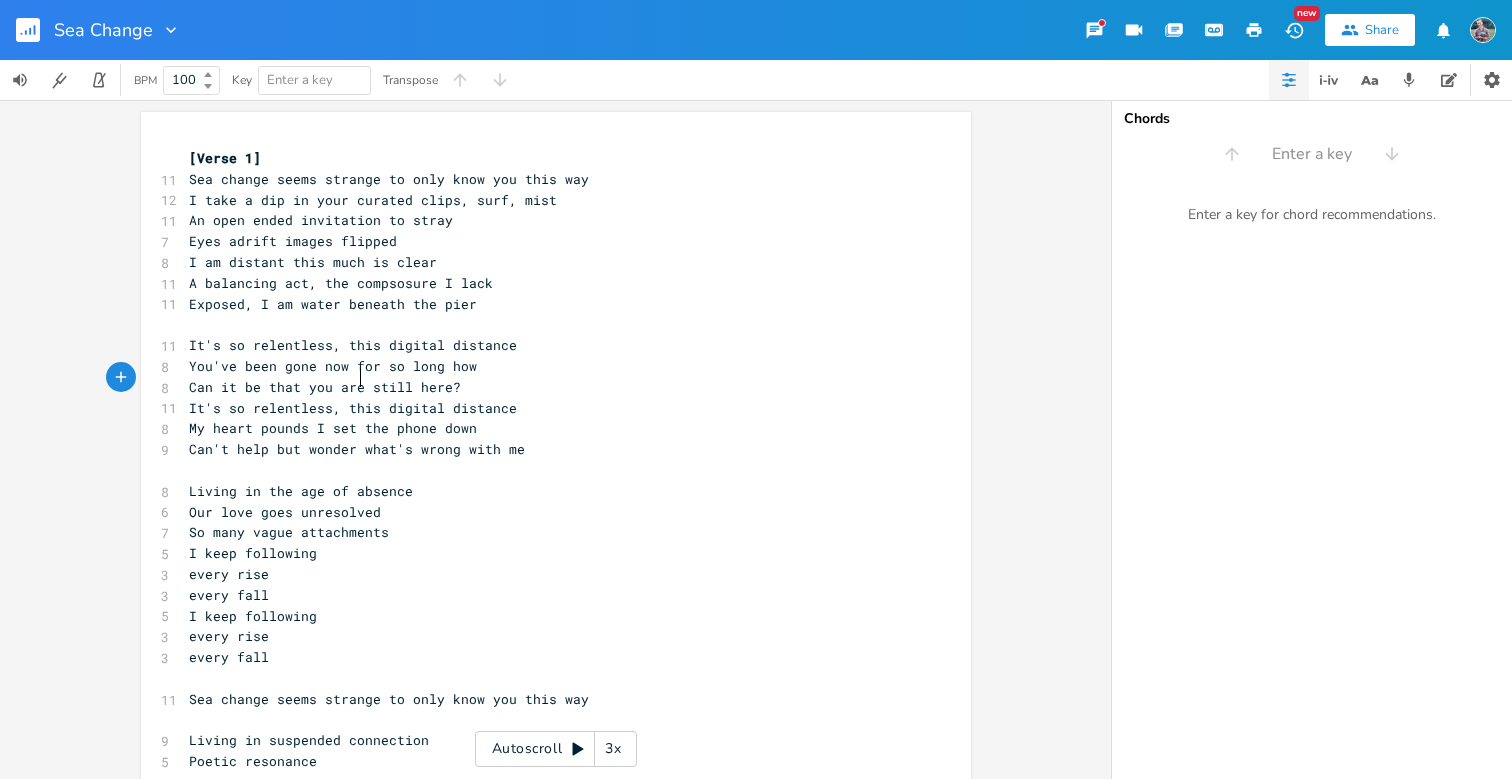 click on "Can it be that you are still here?" at bounding box center (325, 387) 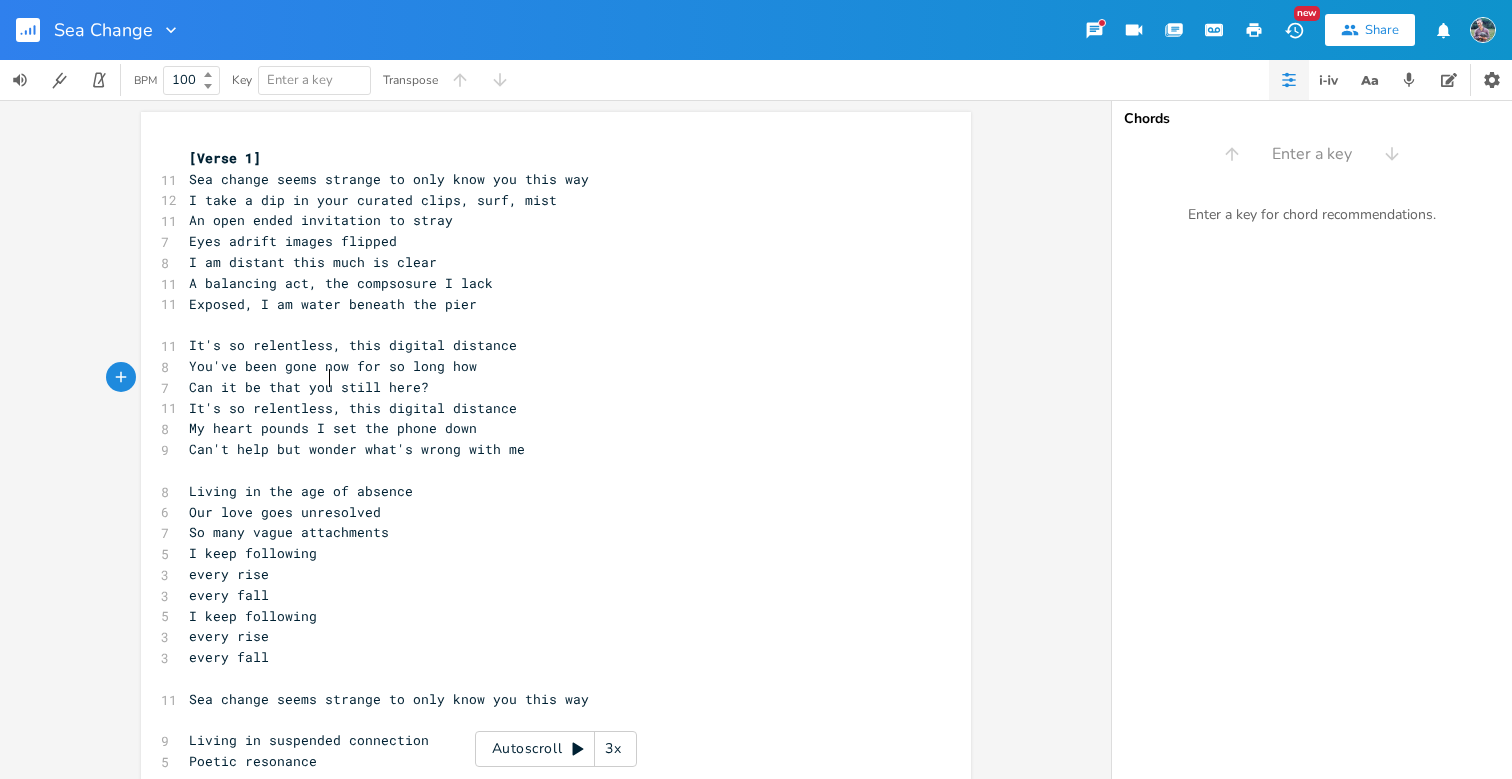 type on "'re" 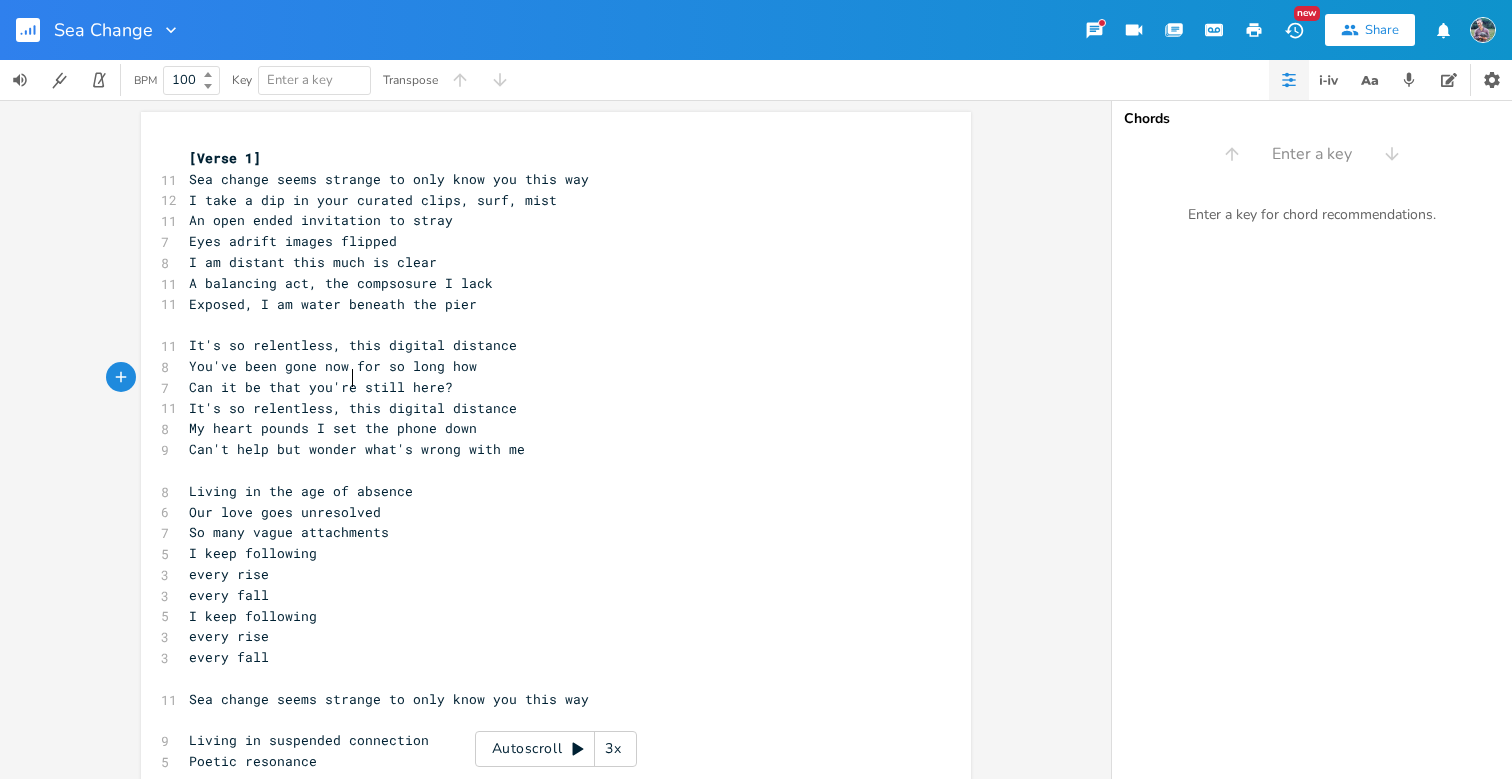 scroll, scrollTop: 0, scrollLeft: 12, axis: horizontal 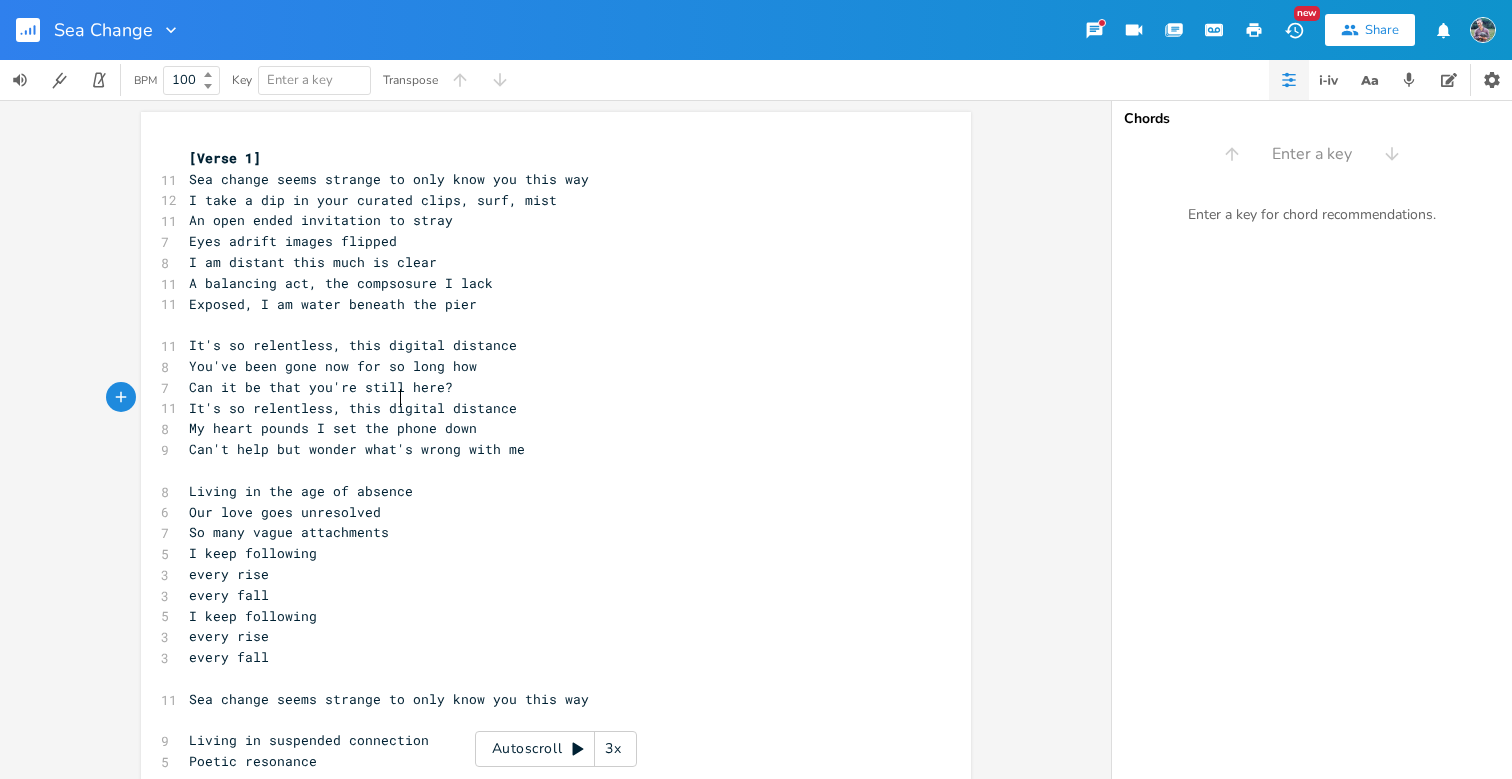 click on "It's so relentless, this digital distance" at bounding box center (353, 408) 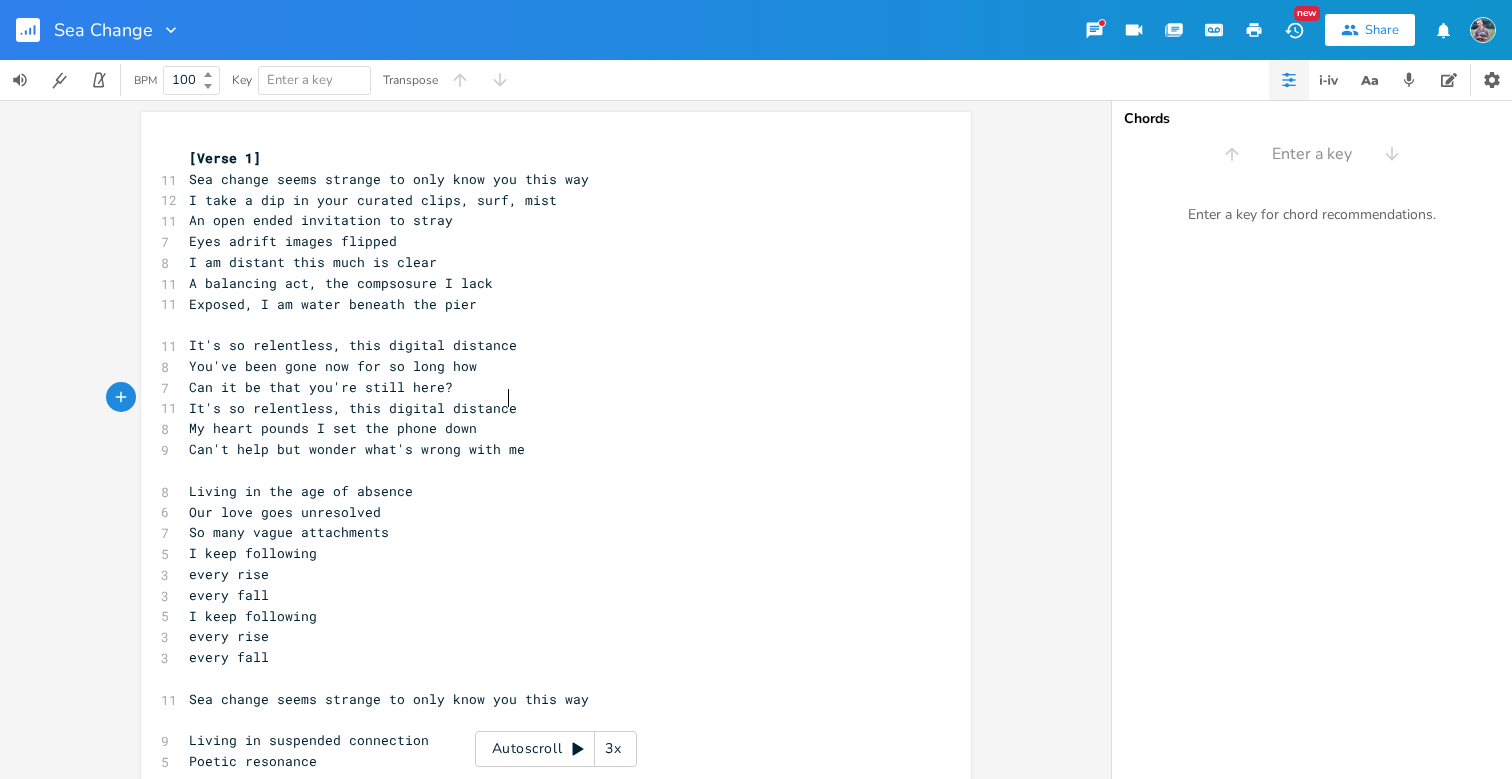 click on "It's so relentless, this digital distance" at bounding box center (546, 408) 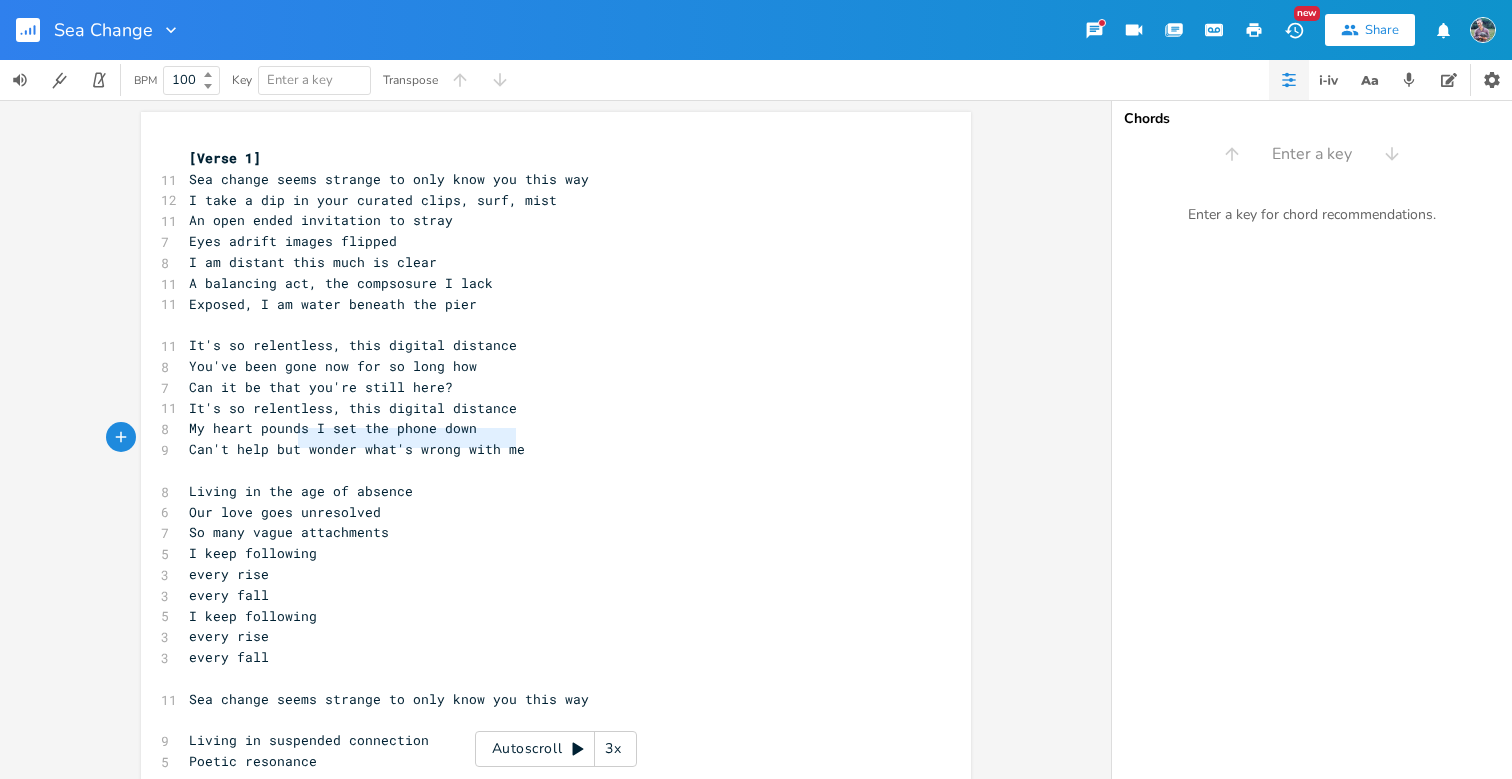 type on "Can't help but wonder what's wrong with me" 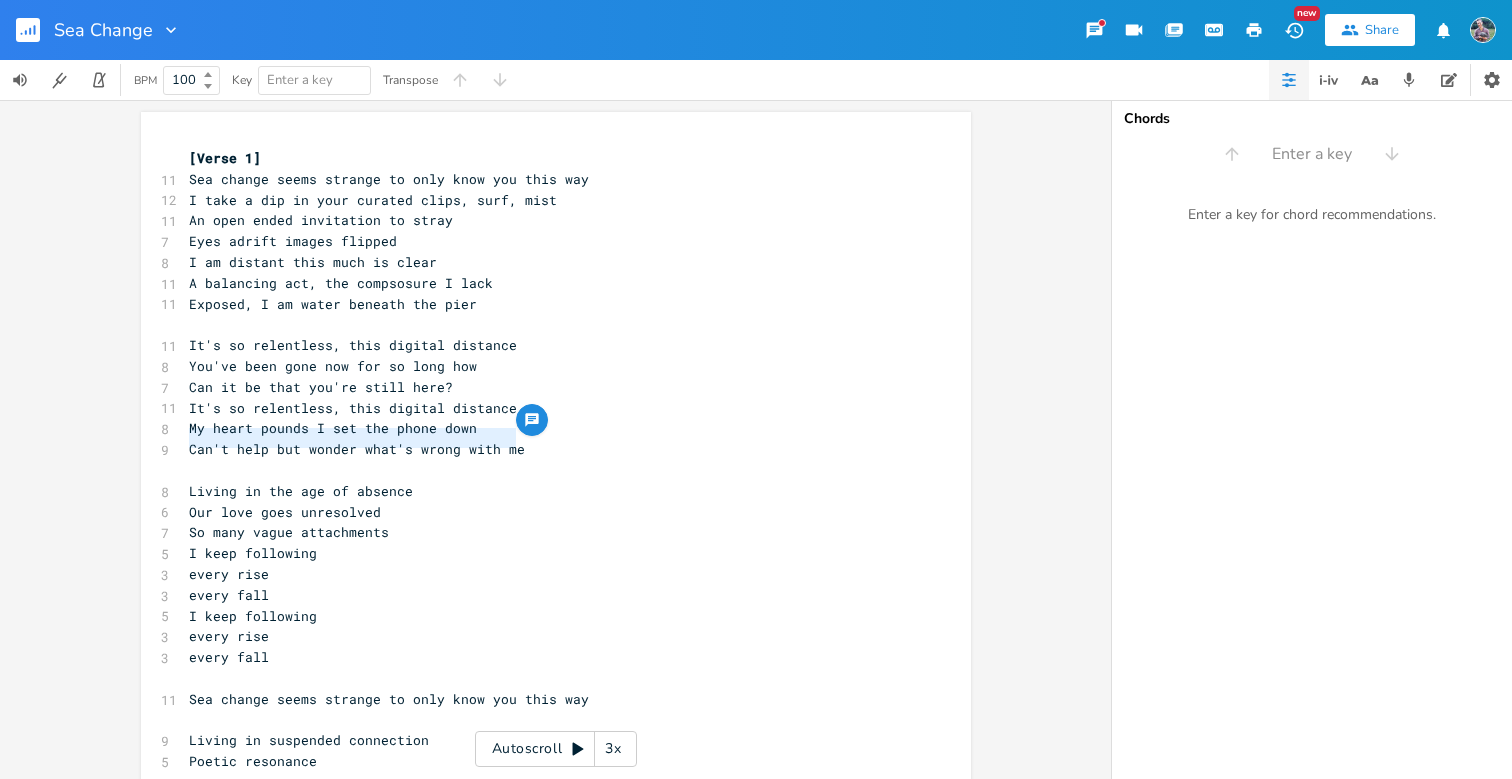 drag, startPoint x: 513, startPoint y: 440, endPoint x: 182, endPoint y: 437, distance: 331.01358 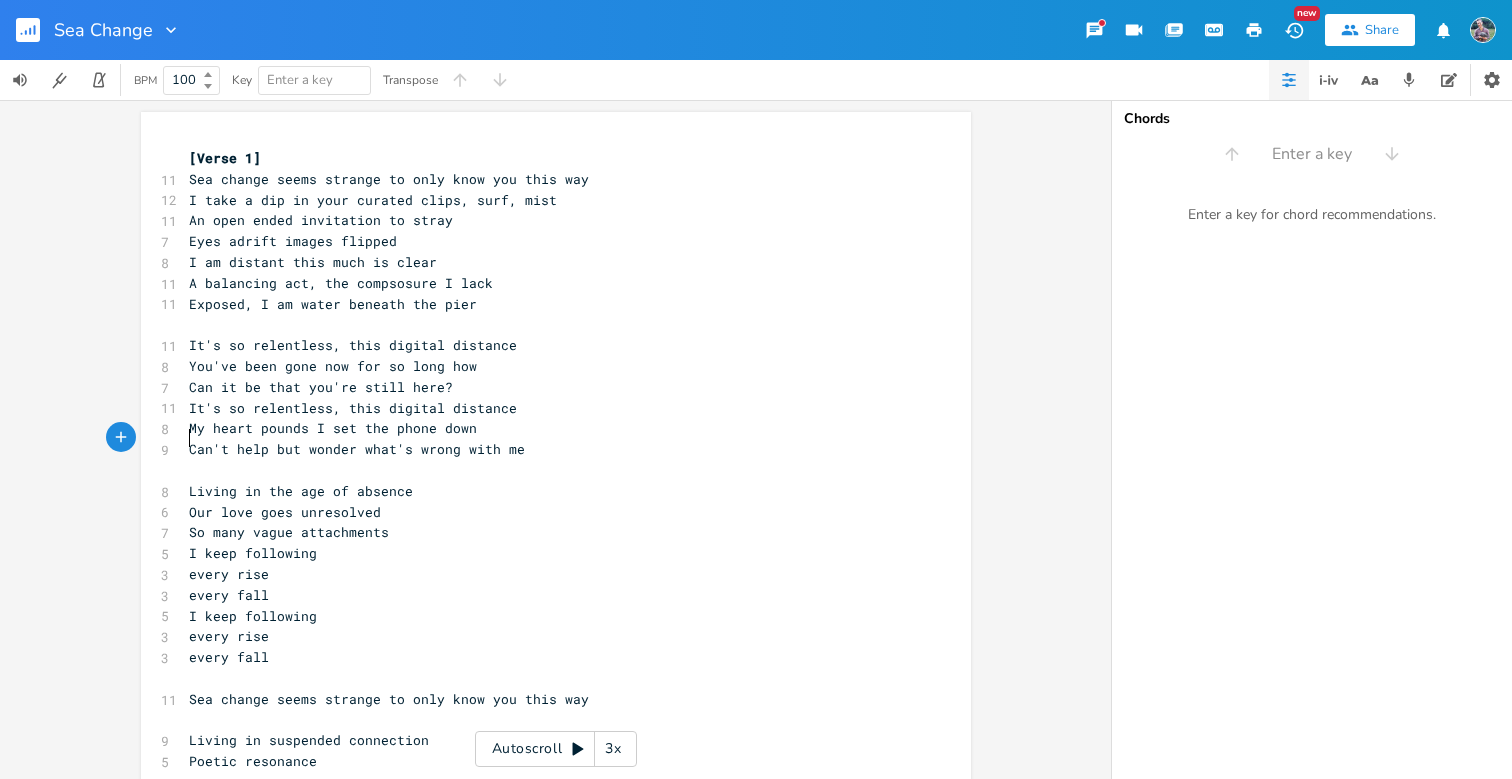 click on "Can't help but wonder what's wrong with me" at bounding box center [357, 449] 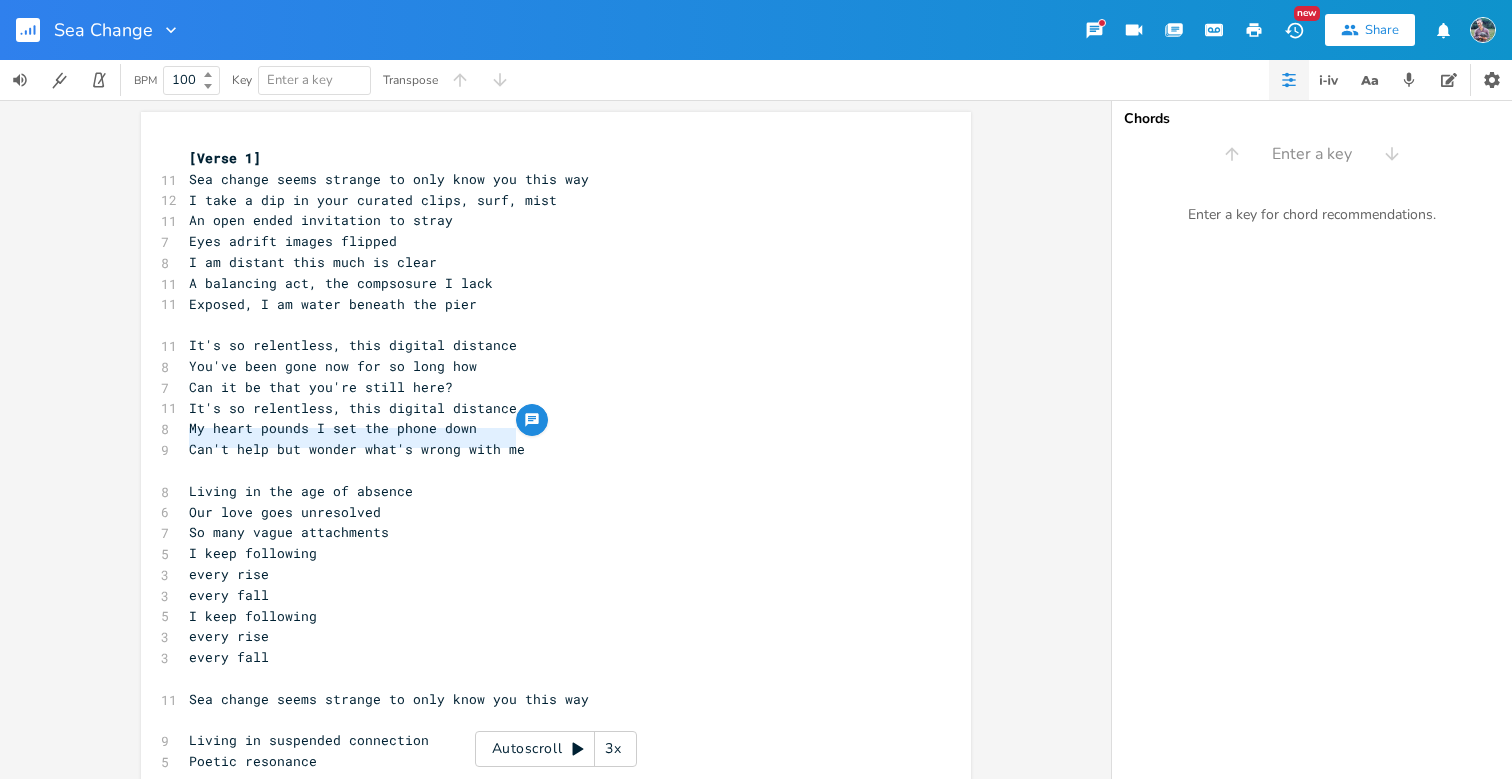 drag, startPoint x: 182, startPoint y: 437, endPoint x: 506, endPoint y: 443, distance: 324.05554 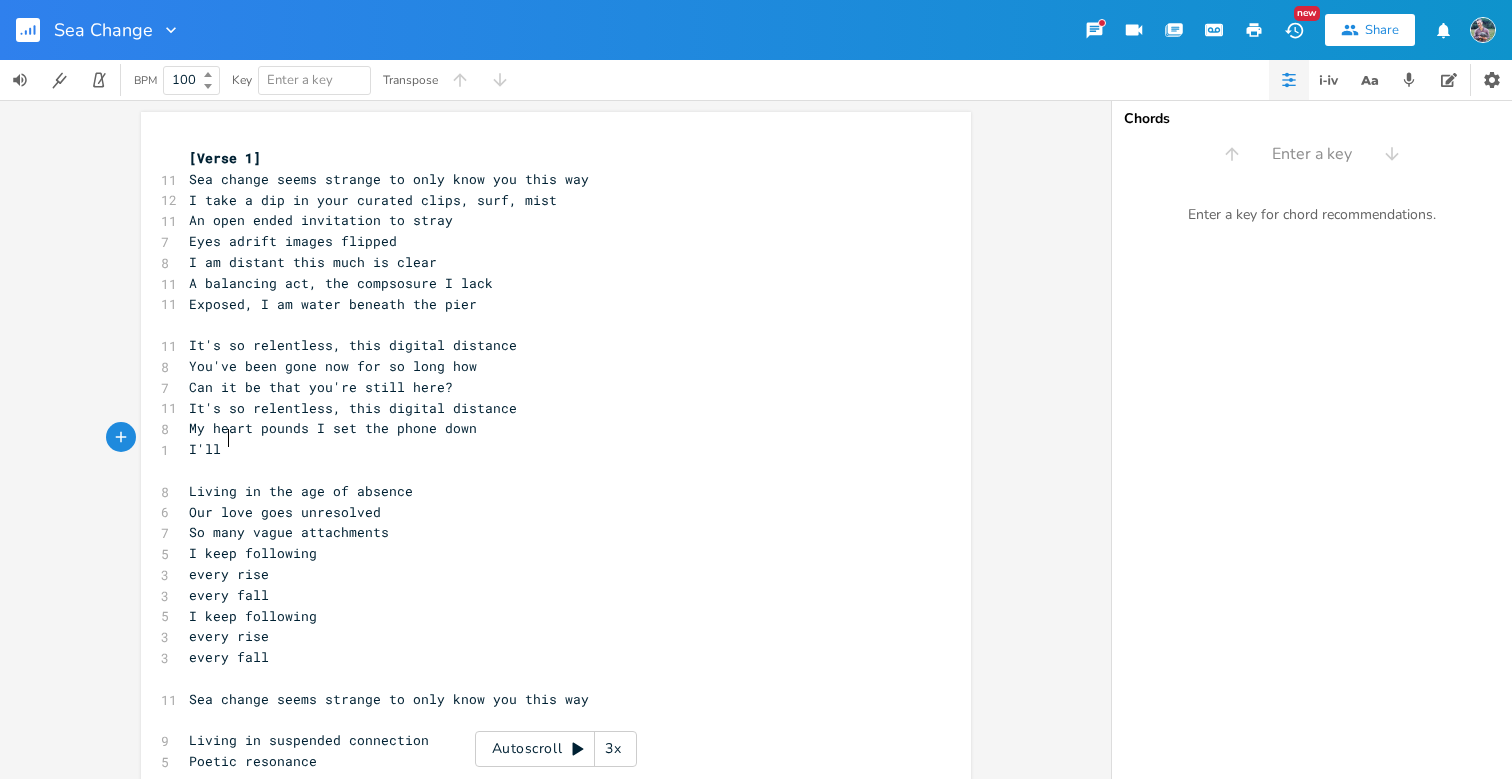 scroll, scrollTop: 0, scrollLeft: 15, axis: horizontal 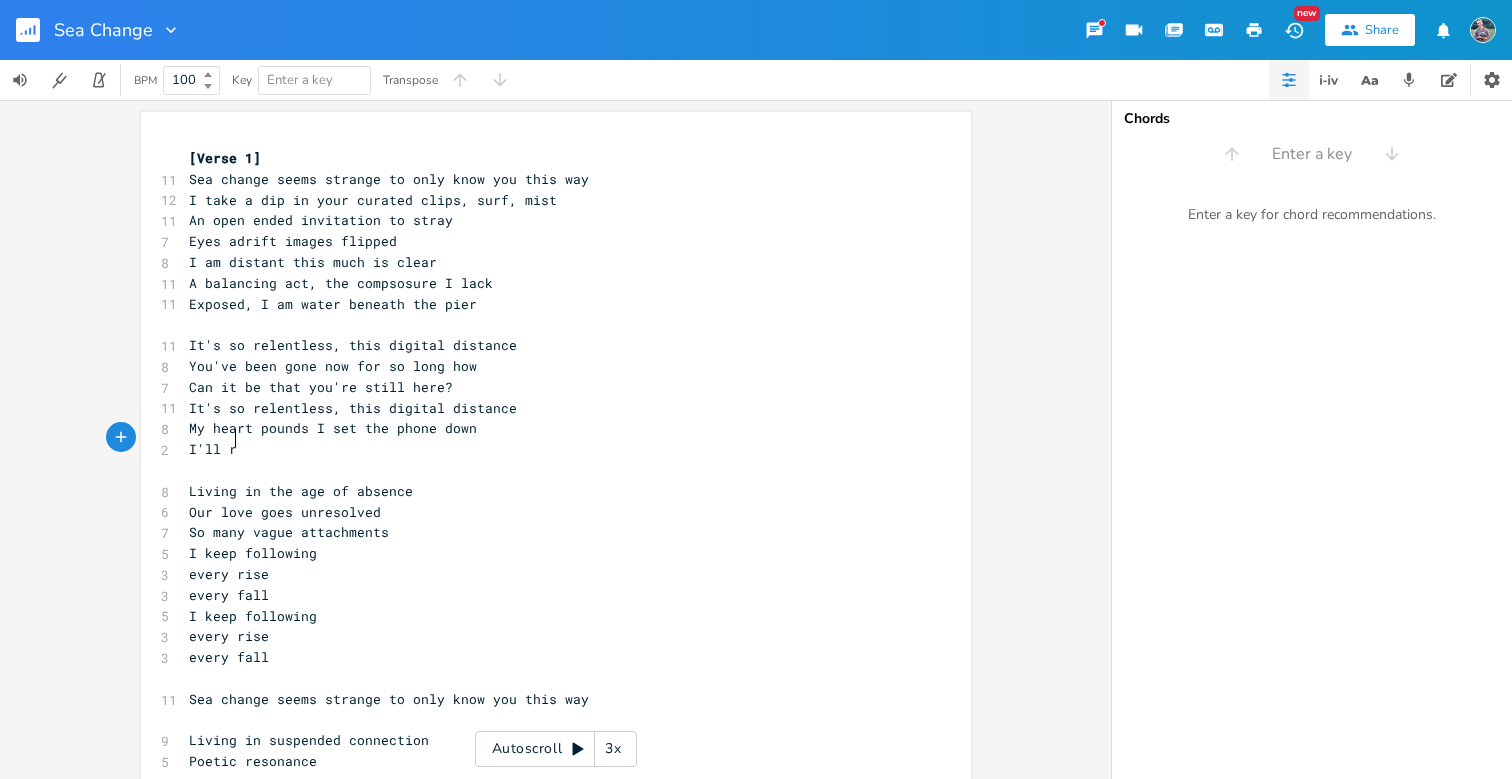 type on "I'll res" 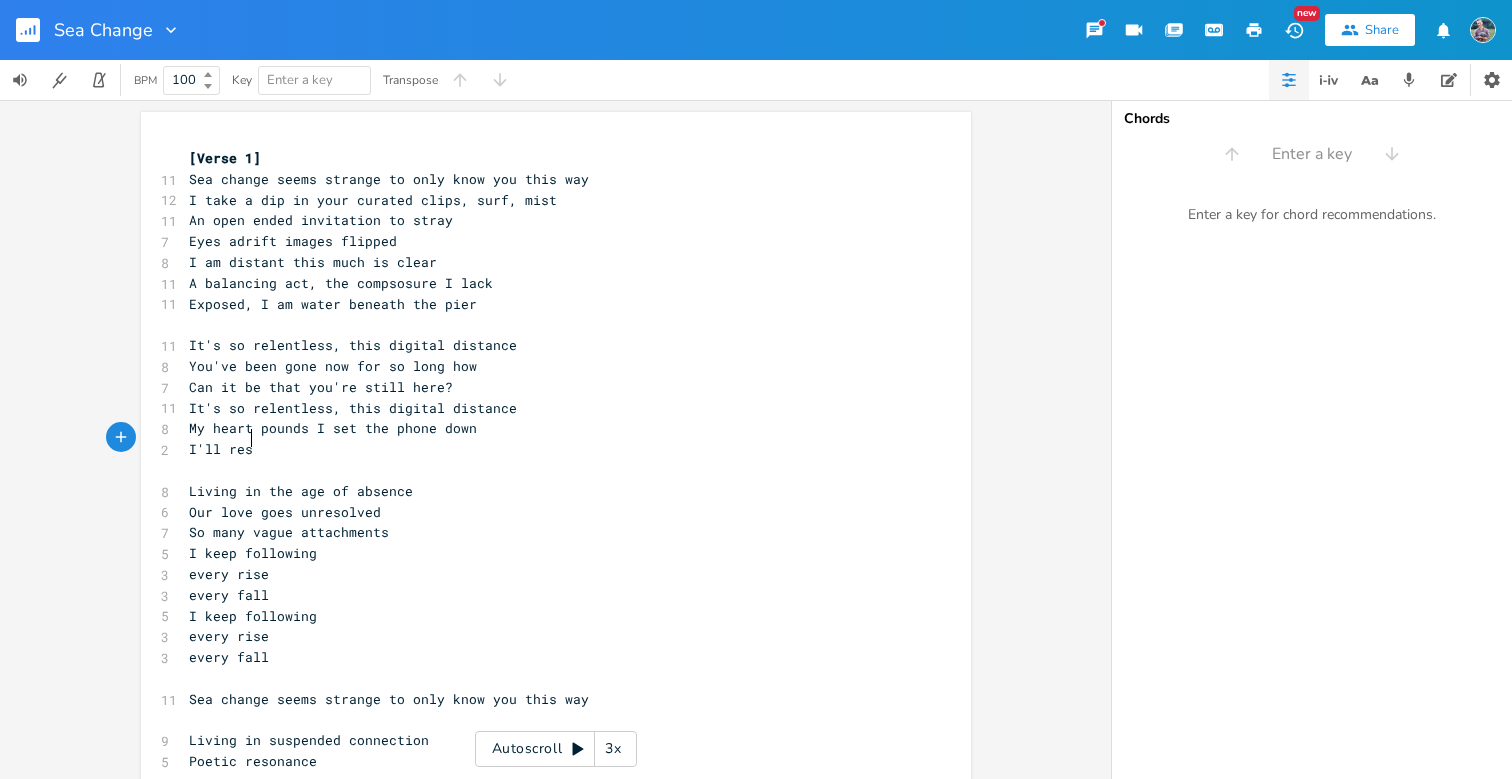 scroll, scrollTop: 0, scrollLeft: 29, axis: horizontal 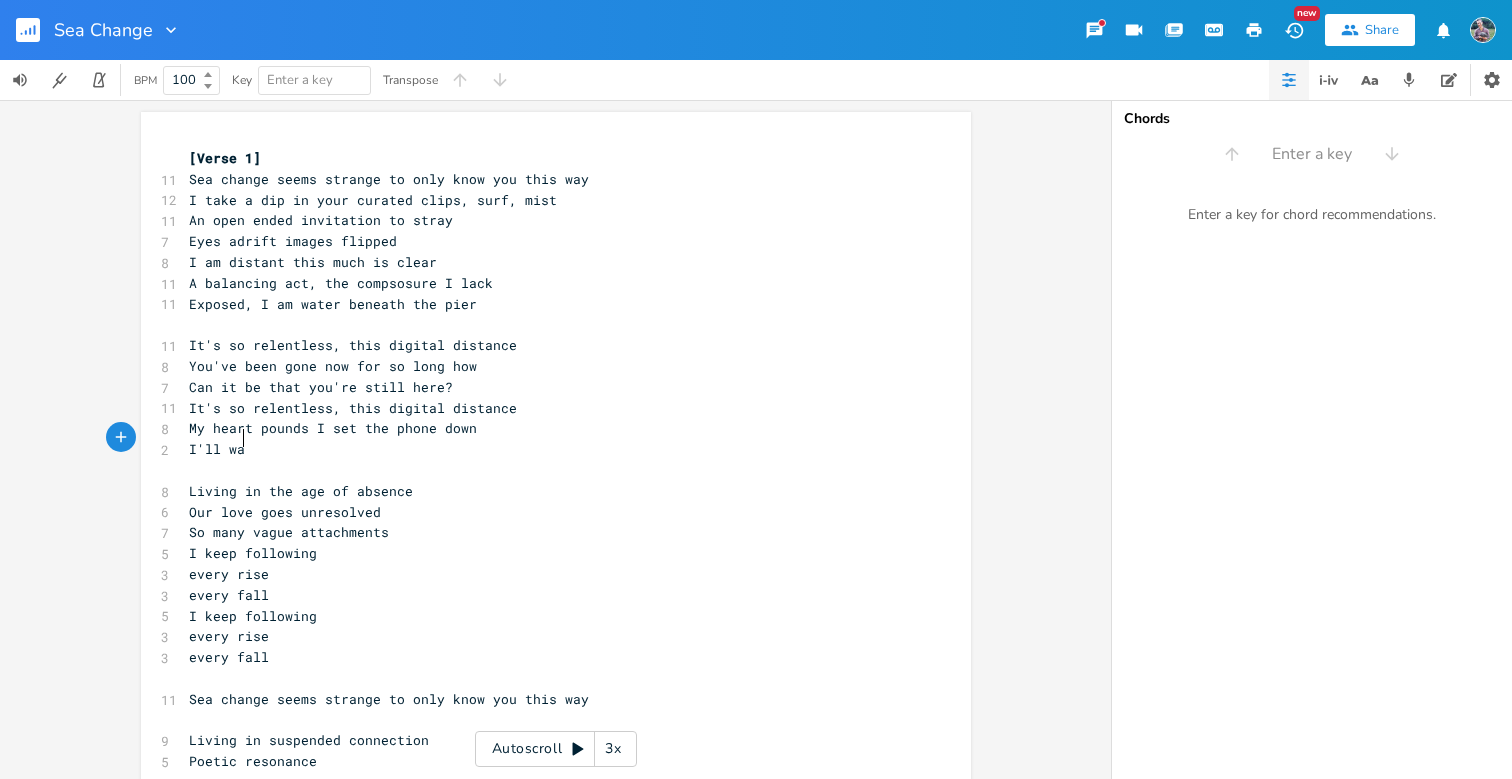 type on "wat" 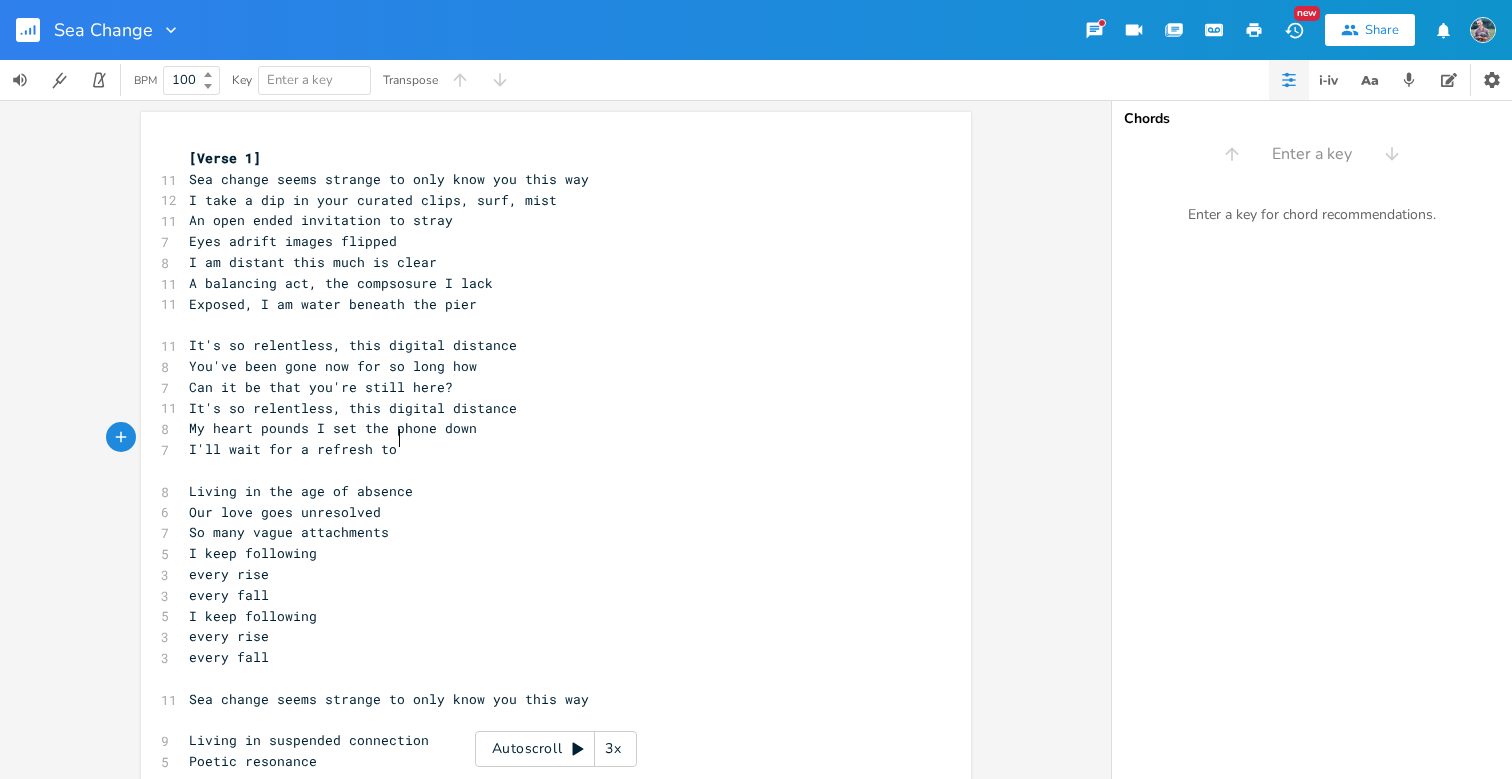 scroll, scrollTop: 0, scrollLeft: 85, axis: horizontal 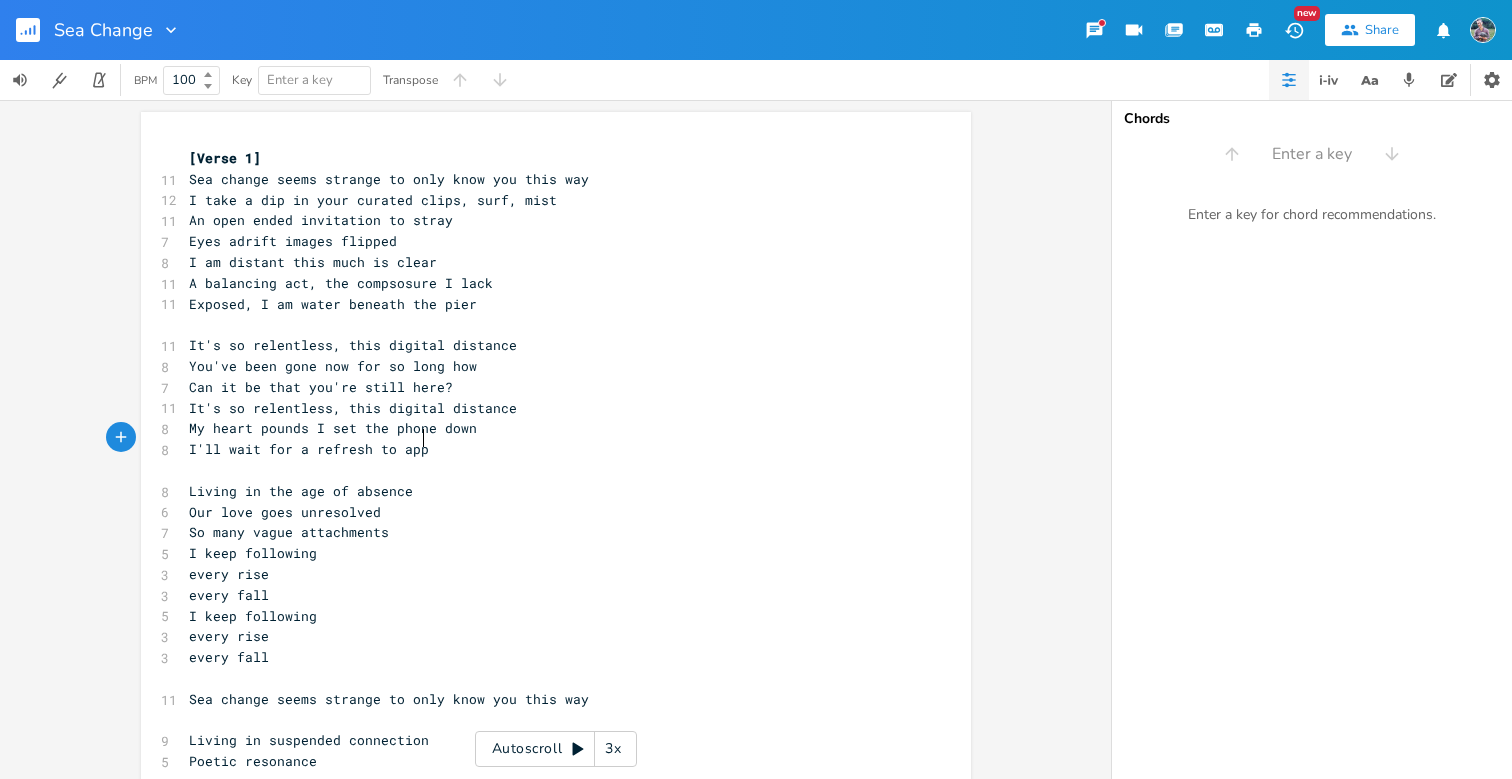 type on "it for a refresh to appear" 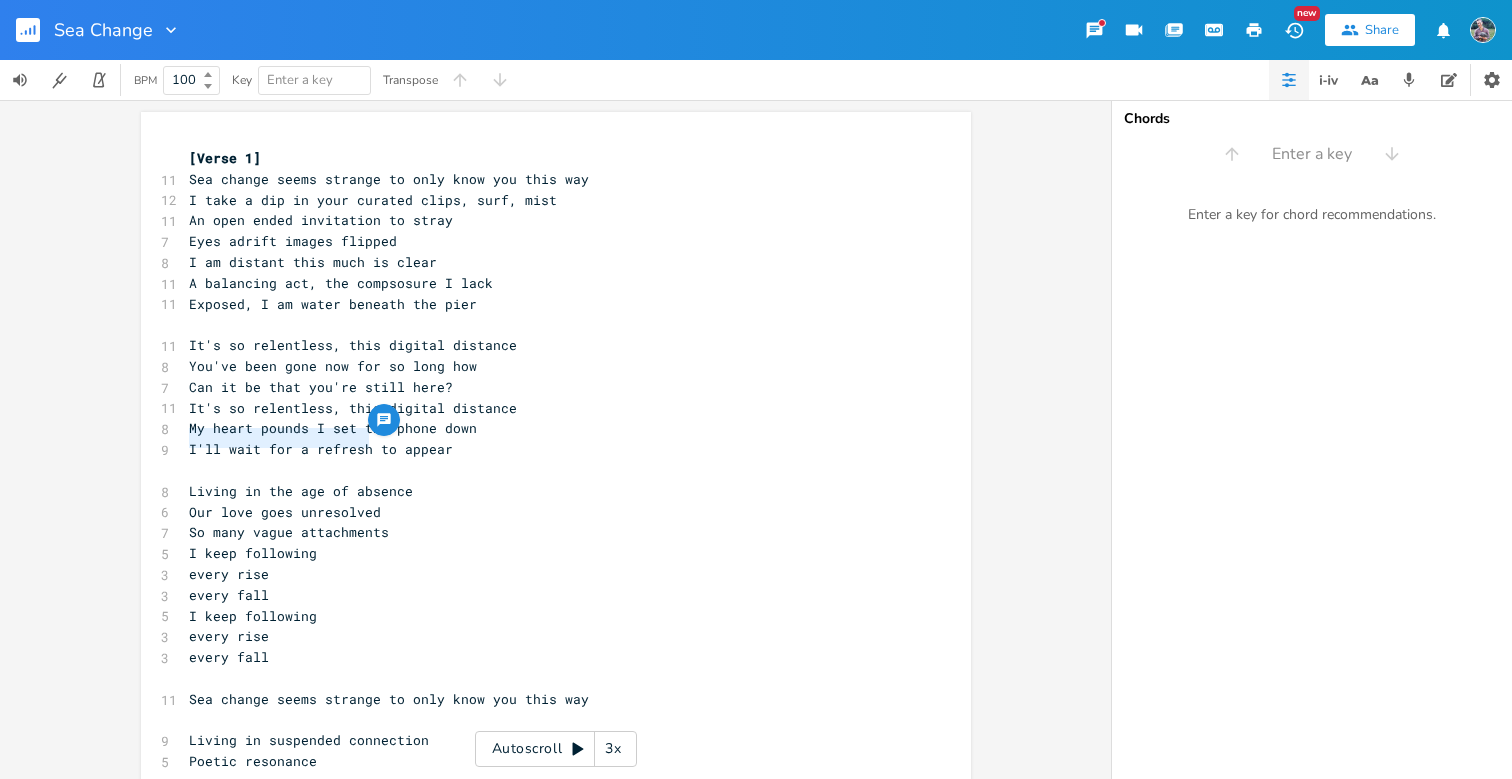 drag, startPoint x: 183, startPoint y: 439, endPoint x: 360, endPoint y: 436, distance: 177.02542 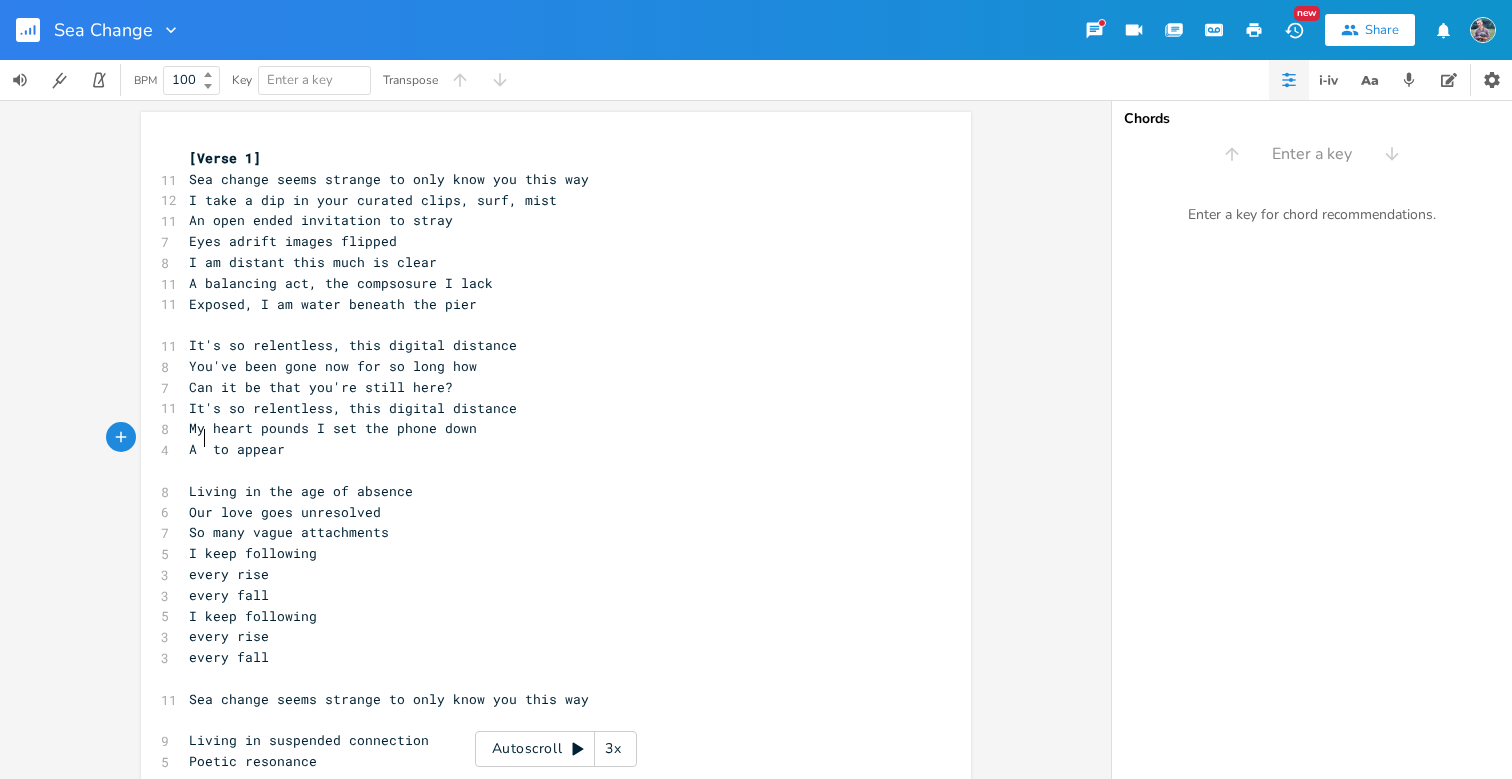type on "A re" 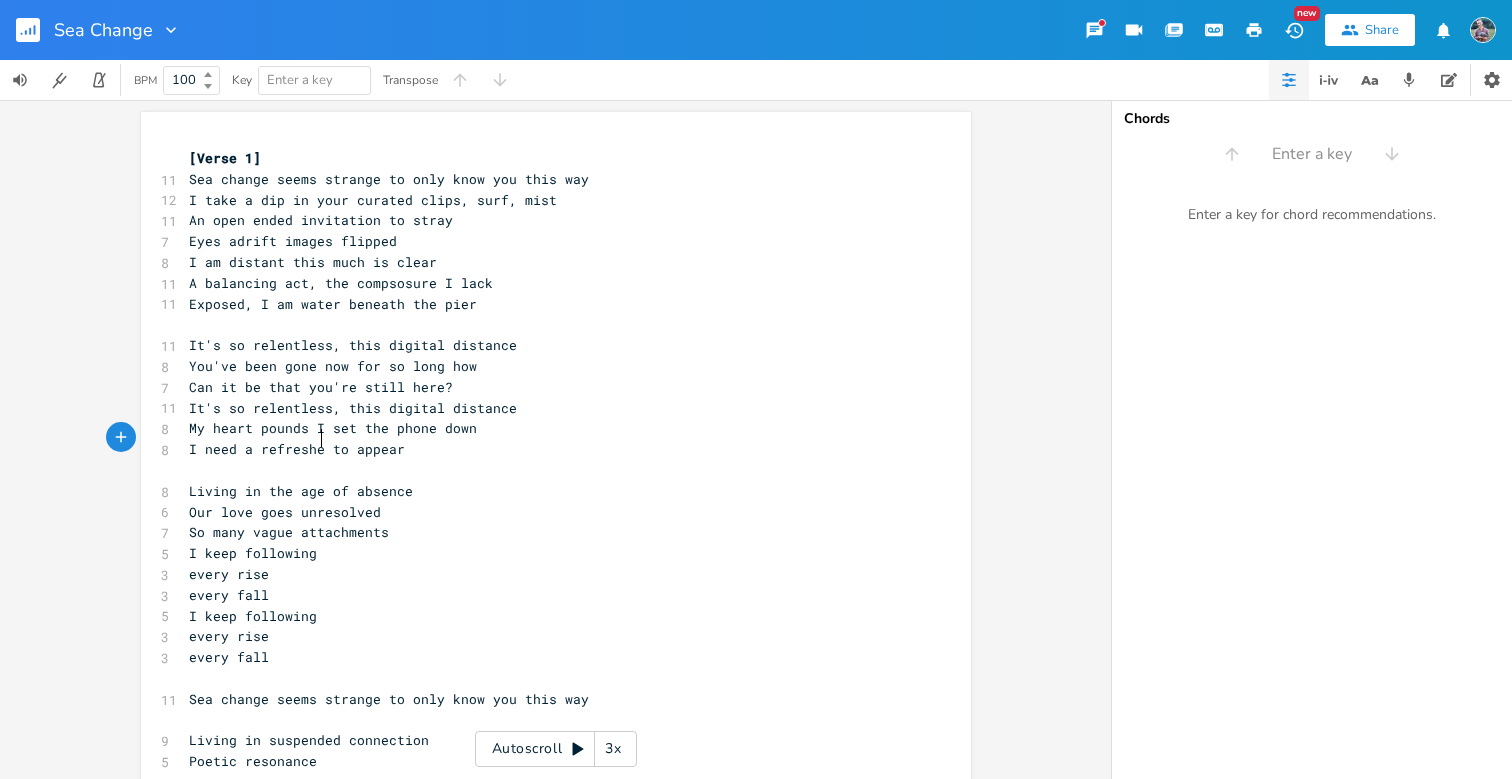 type on "I need a refresher" 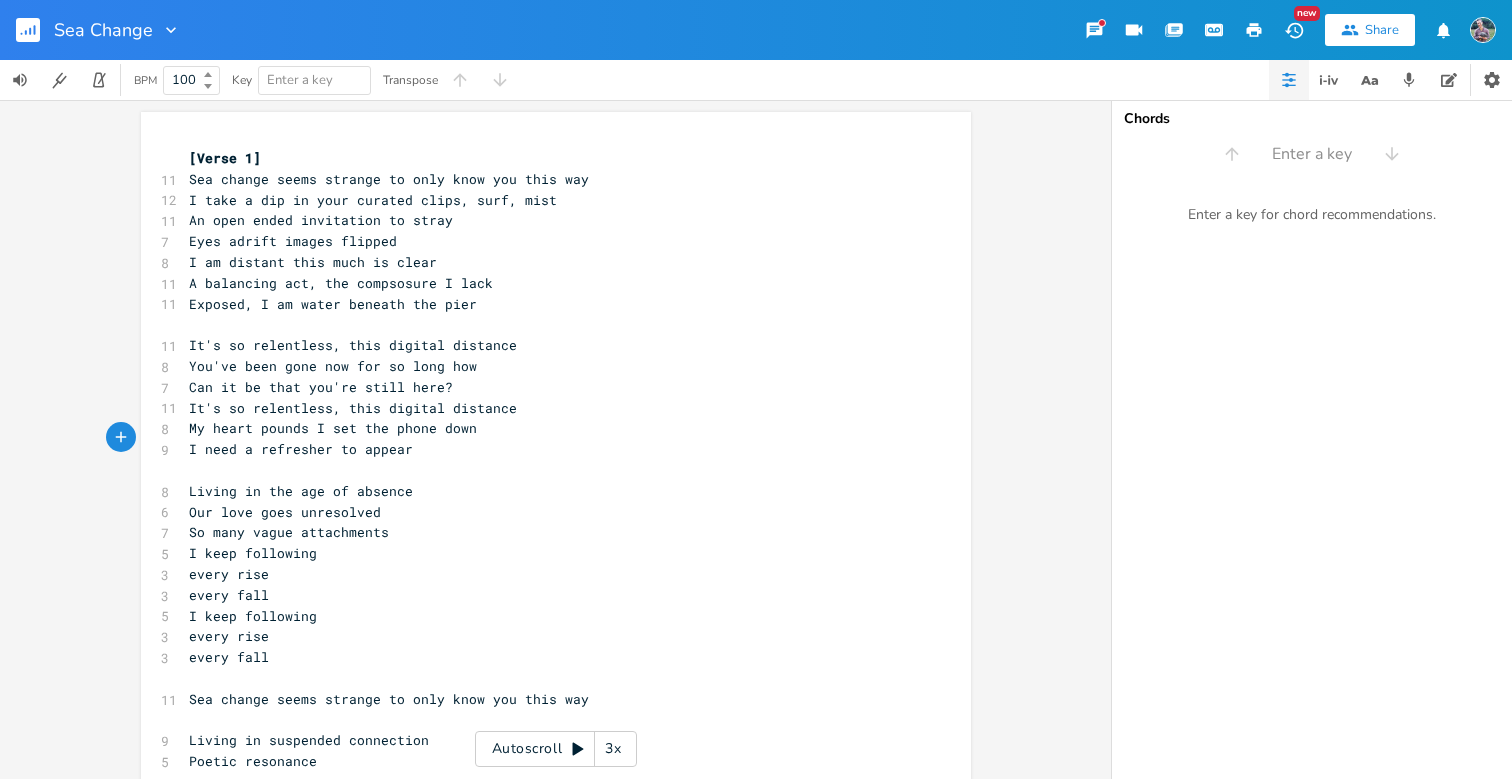 click on "I need a refresher to appear" at bounding box center [301, 449] 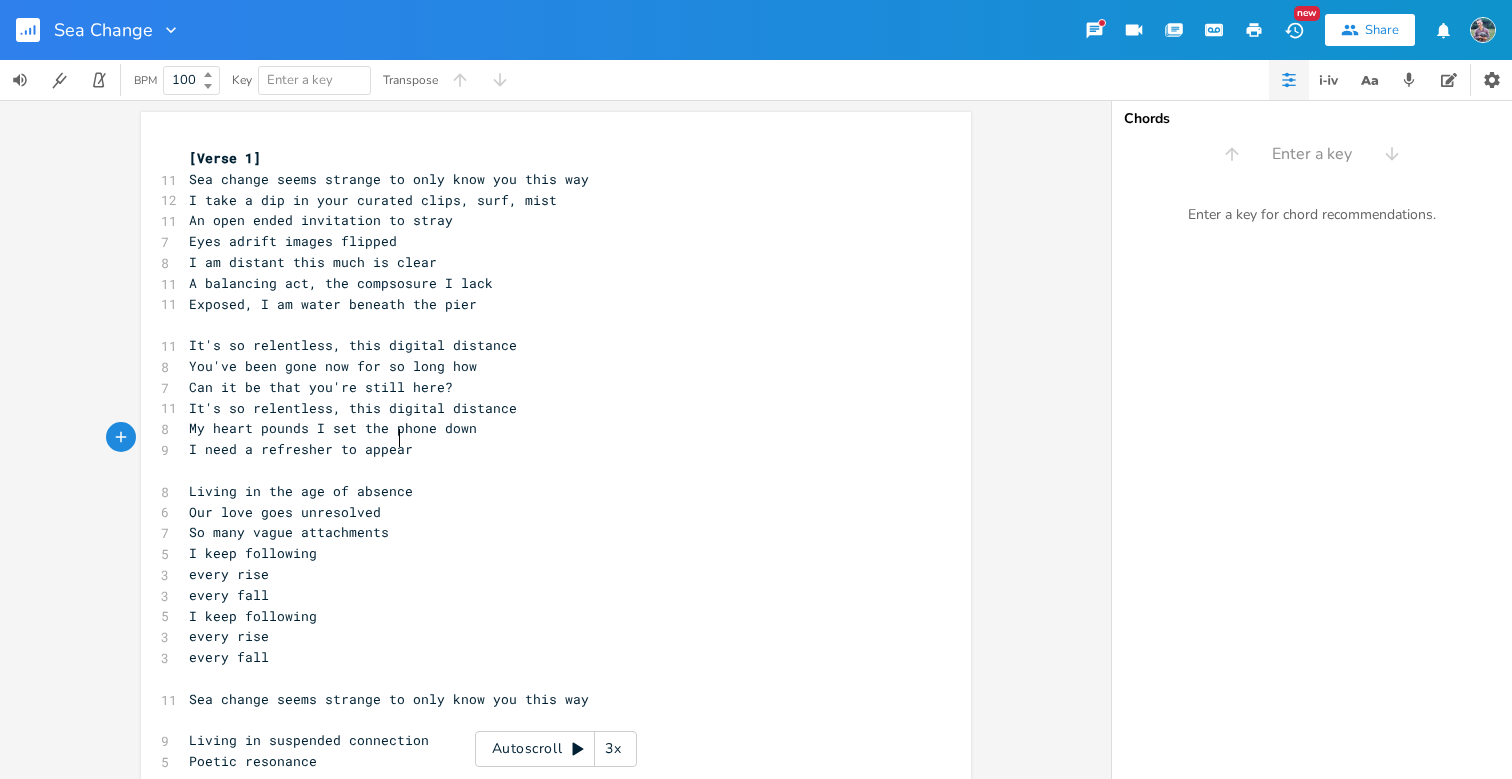 click on "I need a refresher to appear" at bounding box center [546, 449] 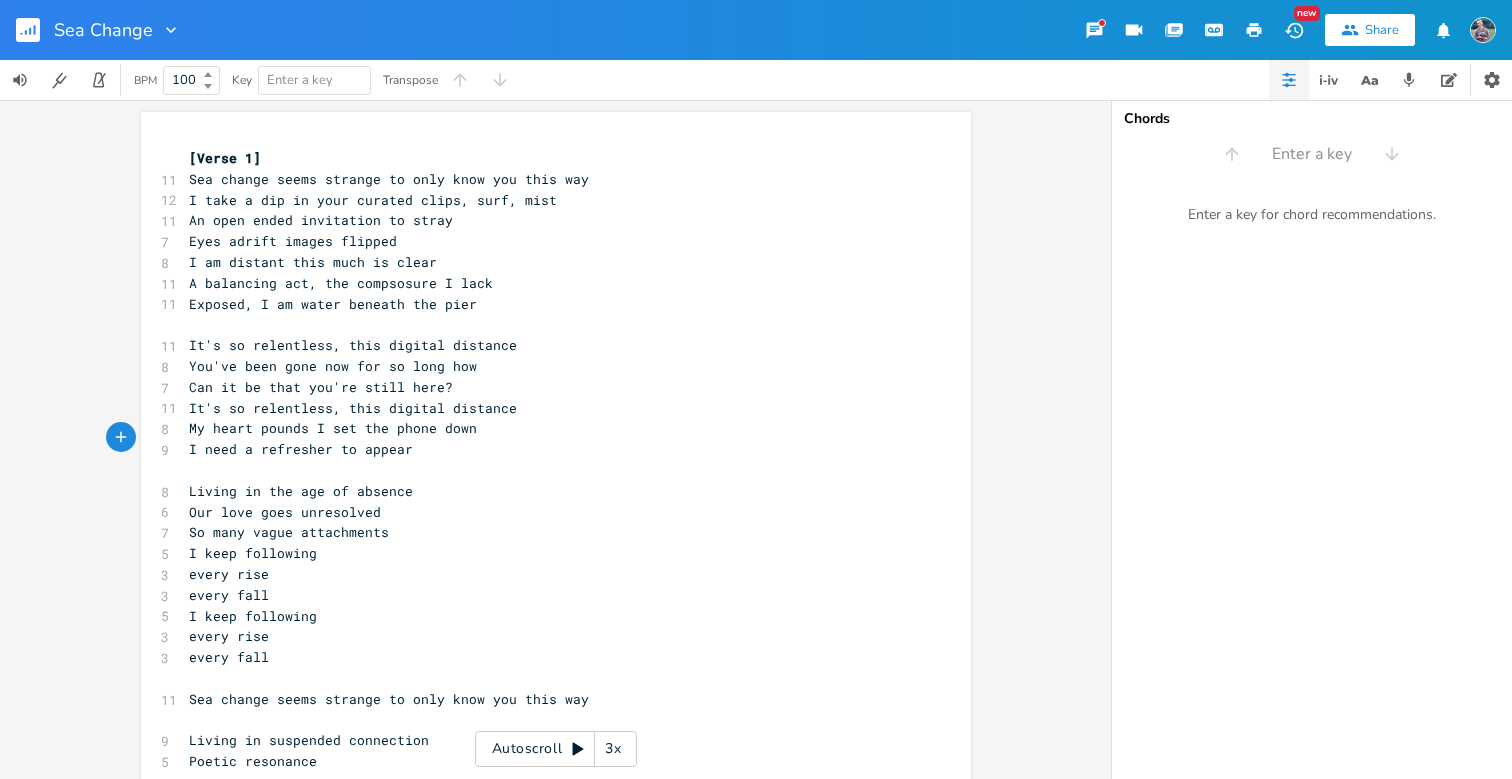 scroll, scrollTop: 3, scrollLeft: 0, axis: vertical 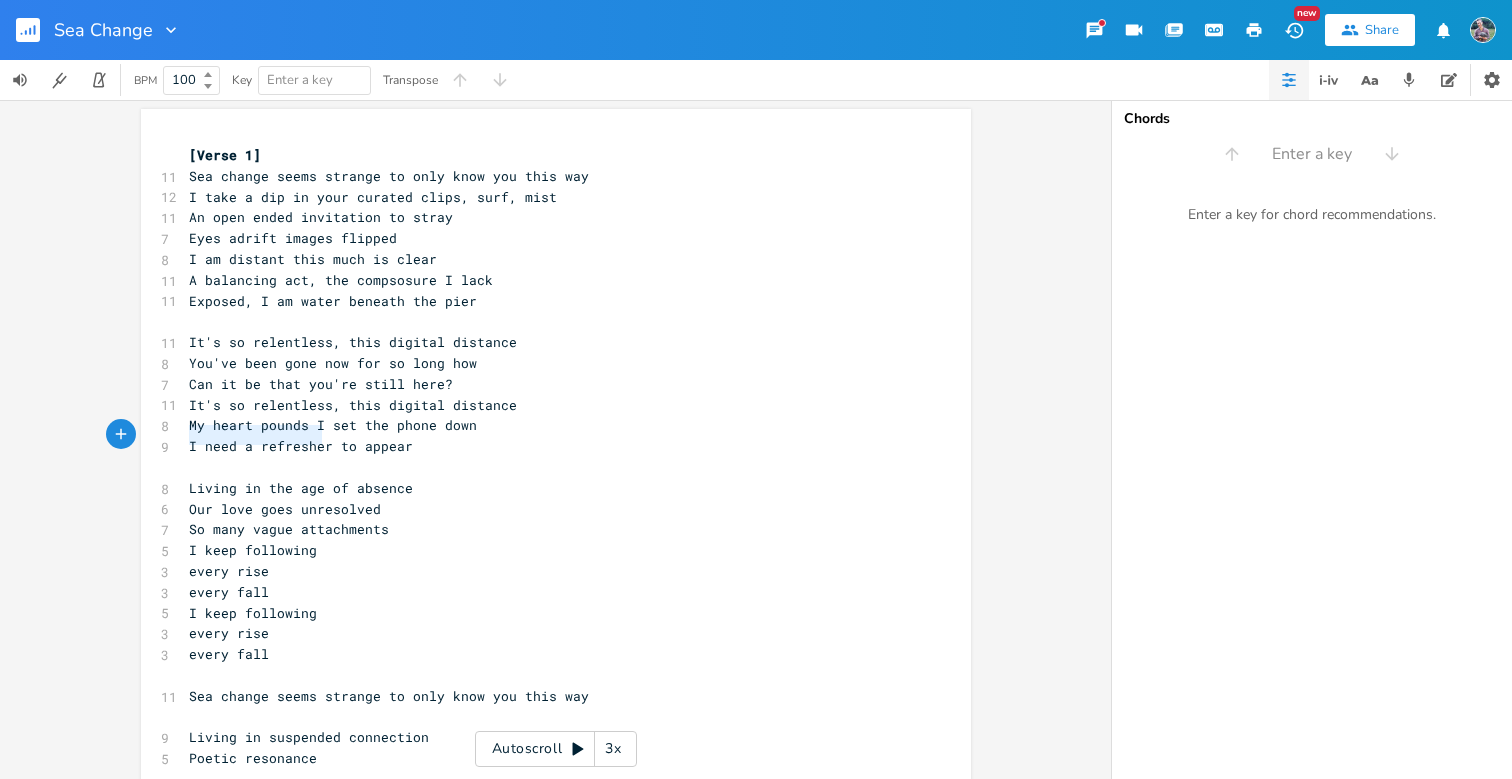 type on "I need a refresher to" 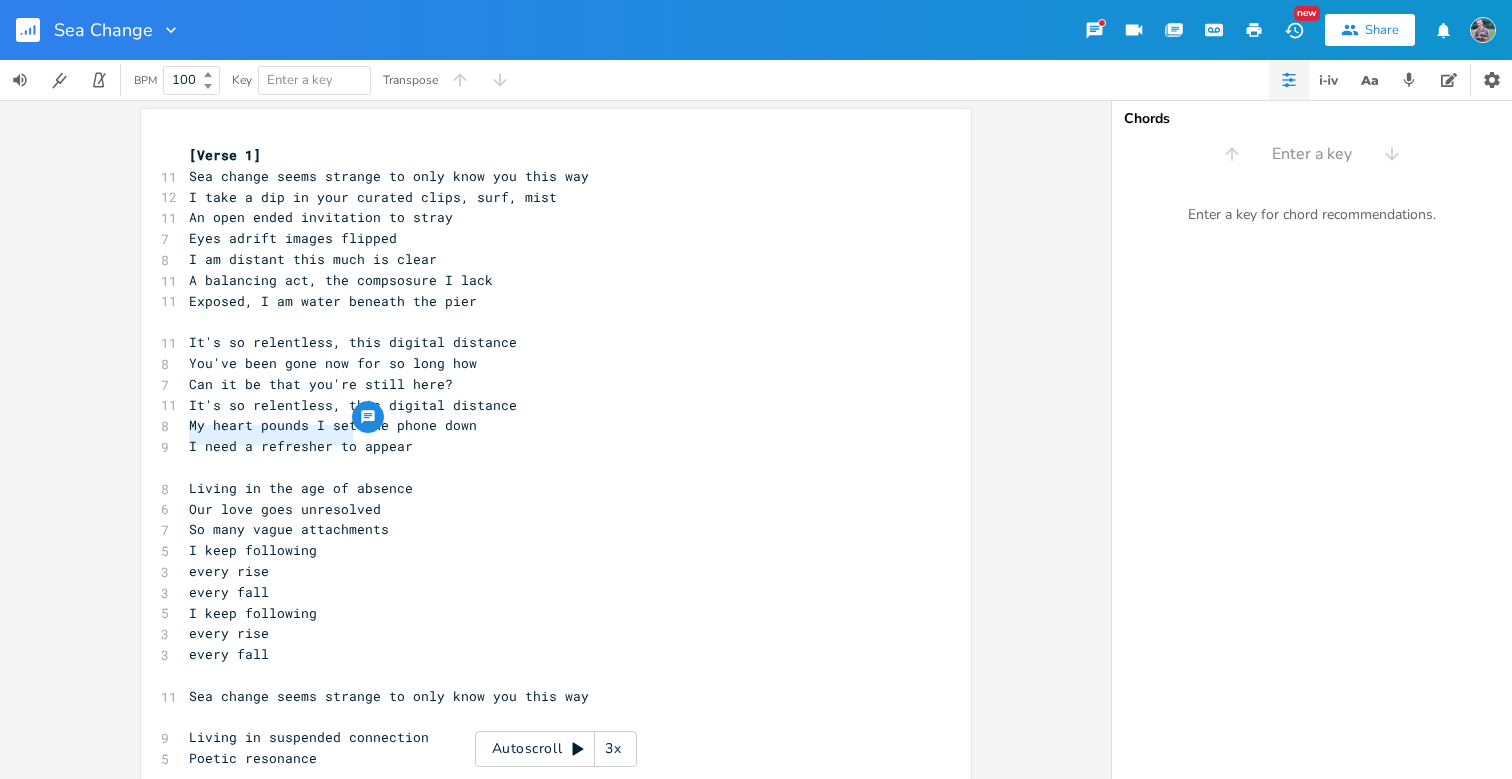 drag, startPoint x: 184, startPoint y: 435, endPoint x: 342, endPoint y: 429, distance: 158.11388 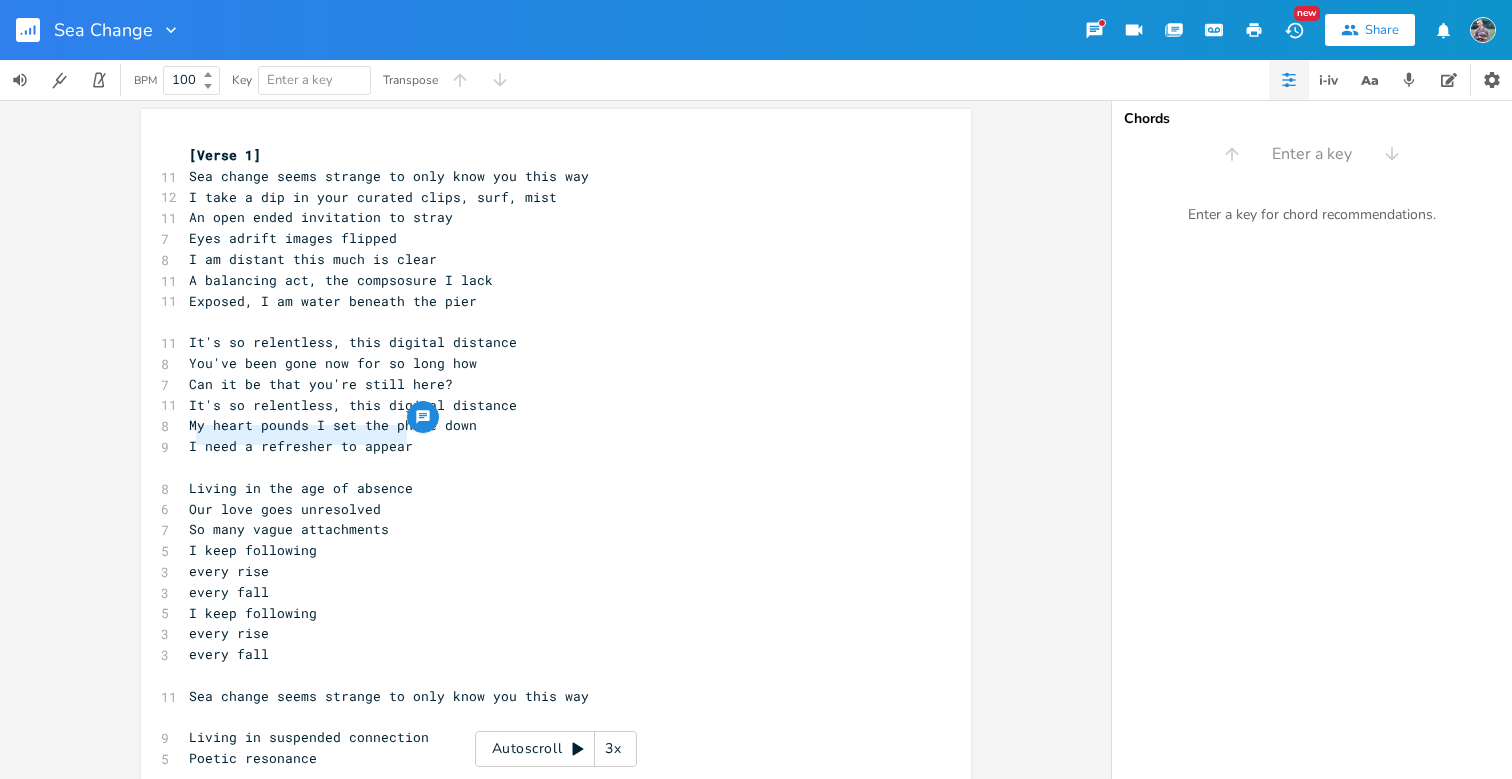 type on "I need a refresher to appear" 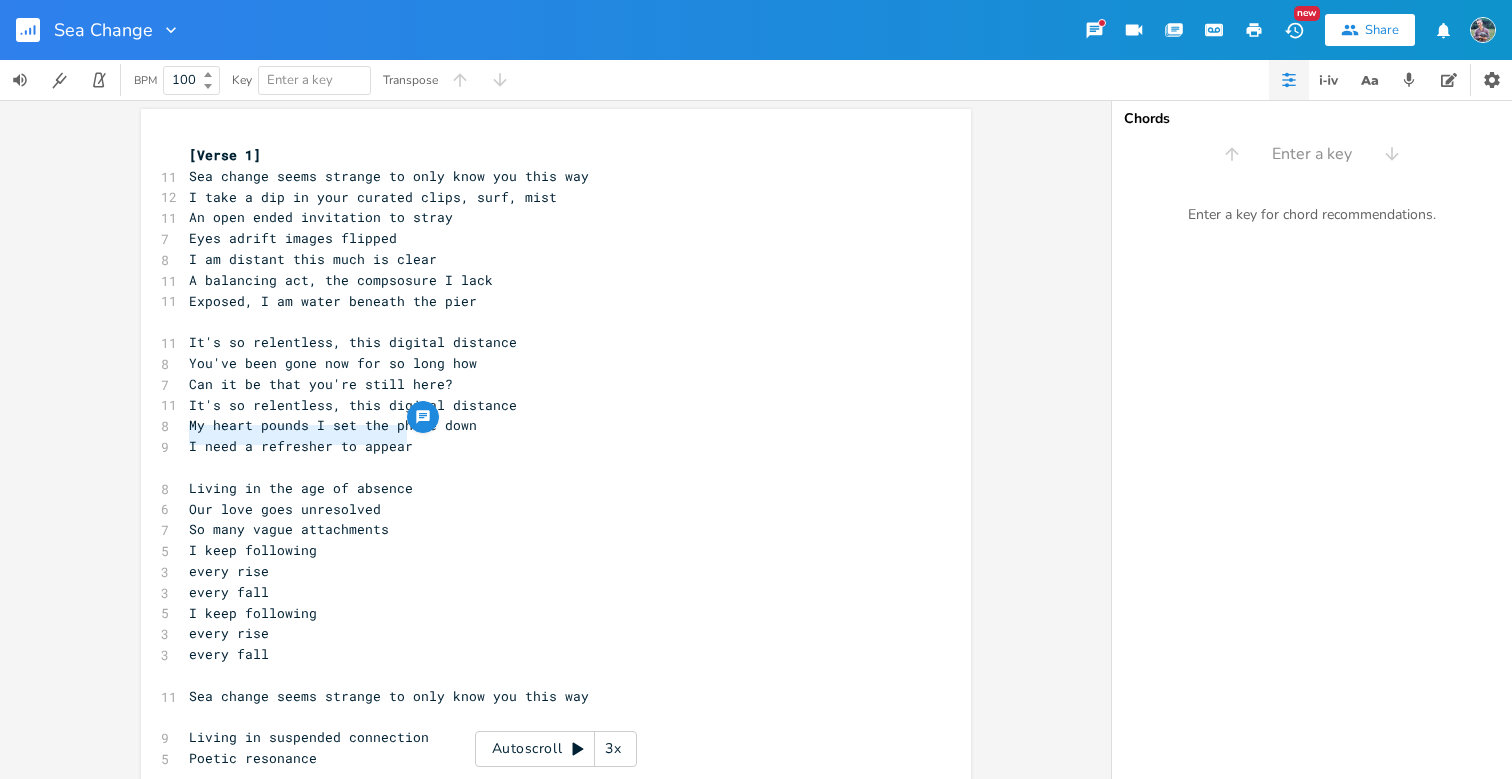 drag, startPoint x: 397, startPoint y: 438, endPoint x: 185, endPoint y: 441, distance: 212.02122 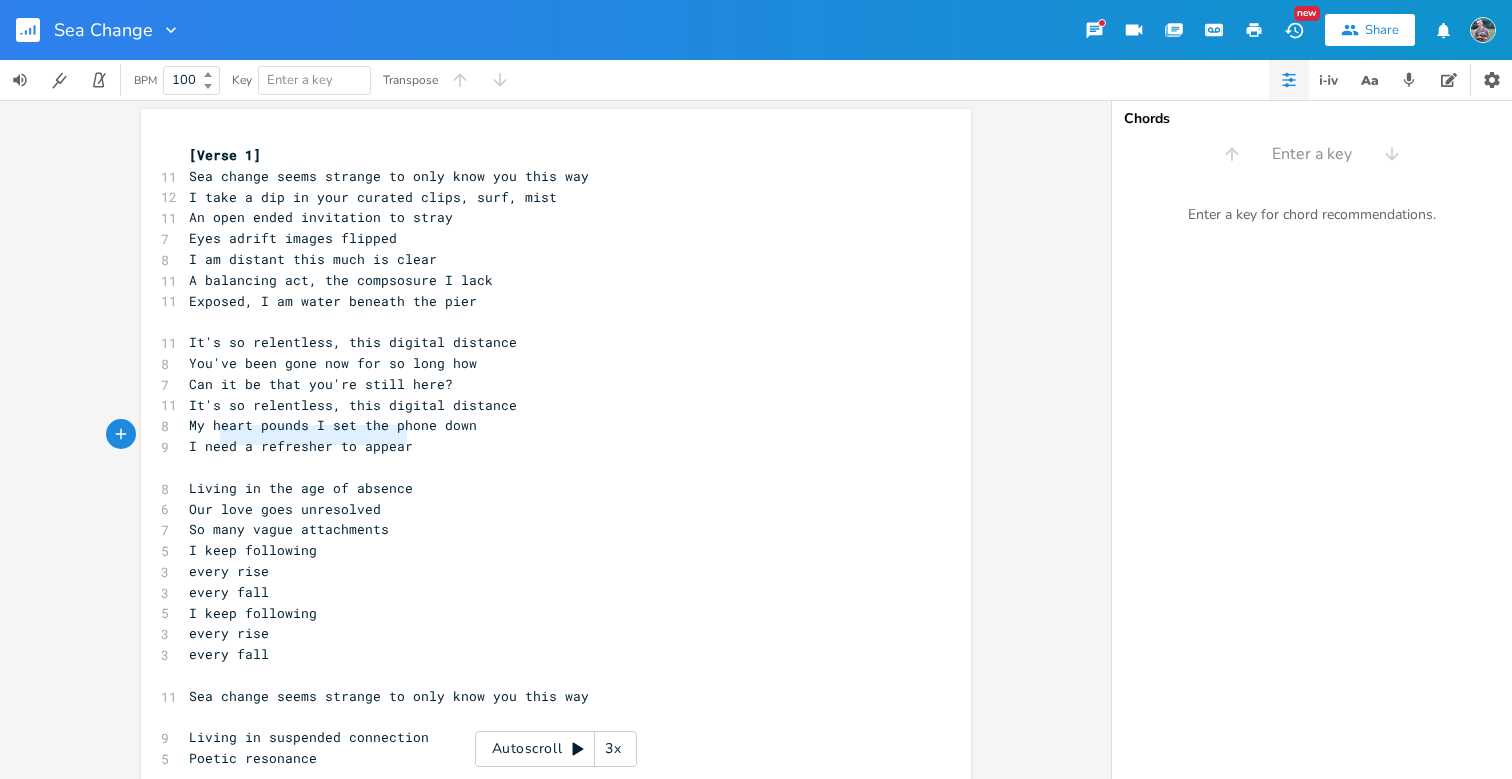 type on "I need a refresher to appear" 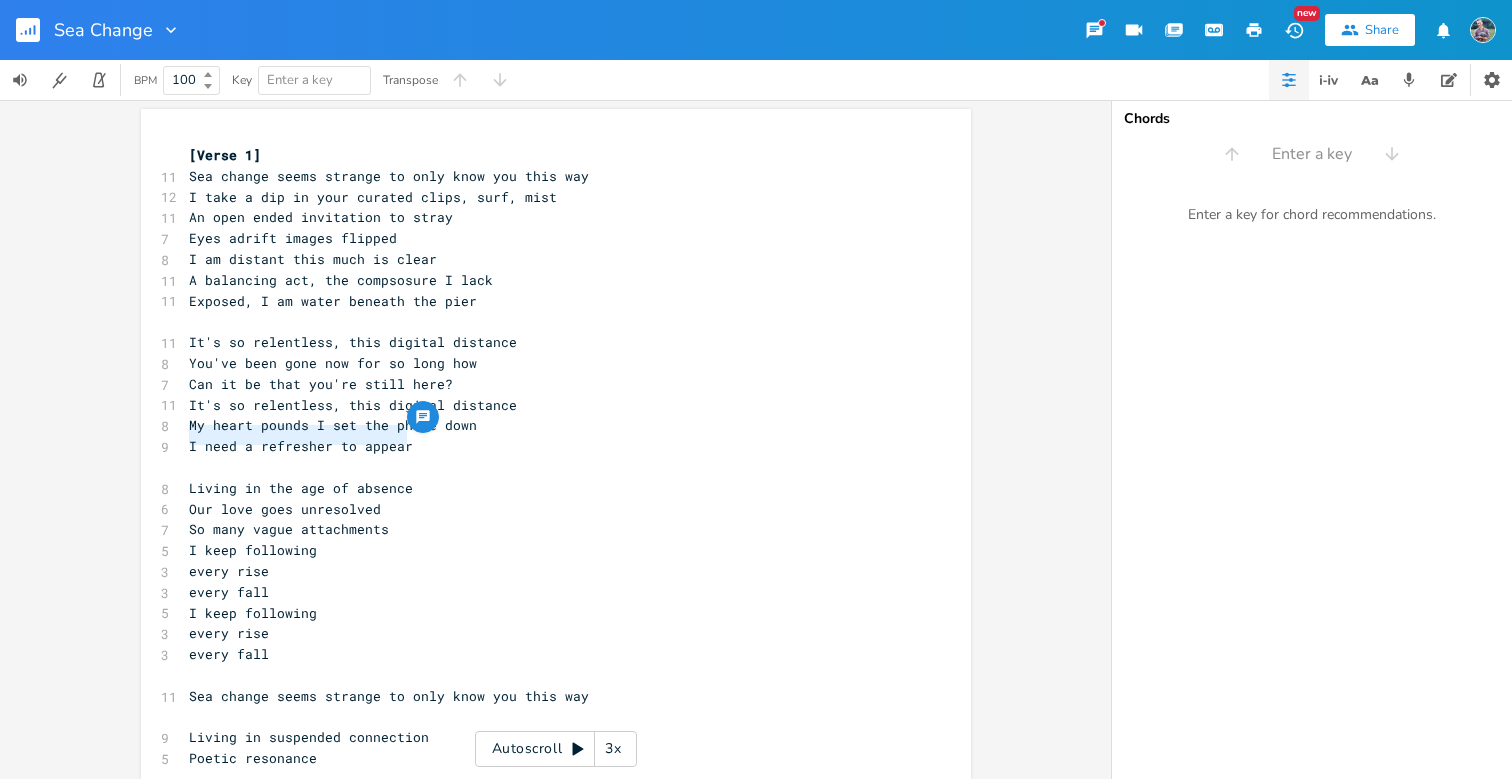 drag, startPoint x: 407, startPoint y: 438, endPoint x: 182, endPoint y: 432, distance: 225.07999 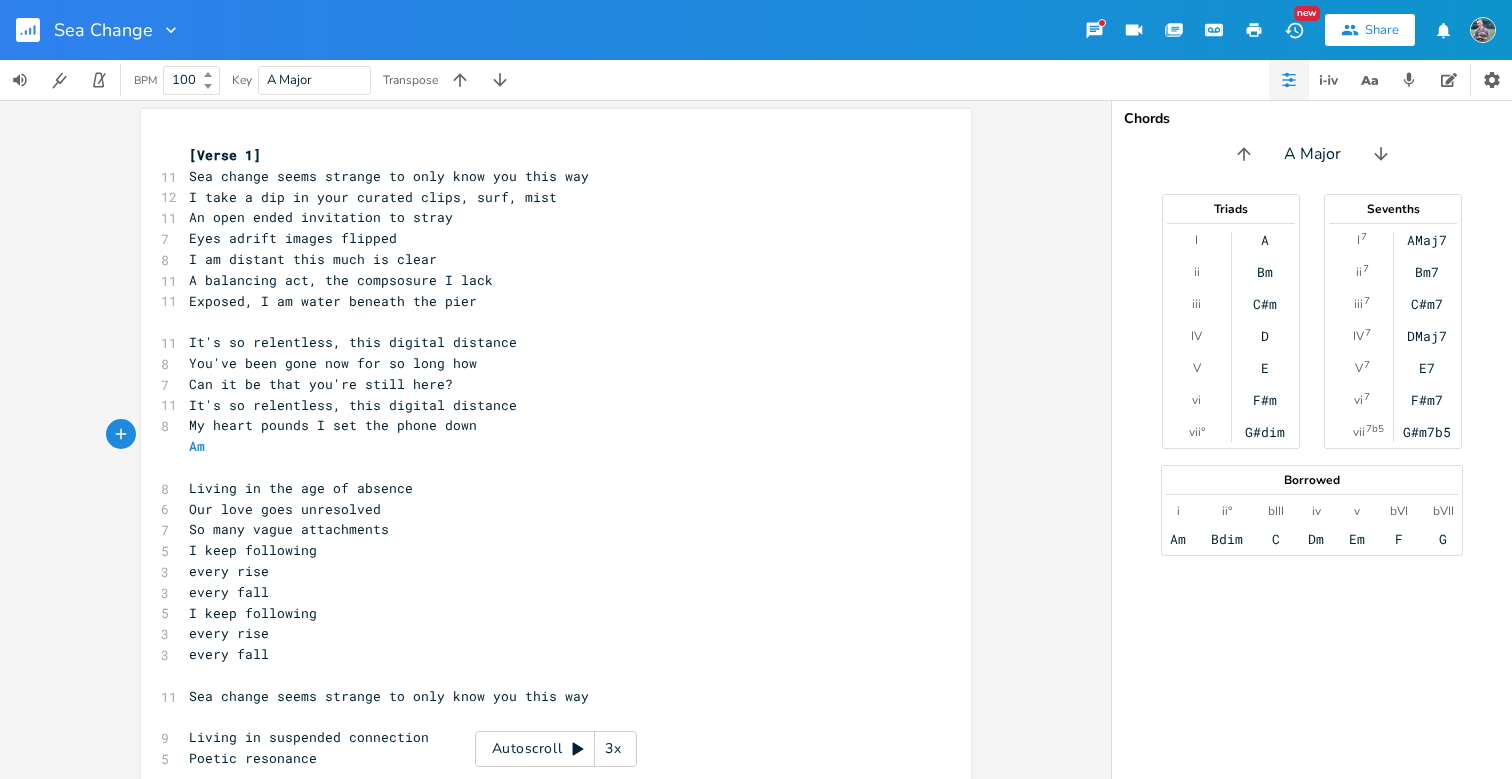 type on "Am I" 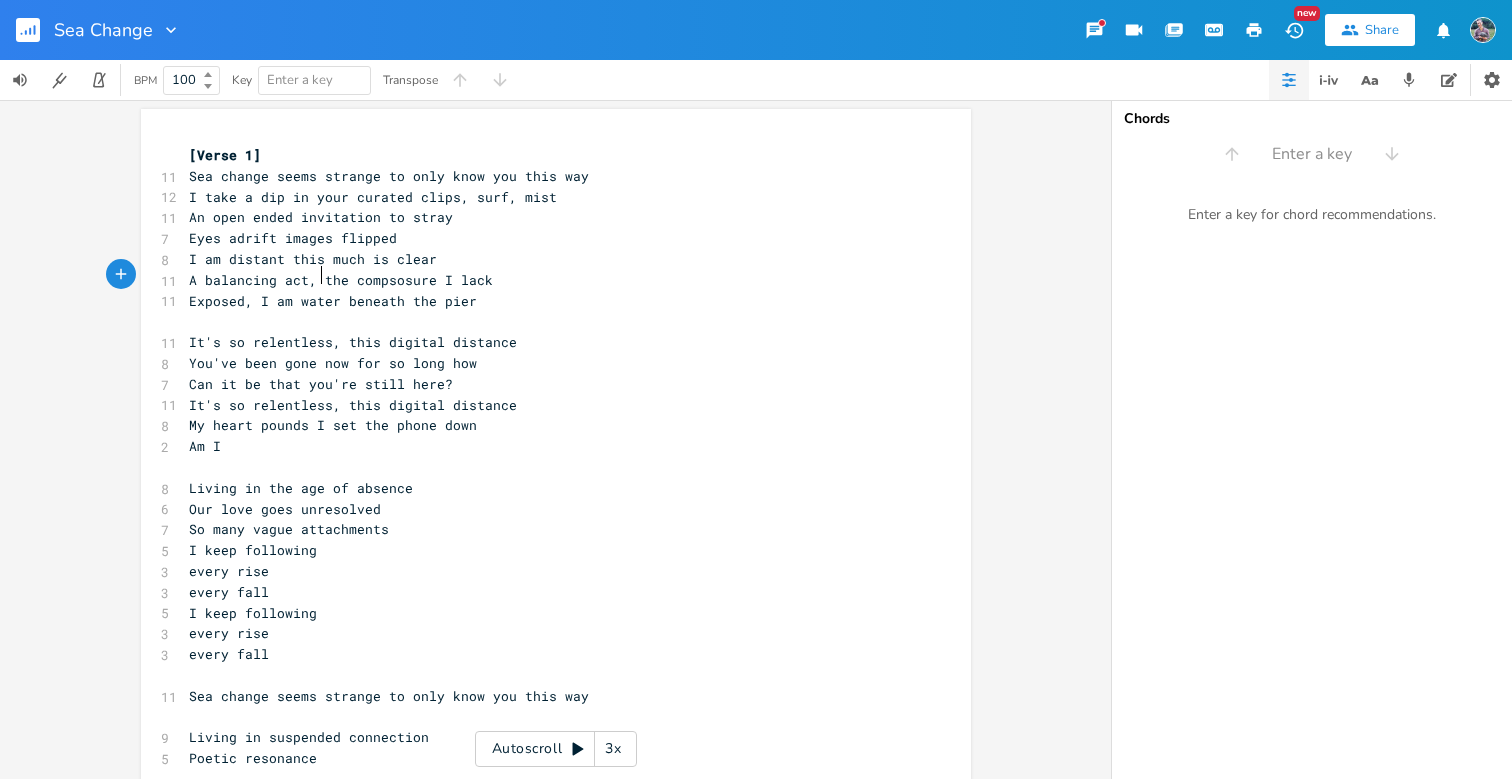 click on "A balancing act, the compsosure I lack" at bounding box center (341, 280) 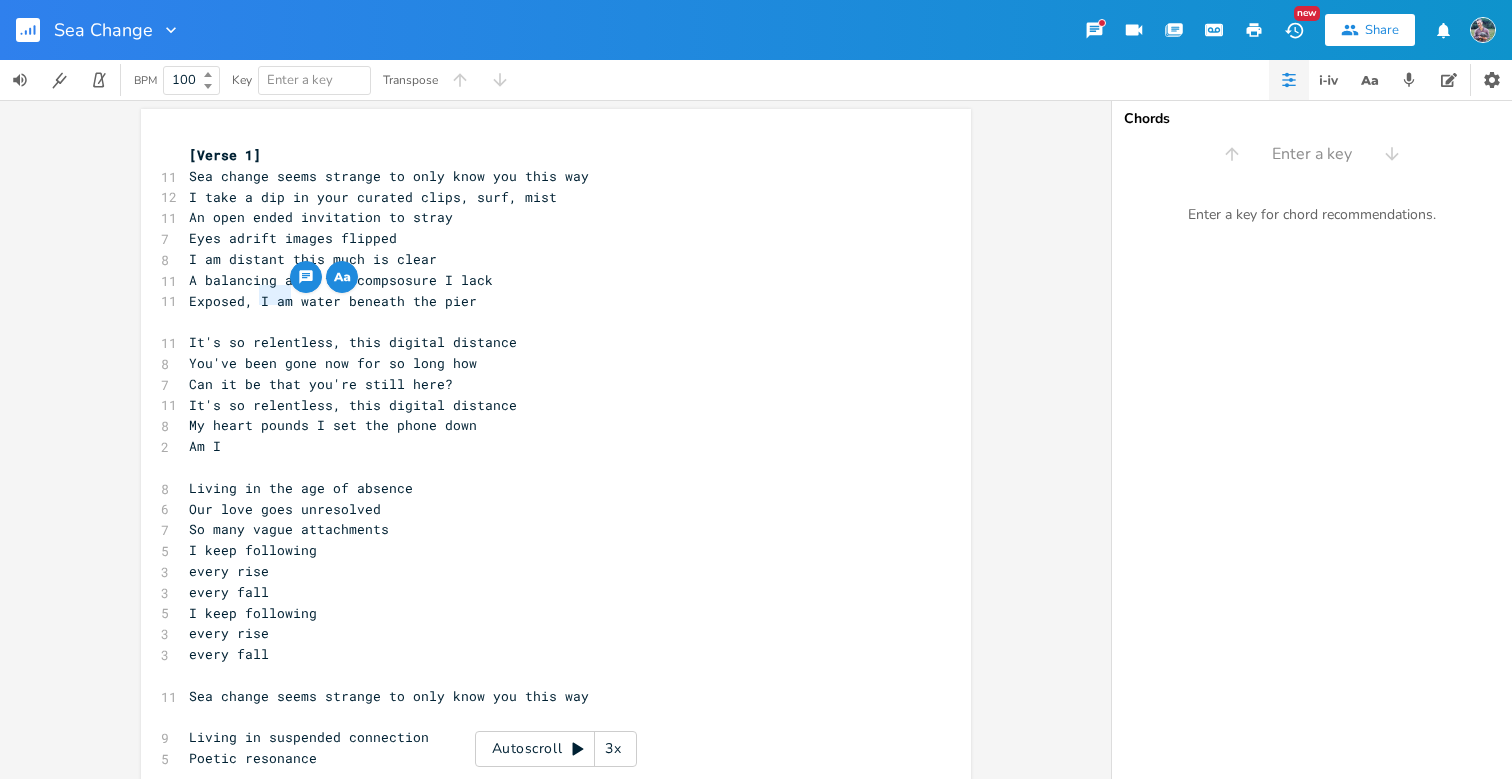 drag, startPoint x: 252, startPoint y: 296, endPoint x: 284, endPoint y: 297, distance: 32.01562 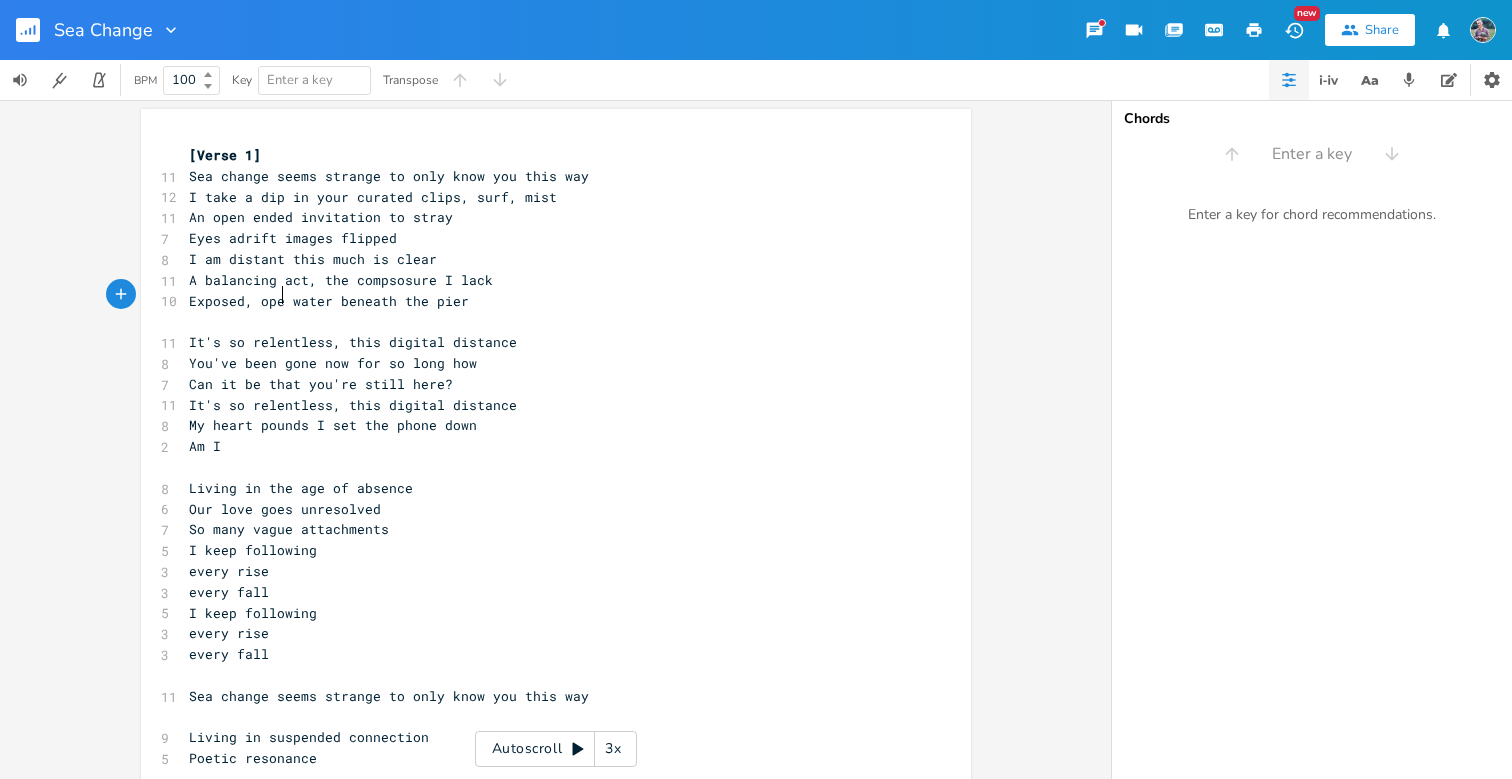 type on "open" 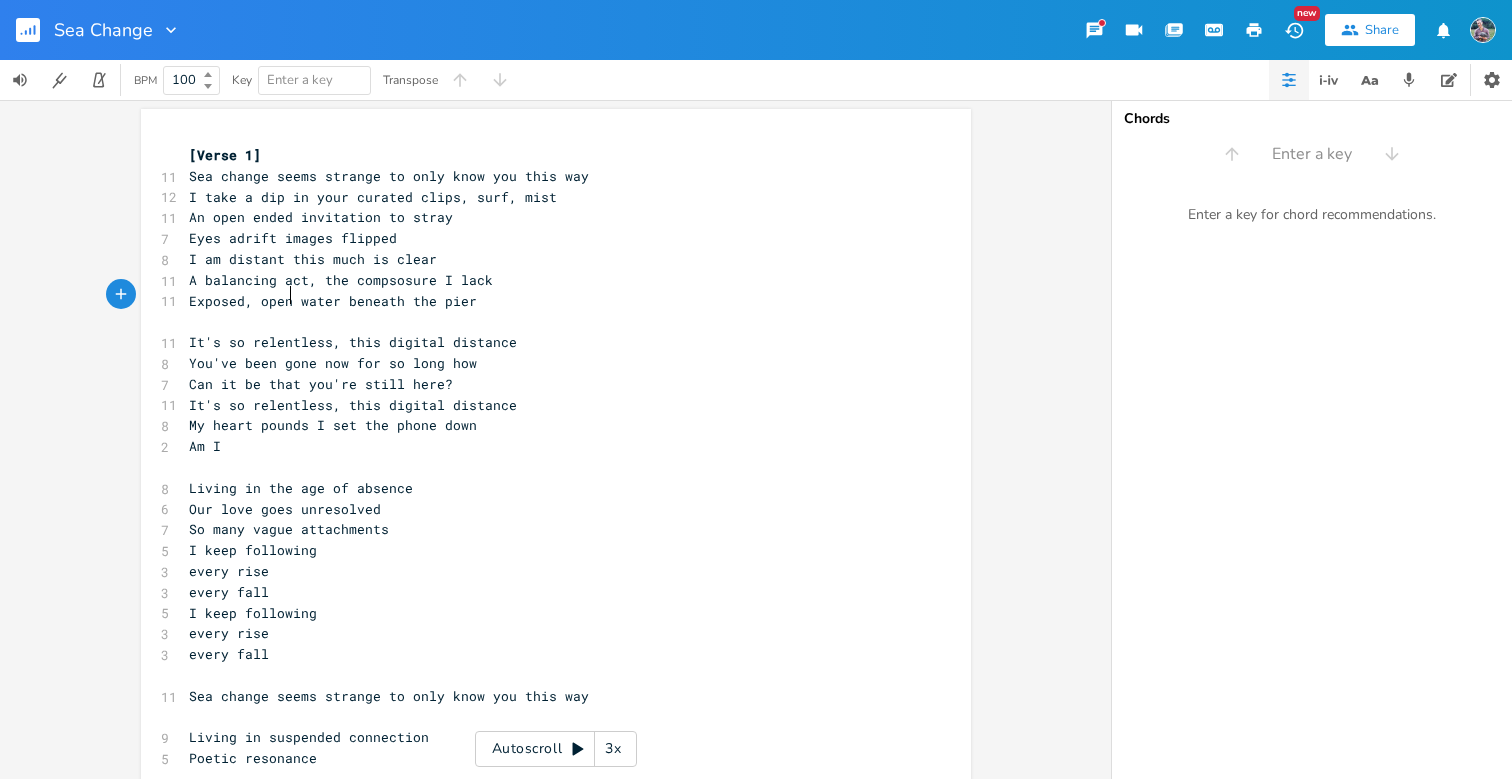 click on "I keep following" at bounding box center [546, 550] 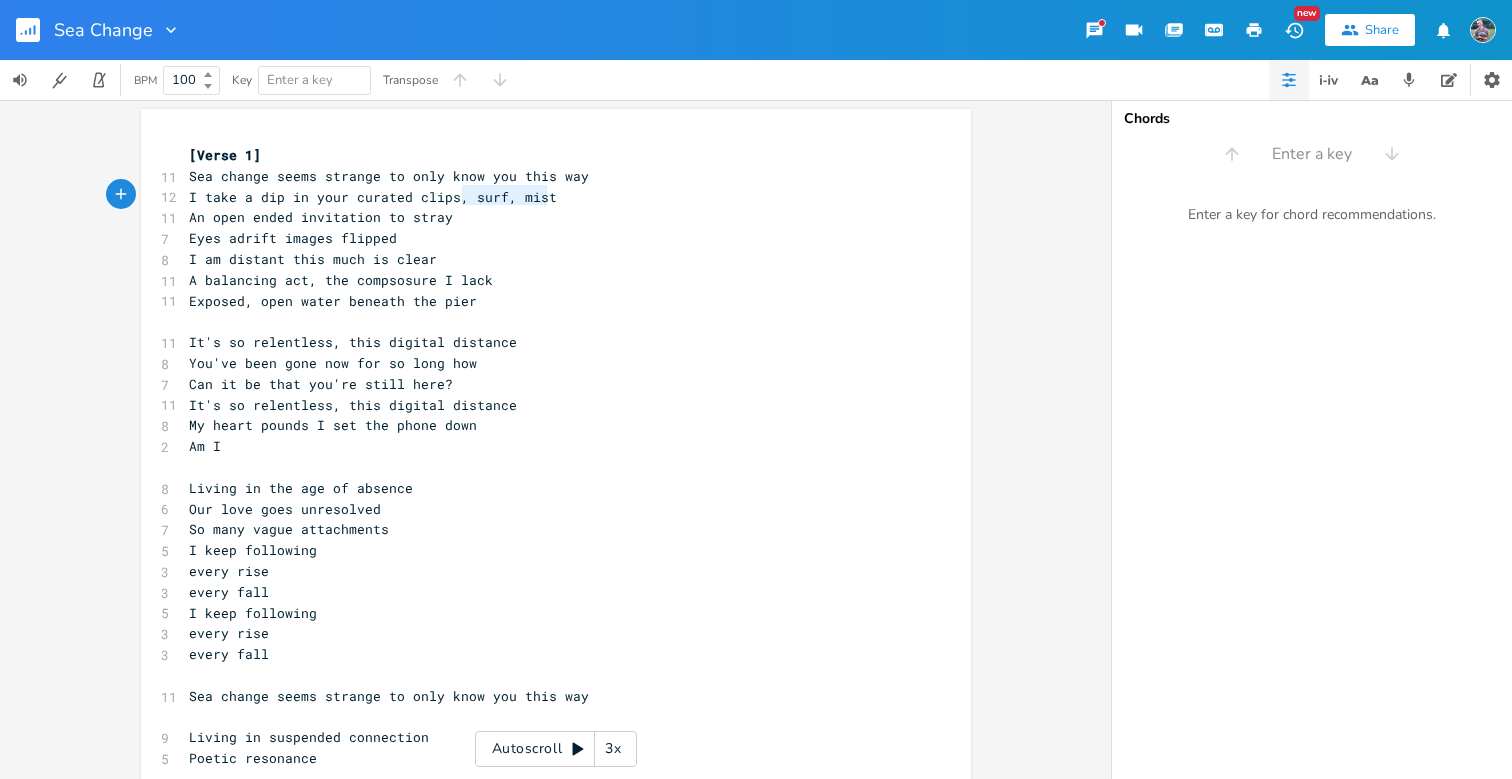 type on ", surf, mist" 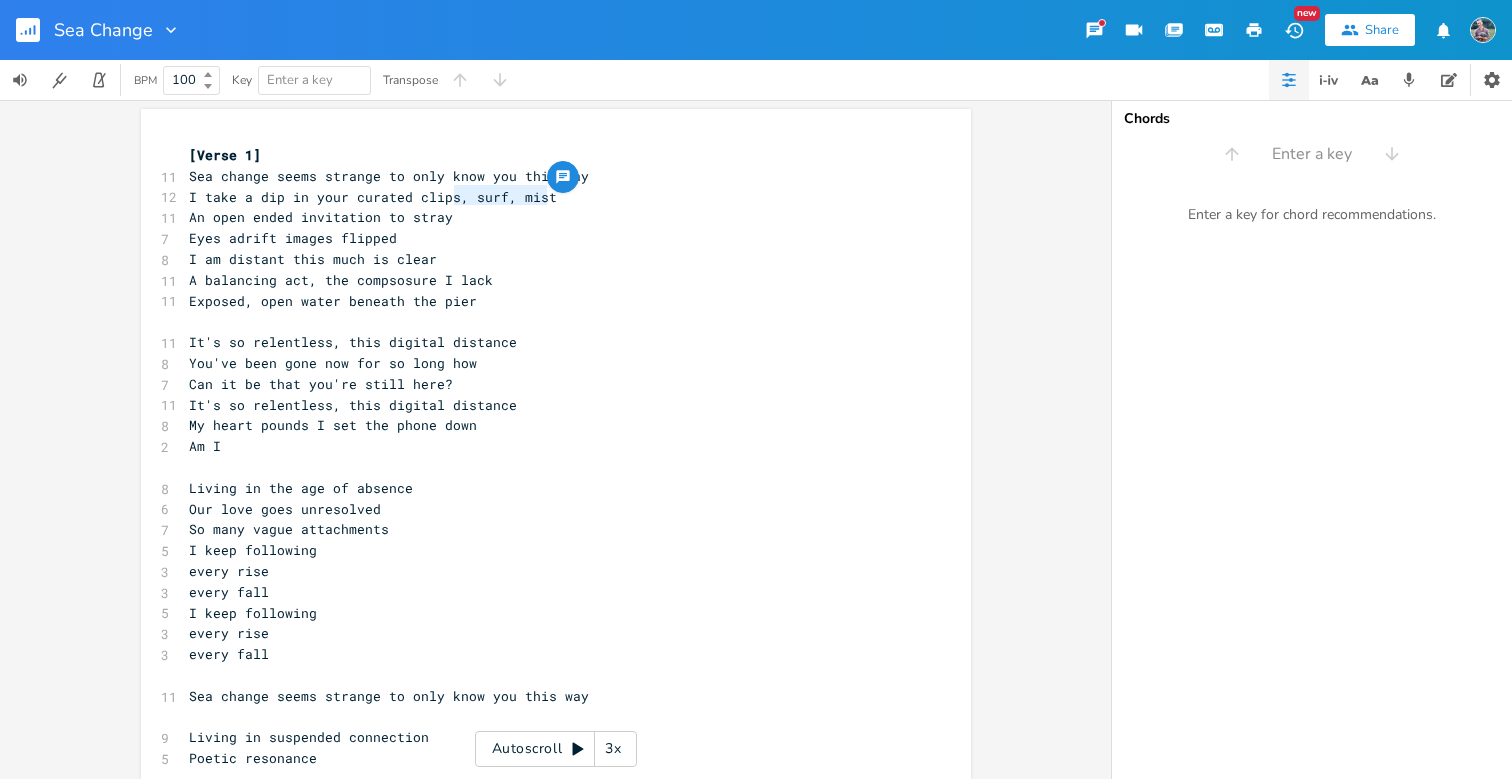 drag, startPoint x: 543, startPoint y: 195, endPoint x: 450, endPoint y: 197, distance: 93.0215 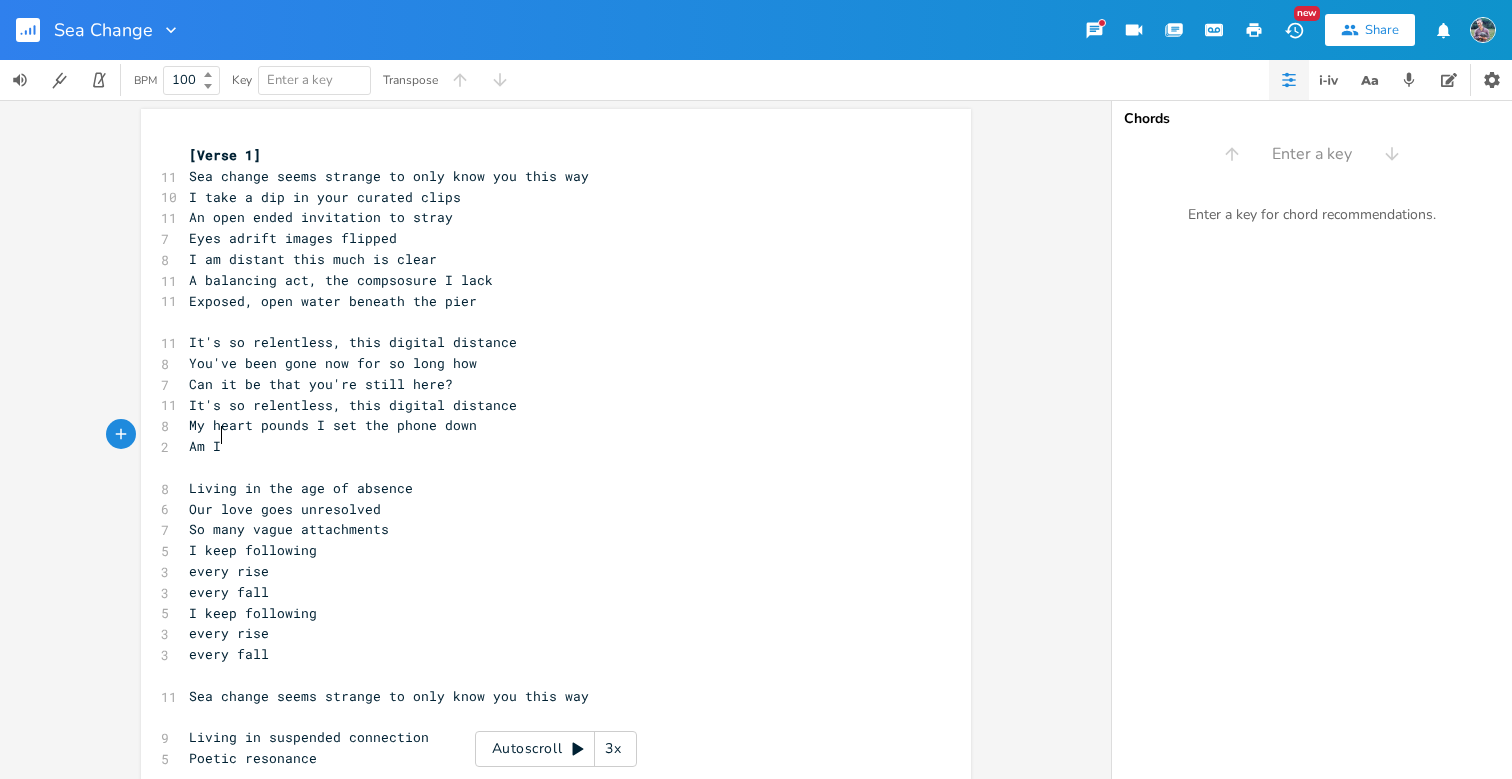 click on "Am I" at bounding box center (205, 446) 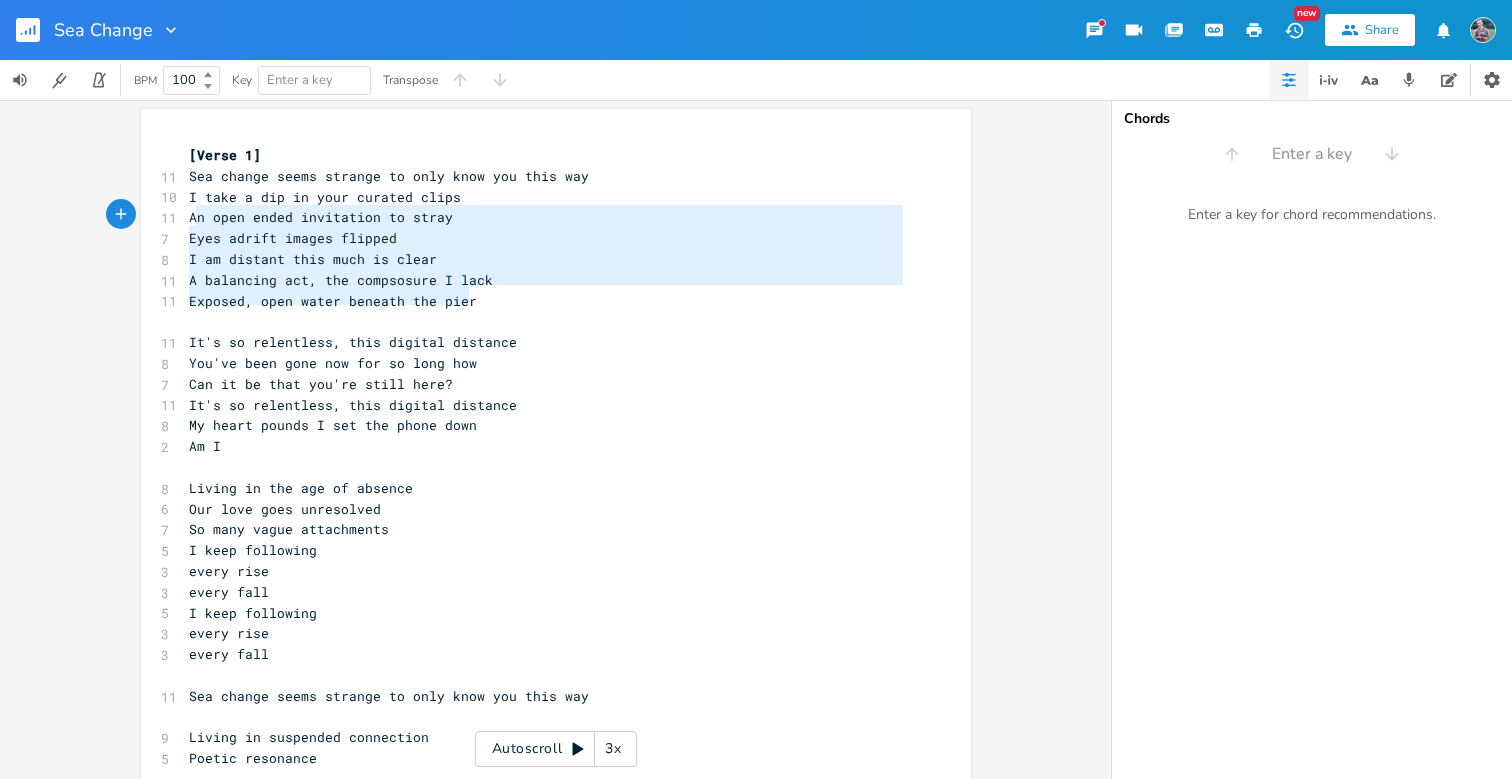 type on "Sea change seems strange to only know you this way
I take a dip in your curated clips
An open ended invitation to stray
Eyes adrift images flipped
I am distant this much is clear
A balancing act, the compsosure I lack
Exposed, open water beneath the pier" 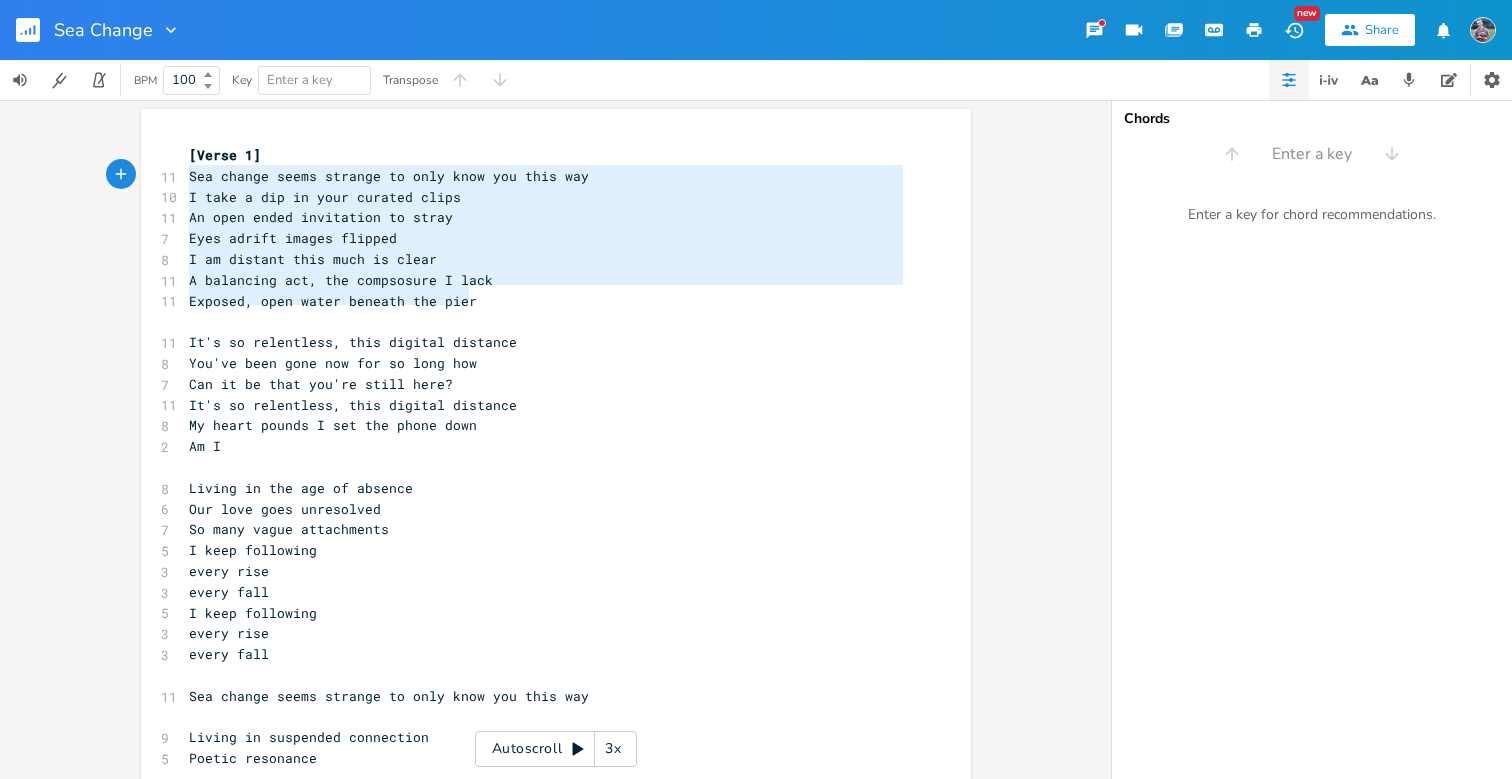 drag, startPoint x: 469, startPoint y: 296, endPoint x: 179, endPoint y: 178, distance: 313.08786 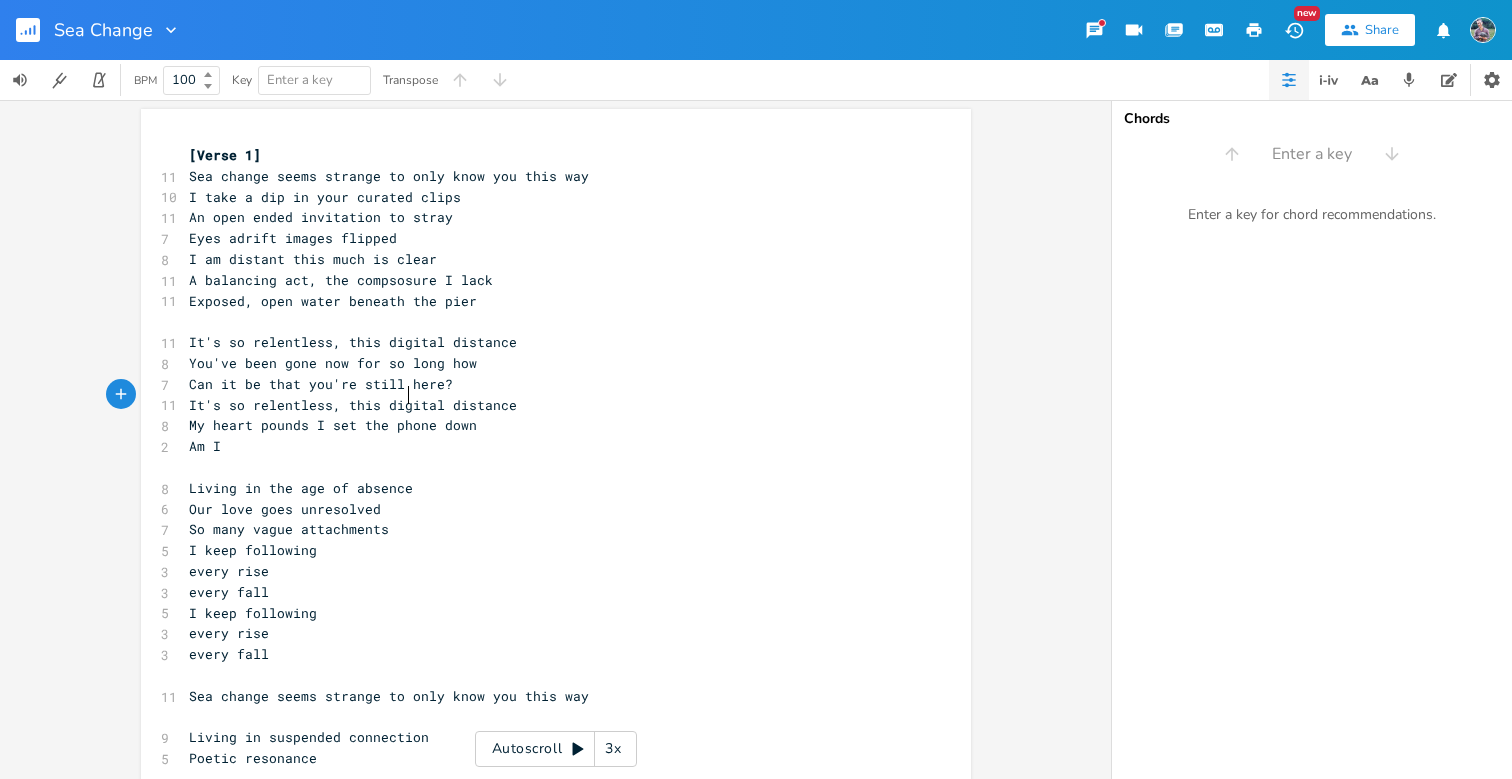 click on "It's so relentless, this digital distance" at bounding box center (353, 405) 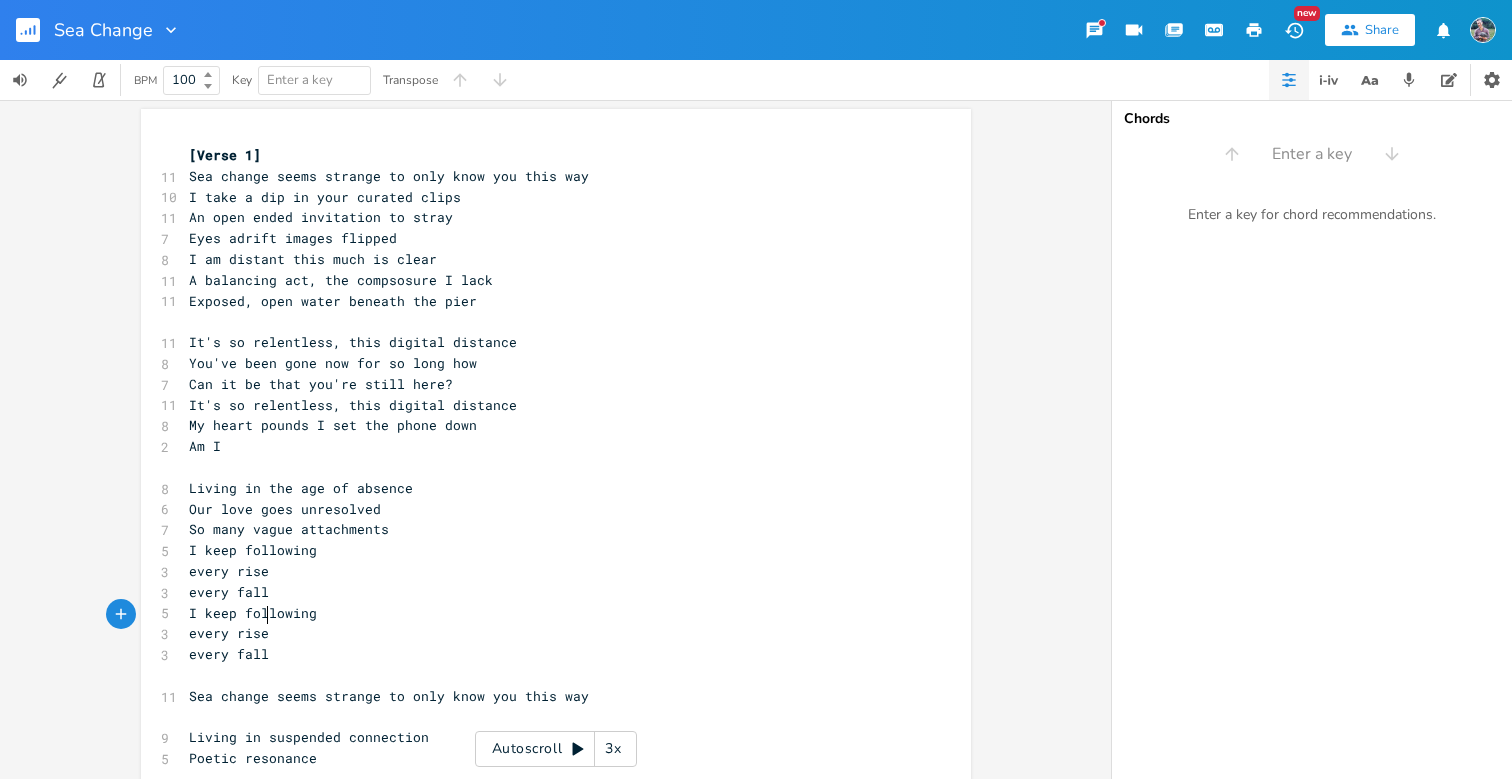 click on "every rise" at bounding box center (546, 633) 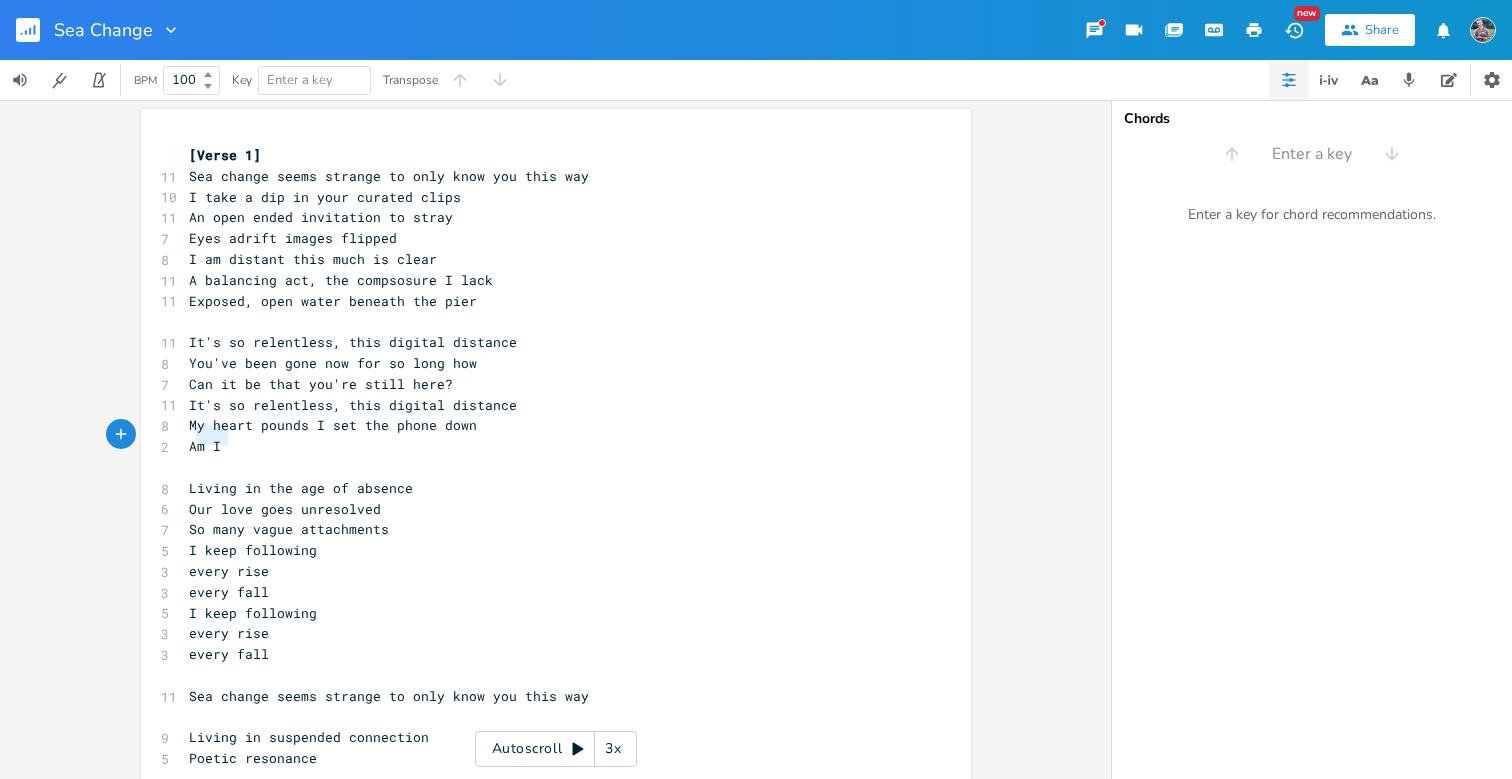 type on "Am I" 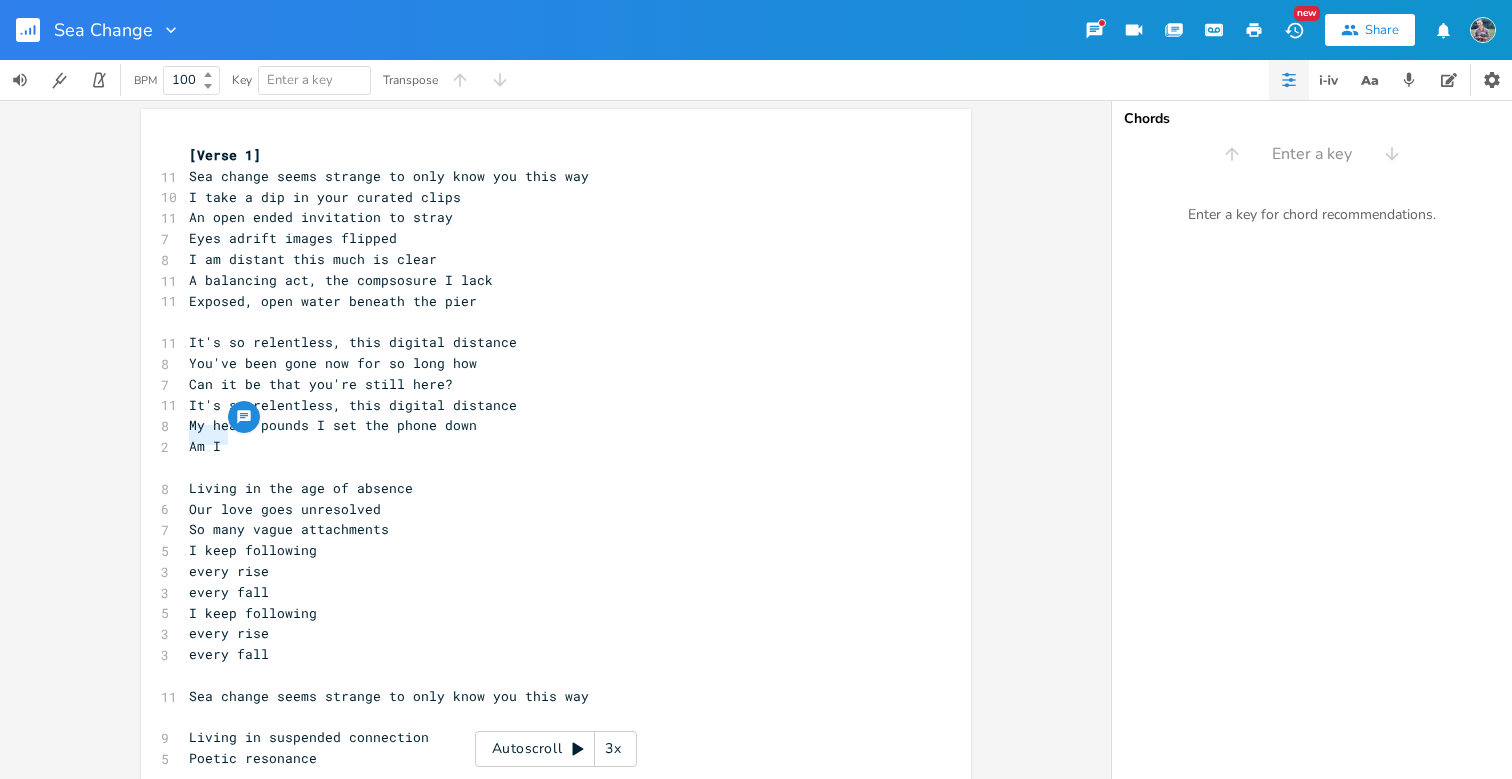 drag, startPoint x: 240, startPoint y: 440, endPoint x: 182, endPoint y: 437, distance: 58.077534 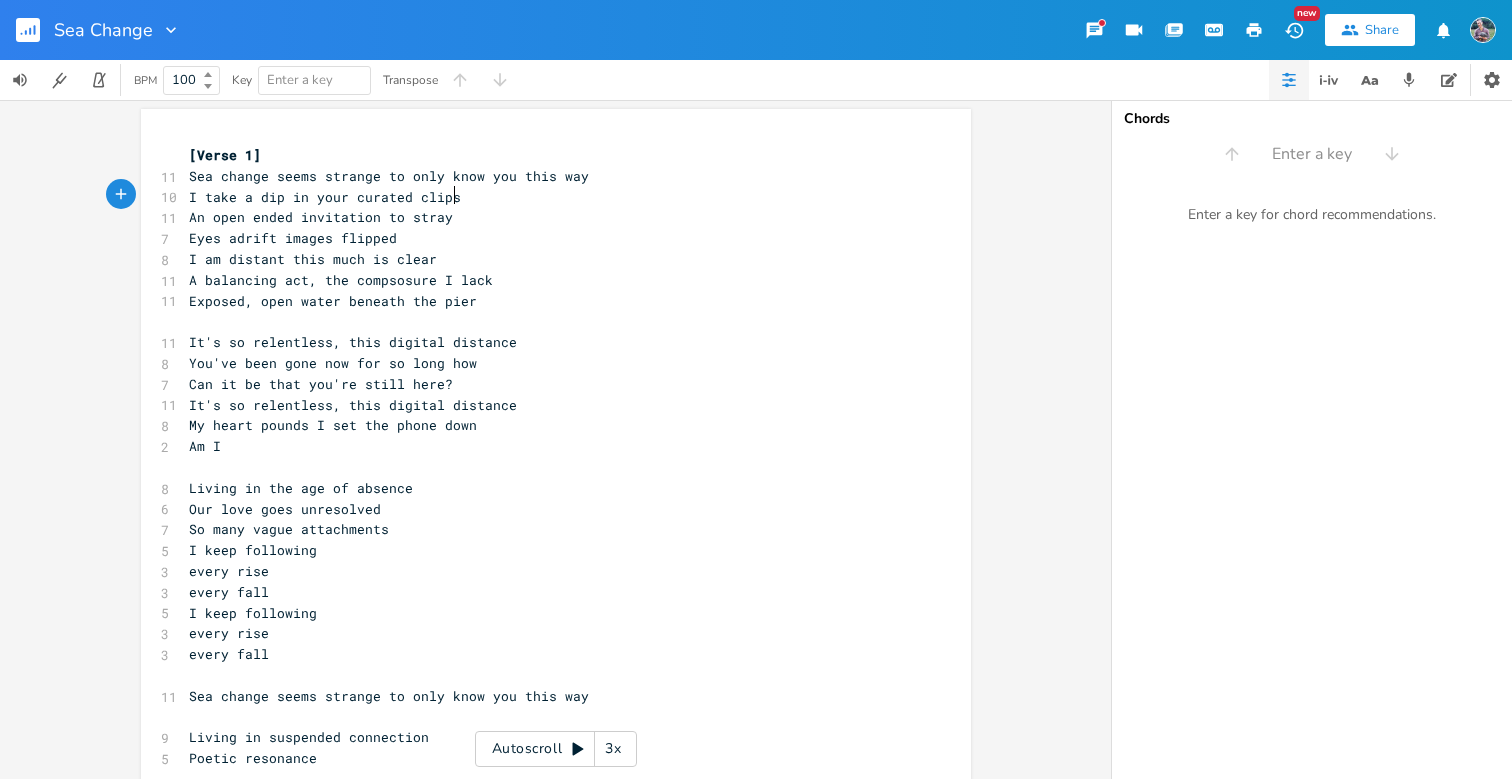 scroll, scrollTop: 0, scrollLeft: 2, axis: horizontal 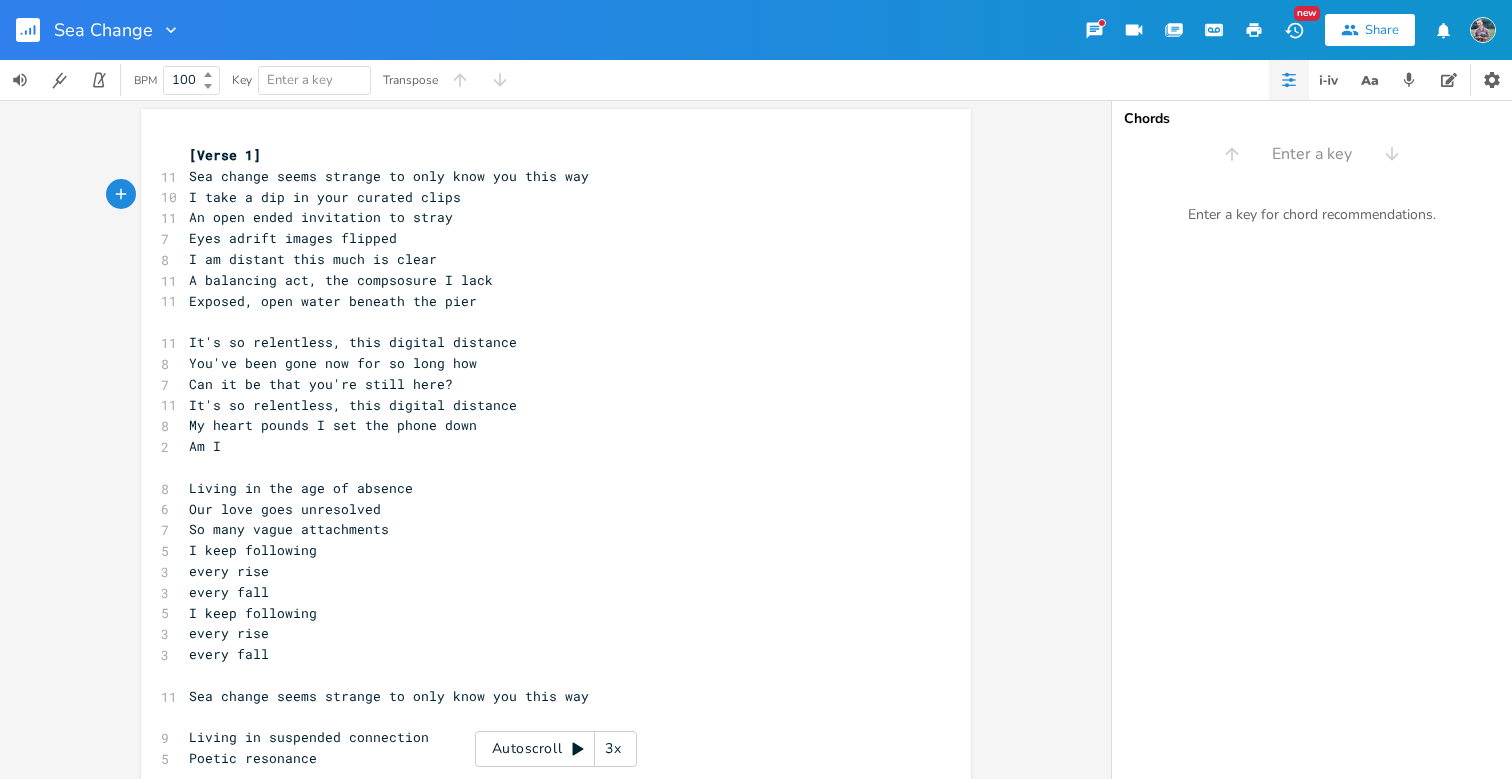 click on "I take a dip in your curated clips" at bounding box center [325, 197] 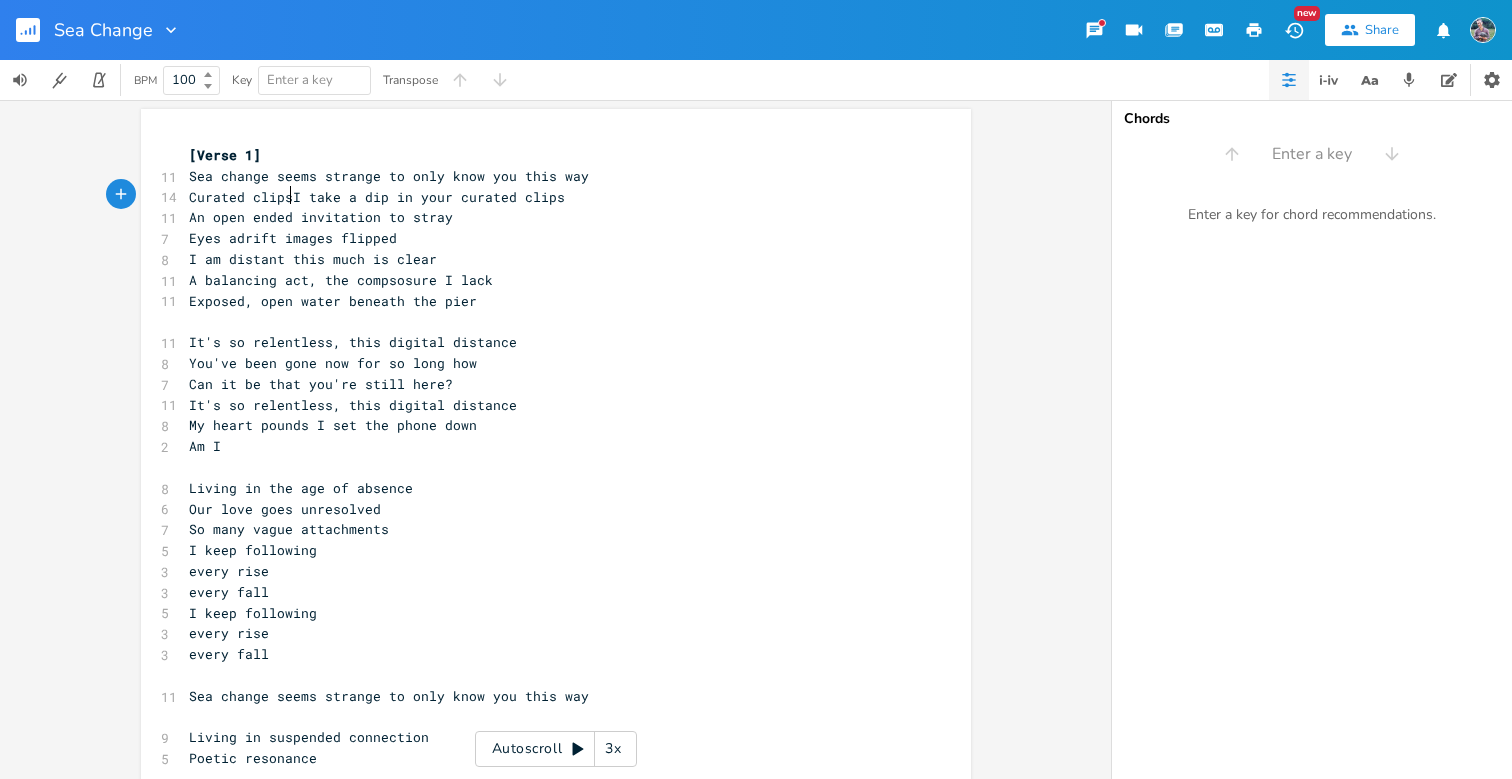 type on "Curated clips" 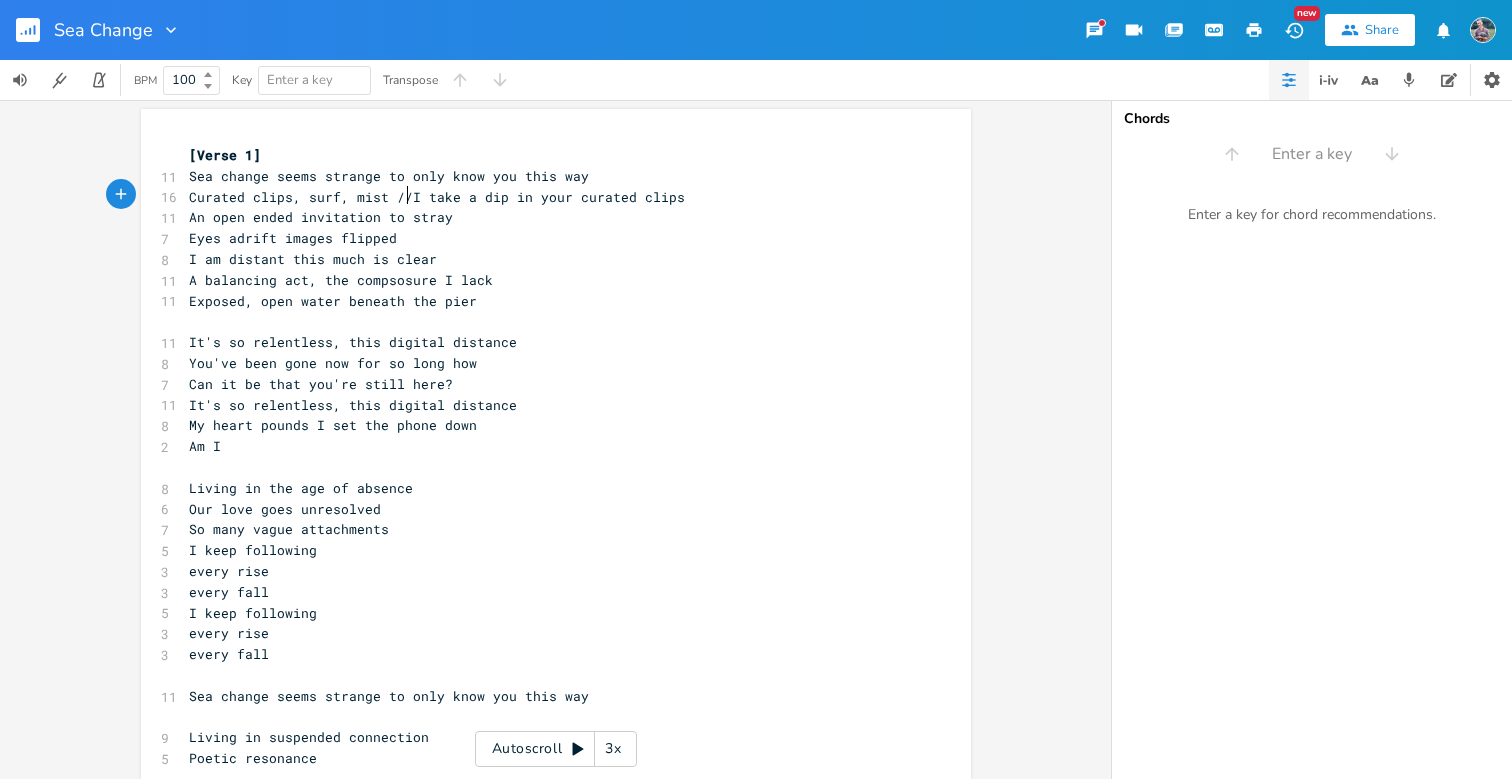 type on ", surf, mist //" 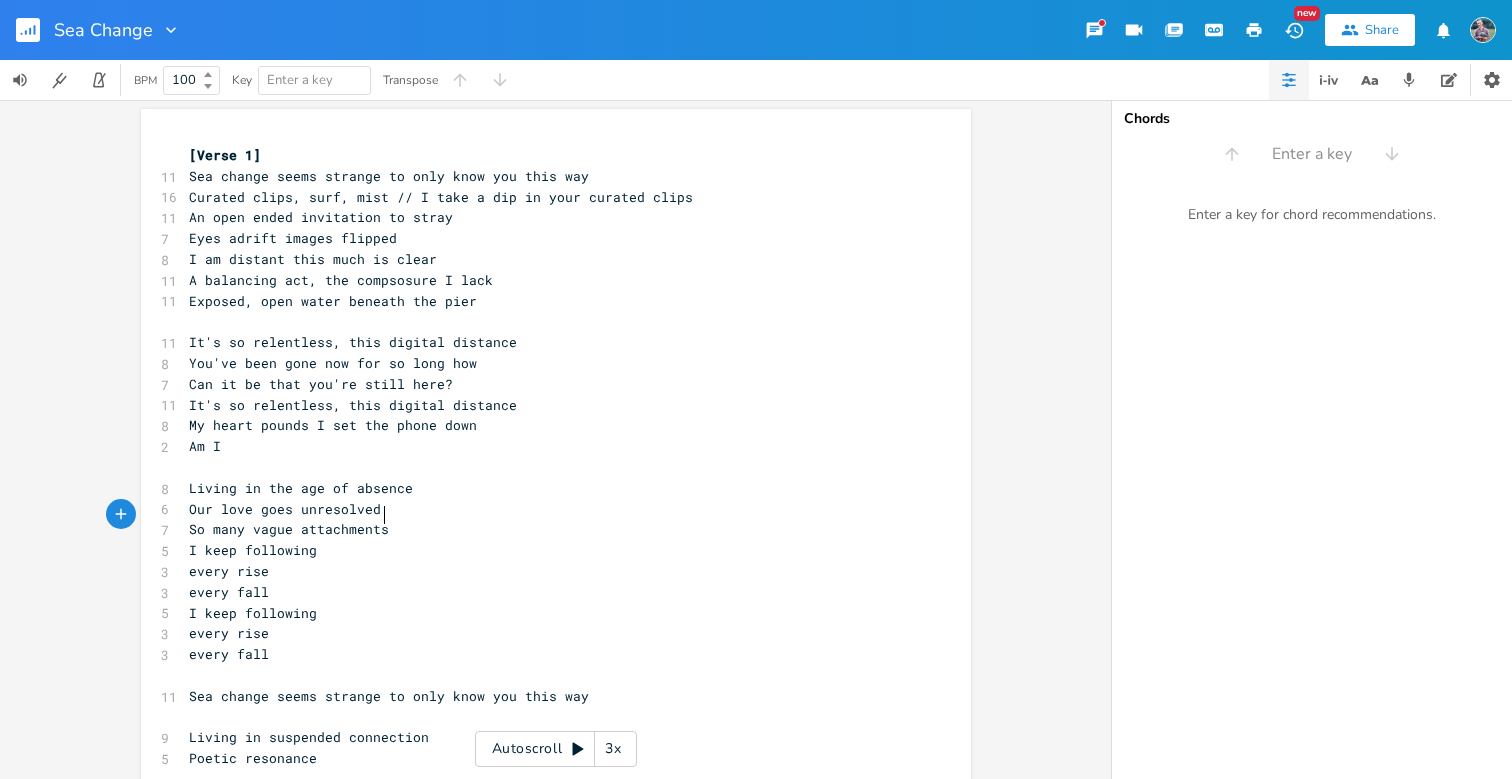 click on "So many vague attachments" at bounding box center [546, 529] 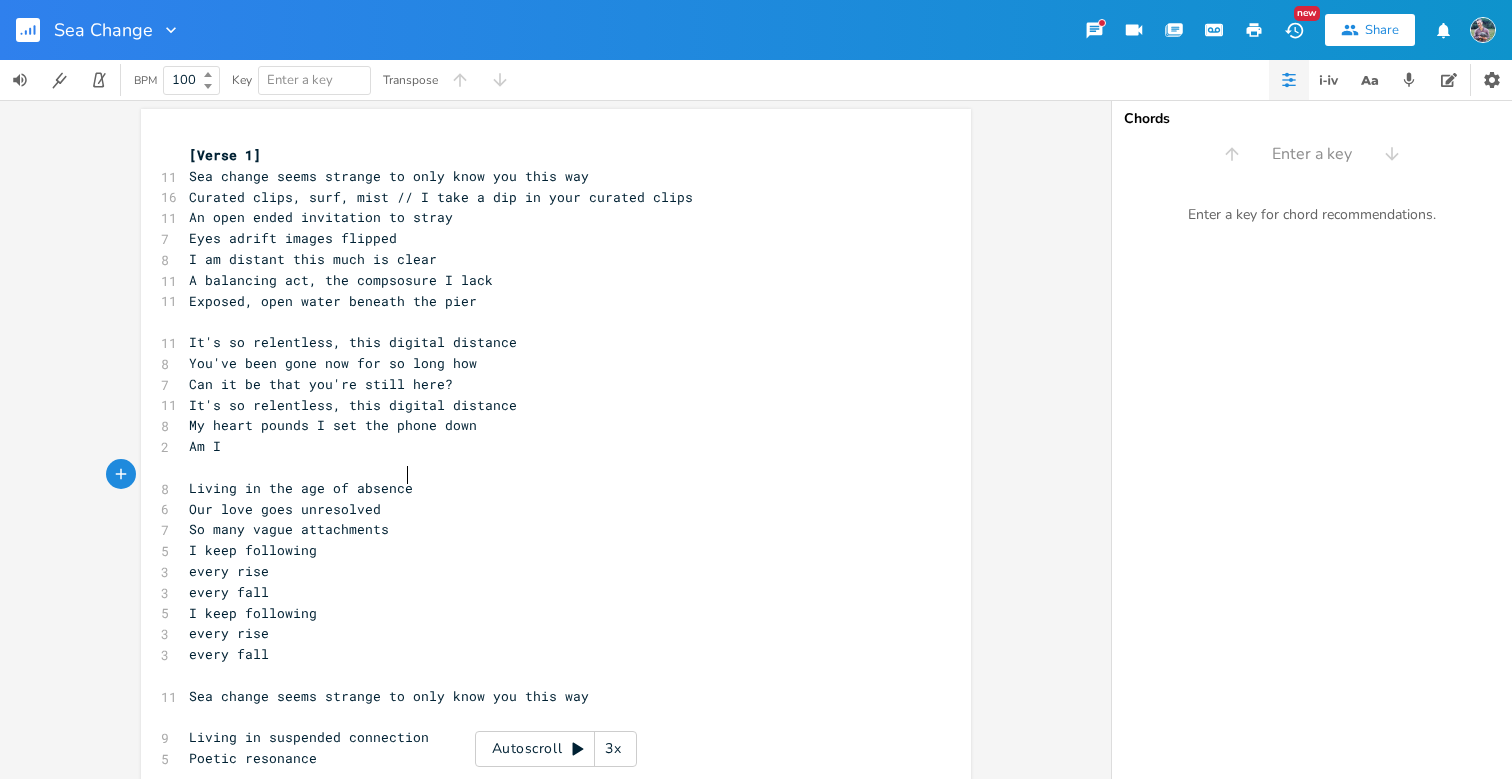 click on "Living in the age of absence" at bounding box center (546, 488) 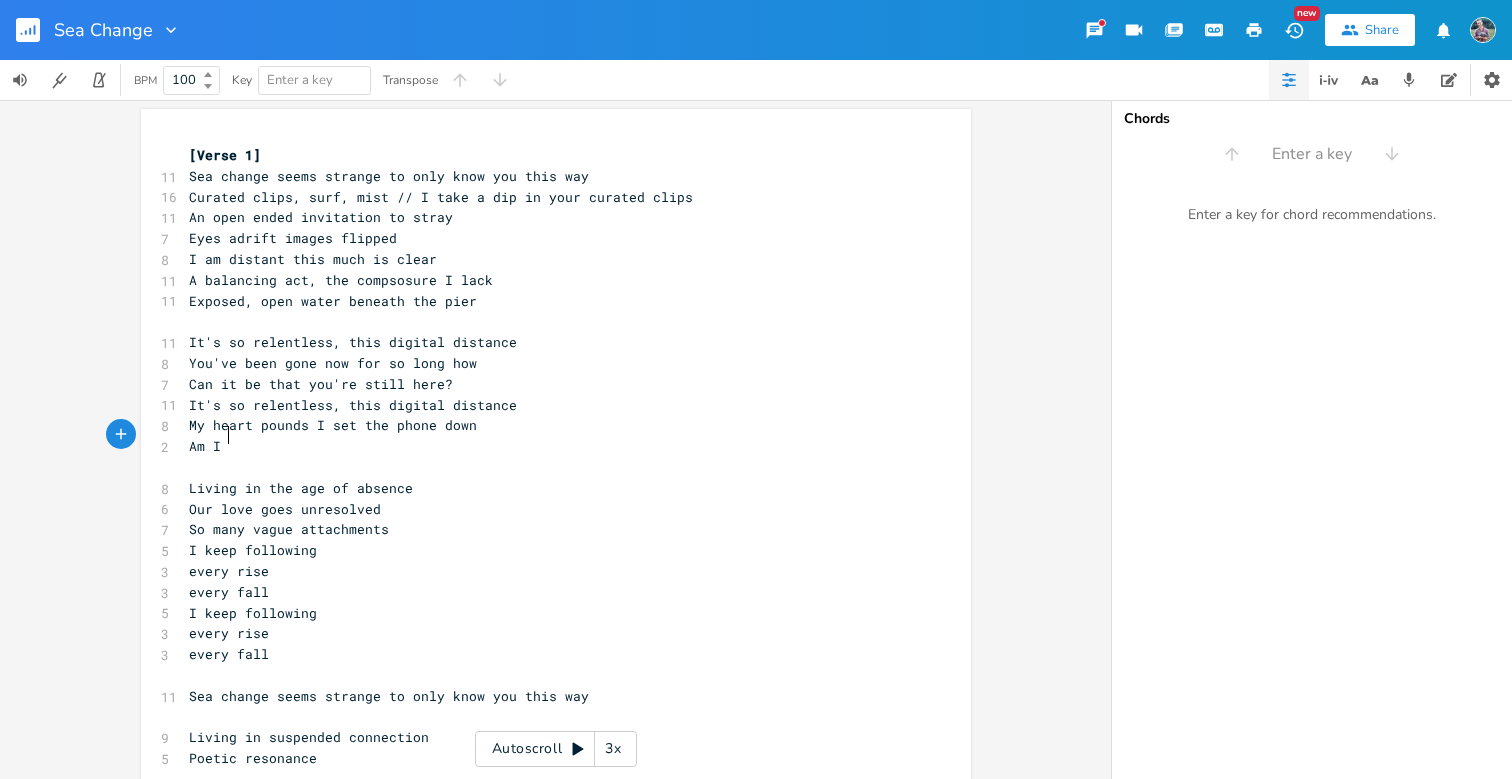 click on "Am I" at bounding box center [546, 446] 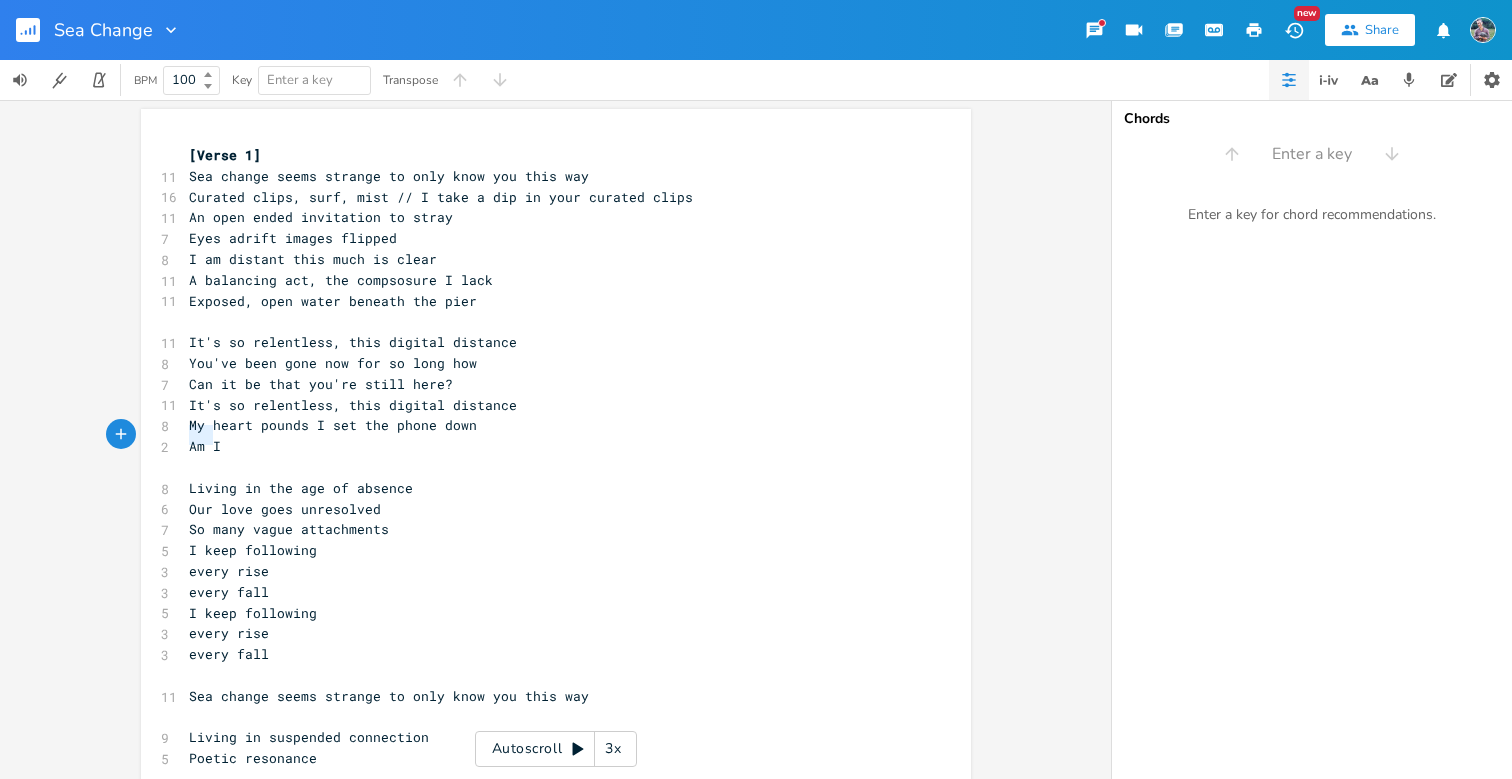 type on "Am I" 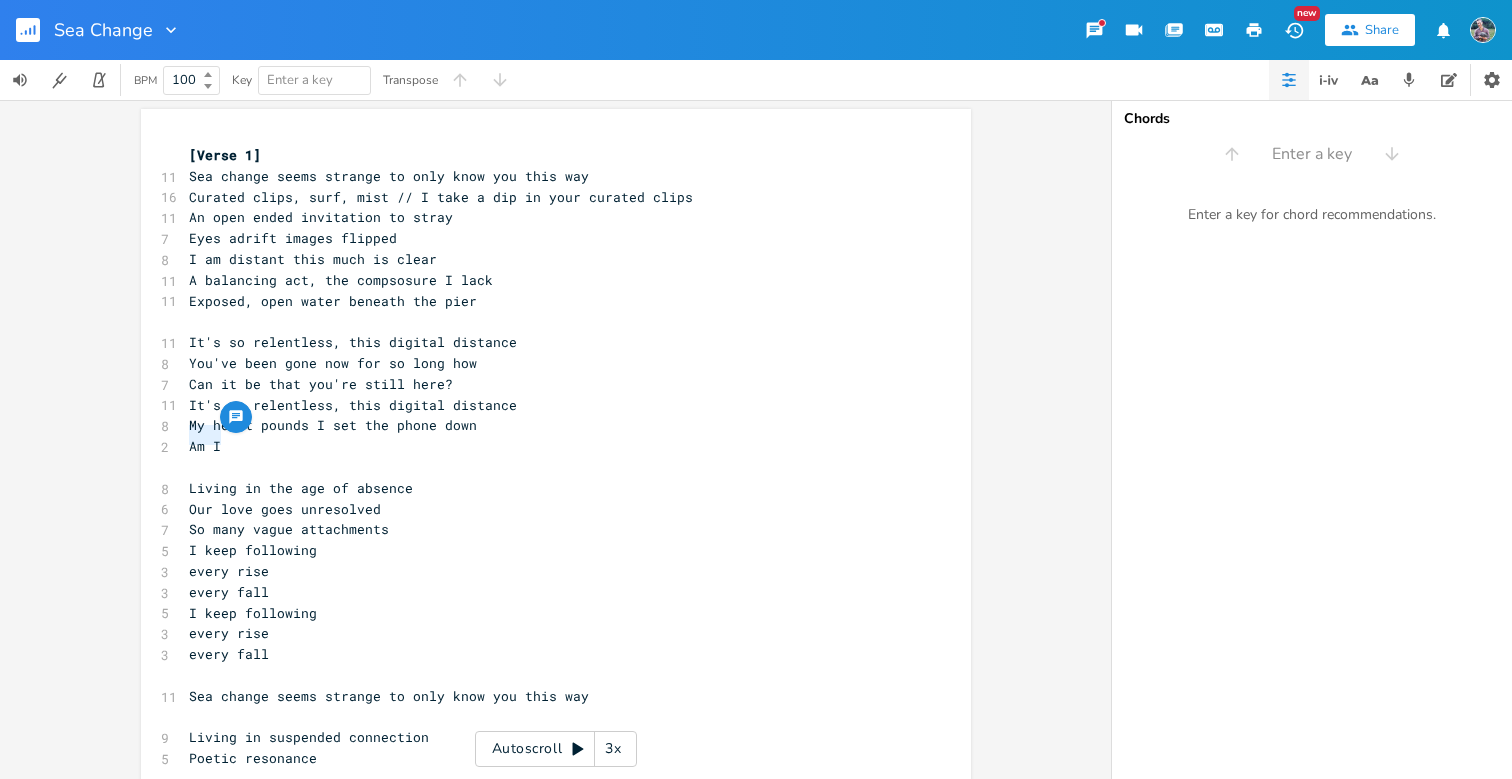 drag, startPoint x: 183, startPoint y: 437, endPoint x: 214, endPoint y: 441, distance: 31.257 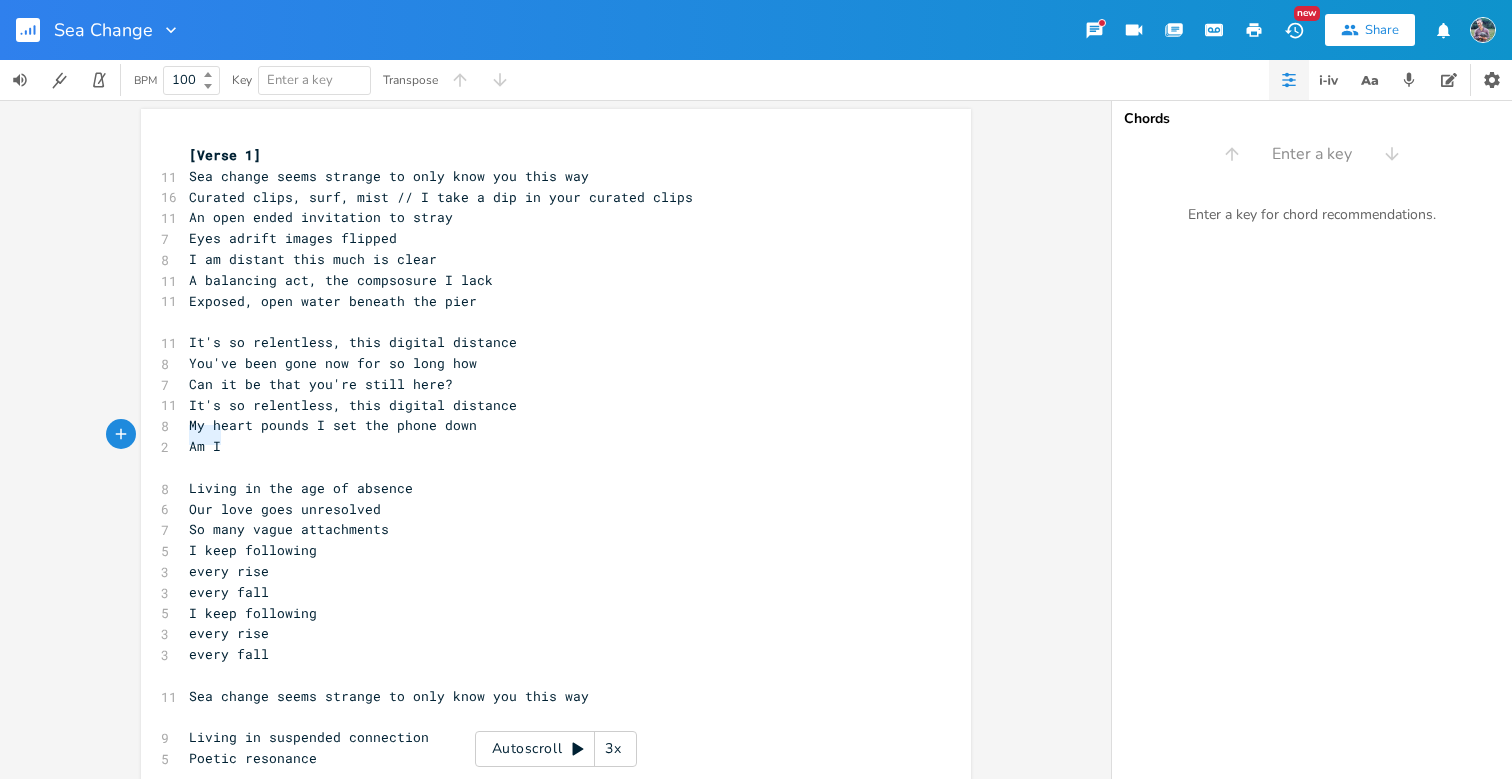drag, startPoint x: 184, startPoint y: 432, endPoint x: 215, endPoint y: 432, distance: 31 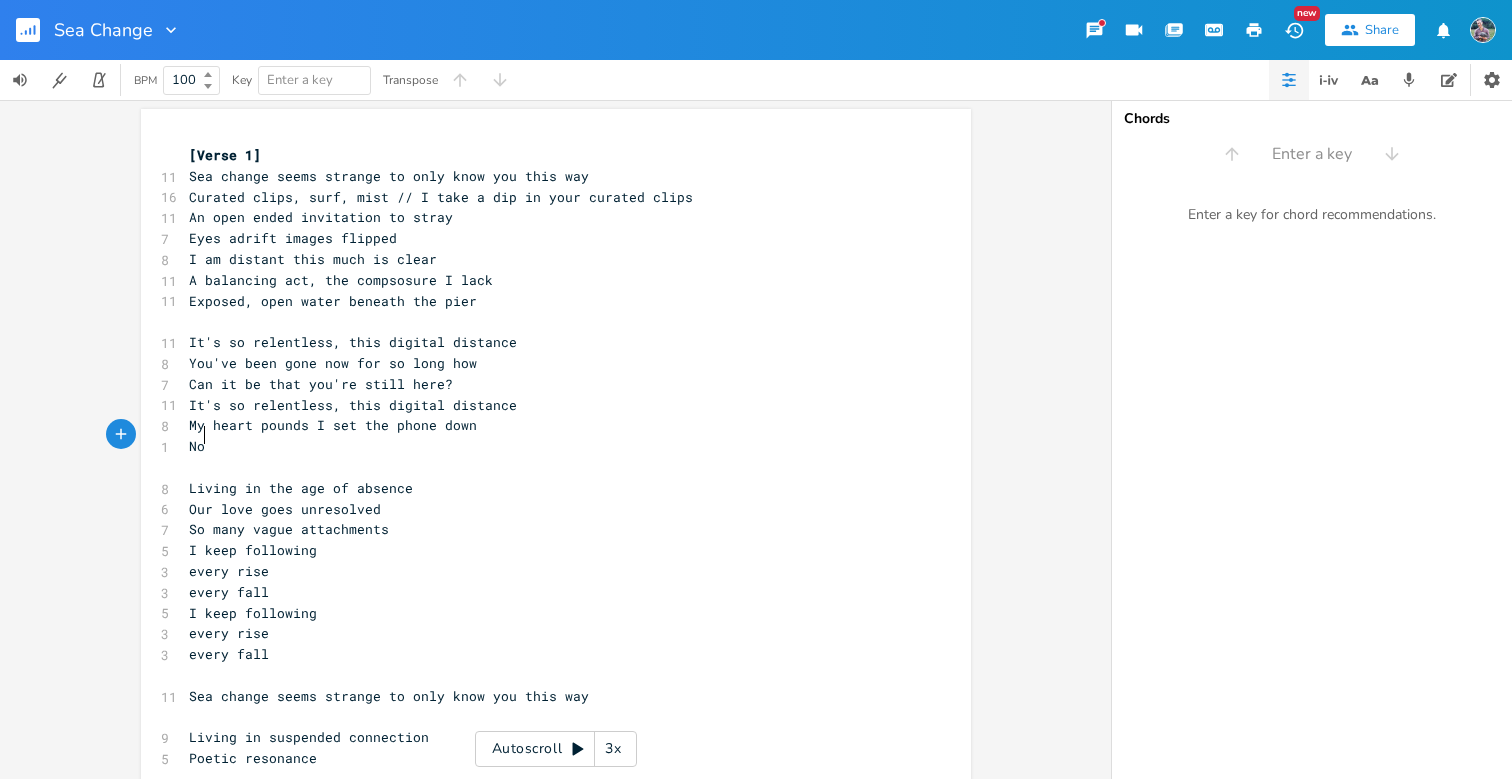 scroll, scrollTop: 0, scrollLeft: 24, axis: horizontal 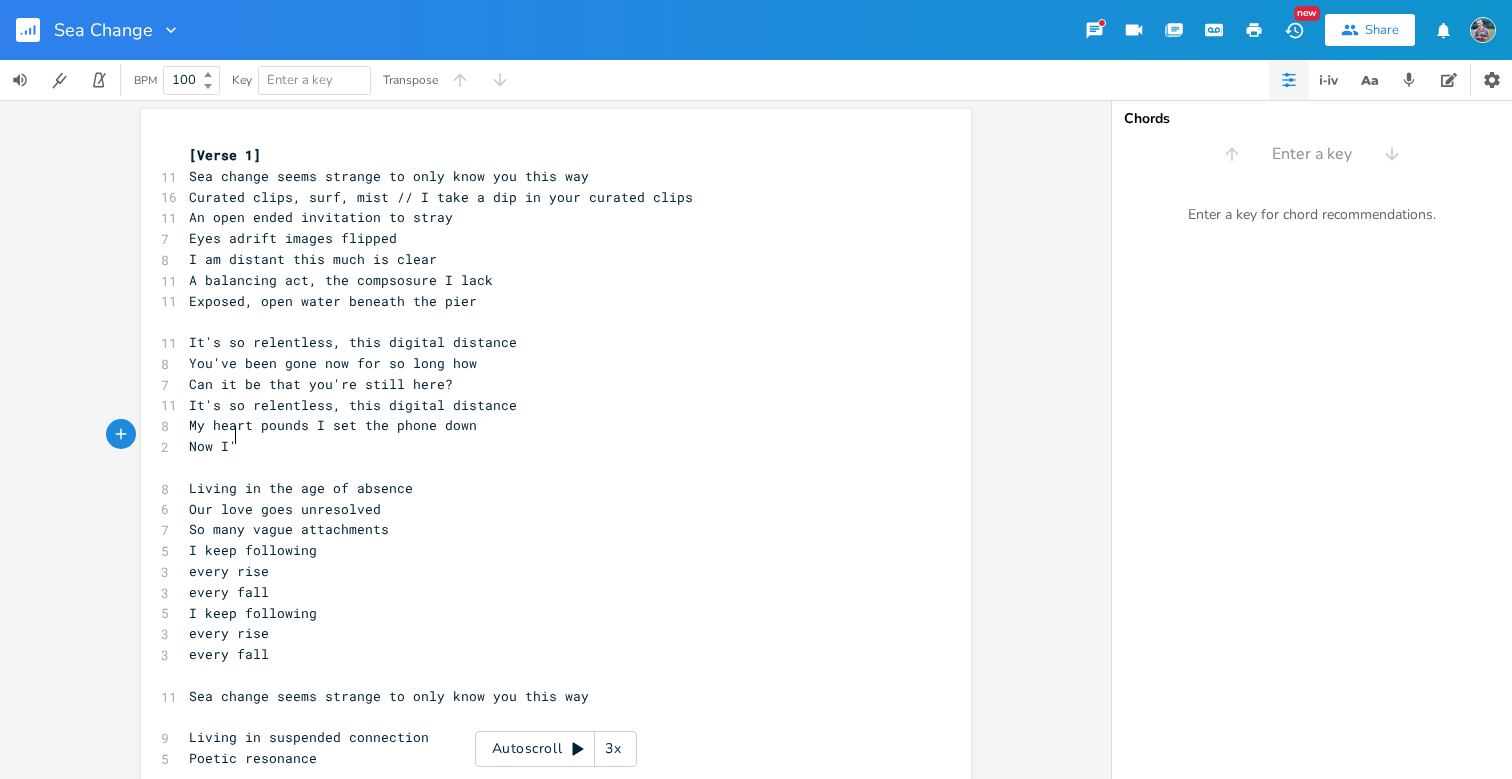 type on "Now I'm" 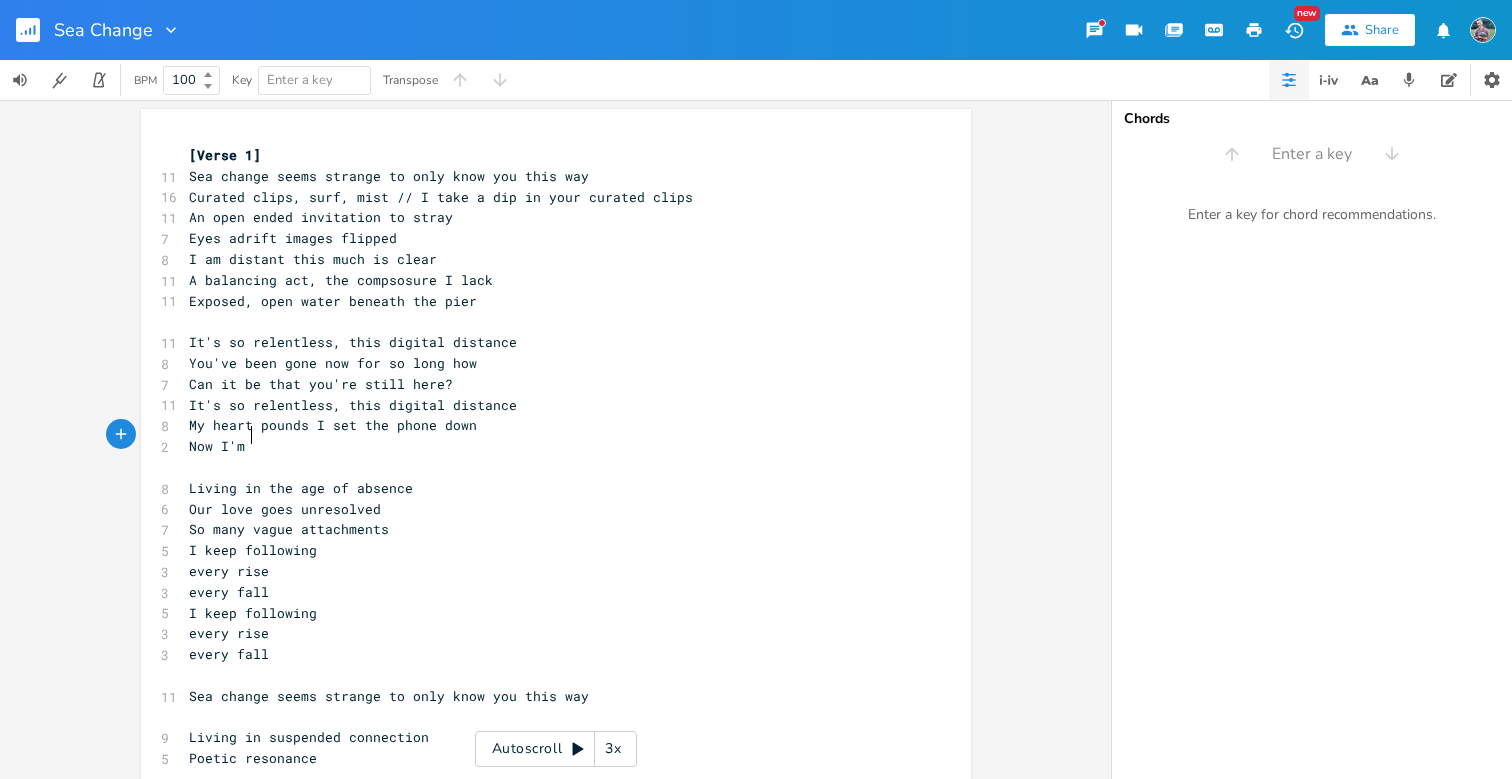 scroll, scrollTop: 0, scrollLeft: 44, axis: horizontal 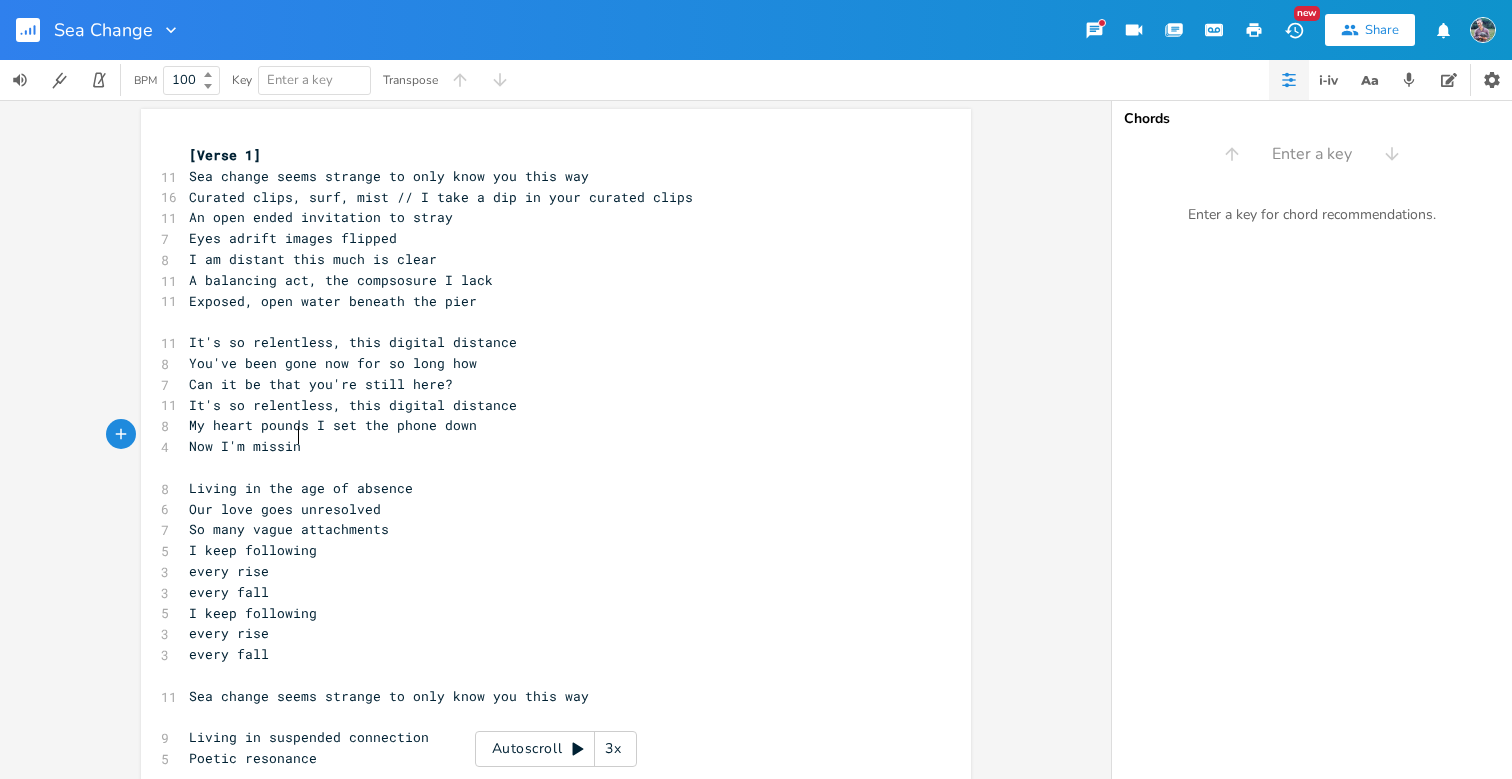 type on "missing" 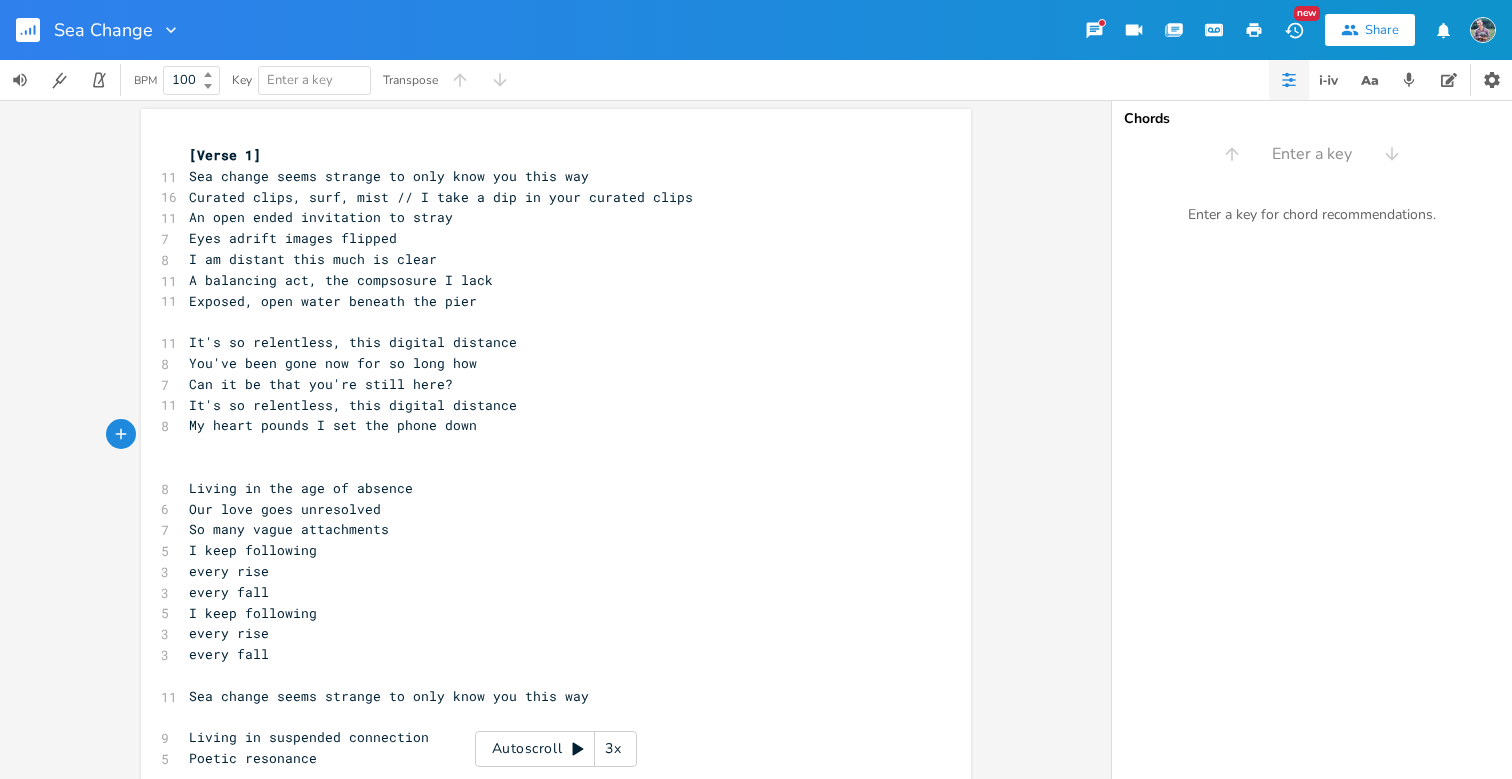 type on "S" 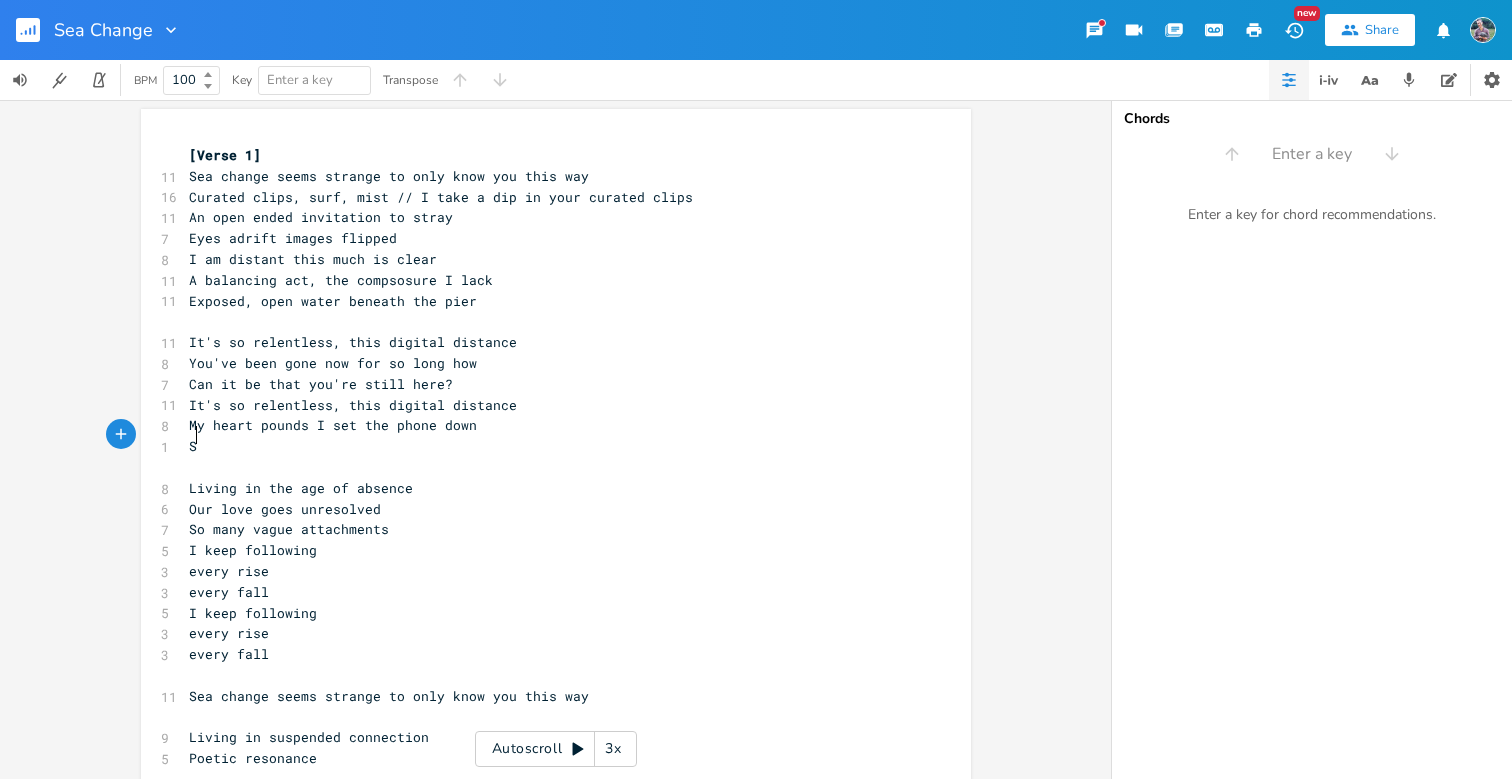 scroll, scrollTop: 0, scrollLeft: 6, axis: horizontal 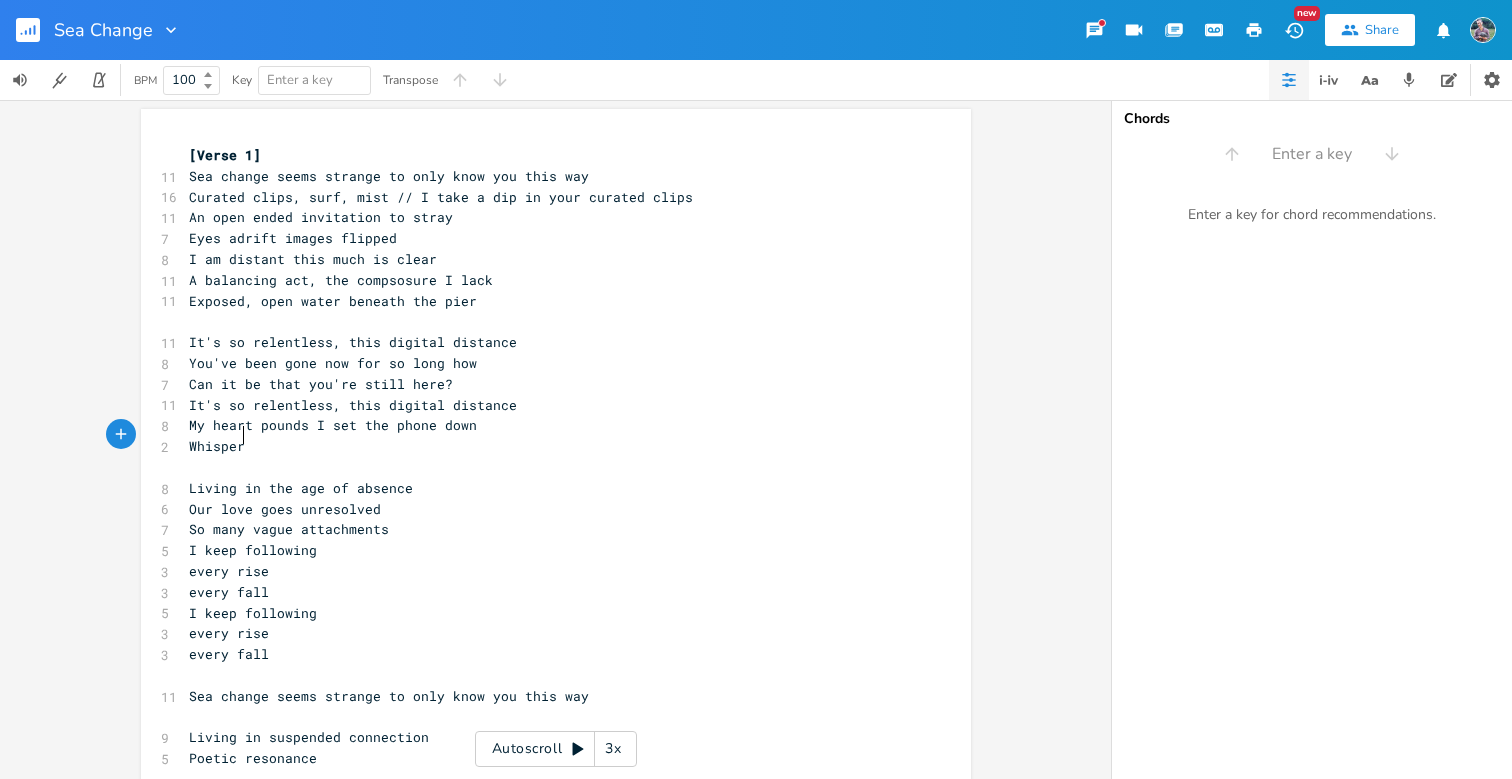 type on "Whispering" 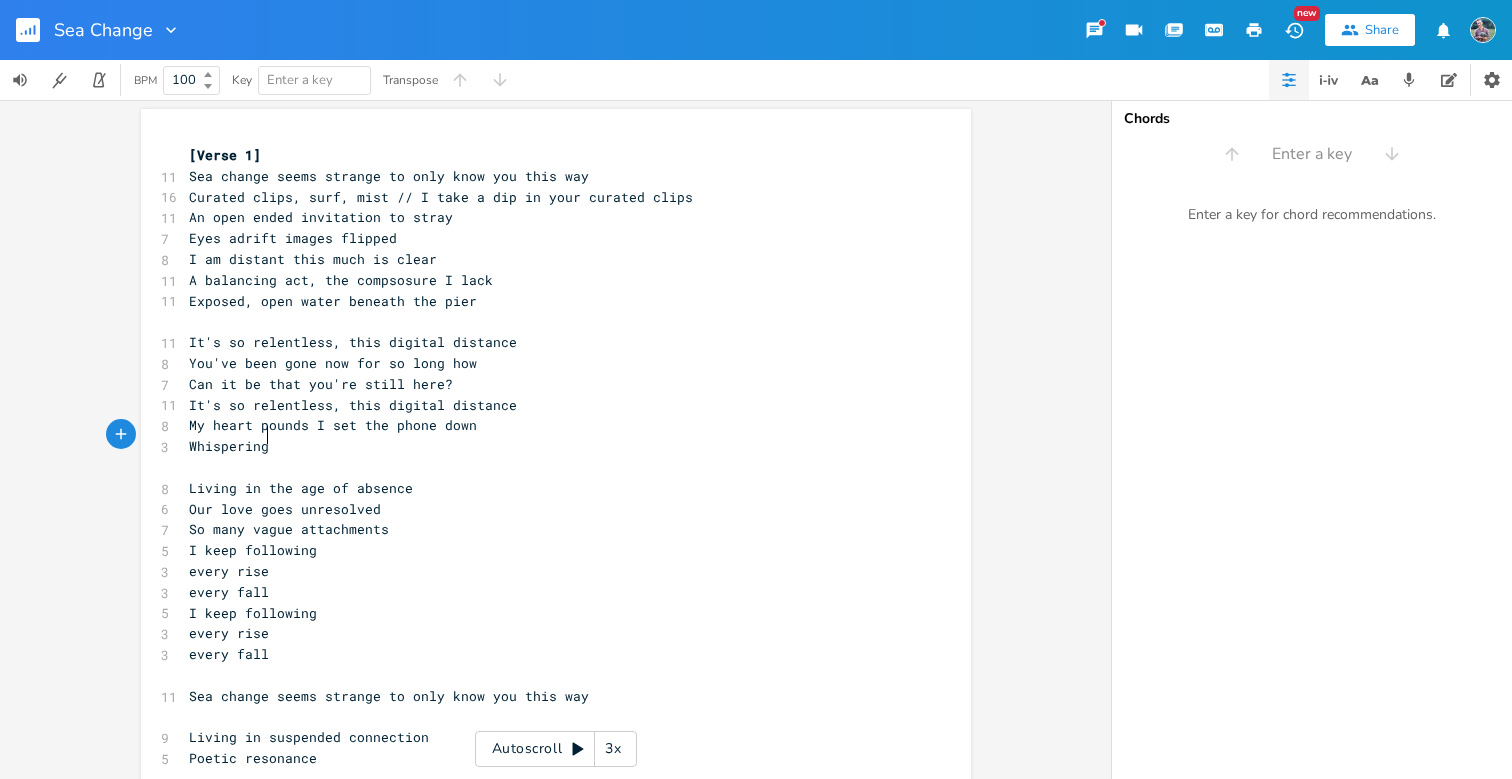scroll, scrollTop: 0, scrollLeft: 58, axis: horizontal 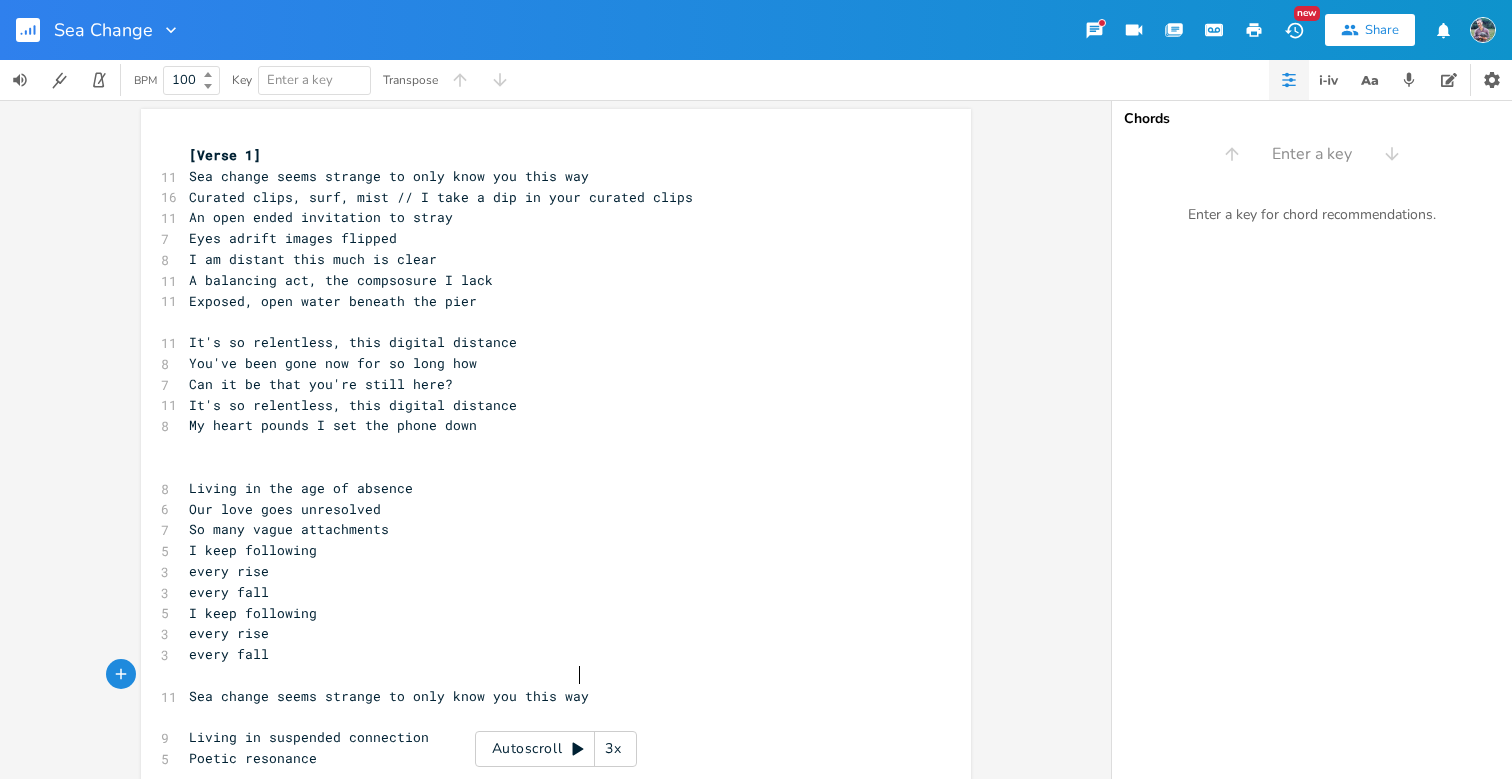 click on "Sea change seems strange to only know you this way" at bounding box center [546, 696] 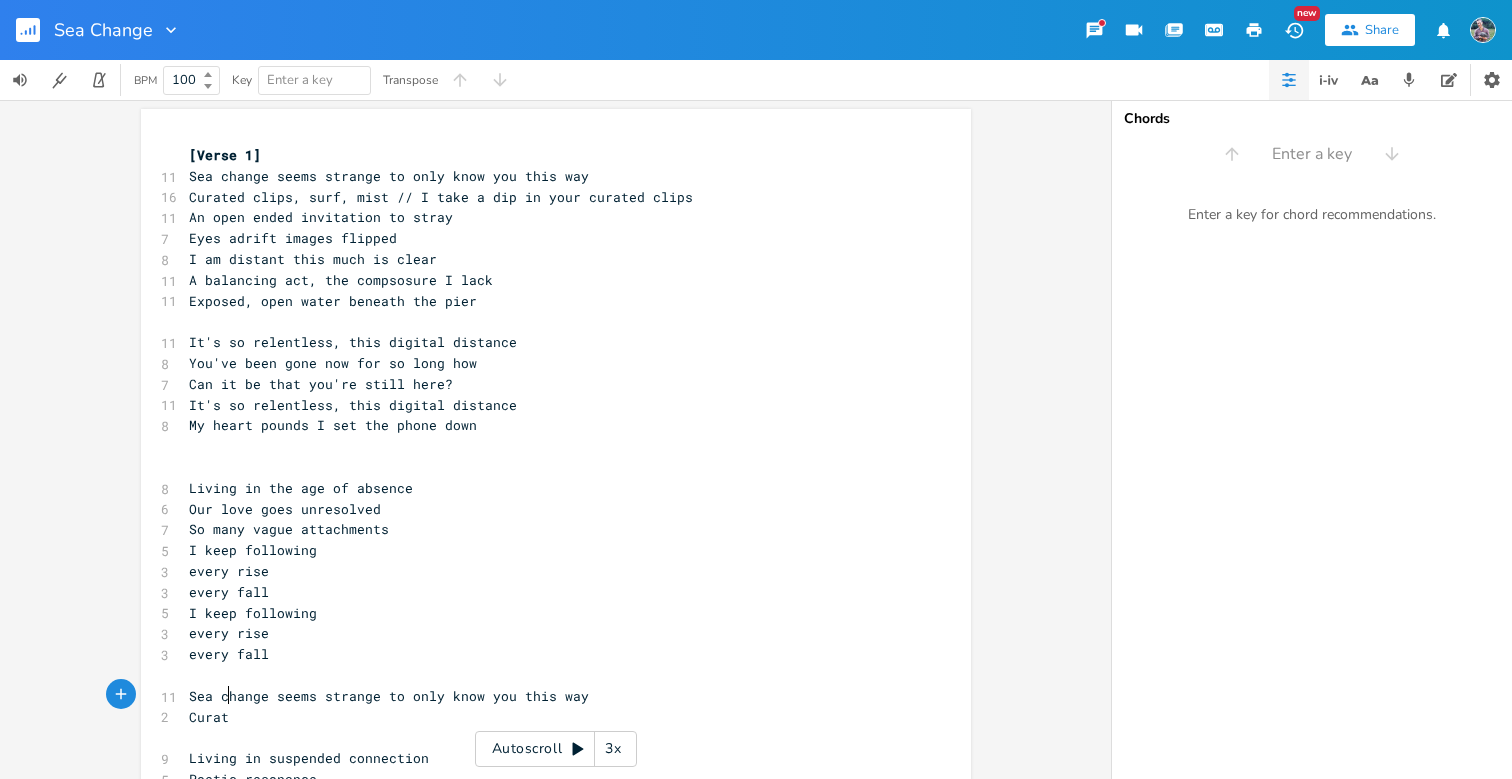 type on "Curated" 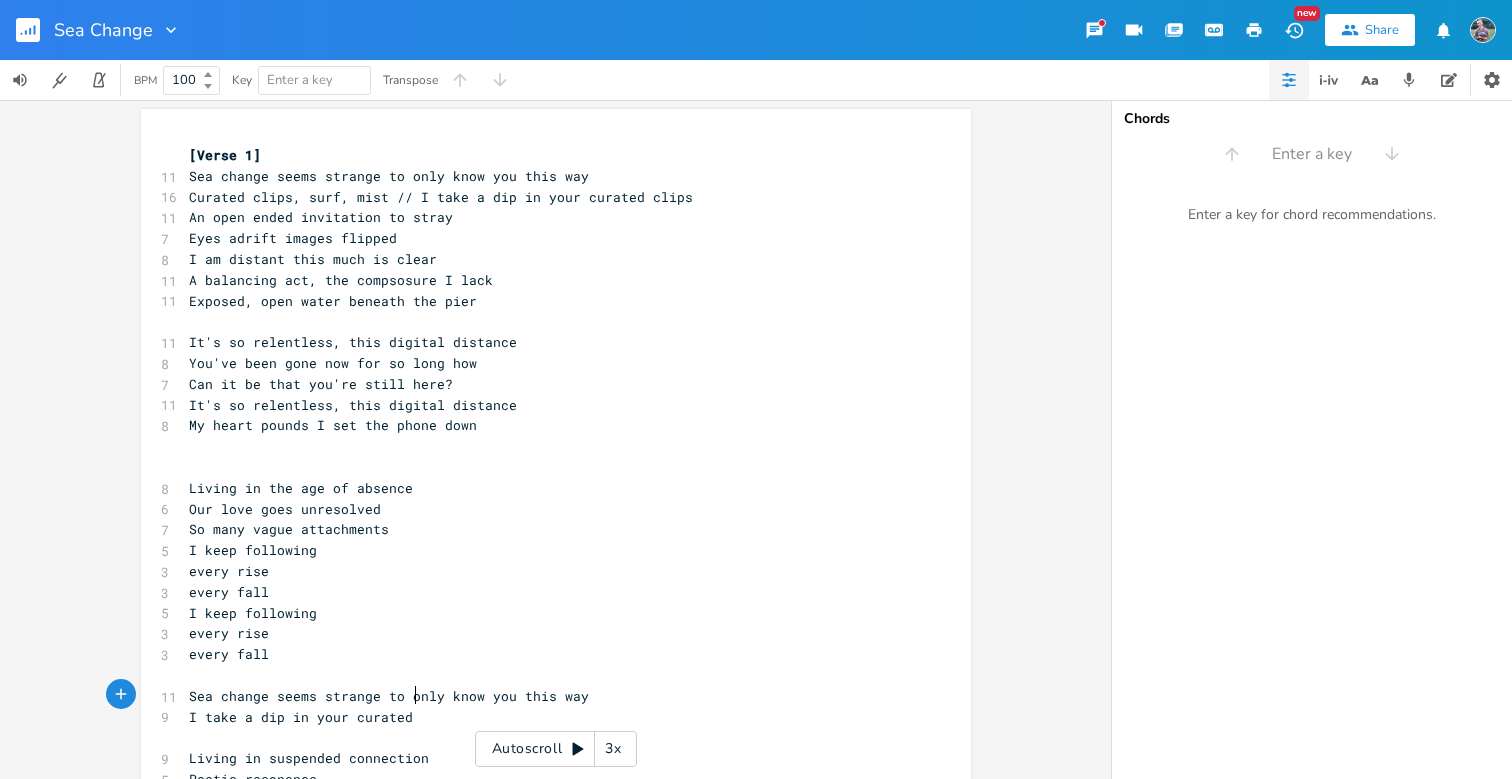 type on "I take a dip in your curated ck" 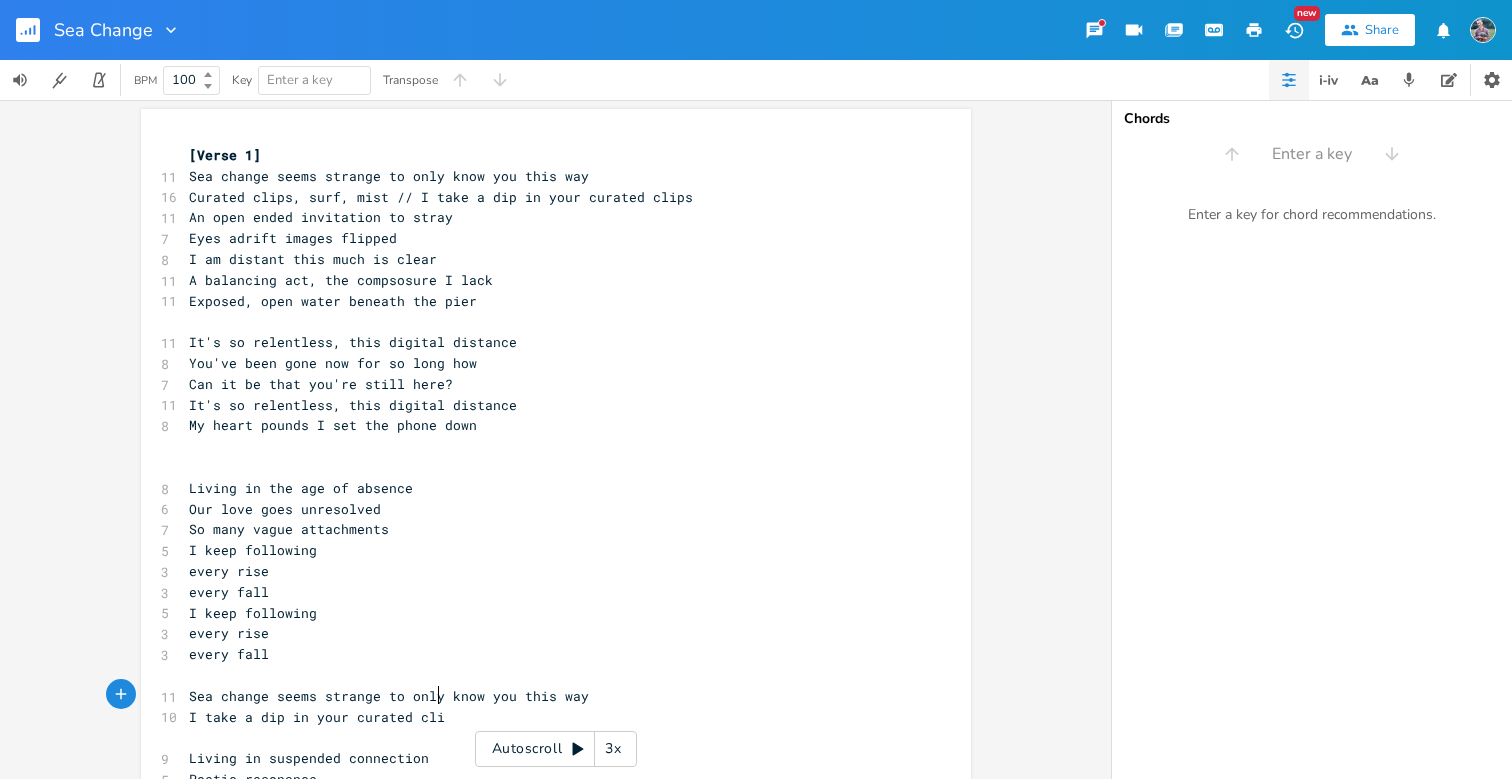 type on "lips" 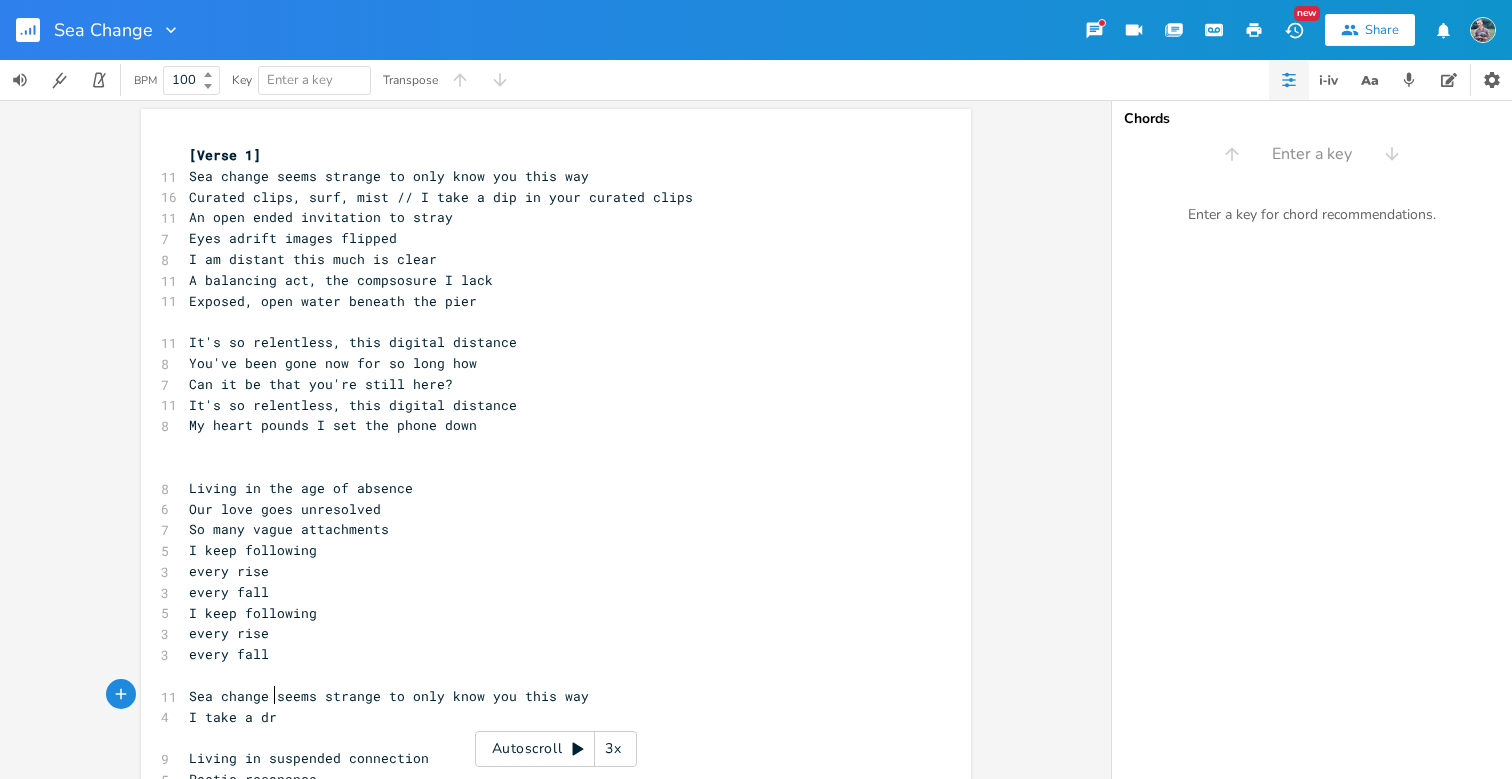 type on "e a drif" 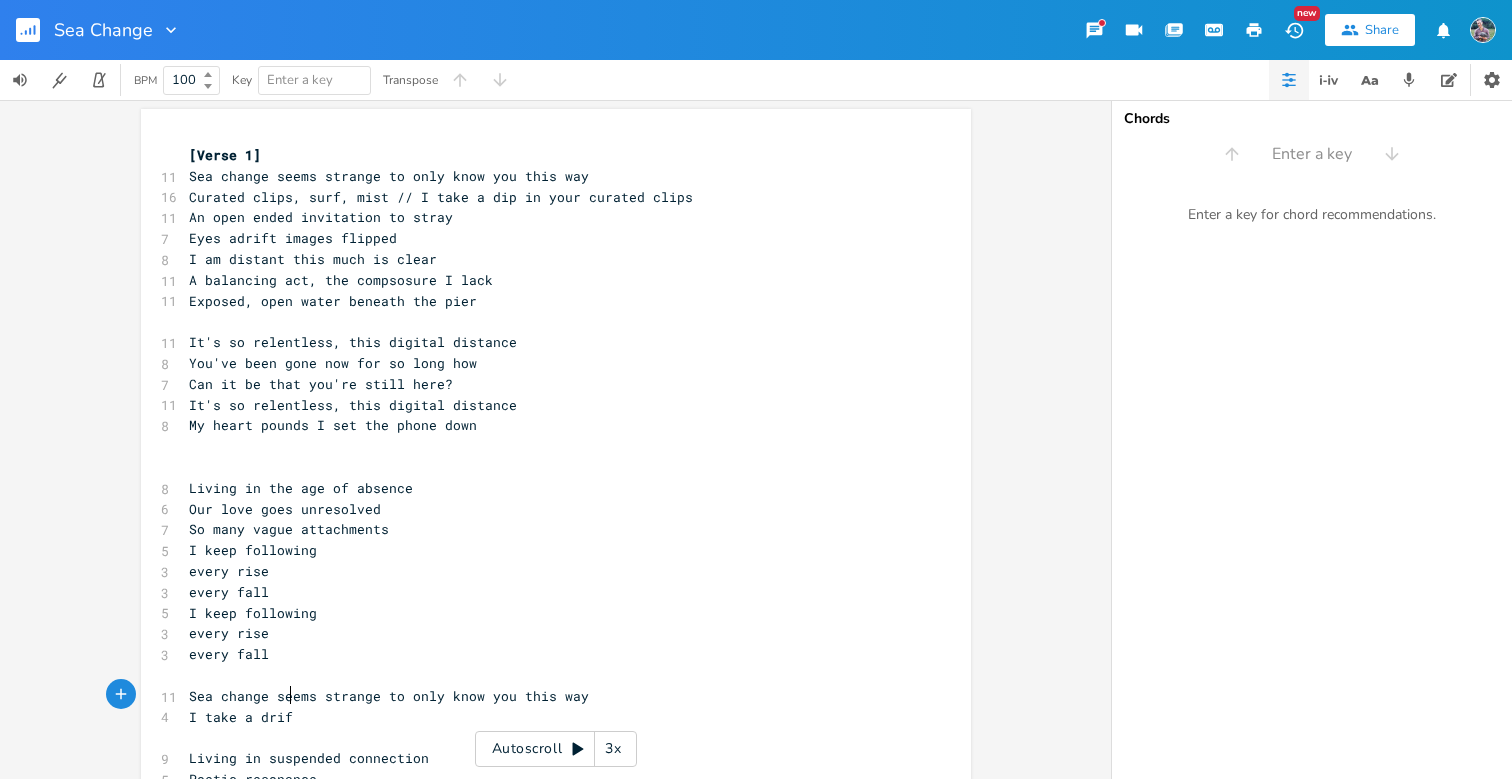 scroll, scrollTop: 0, scrollLeft: 33, axis: horizontal 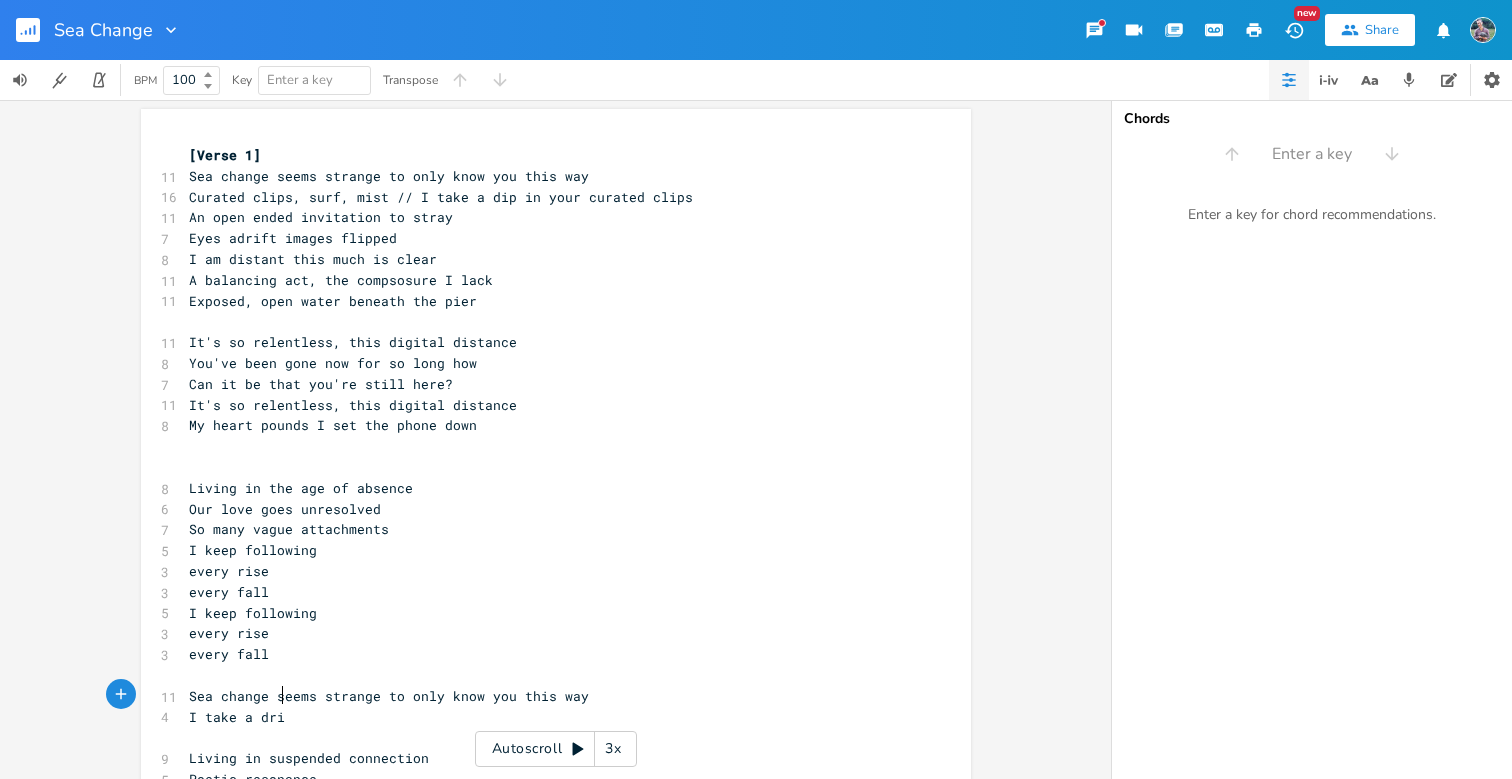 type on "rit" 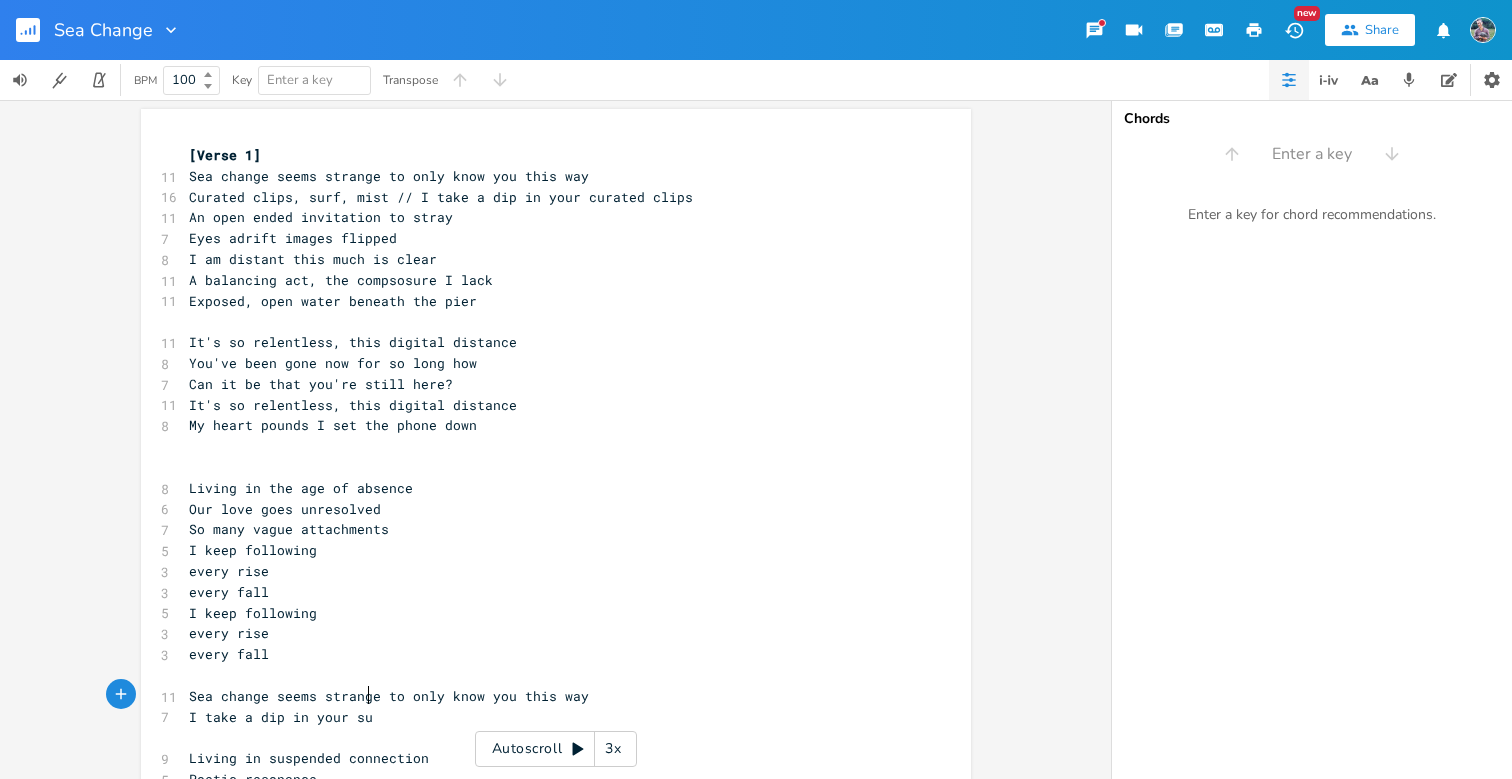type on "dip in your suf" 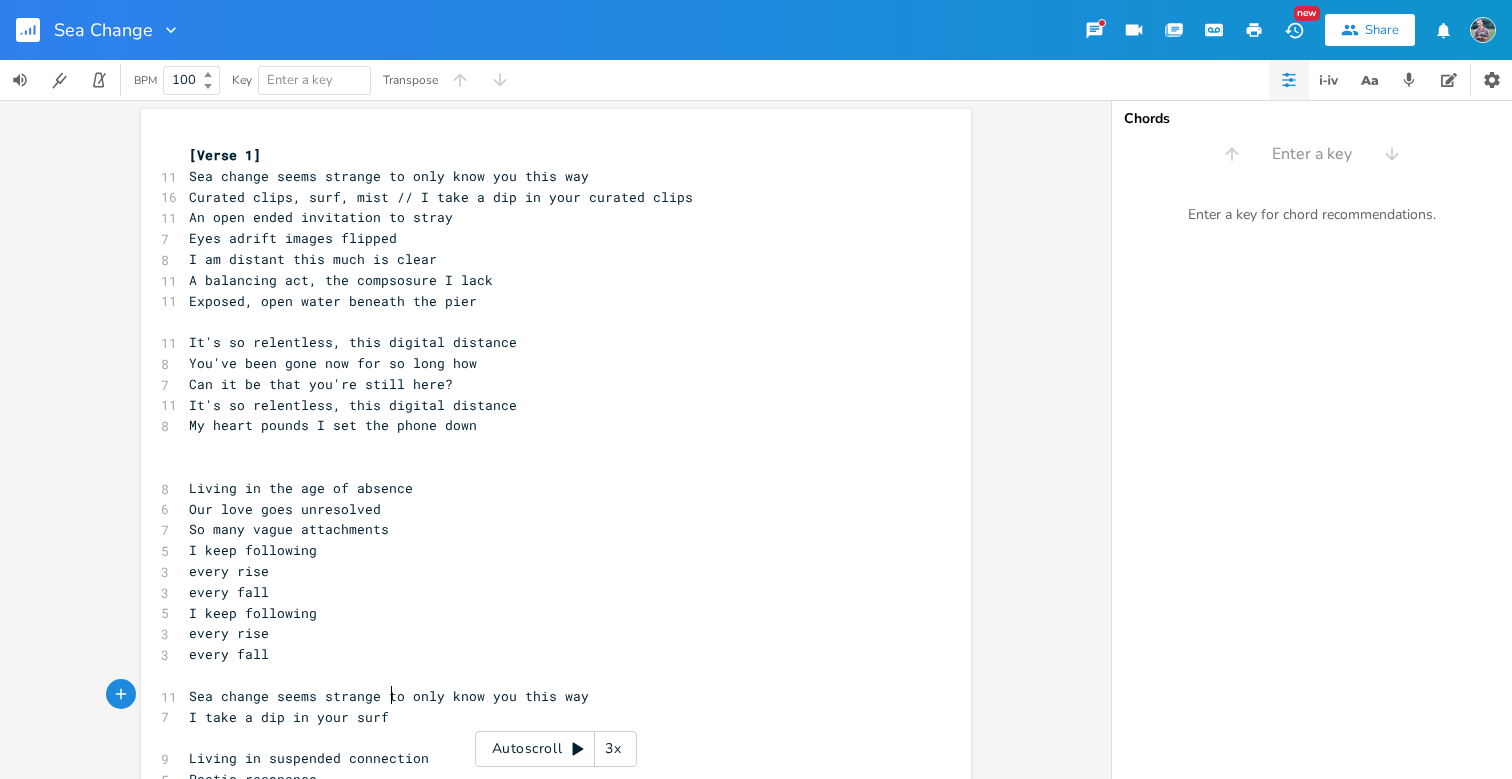 type on "rf a" 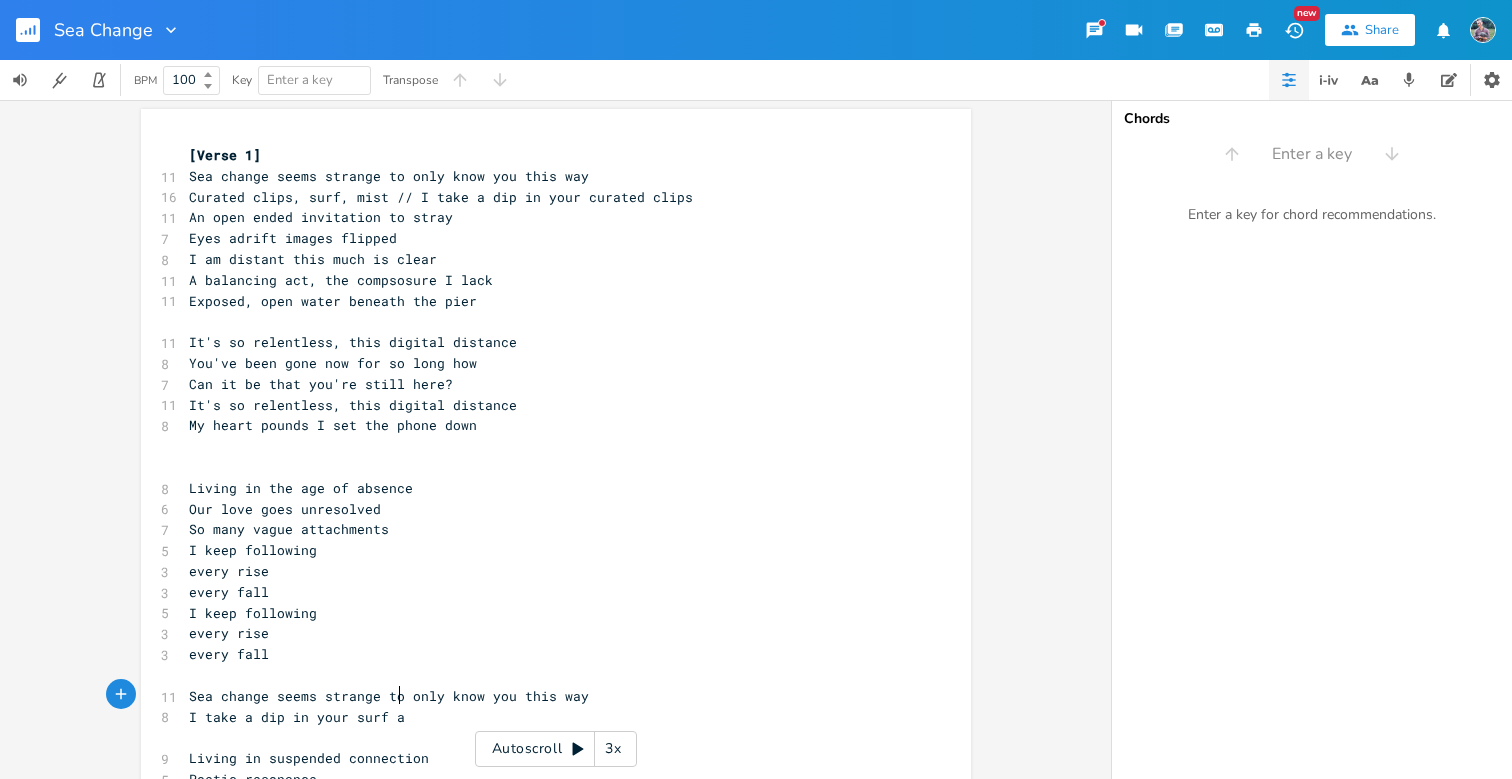 scroll, scrollTop: 0, scrollLeft: 17, axis: horizontal 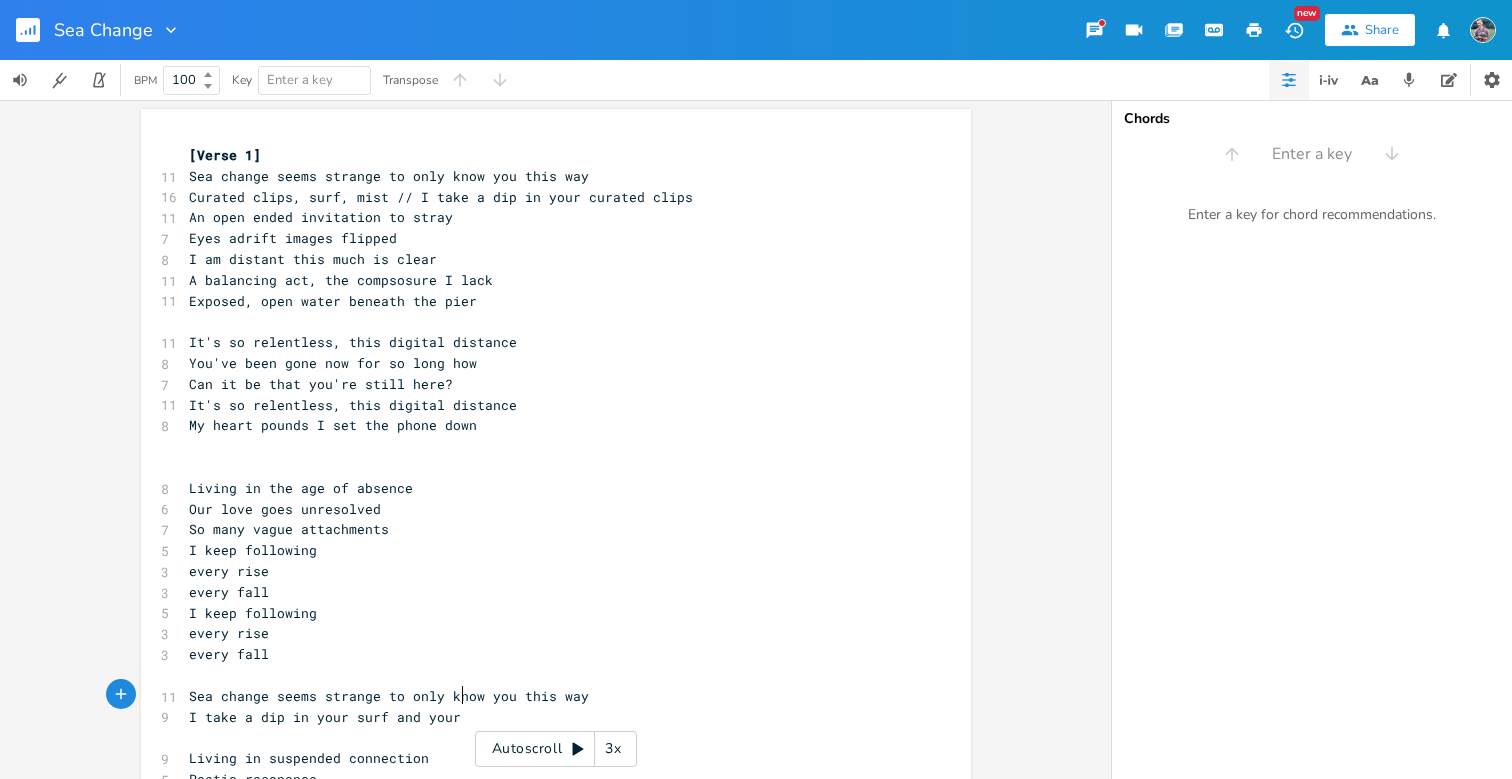 type on "and your mist" 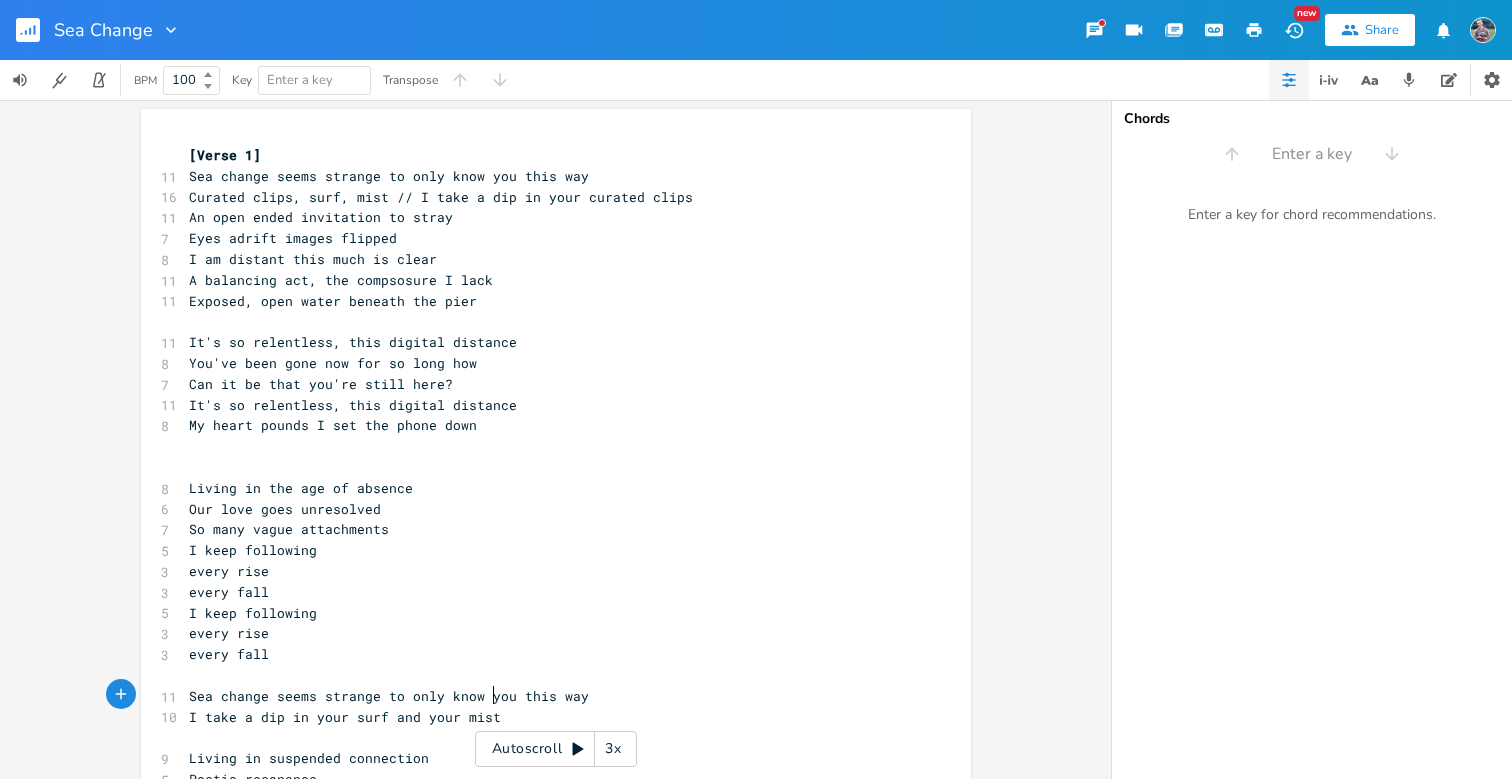 scroll, scrollTop: 0, scrollLeft: 66, axis: horizontal 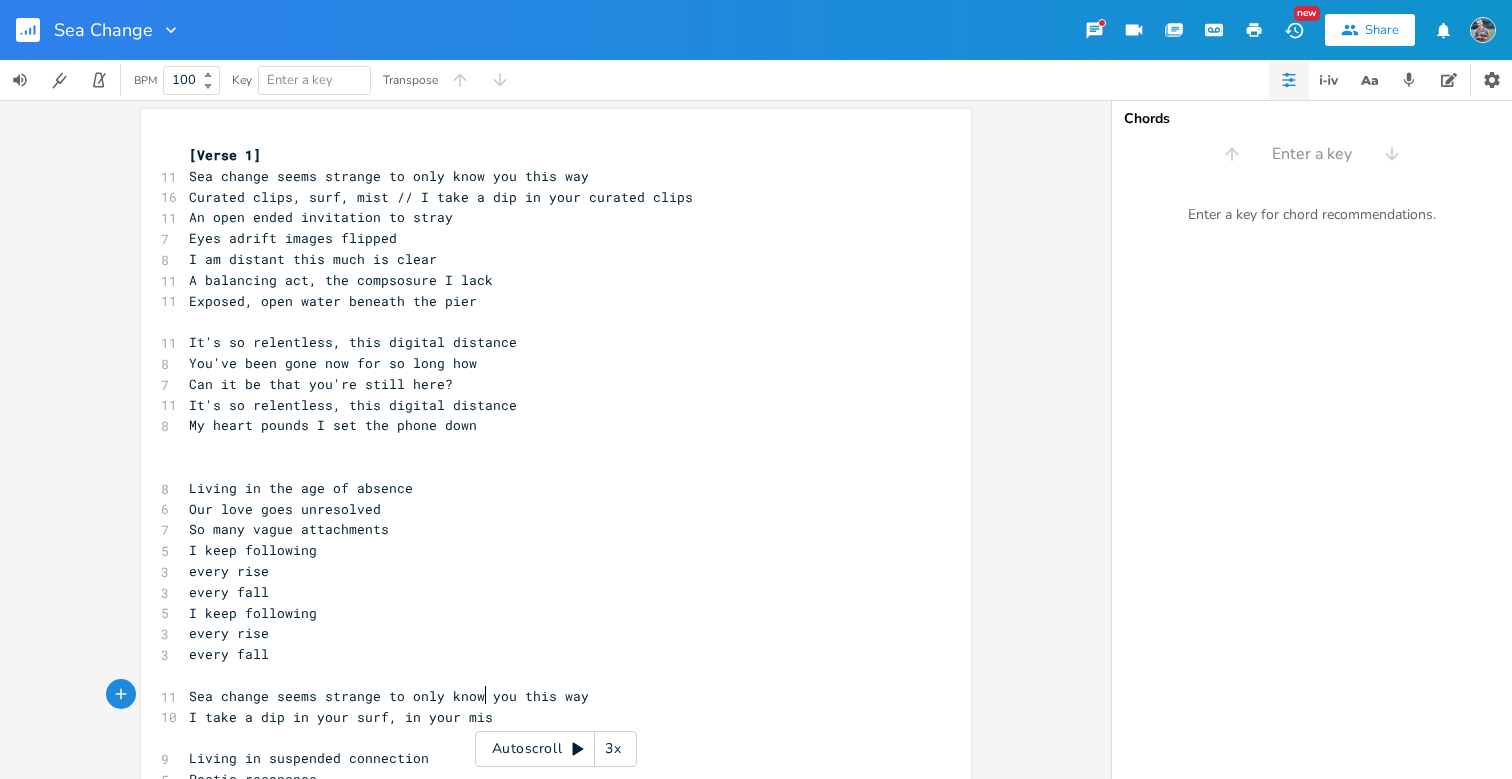 type on ", in your mist" 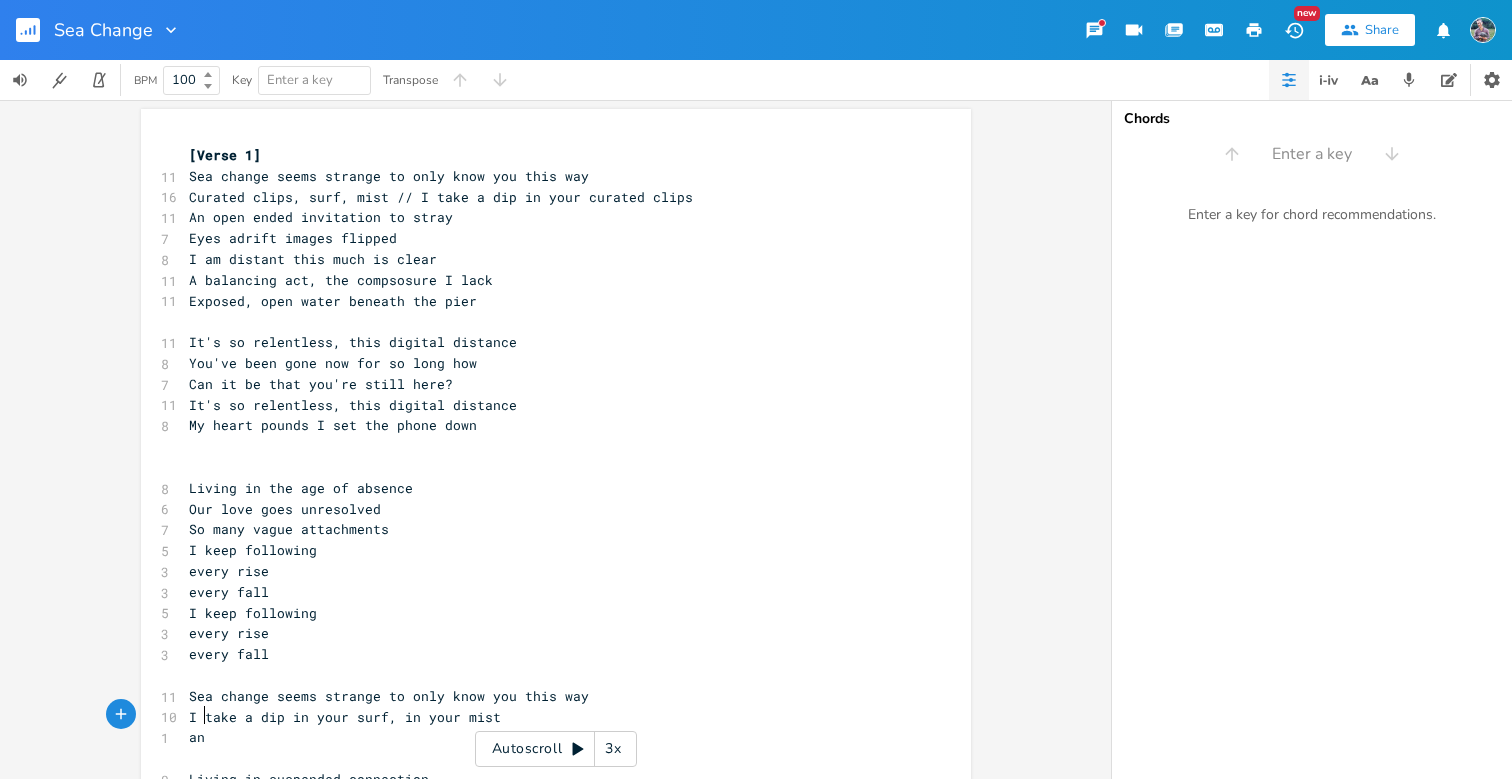 type on "an" 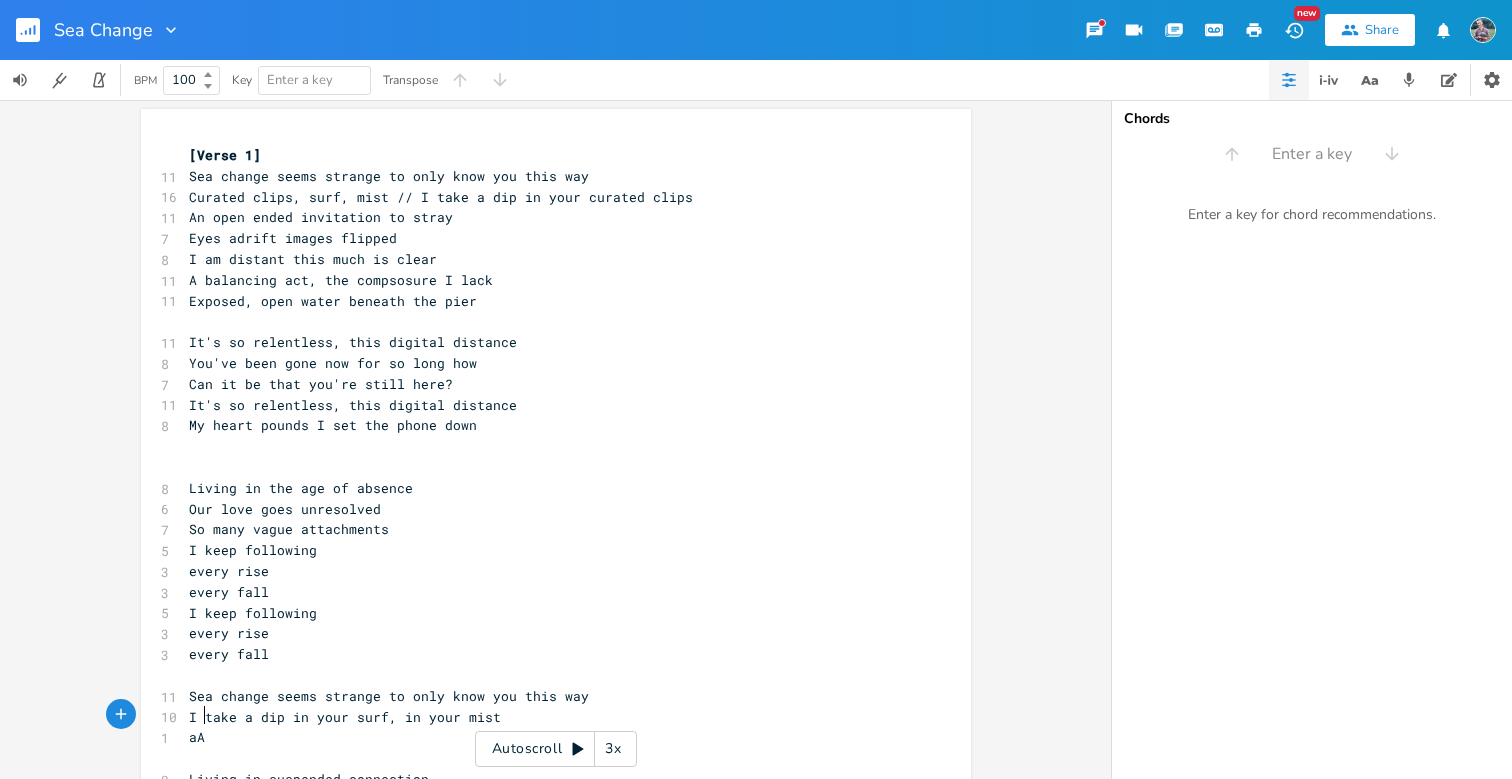 type on "An" 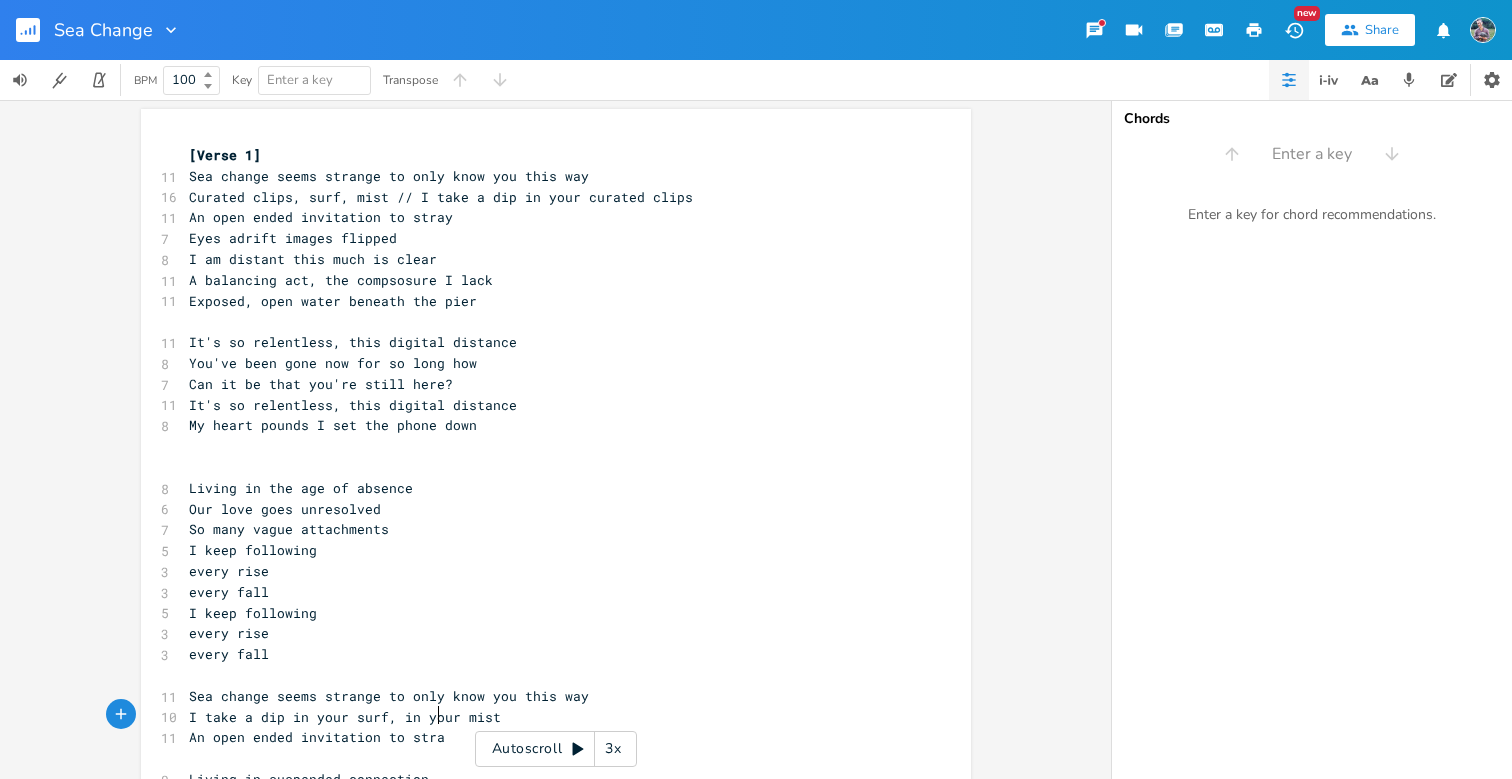 type on "An open ended invitation to stray" 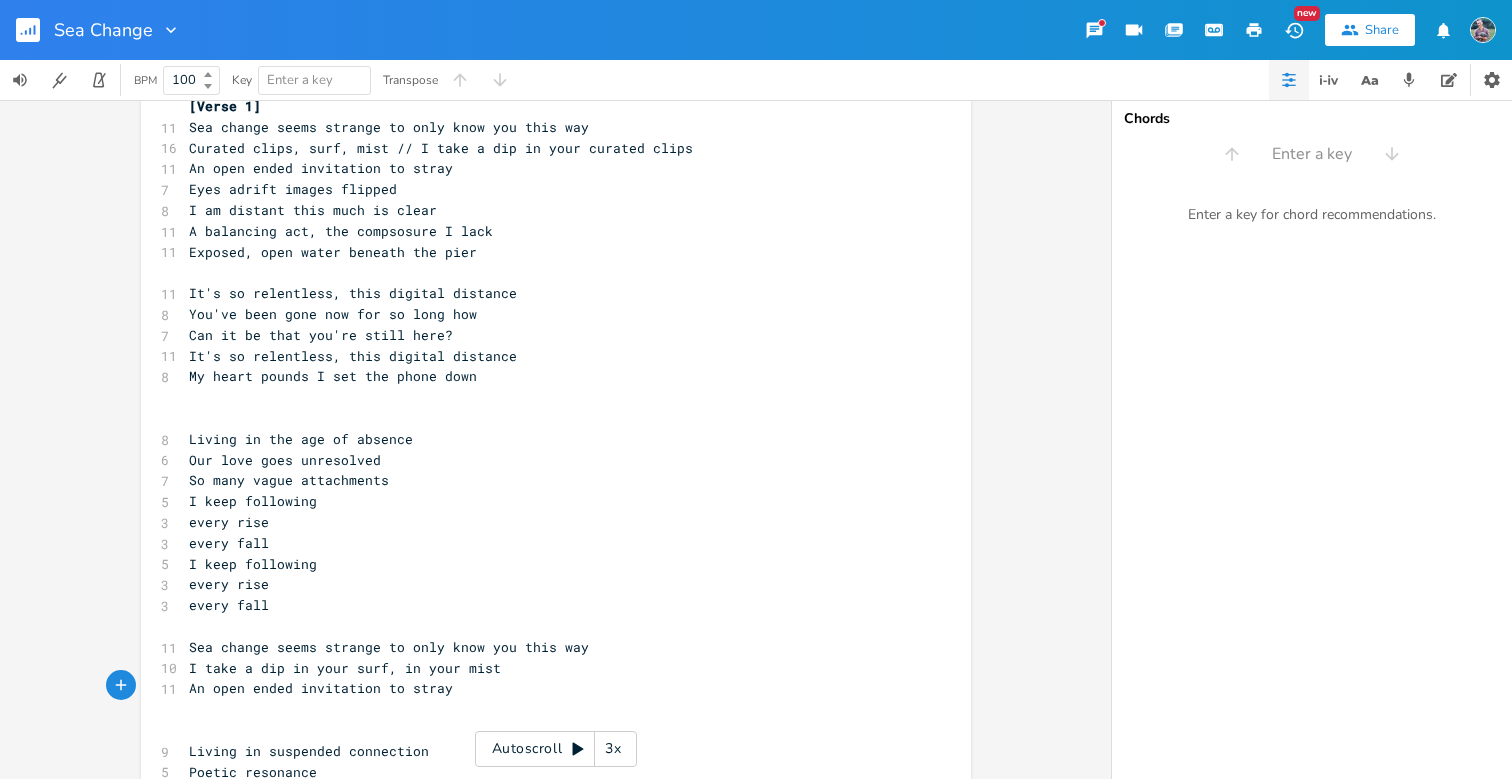 scroll, scrollTop: 59, scrollLeft: 0, axis: vertical 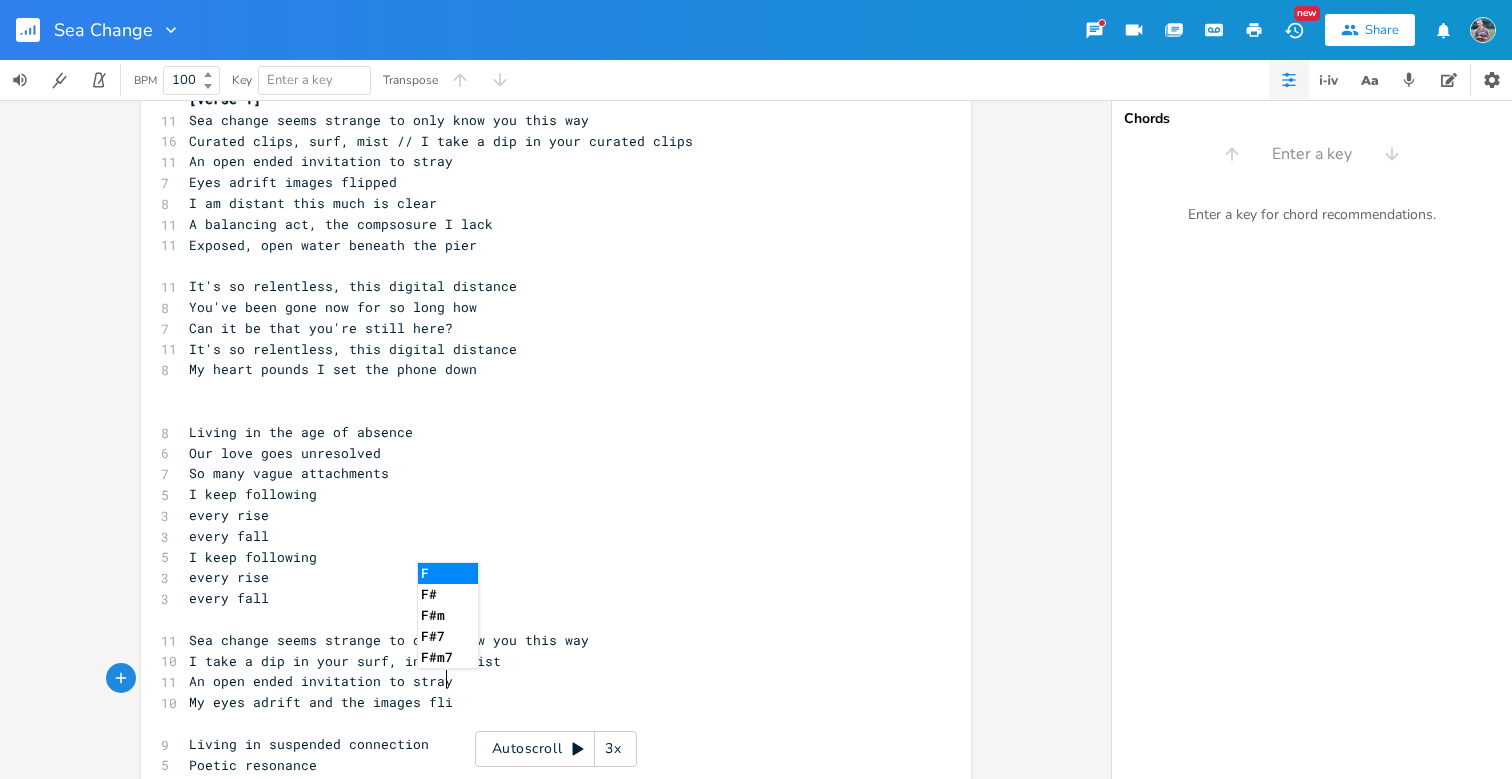 type on "My eyes adrift and the images flip" 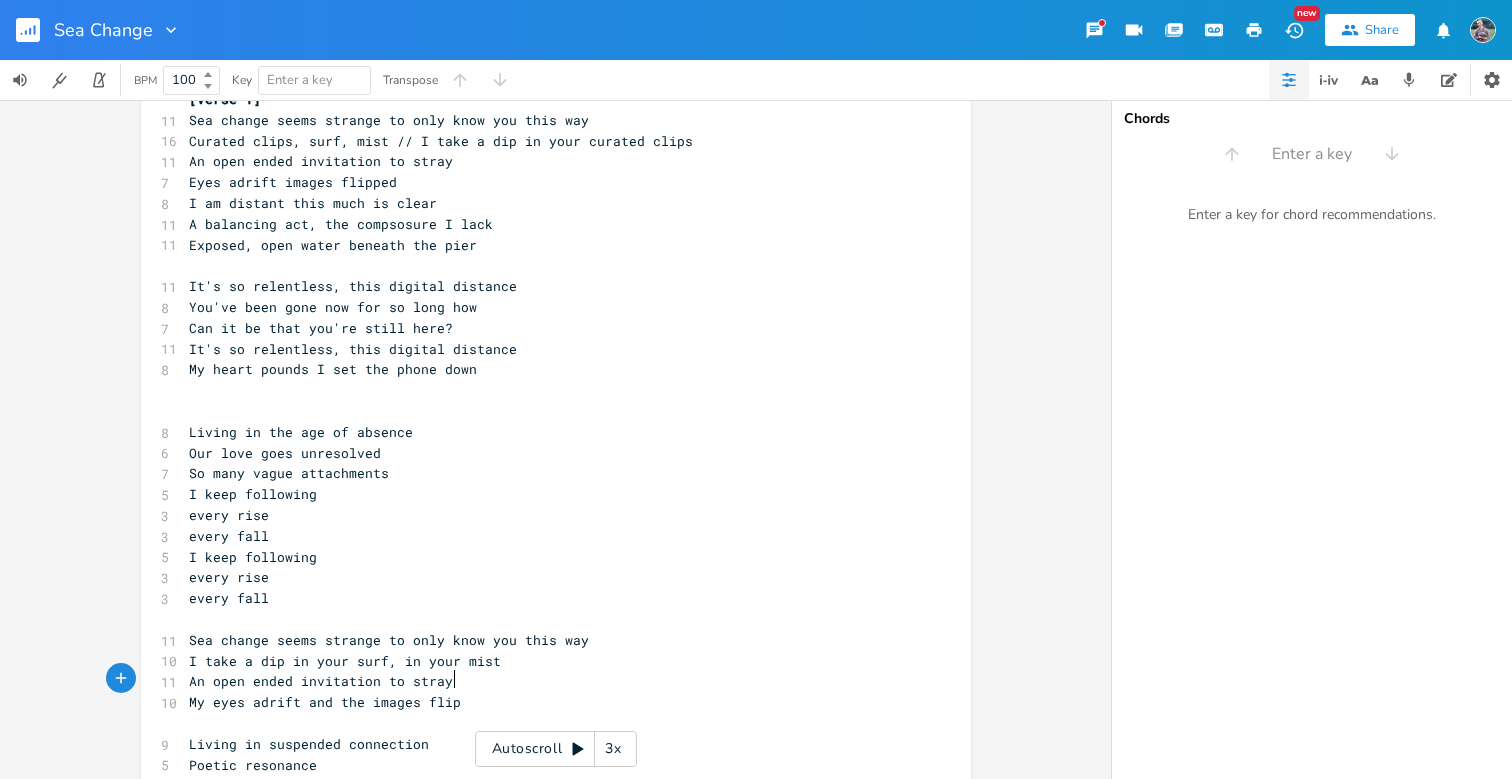 scroll, scrollTop: 0, scrollLeft: 166, axis: horizontal 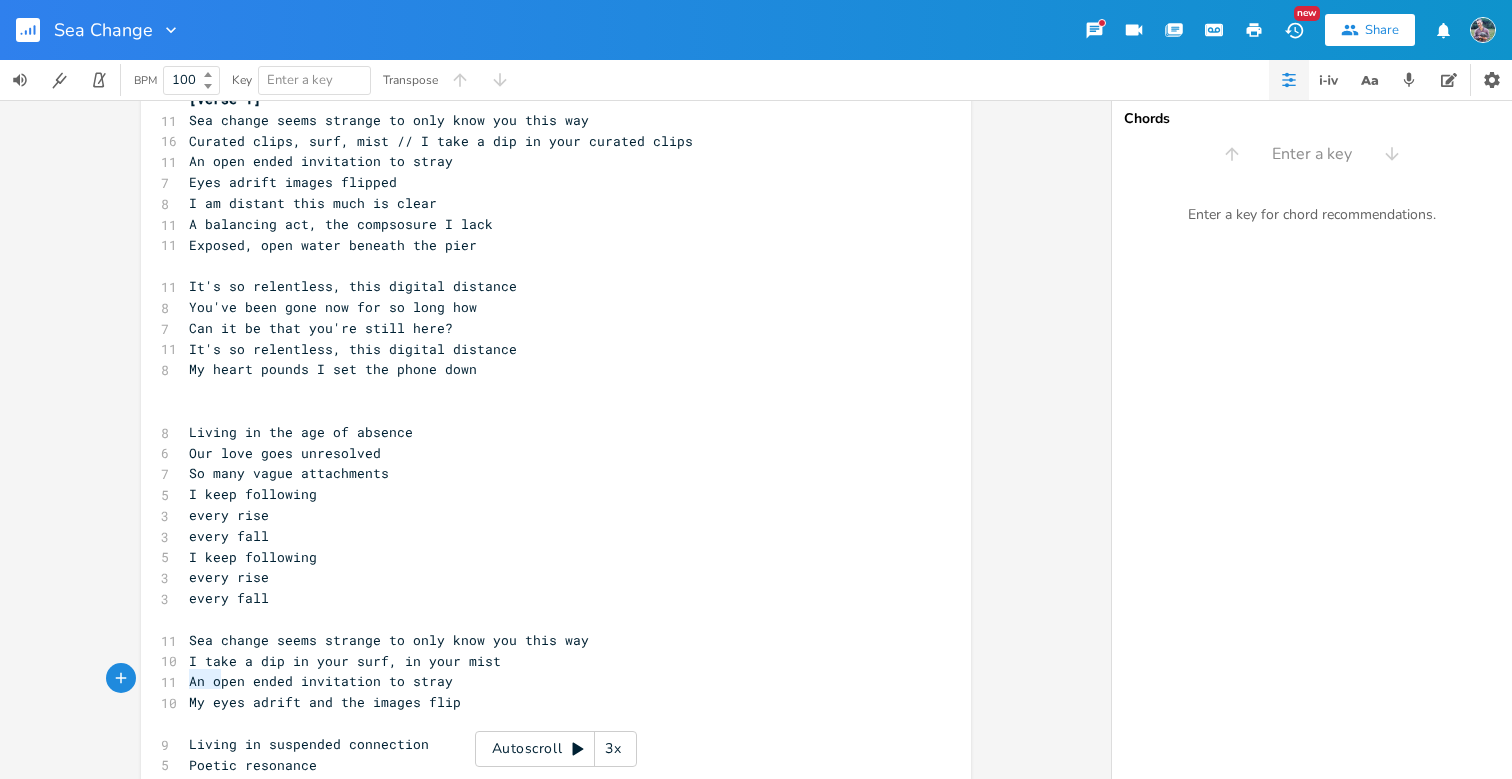 drag, startPoint x: 213, startPoint y: 681, endPoint x: 180, endPoint y: 681, distance: 33 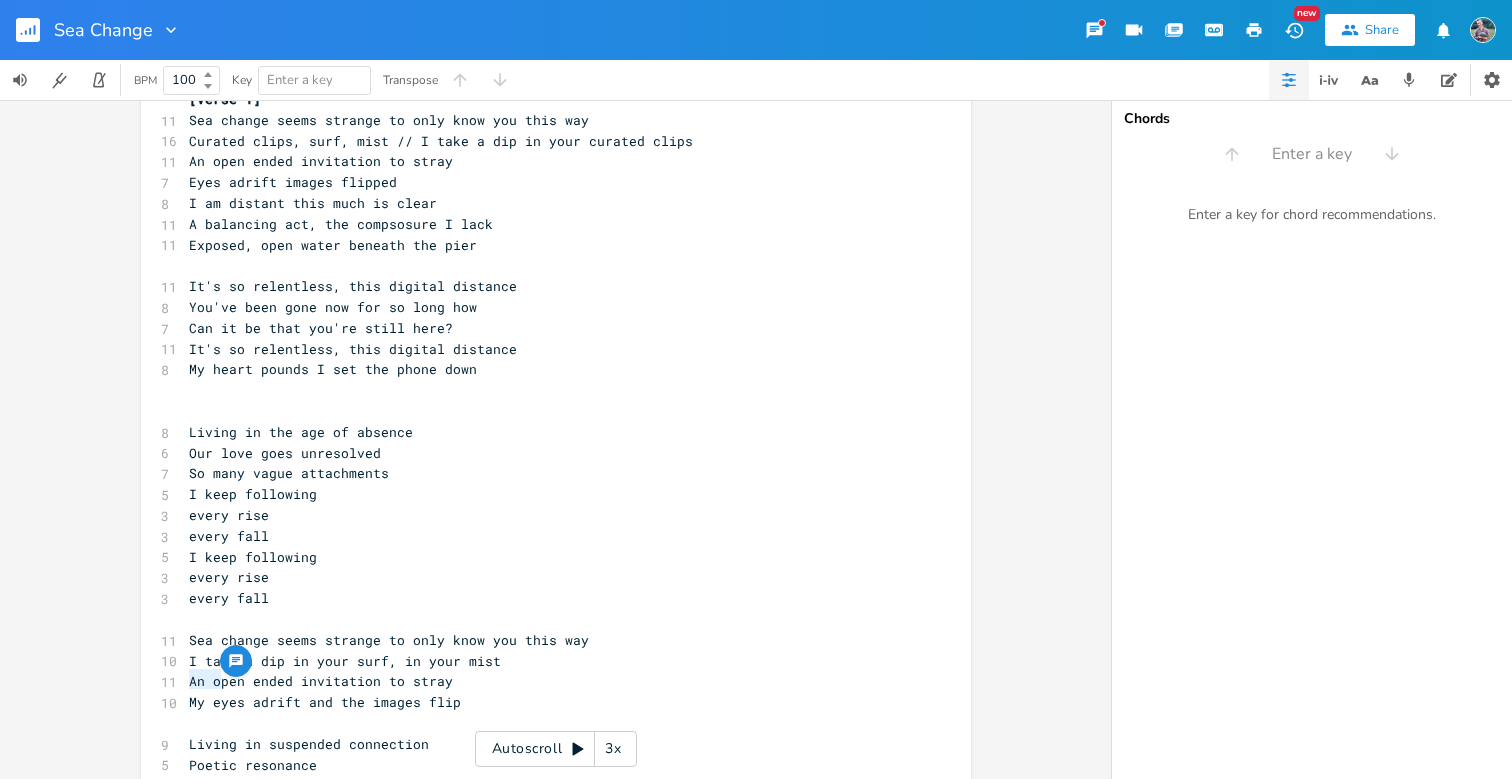 type on "E" 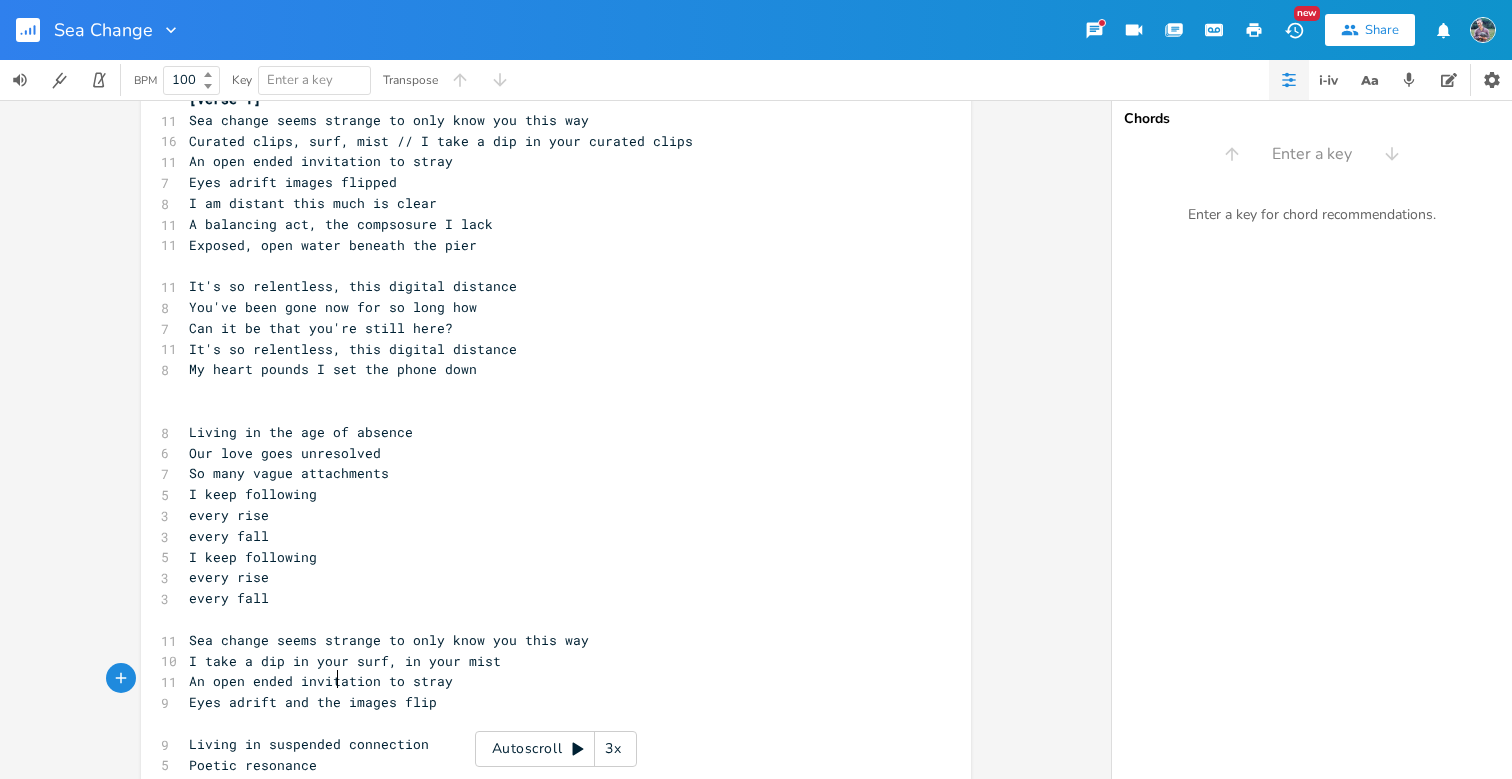 click on "Eyes adrift and the images flip" at bounding box center [313, 702] 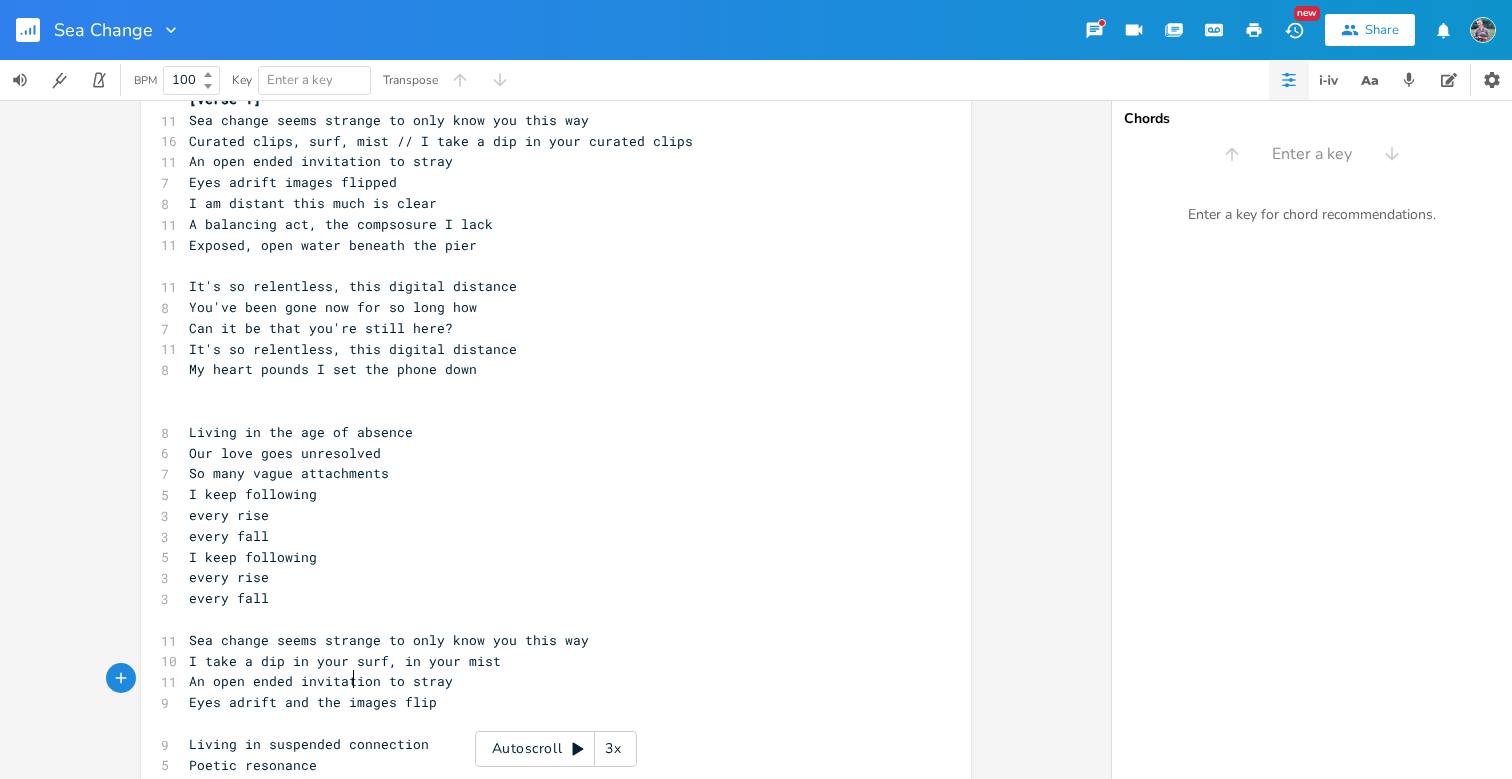 click on "Eyes adrift and the images flip" at bounding box center [313, 702] 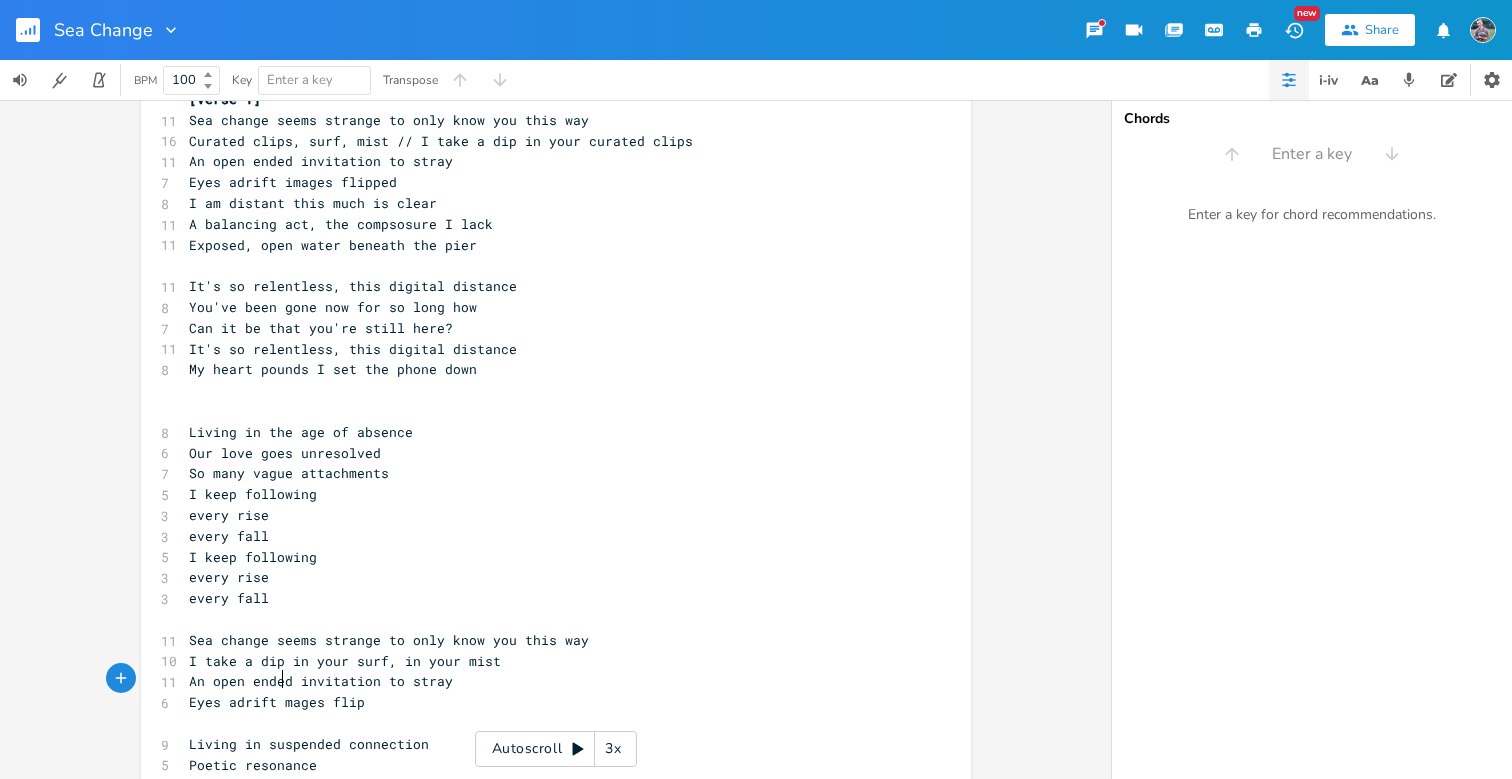 type on "i" 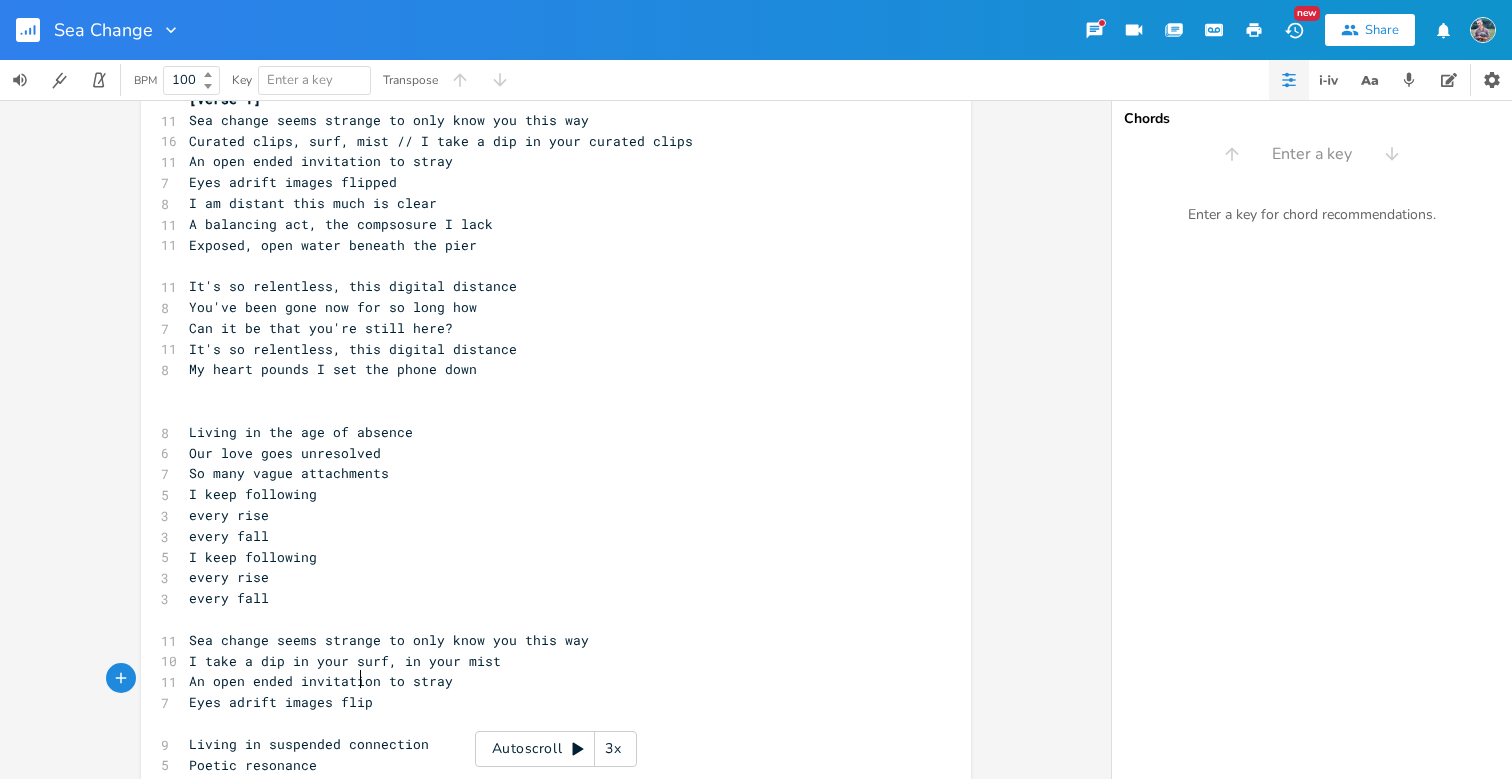 click on "Eyes adrift images flip" at bounding box center (281, 702) 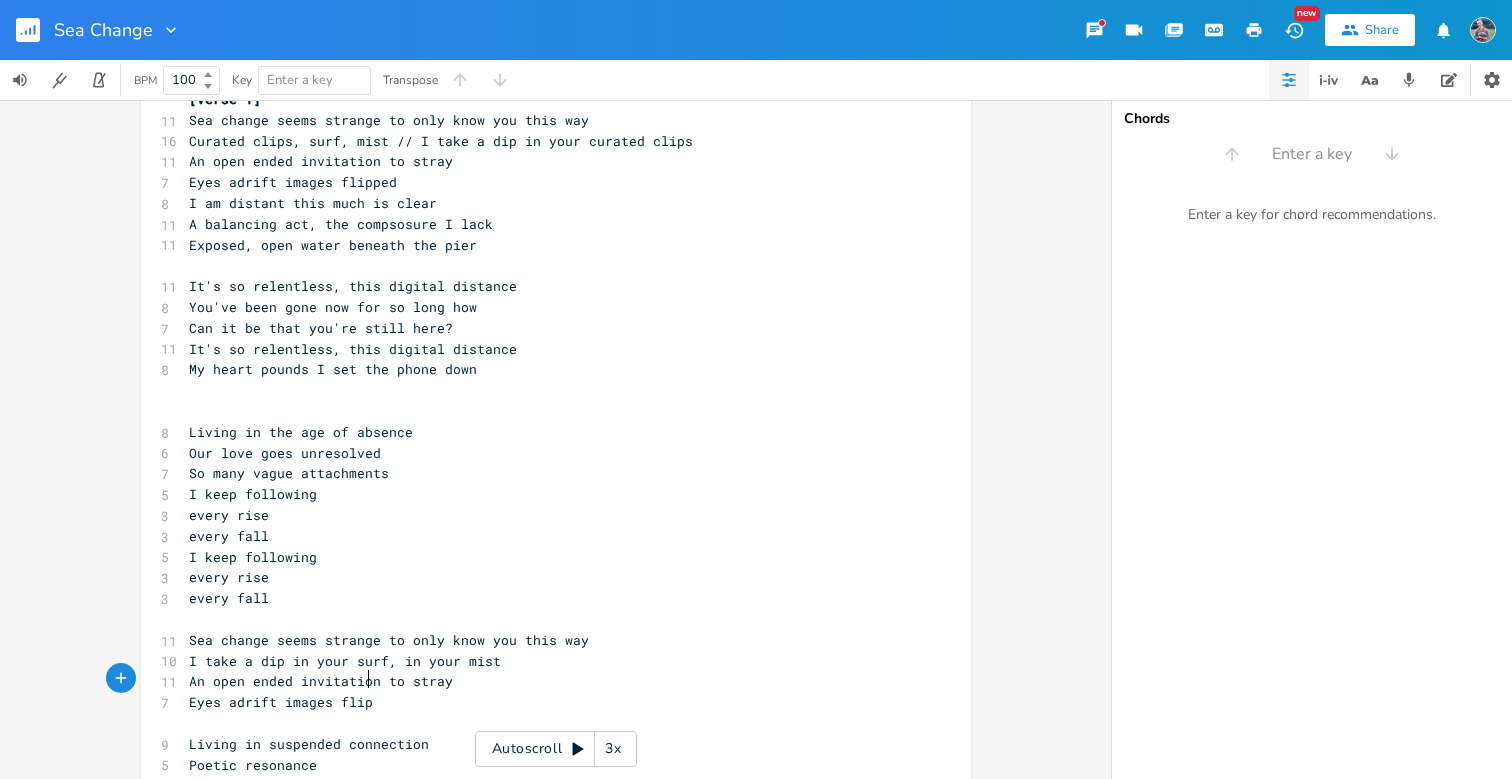 click on "Eyes adrift images flip" at bounding box center (546, 702) 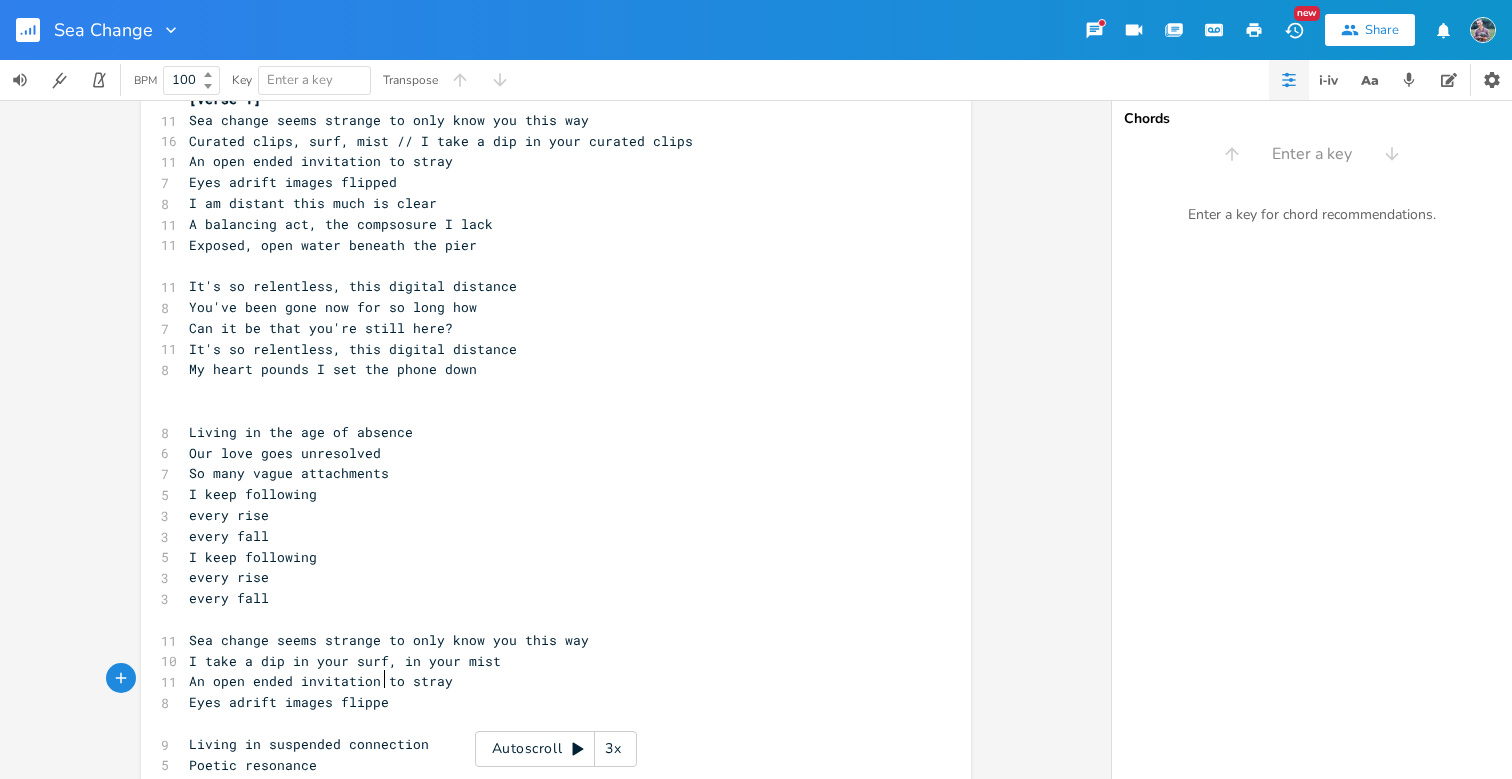 type on "ped" 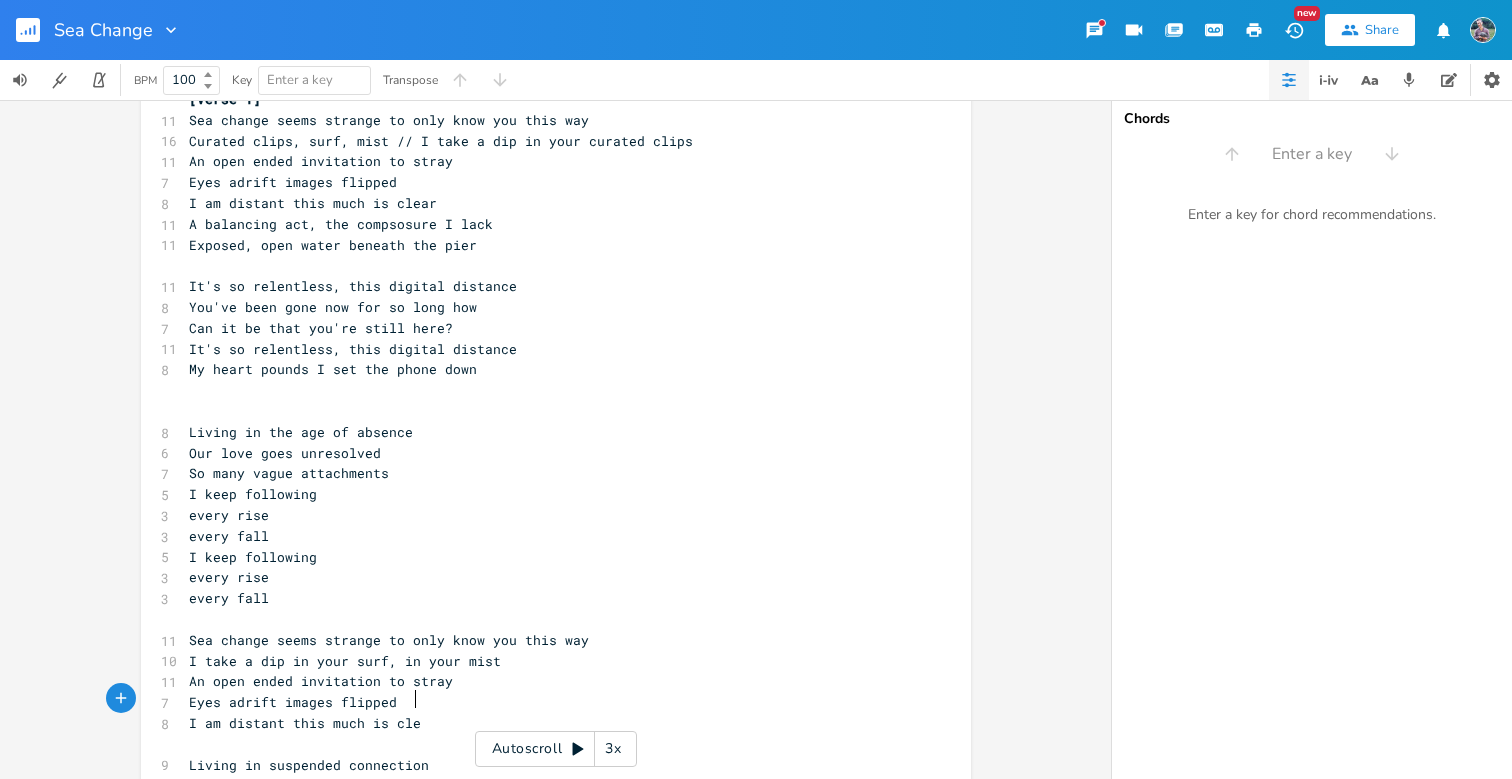 type on "I am distant this much is clear" 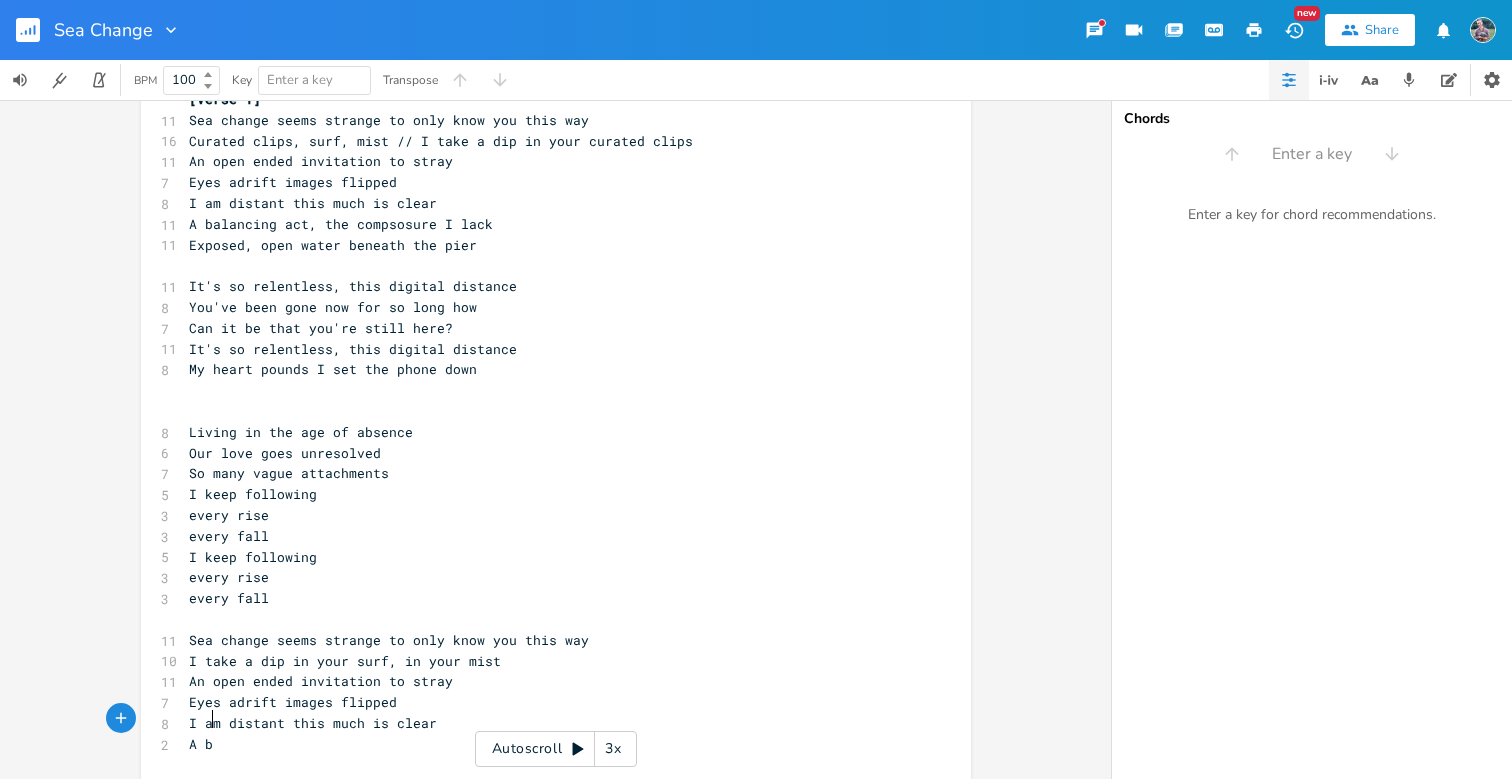 type 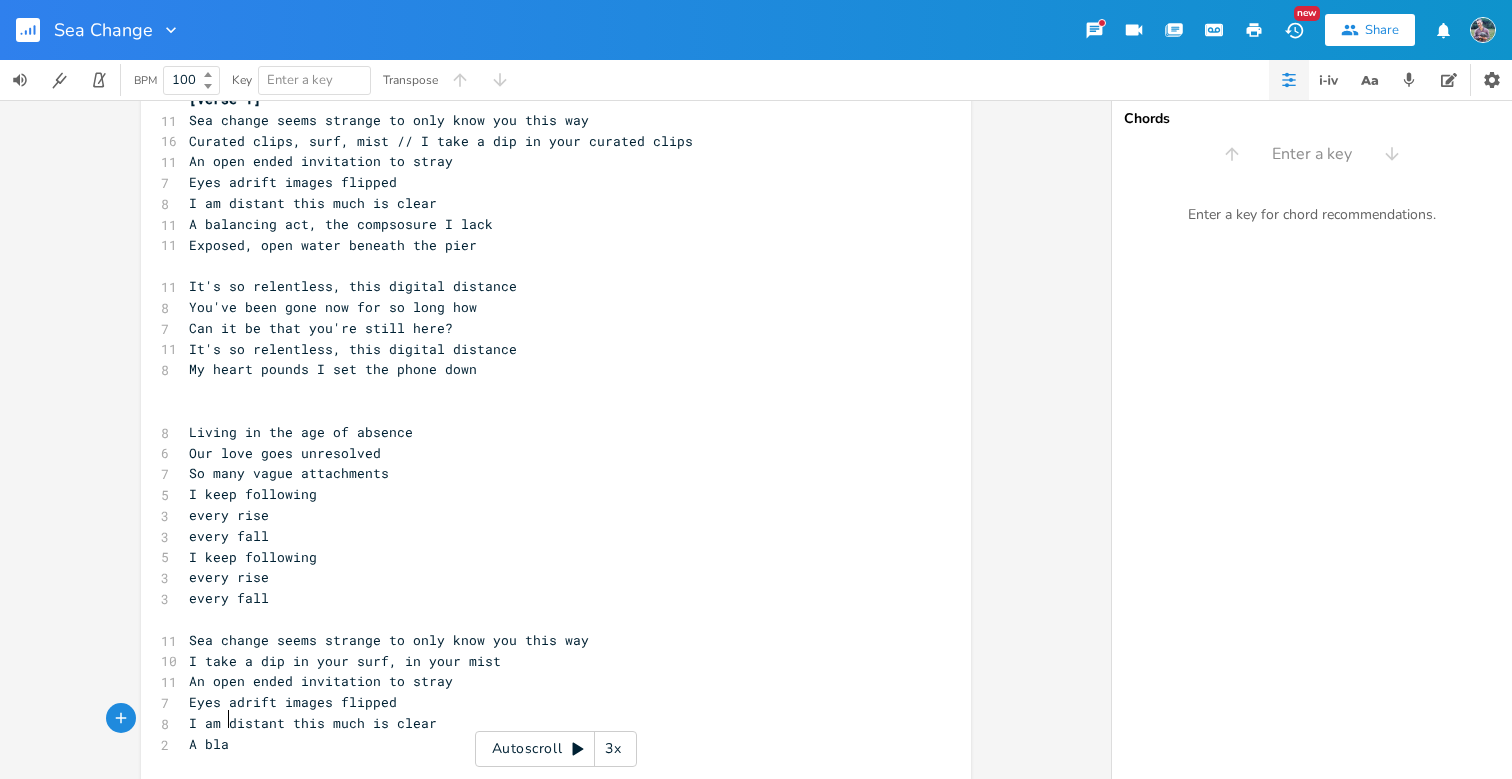 scroll, scrollTop: 0, scrollLeft: 27, axis: horizontal 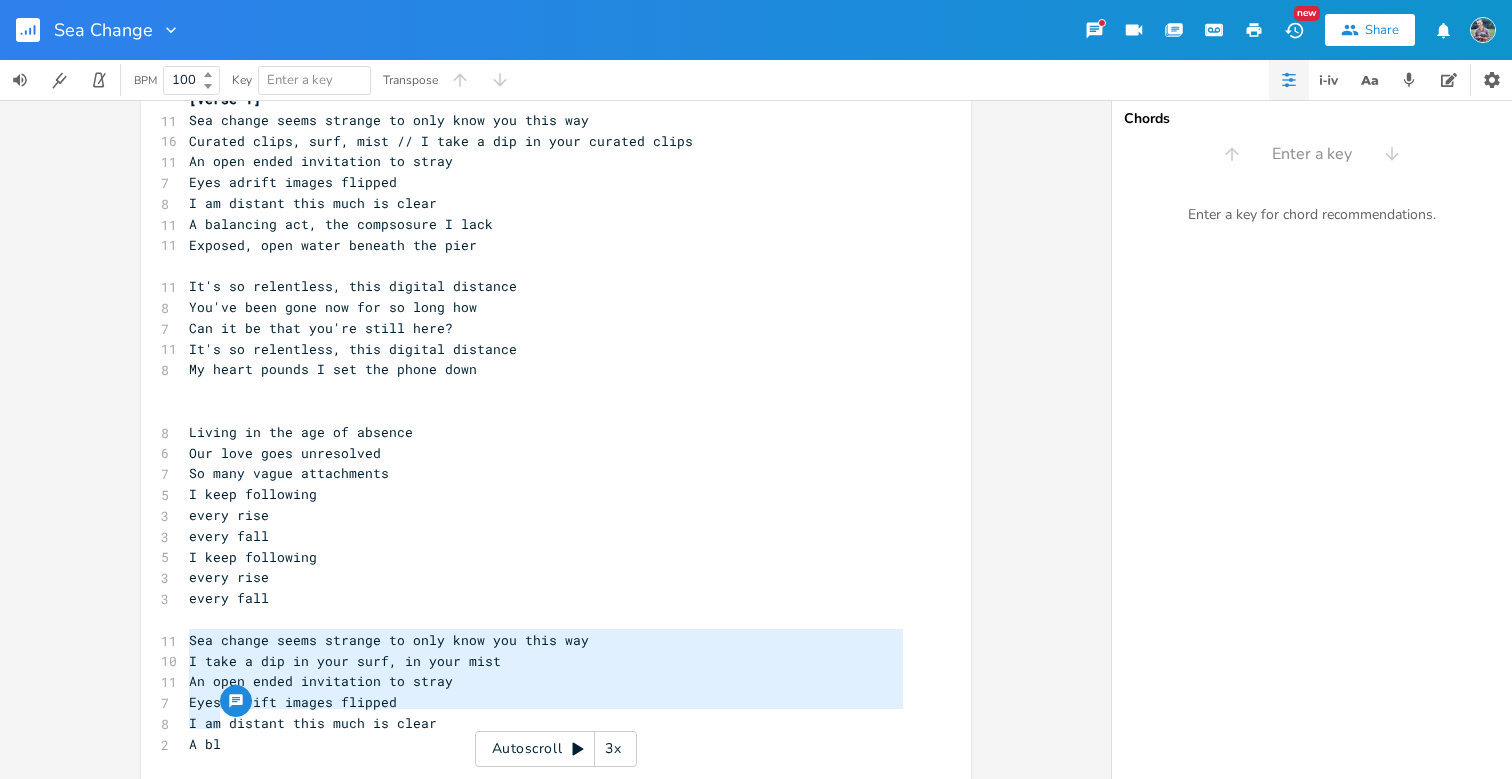 drag, startPoint x: 228, startPoint y: 722, endPoint x: 179, endPoint y: 641, distance: 94.66784 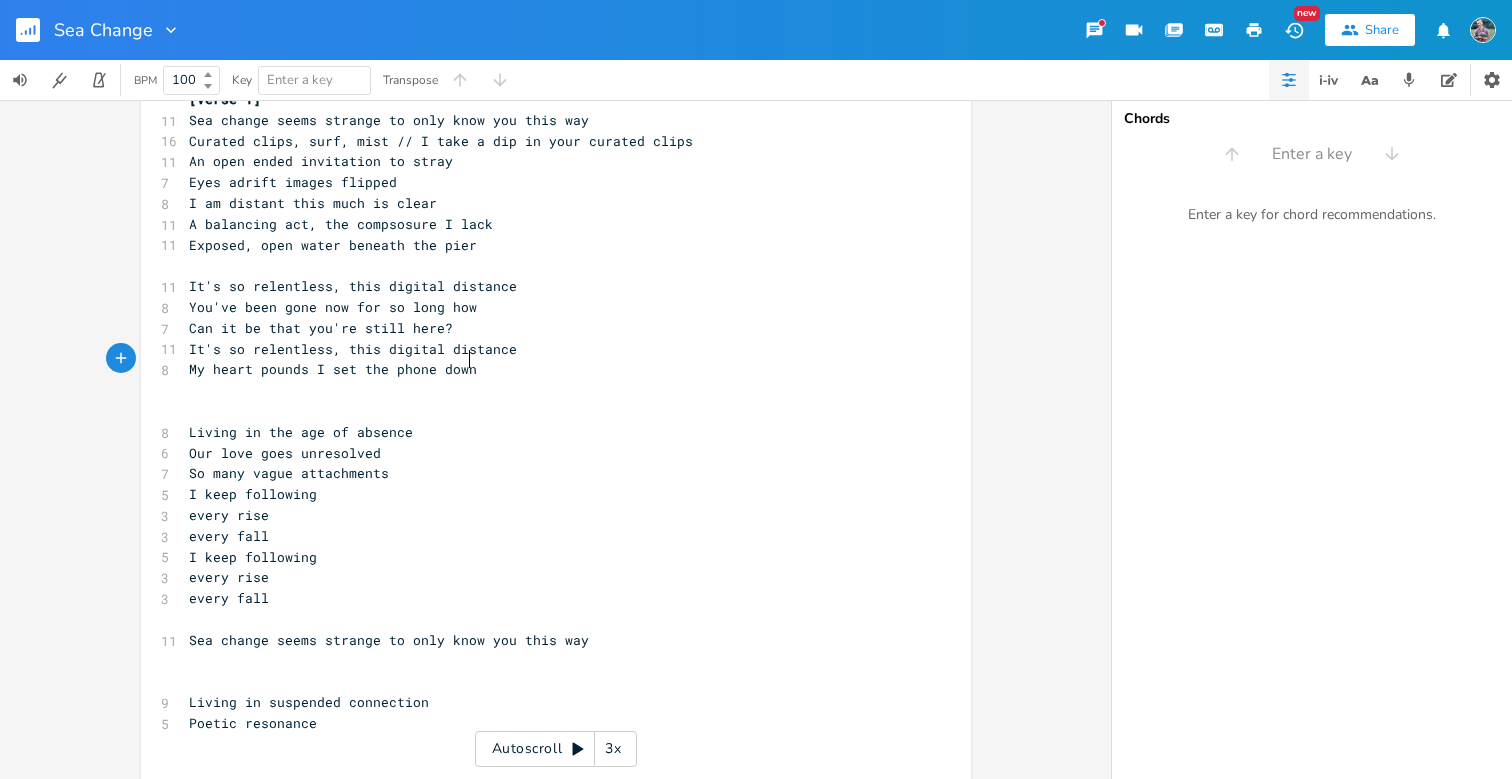 click on "My heart pounds I set the phone down" at bounding box center [546, 369] 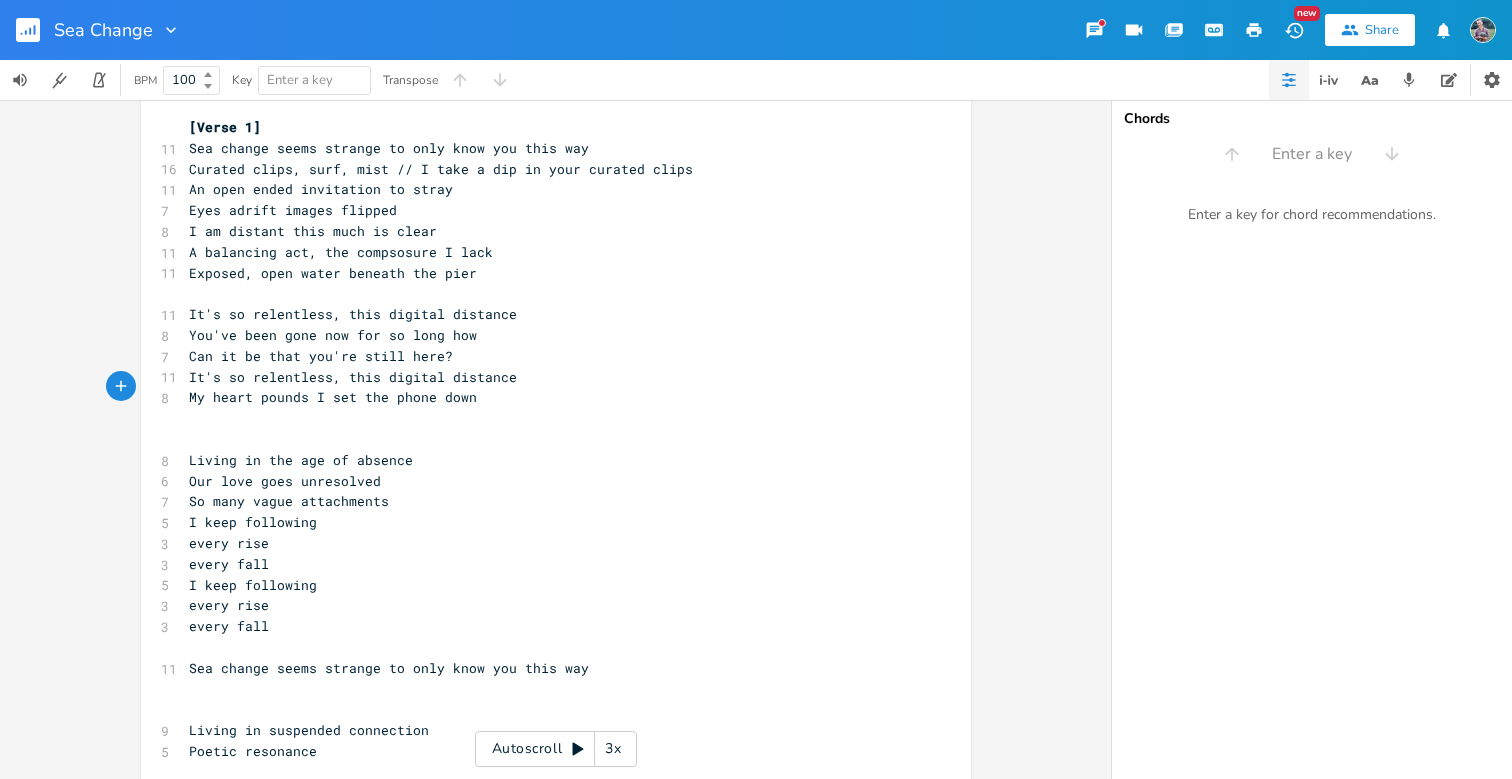 scroll, scrollTop: 24, scrollLeft: 0, axis: vertical 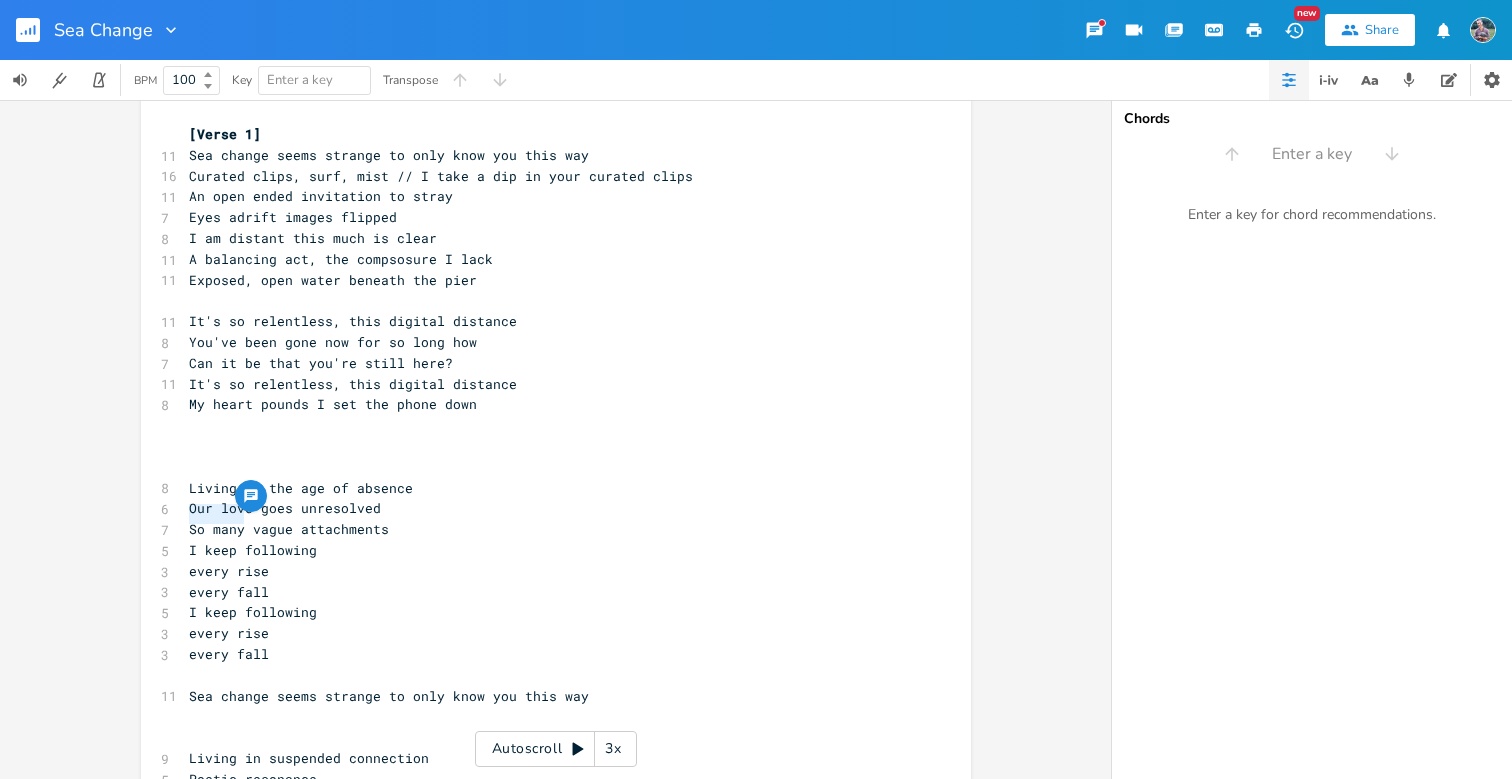 drag, startPoint x: 184, startPoint y: 518, endPoint x: 234, endPoint y: 519, distance: 50.01 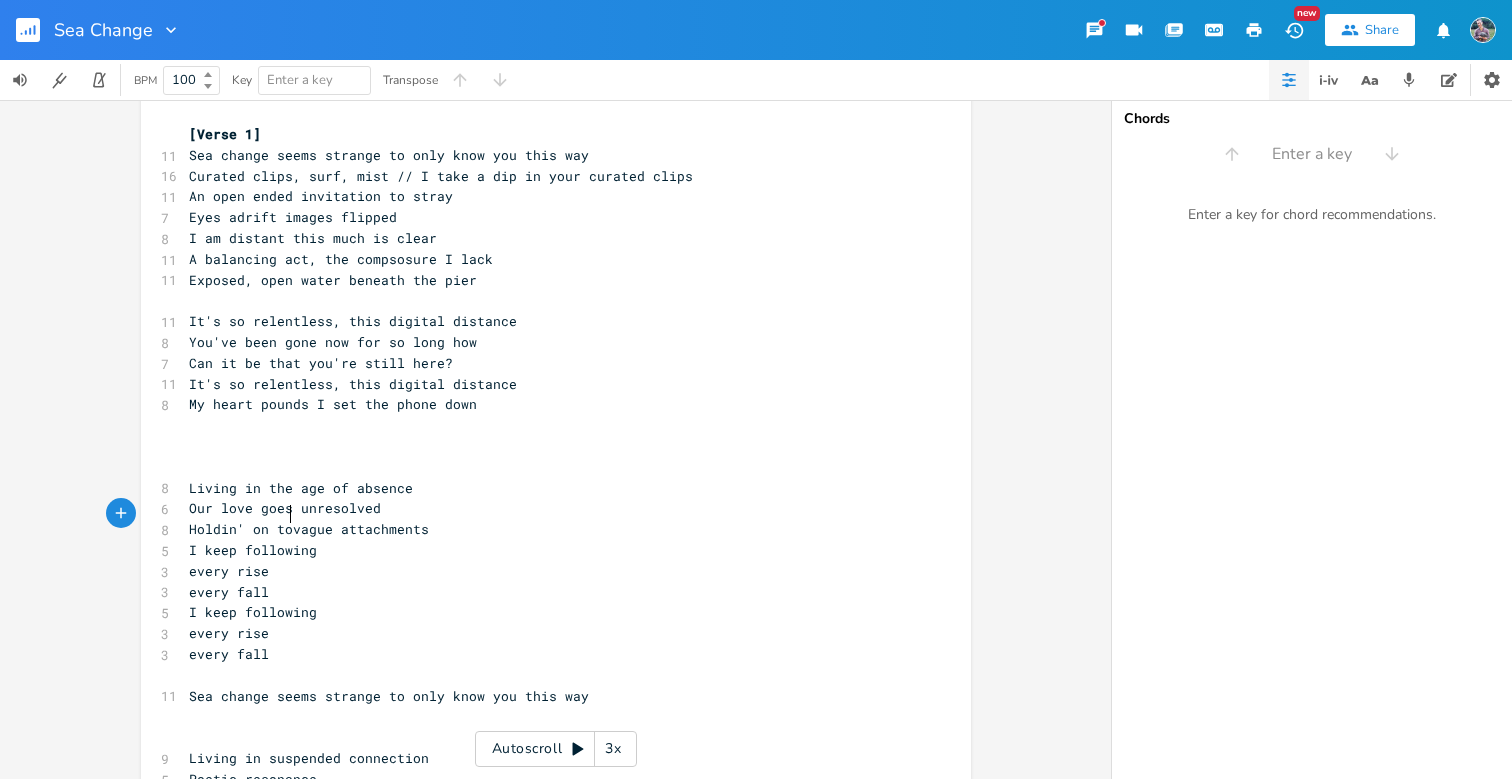 scroll, scrollTop: 0, scrollLeft: 33, axis: horizontal 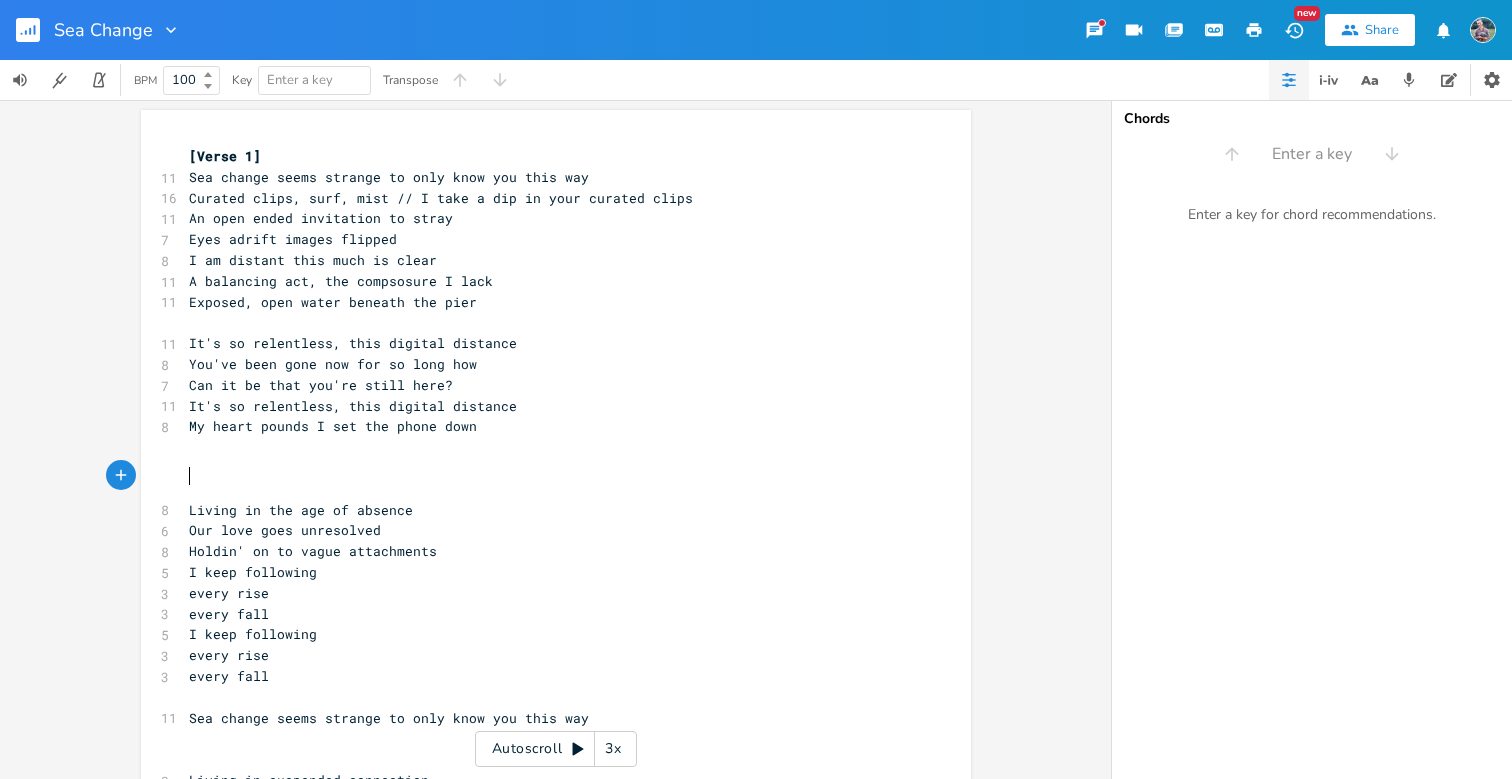 click on "​" at bounding box center (546, 489) 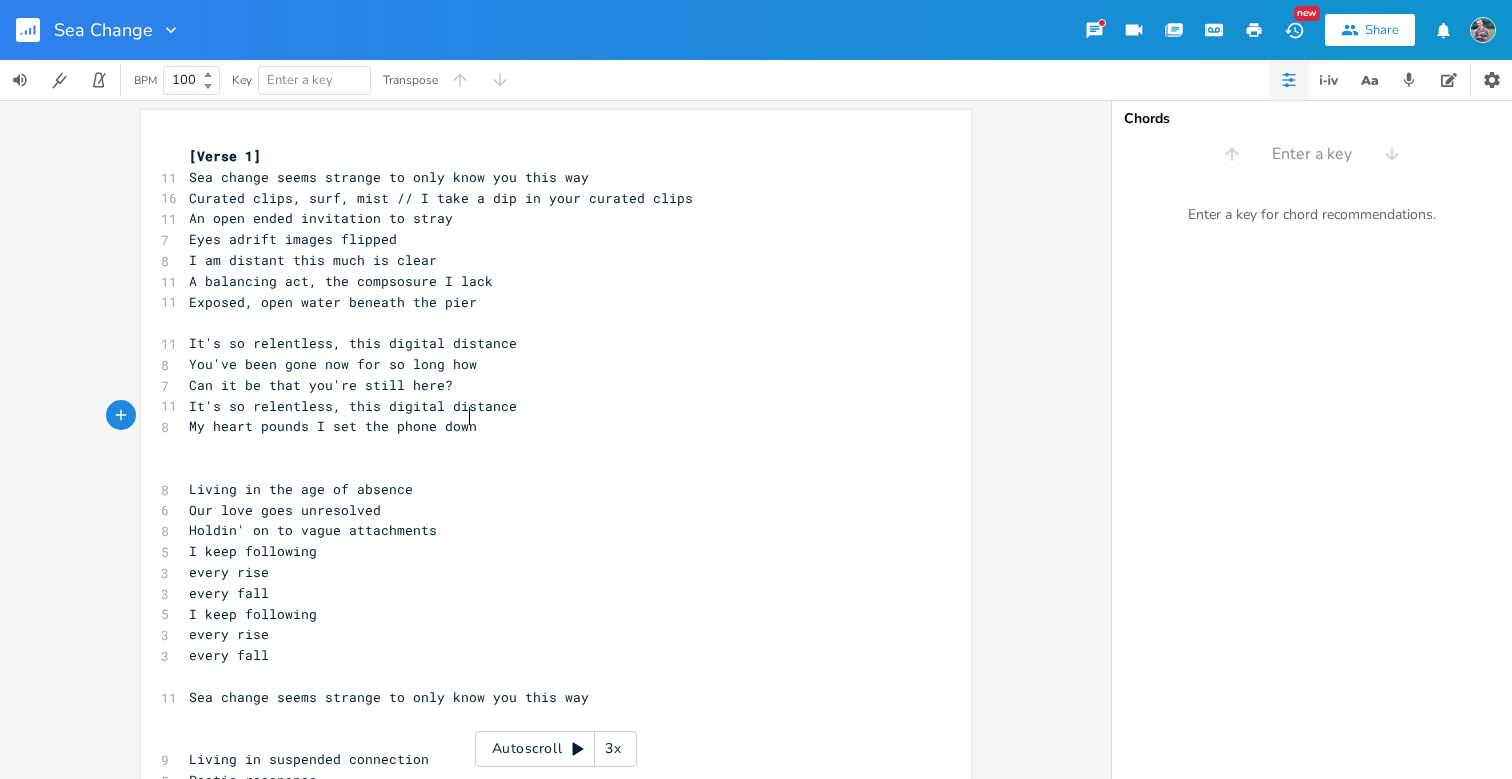 click on "My heart pounds I set the phone down" at bounding box center (546, 426) 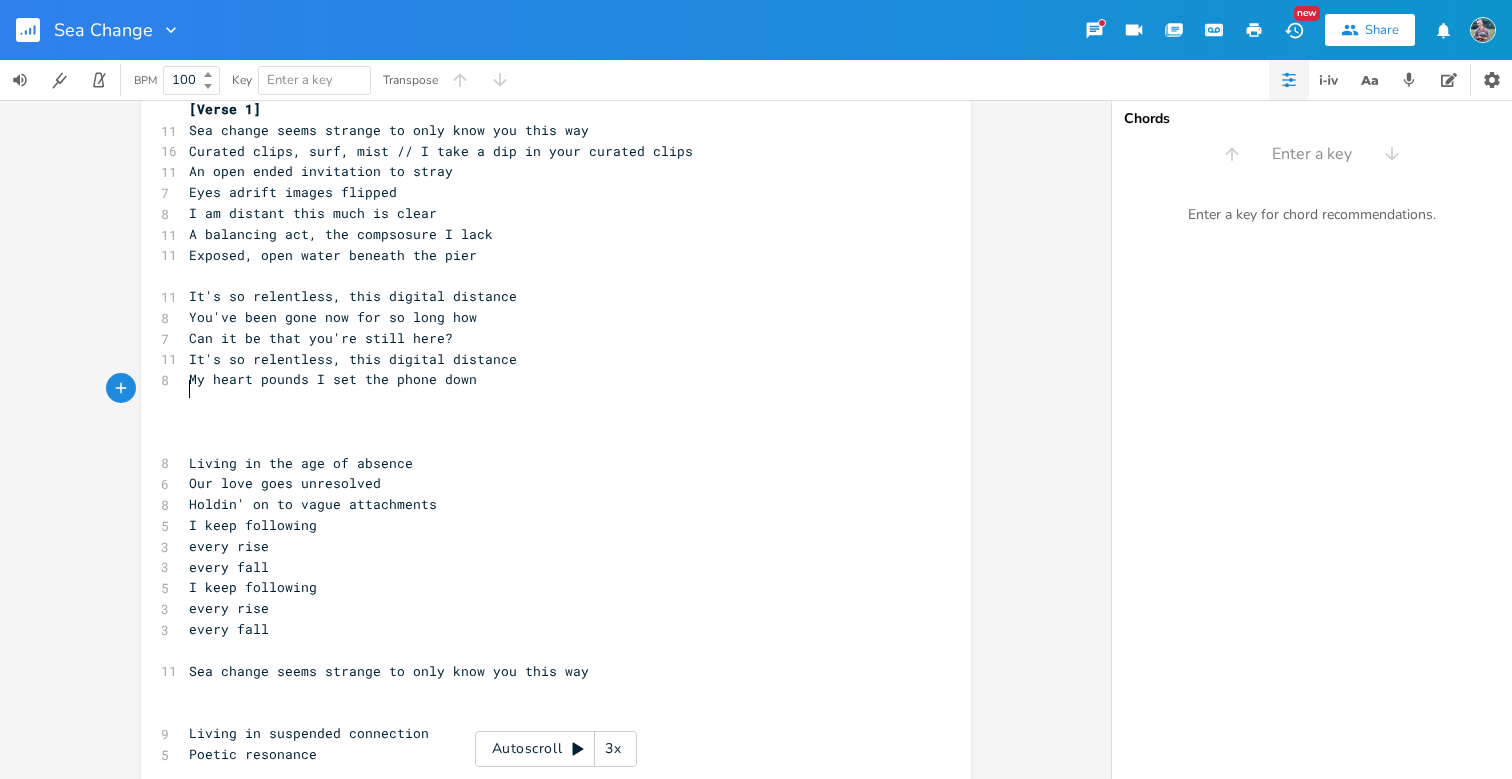 scroll, scrollTop: 83, scrollLeft: 0, axis: vertical 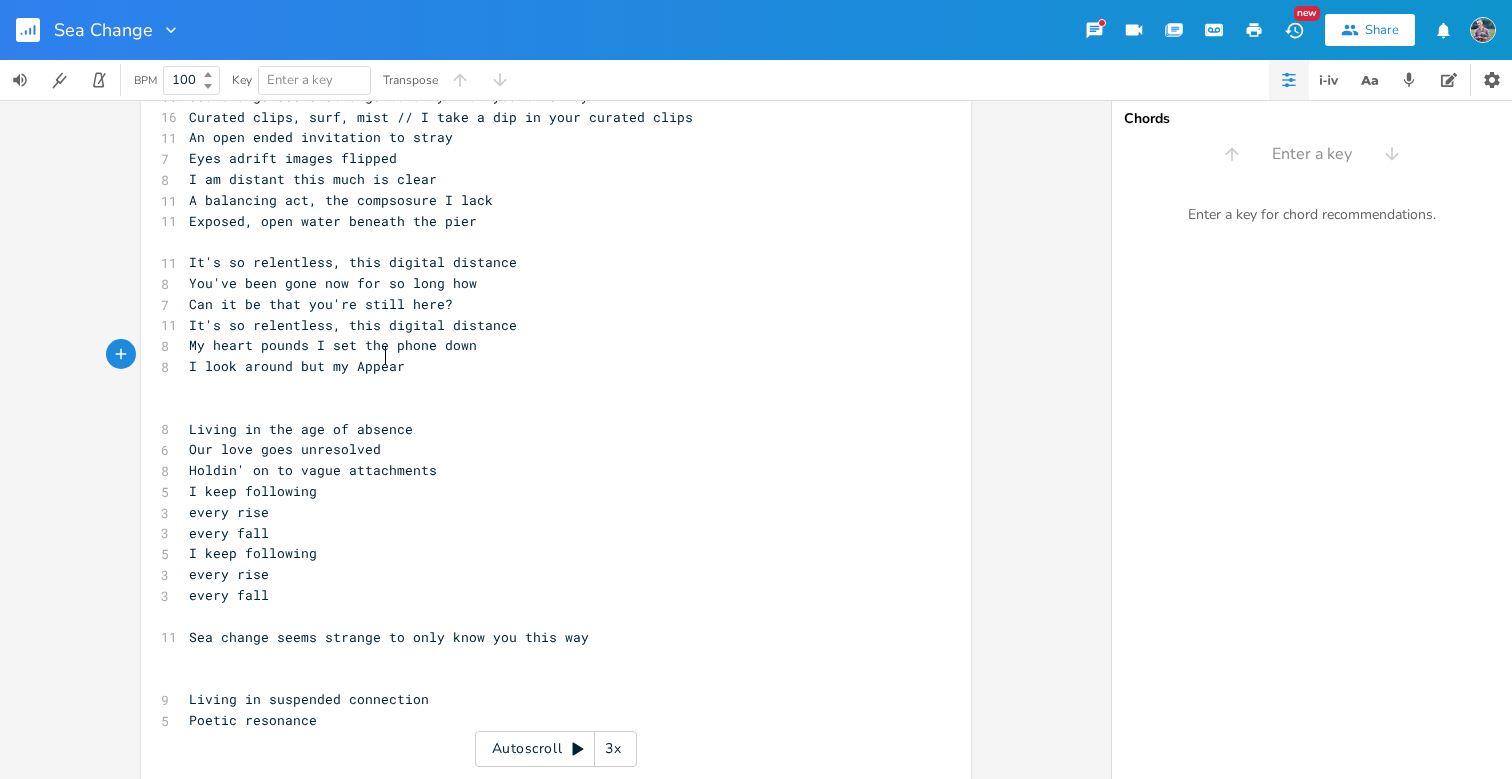 click on "I look around but my Appear" at bounding box center (297, 366) 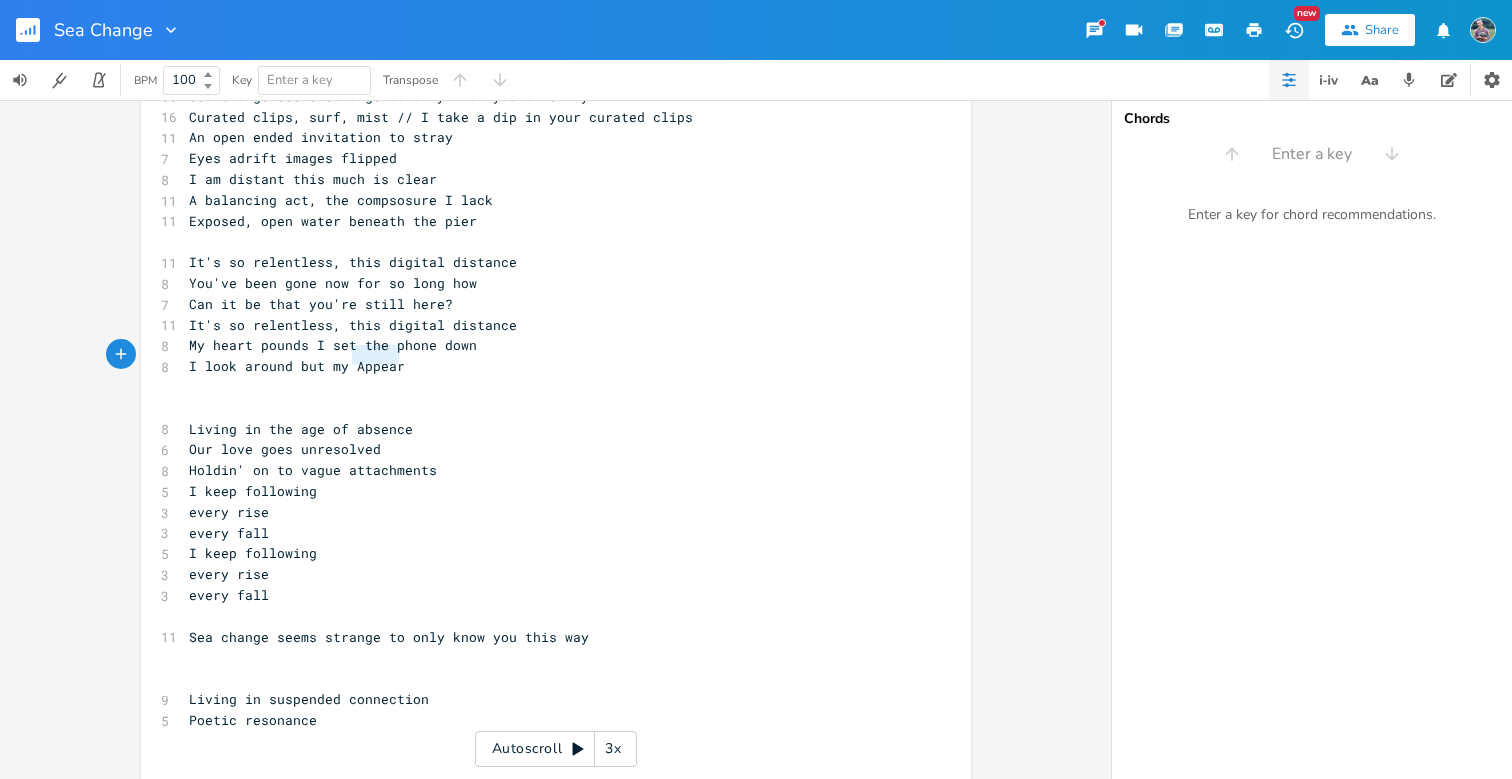 click on "I look around but my Appear" at bounding box center (297, 366) 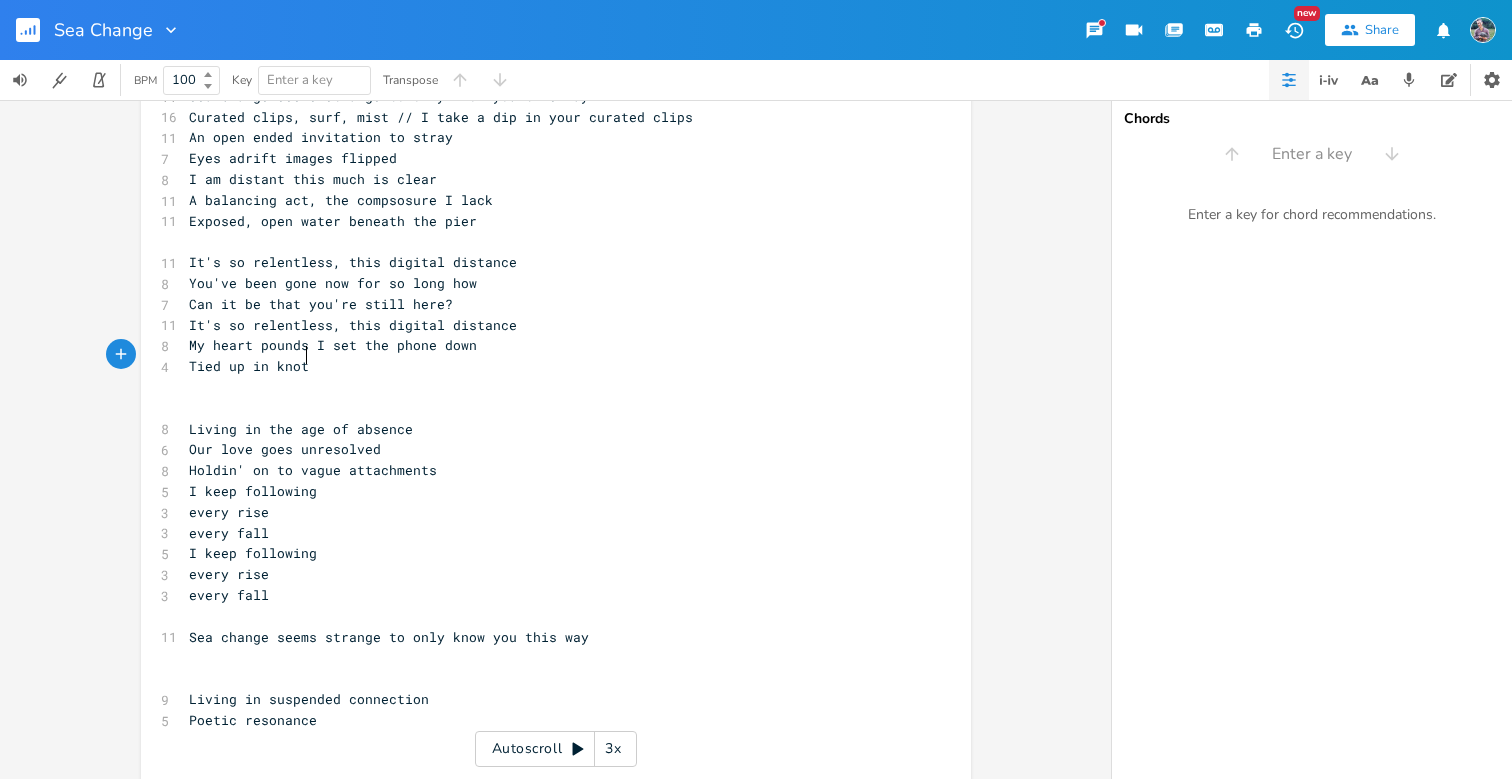 scroll, scrollTop: 0, scrollLeft: 82, axis: horizontal 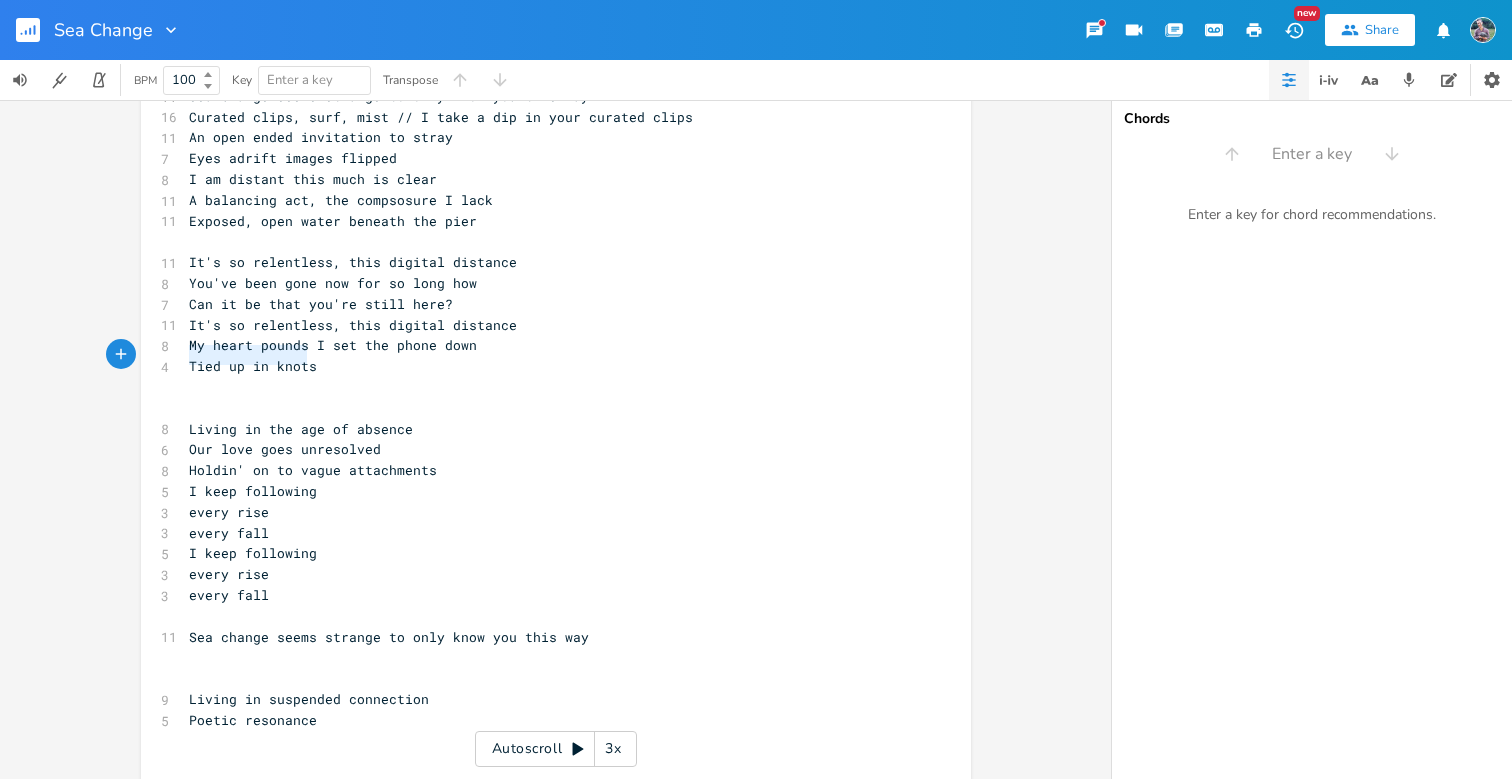 drag, startPoint x: 184, startPoint y: 355, endPoint x: 310, endPoint y: 356, distance: 126.00397 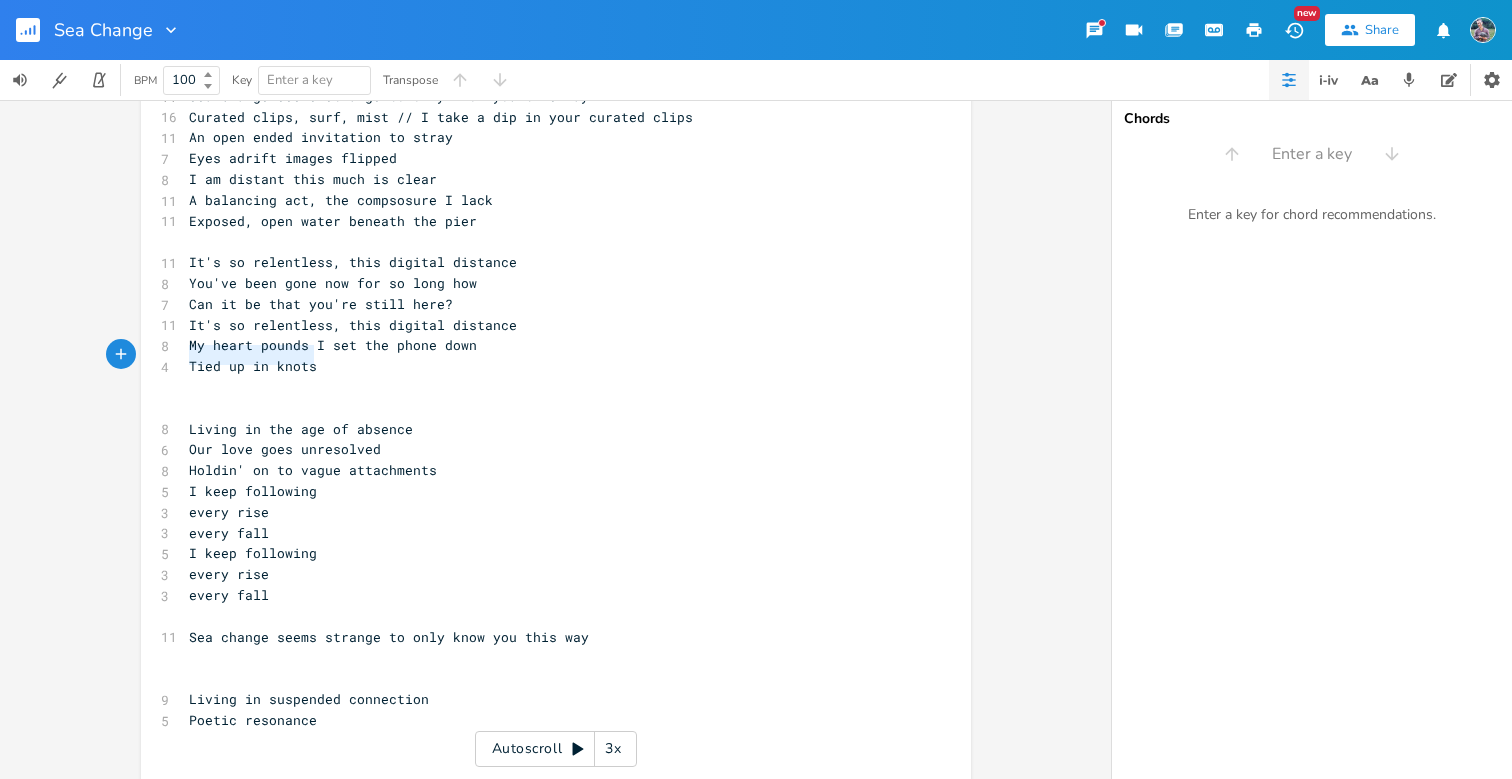 click on "Tied up in knots" at bounding box center [253, 366] 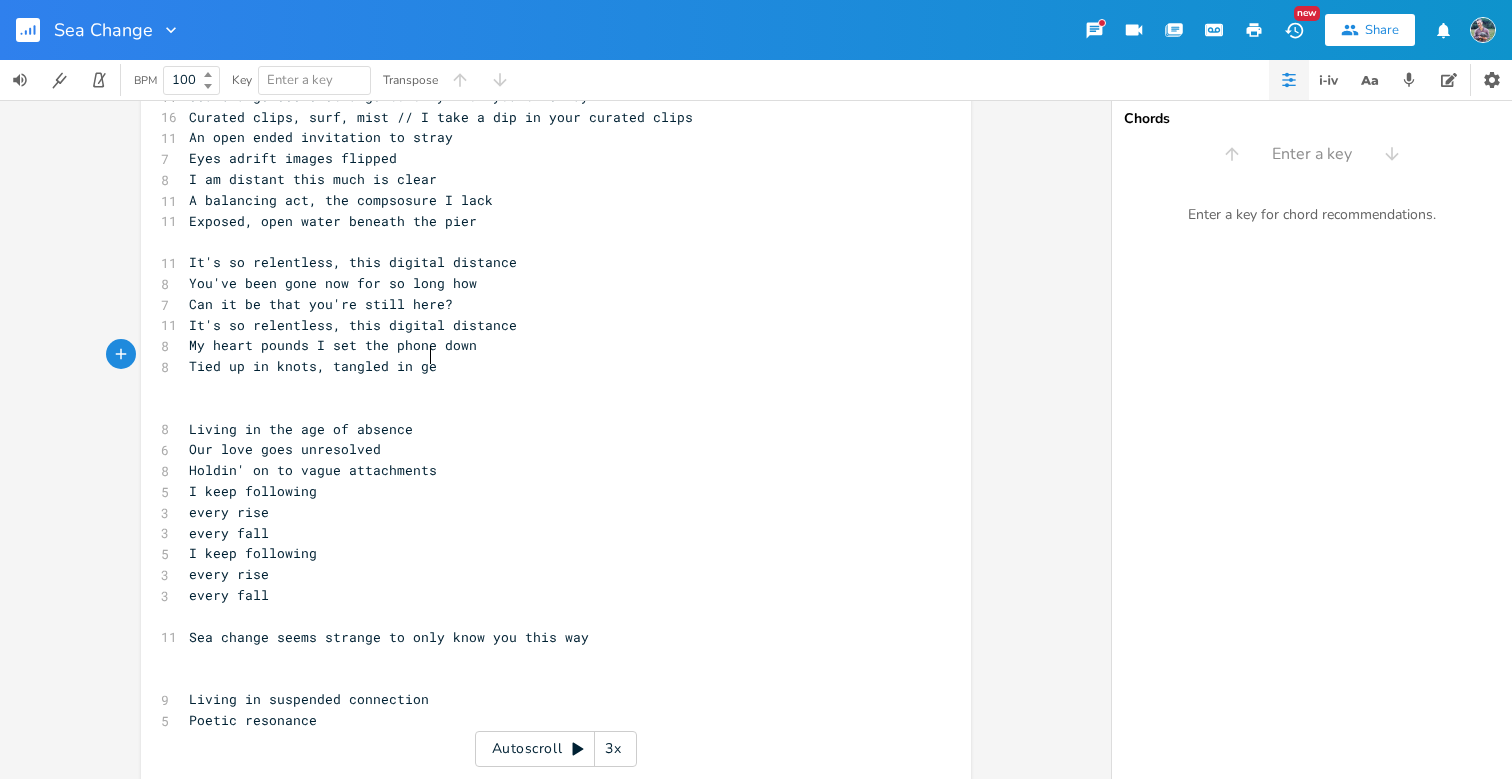 scroll, scrollTop: 0, scrollLeft: 80, axis: horizontal 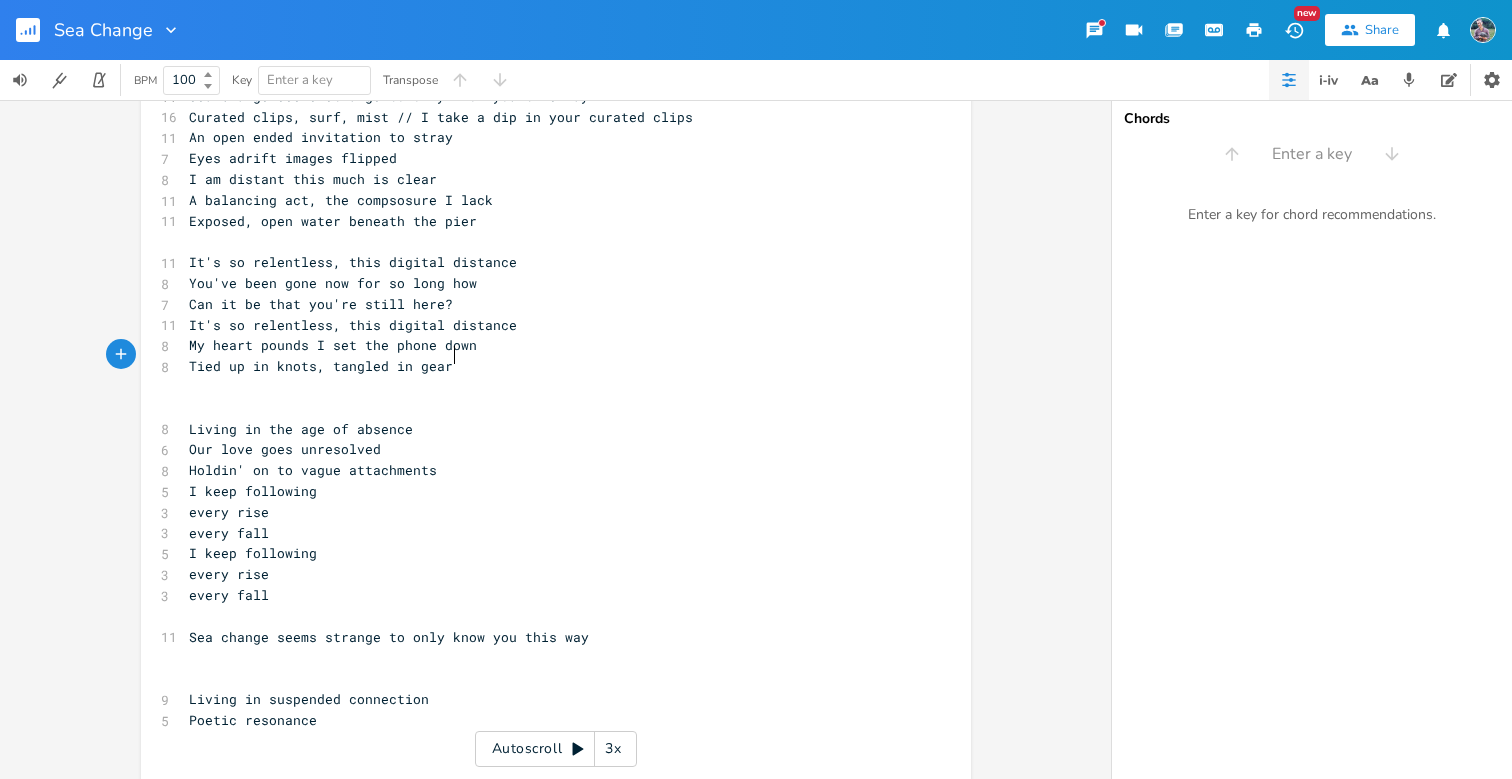click on "Tied up in knots, tangled in gear" at bounding box center [546, 366] 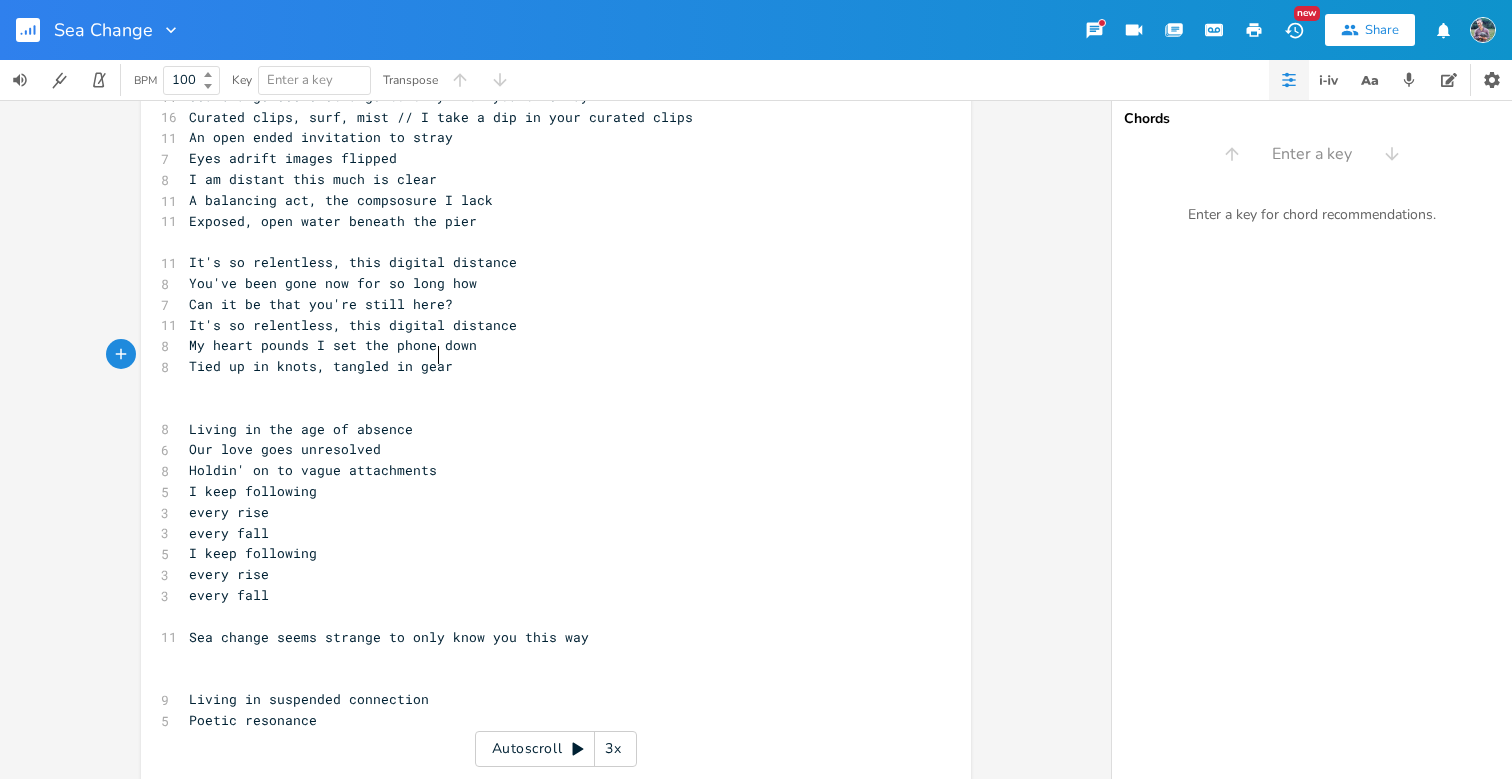click on "Tied up in knots, tangled in gear" at bounding box center (321, 366) 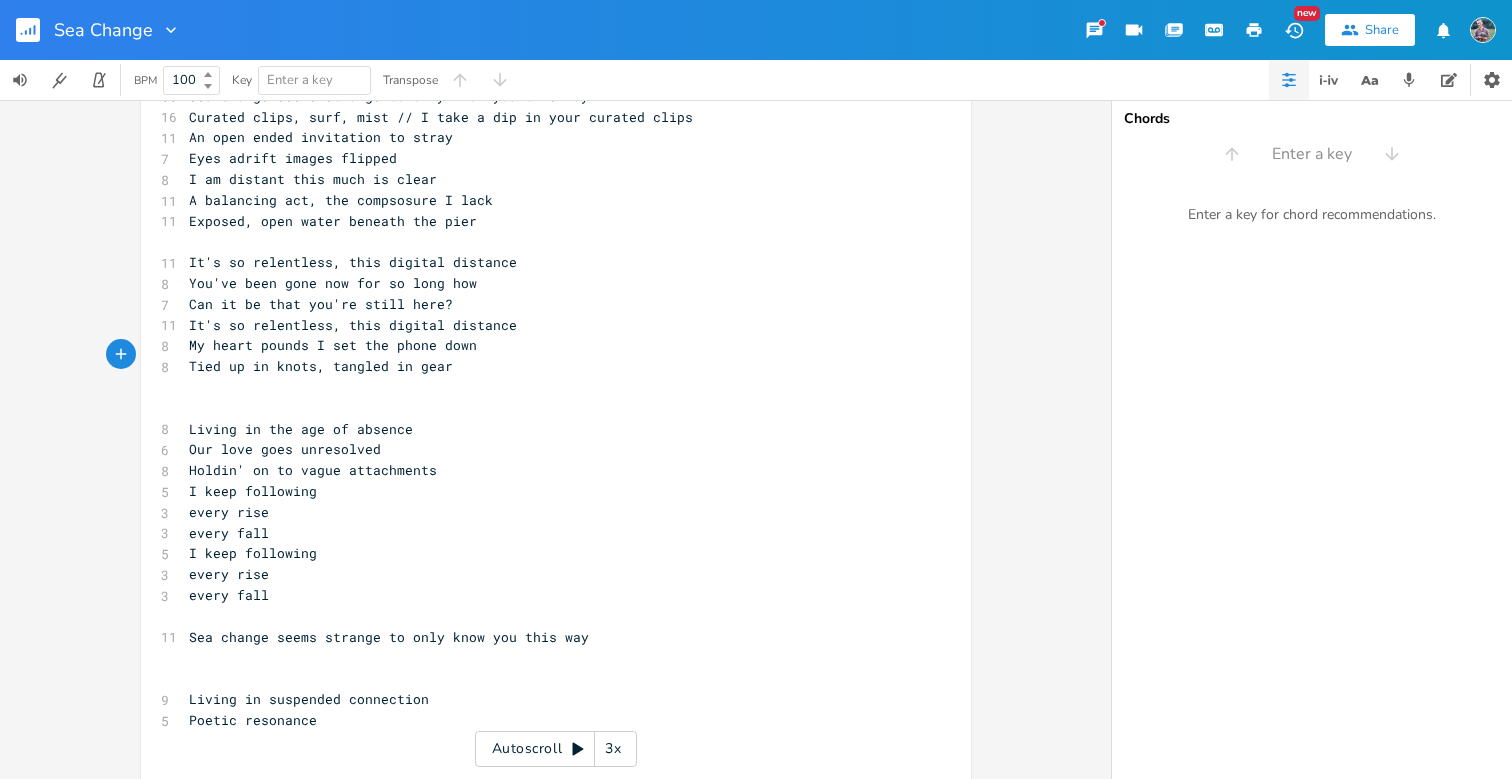 click on "Tied up in knots, tangled in gear" at bounding box center [546, 366] 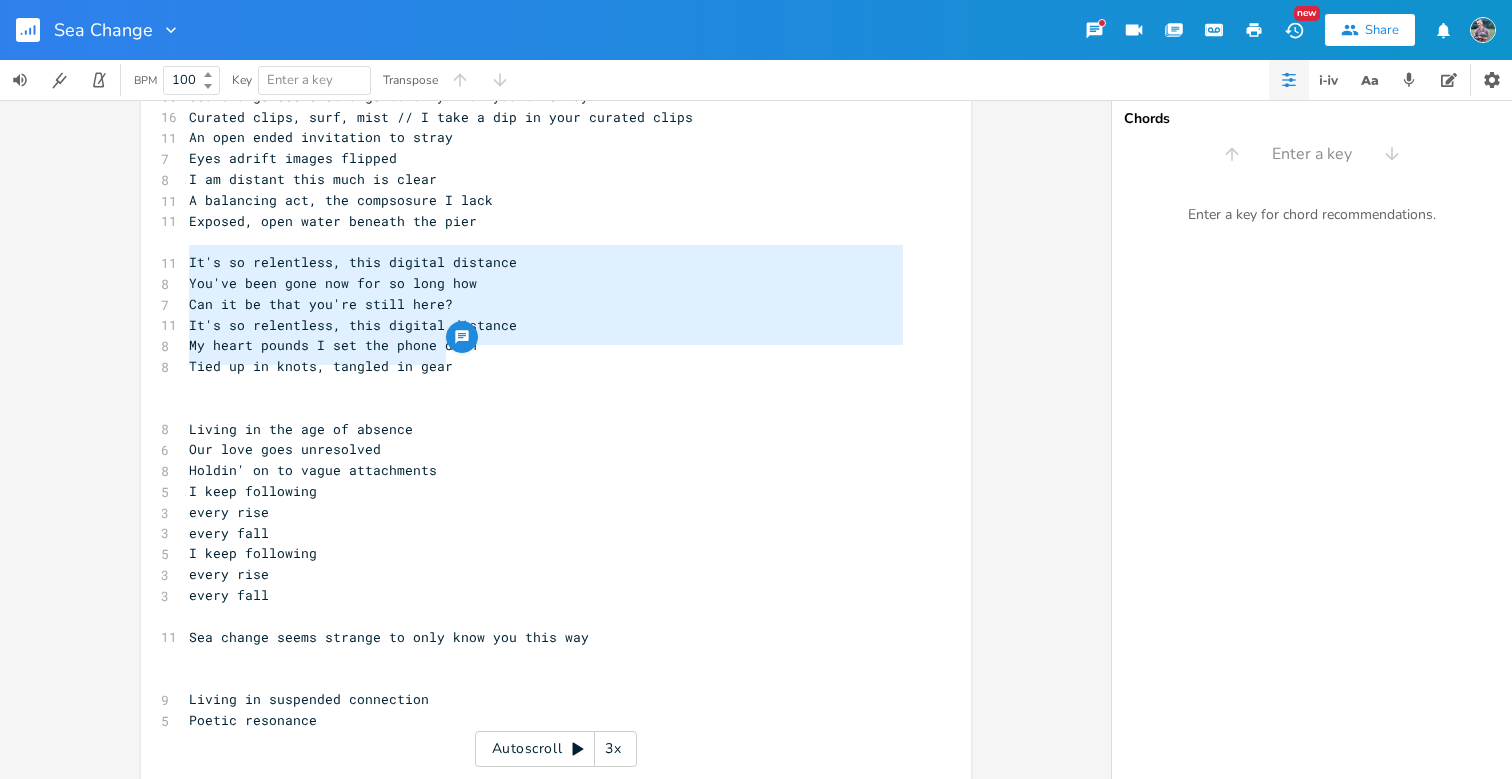 drag, startPoint x: 453, startPoint y: 357, endPoint x: 156, endPoint y: 265, distance: 310.92282 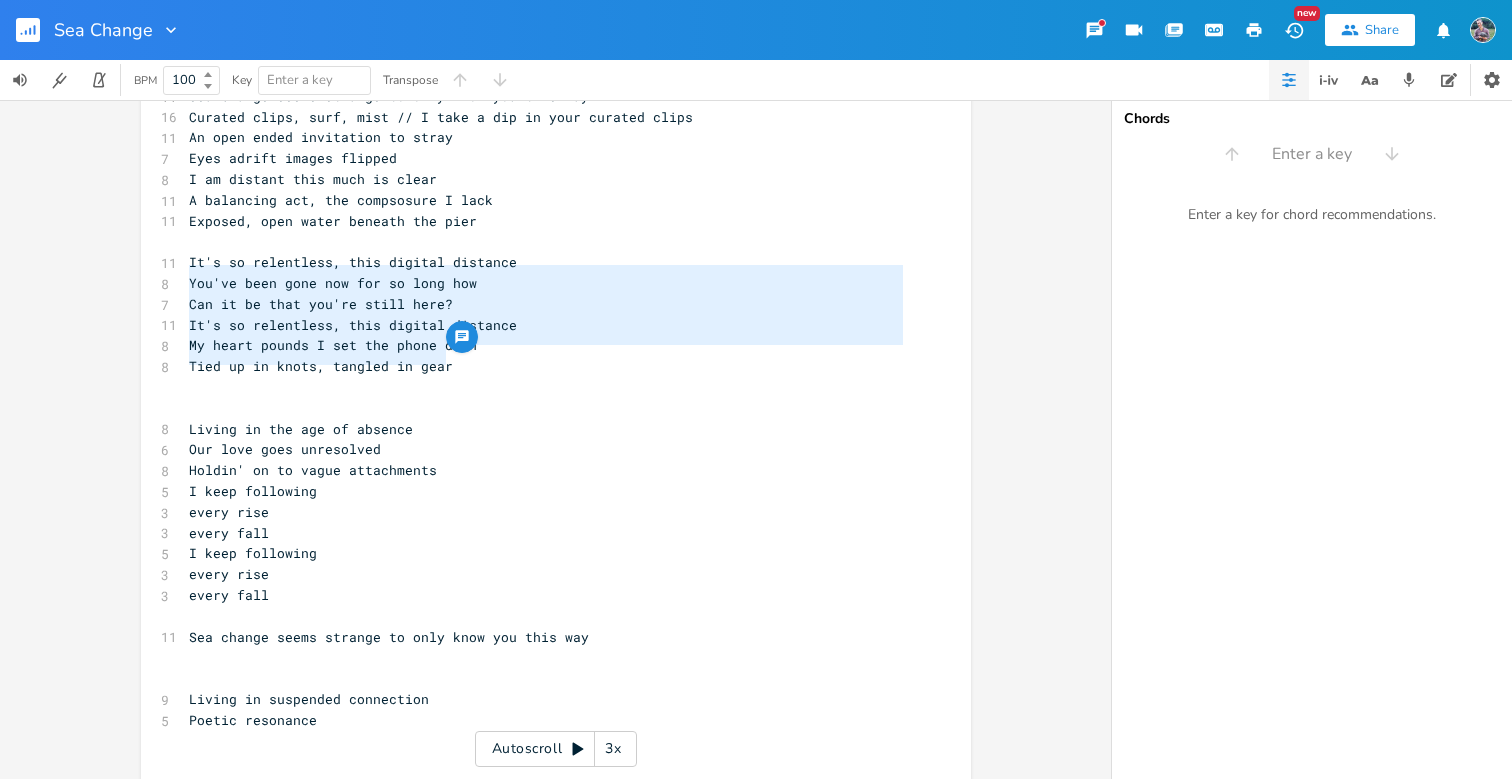 click on "You've been gone now for so long how" at bounding box center [333, 283] 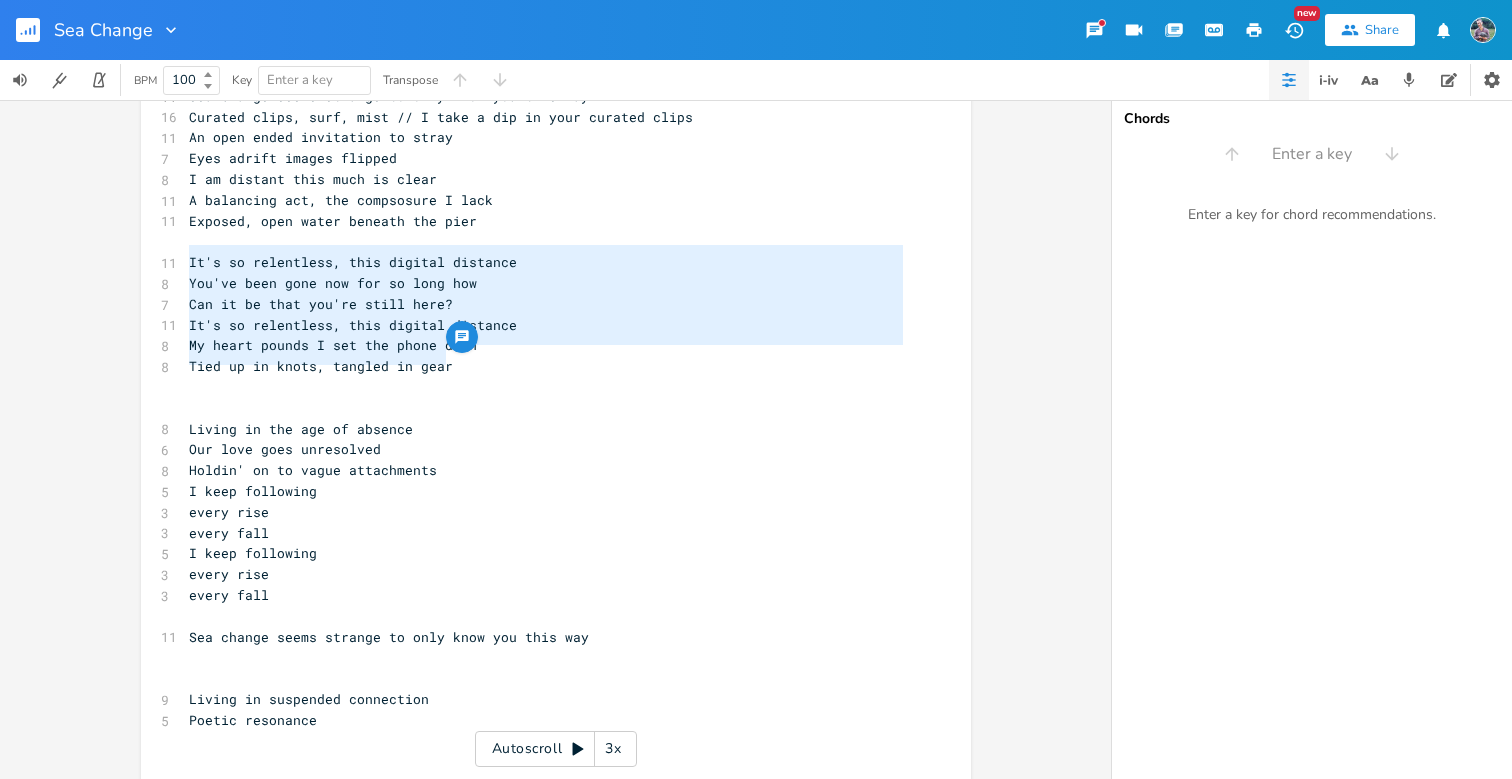 drag, startPoint x: 446, startPoint y: 358, endPoint x: 179, endPoint y: 261, distance: 284.07394 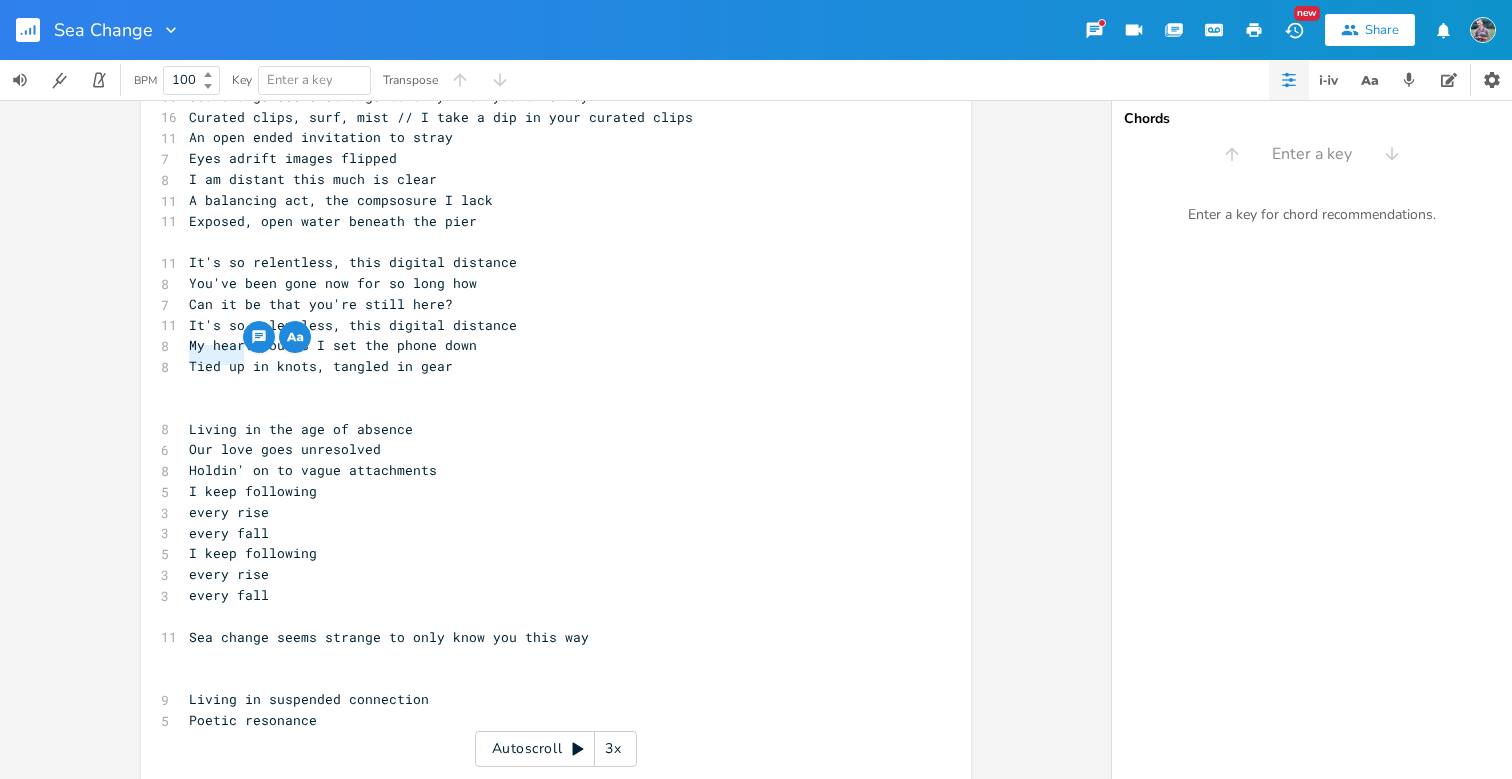 drag, startPoint x: 182, startPoint y: 355, endPoint x: 234, endPoint y: 354, distance: 52.009613 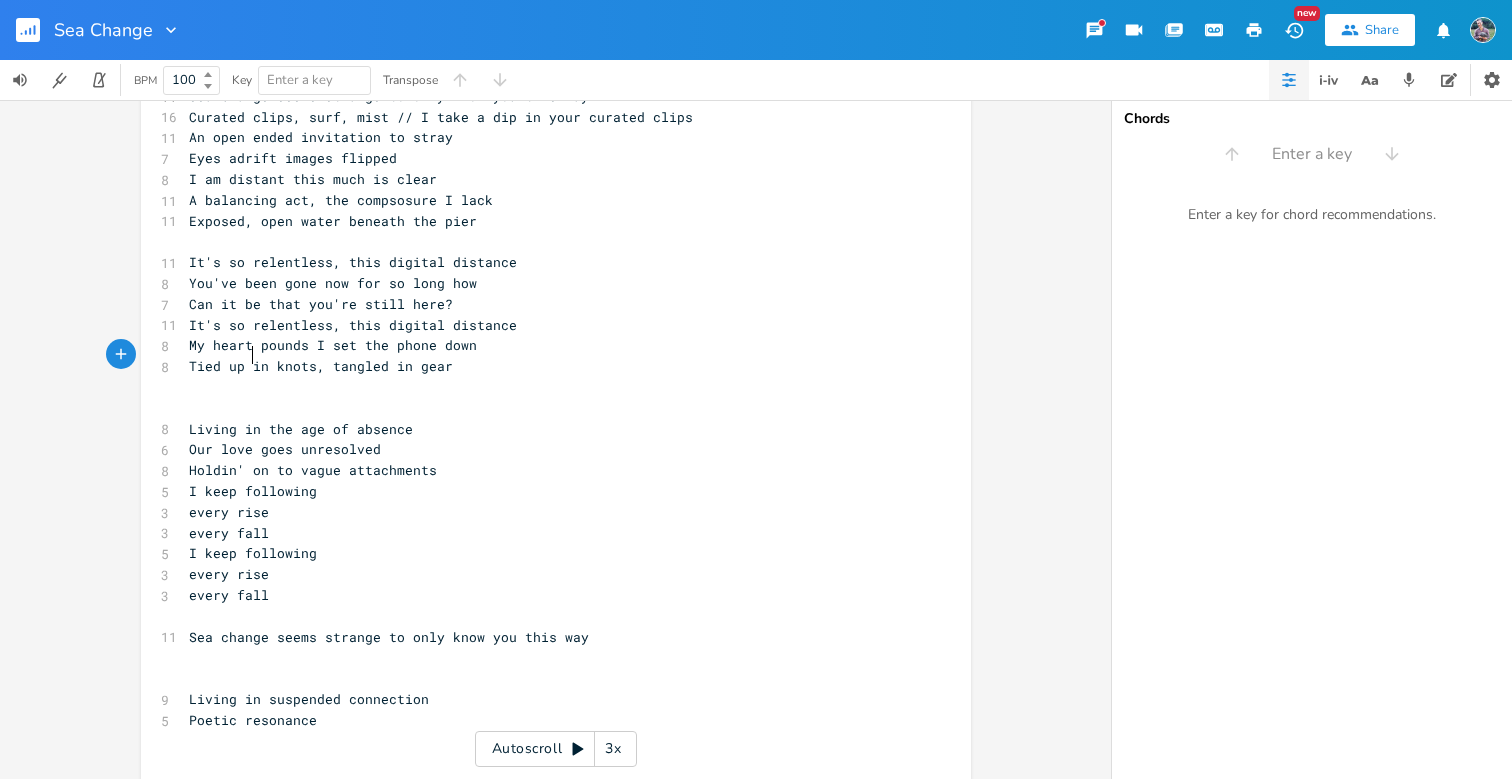 click on "Tied up in knots, tangled in gear" at bounding box center [321, 366] 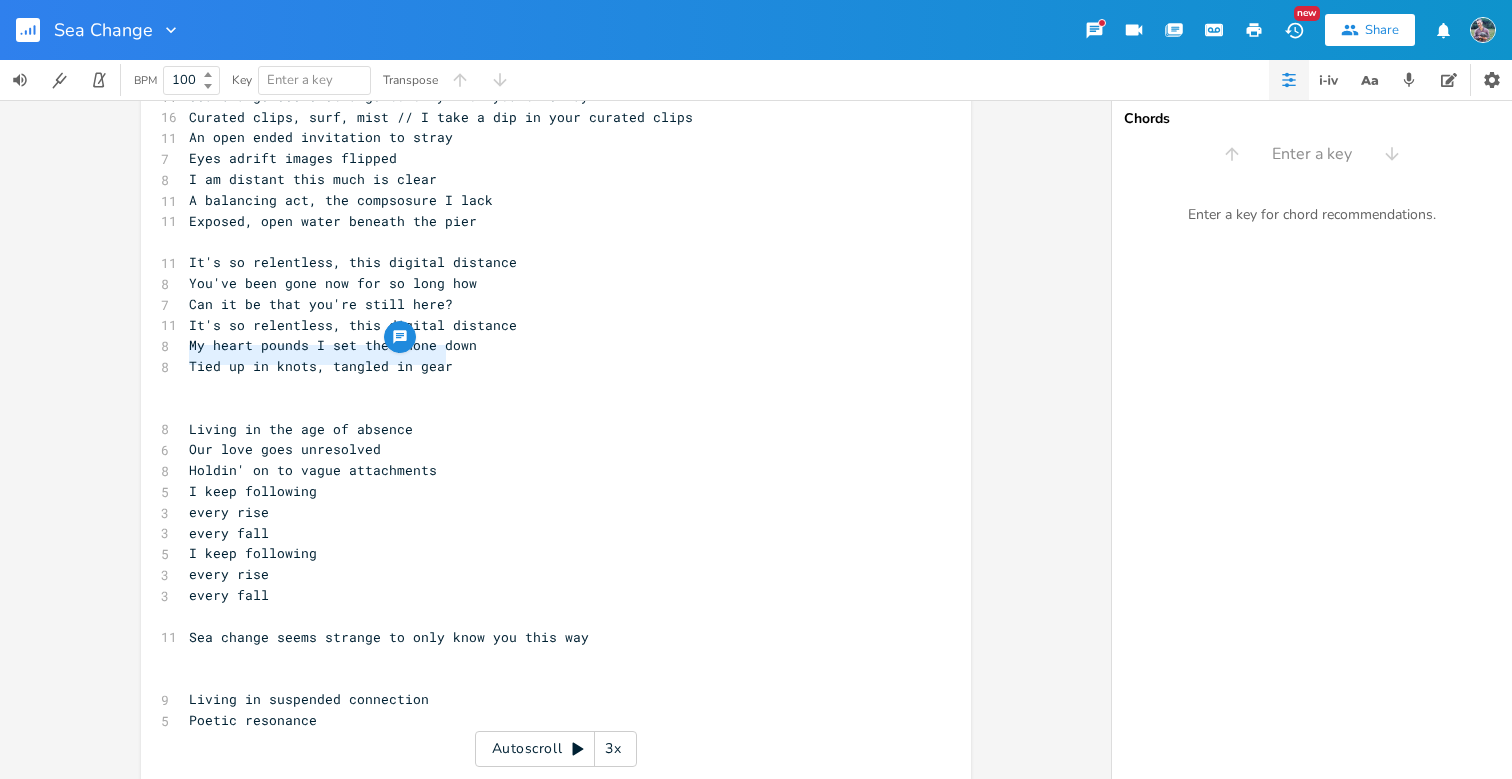 drag, startPoint x: 185, startPoint y: 357, endPoint x: 437, endPoint y: 363, distance: 252.07141 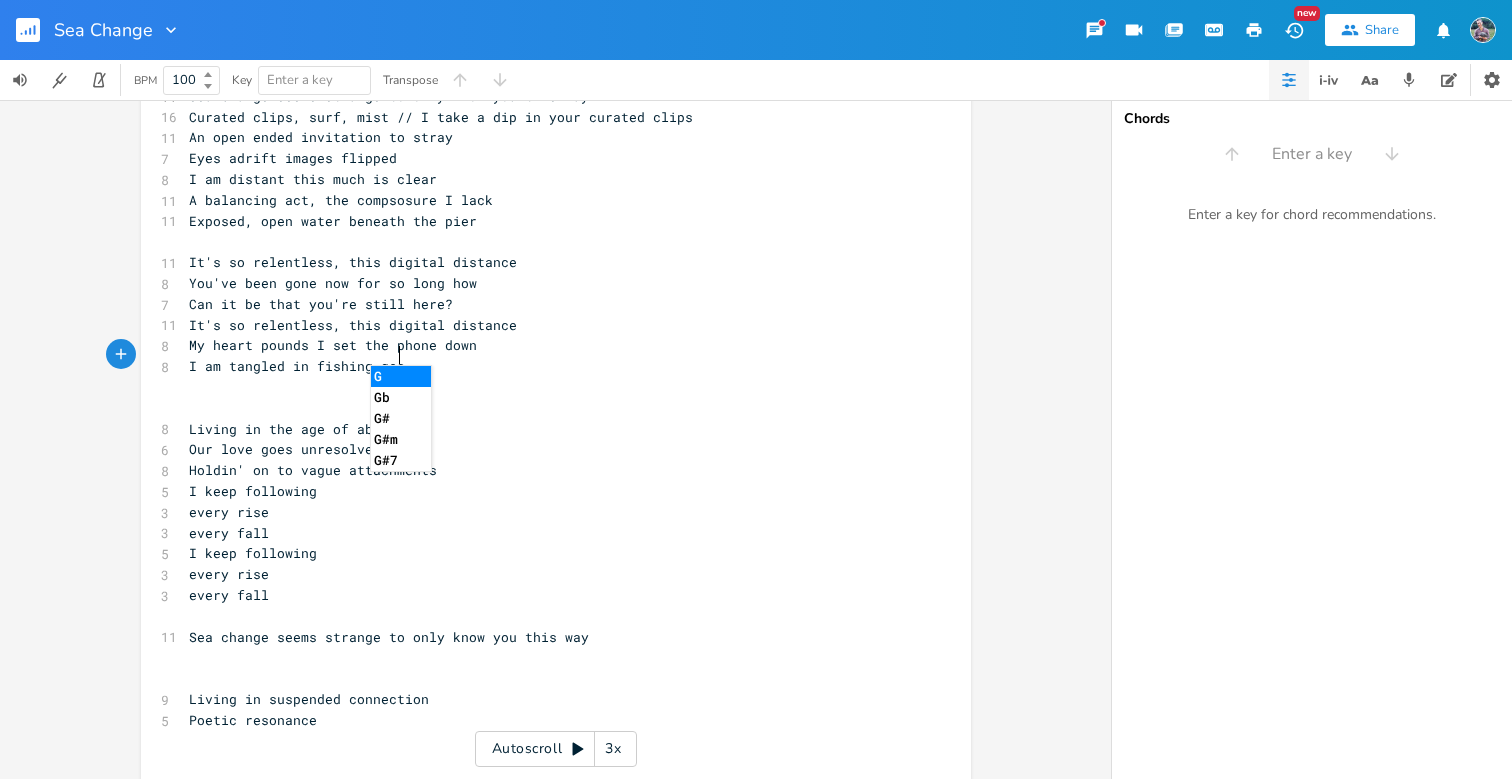 scroll, scrollTop: 0, scrollLeft: 15, axis: horizontal 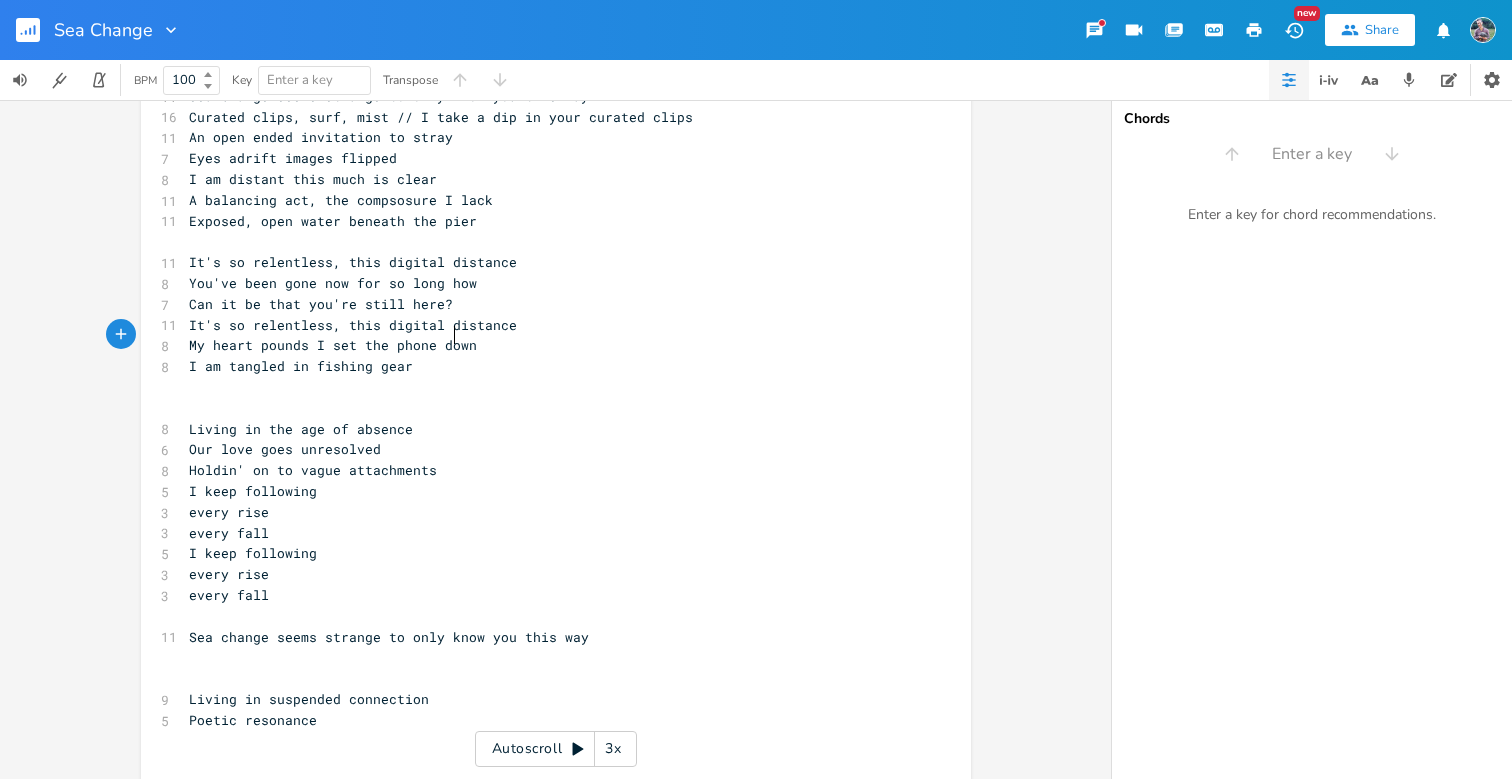 click on "My heart pounds I set the phone down" at bounding box center [333, 345] 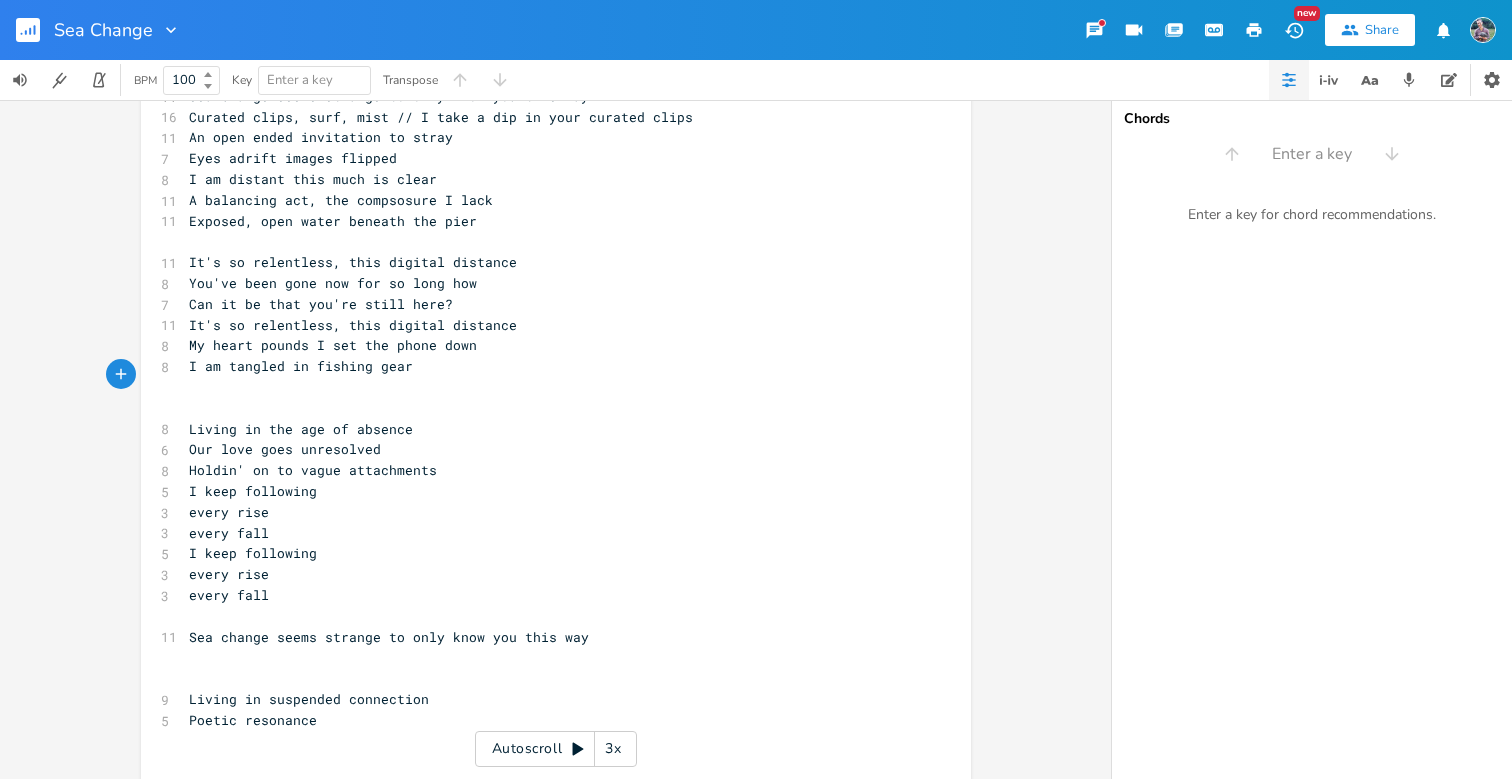 click on "I am tangled in fishing gear" at bounding box center [546, 366] 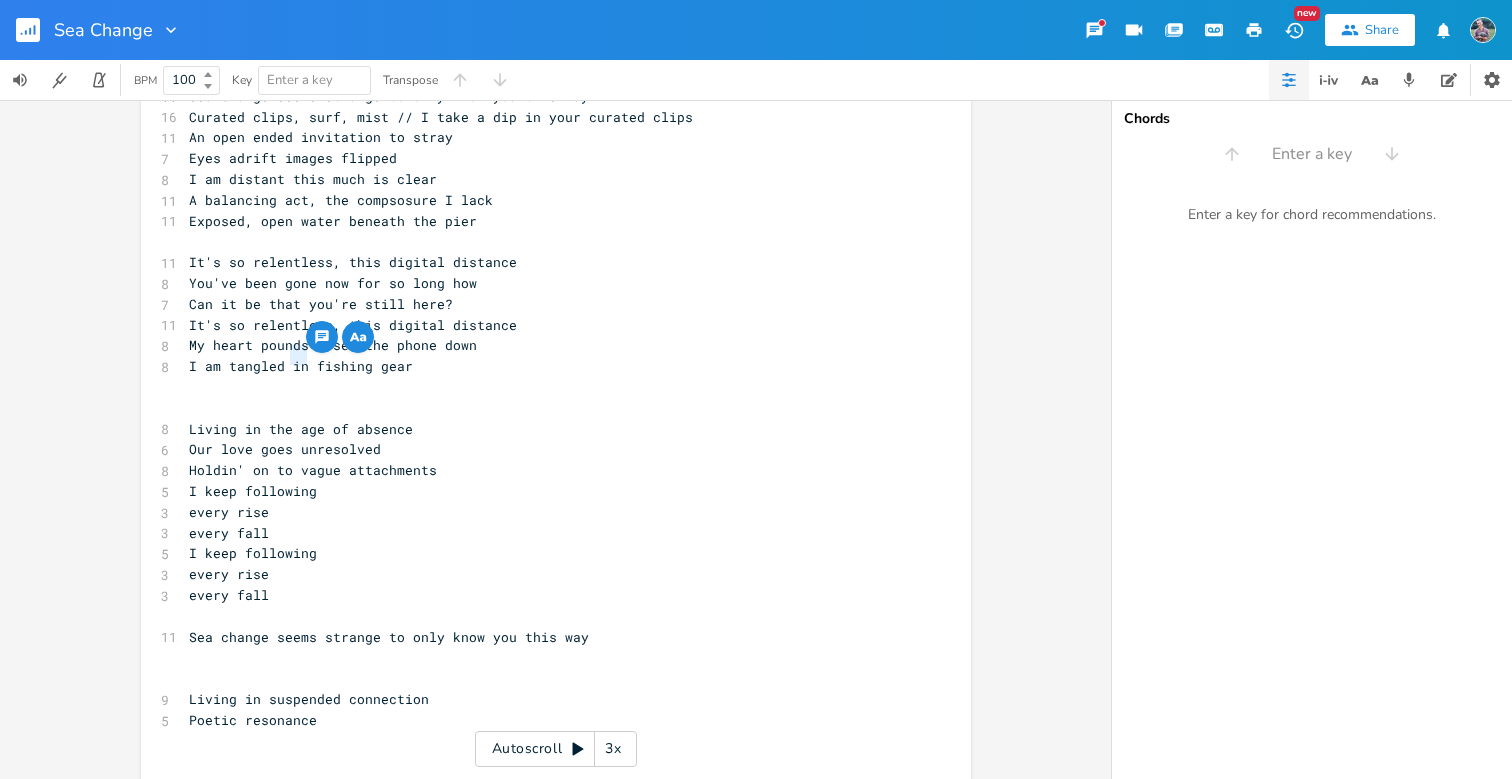 drag, startPoint x: 287, startPoint y: 358, endPoint x: 298, endPoint y: 359, distance: 11.045361 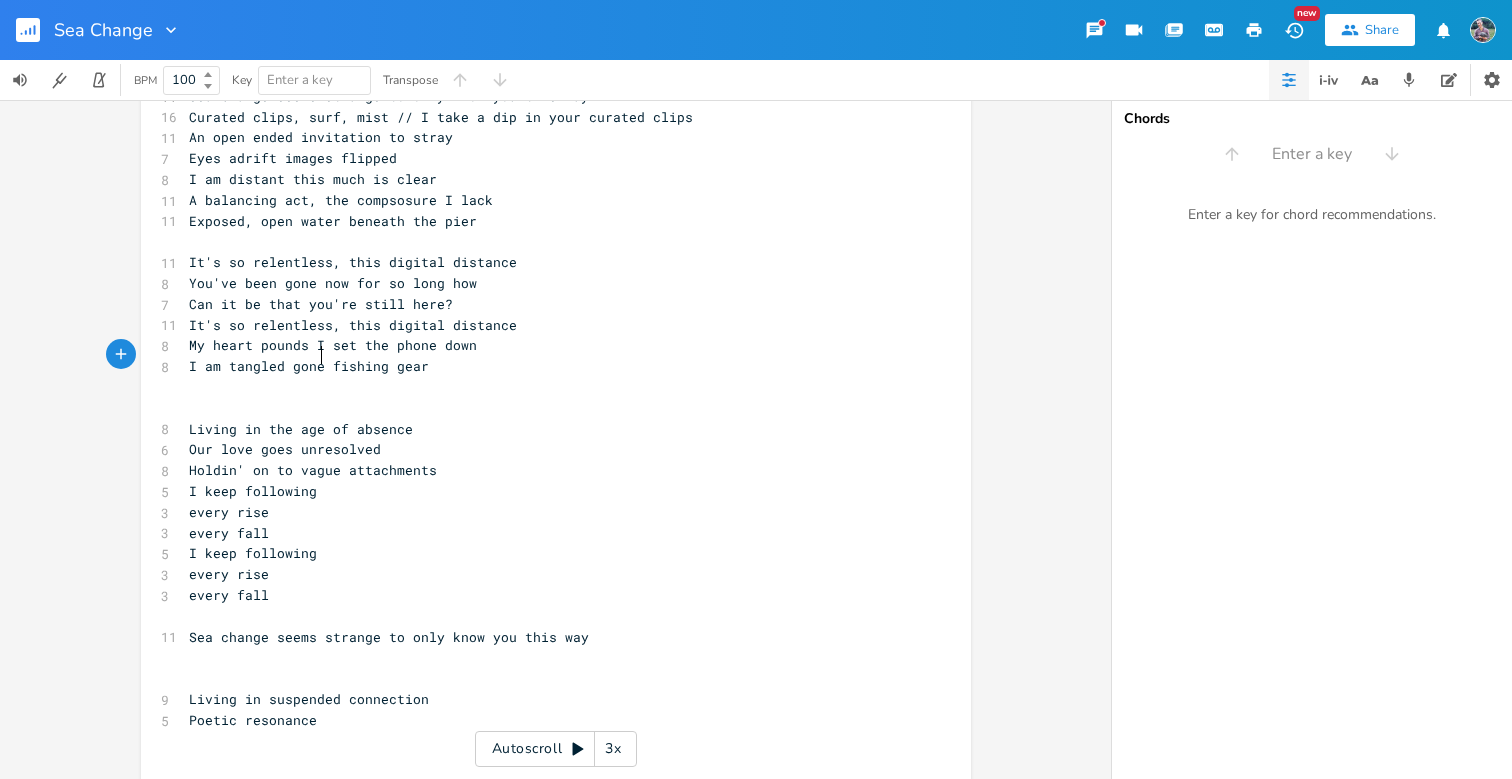 scroll, scrollTop: 0, scrollLeft: 25, axis: horizontal 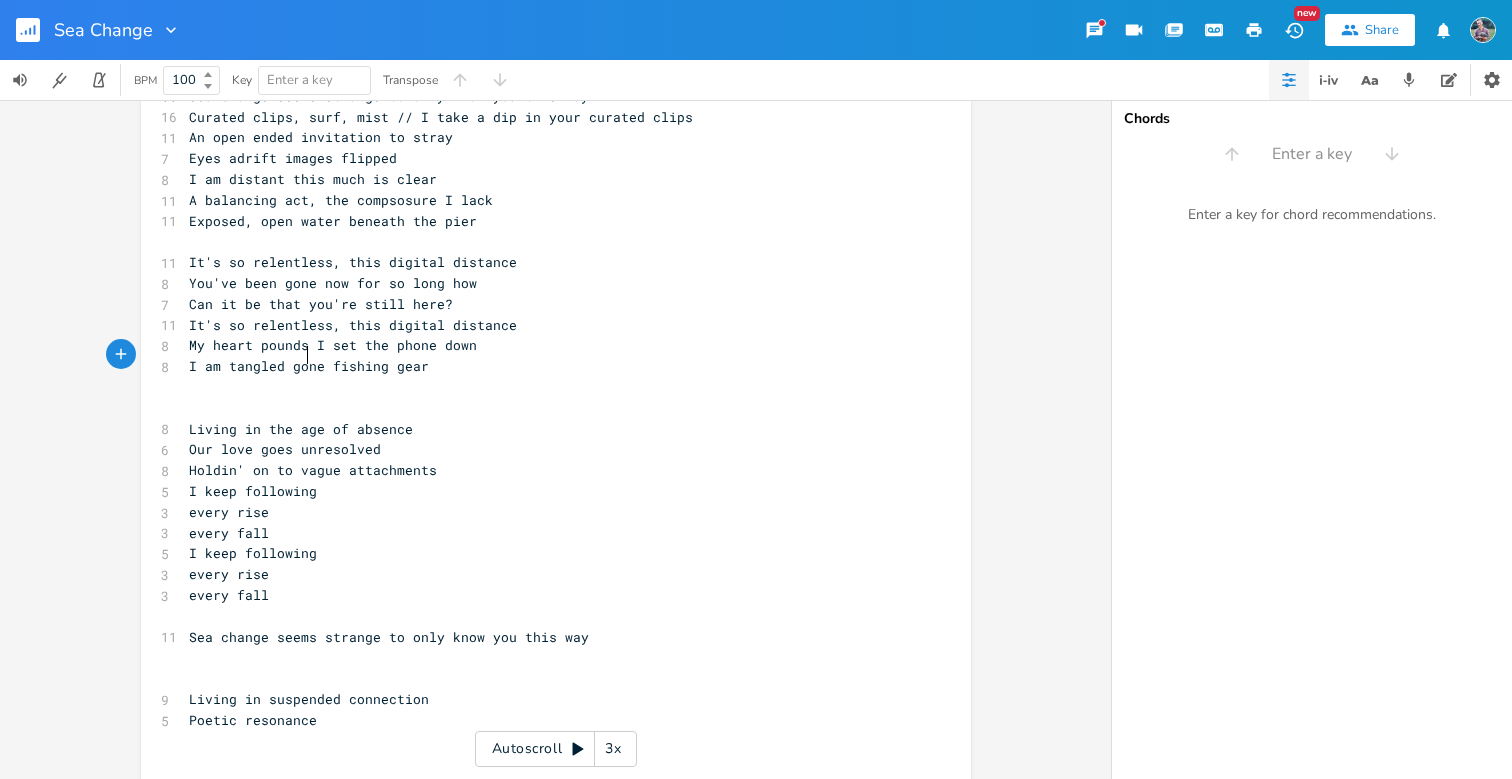 click on "I am tangled gone fishing gear" at bounding box center [309, 366] 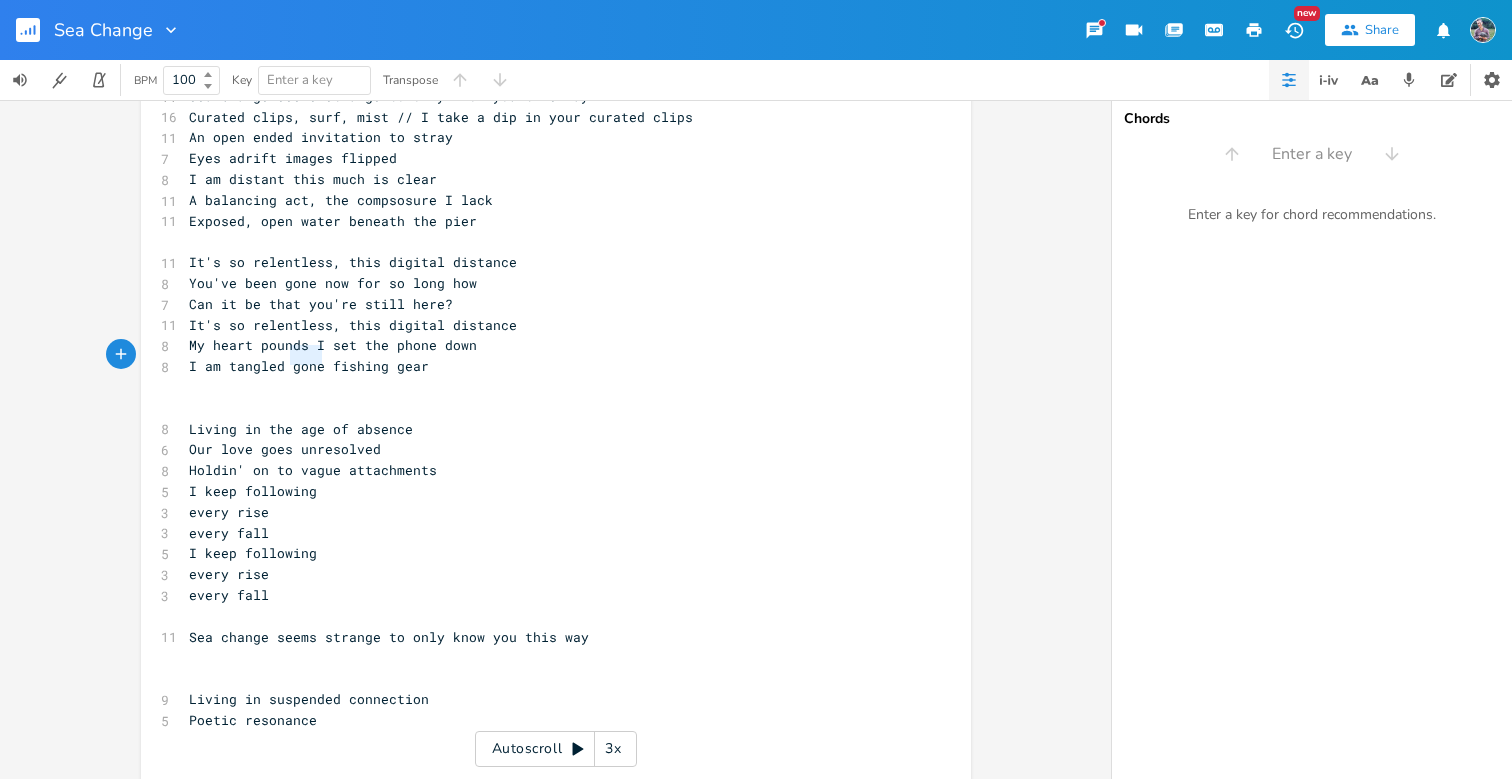 click on "I am tangled gone fishing gear" at bounding box center (309, 366) 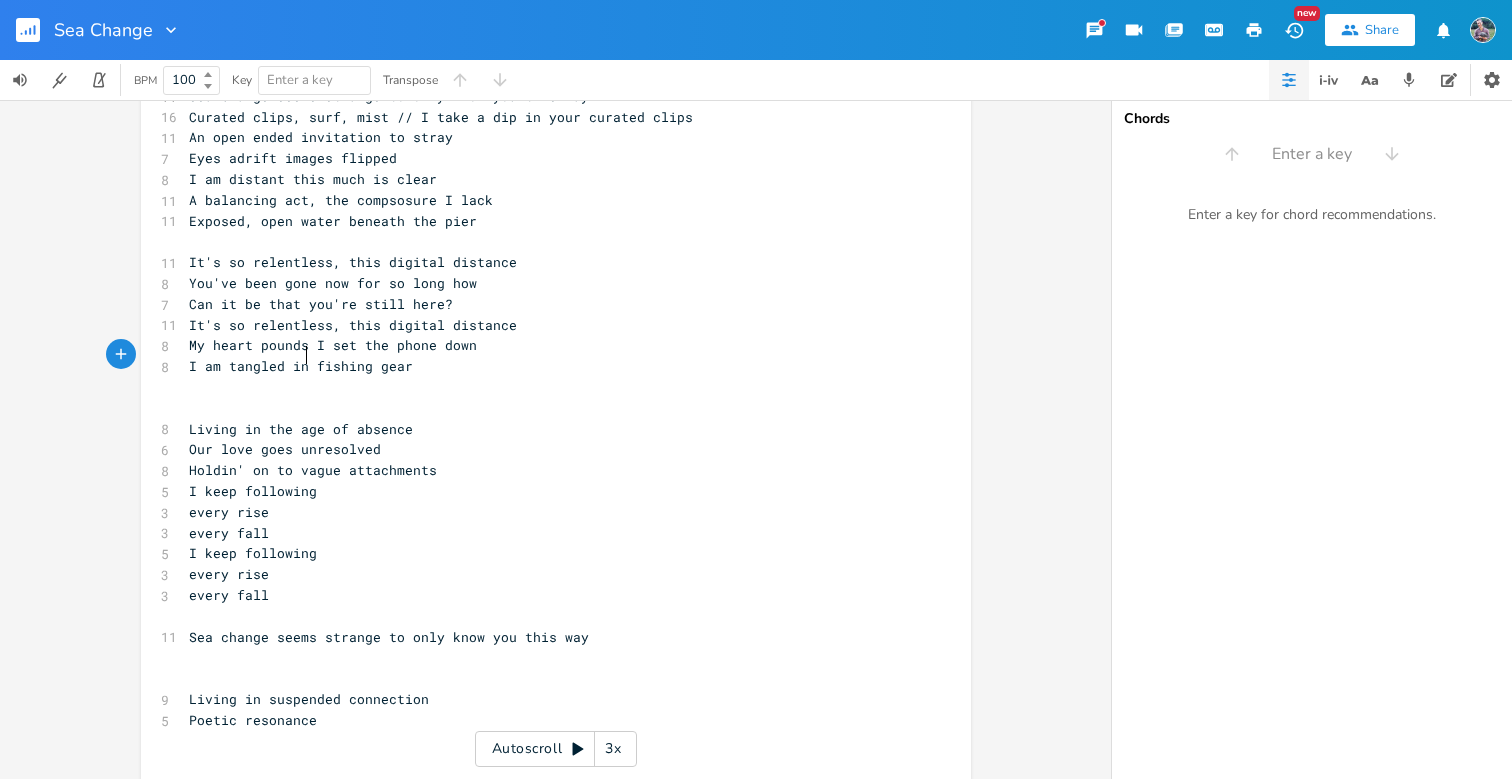 scroll, scrollTop: 0, scrollLeft: 9, axis: horizontal 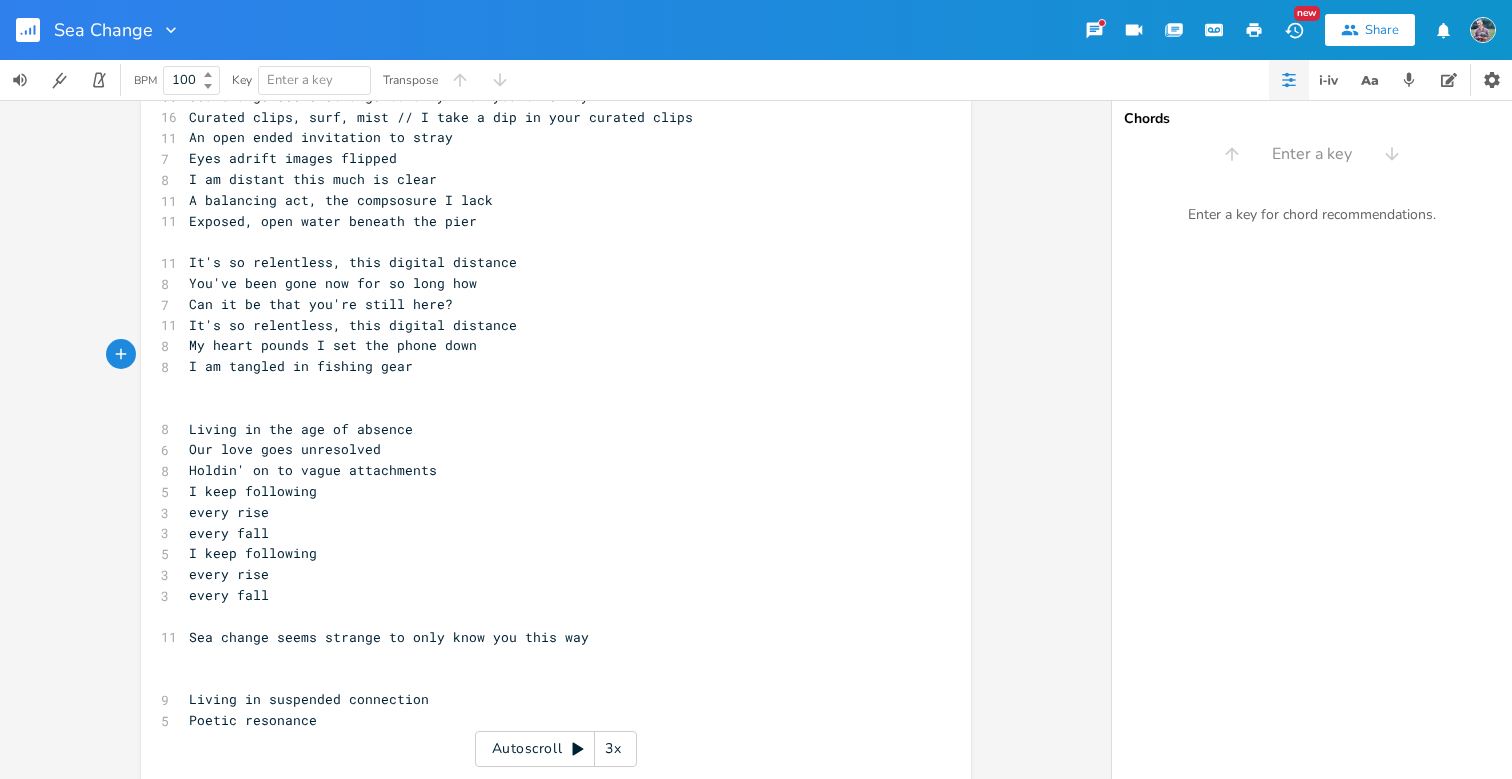 click on "I am tangled in fishing gear" at bounding box center [546, 366] 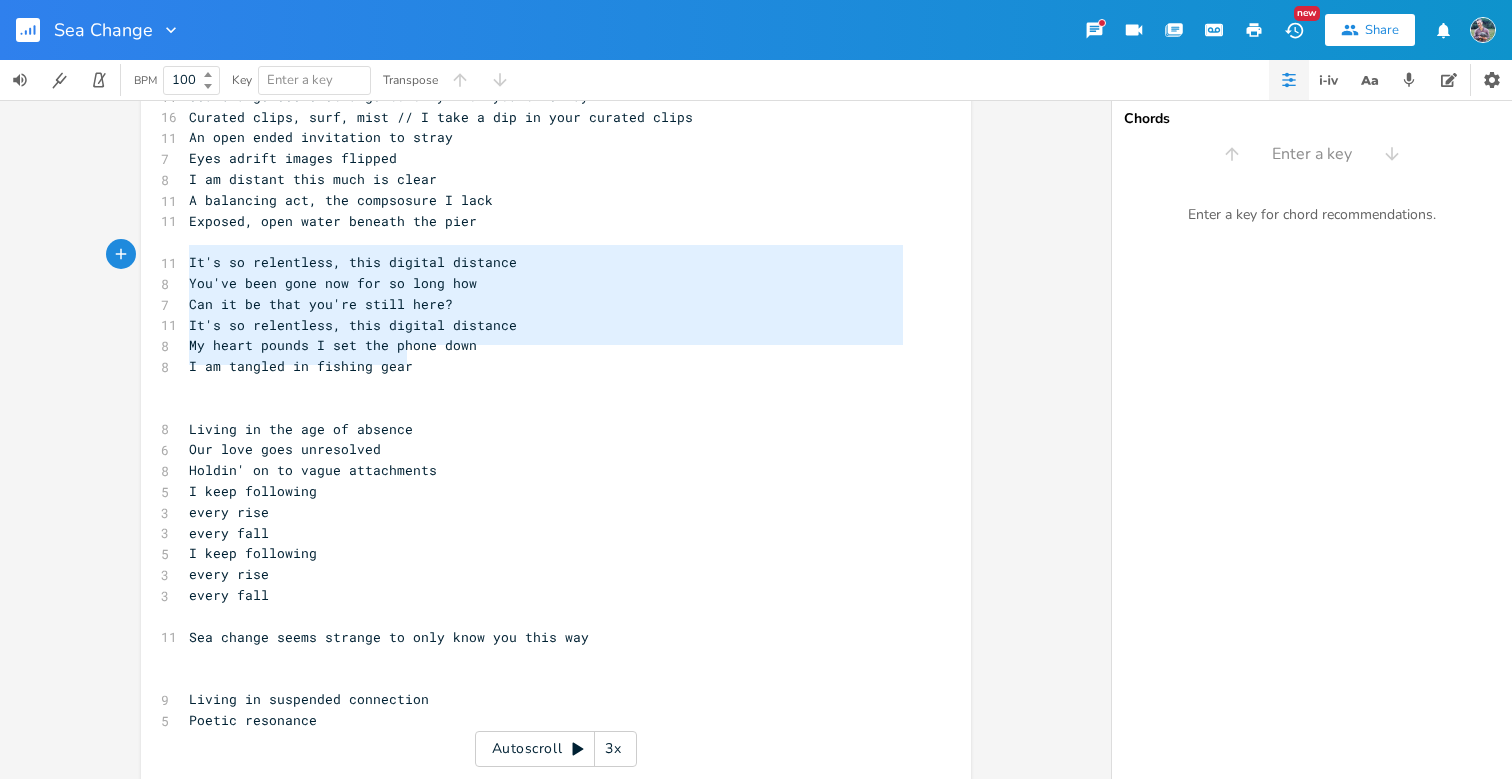 drag, startPoint x: 412, startPoint y: 355, endPoint x: 166, endPoint y: 257, distance: 264.80182 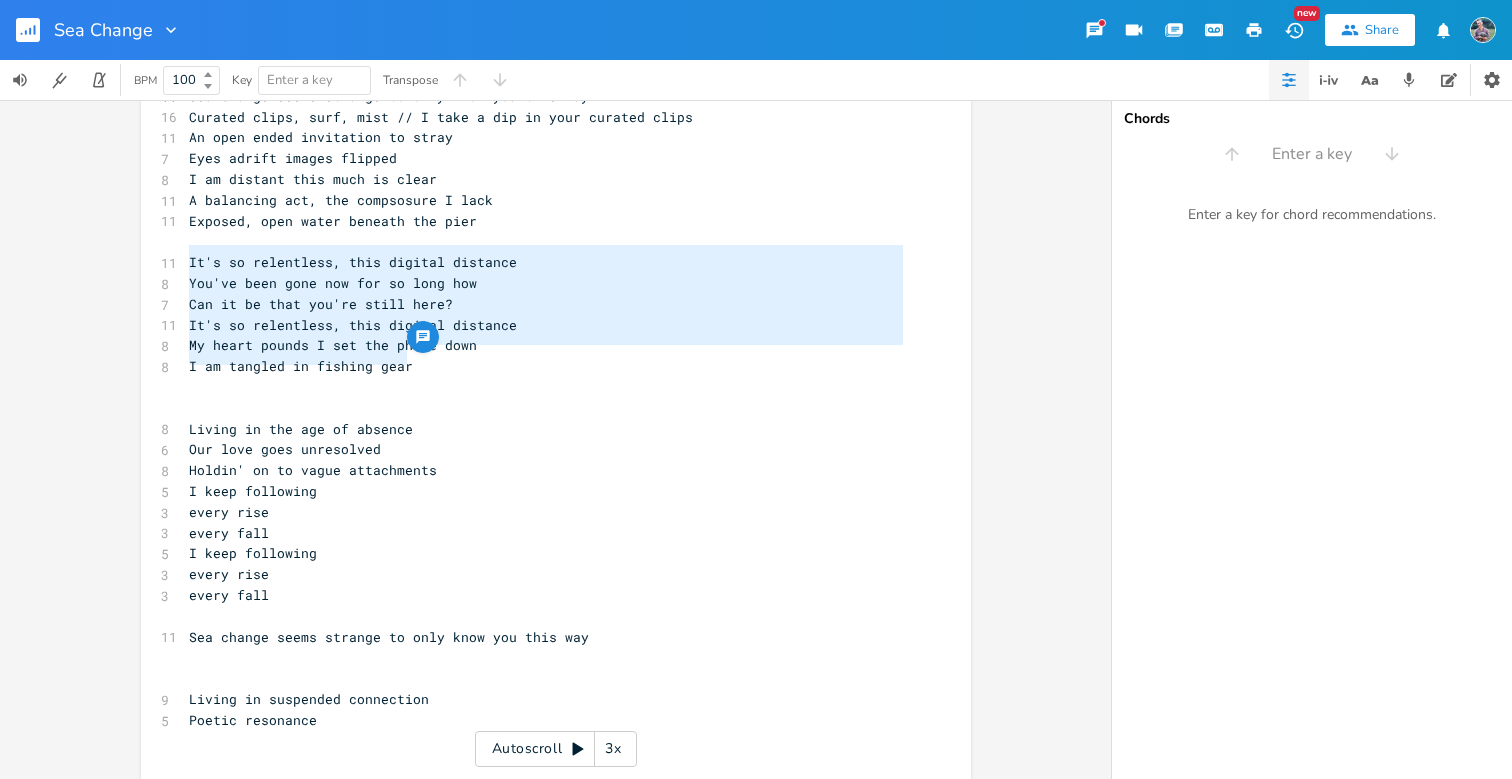 click on "every fall" at bounding box center (546, 595) 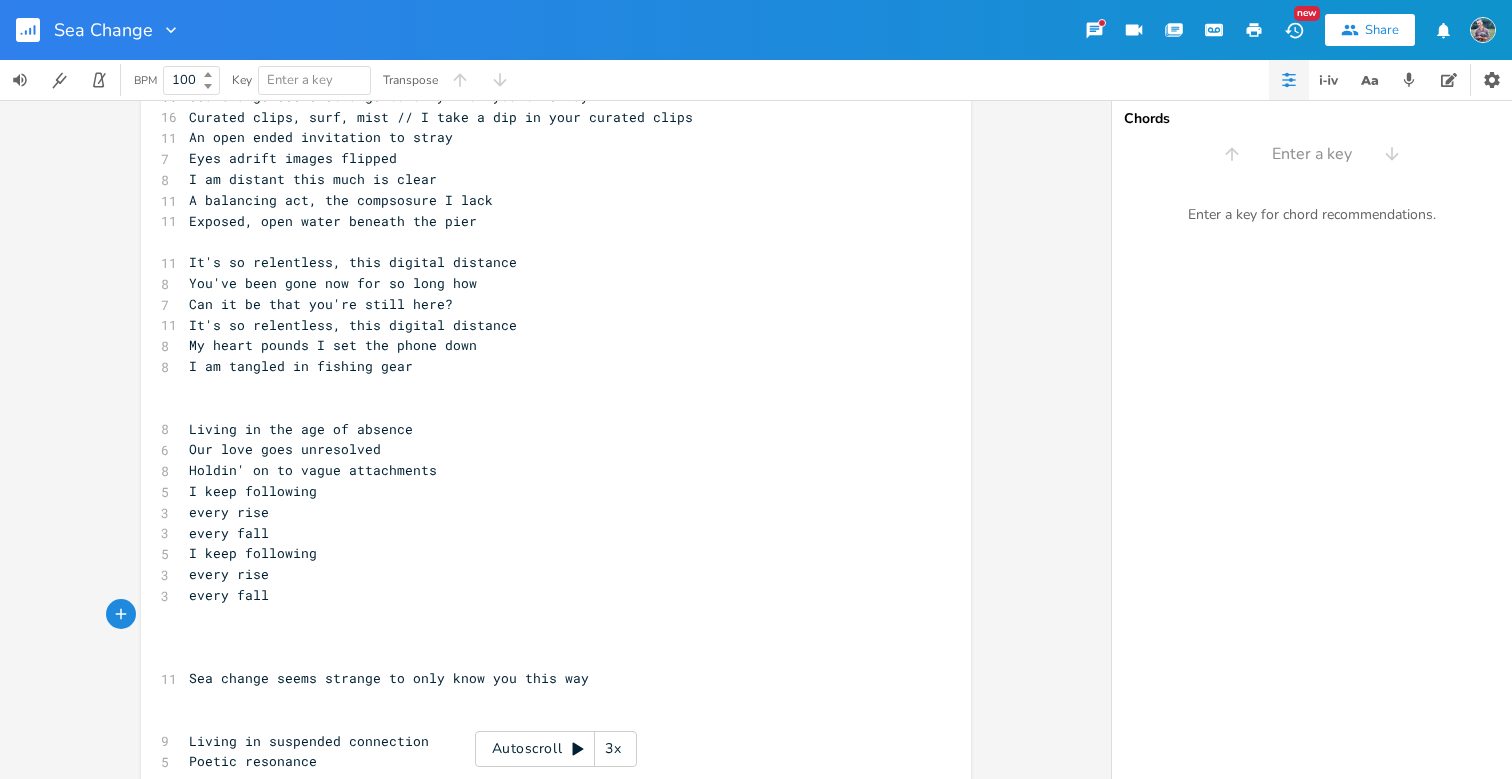 scroll, scrollTop: 0, scrollLeft: 6, axis: horizontal 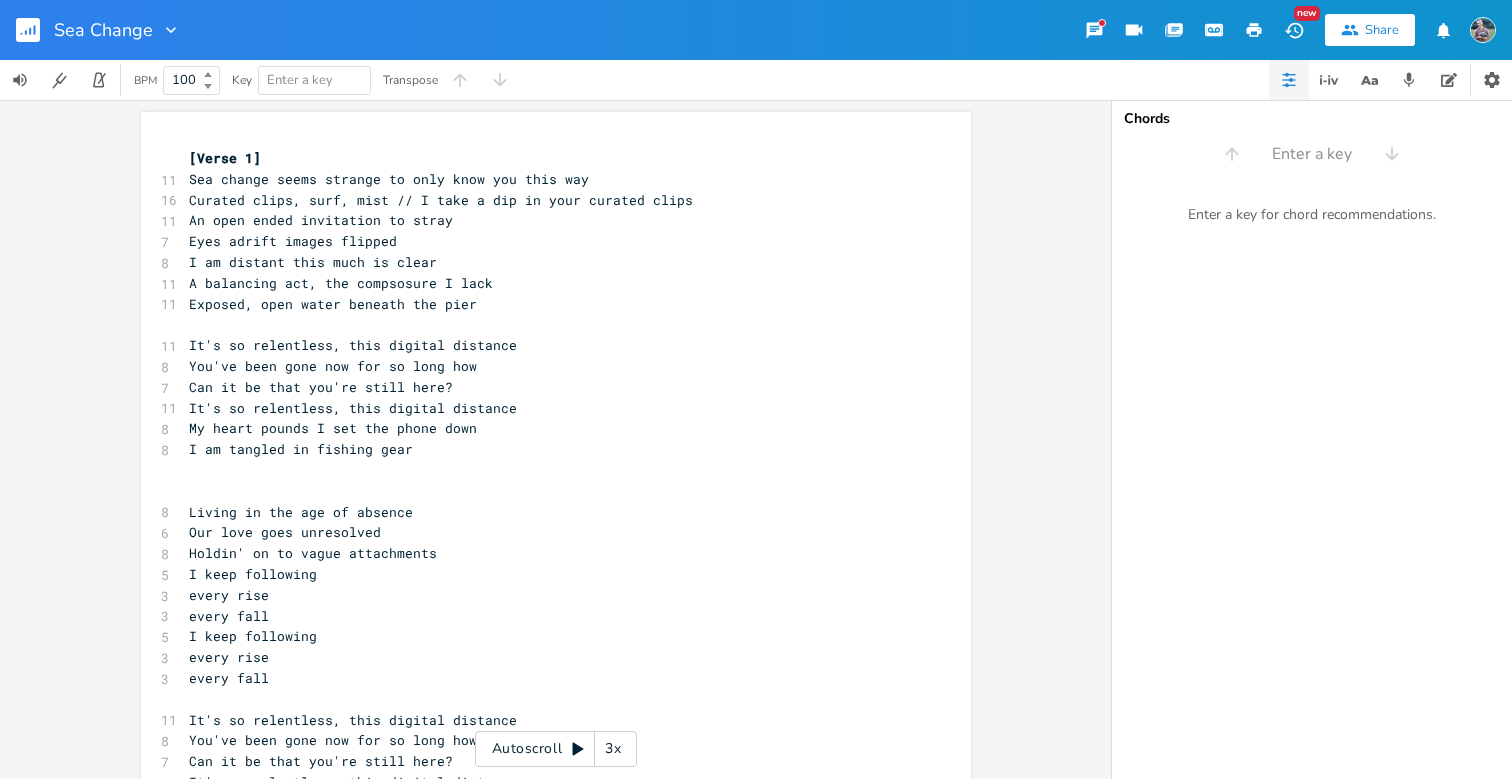 click on "​" at bounding box center (546, 470) 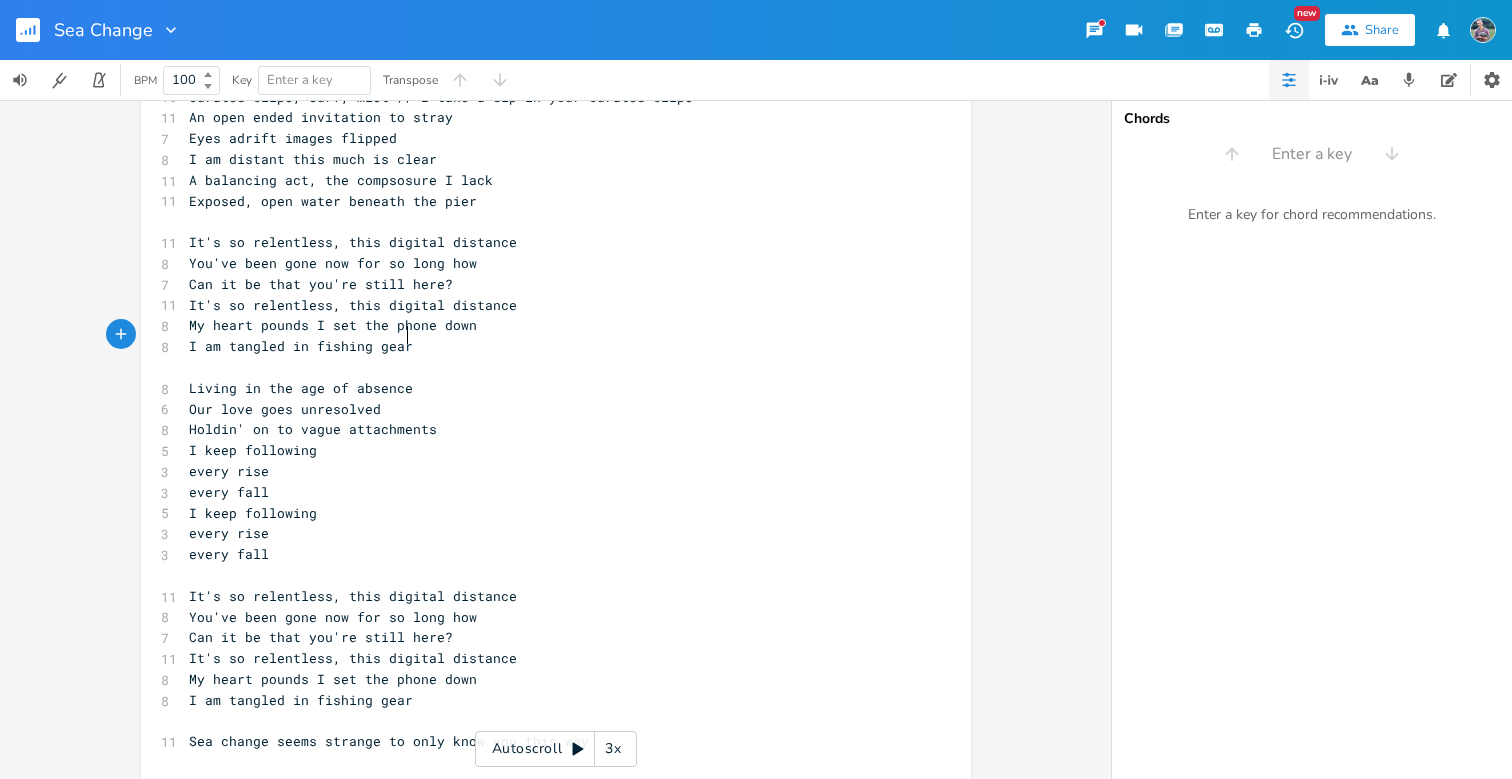 scroll, scrollTop: 107, scrollLeft: 0, axis: vertical 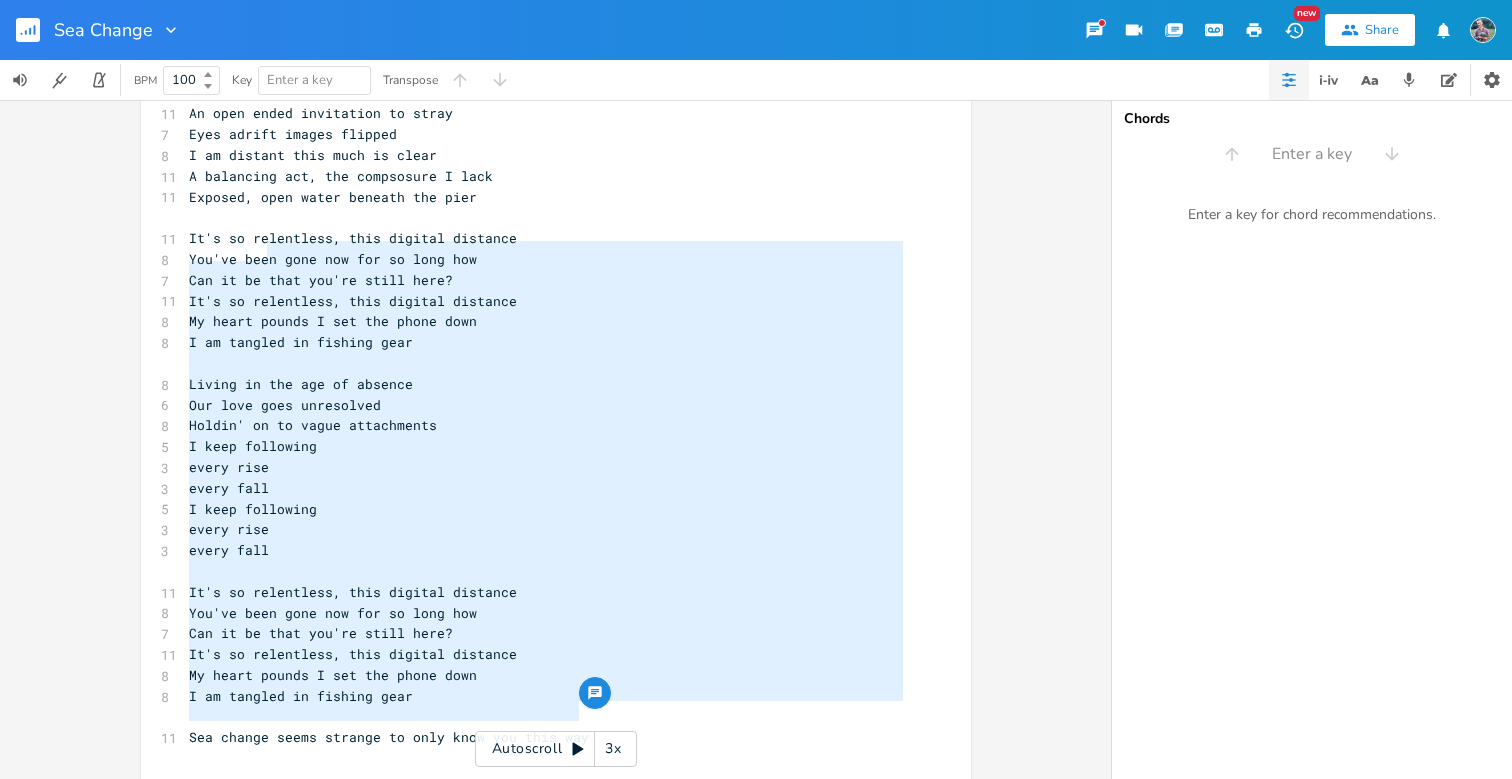 drag, startPoint x: 574, startPoint y: 715, endPoint x: 258, endPoint y: 244, distance: 567.1834 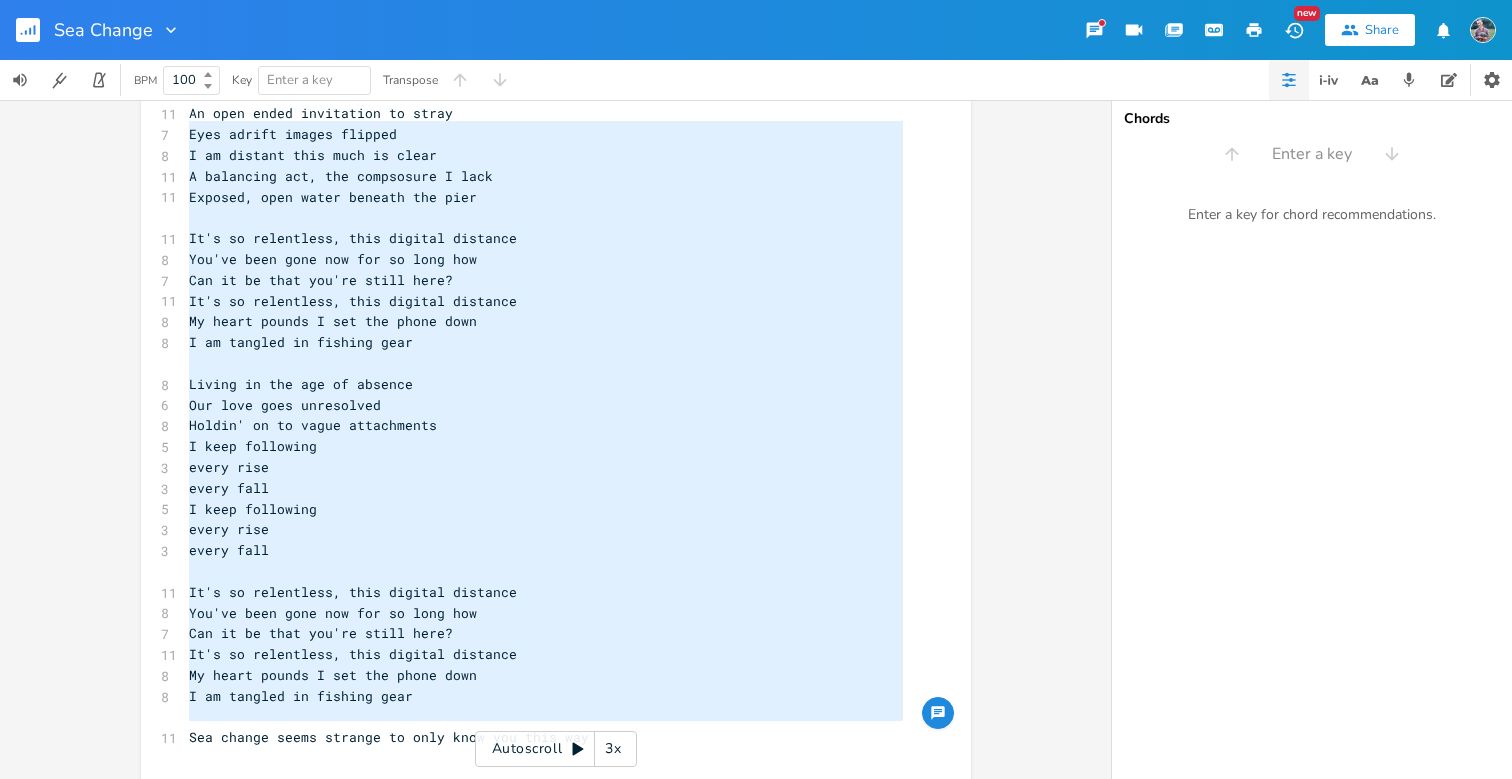 drag, startPoint x: 195, startPoint y: 731, endPoint x: 132, endPoint y: 115, distance: 619.2132 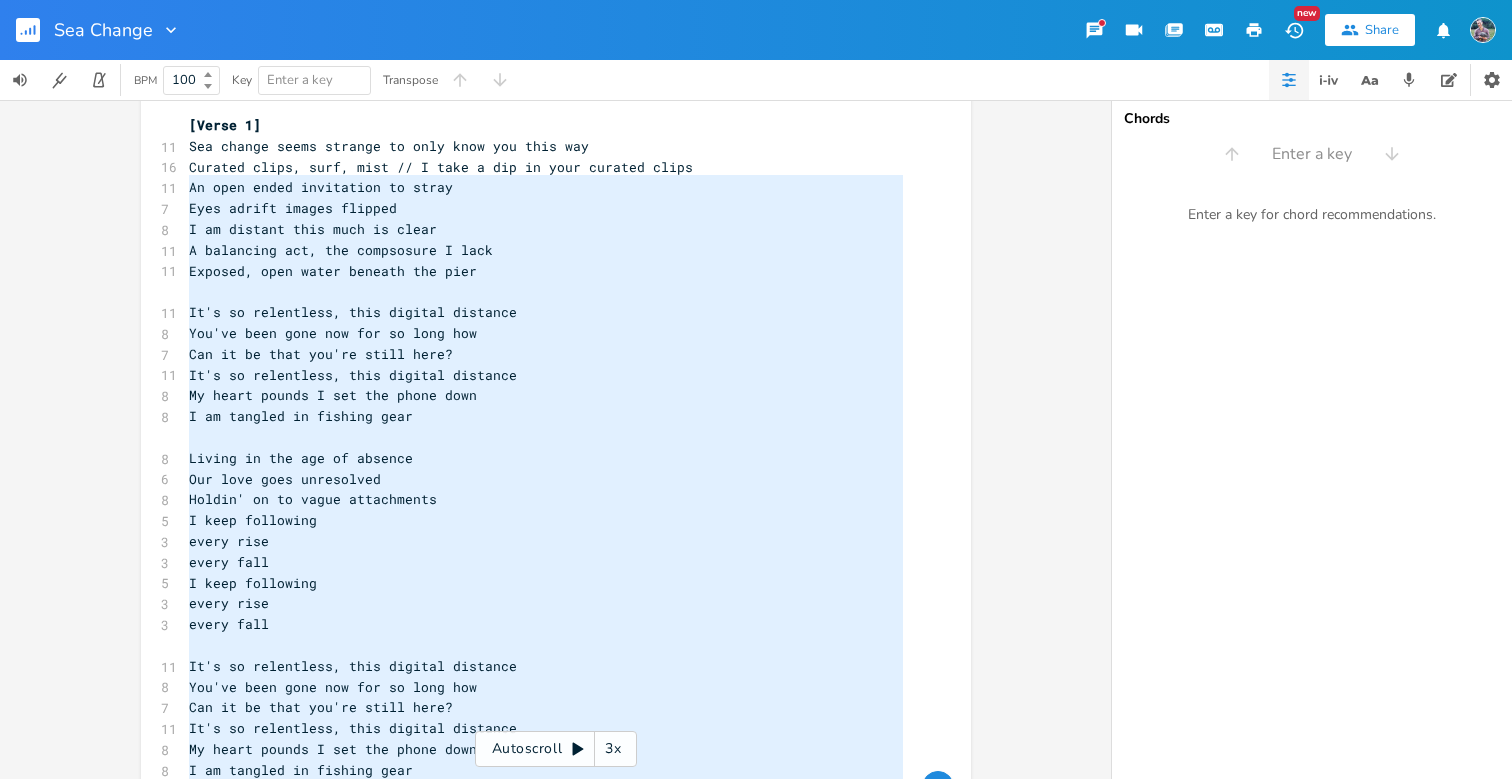 scroll, scrollTop: 19, scrollLeft: 0, axis: vertical 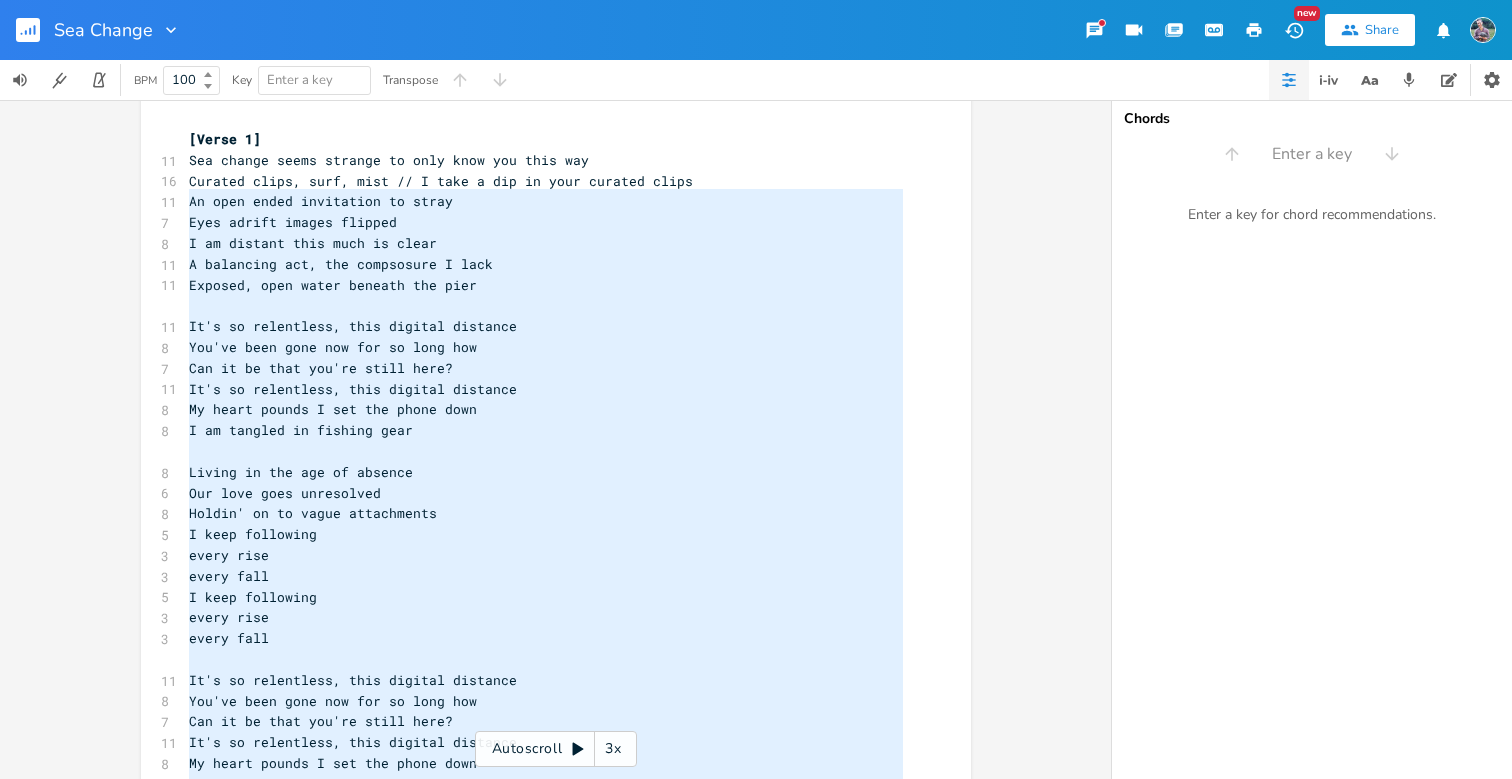 click on "Sea change seems strange to only know you this way" at bounding box center [389, 160] 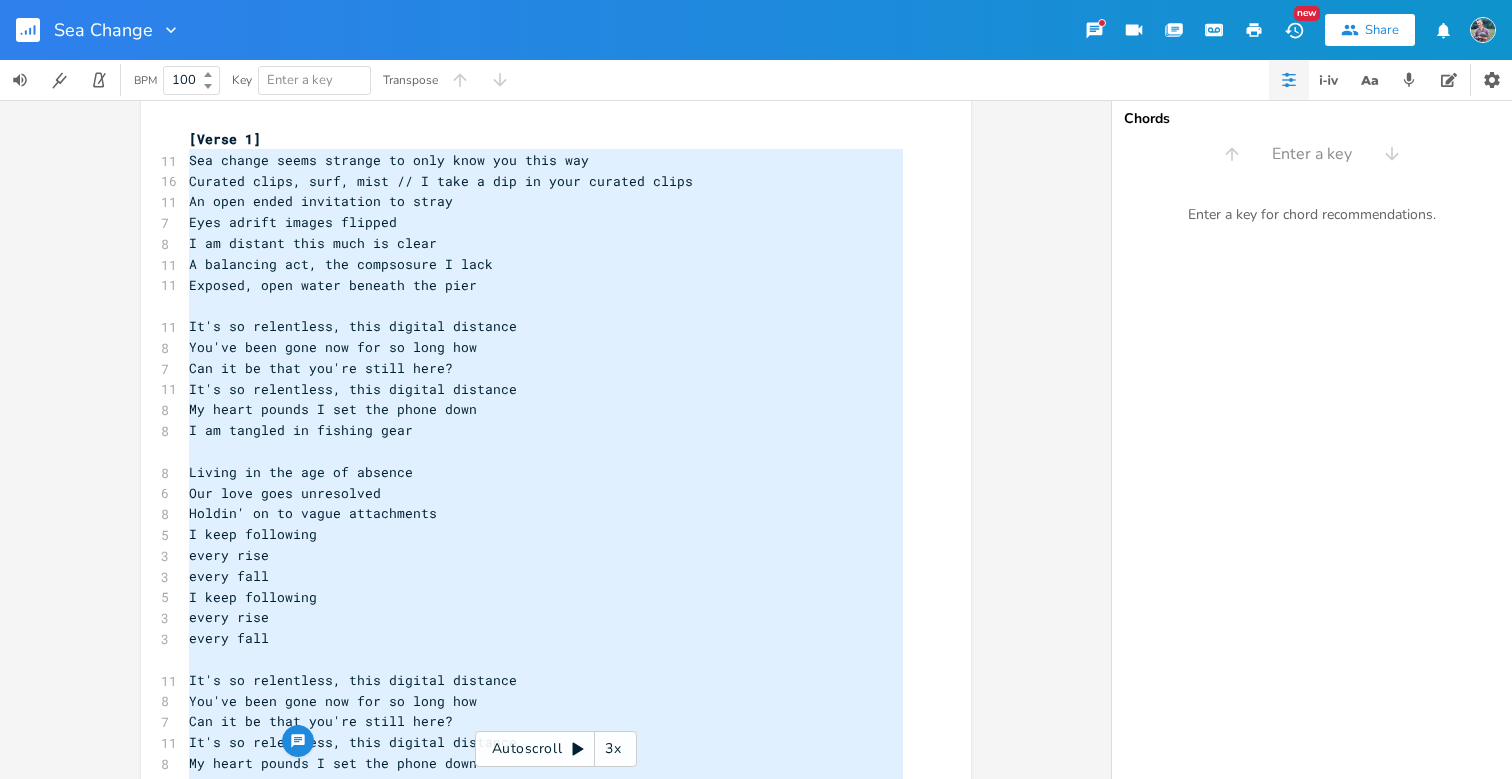 scroll, scrollTop: 237, scrollLeft: 0, axis: vertical 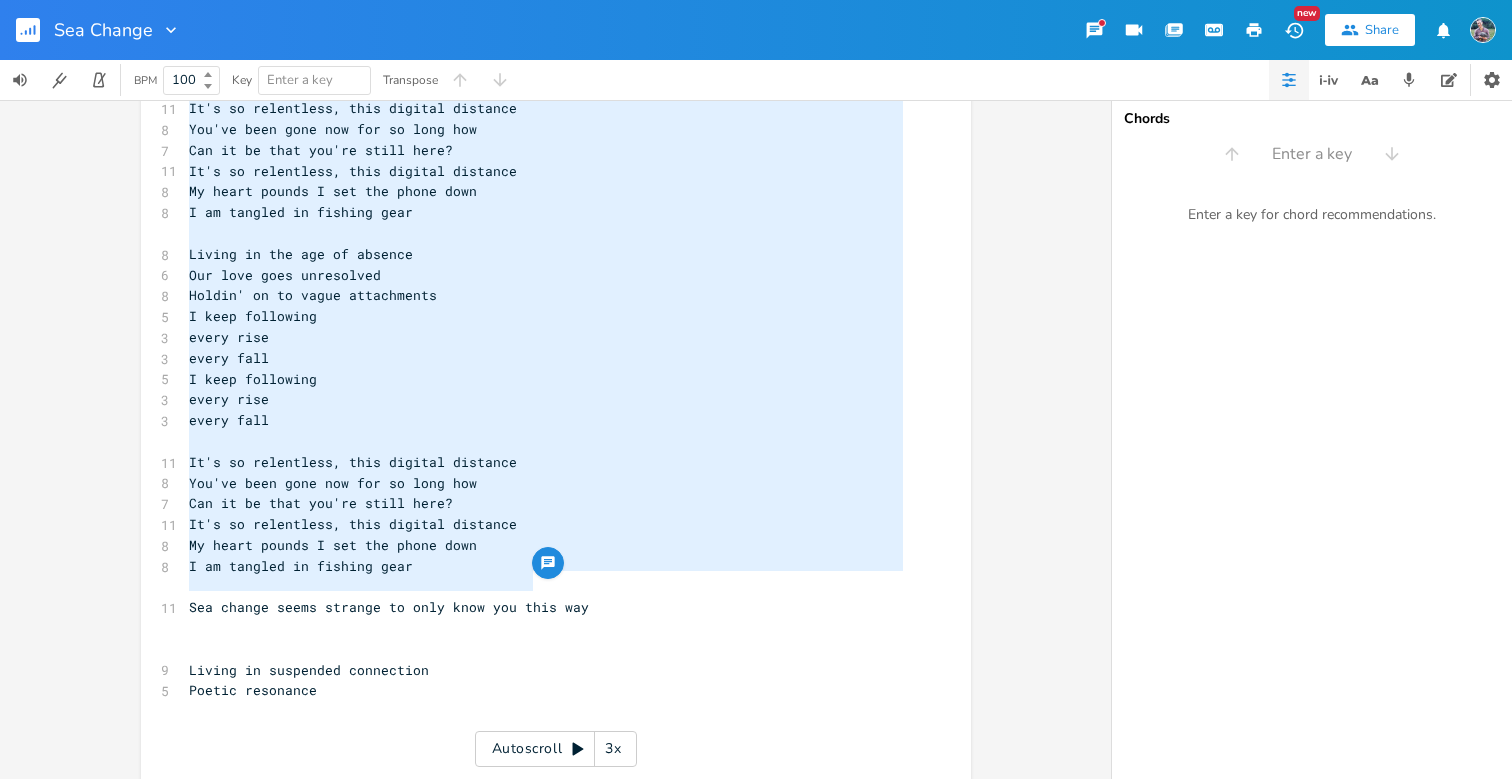 drag, startPoint x: 178, startPoint y: 158, endPoint x: 525, endPoint y: 576, distance: 543.2615 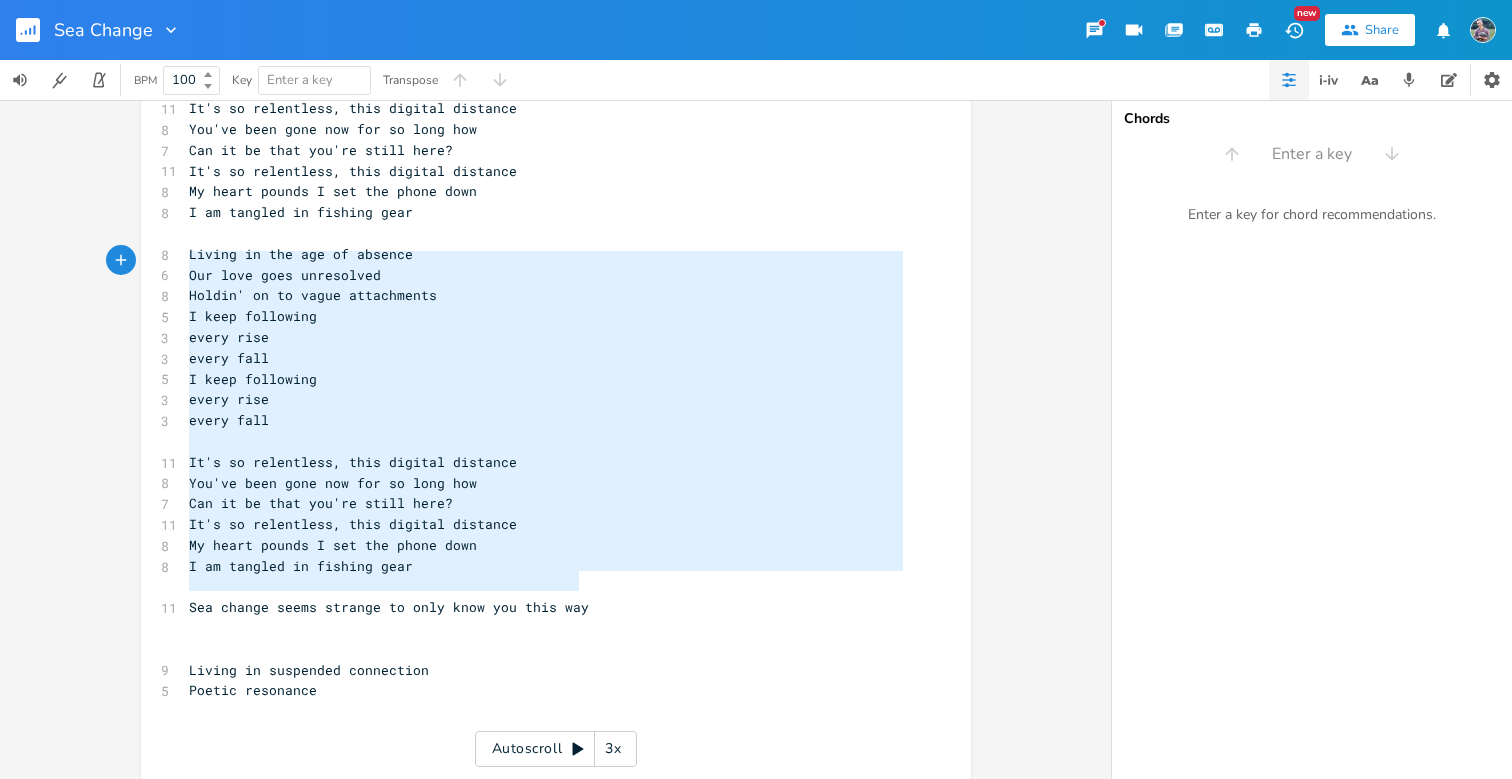 drag, startPoint x: 574, startPoint y: 580, endPoint x: 173, endPoint y: 226, distance: 534.89905 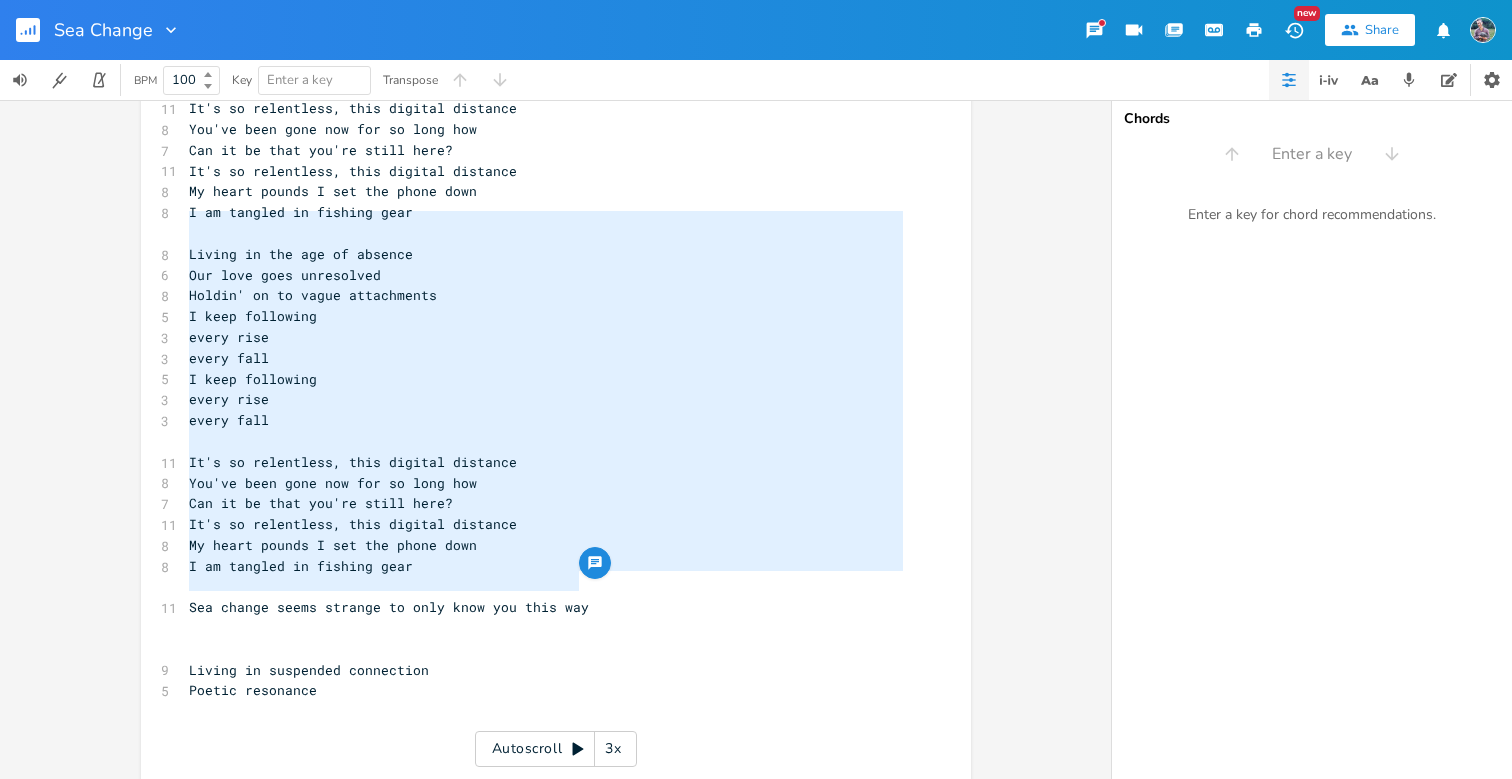 click on "Can it be that you're still here?" at bounding box center [321, 503] 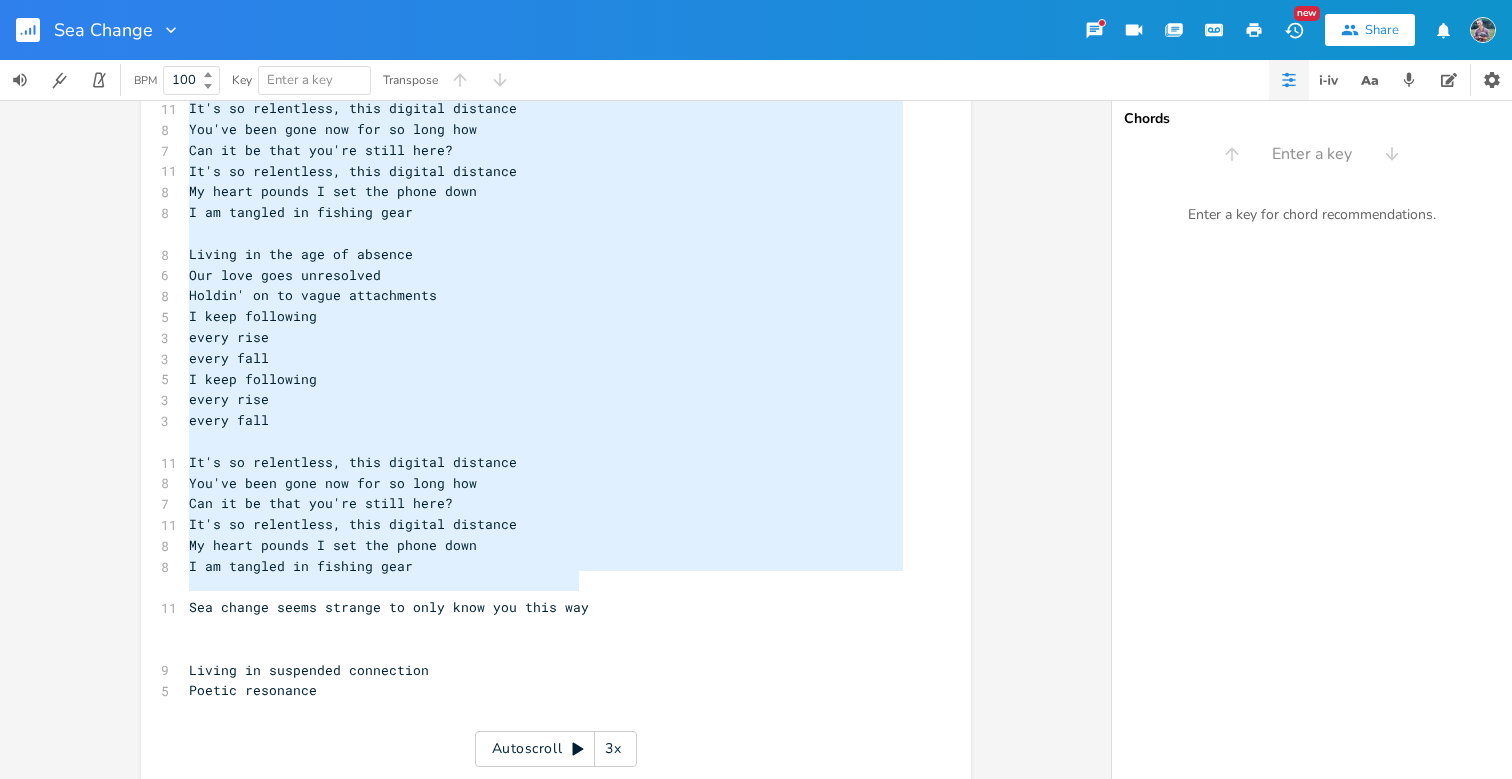 scroll, scrollTop: 0, scrollLeft: 0, axis: both 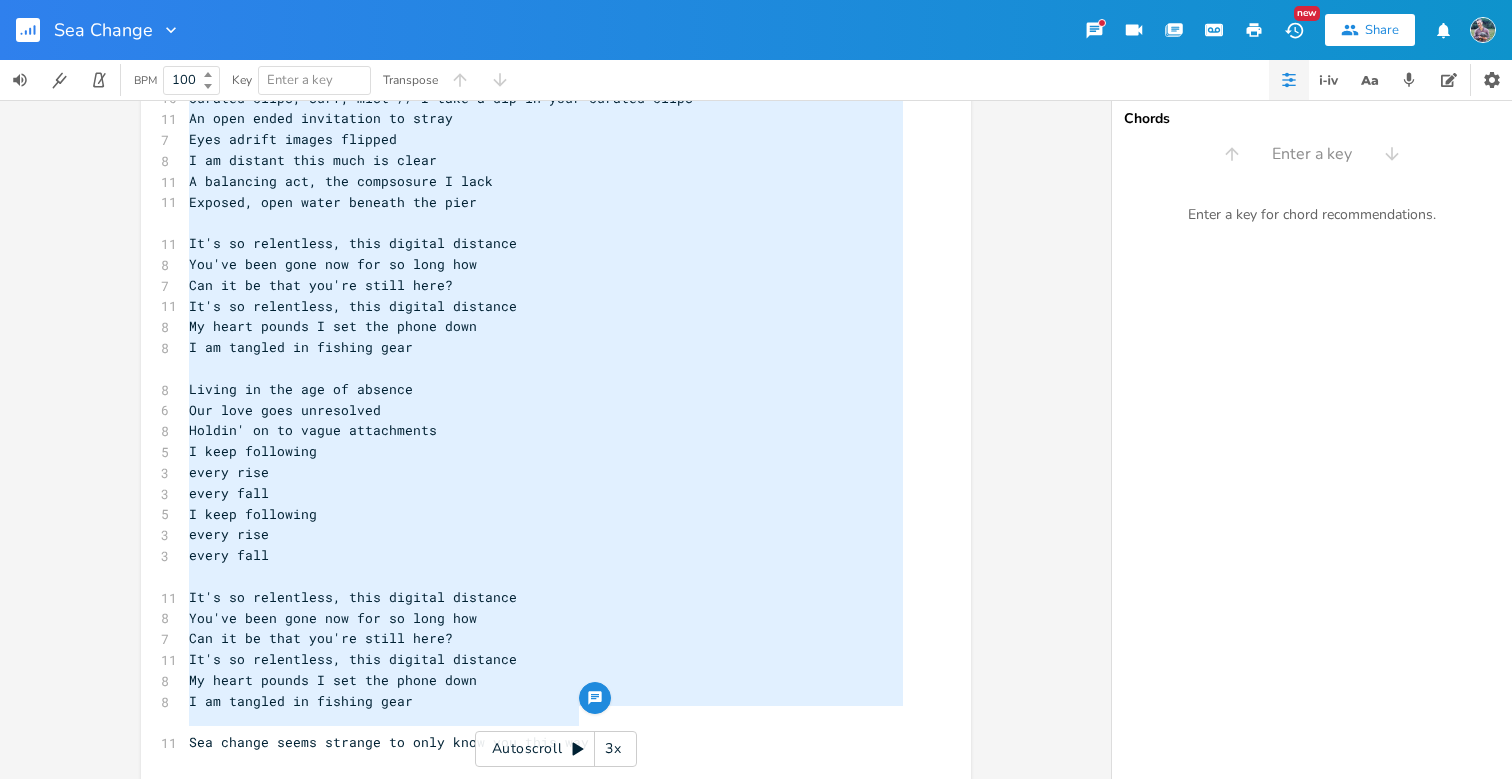 drag, startPoint x: 601, startPoint y: 572, endPoint x: 360, endPoint y: -117, distance: 729.93286 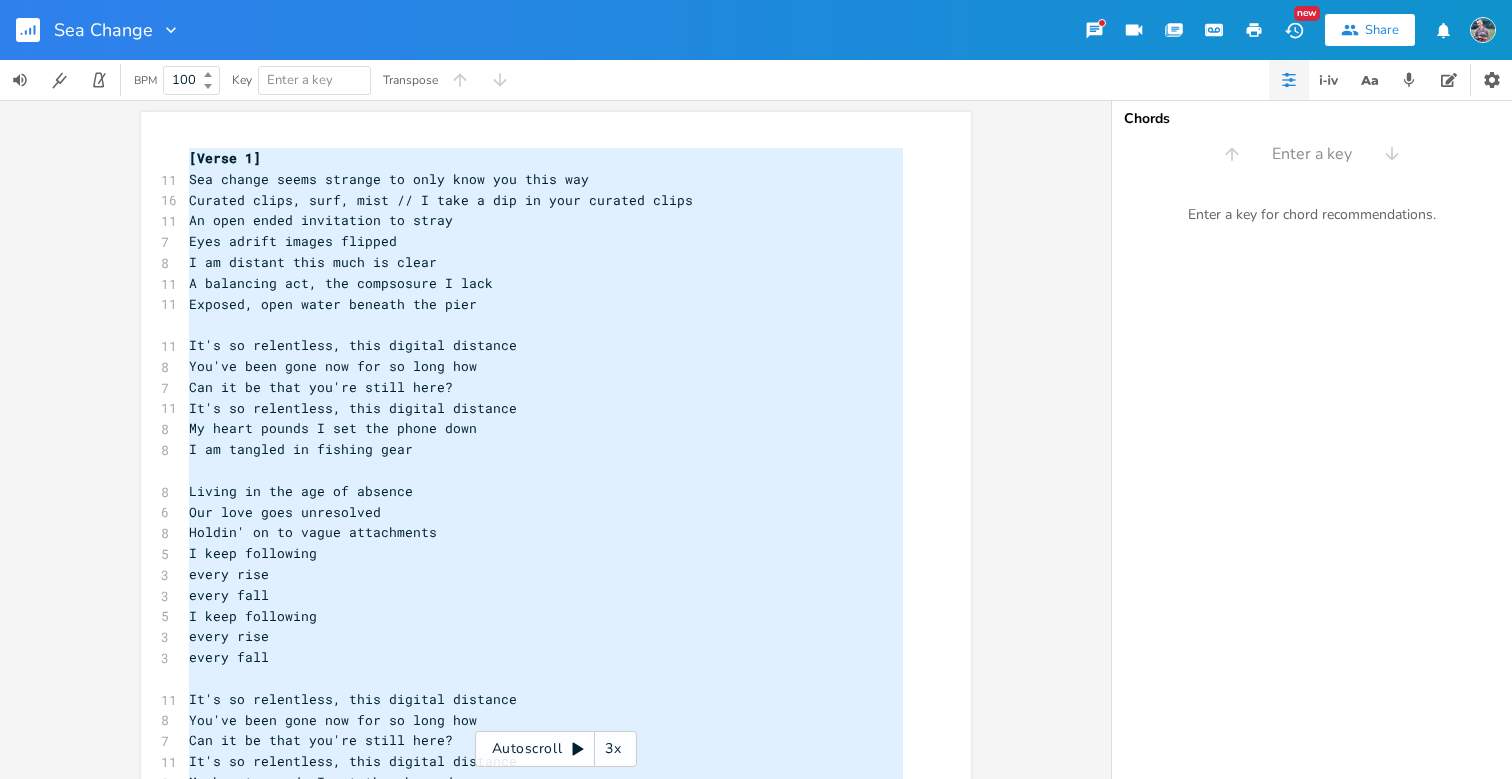 scroll, scrollTop: 0, scrollLeft: 0, axis: both 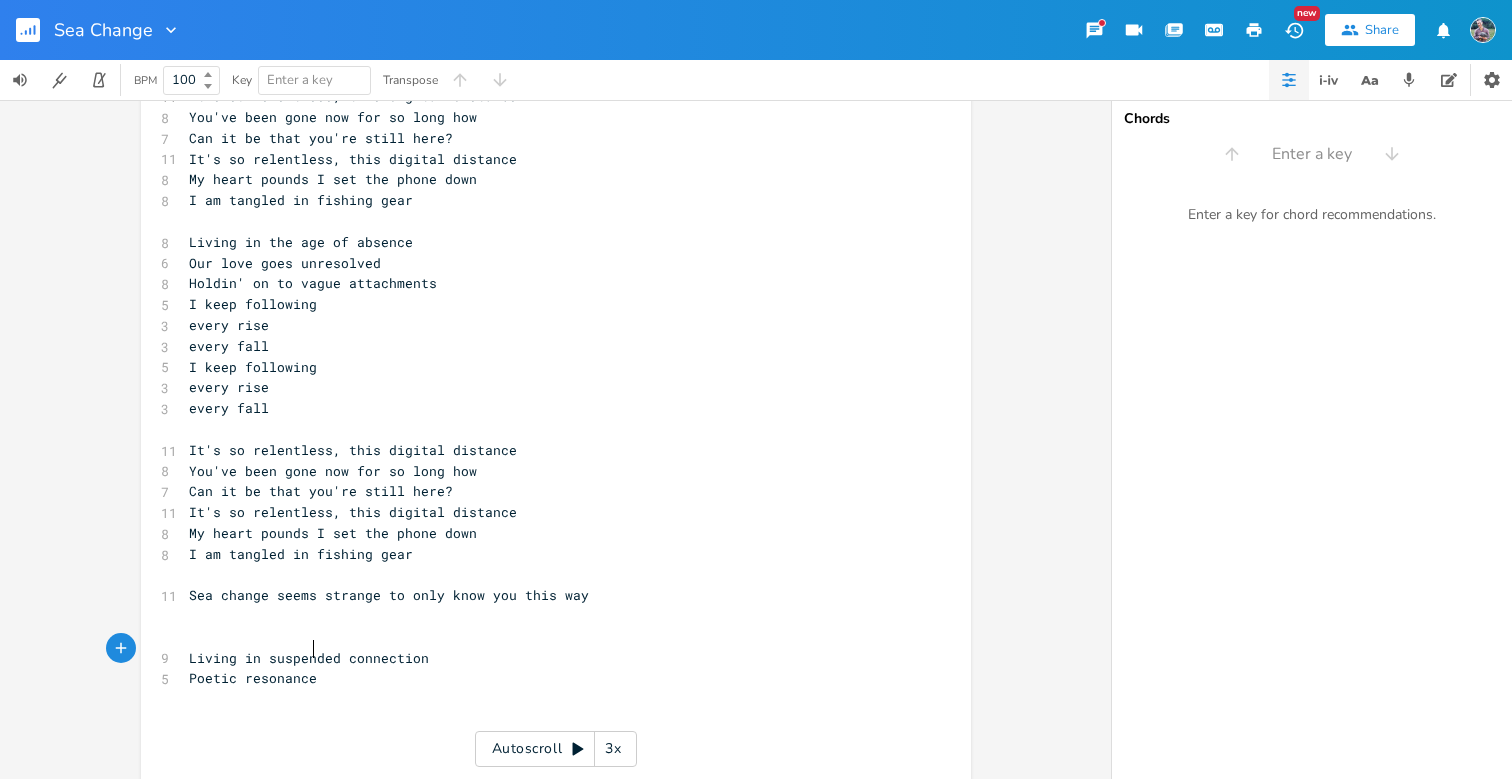 click on "Poetic resonance" at bounding box center [546, 678] 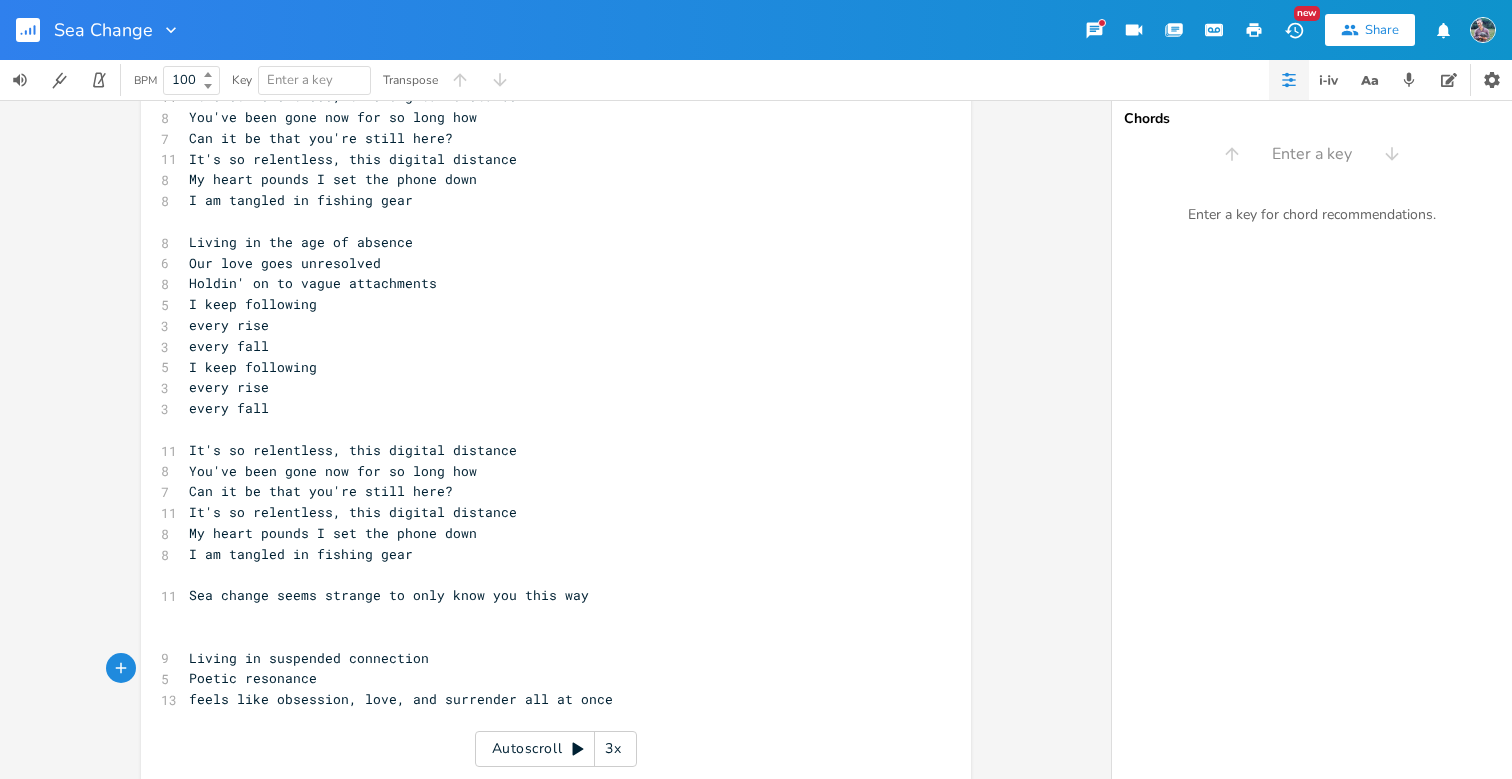 click on "​" at bounding box center (546, 637) 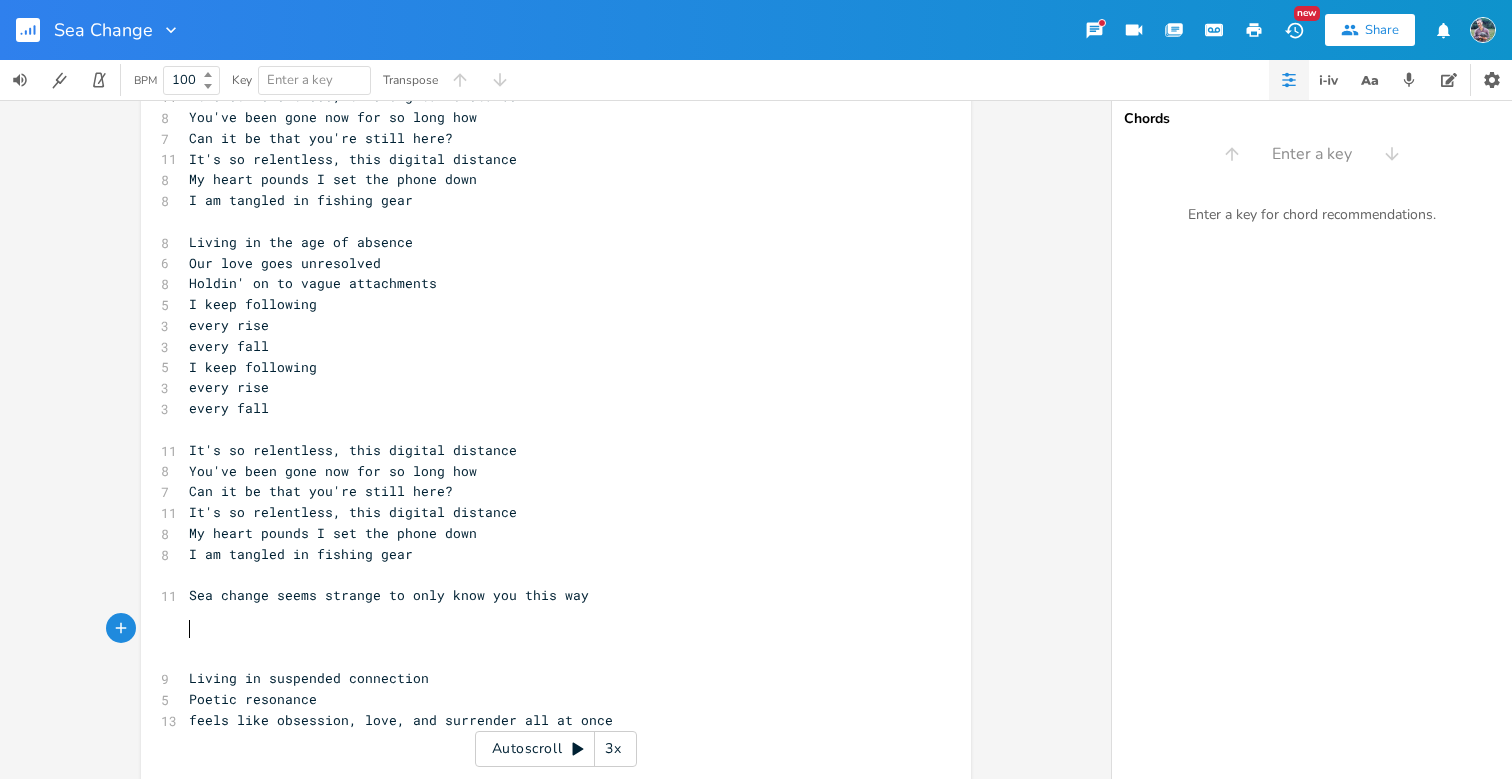 scroll, scrollTop: 0, scrollLeft: 0, axis: both 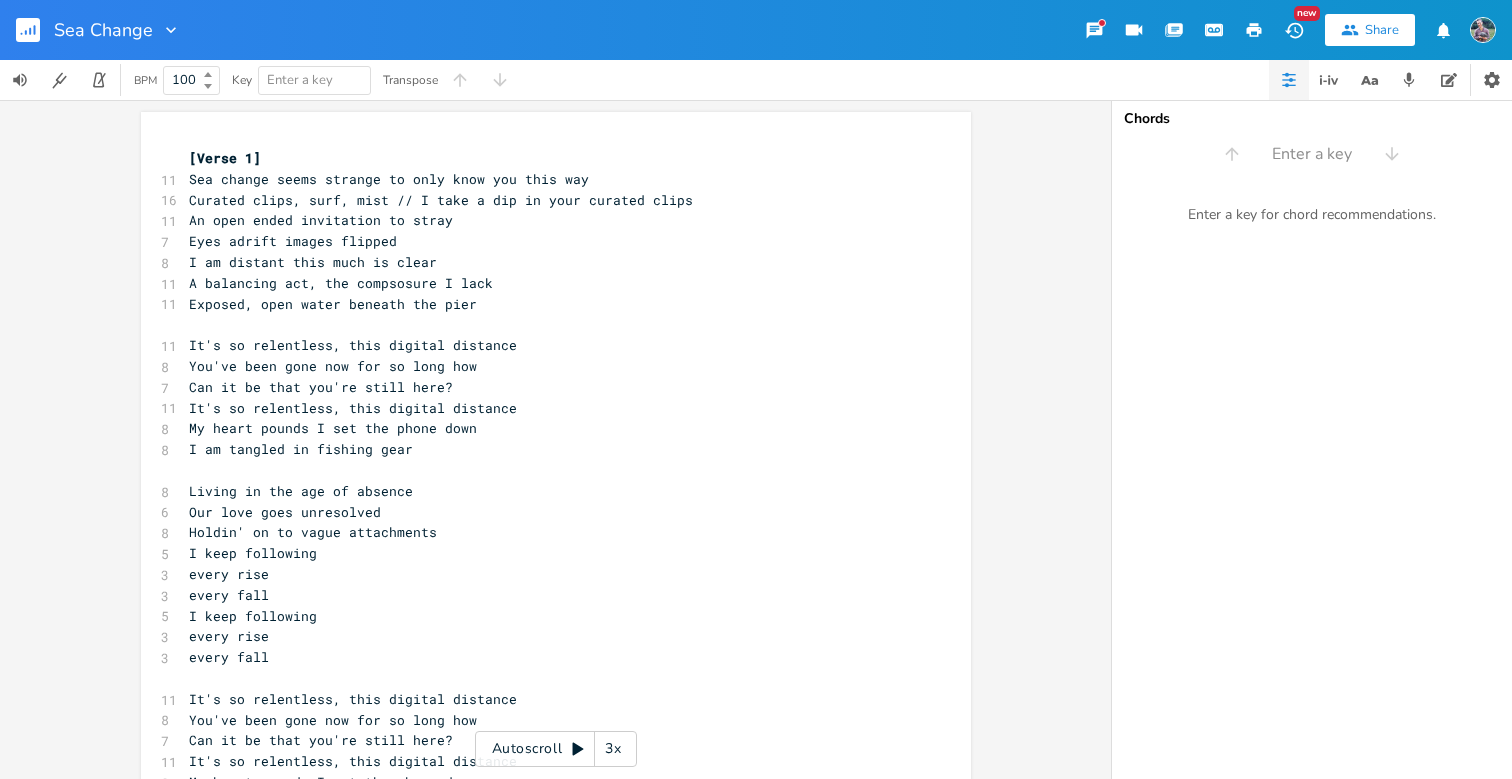click on "I am tangled in fishing gear" at bounding box center [301, 449] 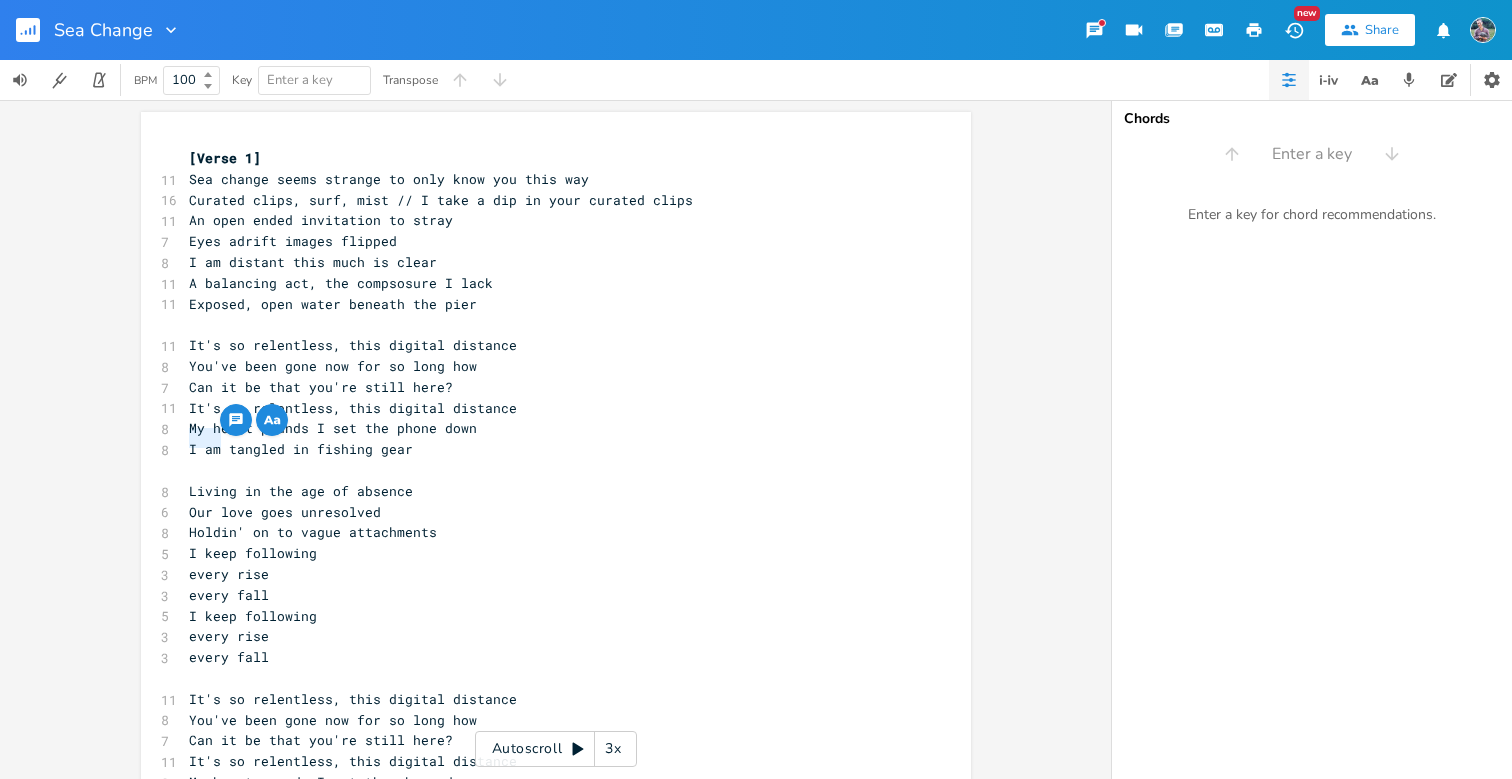 drag, startPoint x: 186, startPoint y: 441, endPoint x: 213, endPoint y: 440, distance: 27.018513 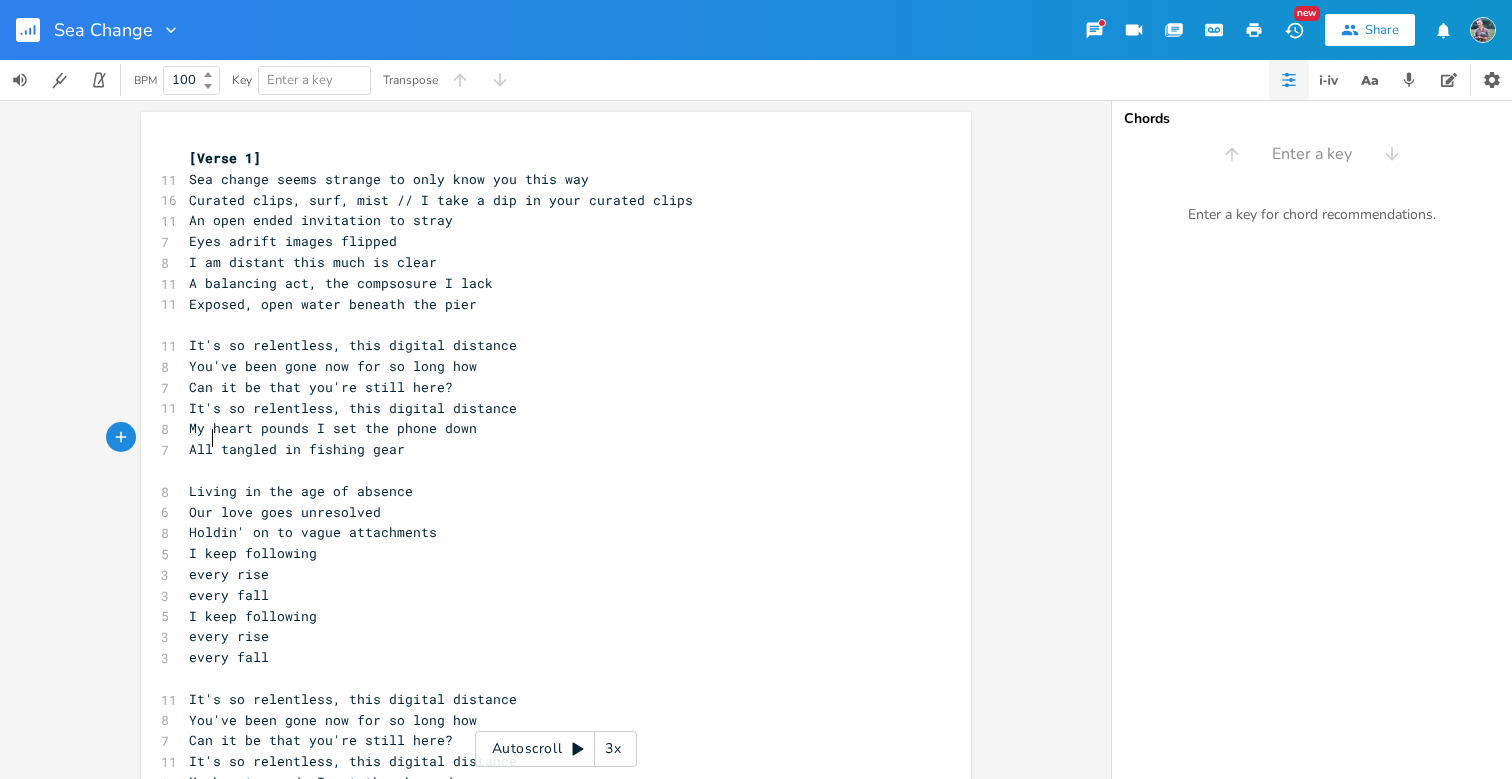 scroll, scrollTop: 0, scrollLeft: 18, axis: horizontal 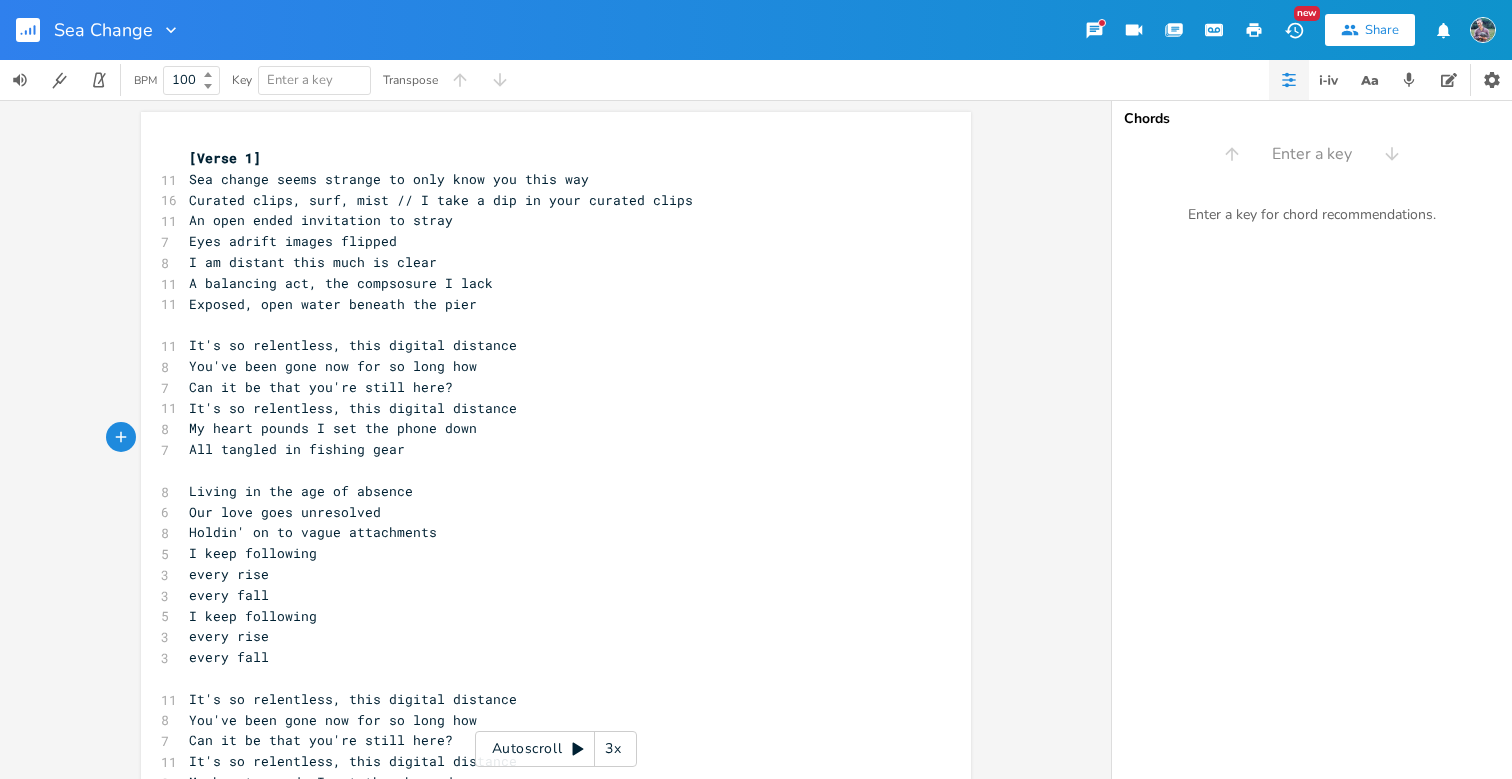 click on "All tangled in fishing gear" at bounding box center [297, 449] 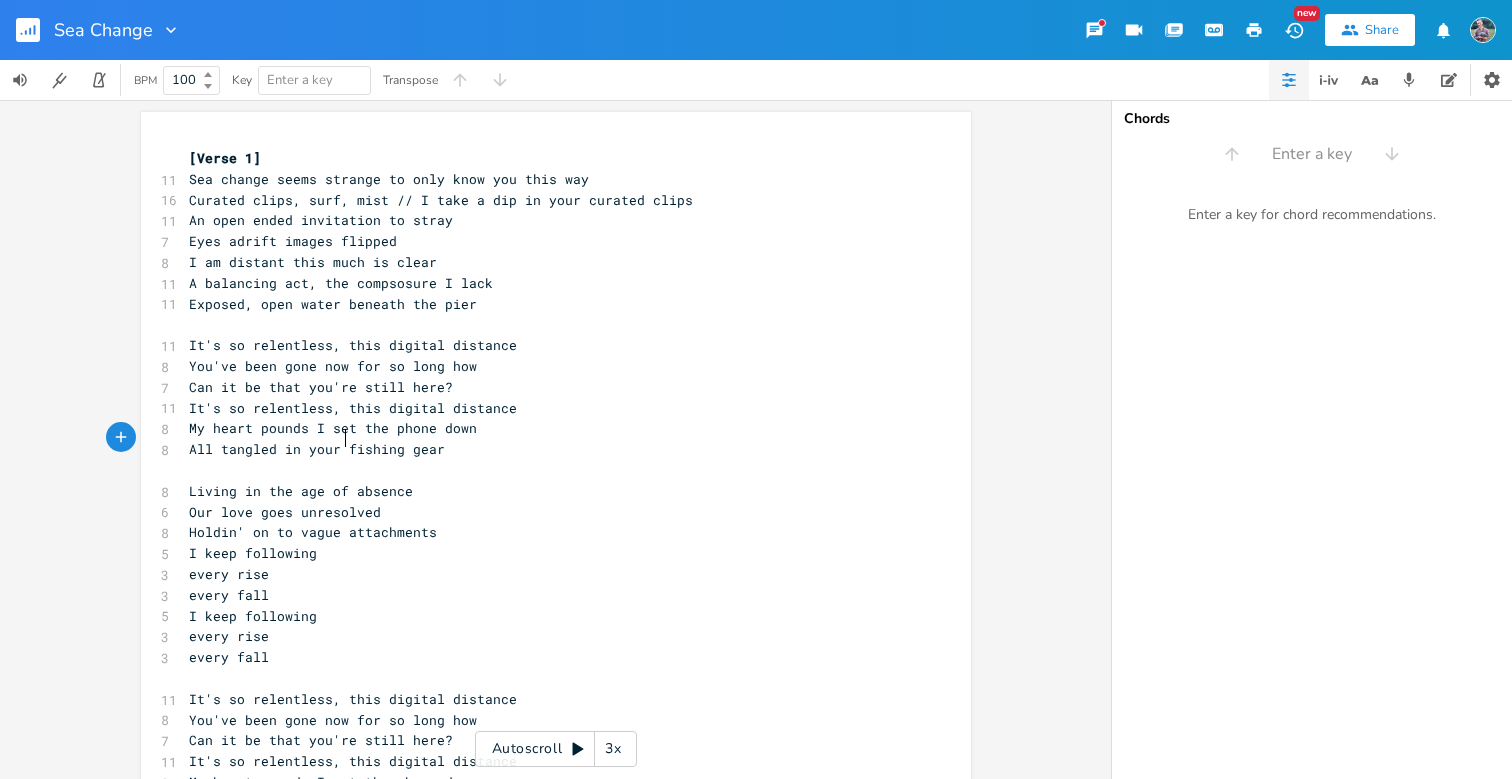 scroll, scrollTop: 0, scrollLeft: 25, axis: horizontal 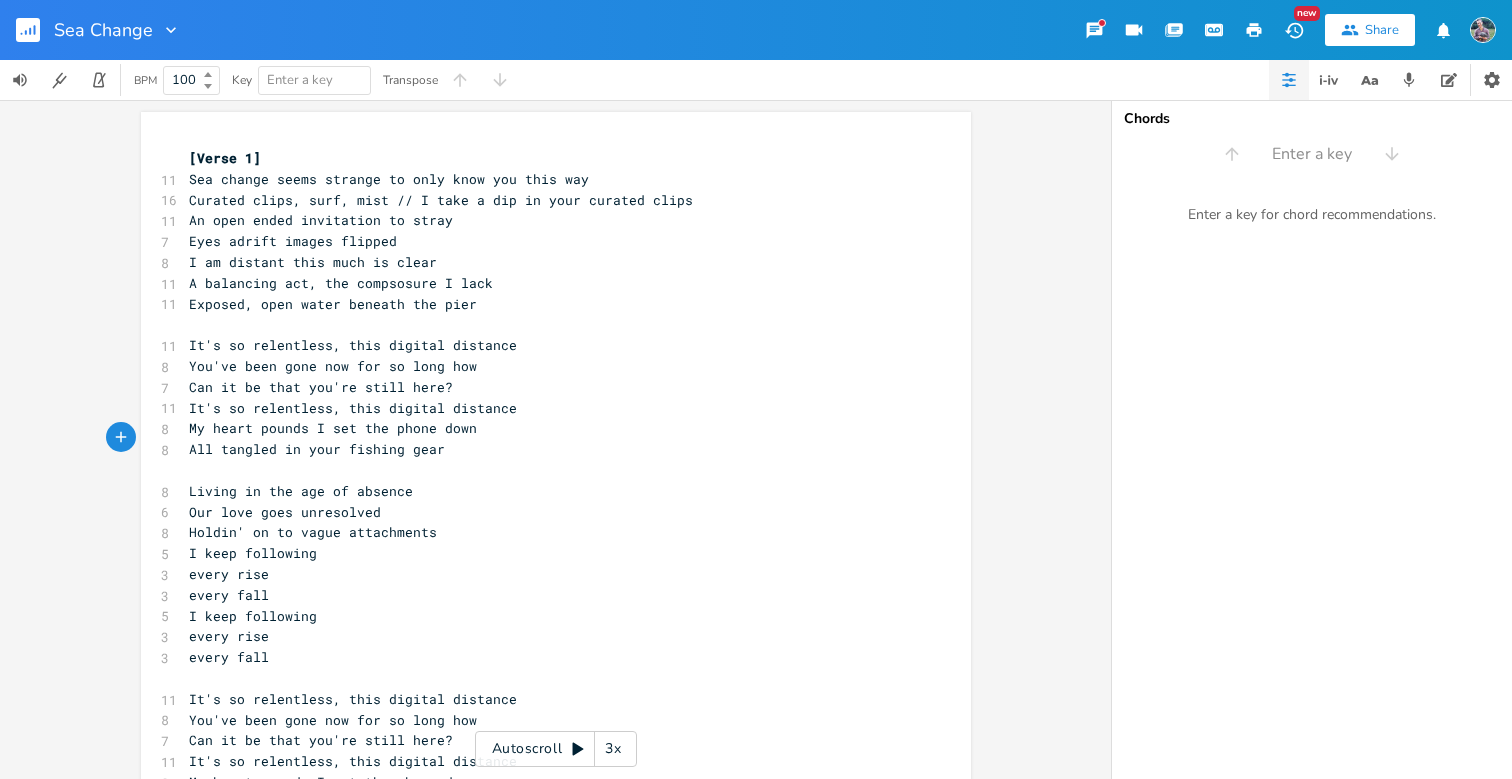 click on "All tangled in your fishing gear" at bounding box center [546, 449] 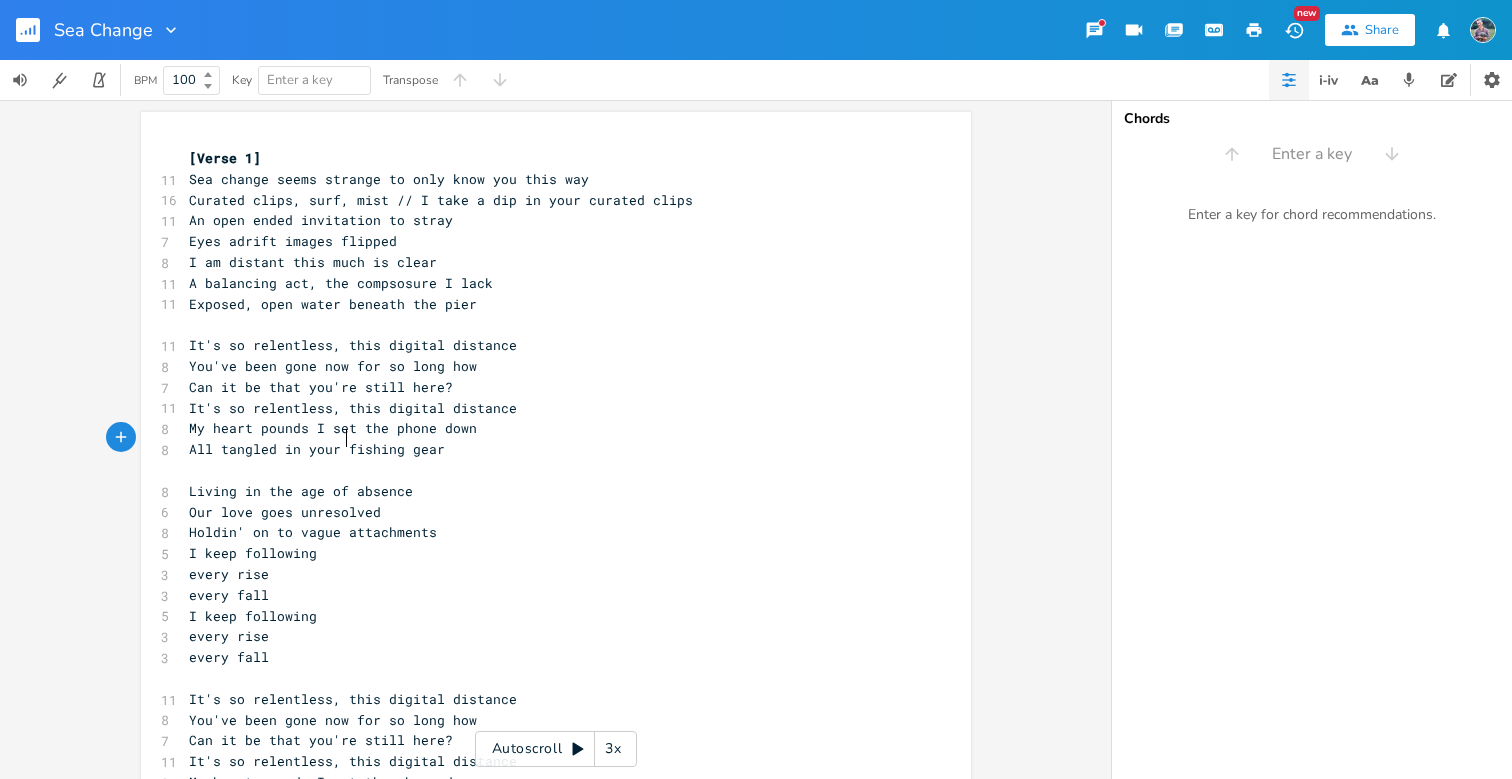 click on "All tangled in your fishing gear" at bounding box center [317, 449] 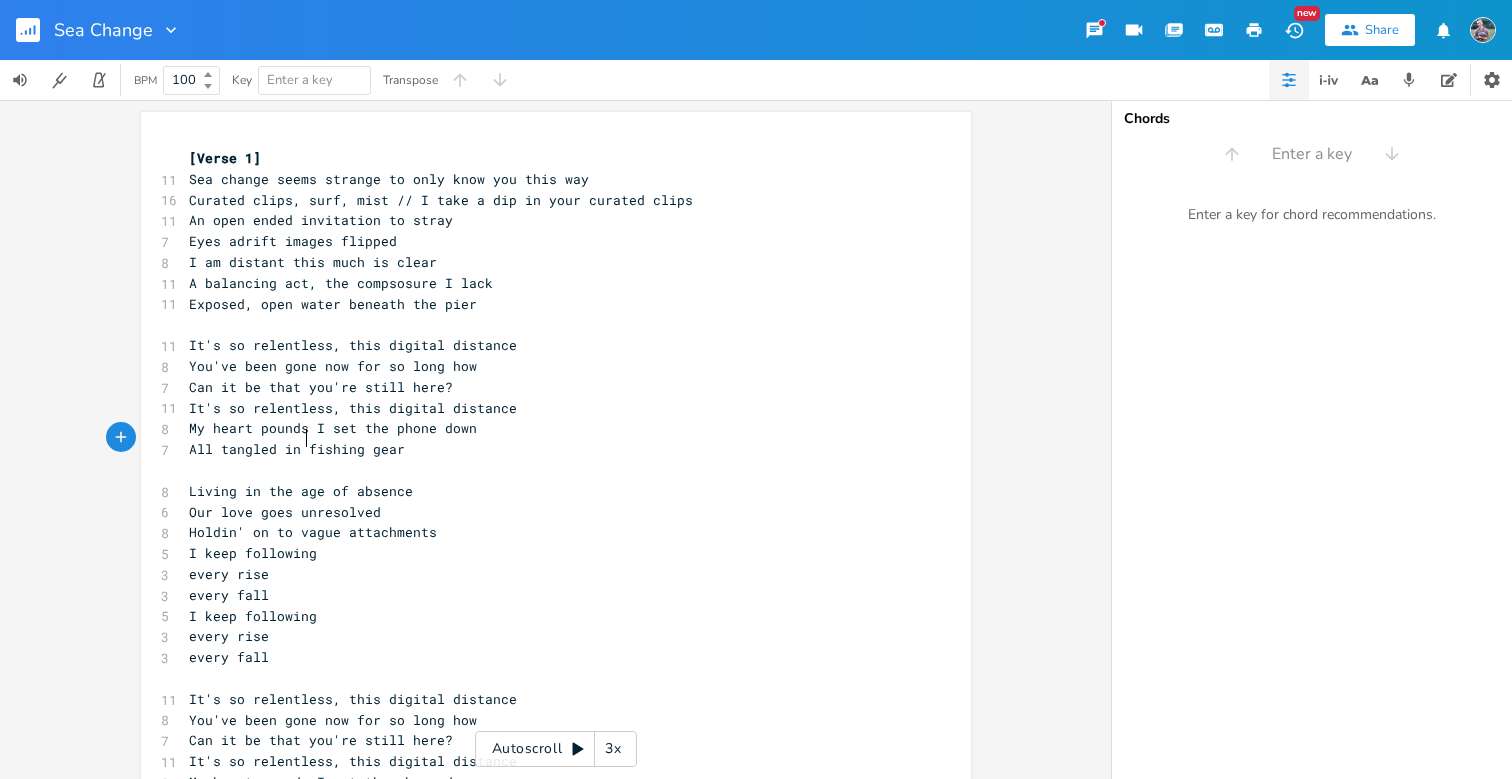click on "All tangled in fishing gear" at bounding box center (297, 449) 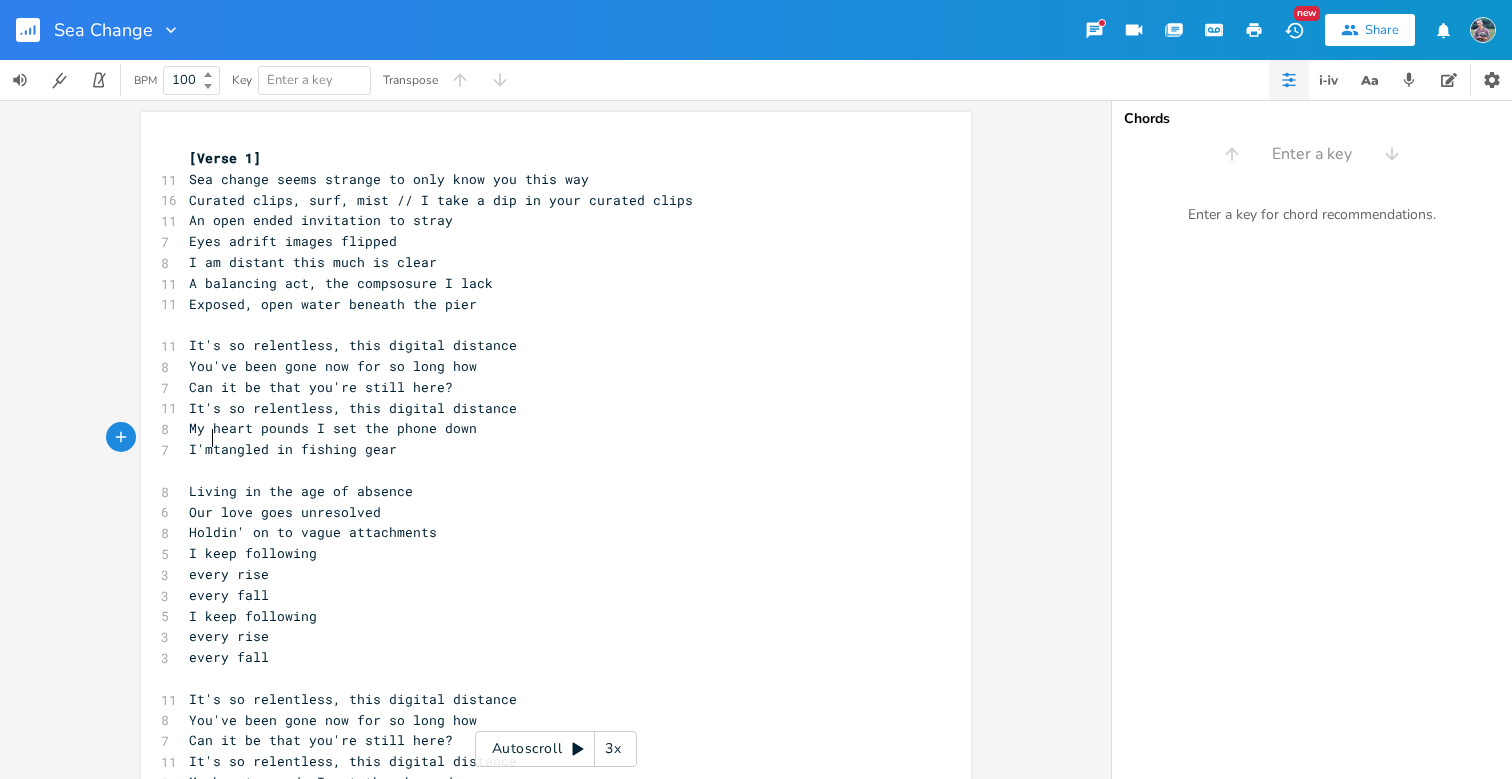 scroll, scrollTop: 0, scrollLeft: 18, axis: horizontal 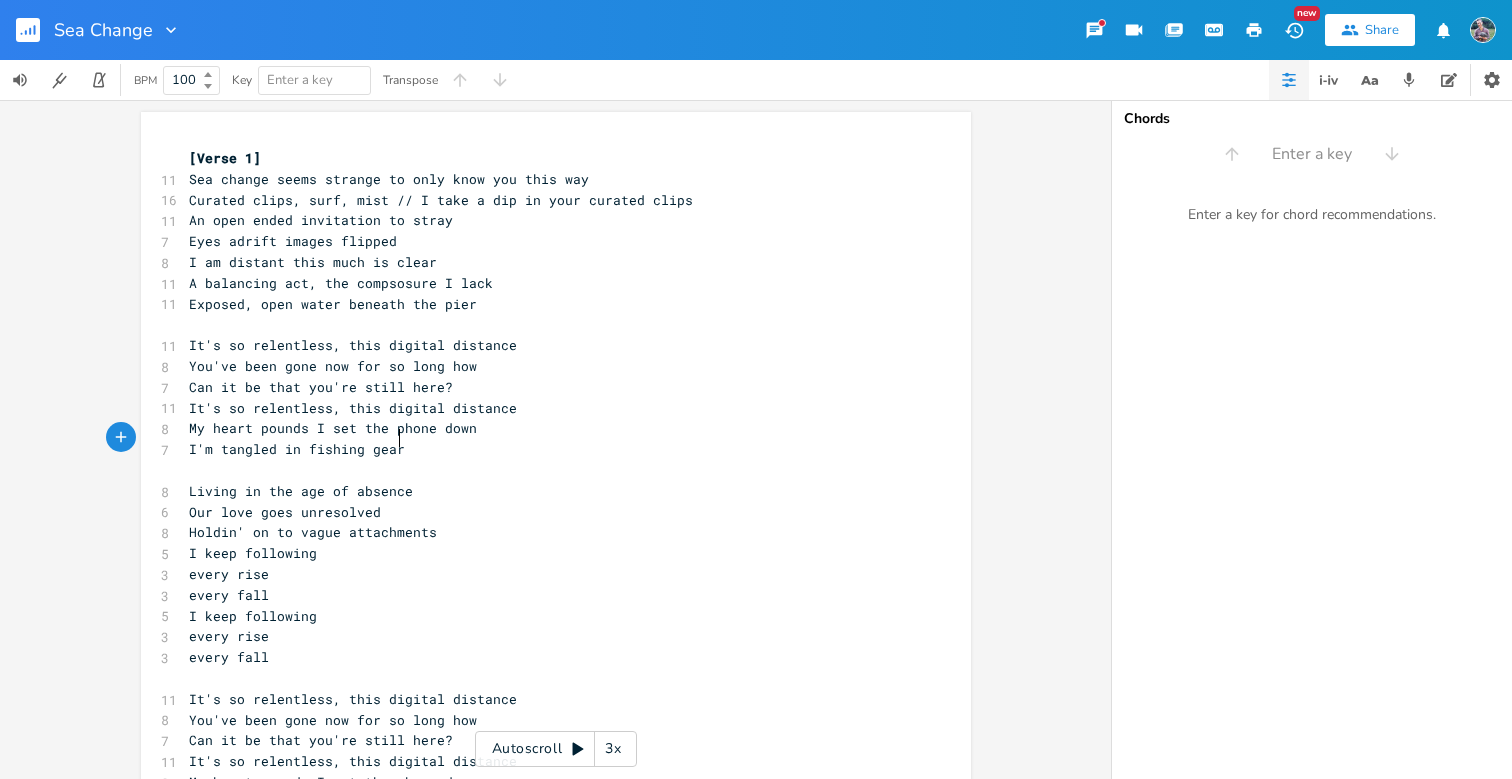 click on "I'm tangled in fishing gear" at bounding box center (546, 449) 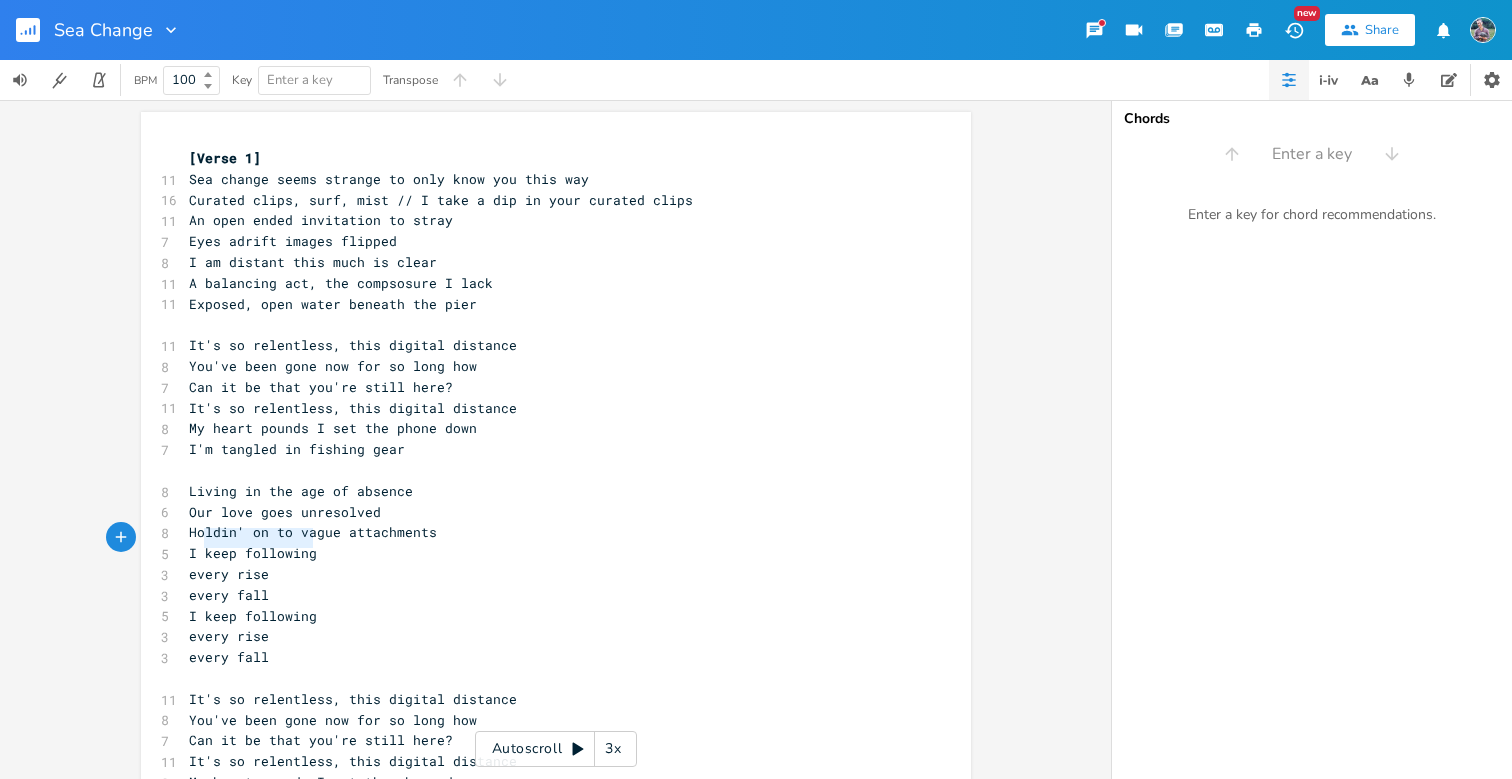 drag, startPoint x: 314, startPoint y: 538, endPoint x: 201, endPoint y: 538, distance: 113 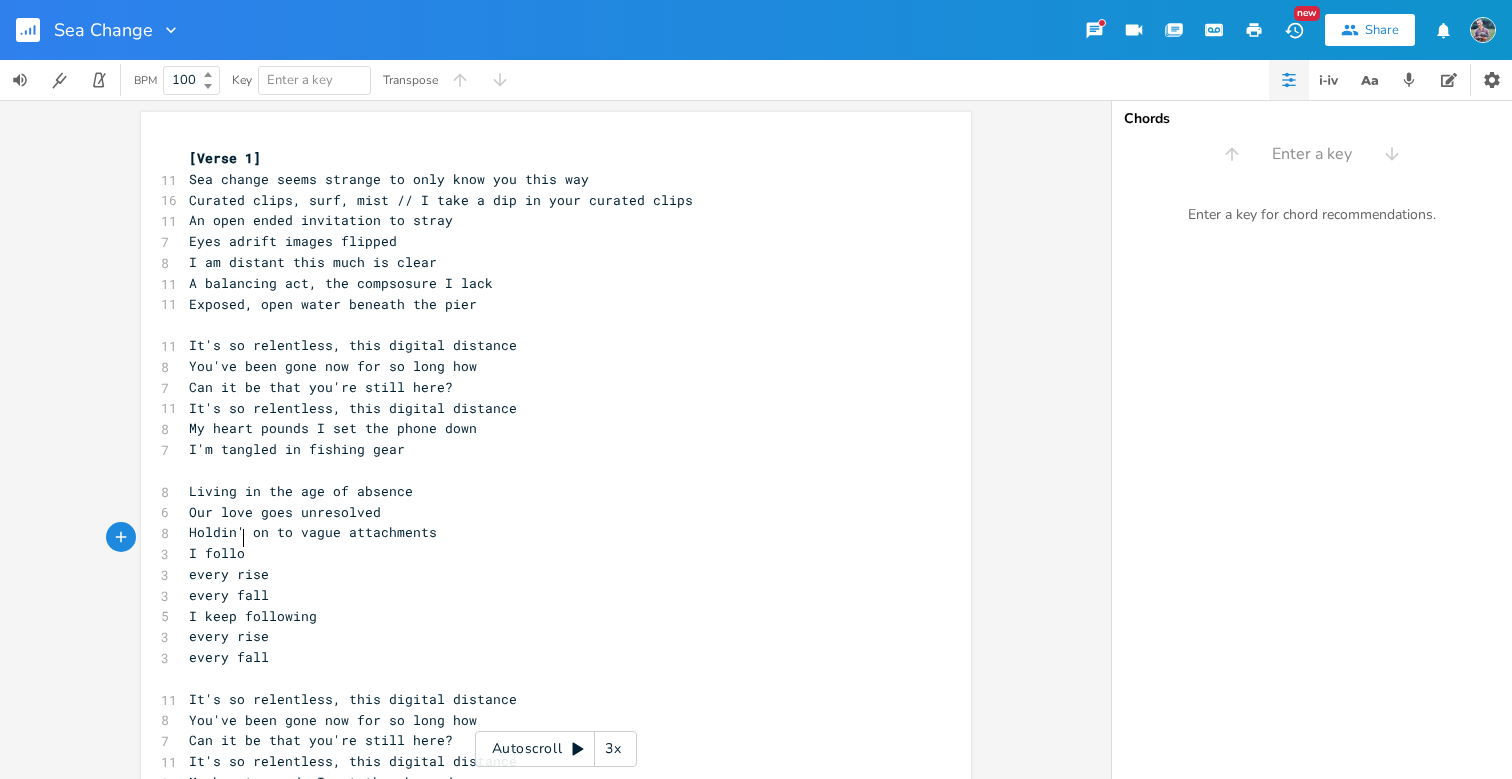 scroll, scrollTop: 0, scrollLeft: 31, axis: horizontal 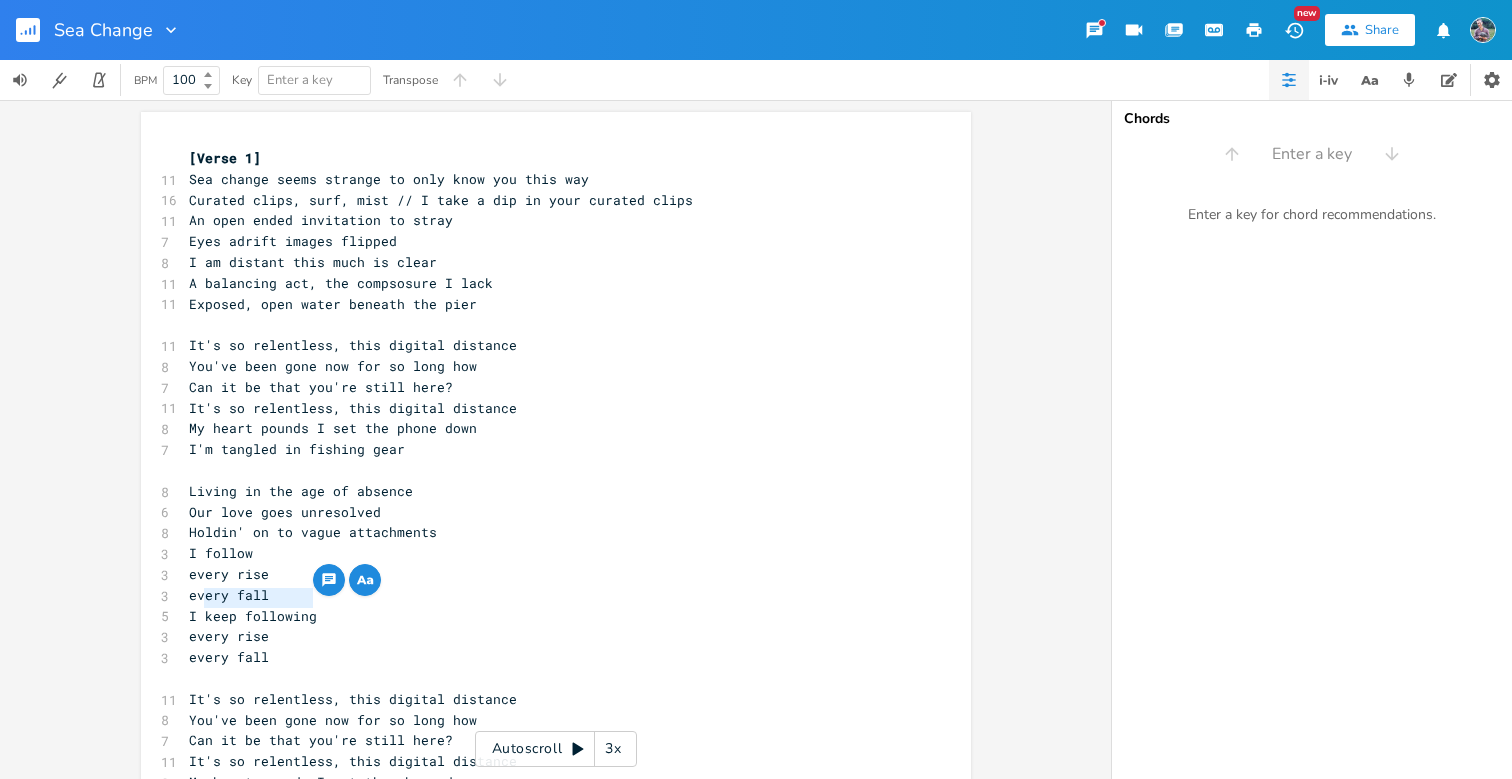 drag, startPoint x: 309, startPoint y: 599, endPoint x: 199, endPoint y: 600, distance: 110.00455 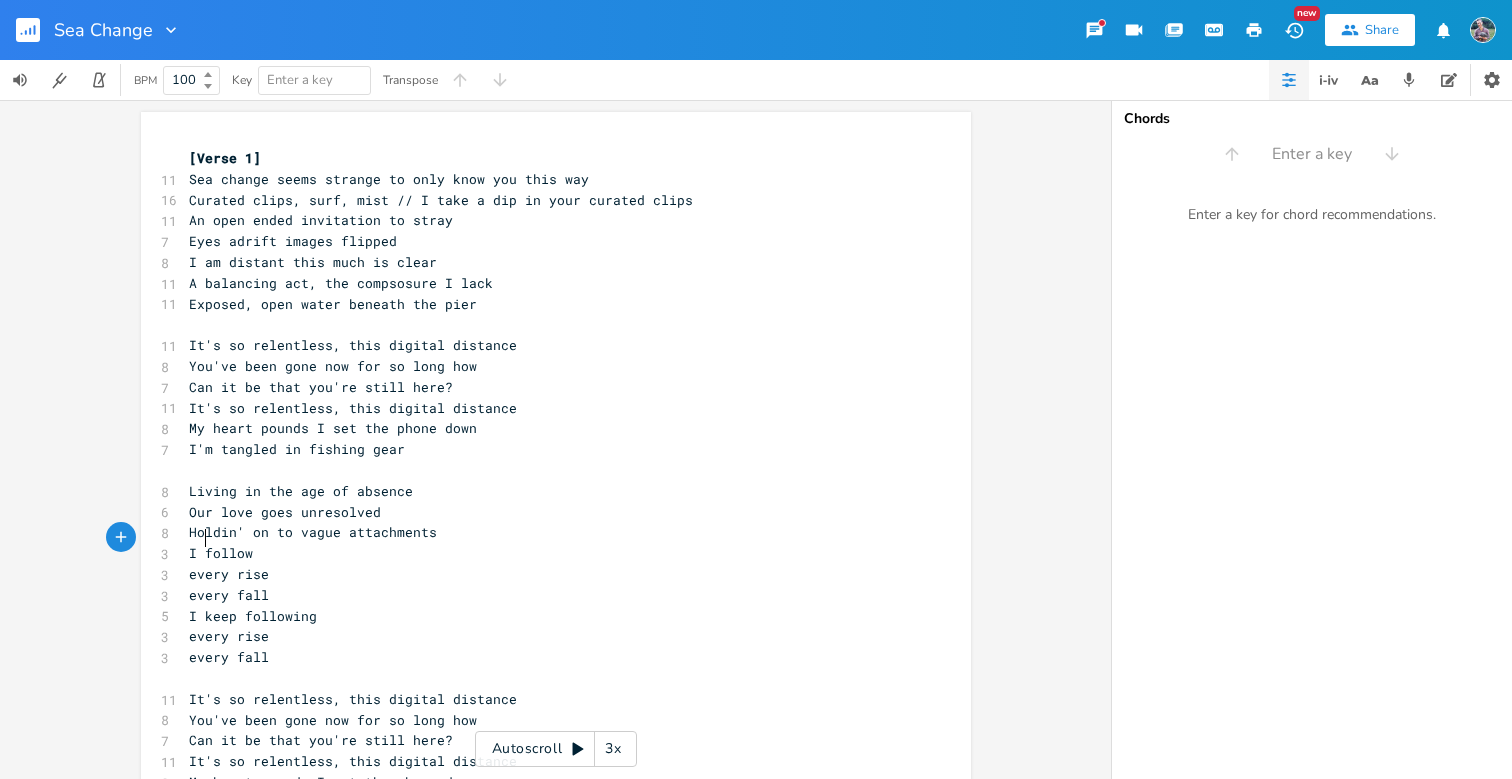 click on "I follow" at bounding box center (221, 553) 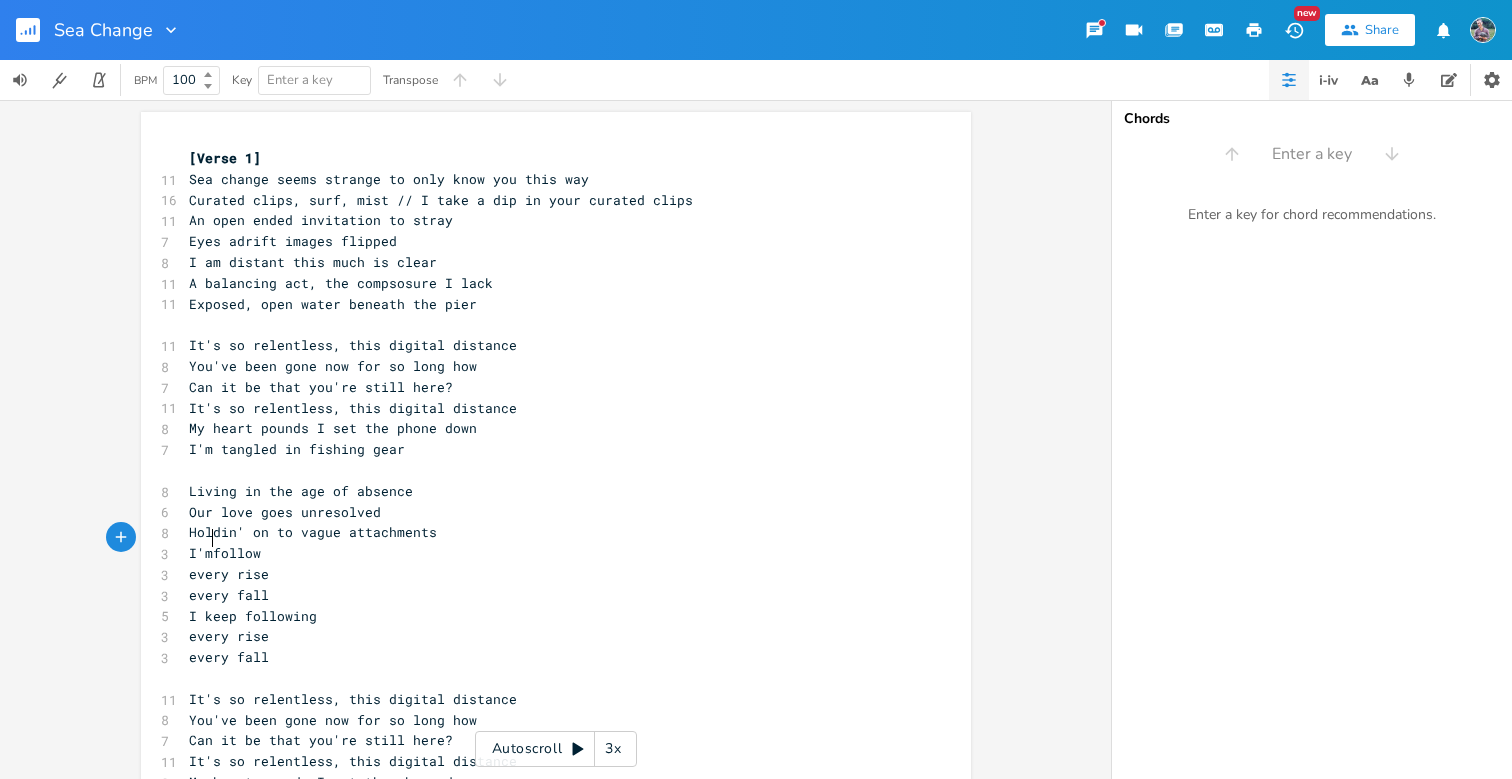 scroll, scrollTop: 0, scrollLeft: 15, axis: horizontal 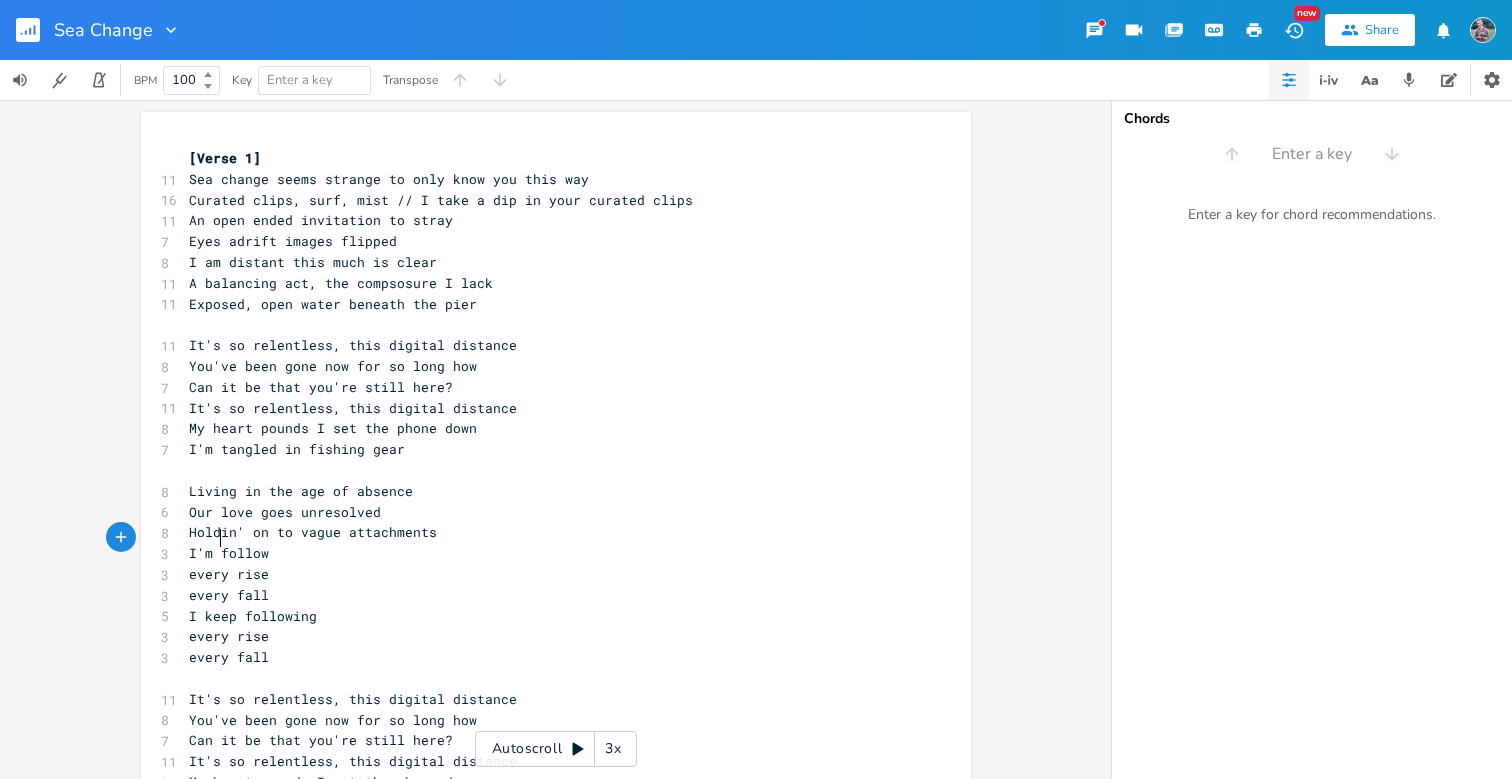 click on "I'm follow" at bounding box center [546, 553] 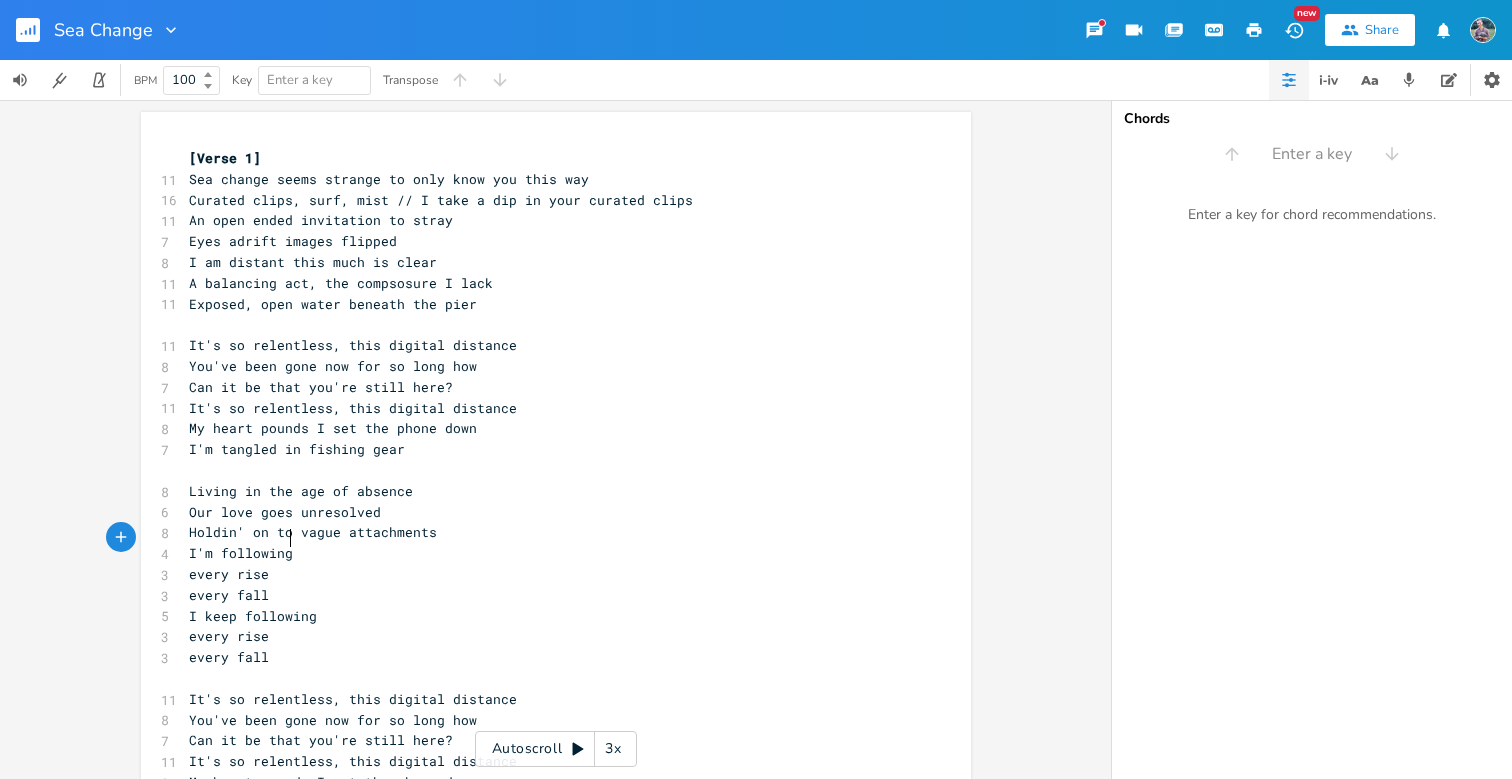 scroll, scrollTop: 0, scrollLeft: 15, axis: horizontal 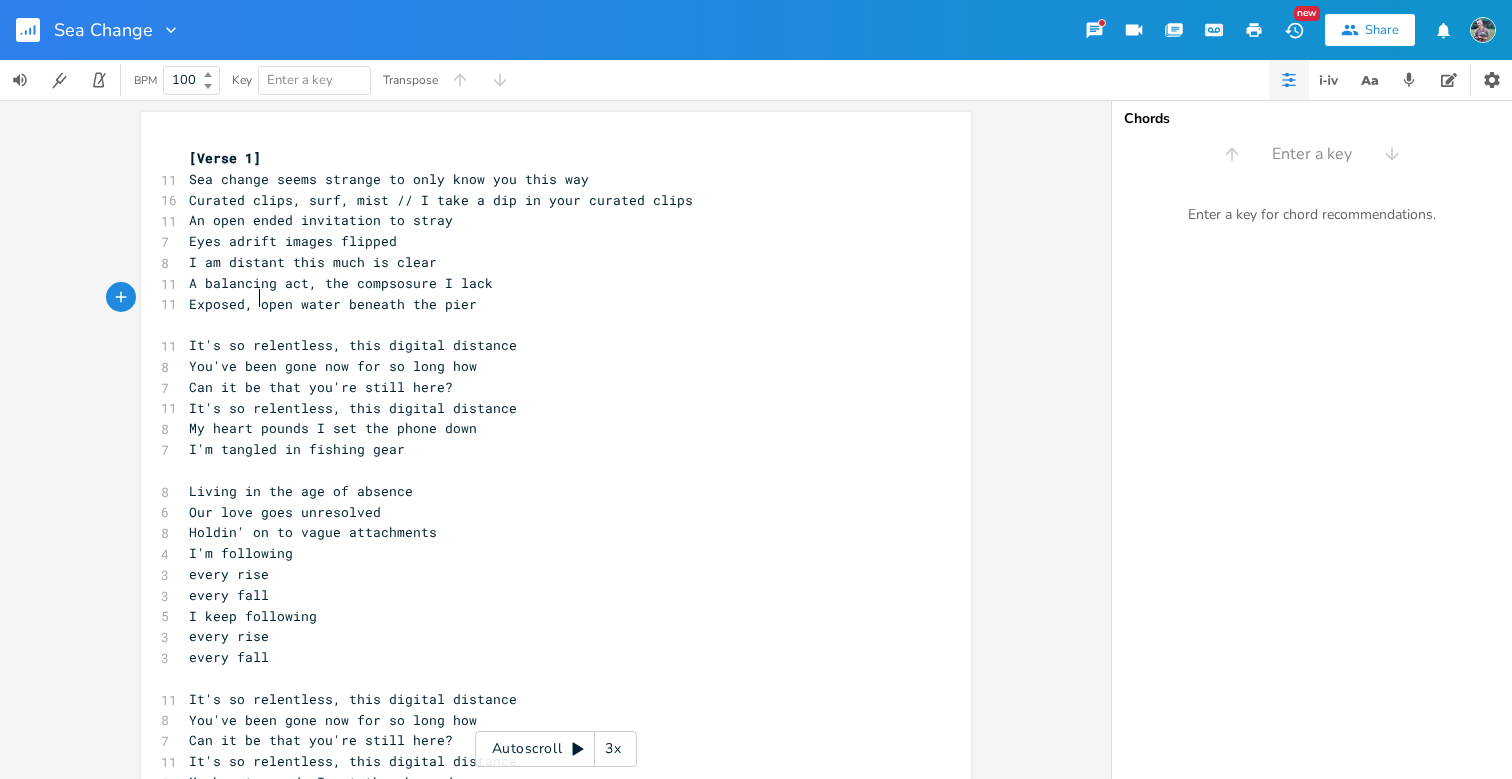 click on "Exposed, open water beneath the pier" at bounding box center [333, 304] 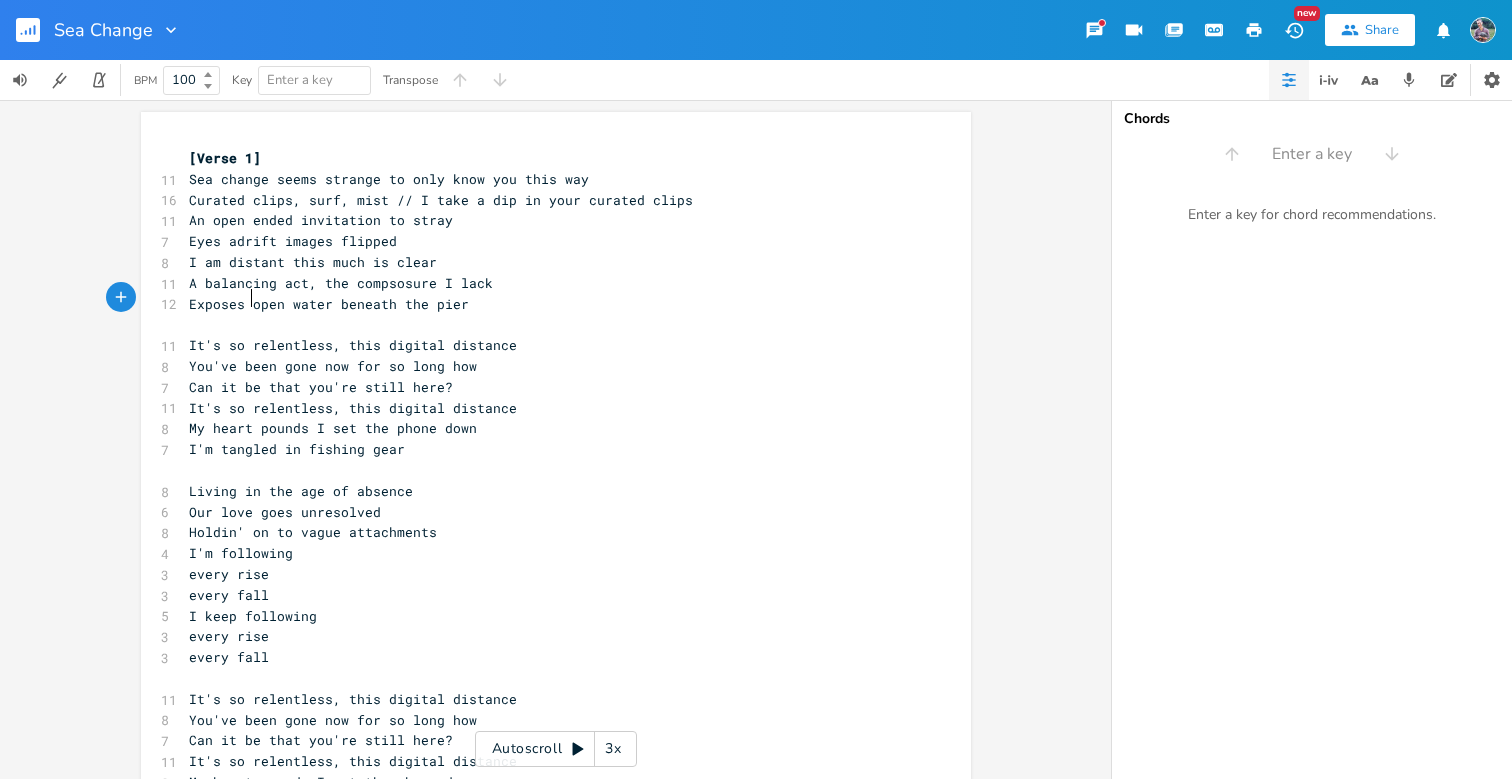 scroll, scrollTop: 0, scrollLeft: 8, axis: horizontal 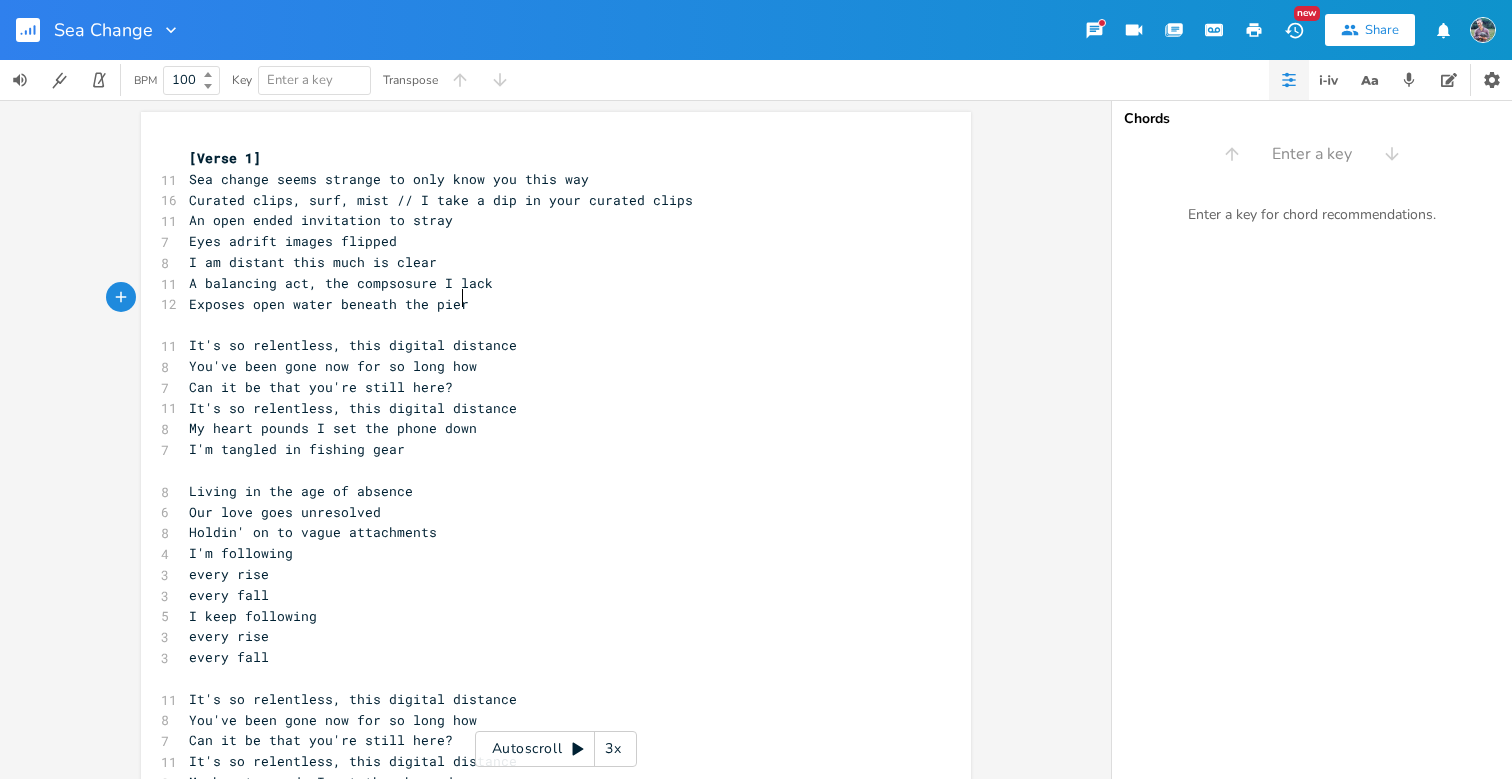 click on "I'm tangled in fishing gear" at bounding box center (546, 449) 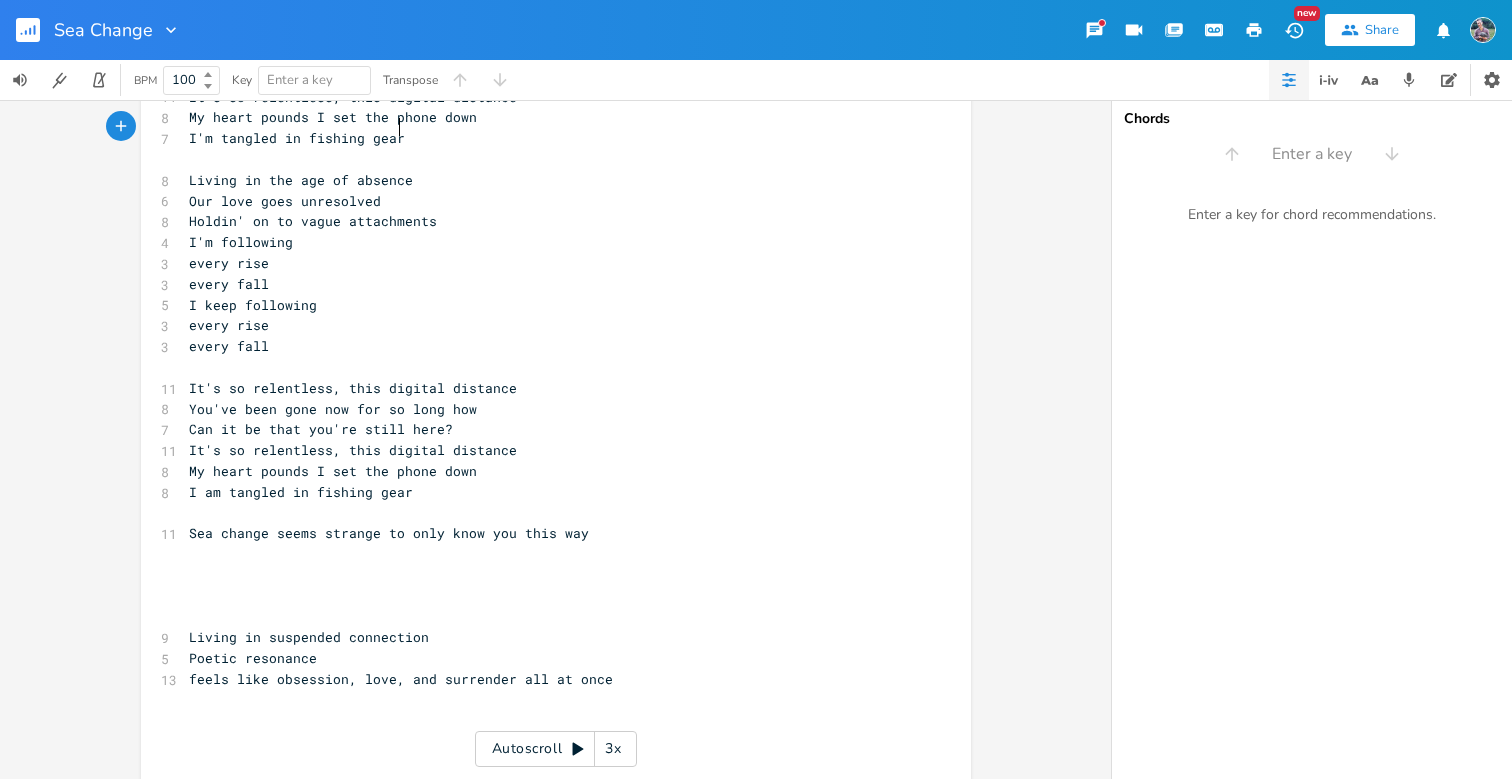 scroll, scrollTop: 309, scrollLeft: 0, axis: vertical 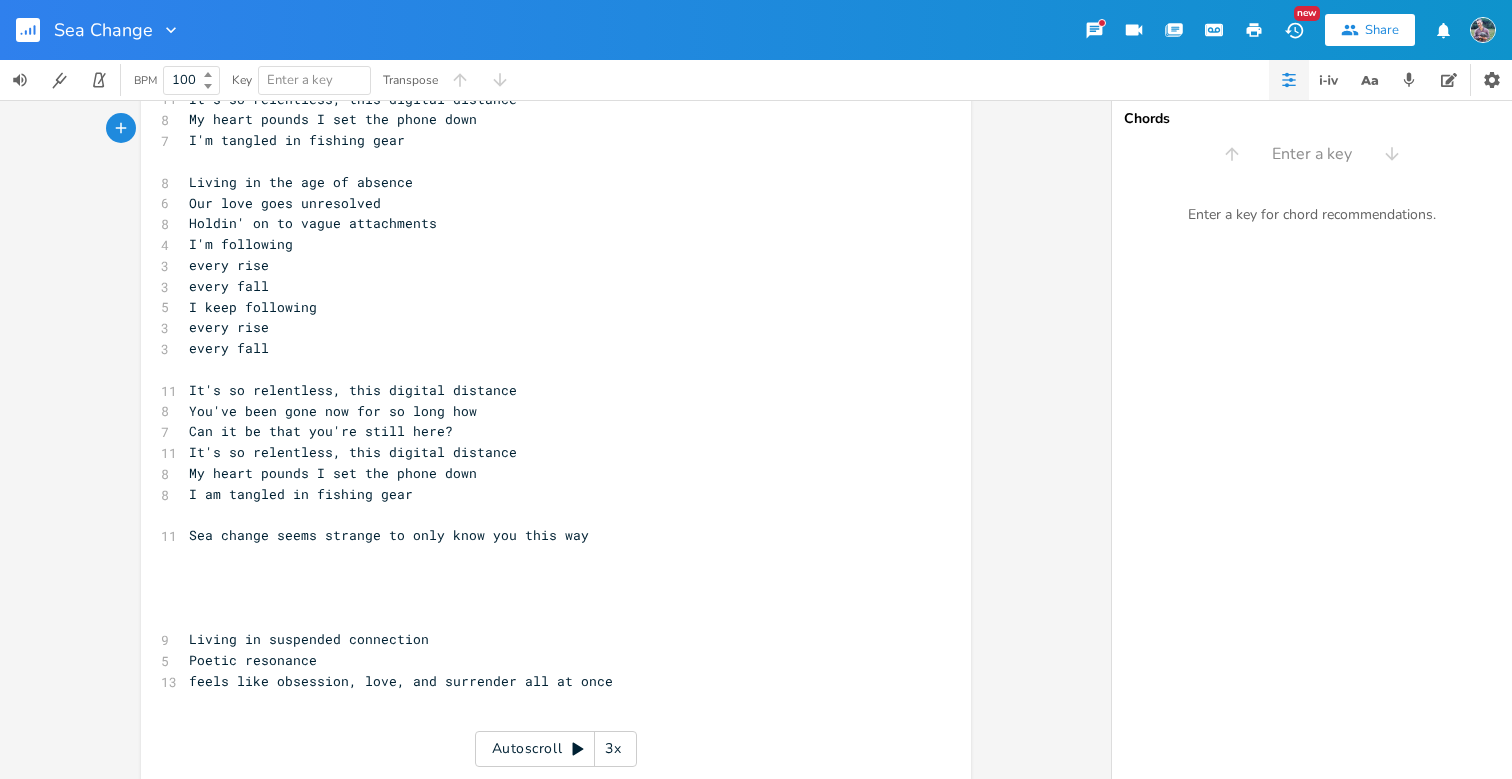 click on "feels like obsession, love, and surrender all at once" at bounding box center [546, 681] 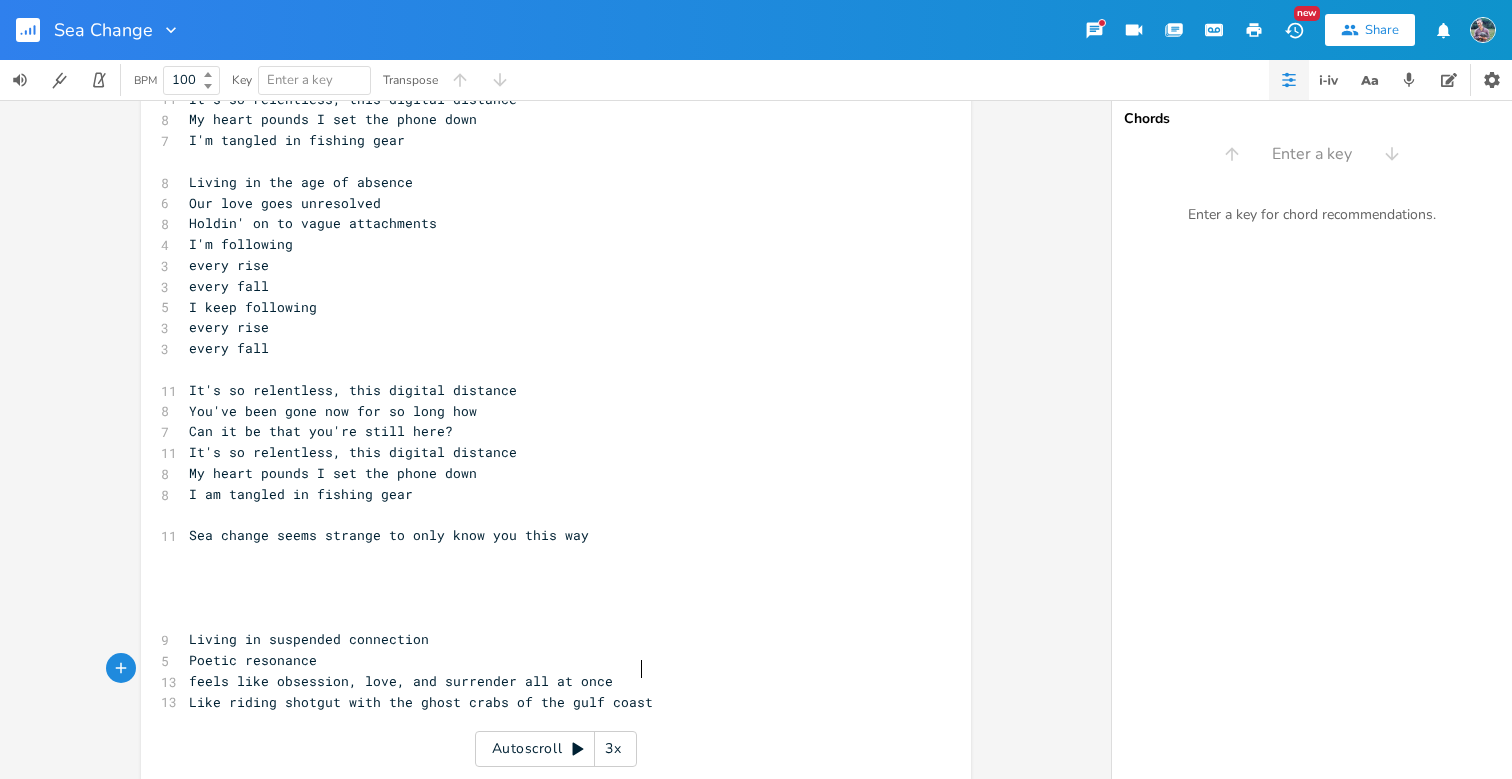 scroll, scrollTop: 0, scrollLeft: 173, axis: horizontal 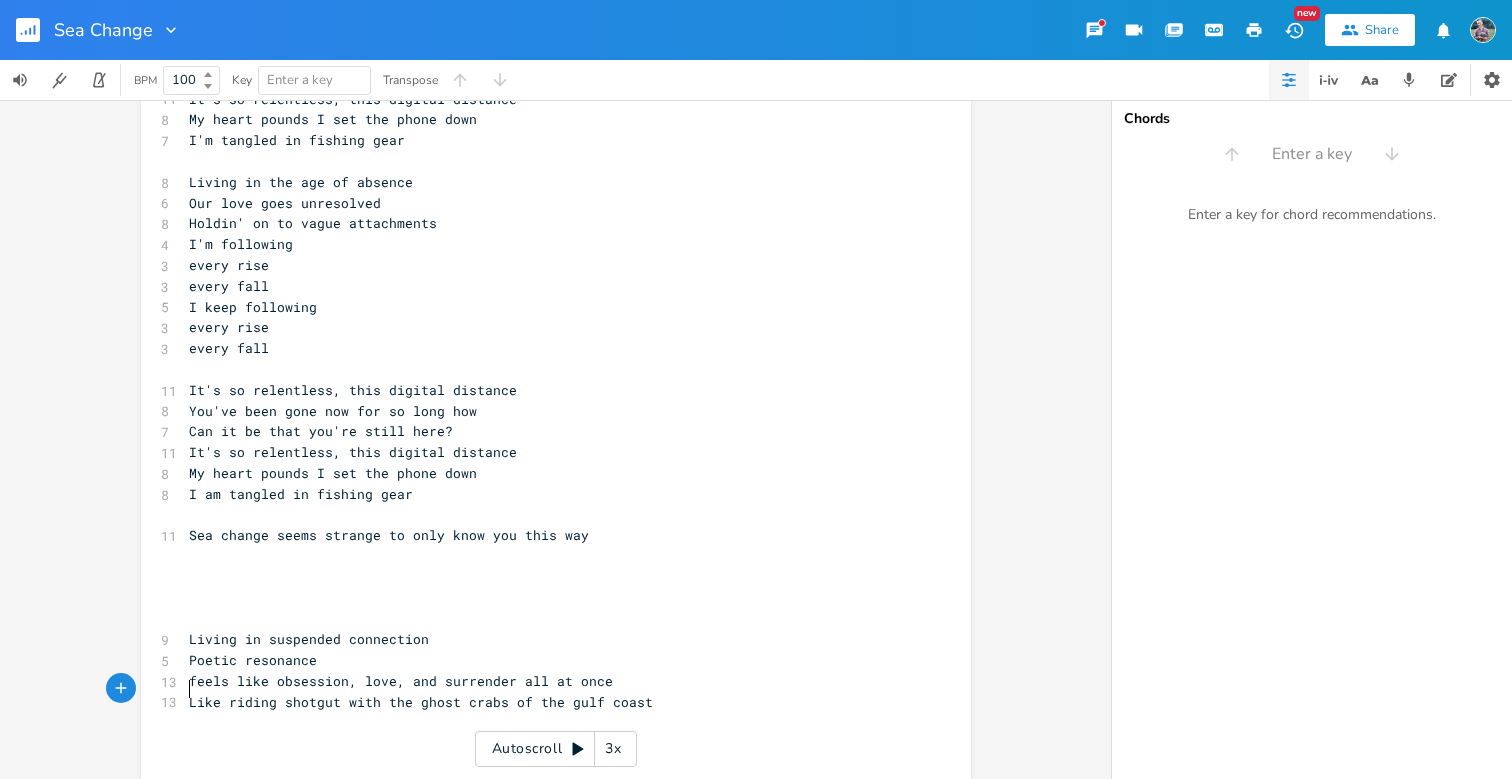 click on "Like riding shotgut with the ghost crabs of the gulf coast" at bounding box center (421, 702) 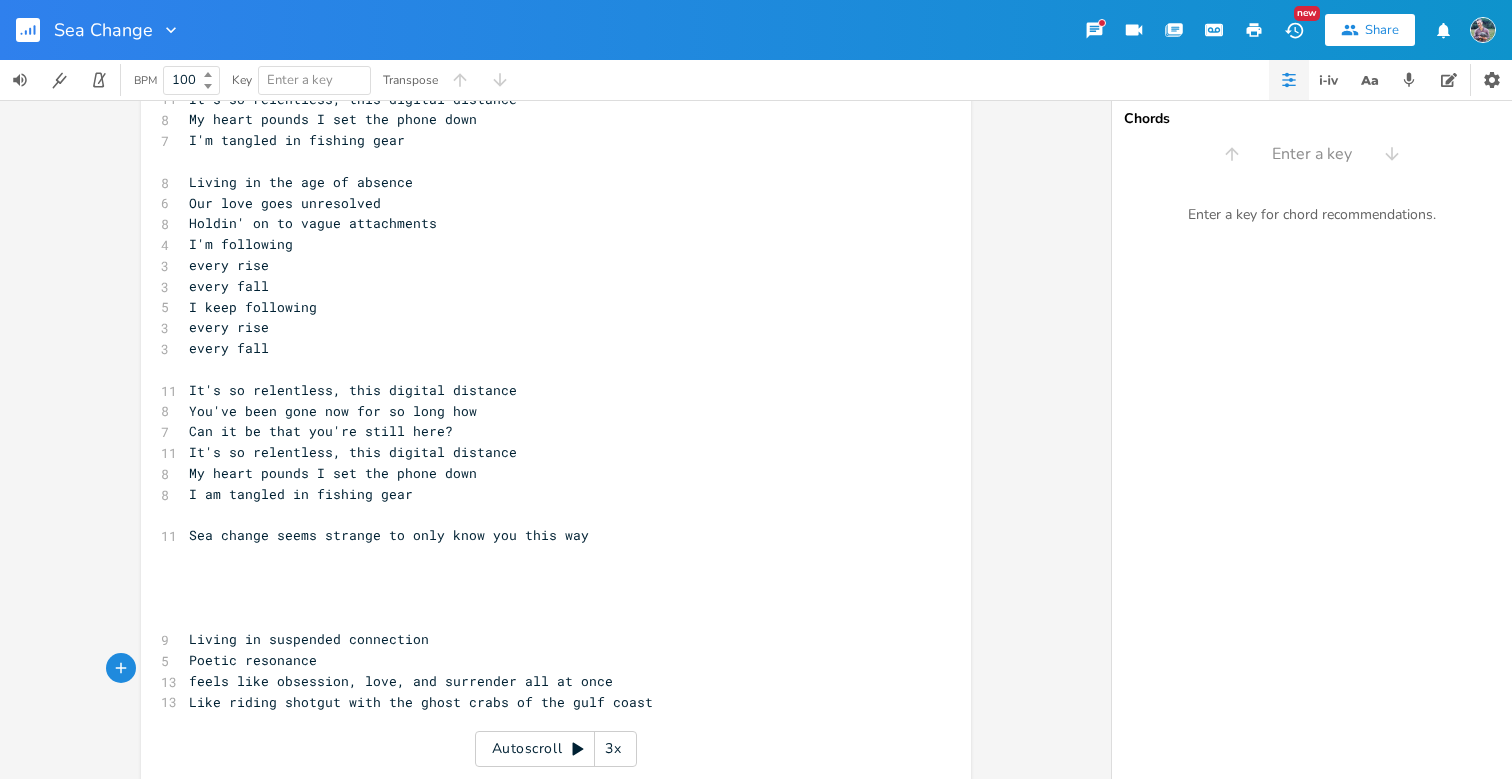 scroll, scrollTop: 0, scrollLeft: 6, axis: horizontal 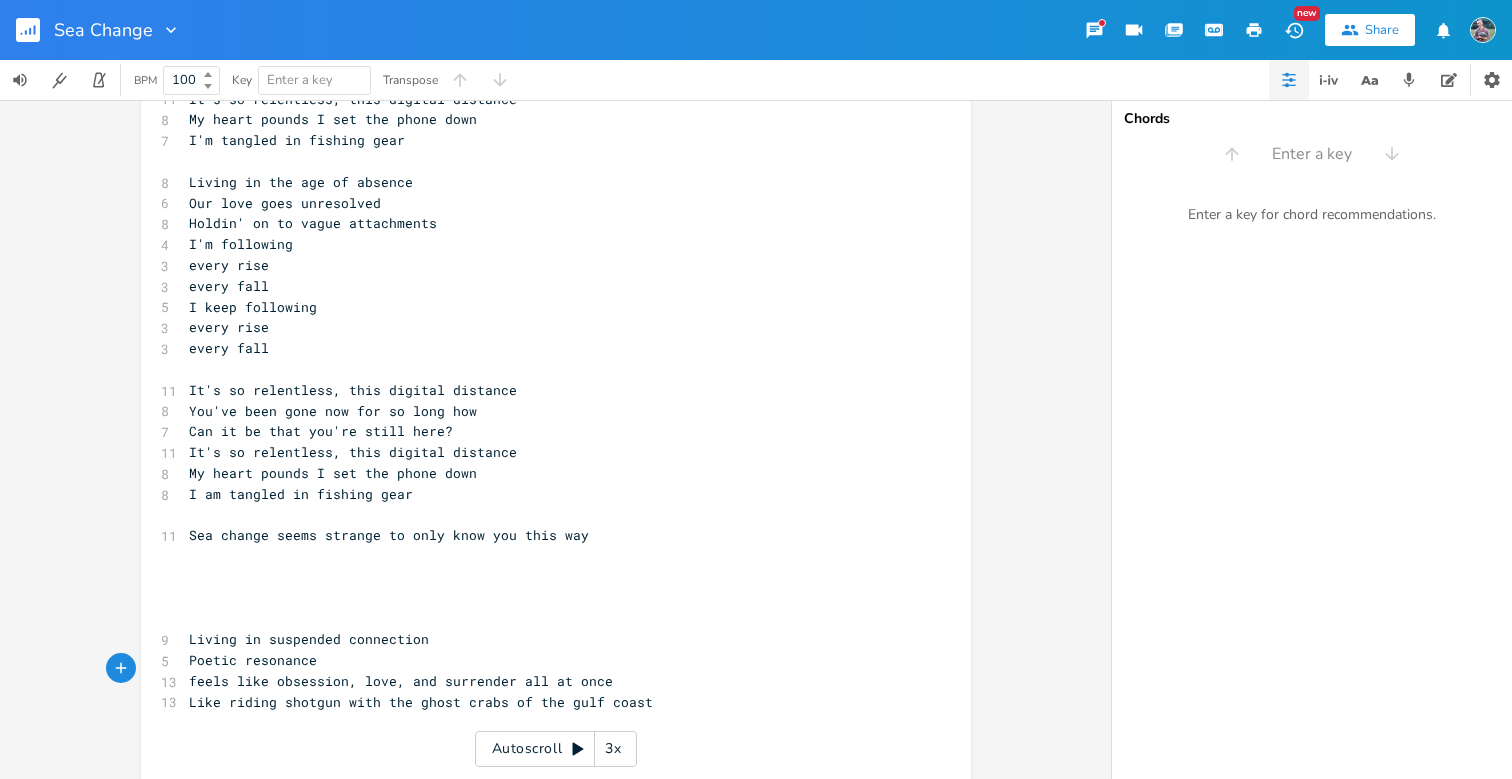 click on "Like riding shotgun with the ghost crabs of the gulf coast" at bounding box center (421, 702) 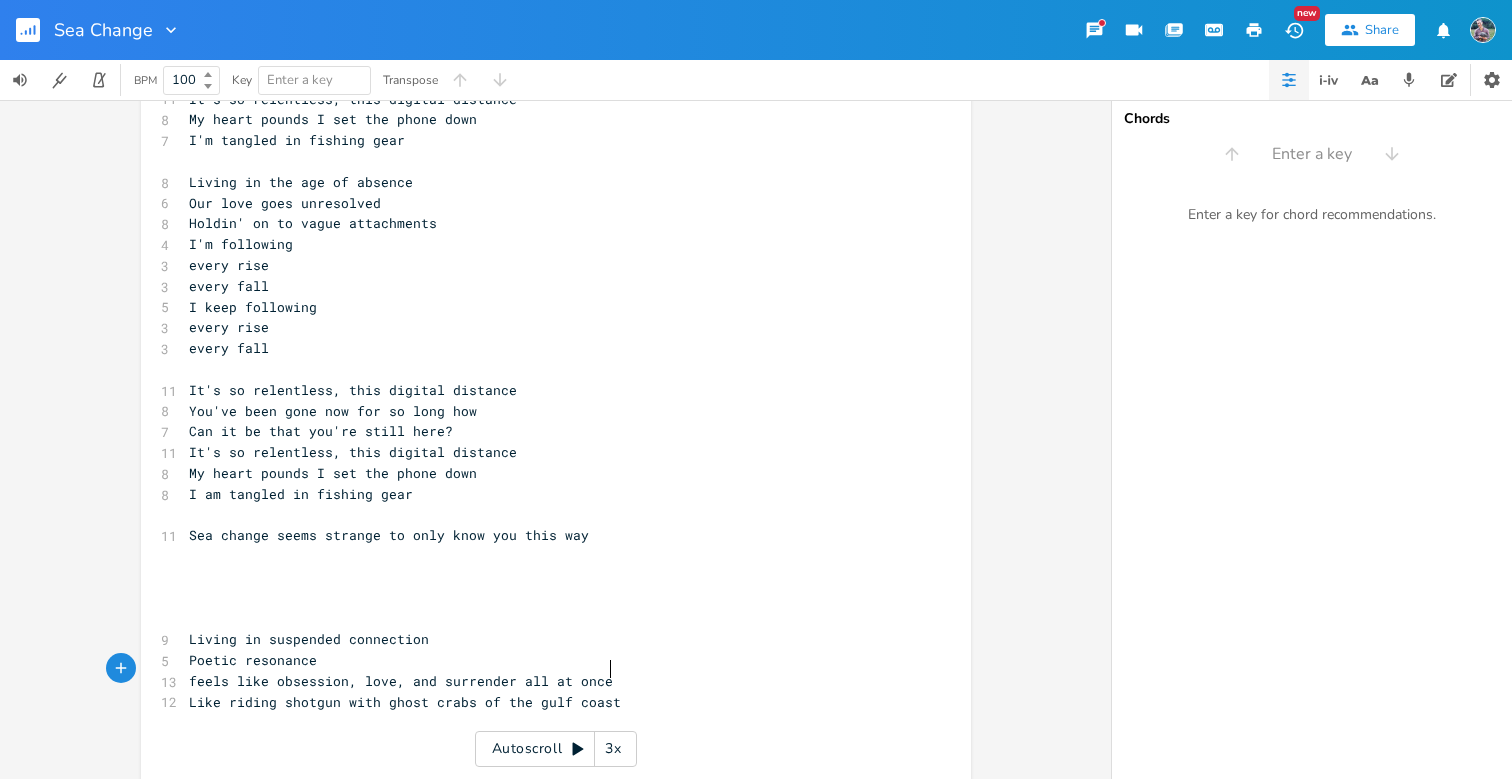 click on "Like riding shotgun with ghost crabs of the gulf coast" at bounding box center (546, 702) 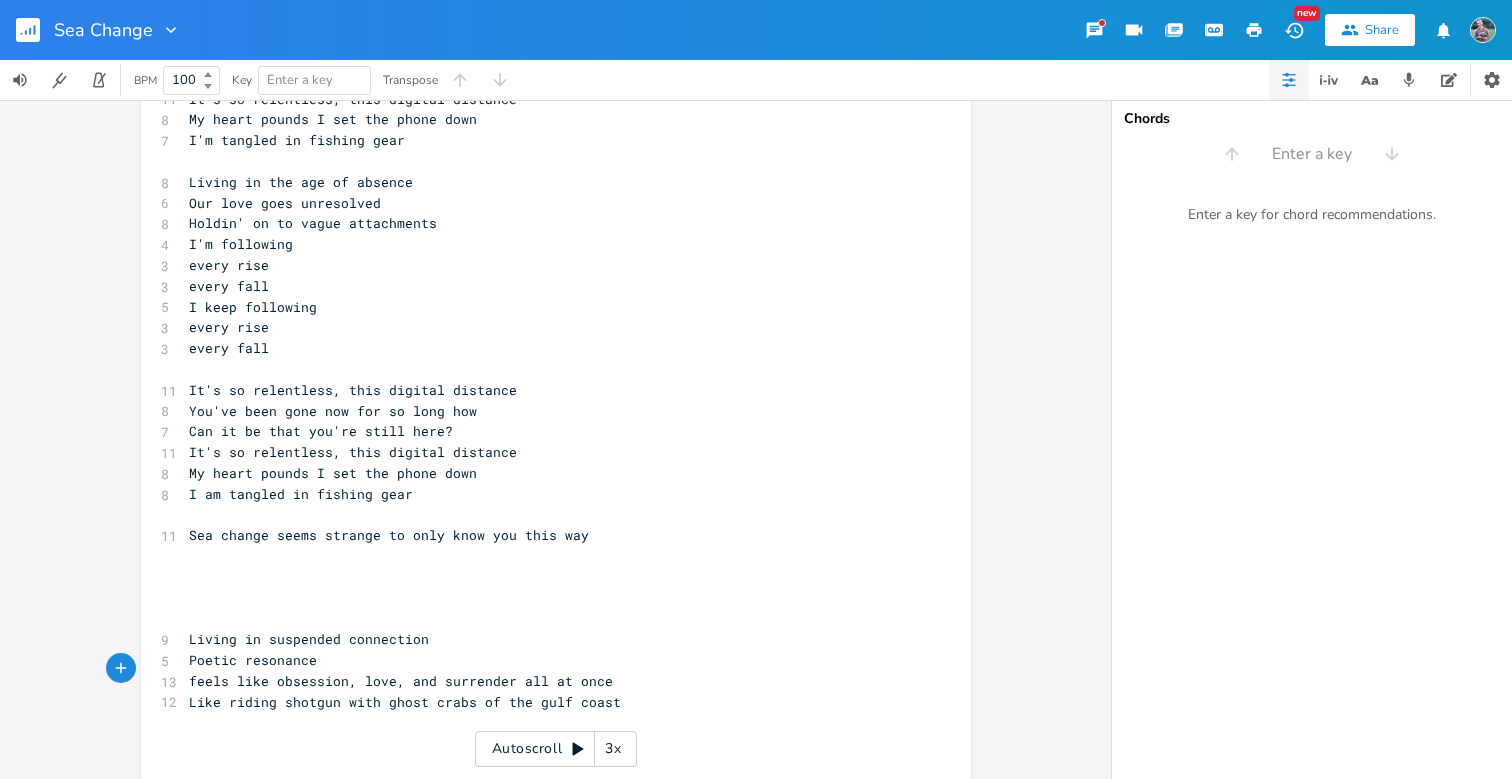 click on "feels like obsession, love, and surrender all at once" at bounding box center (401, 681) 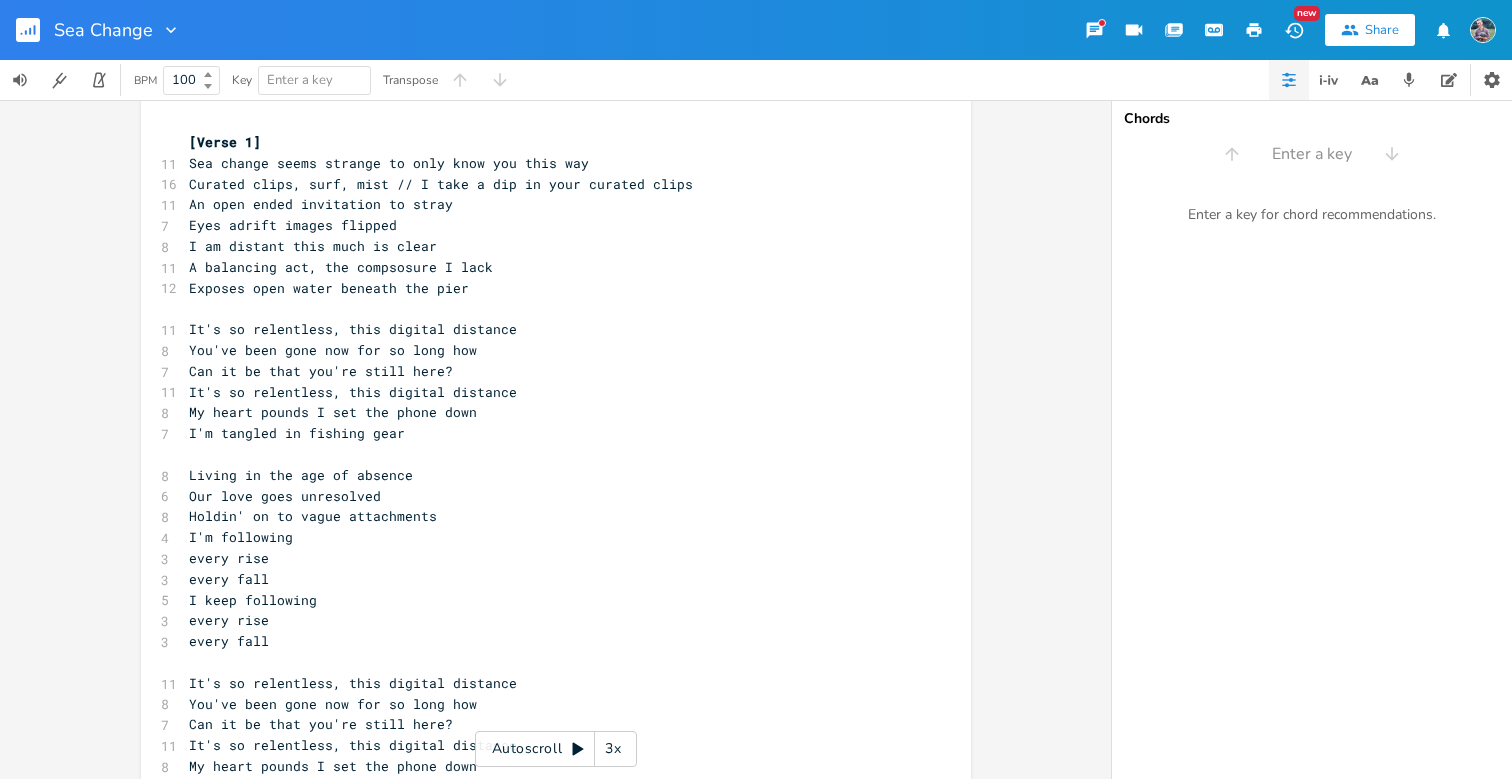 scroll, scrollTop: 3, scrollLeft: 0, axis: vertical 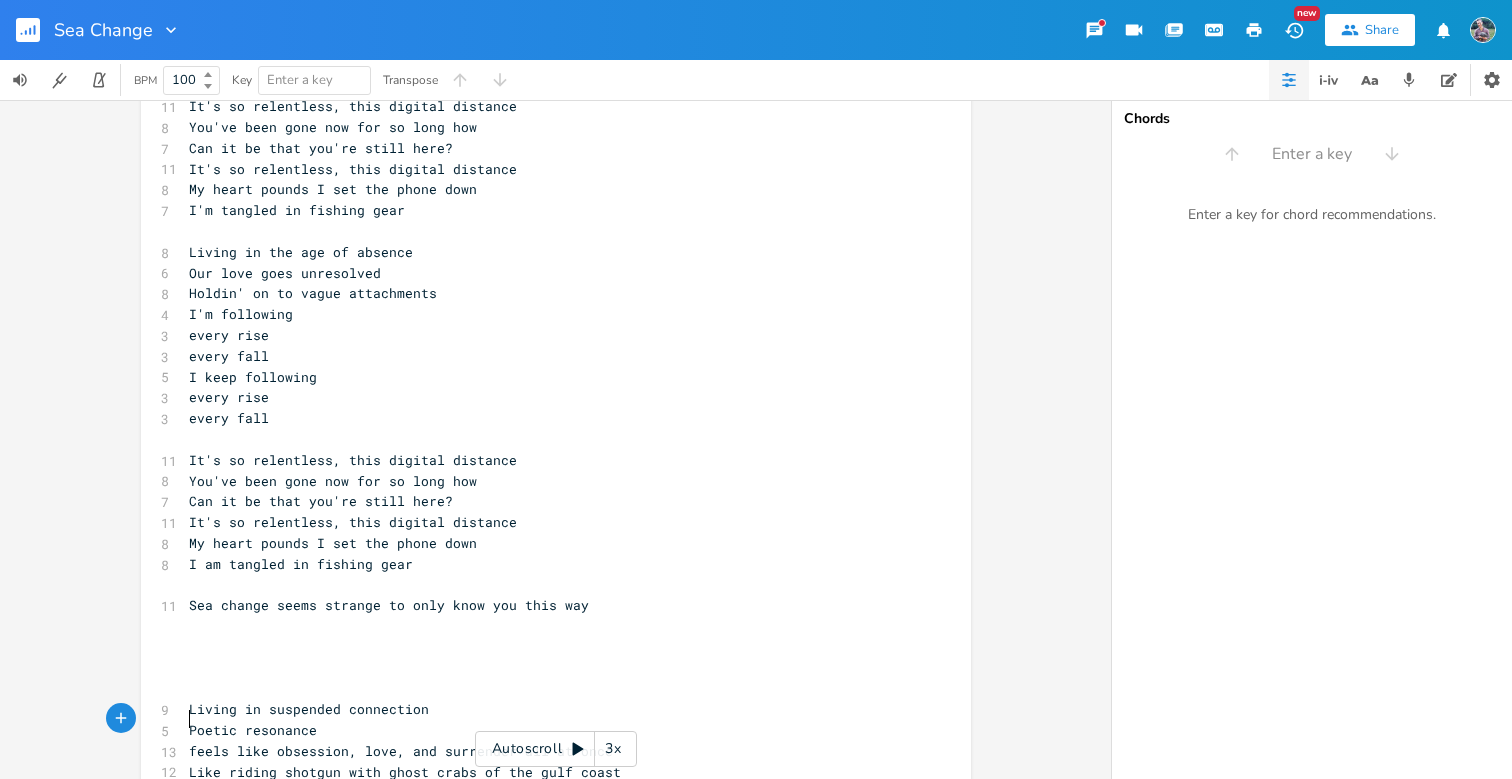 click on "You've been gone now for so long how" at bounding box center (333, 481) 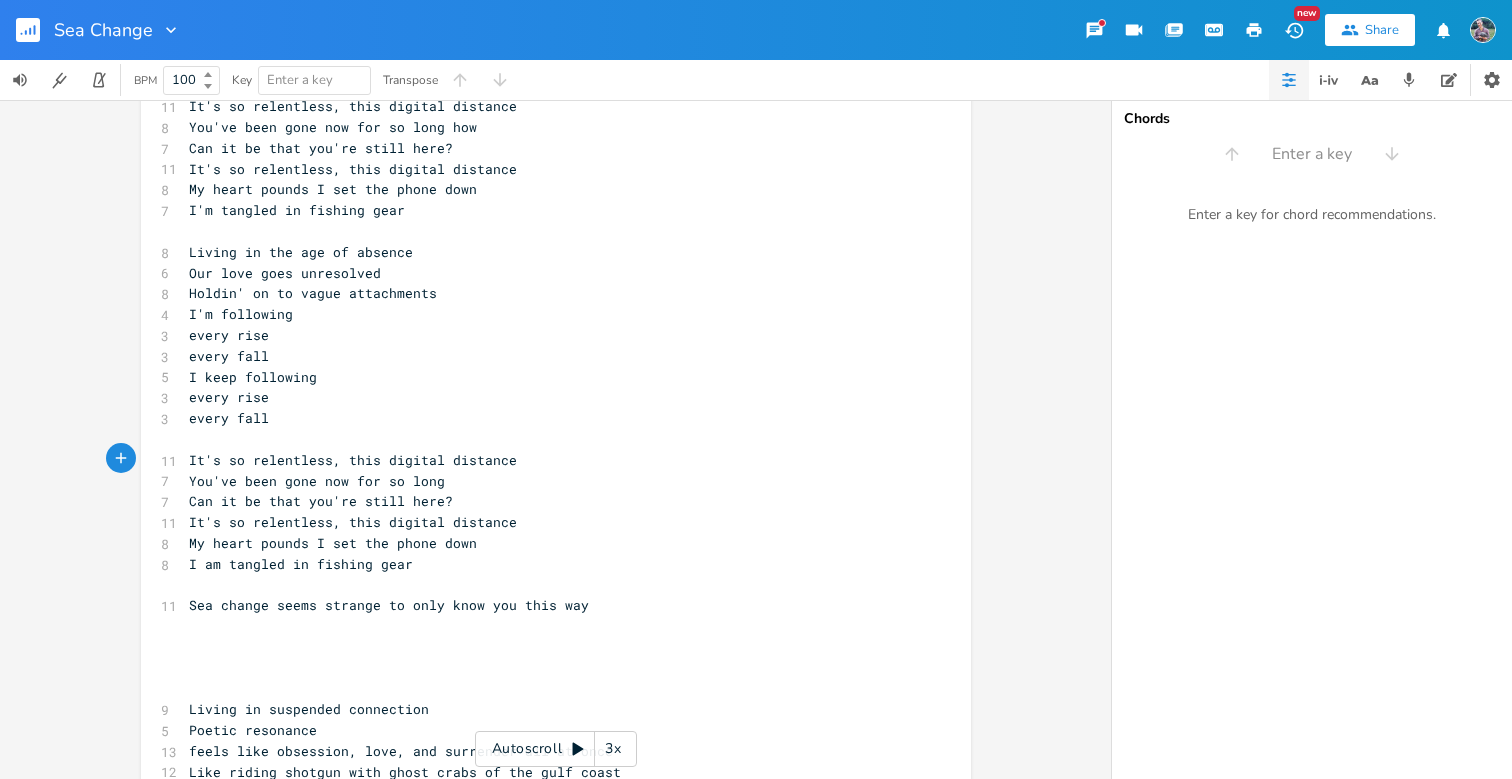 click on "Can it be that you're still here?" at bounding box center (321, 501) 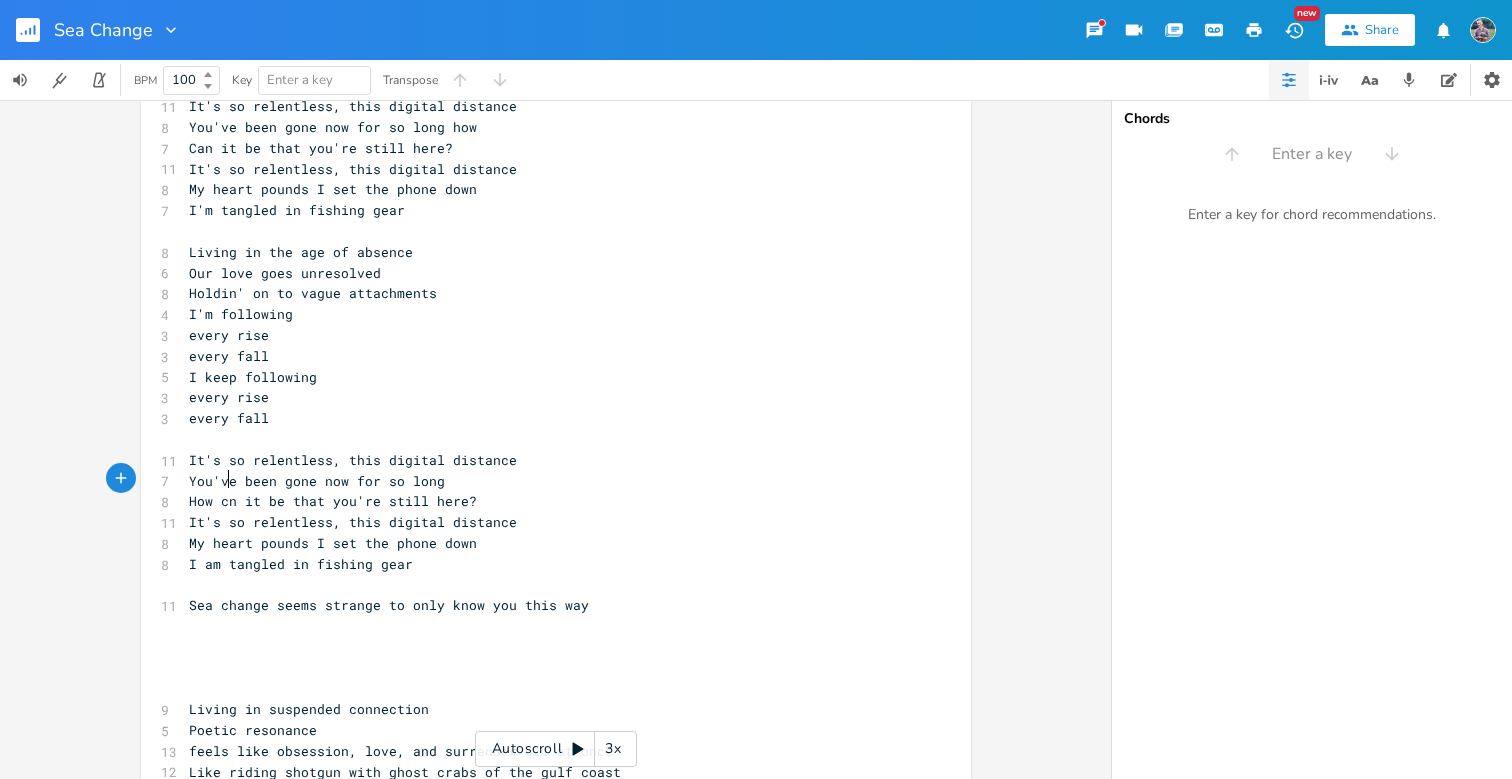 scroll, scrollTop: 0, scrollLeft: 38, axis: horizontal 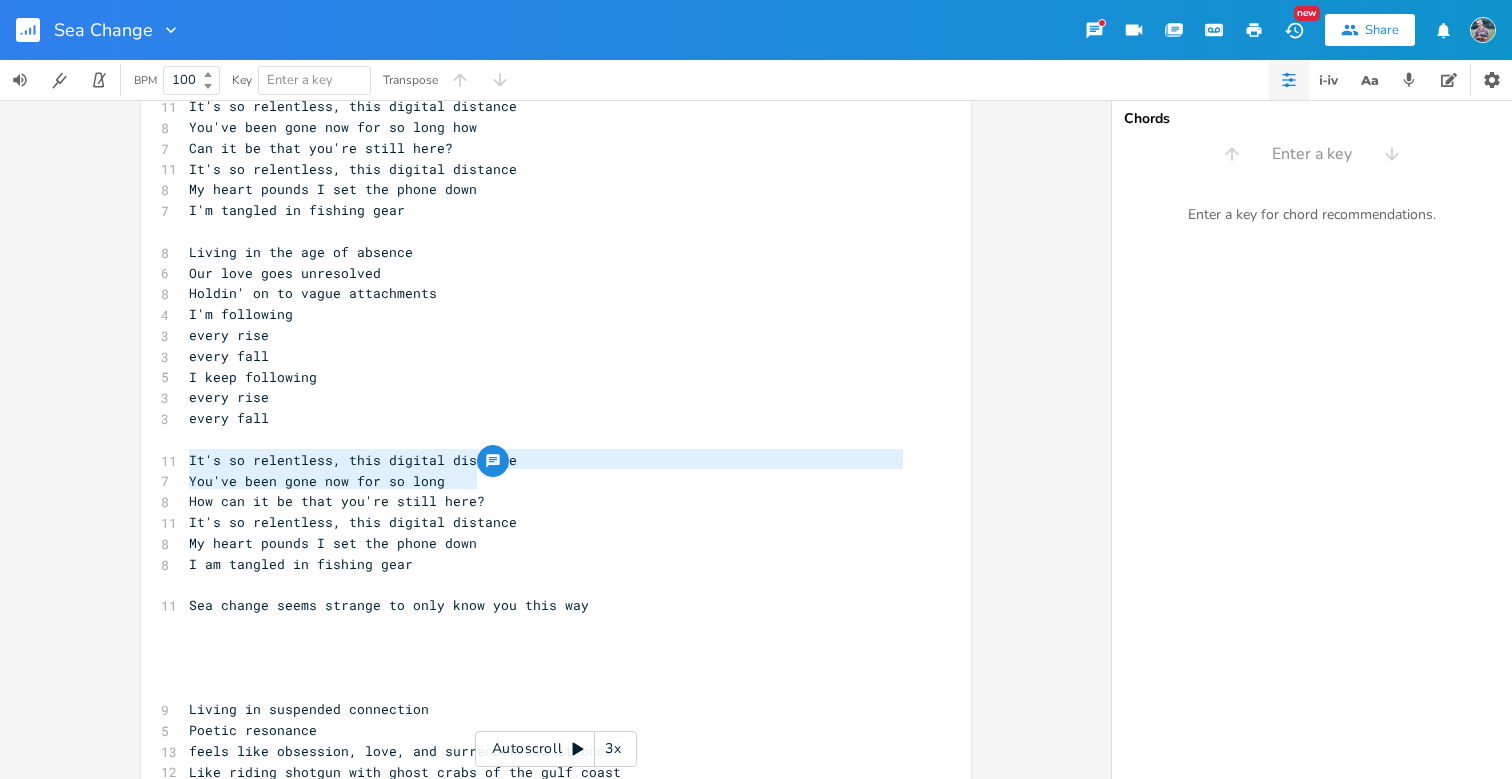 drag, startPoint x: 478, startPoint y: 478, endPoint x: 167, endPoint y: 456, distance: 311.77716 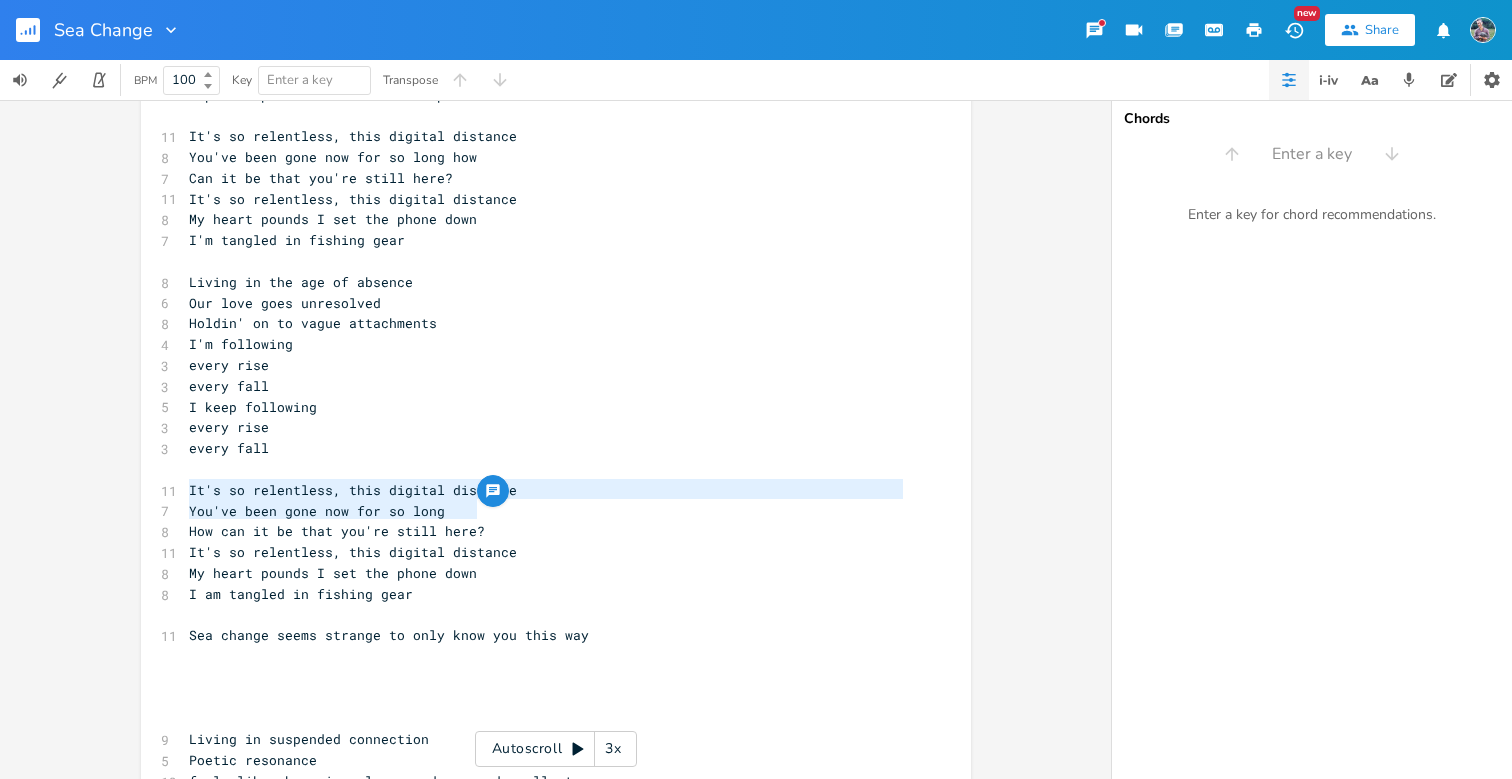 scroll, scrollTop: 207, scrollLeft: 0, axis: vertical 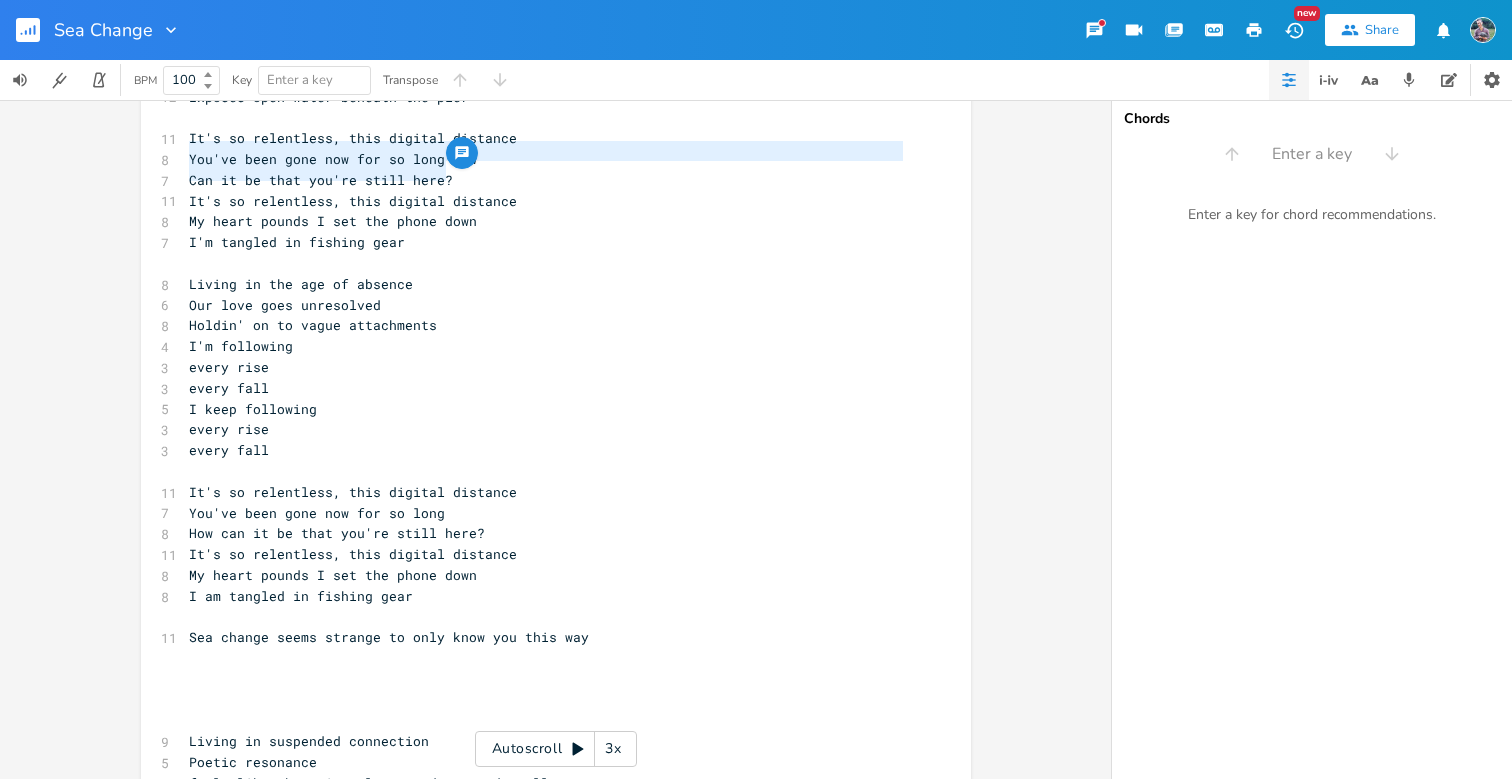 drag, startPoint x: 445, startPoint y: 174, endPoint x: 180, endPoint y: 158, distance: 265.48257 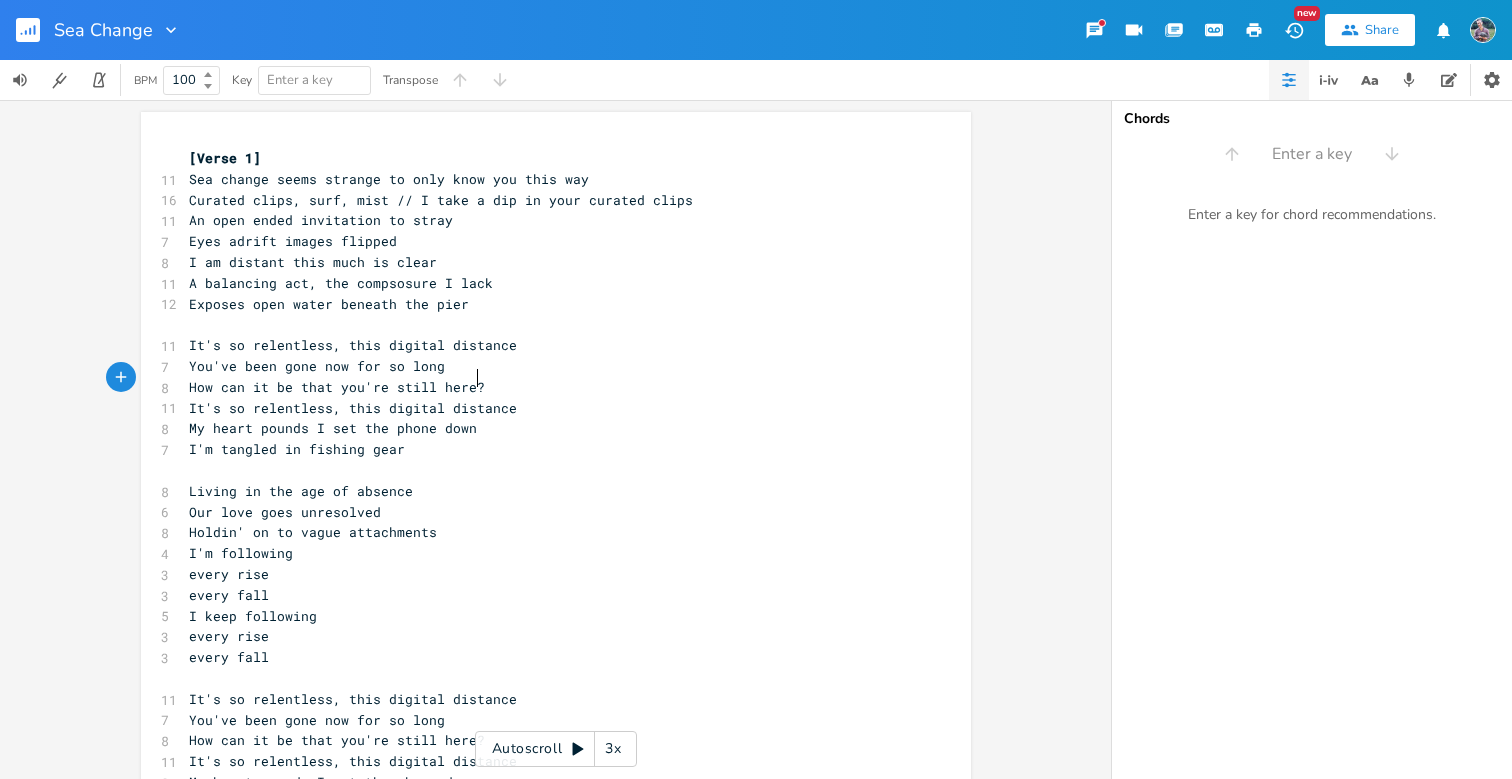 scroll, scrollTop: 0, scrollLeft: 0, axis: both 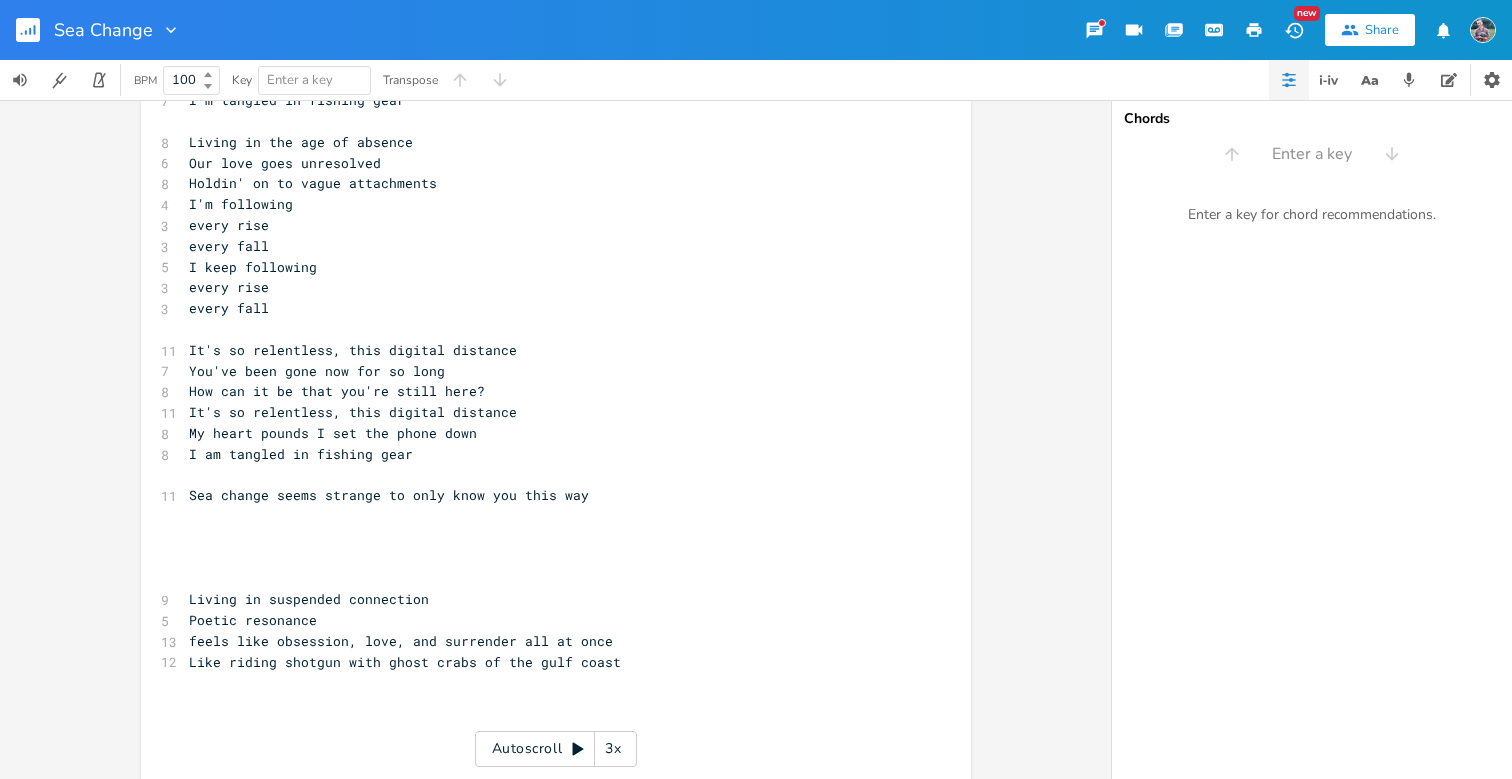 click on "​" at bounding box center [546, 682] 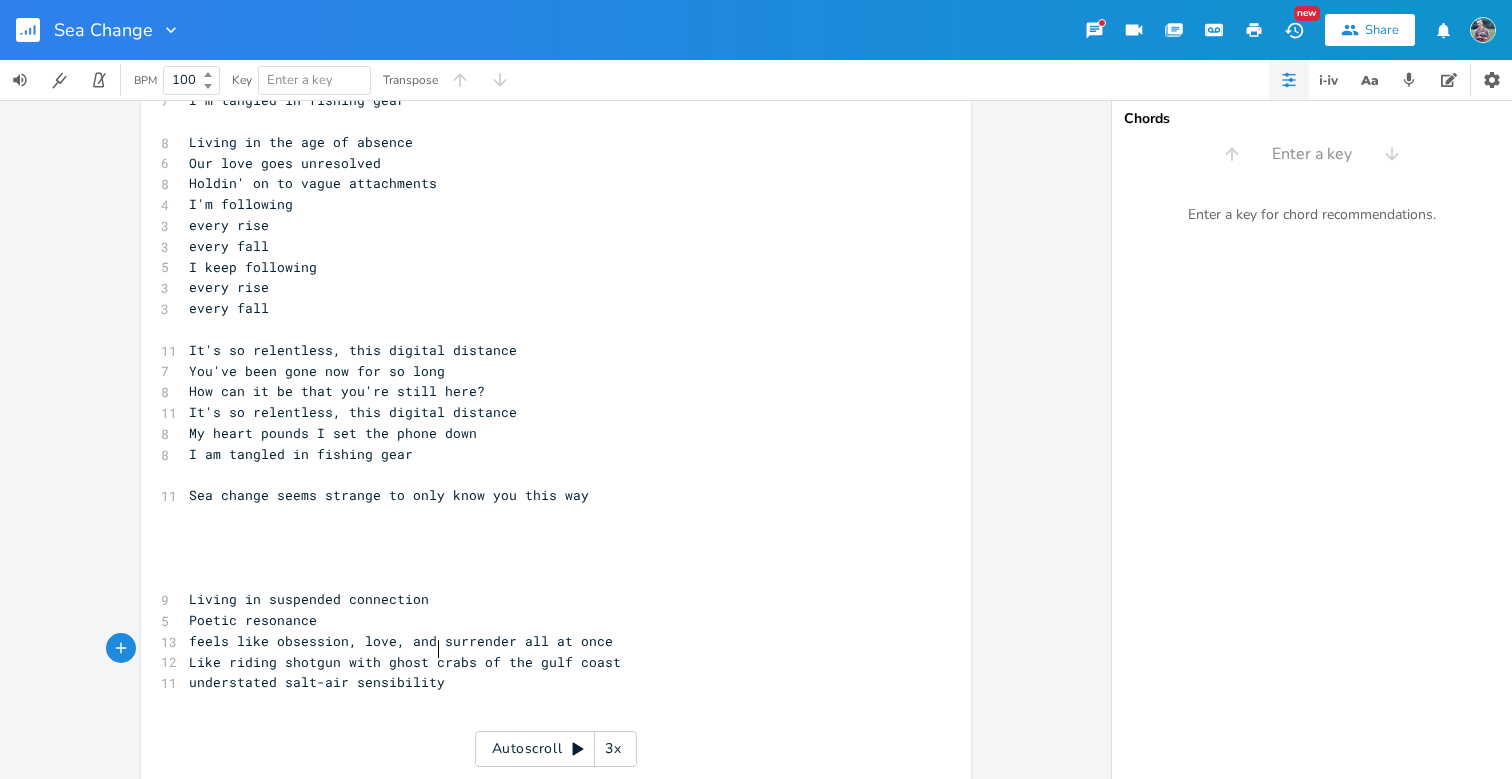scroll, scrollTop: 0, scrollLeft: 150, axis: horizontal 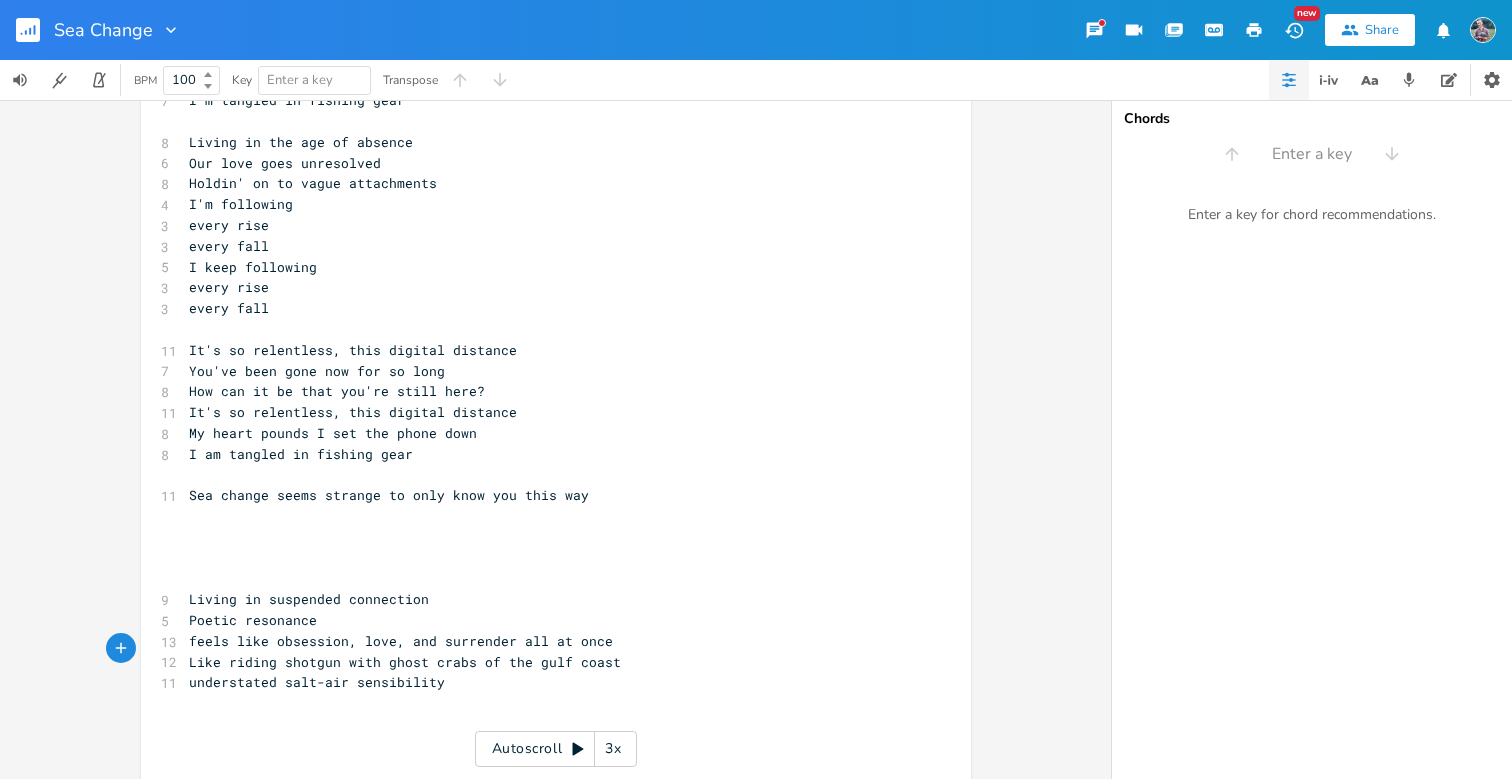 click on "​" at bounding box center (546, 703) 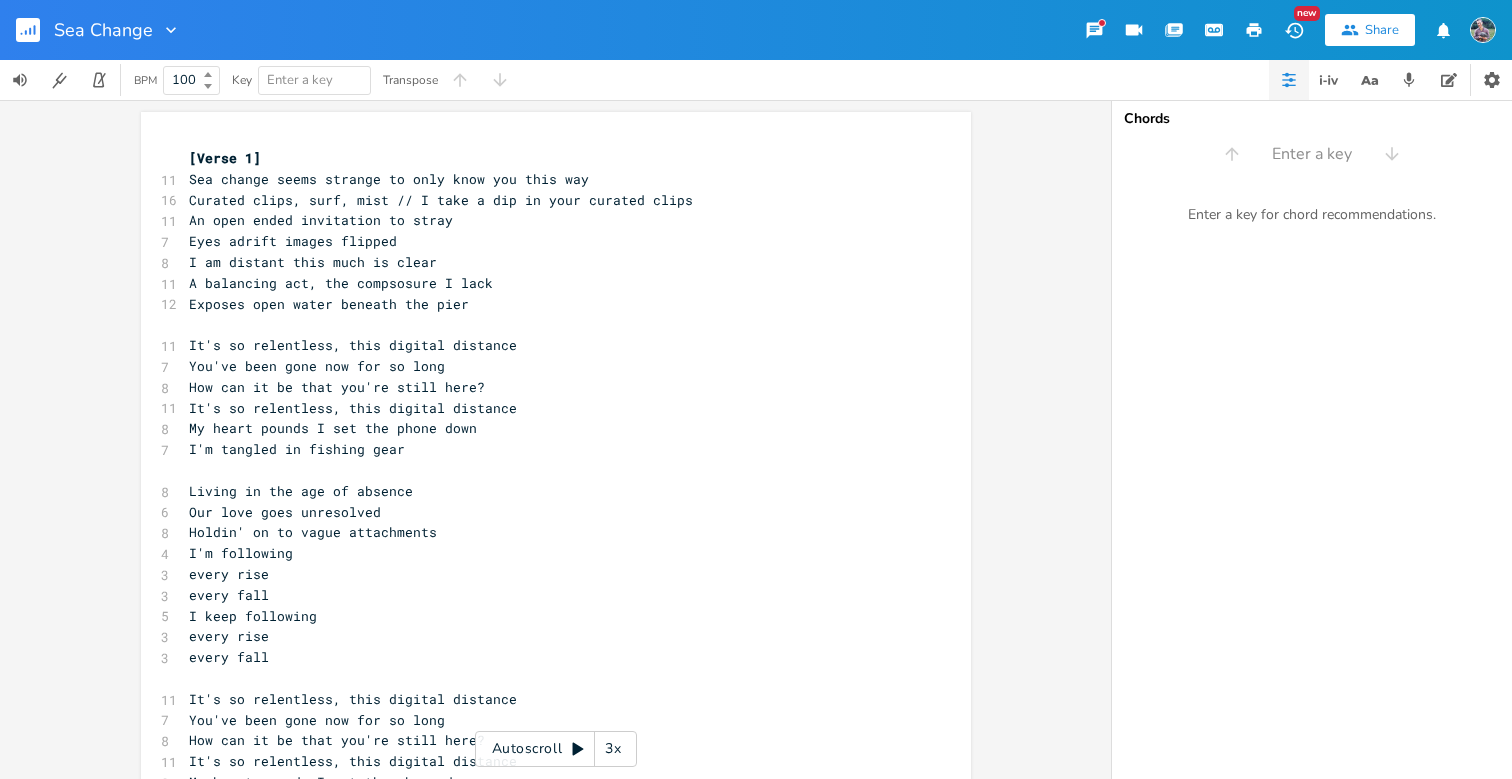 scroll, scrollTop: 0, scrollLeft: 0, axis: both 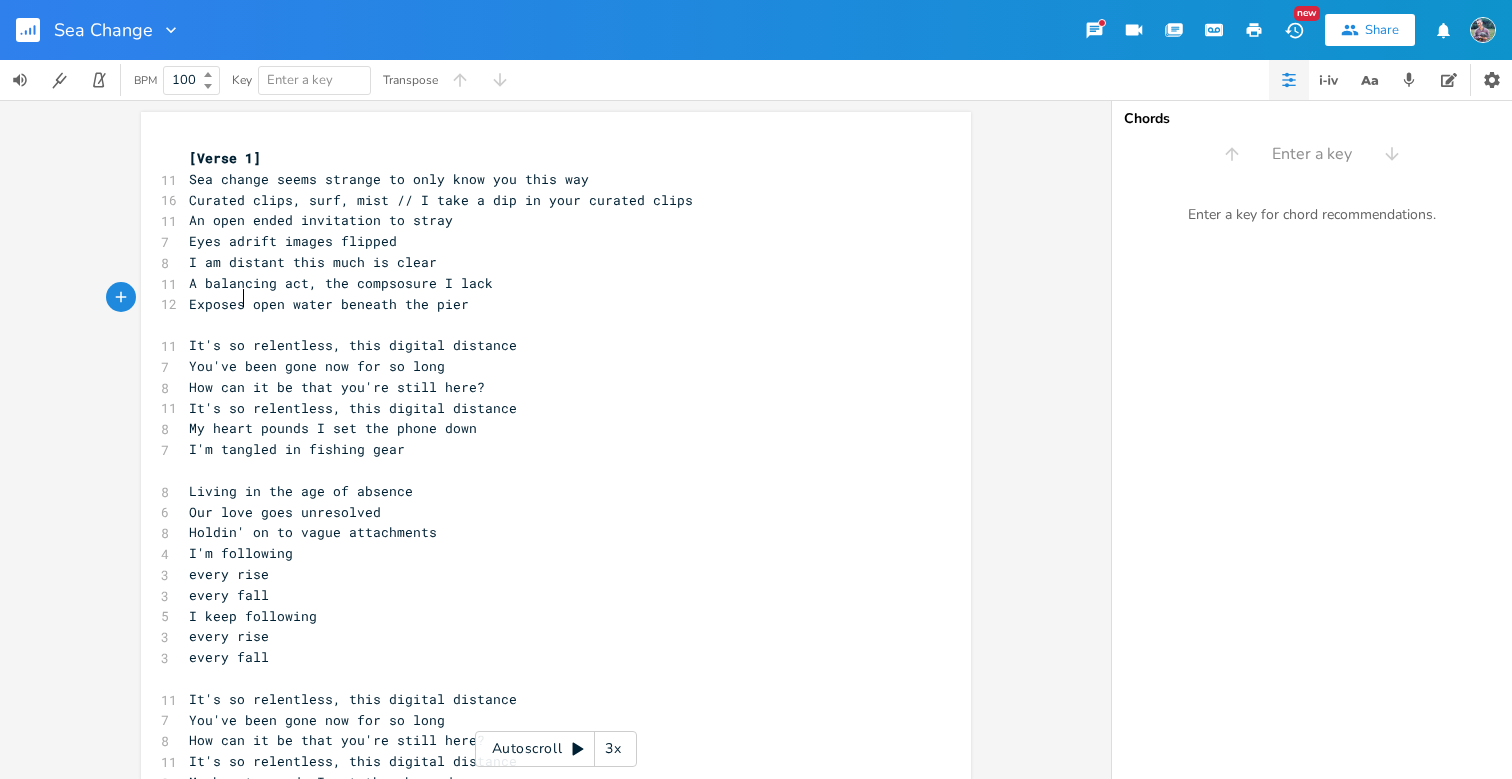 click on "Exposes open water beneath the pier" at bounding box center (329, 304) 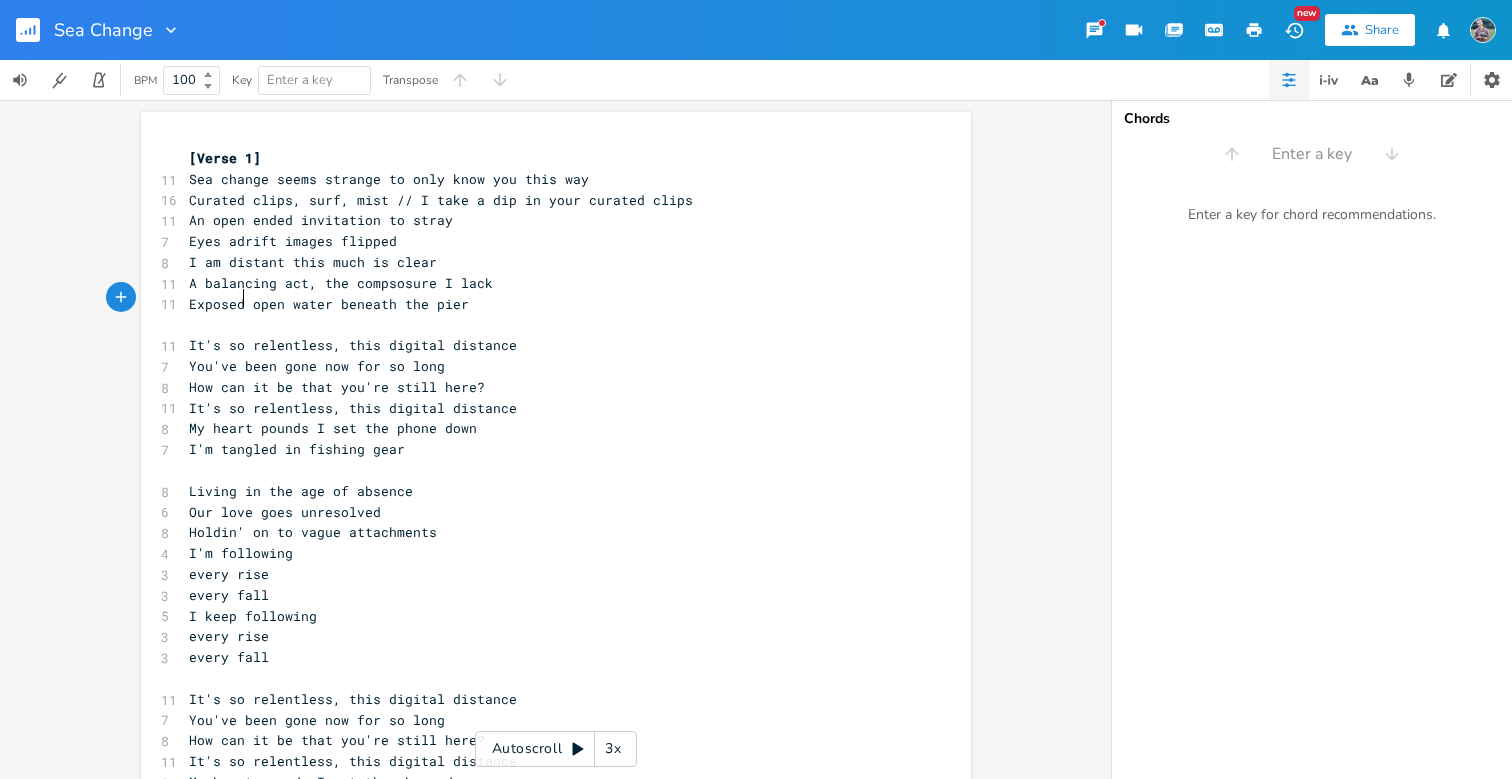 scroll, scrollTop: 0, scrollLeft: 6, axis: horizontal 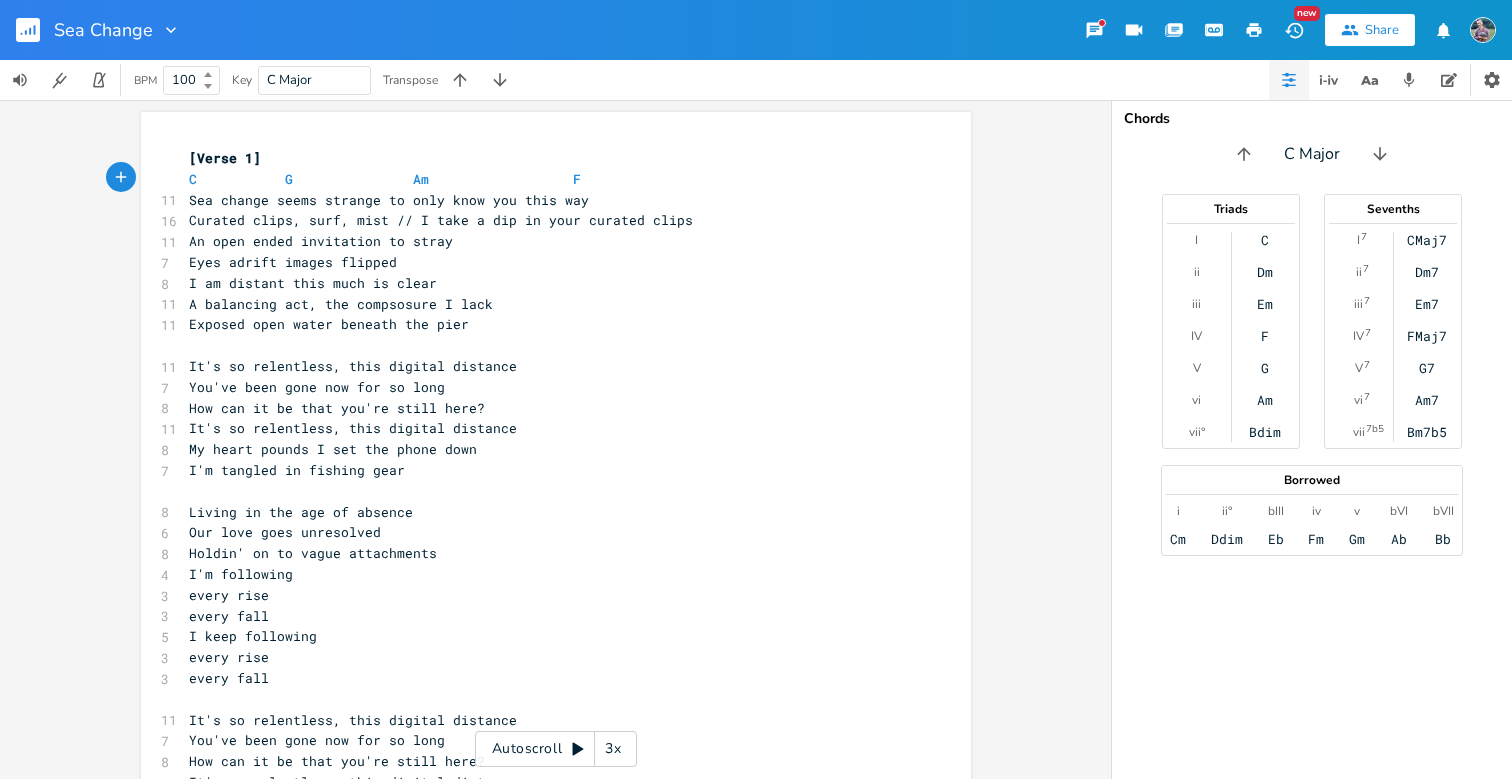 click at bounding box center (557, 179) 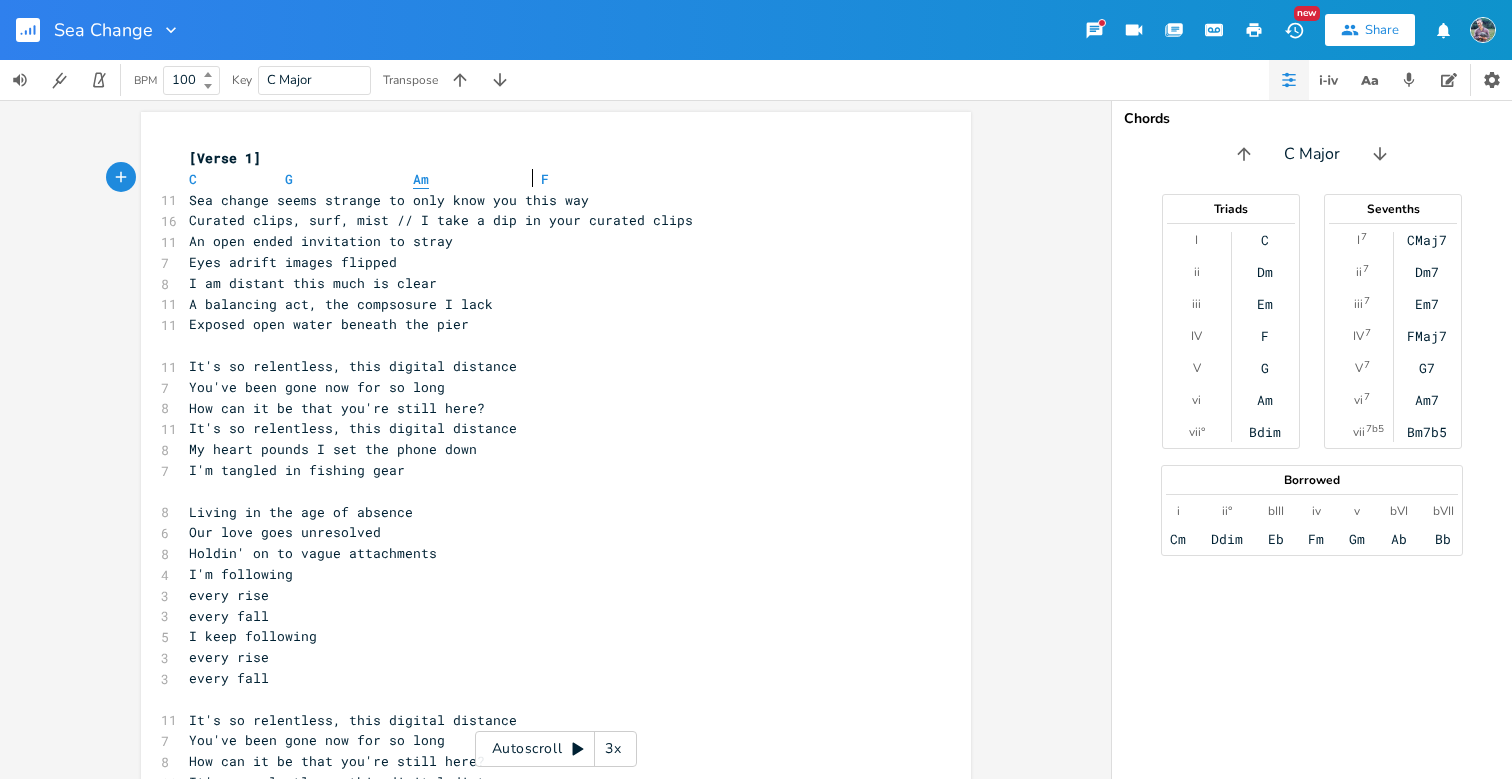 click on "Am" at bounding box center (421, 179) 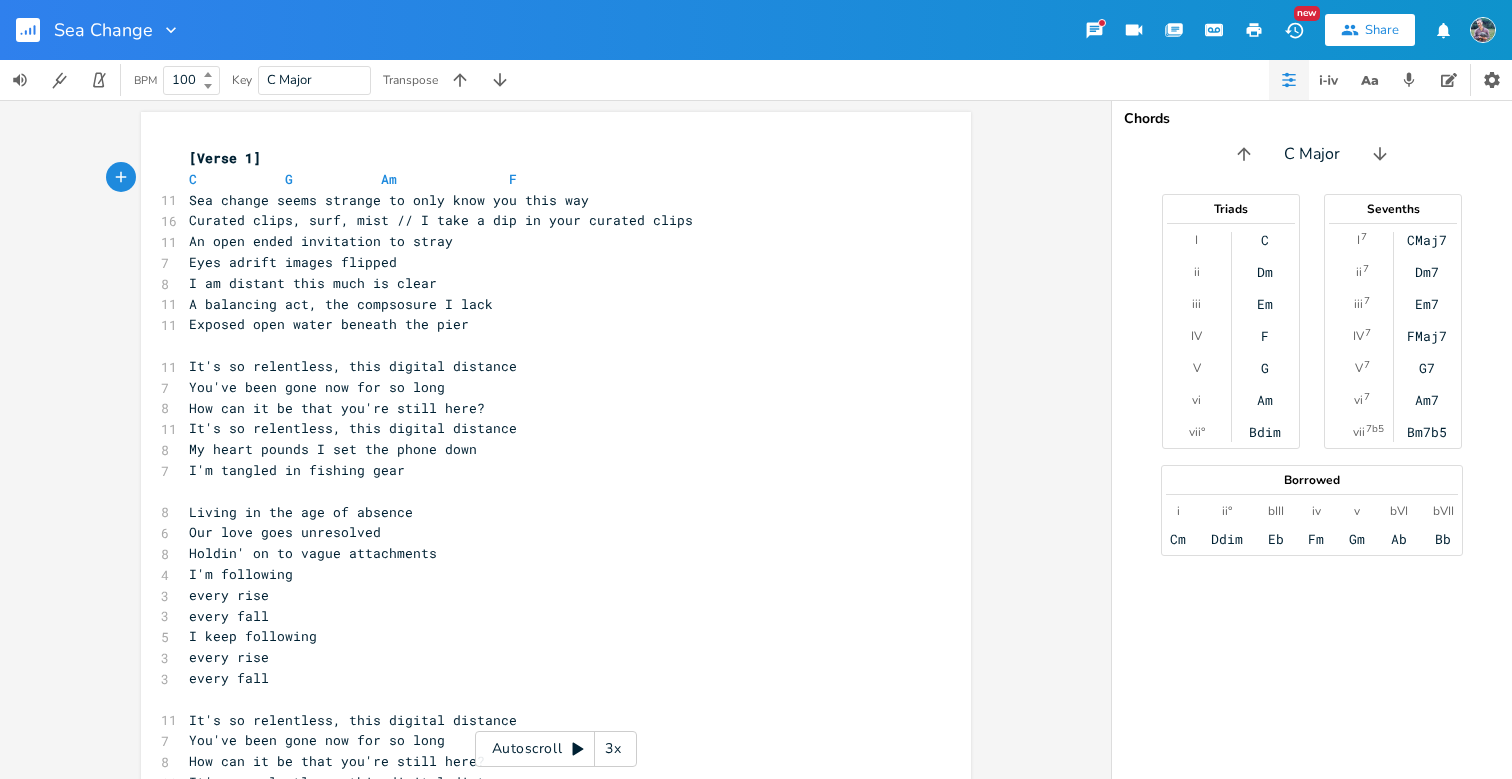 click at bounding box center (493, 179) 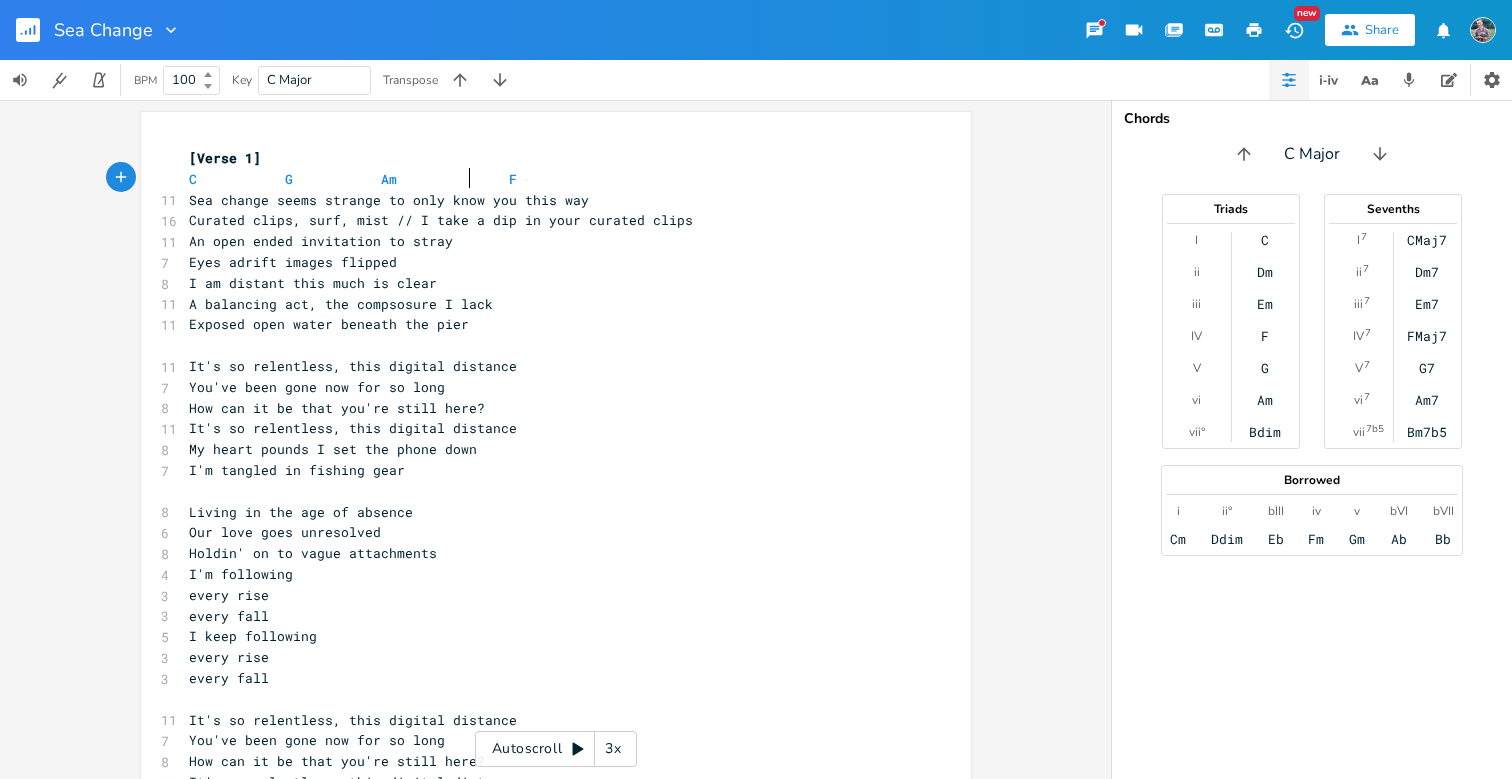 click on "Curated clips, surf, mist // I take a dip in your curated clips" at bounding box center (546, 220) 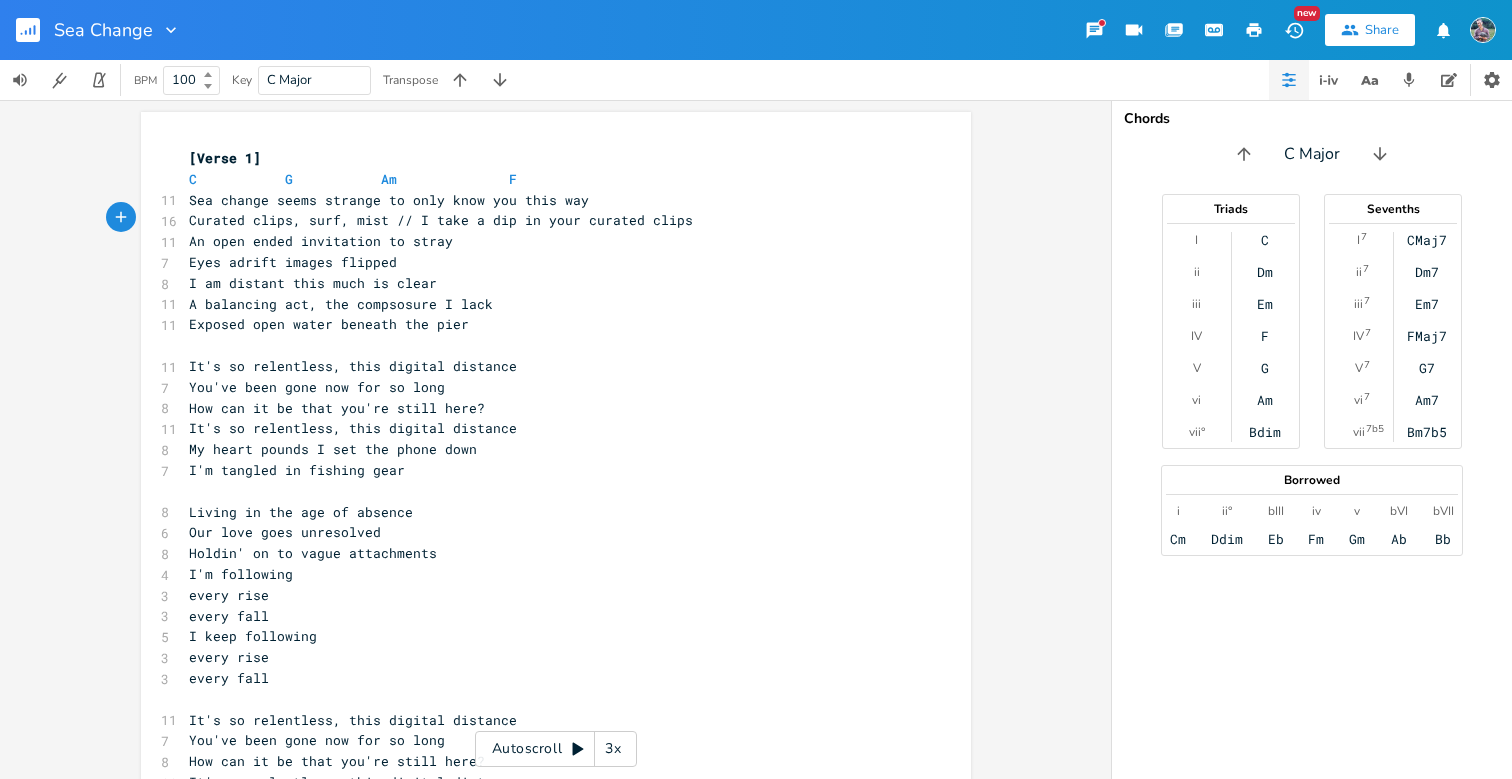 click on "Eyes adrift images flipped" at bounding box center (293, 262) 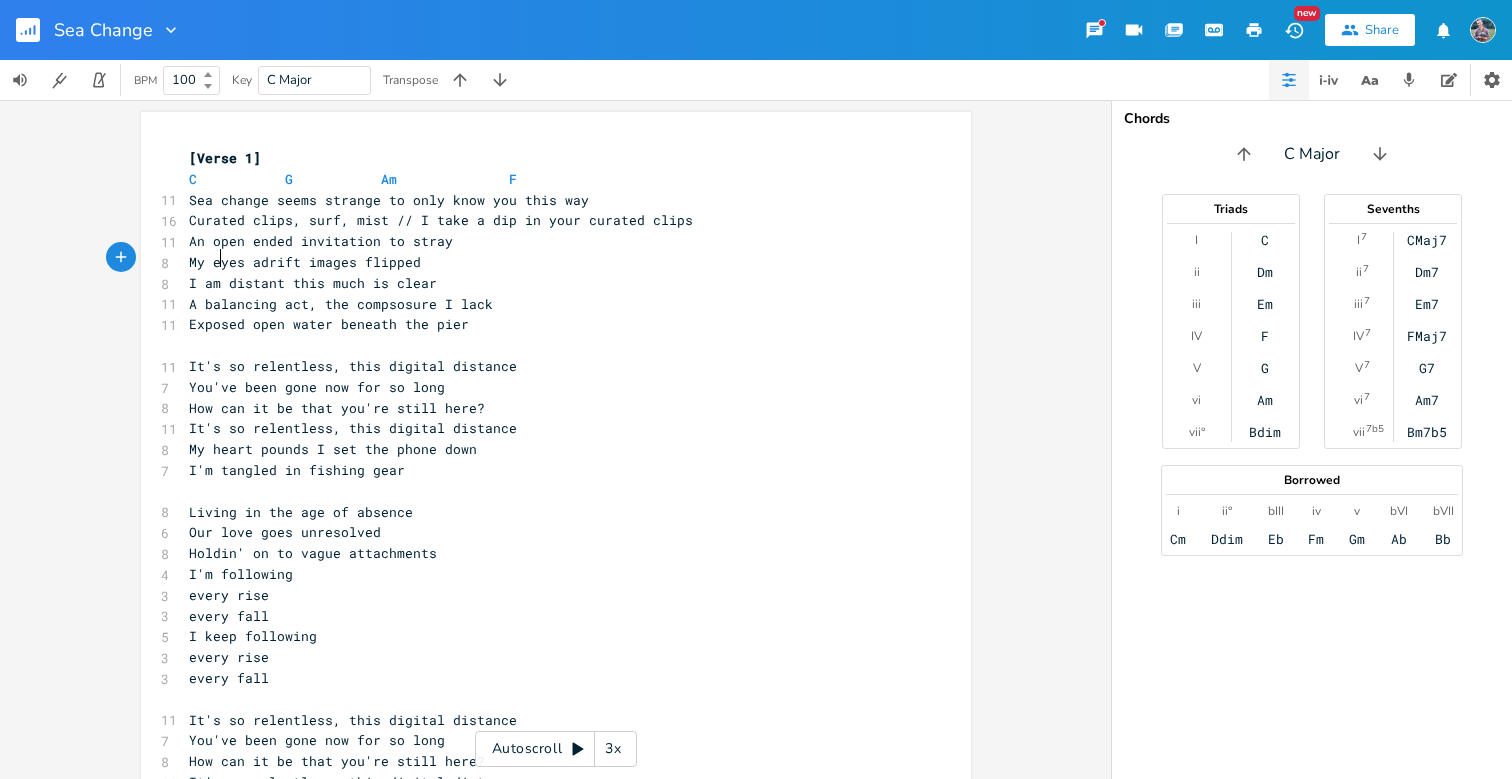 scroll, scrollTop: 0, scrollLeft: 24, axis: horizontal 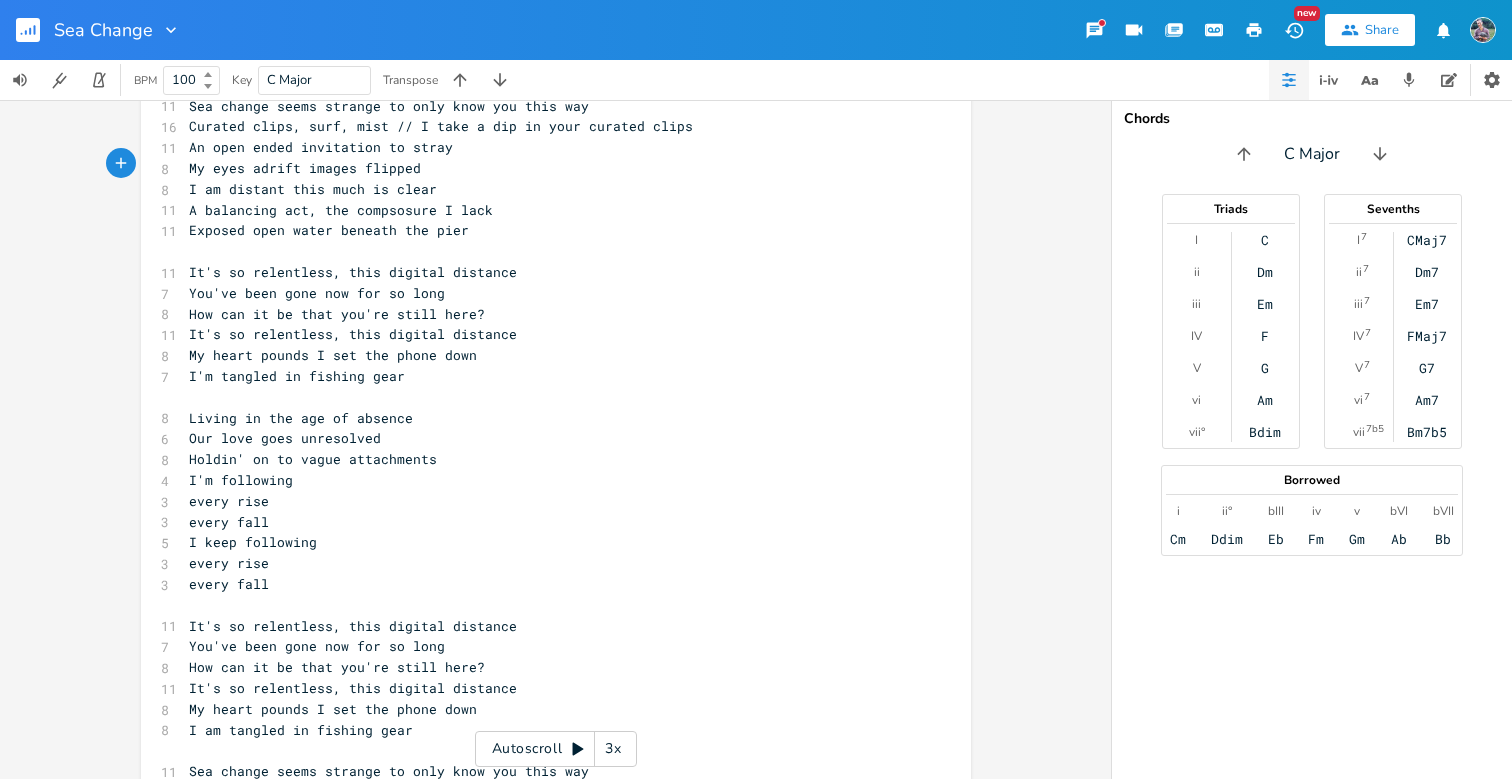 click on "Exposed open water beneath the pier" at bounding box center (329, 230) 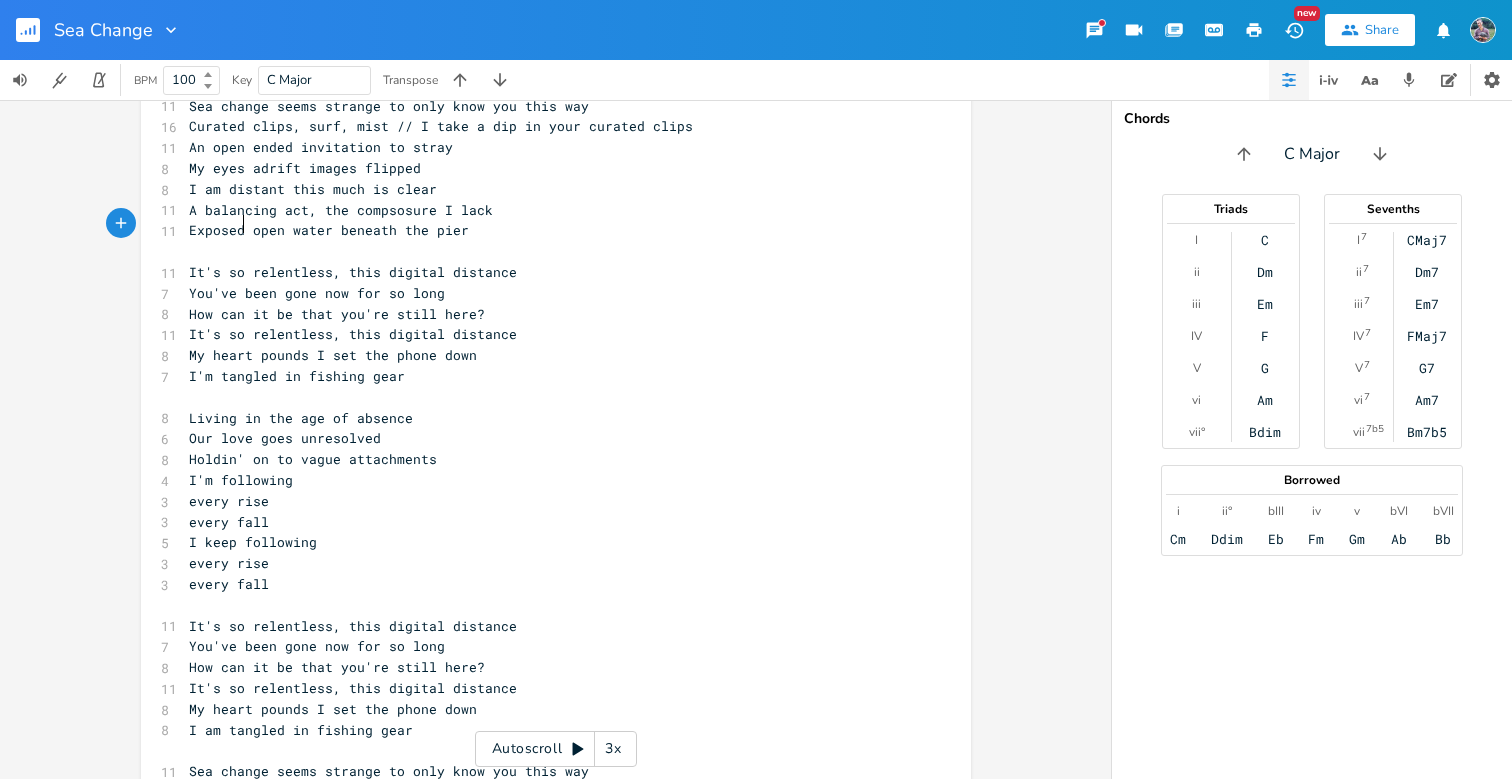 scroll, scrollTop: 0, scrollLeft: 6, axis: horizontal 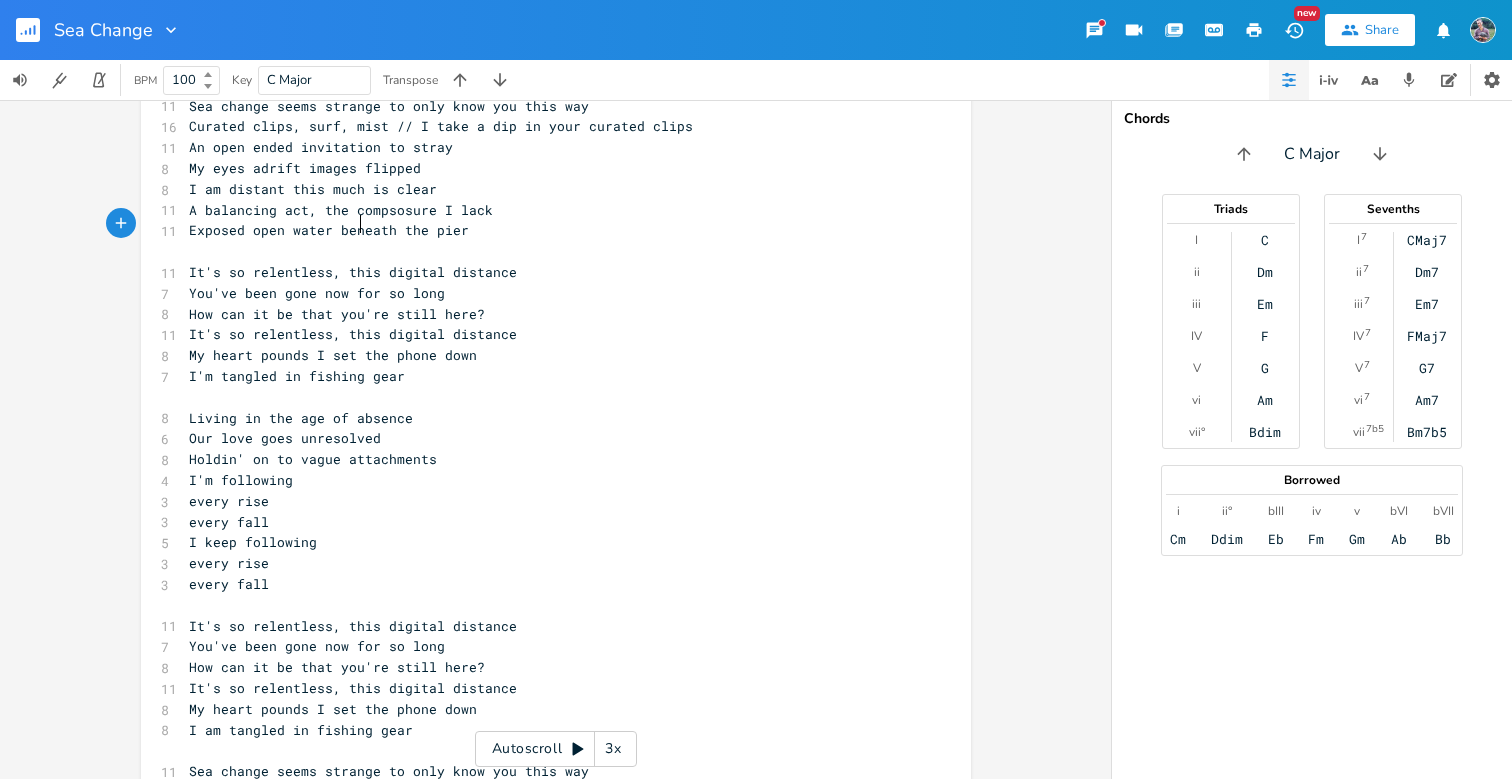 click on "Exposed open water beneath the pier" at bounding box center (329, 230) 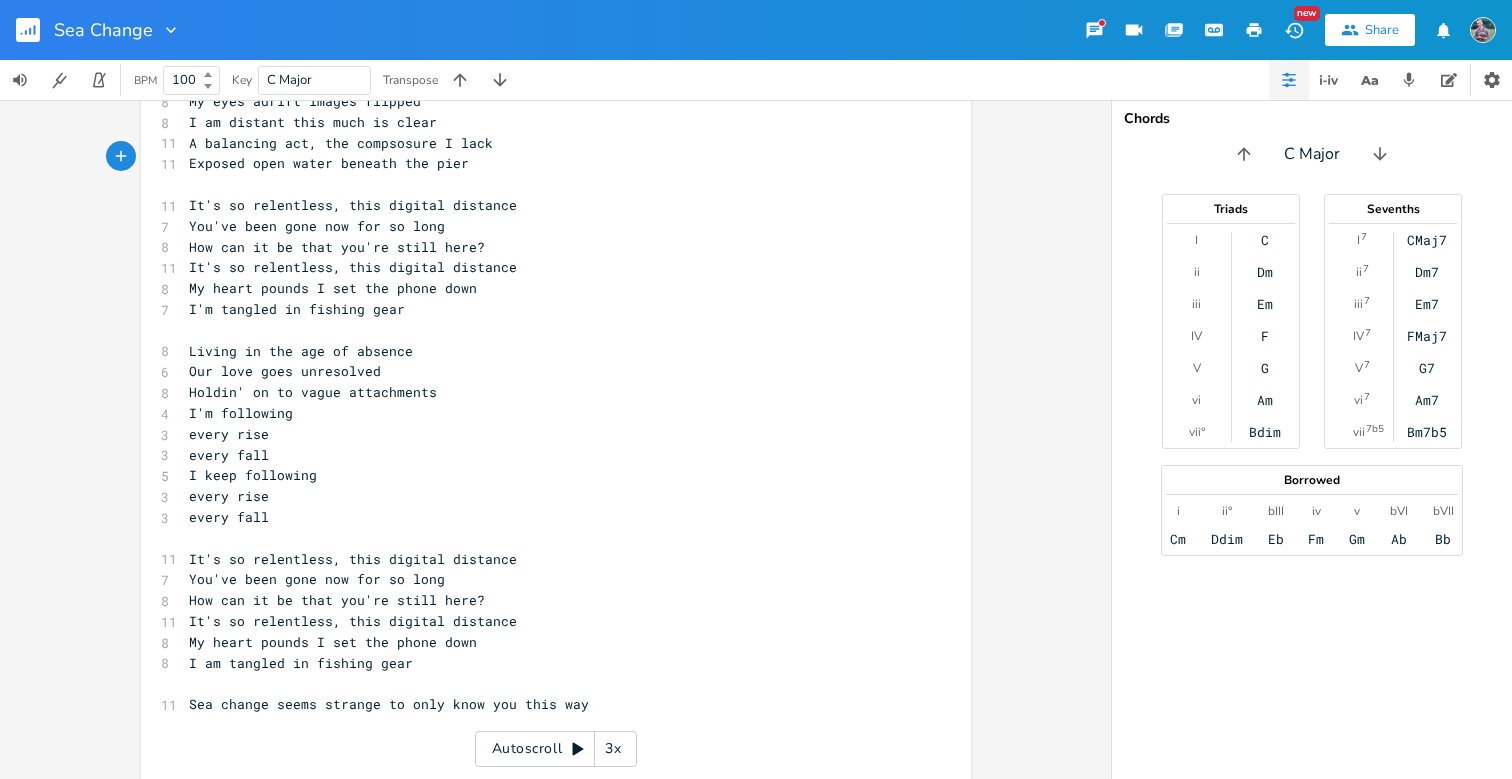 scroll, scrollTop: 163, scrollLeft: 0, axis: vertical 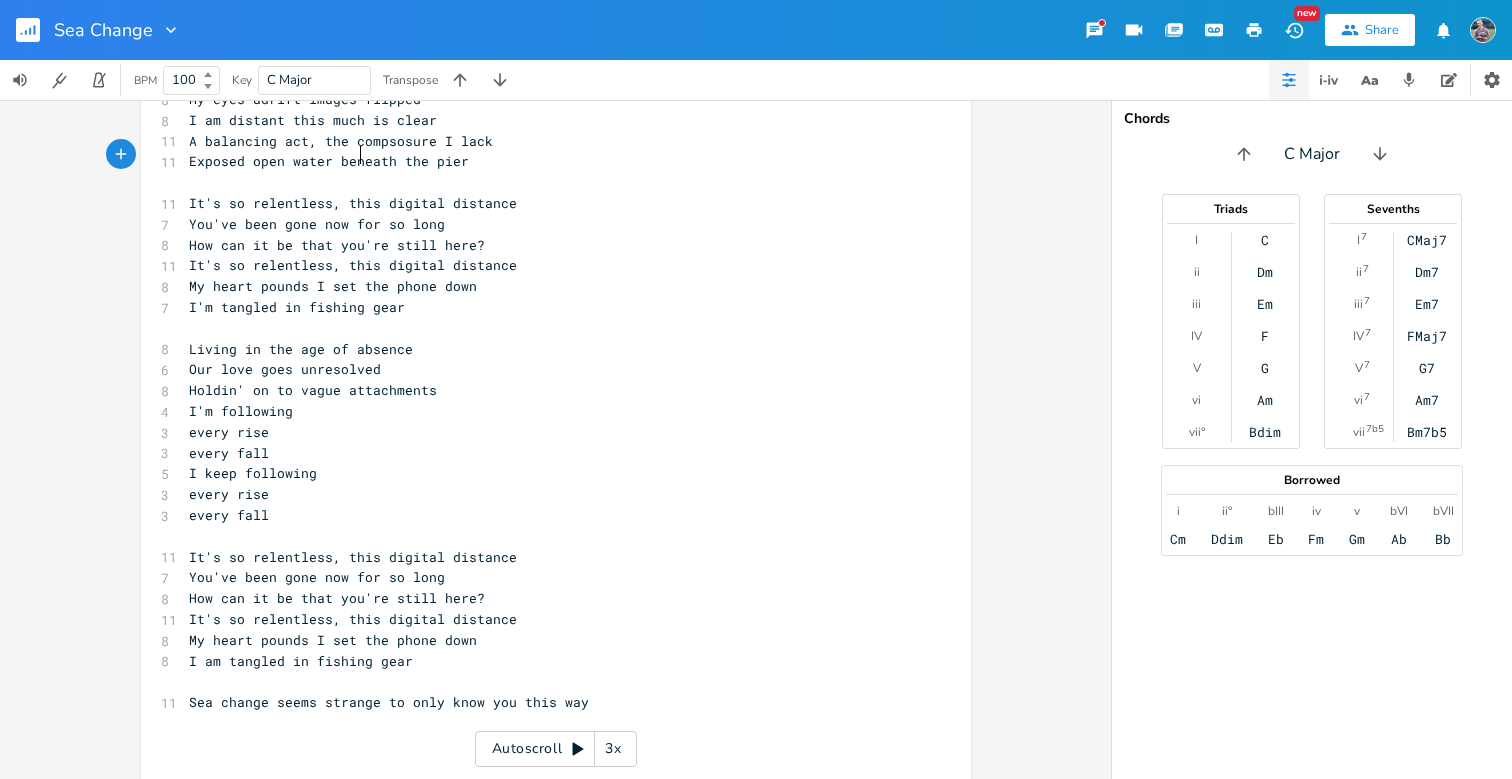 click on "​" at bounding box center [546, 182] 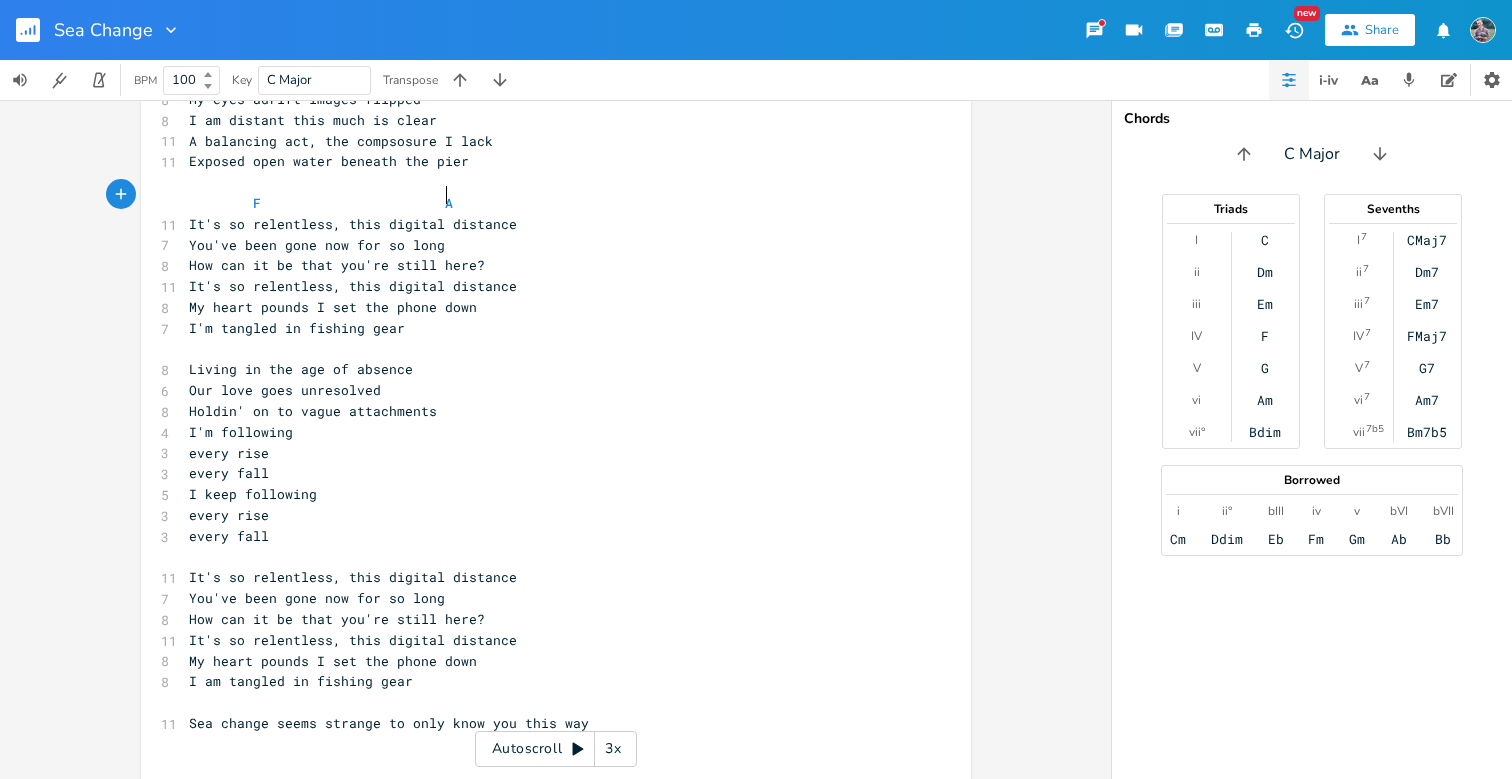 scroll, scrollTop: 0, scrollLeft: 17, axis: horizontal 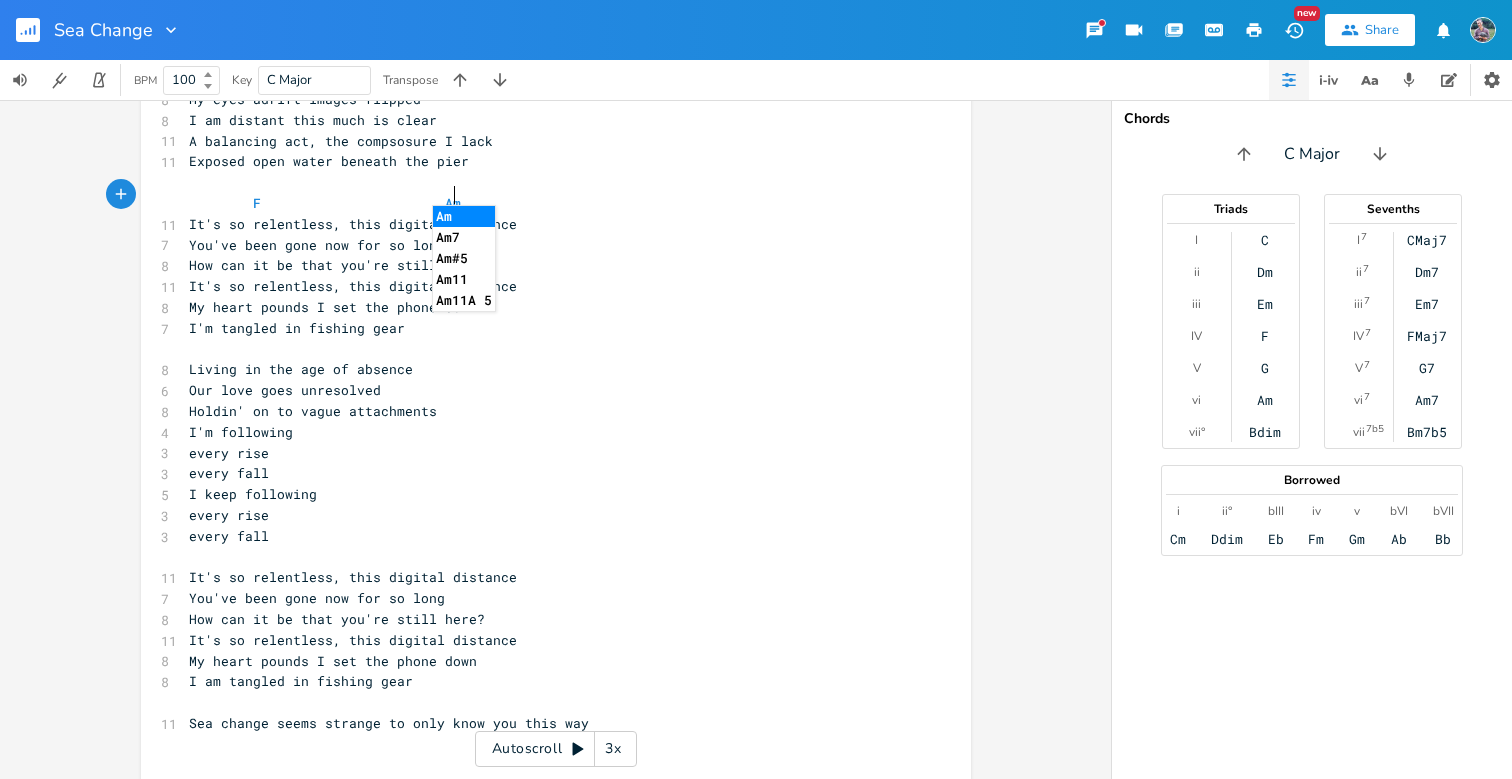 click on "F                              Am" at bounding box center [546, 203] 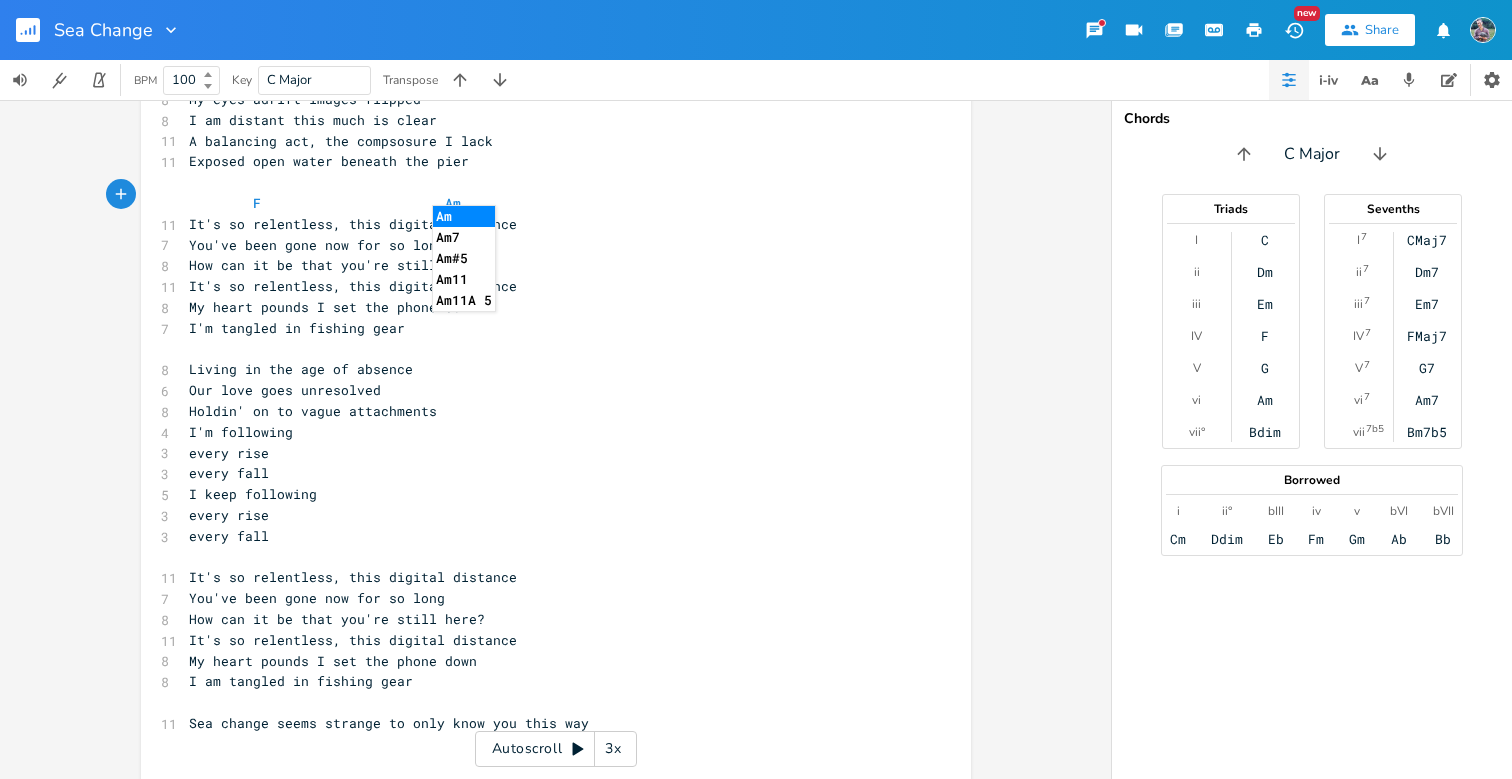 click on "F                              Am" at bounding box center [546, 203] 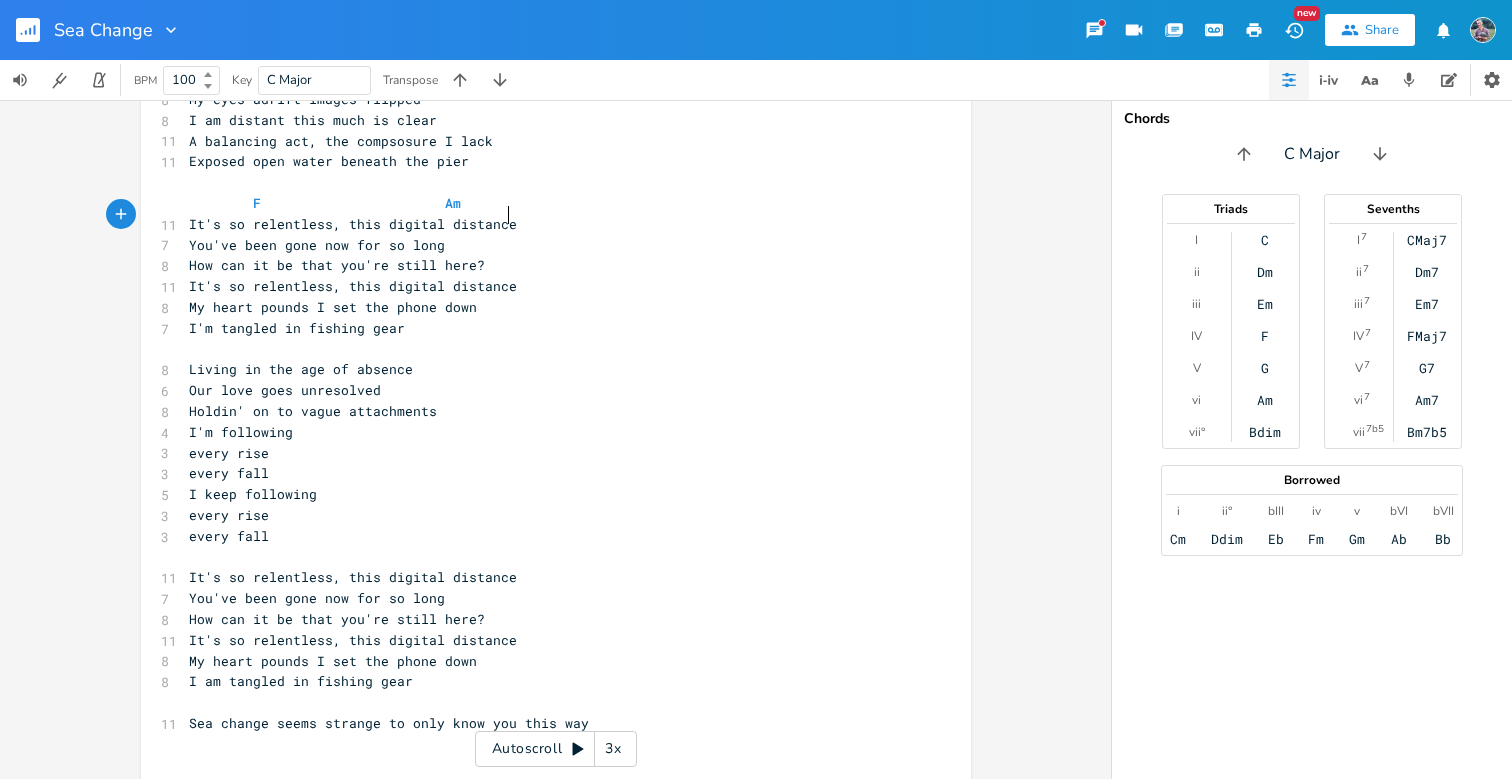 click on "It's so relentless, this digital distance" at bounding box center [546, 224] 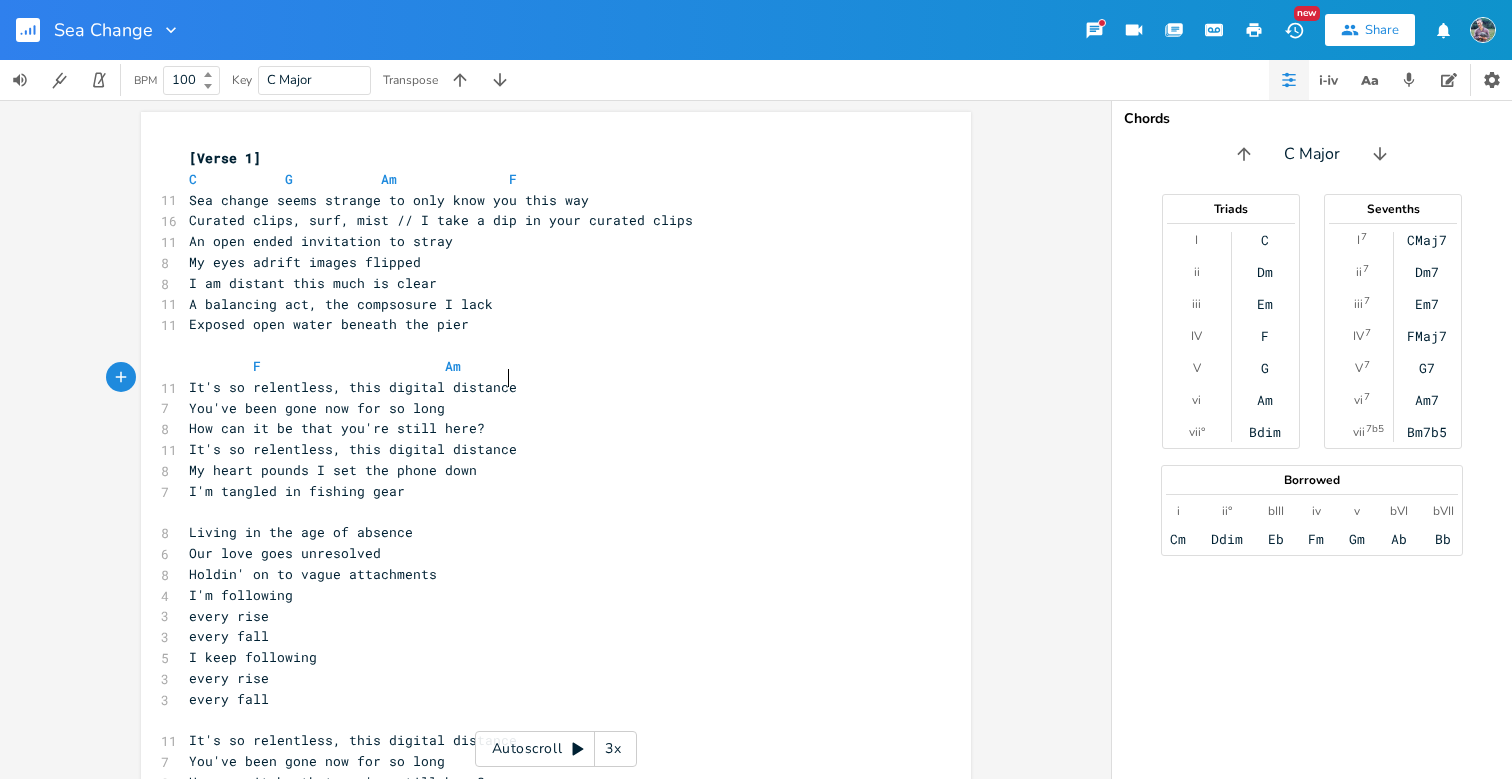 scroll, scrollTop: 0, scrollLeft: 0, axis: both 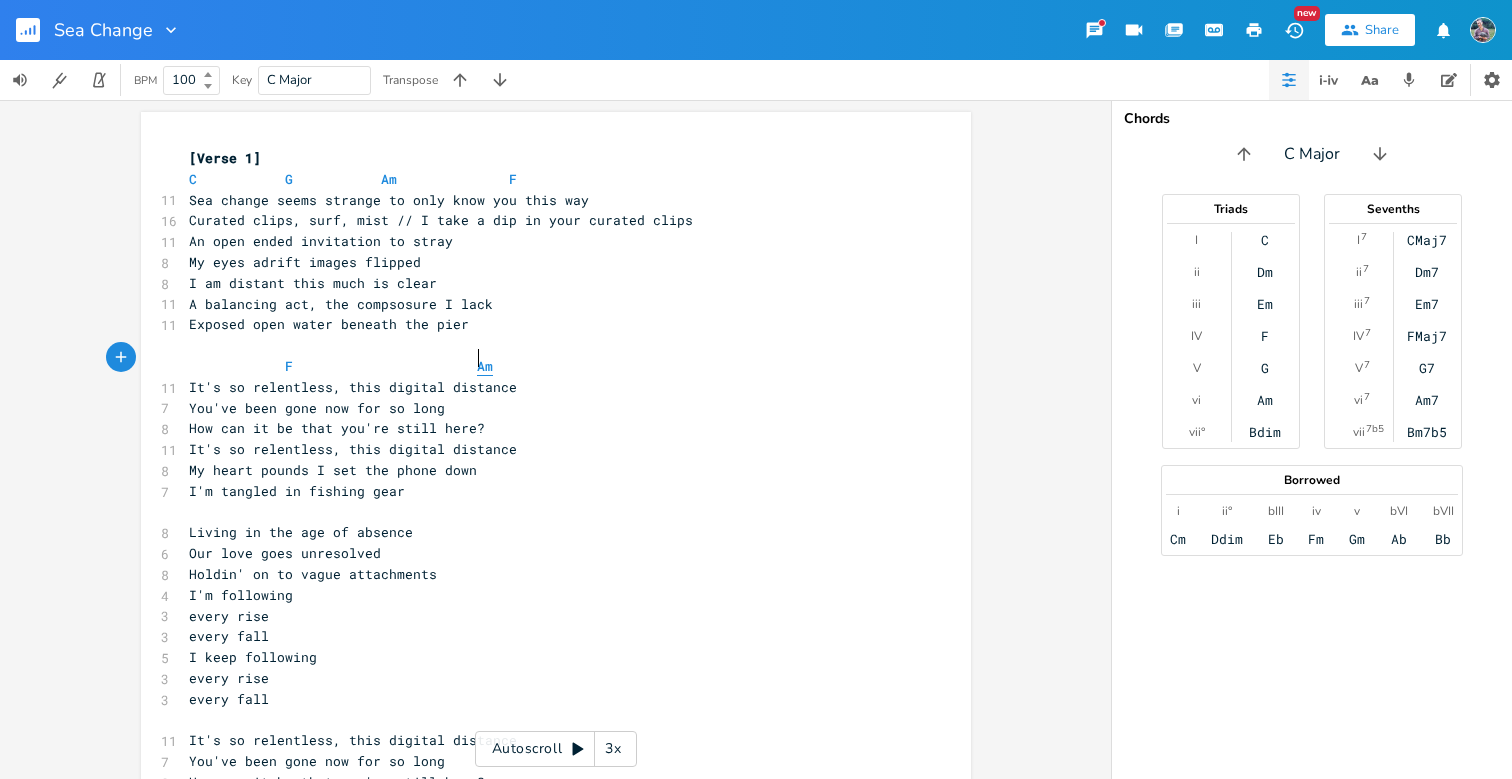 click on "Am" at bounding box center (485, 366) 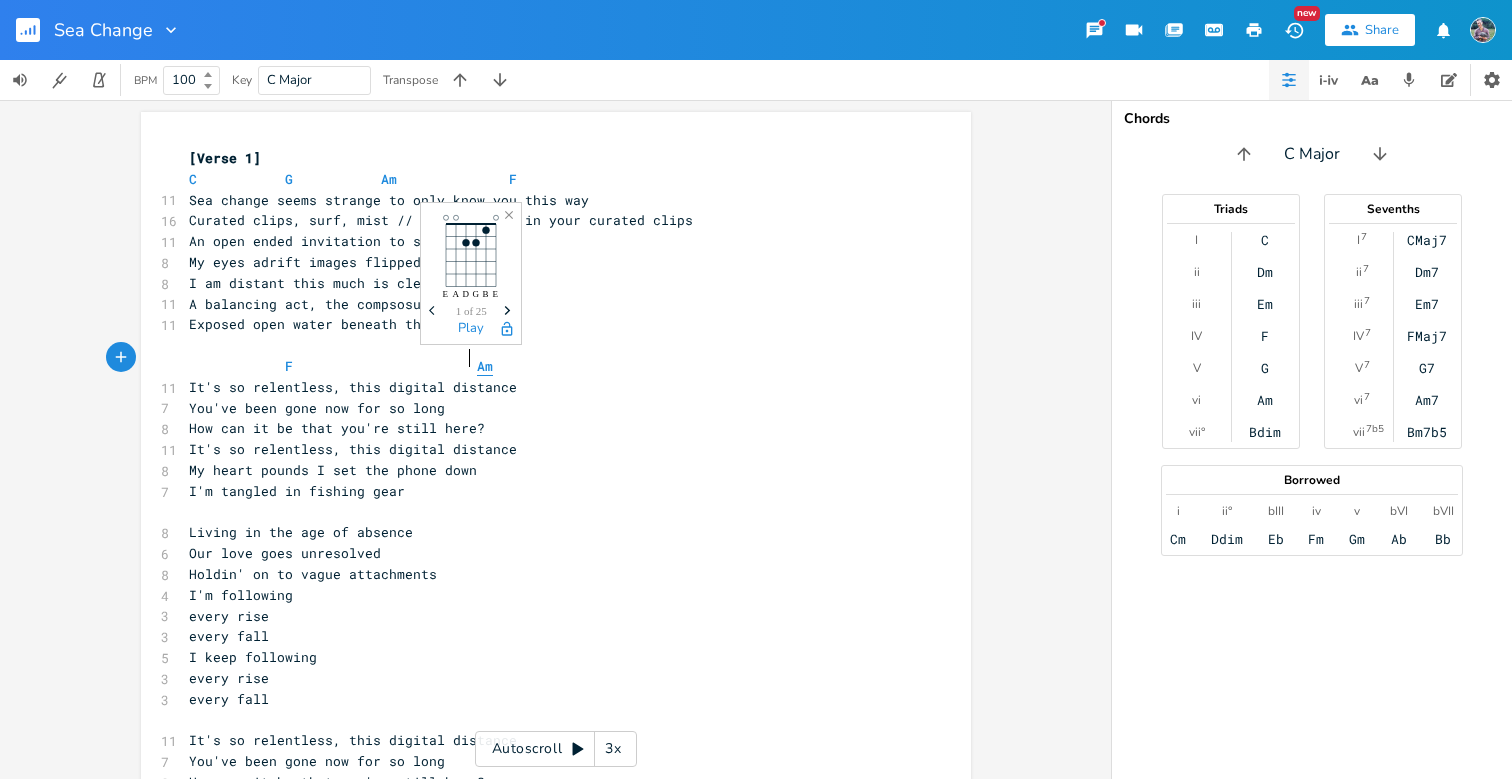 scroll, scrollTop: 0, scrollLeft: 3, axis: horizontal 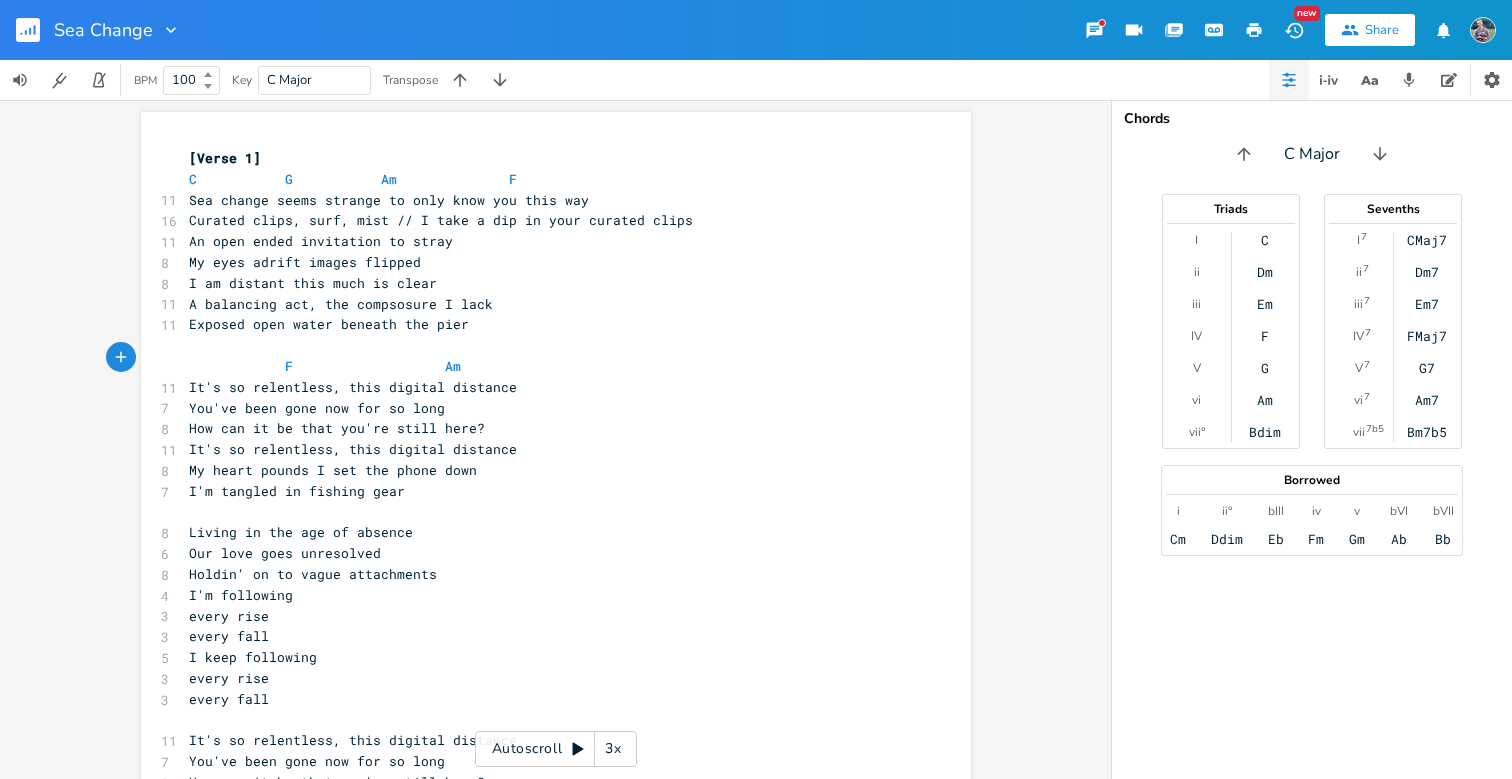 click on "How can it be that you're still here?" at bounding box center [546, 428] 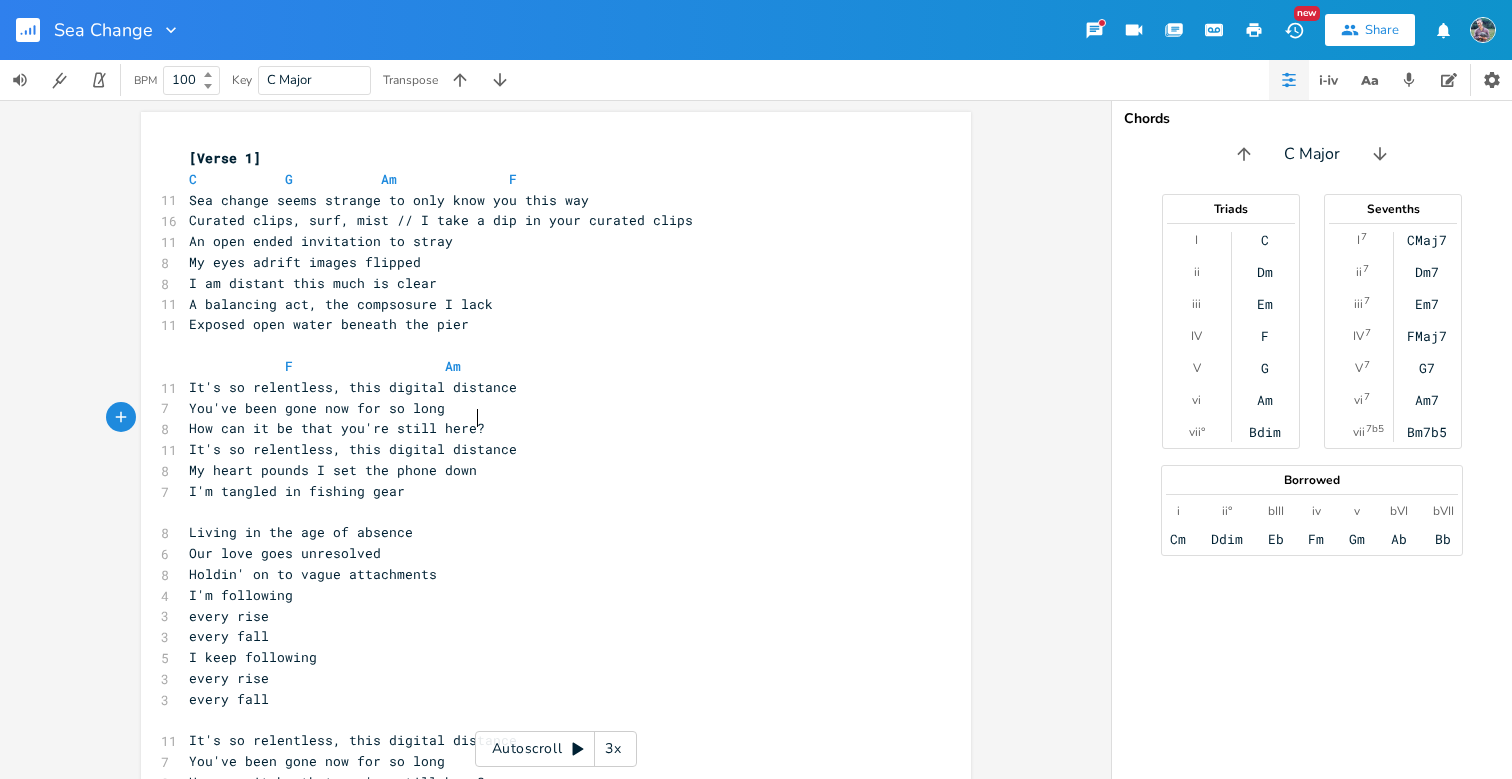 click on "You've been gone now for so long" at bounding box center (546, 408) 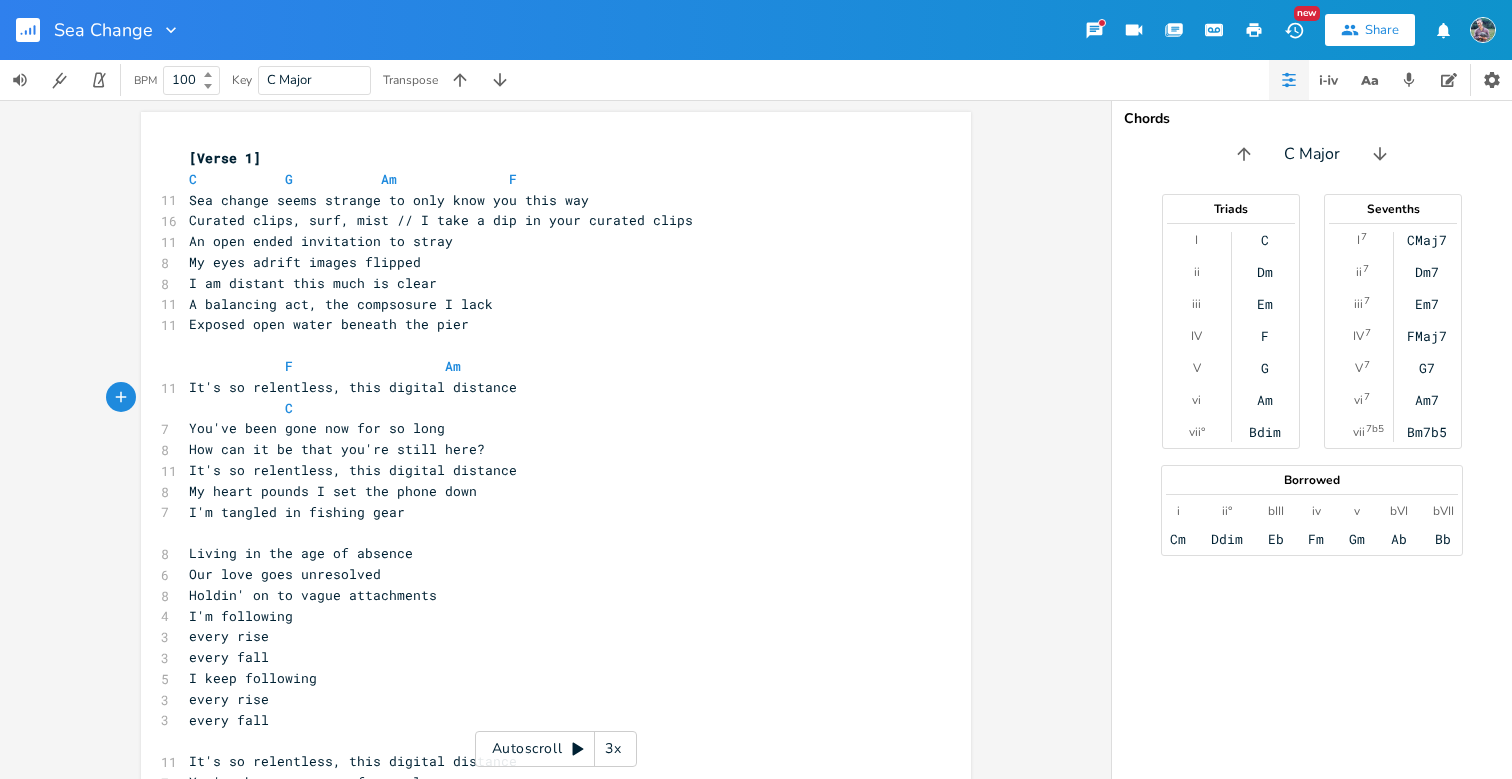 scroll, scrollTop: 0, scrollLeft: 8, axis: horizontal 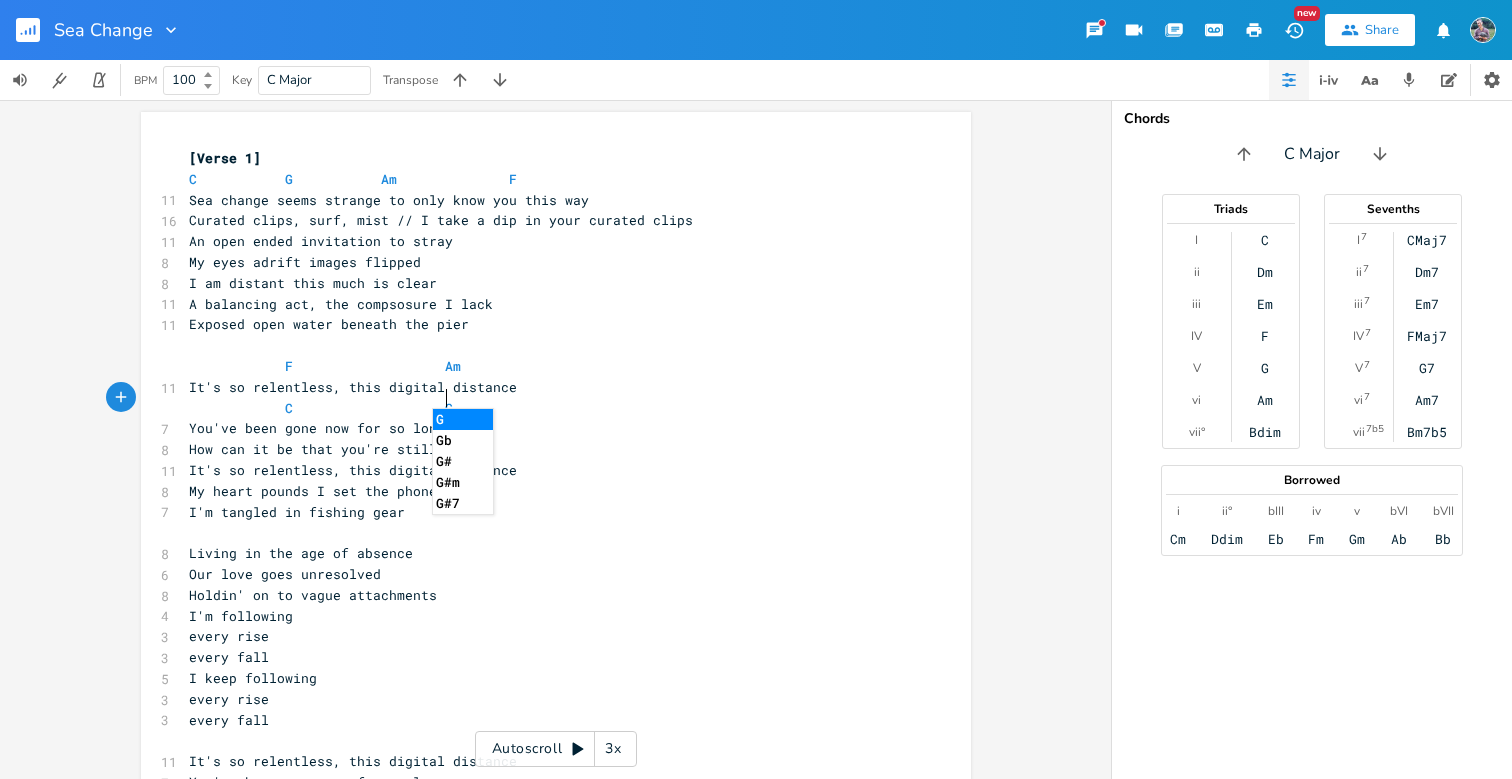 click on "C                         G" at bounding box center [546, 408] 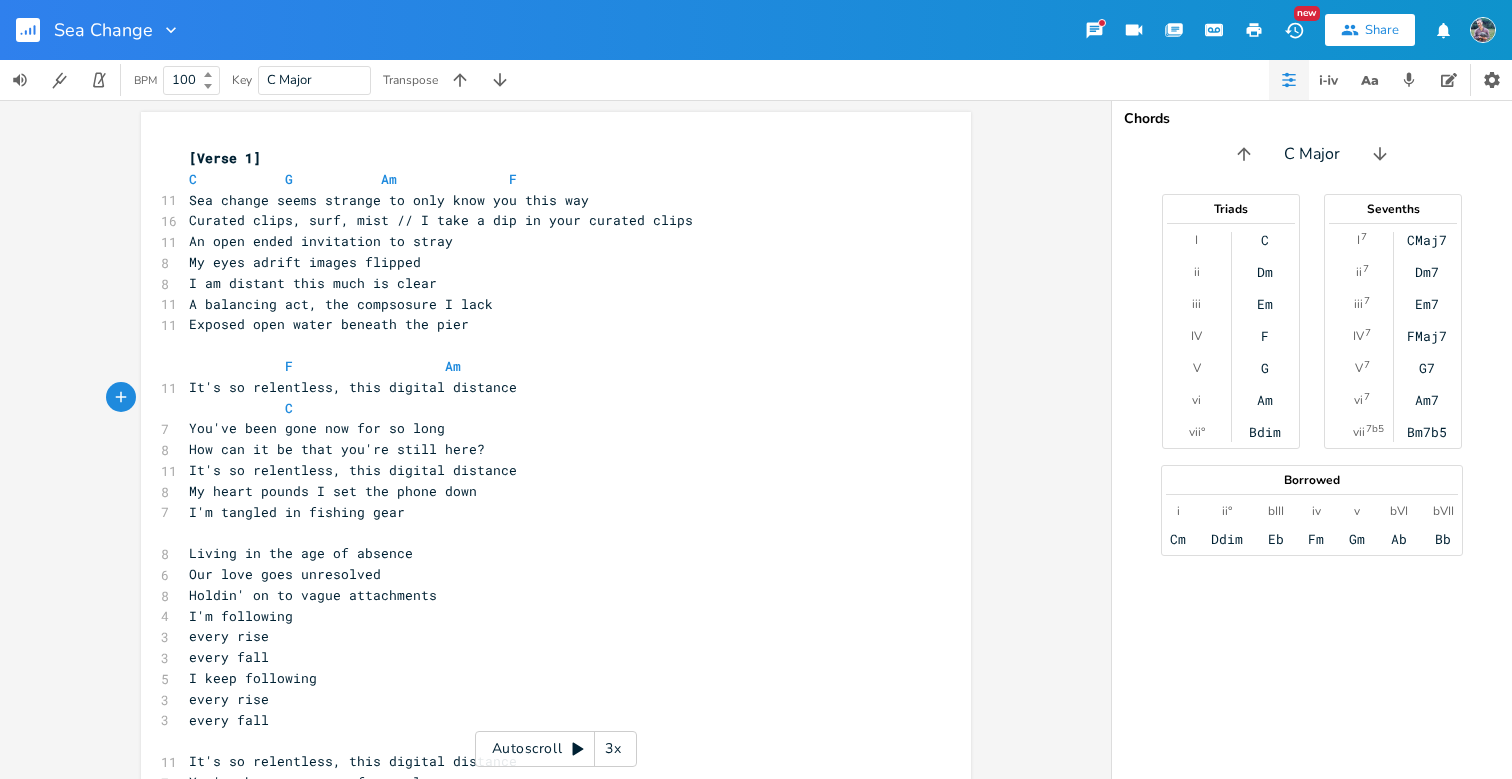click on "You've been gone now for so long" at bounding box center [546, 428] 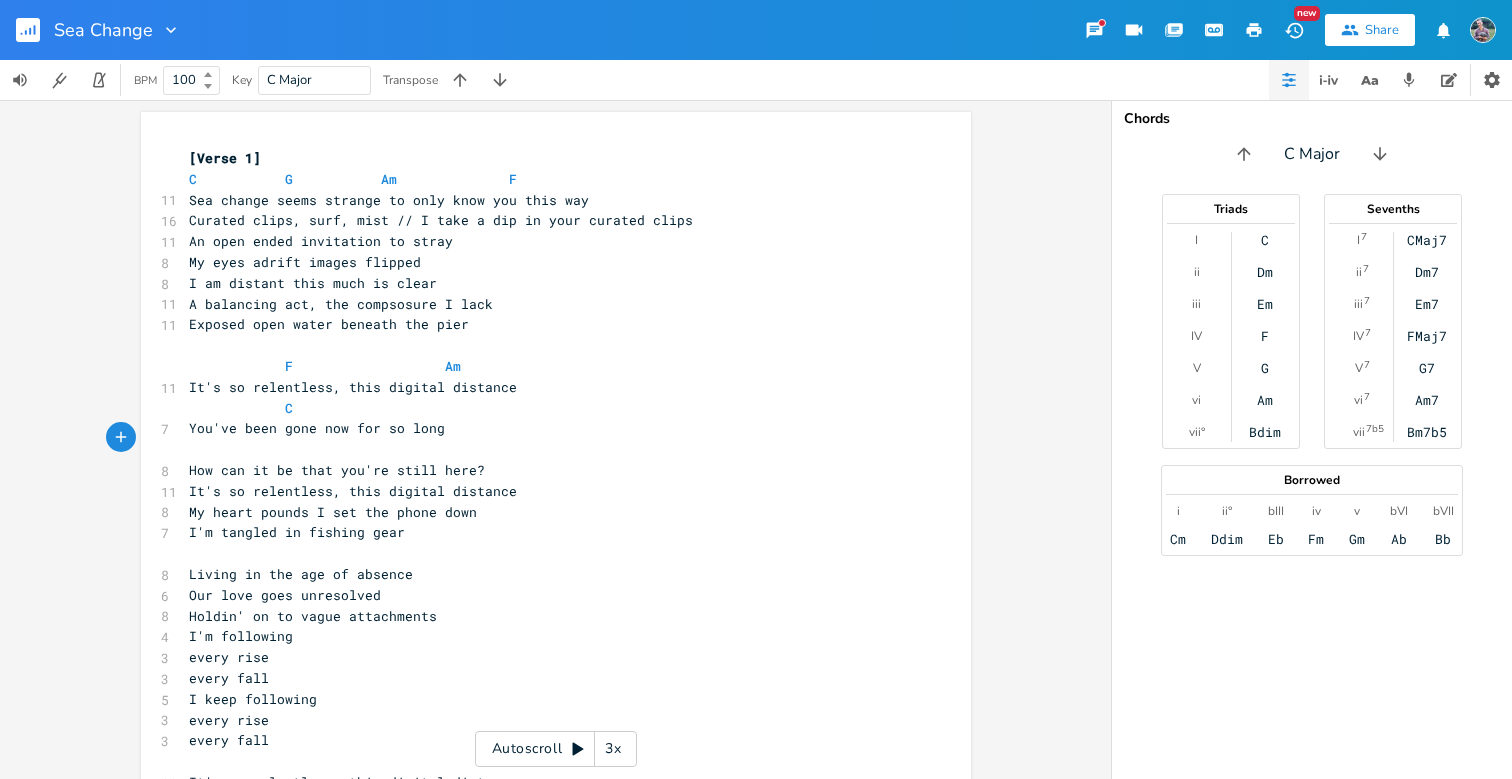 scroll, scrollTop: 0, scrollLeft: 7, axis: horizontal 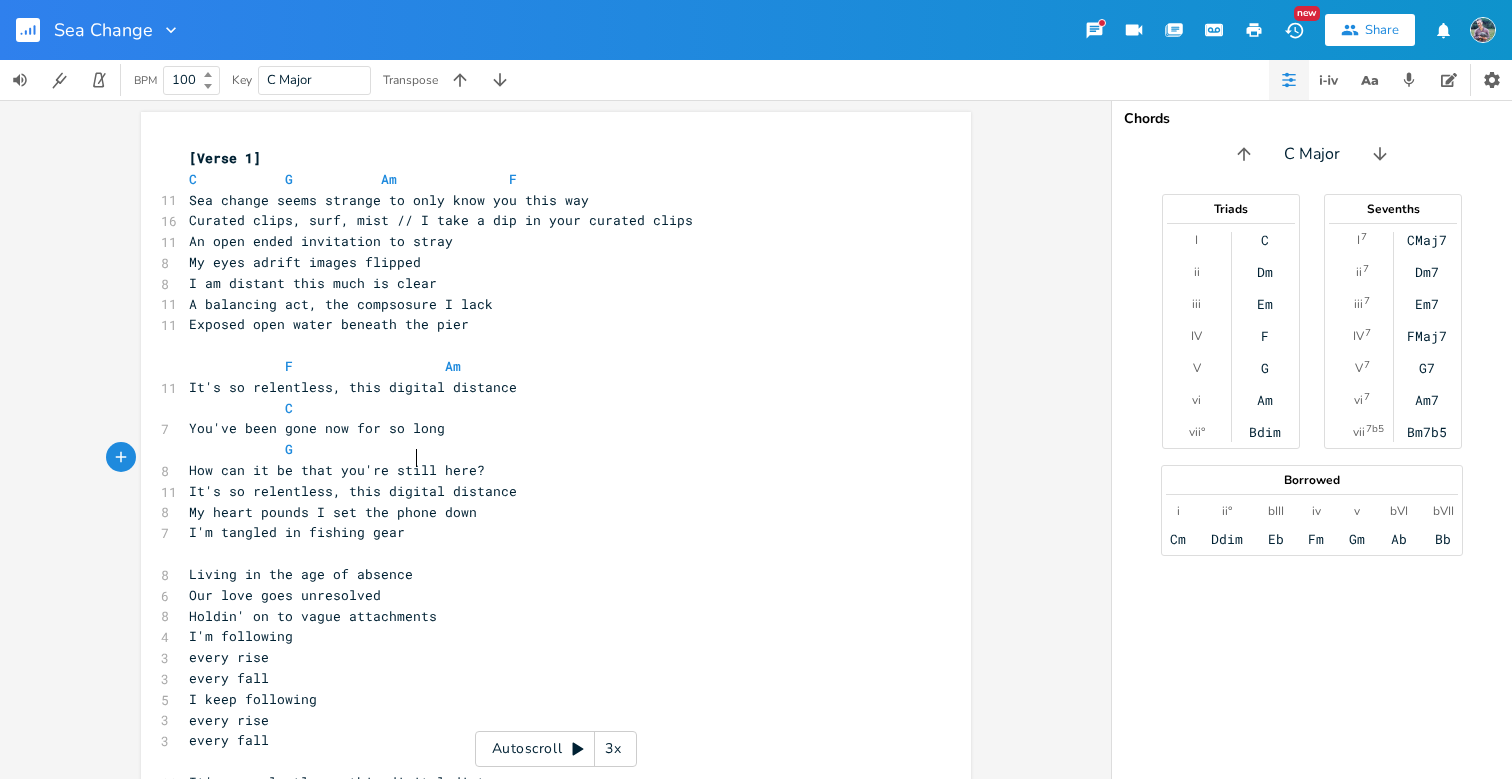 click on "How can it be that you're still here?" at bounding box center (337, 470) 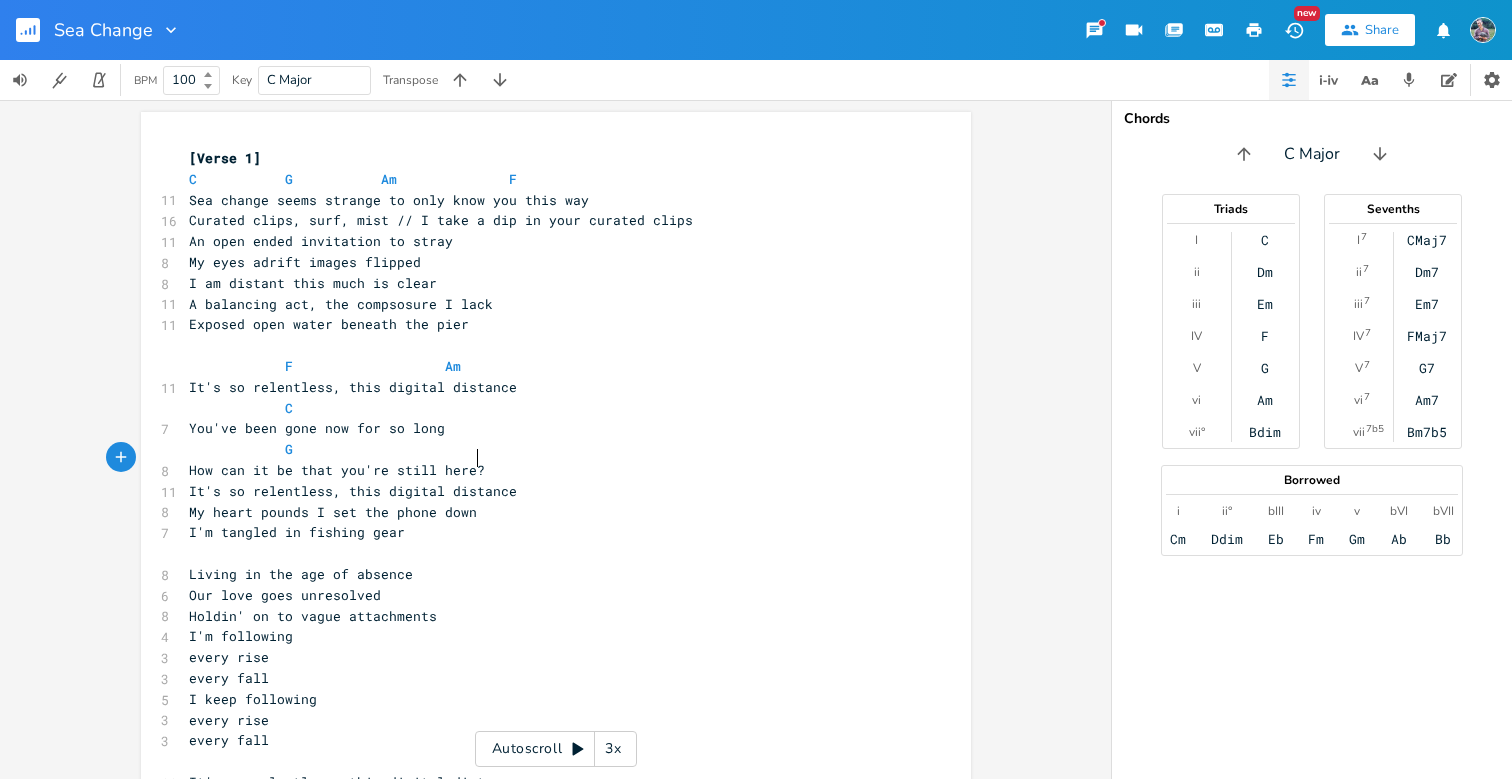 click on "How can it be that you're still here?" at bounding box center (337, 470) 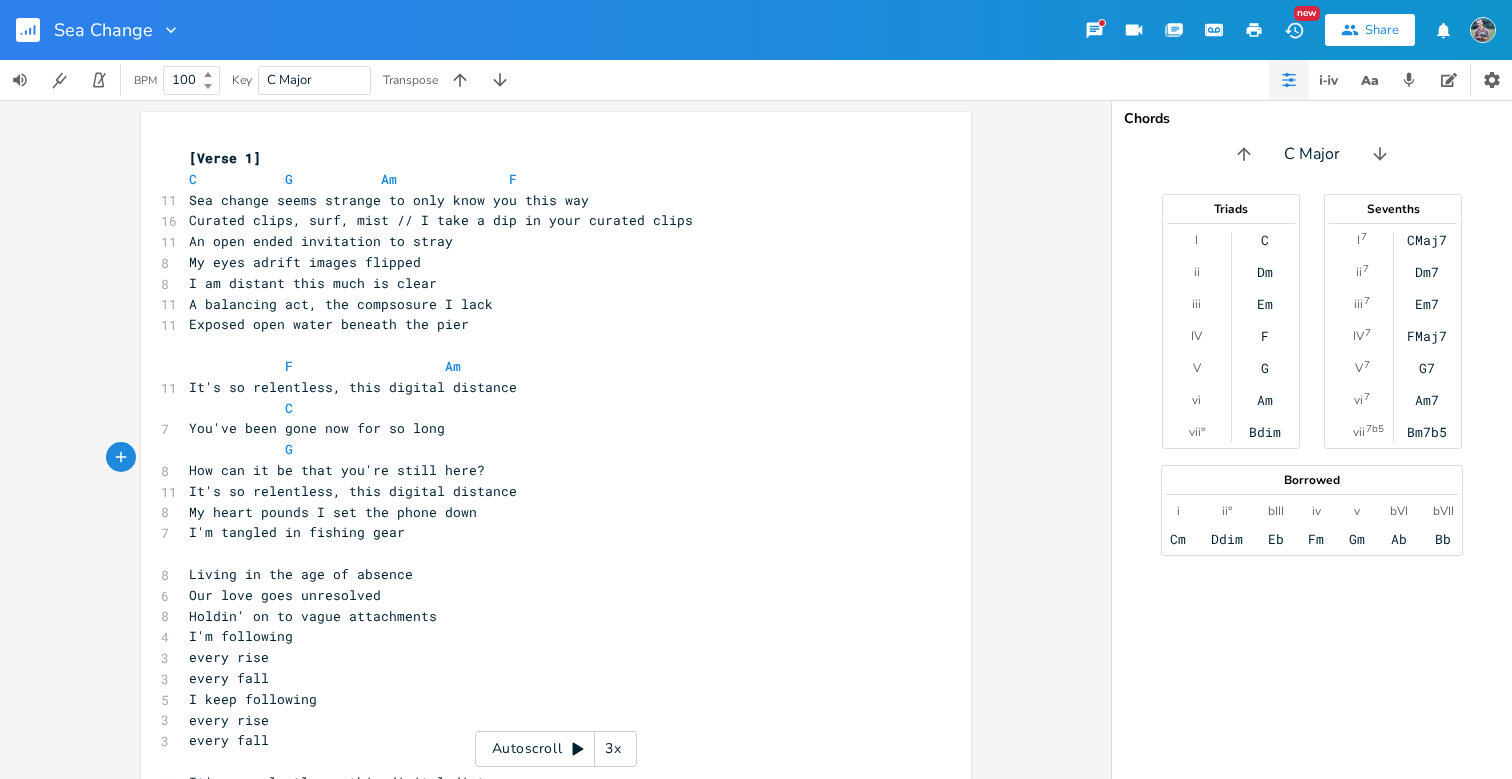 scroll, scrollTop: 0, scrollLeft: 0, axis: both 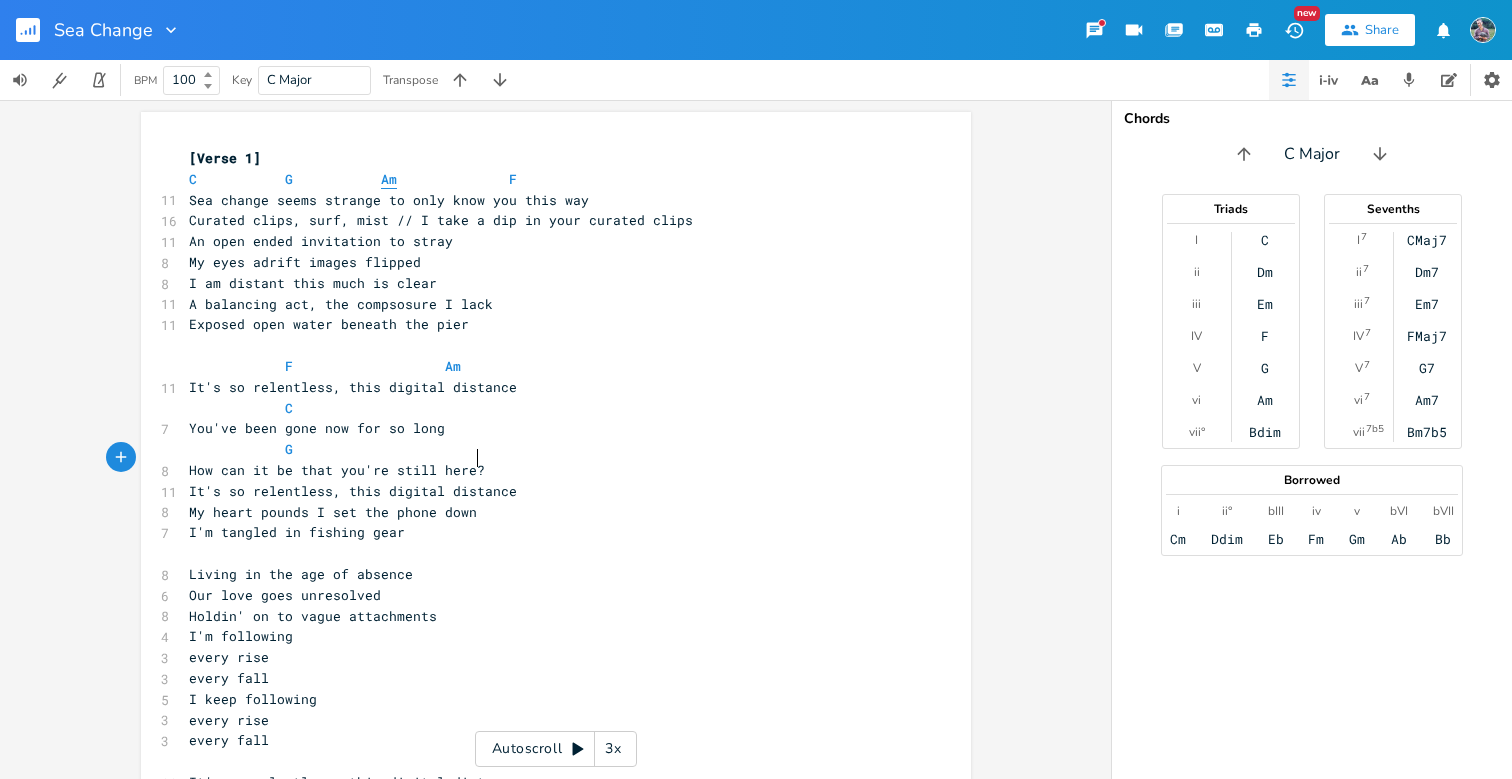 click on "Am" at bounding box center (389, 179) 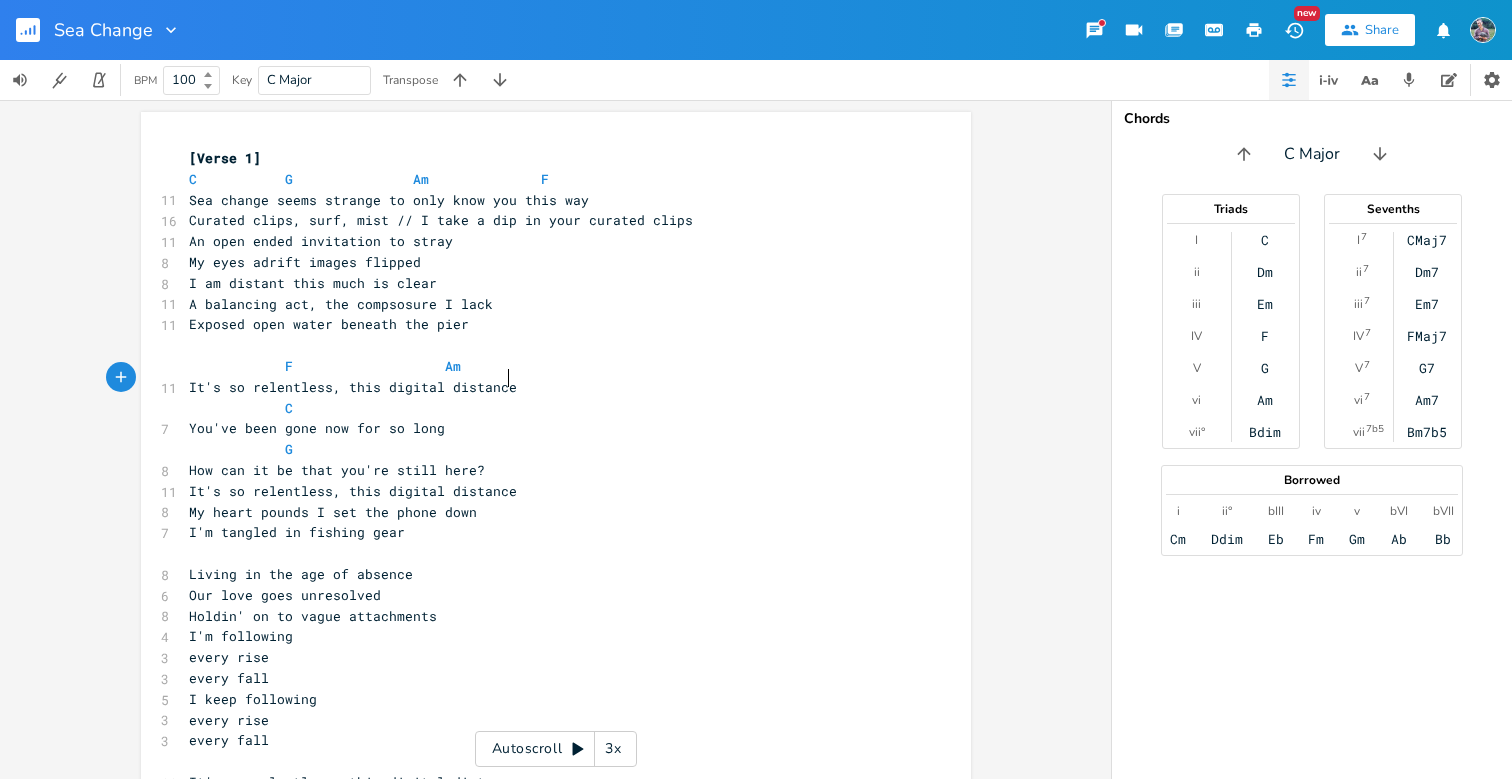 click on "It's so relentless, this digital distance" at bounding box center (546, 387) 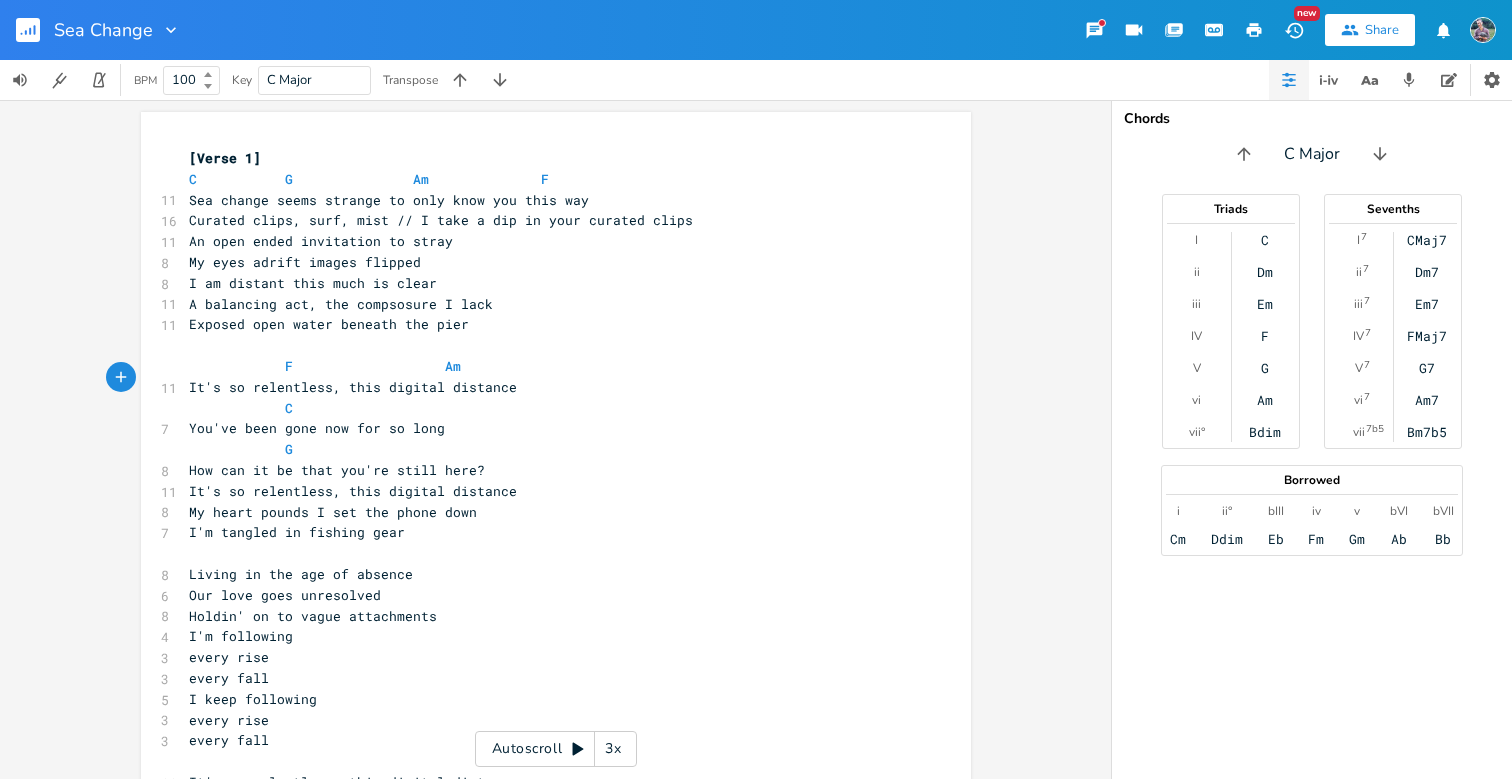 click on "Exposed open water beneath the pier" at bounding box center [329, 324] 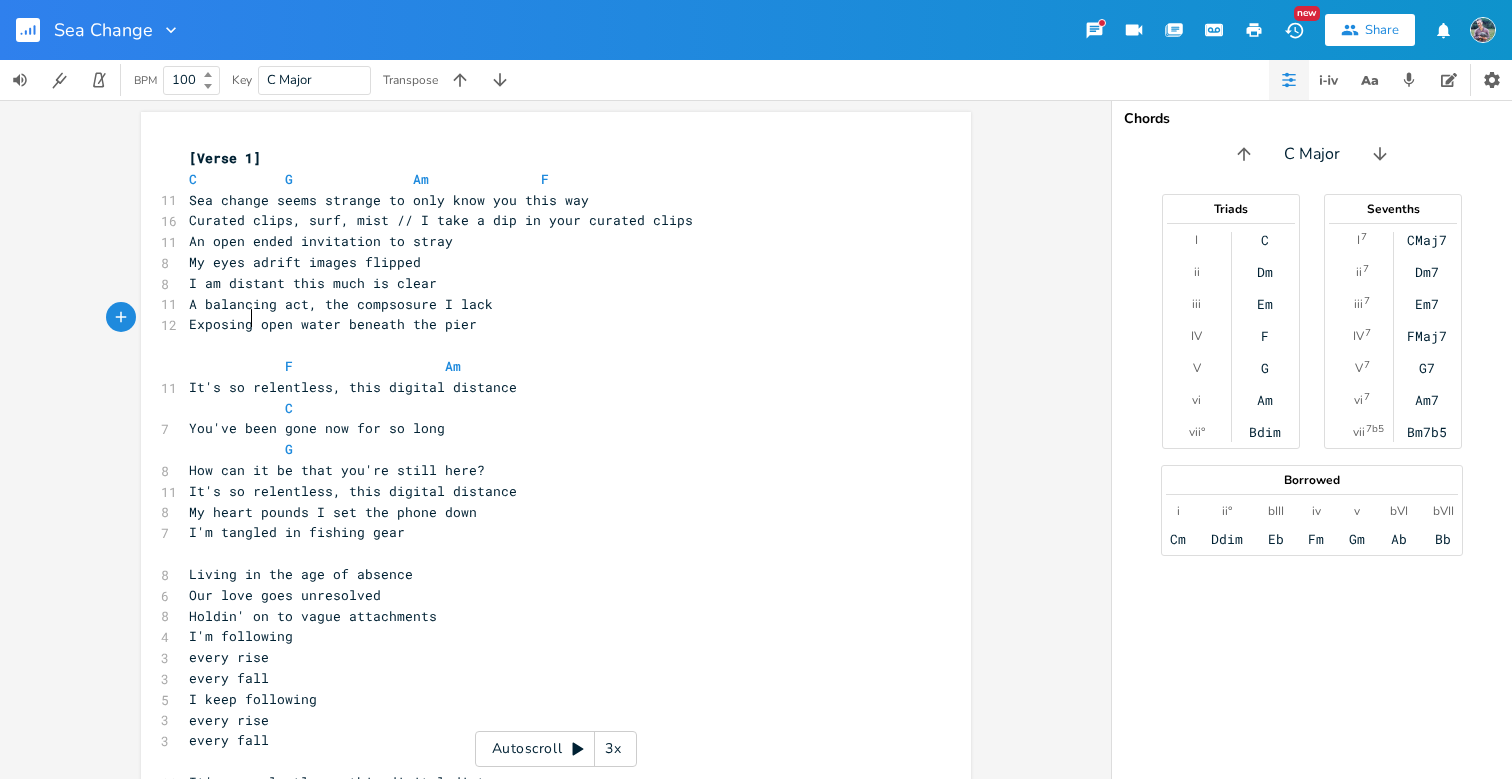 scroll, scrollTop: 0, scrollLeft: 16, axis: horizontal 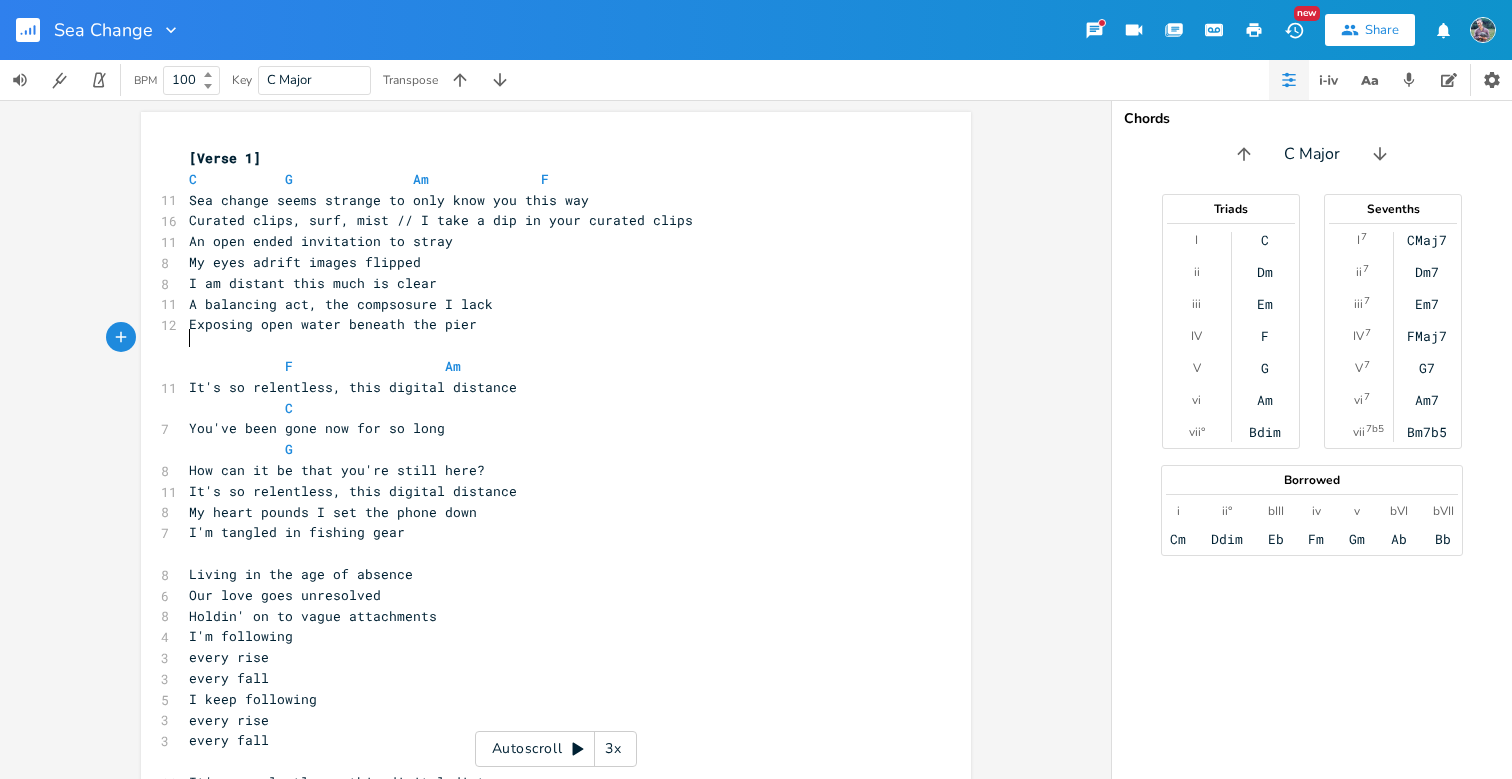 click on "​" at bounding box center [546, 345] 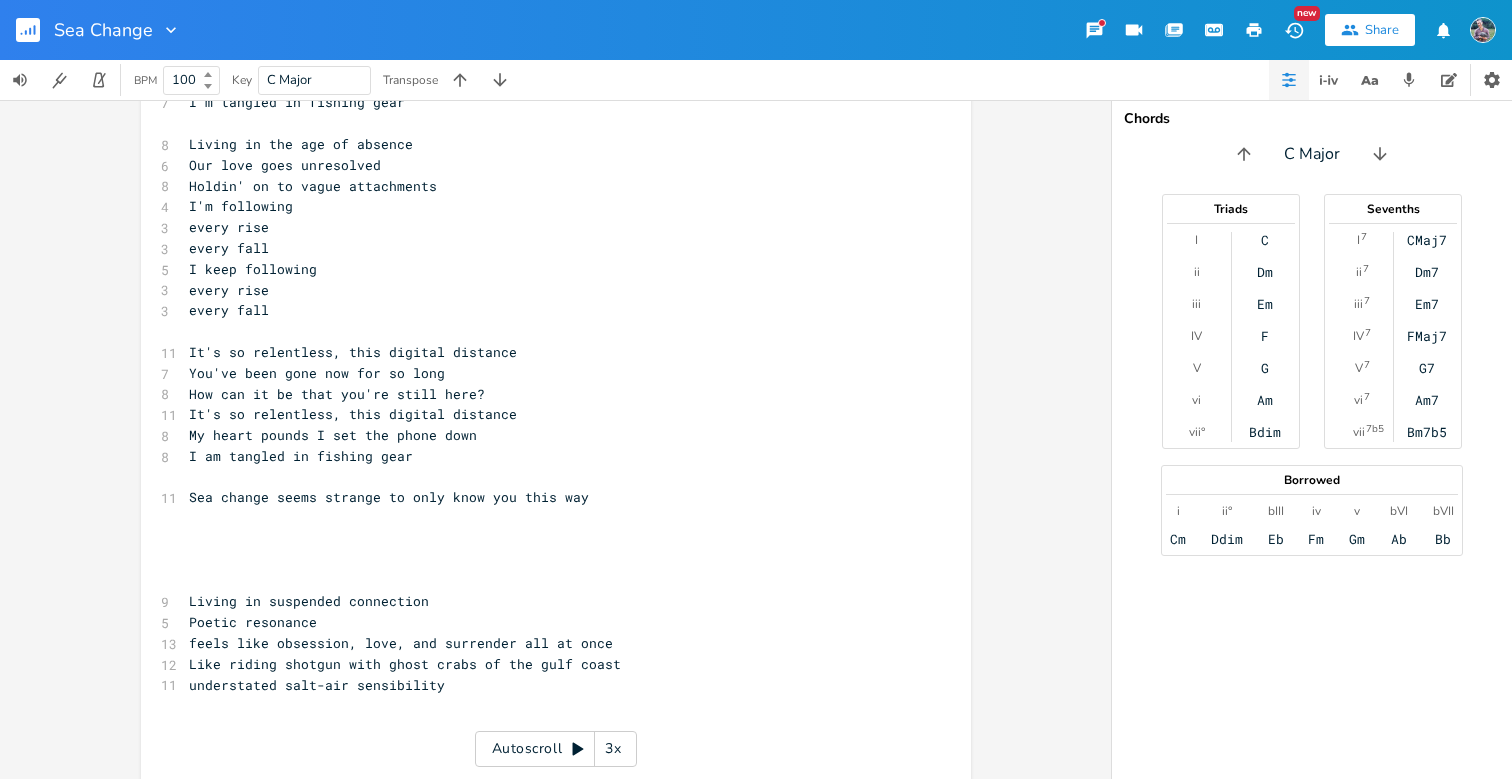scroll, scrollTop: 429, scrollLeft: 0, axis: vertical 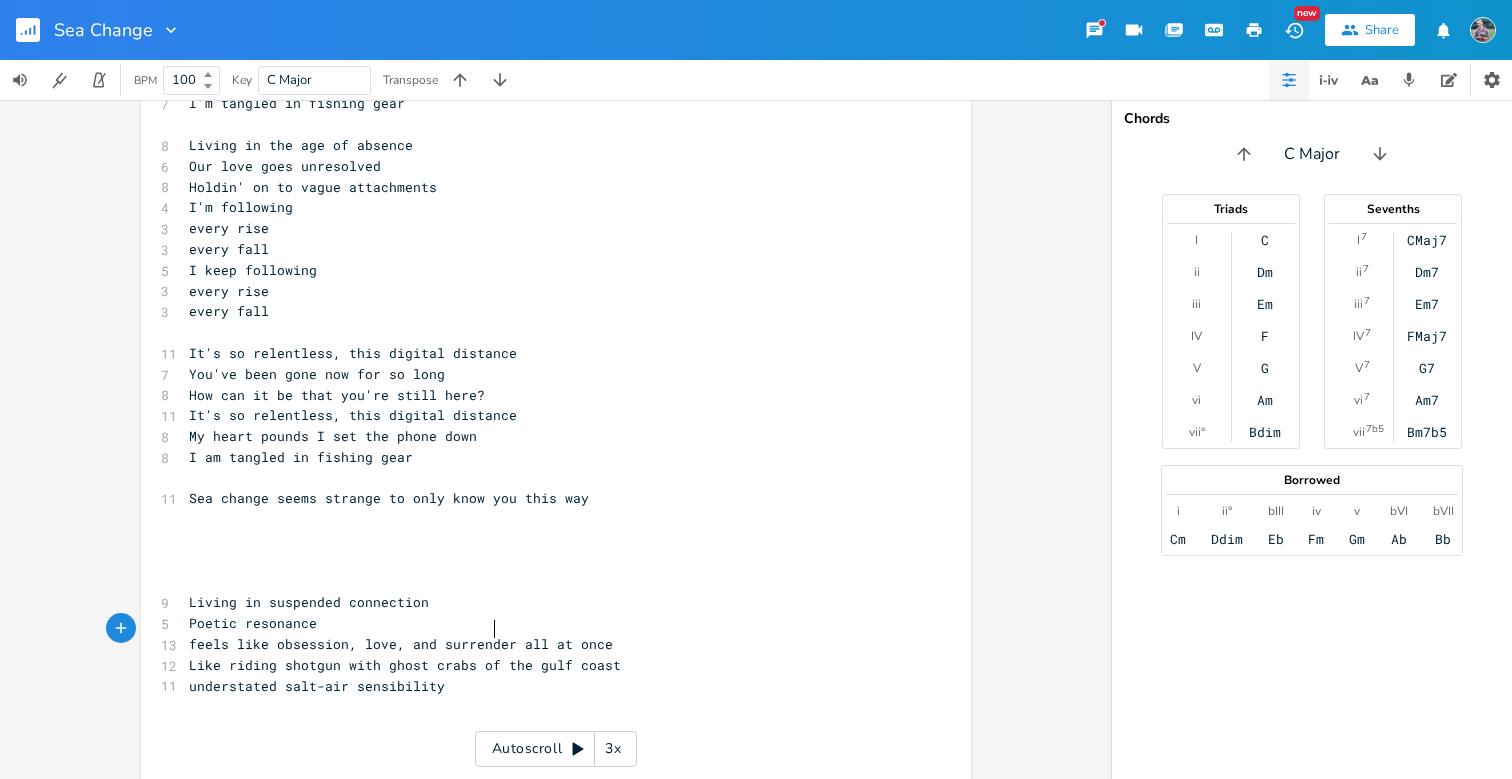 click on "Like riding shotgun with ghost crabs of the gulf coast" at bounding box center [405, 665] 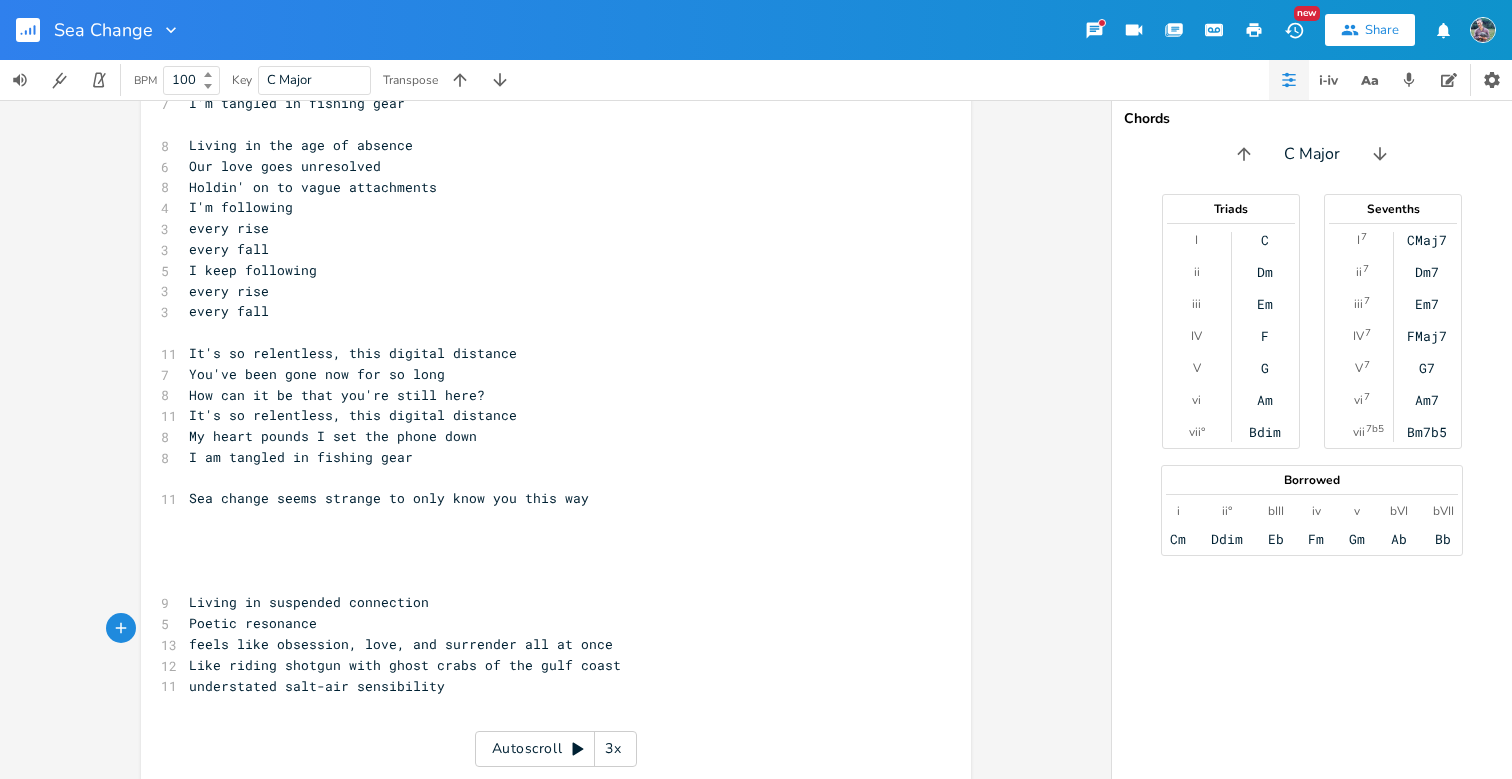 click on "understated salt-air sensibility" at bounding box center [546, 686] 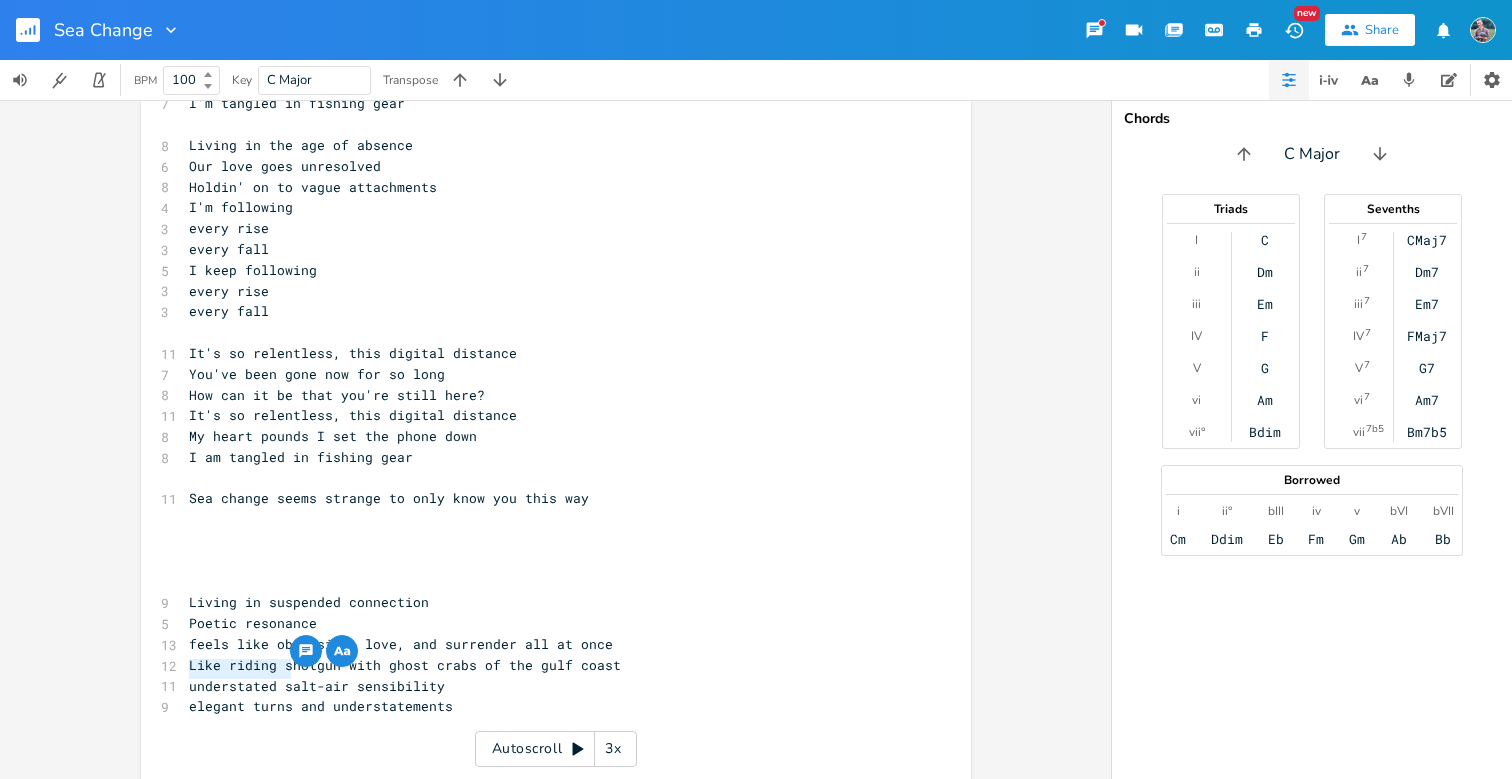 drag, startPoint x: 284, startPoint y: 671, endPoint x: 181, endPoint y: 672, distance: 103.00485 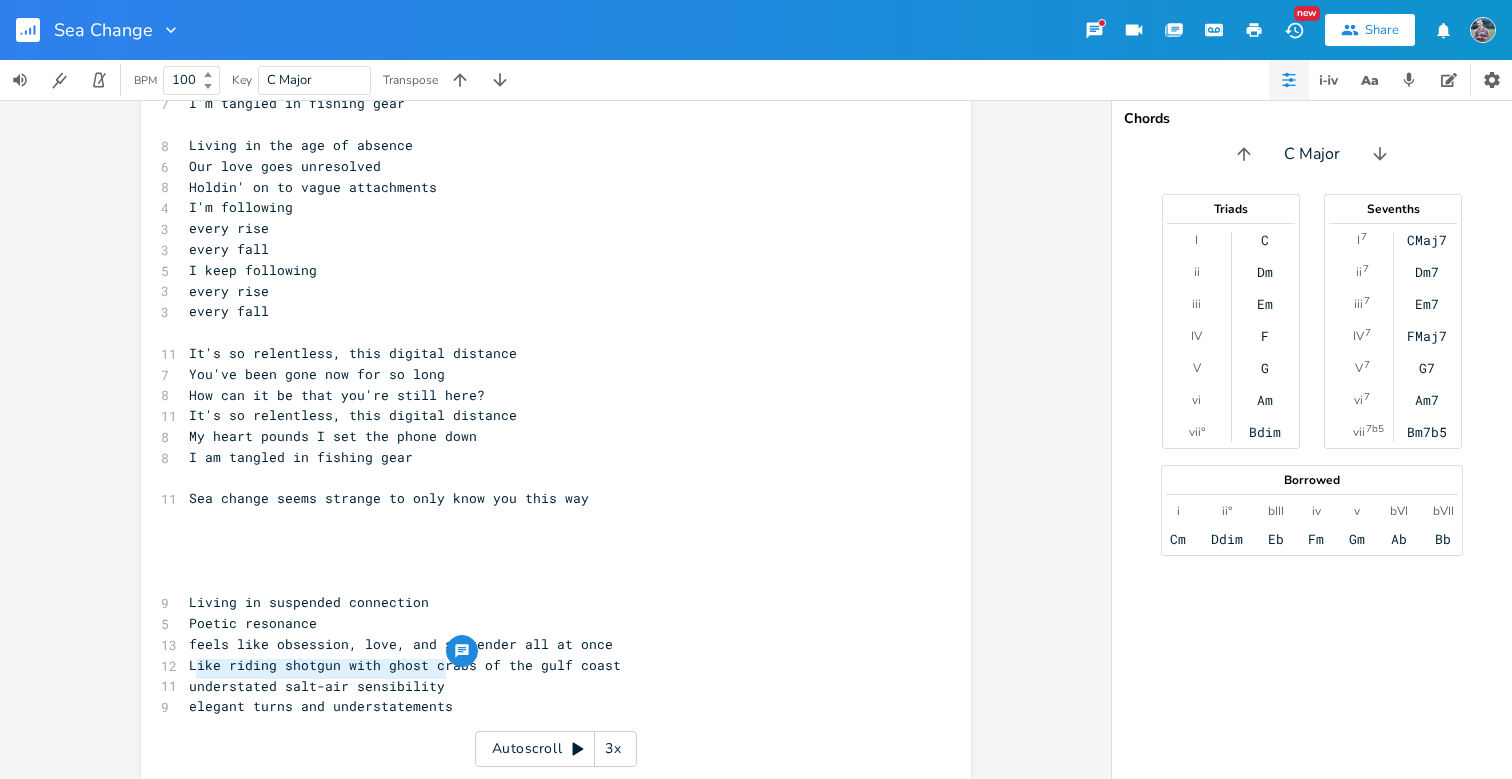 drag, startPoint x: 449, startPoint y: 667, endPoint x: 169, endPoint y: 680, distance: 280.30164 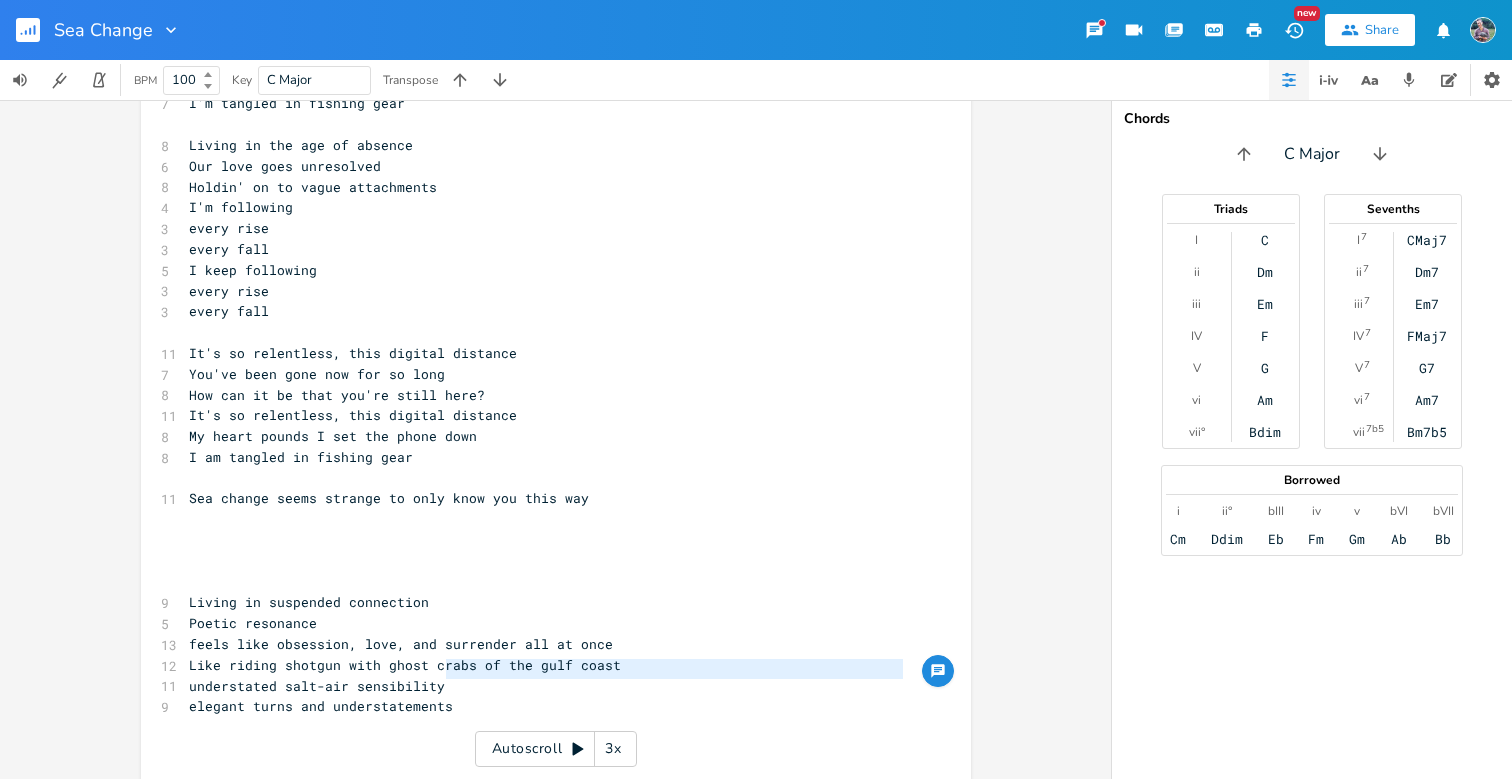 click on "elegant turns and understatements" at bounding box center [321, 706] 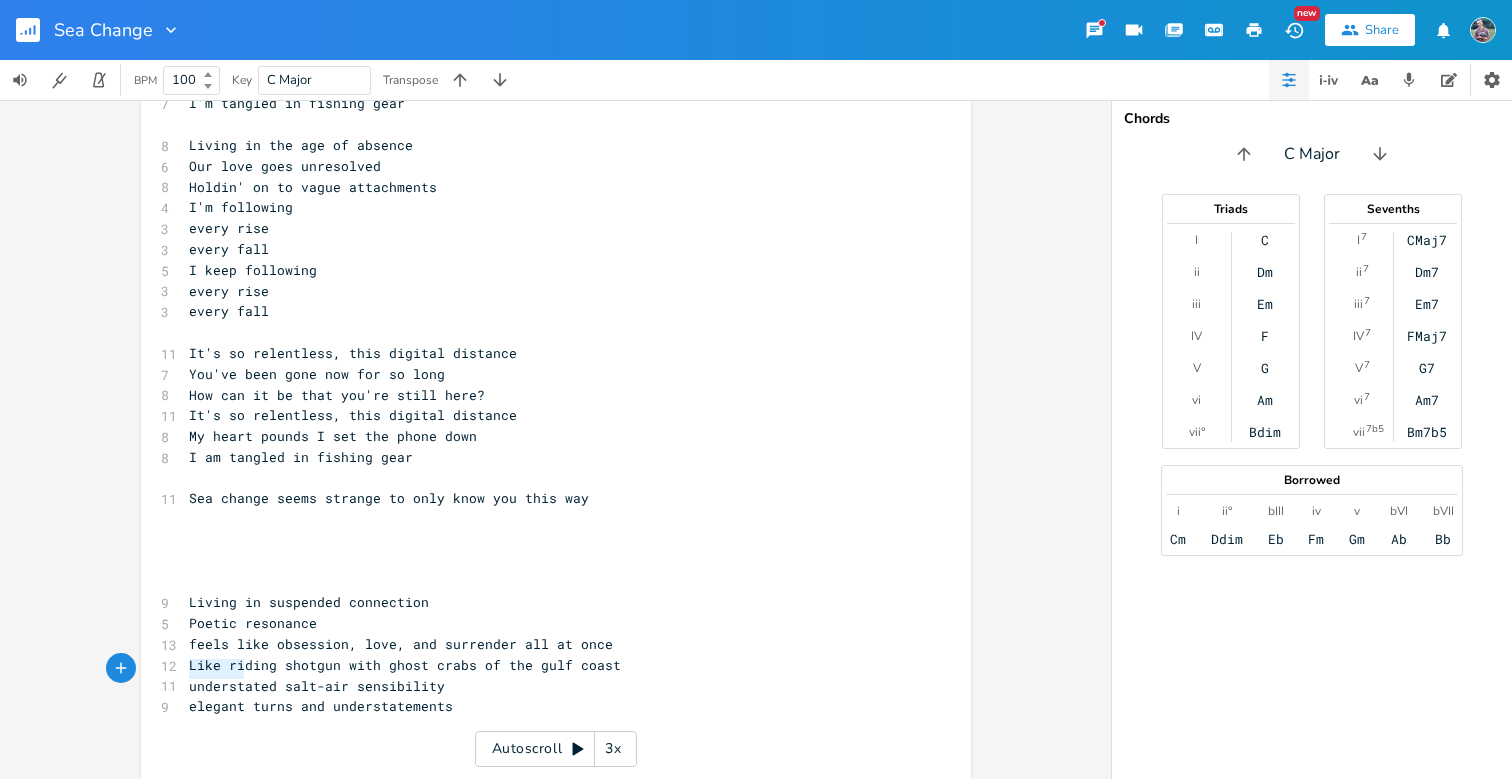 click on "elegant turns and understatements" at bounding box center [321, 706] 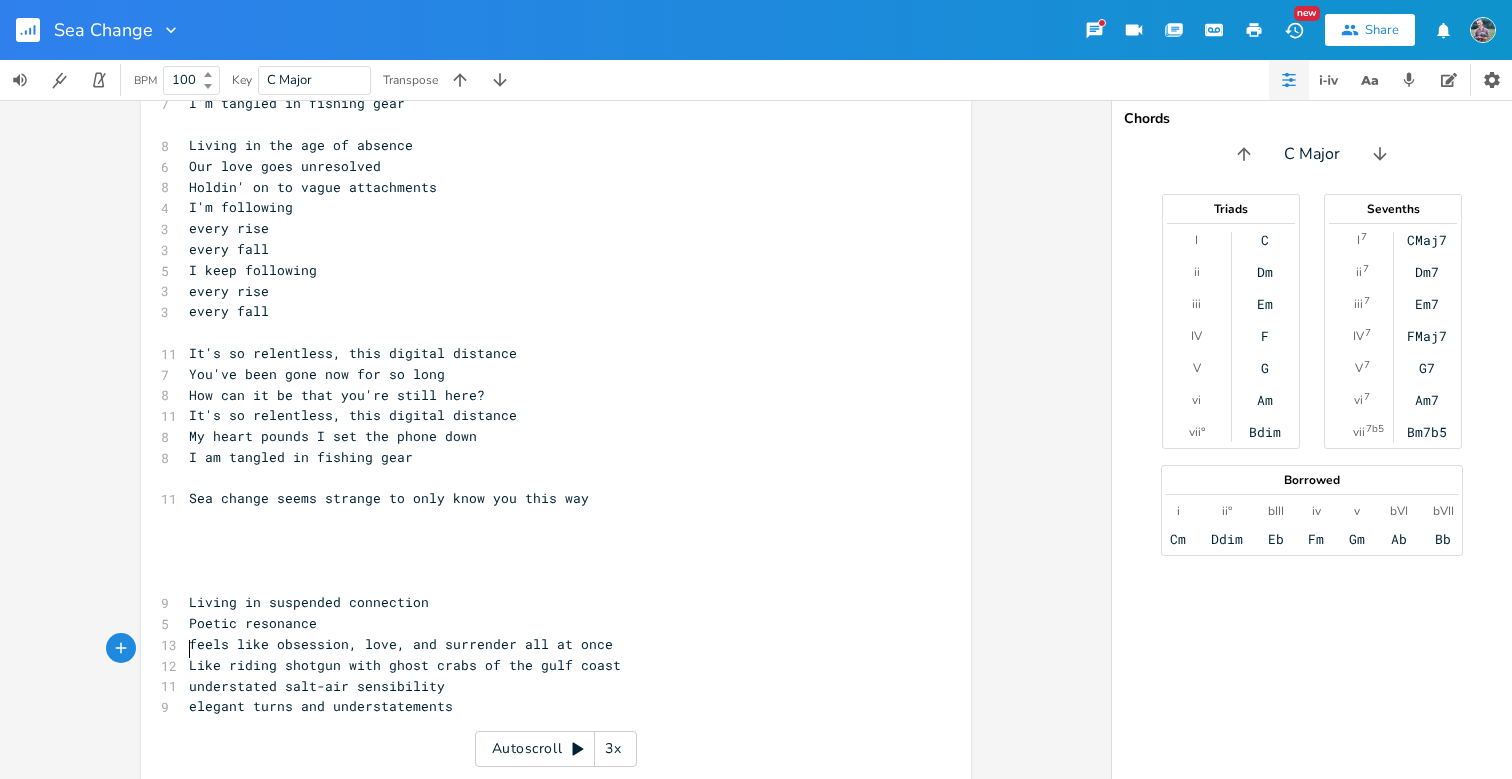 click on "understated salt-air sensibility" at bounding box center (317, 686) 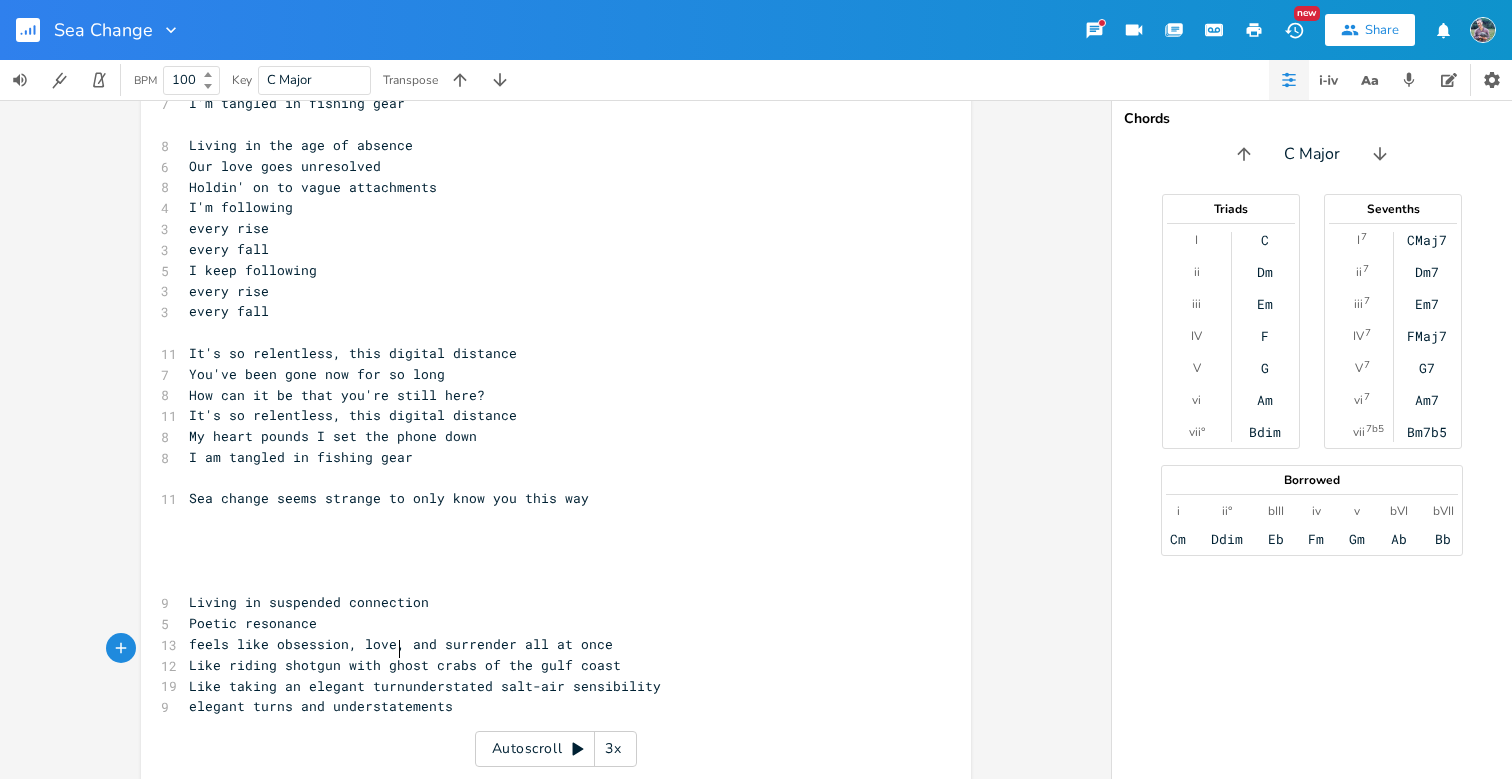 scroll, scrollTop: 0, scrollLeft: 42, axis: horizontal 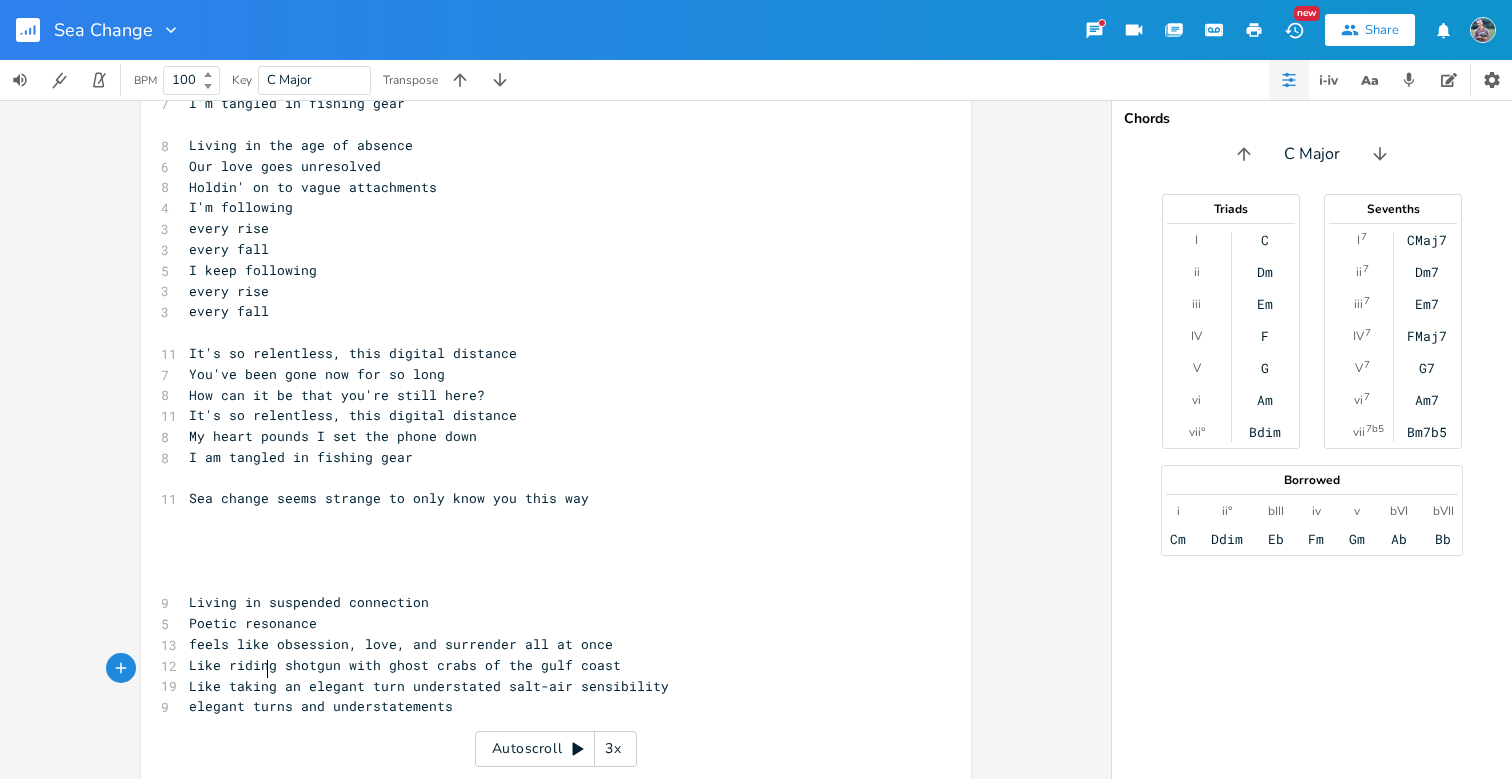 click on "elegant turns and understatements" at bounding box center (321, 706) 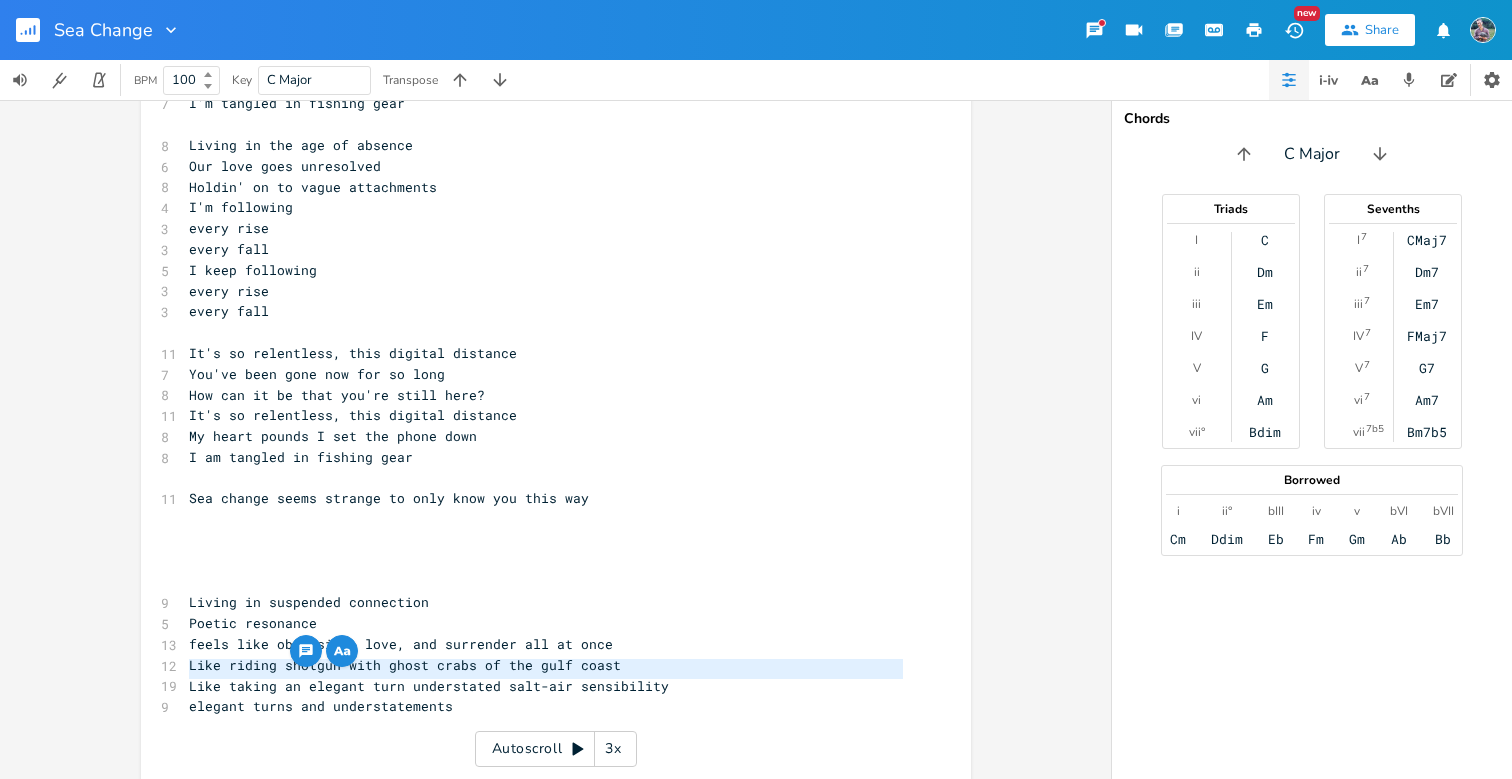 click on "elegant turns and understatements" at bounding box center (321, 706) 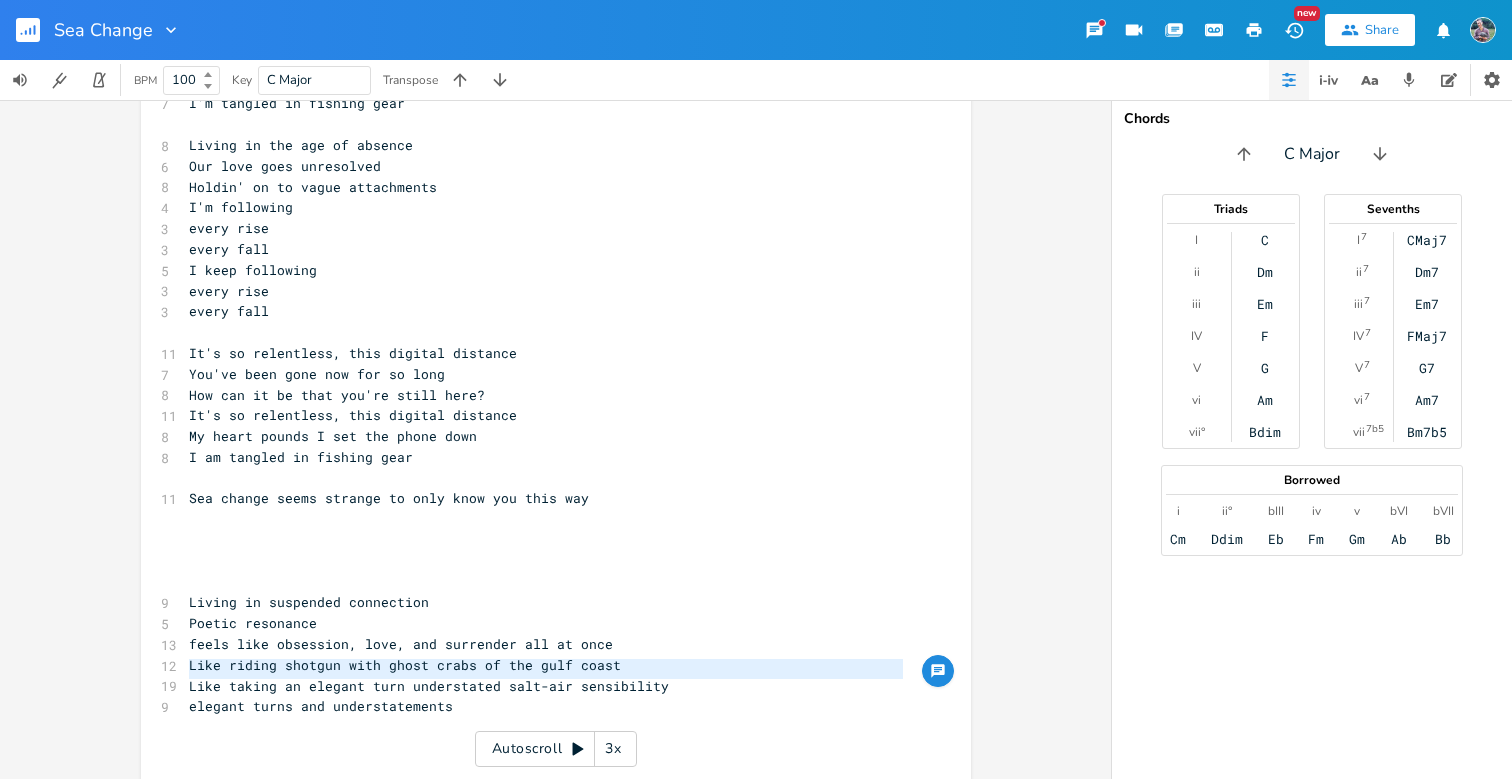 scroll, scrollTop: 409, scrollLeft: 0, axis: vertical 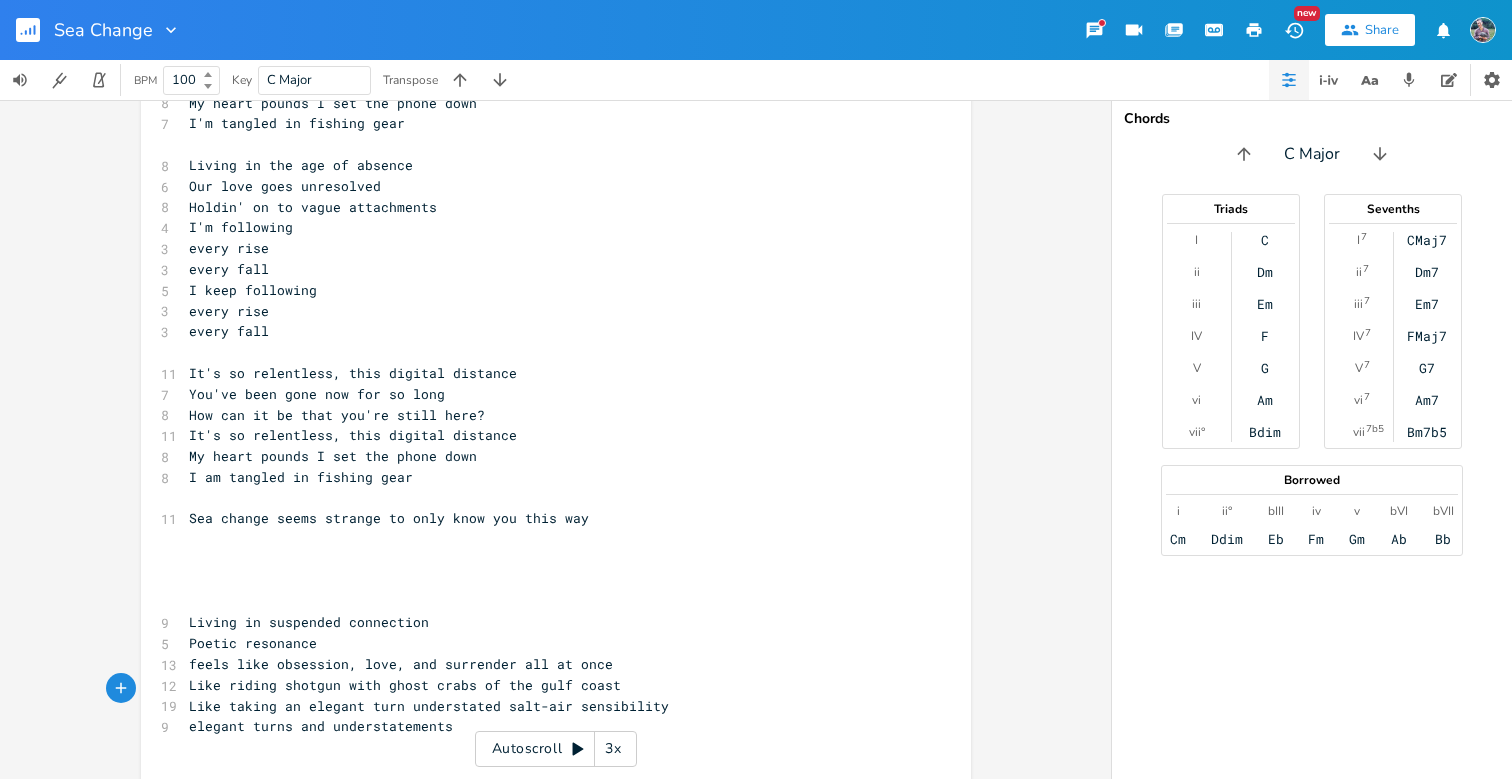 click on "elegant turns and understatements" at bounding box center (321, 726) 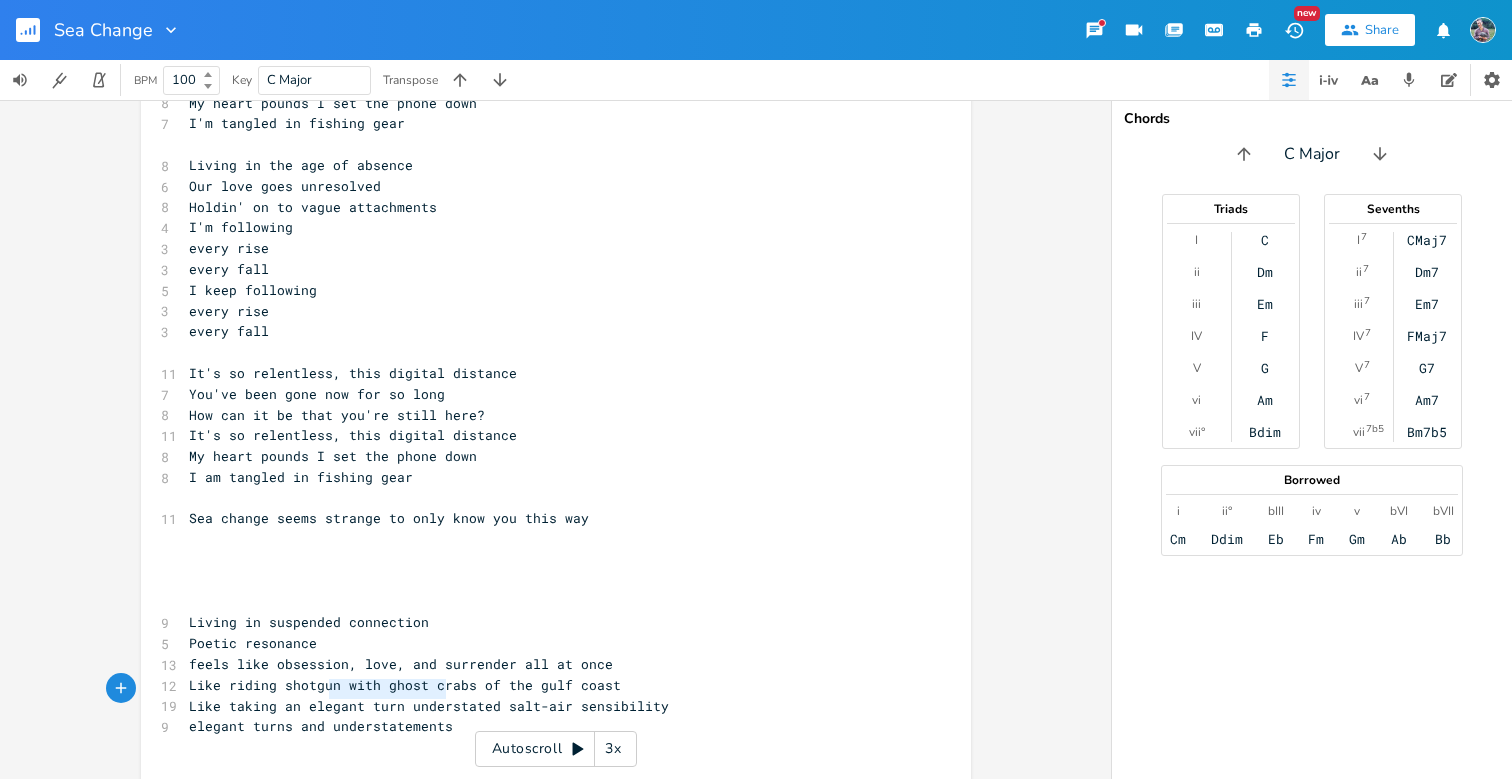 click on "elegant turns and understatements" at bounding box center [321, 726] 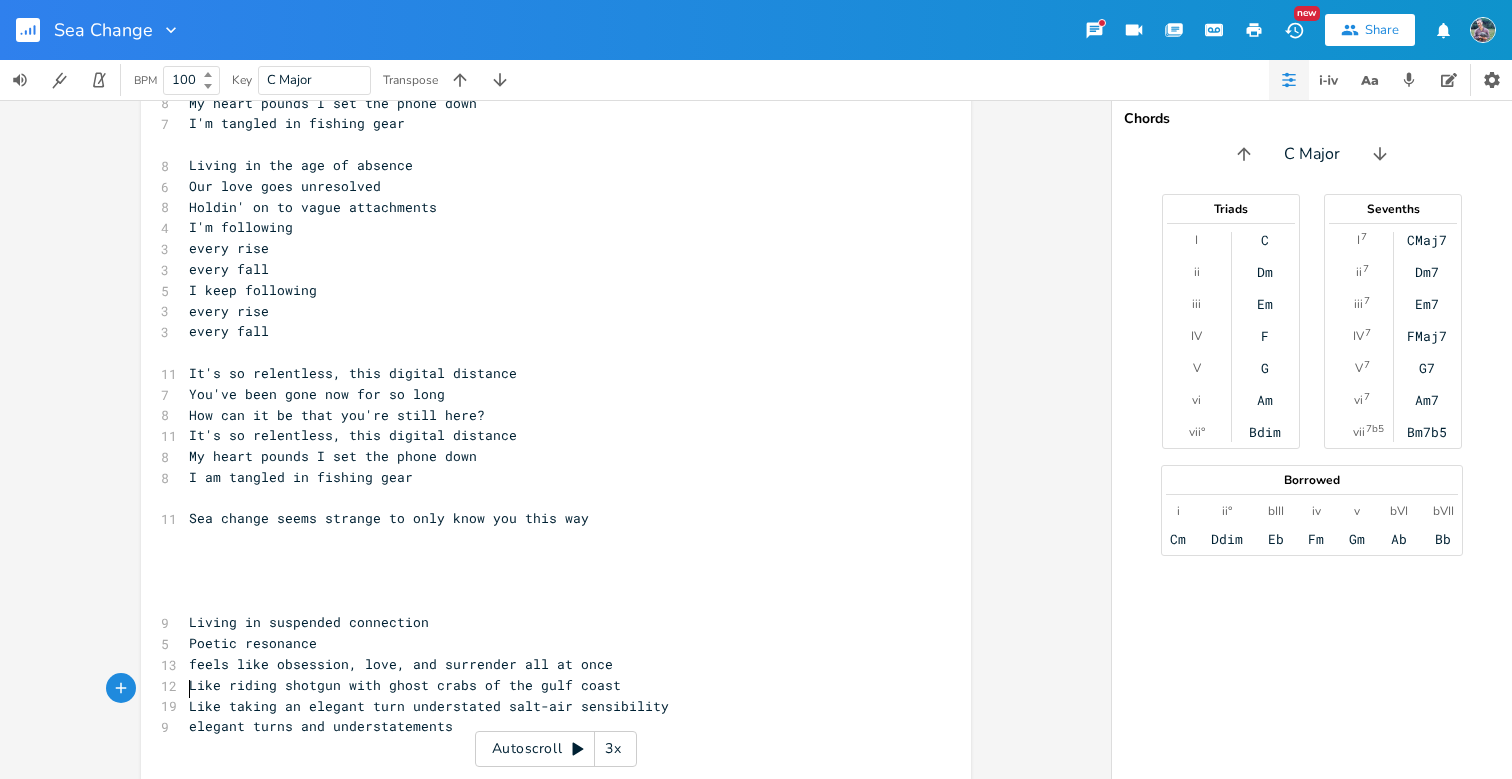 scroll, scrollTop: 389, scrollLeft: 0, axis: vertical 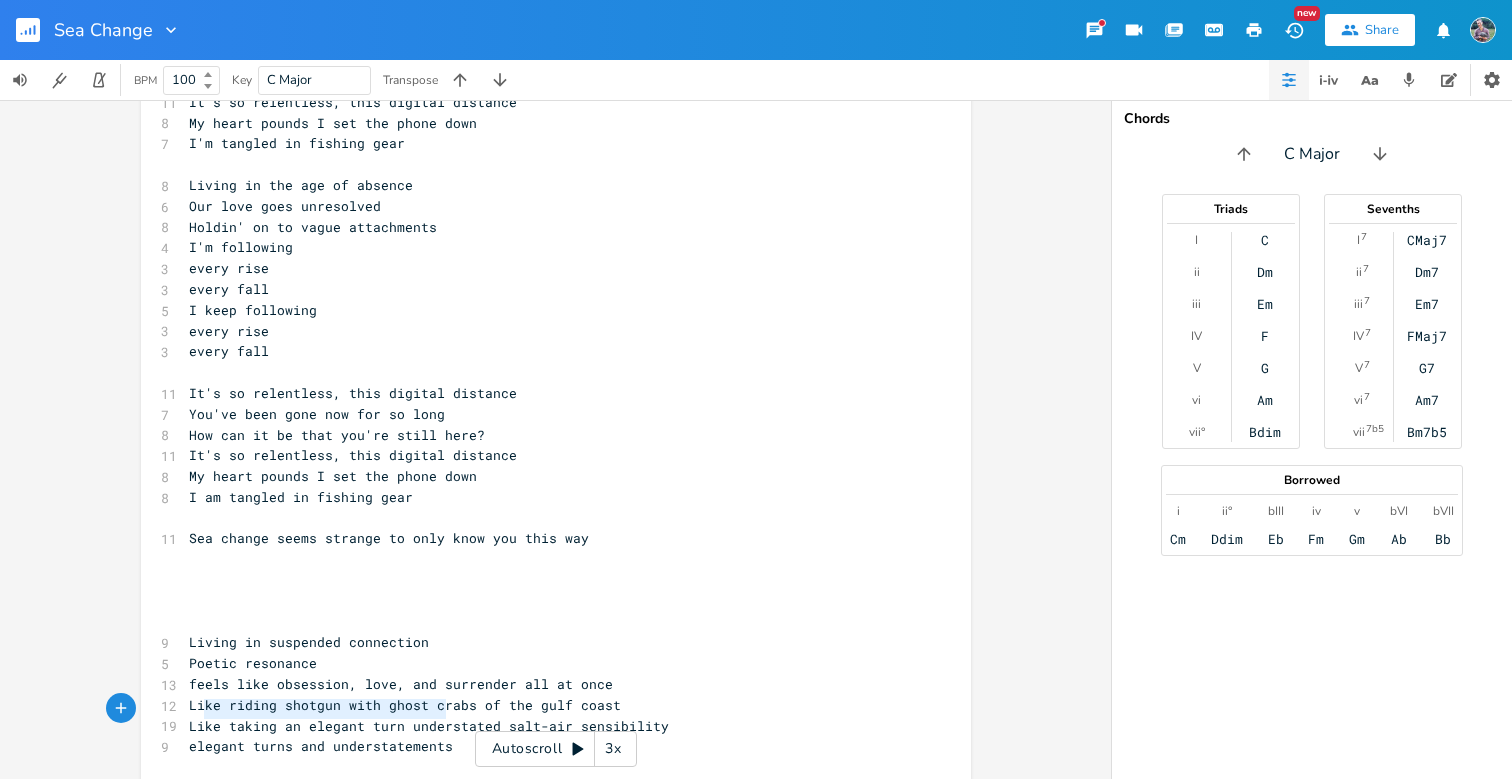 drag, startPoint x: 463, startPoint y: 714, endPoint x: 192, endPoint y: 711, distance: 271.0166 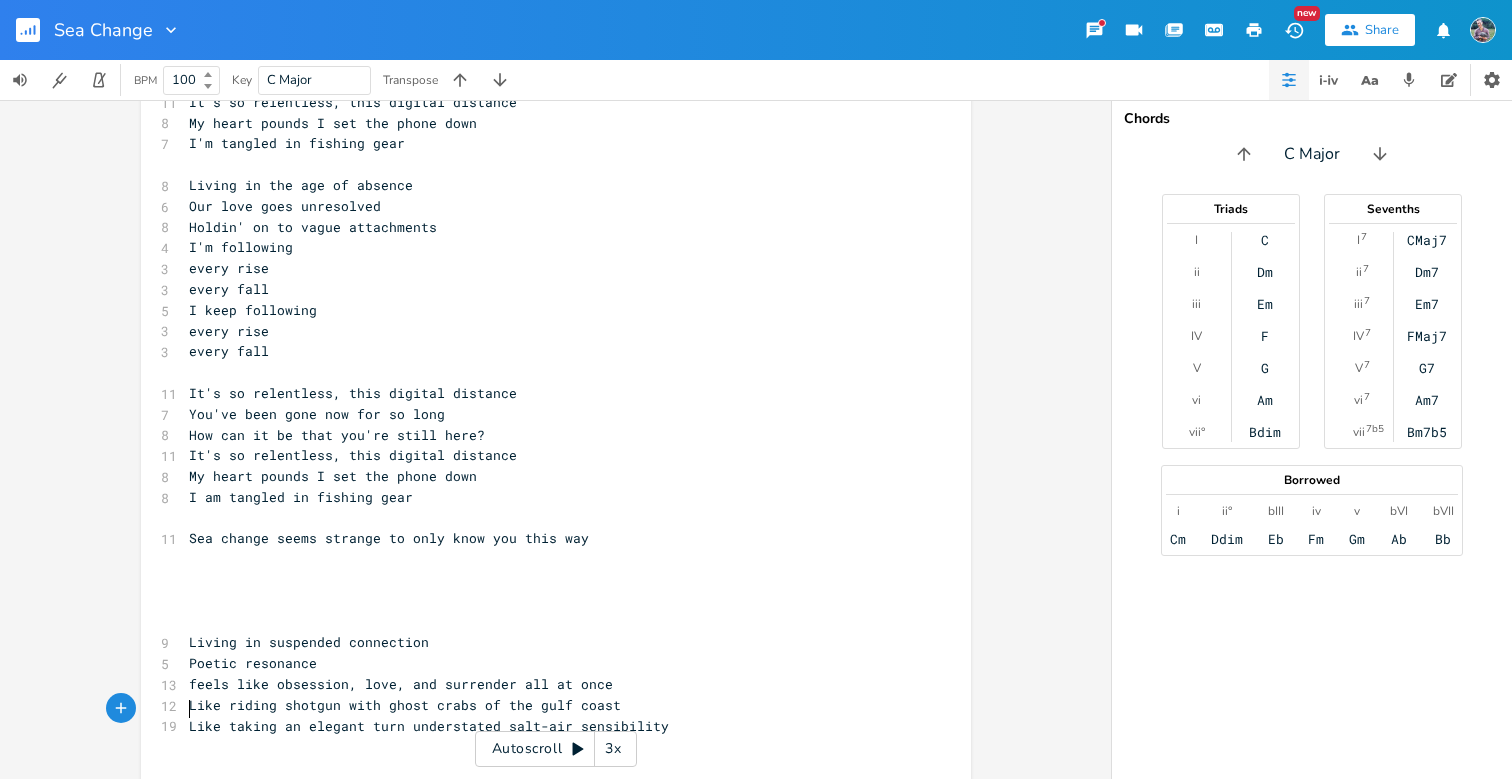 click on "Like taking an elegant turn understated salt-air sensibility" at bounding box center (429, 726) 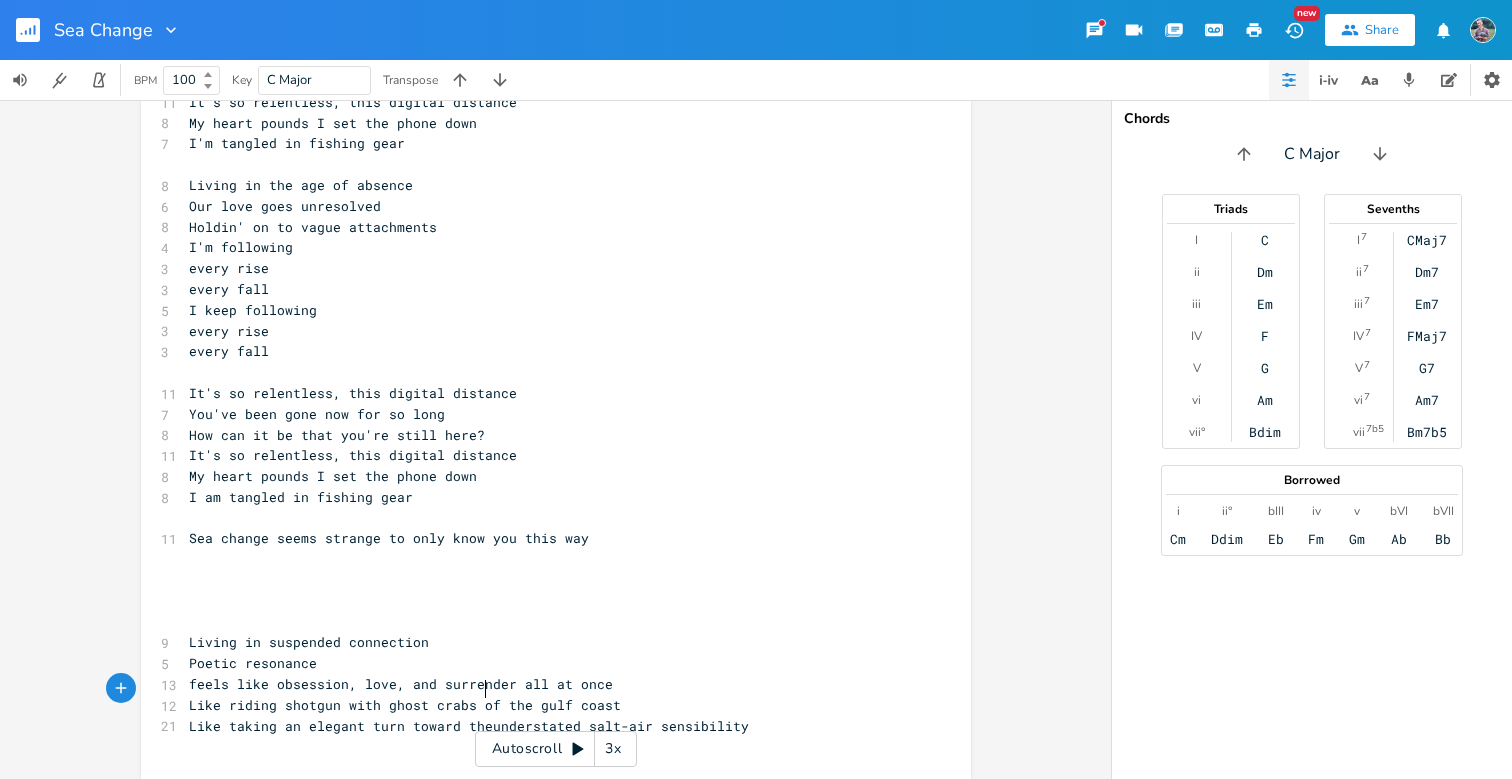 scroll, scrollTop: 0, scrollLeft: 57, axis: horizontal 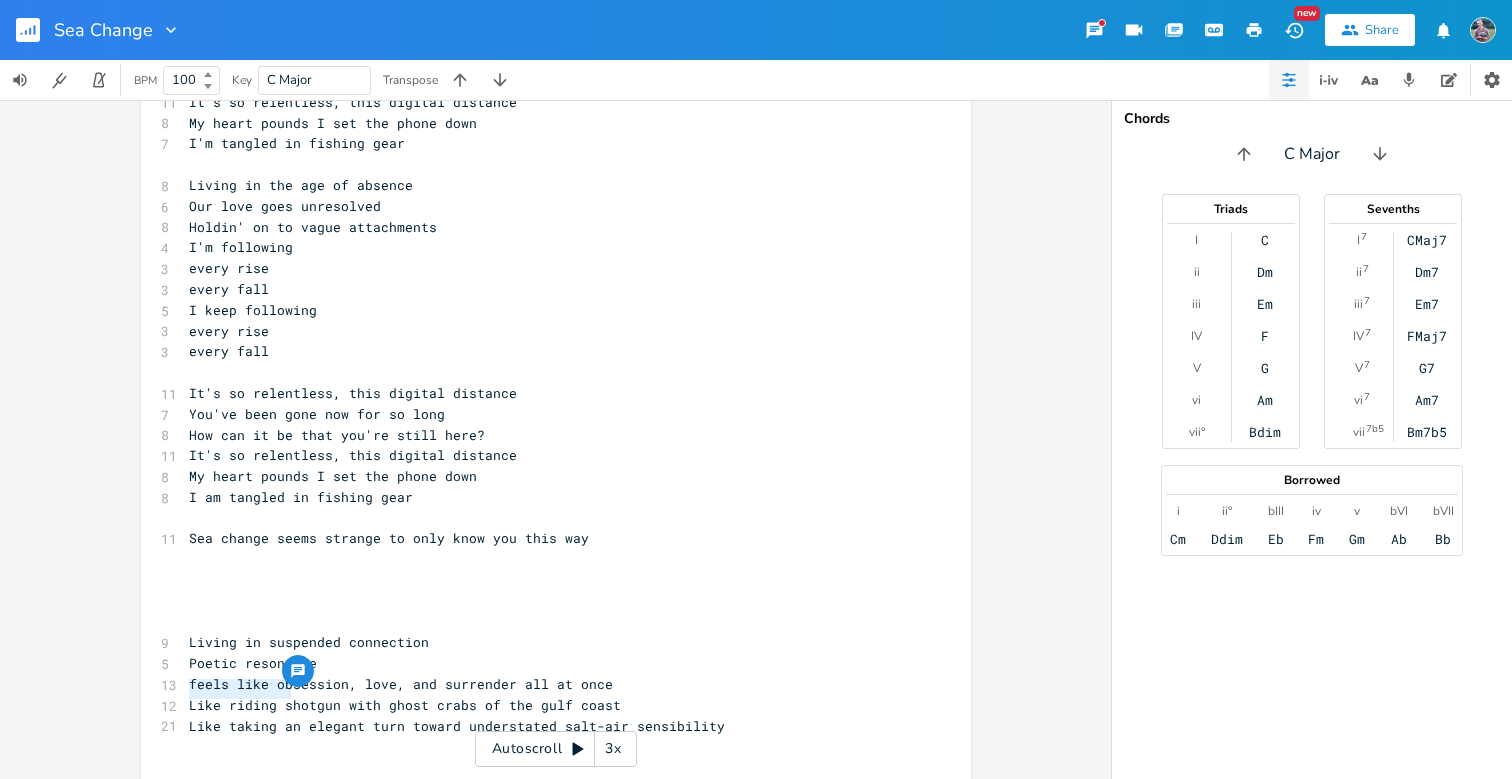drag, startPoint x: 182, startPoint y: 691, endPoint x: 280, endPoint y: 687, distance: 98.0816 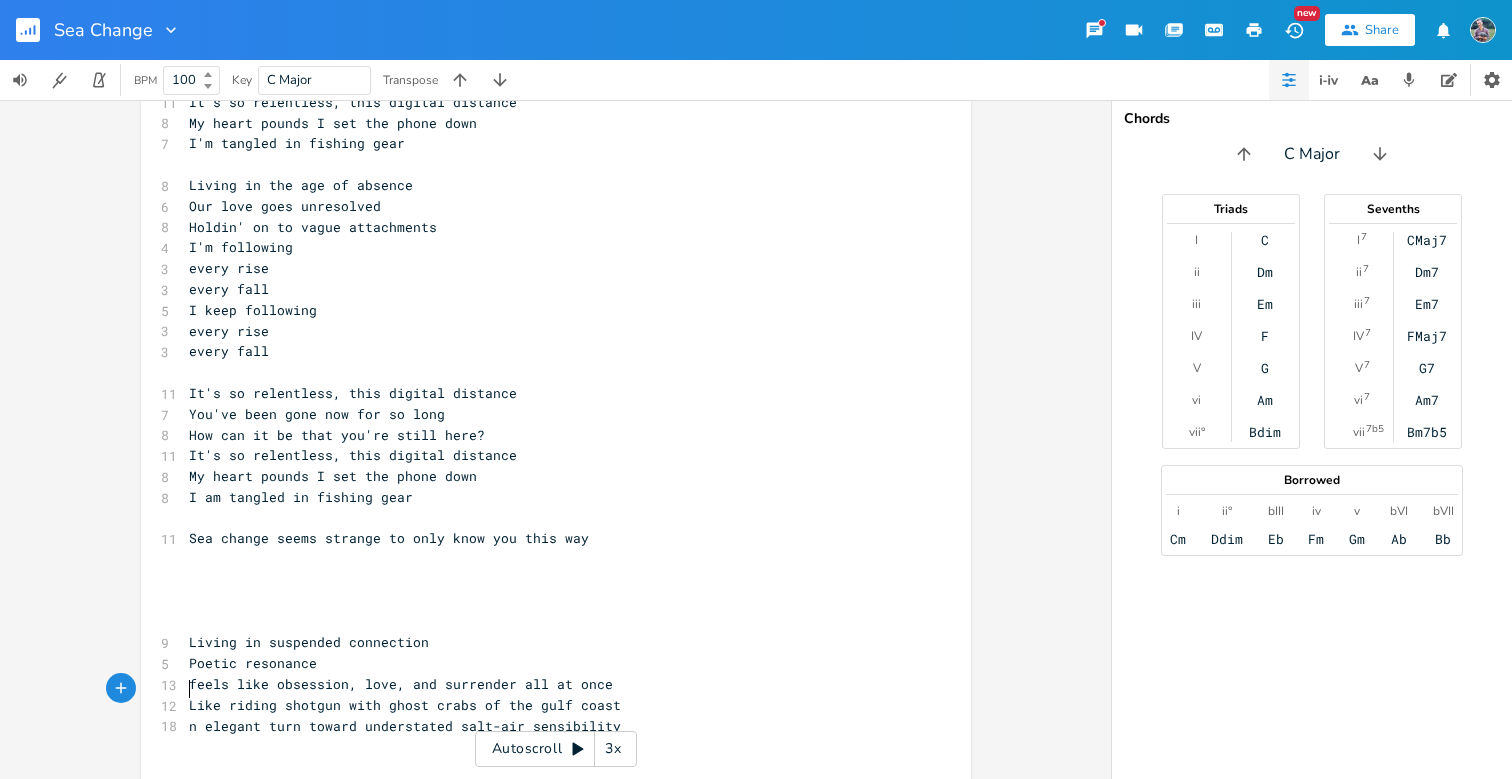 scroll, scrollTop: 0, scrollLeft: 7, axis: horizontal 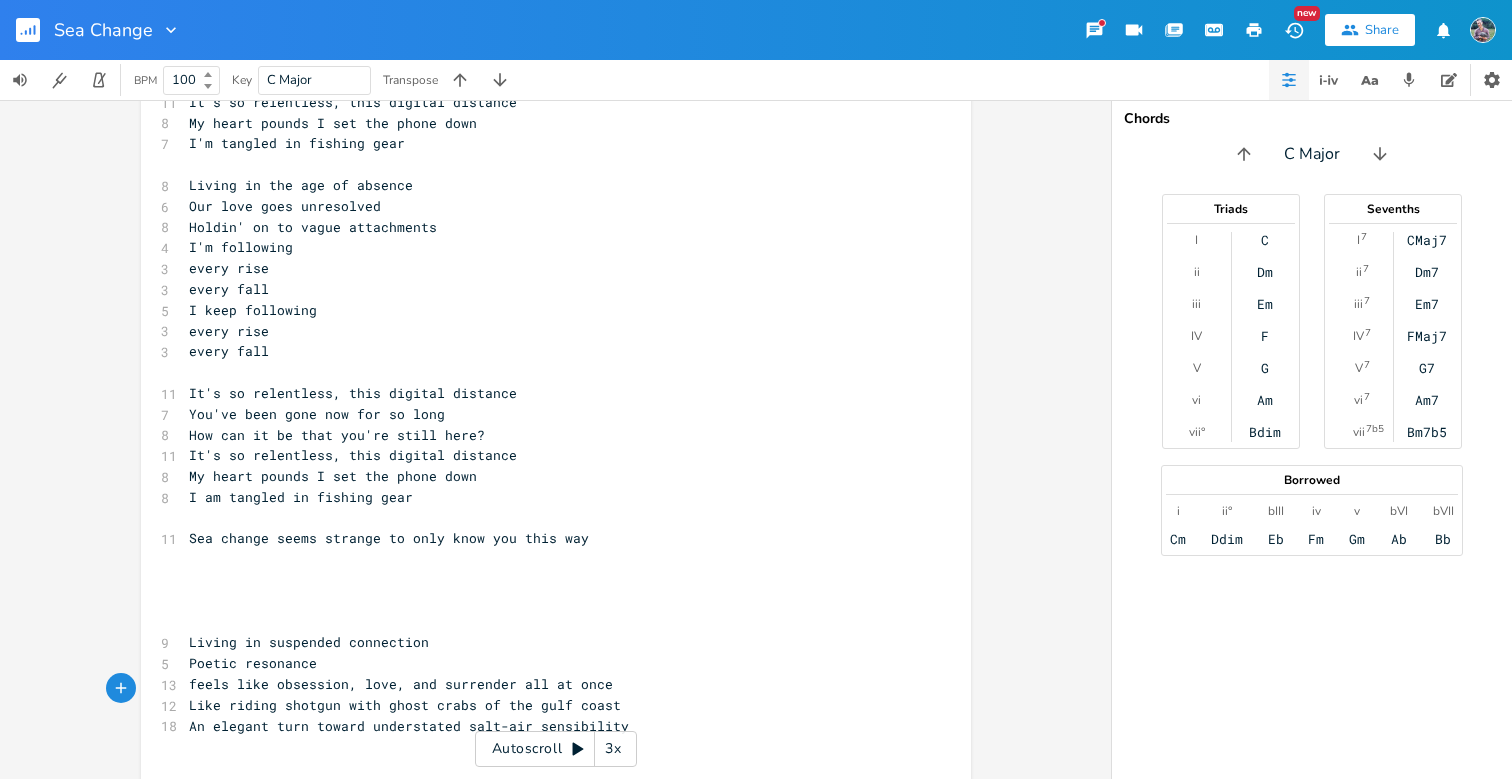 click on "feels like obsession, love, and surrender all at once" at bounding box center (401, 684) 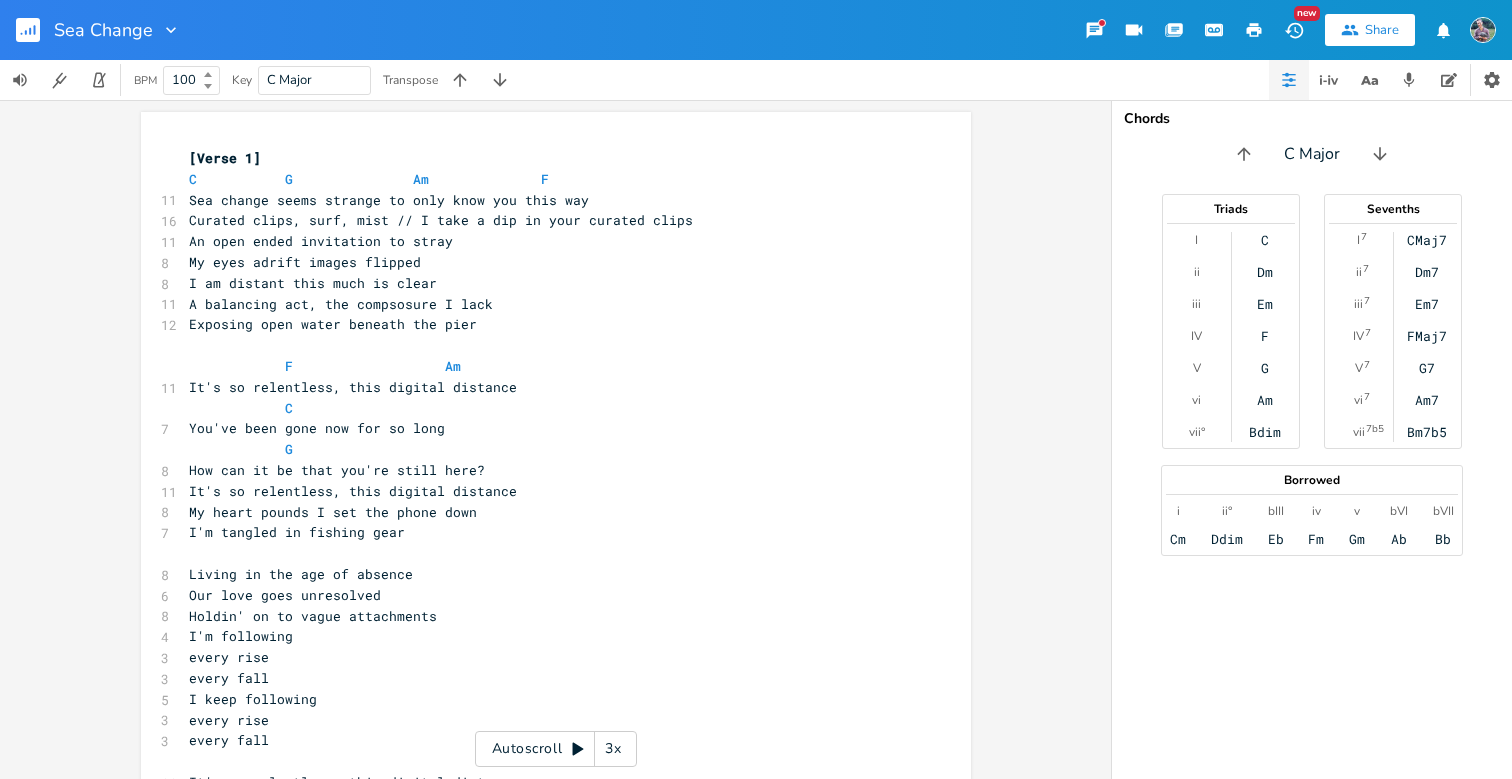 scroll, scrollTop: 0, scrollLeft: 0, axis: both 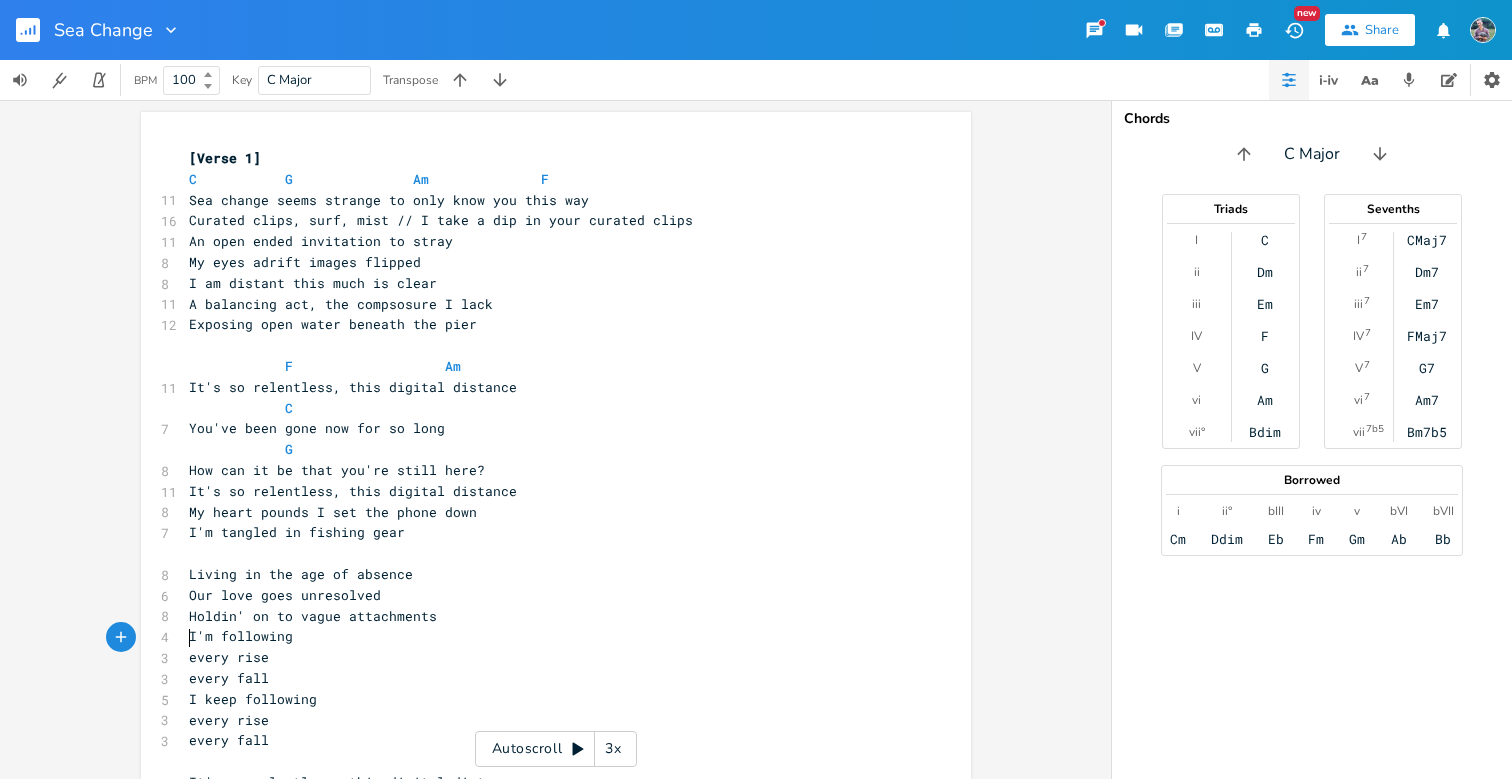 click on "every rise" at bounding box center (229, 657) 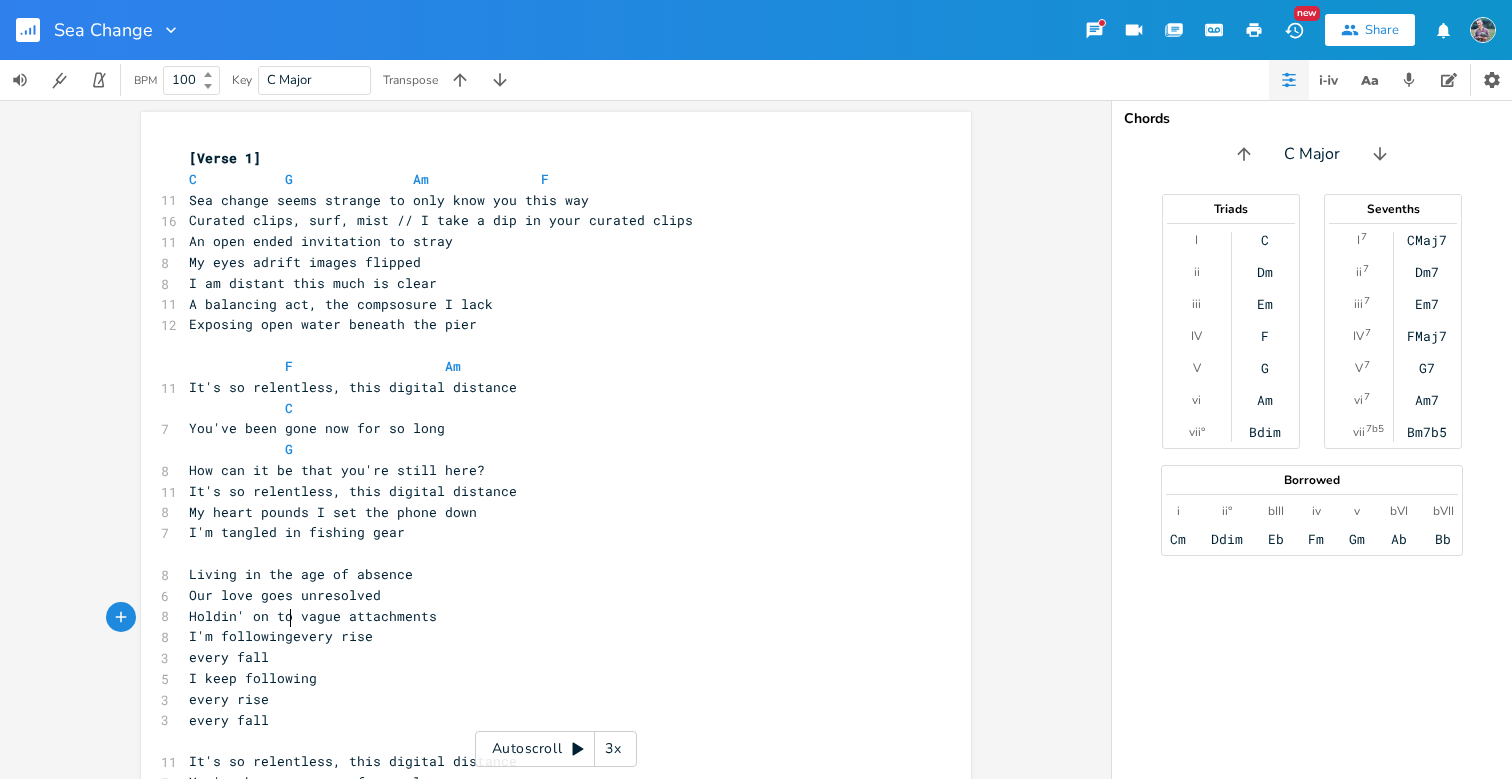 click on "every fall" at bounding box center [229, 657] 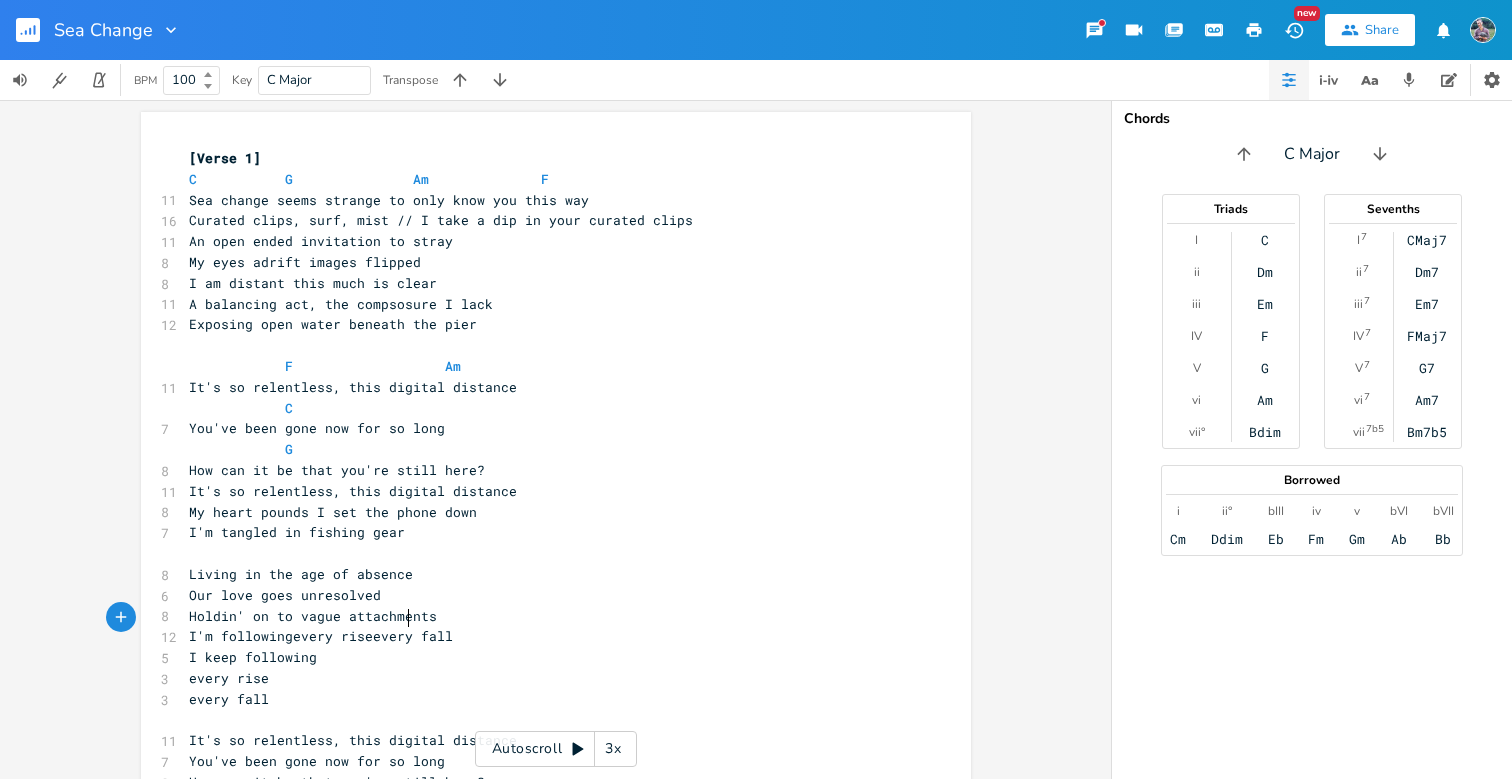 click on "I'm followingevery riseevery fall" at bounding box center [321, 636] 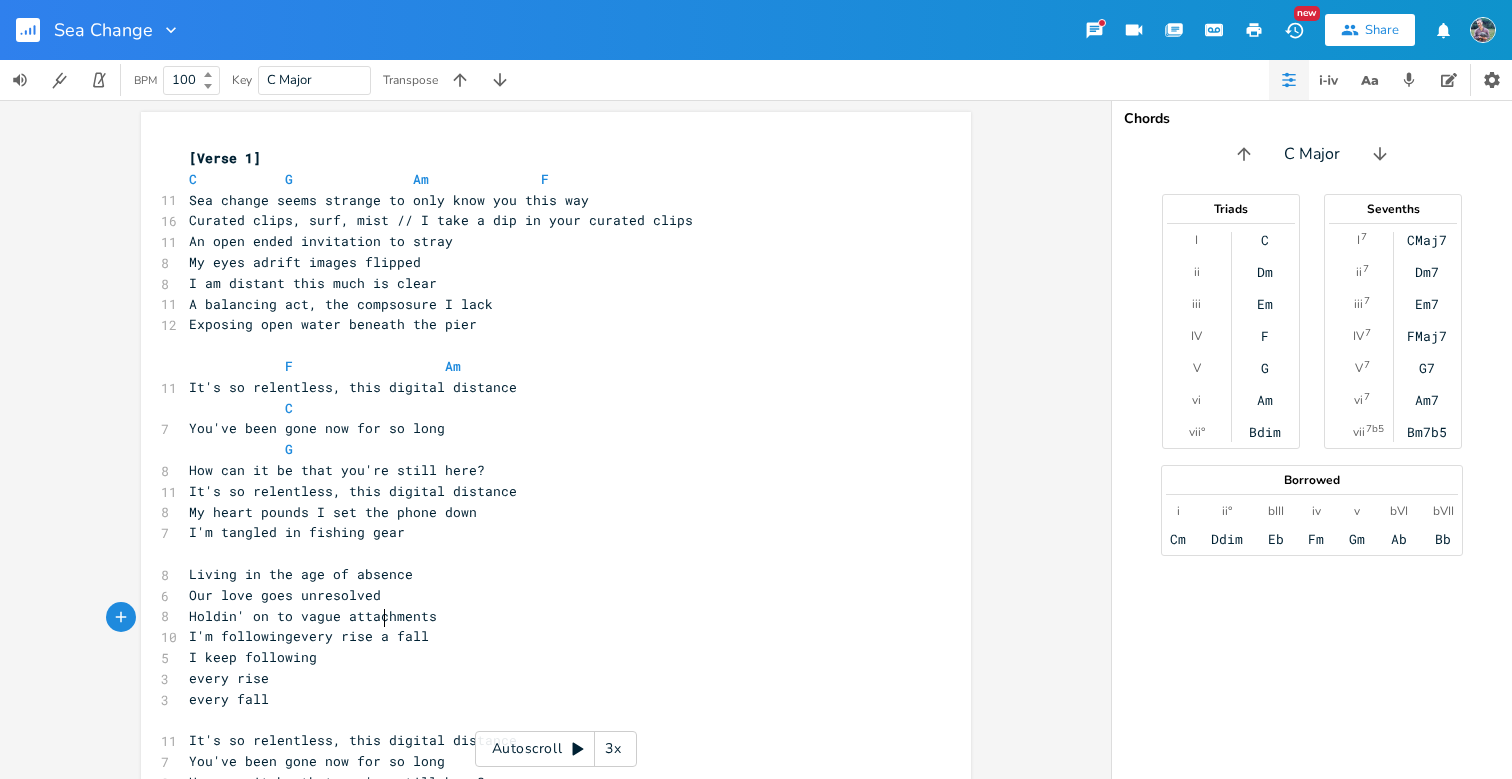 scroll, scrollTop: 0, scrollLeft: 22, axis: horizontal 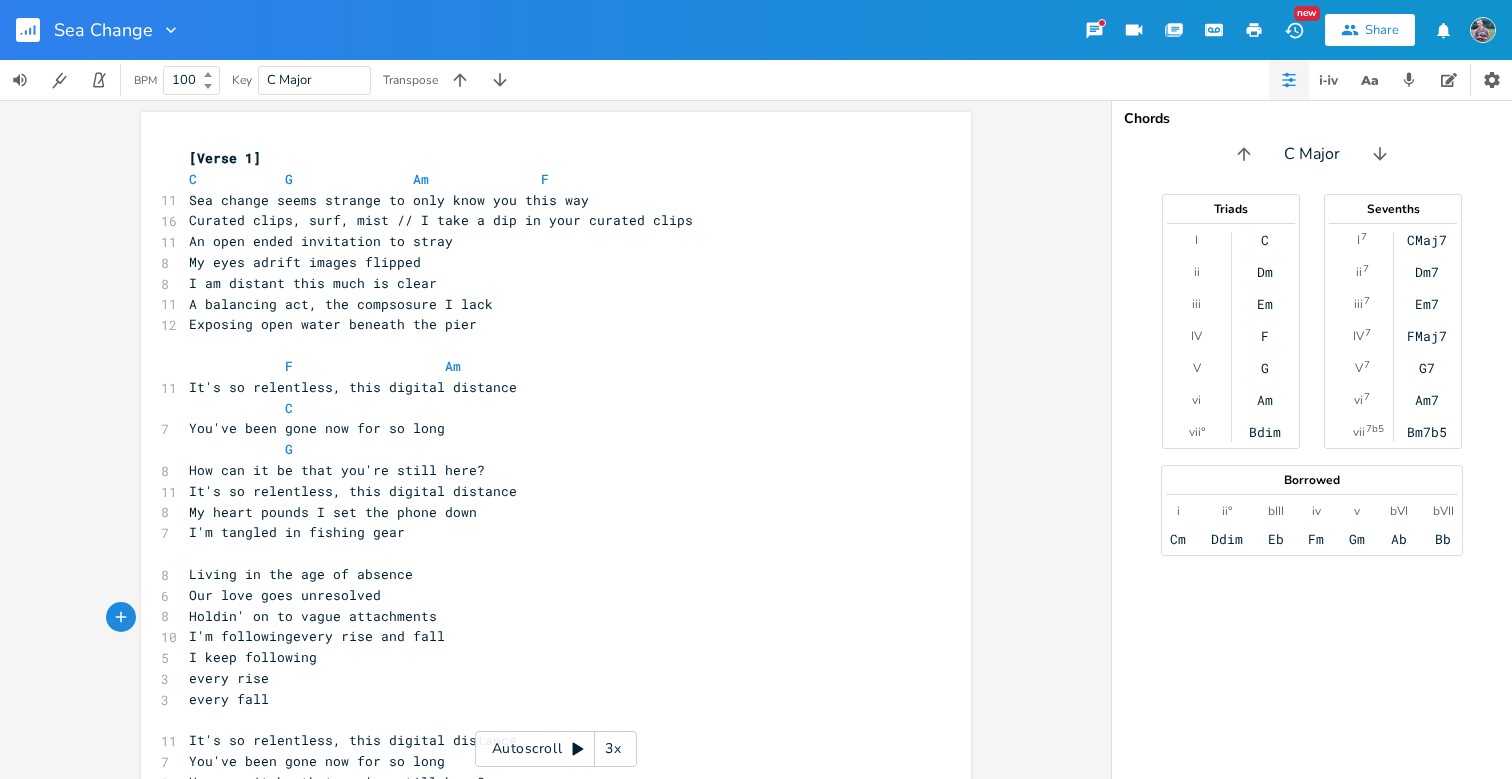 click on "I'm followingevery rise and fall" at bounding box center [317, 636] 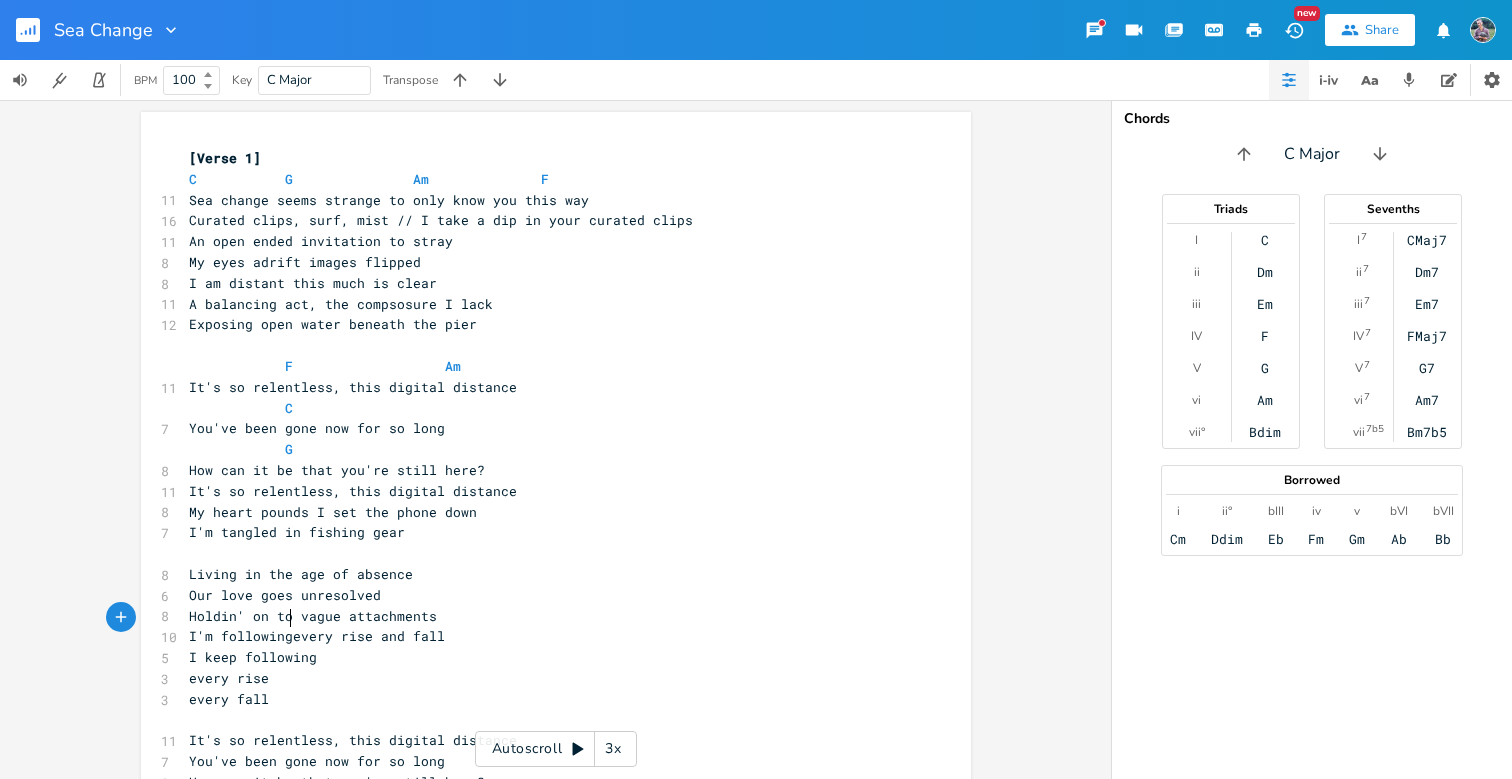 scroll, scrollTop: 0, scrollLeft: 2, axis: horizontal 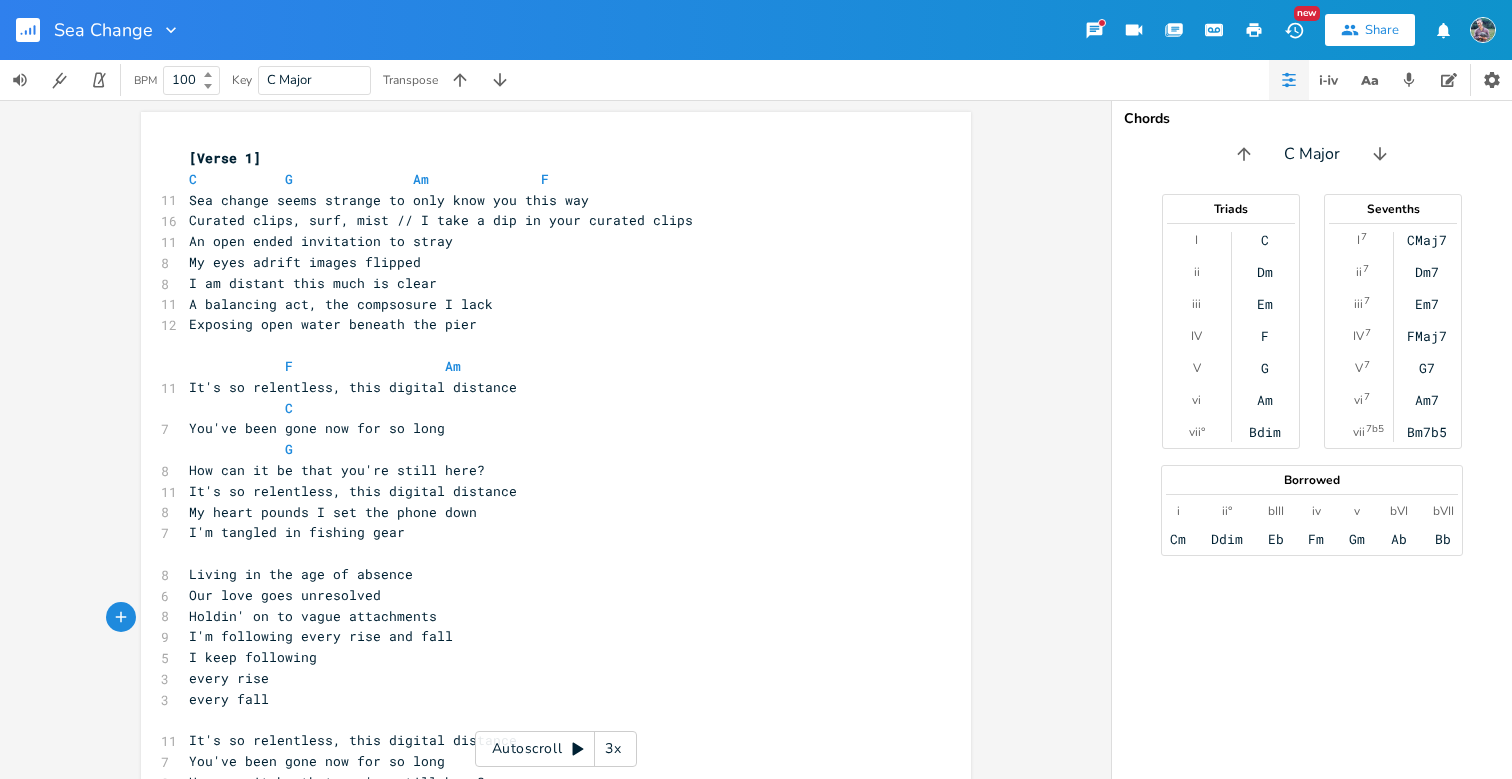 click on "I keep following" at bounding box center [546, 657] 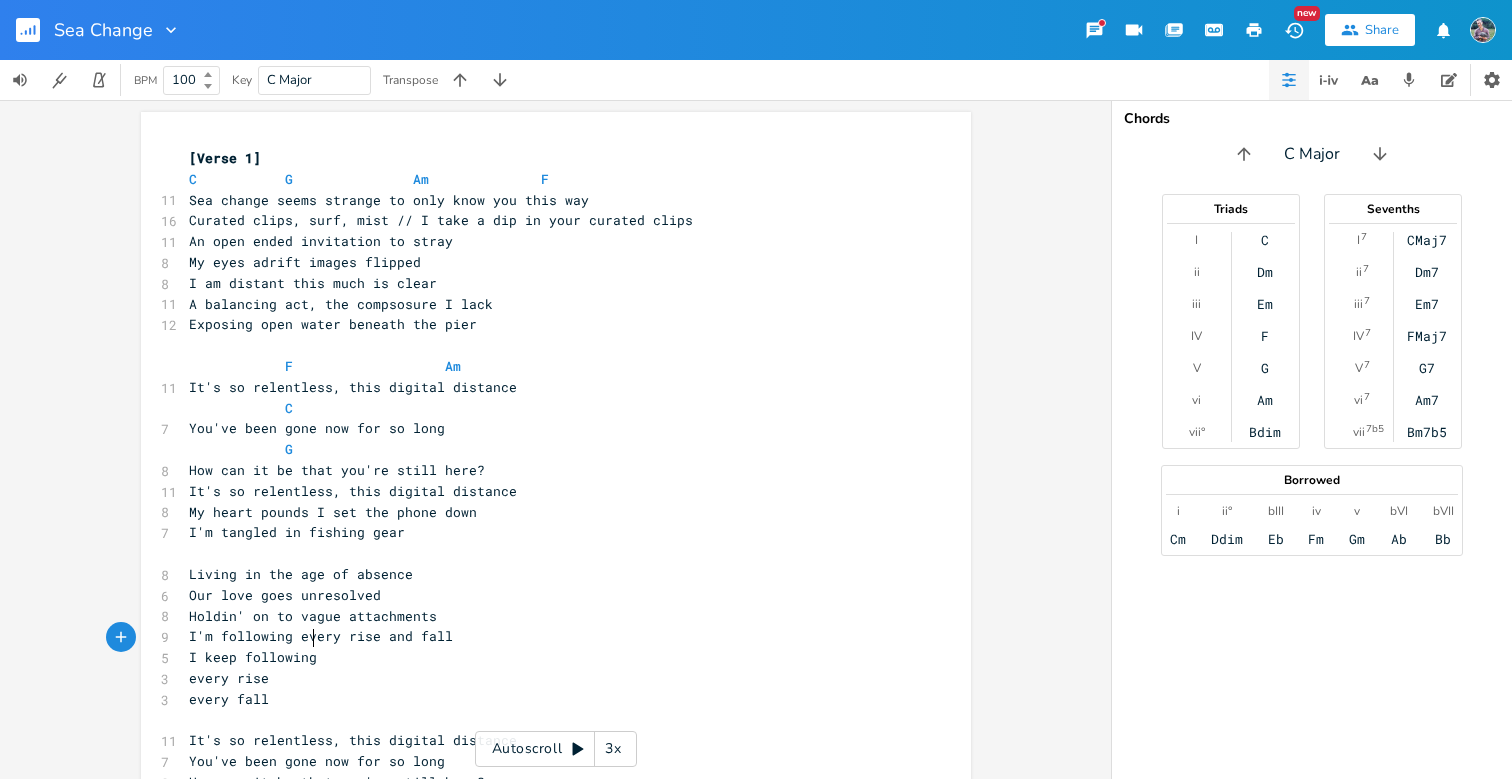 scroll, scrollTop: 0, scrollLeft: 0, axis: both 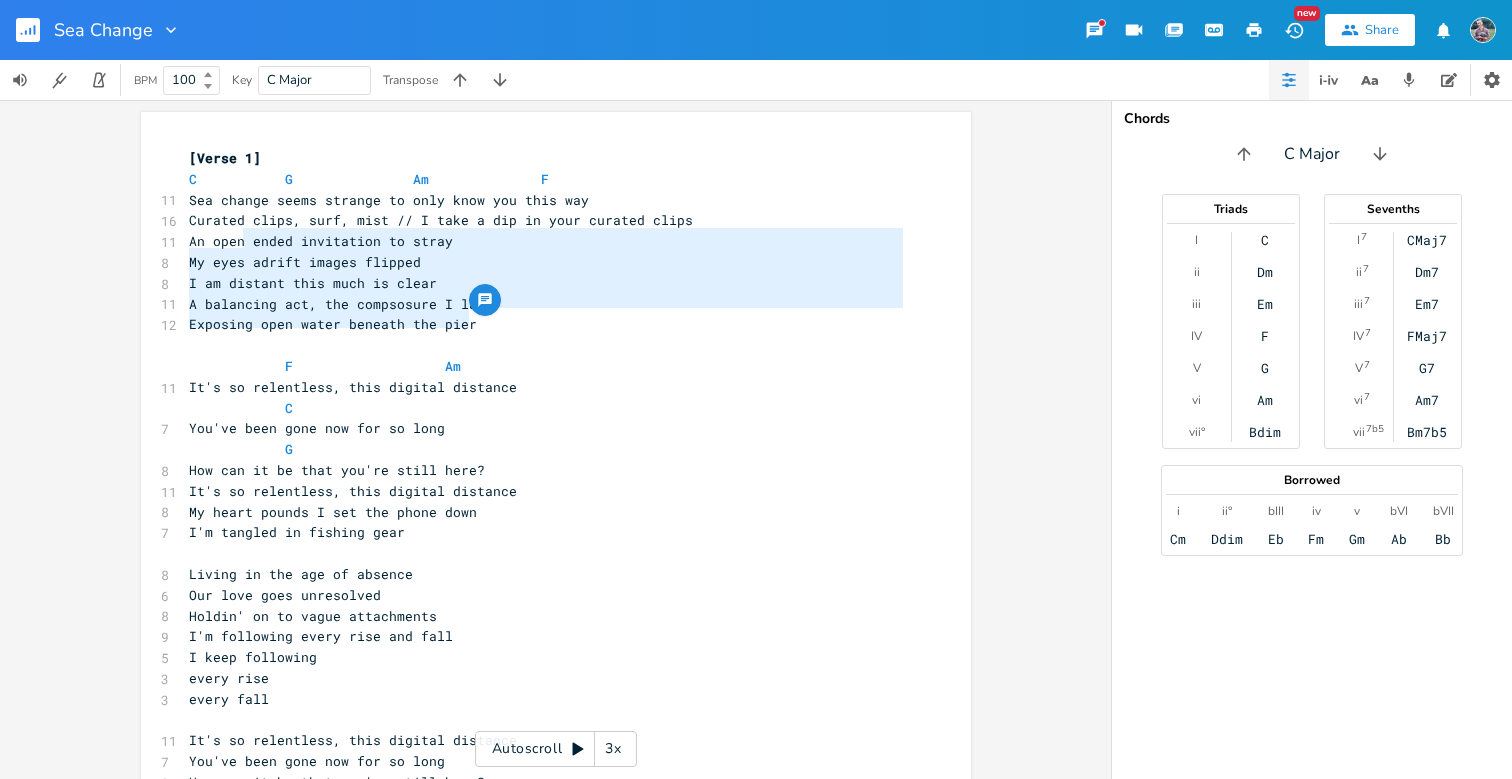 drag, startPoint x: 471, startPoint y: 320, endPoint x: 240, endPoint y: 240, distance: 244.46063 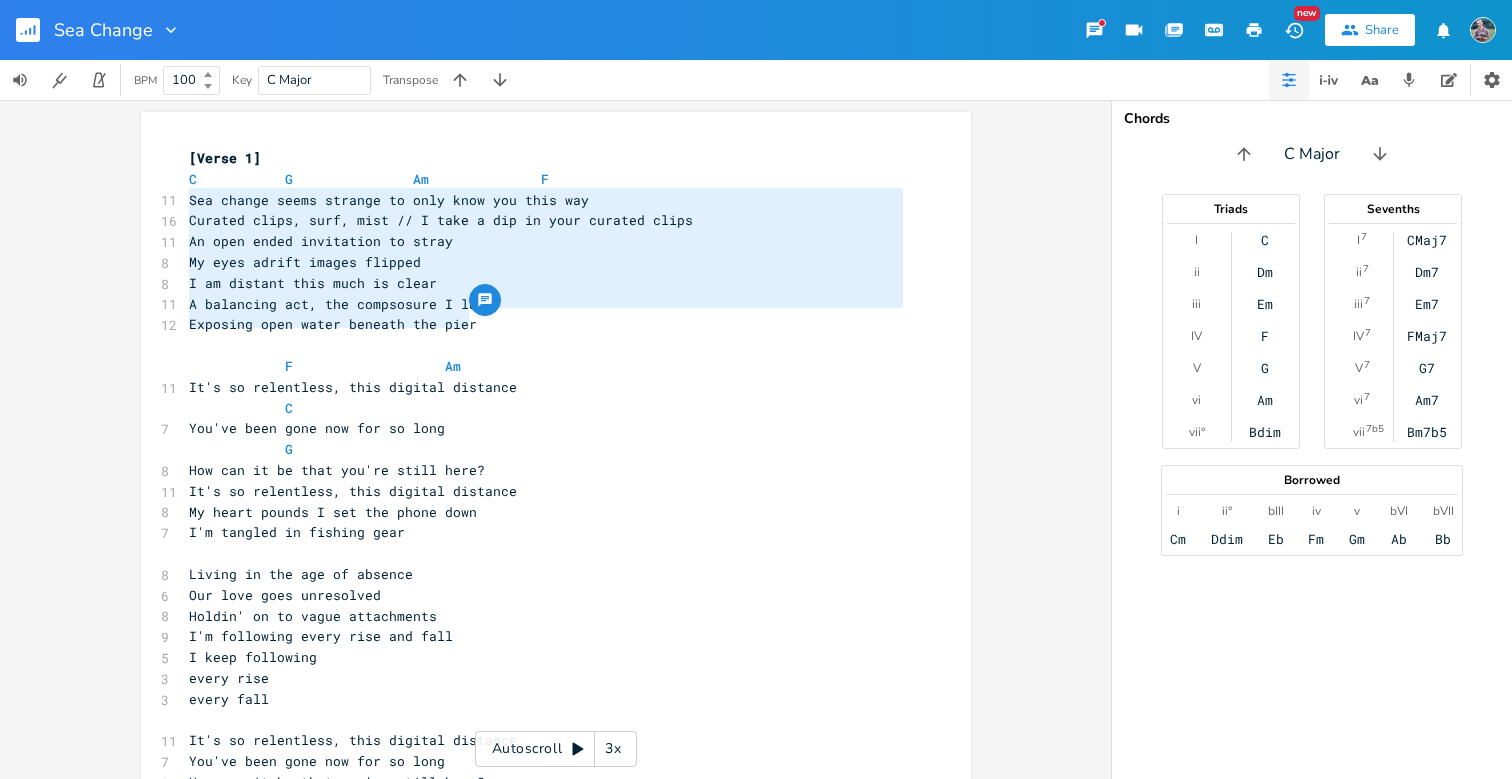 drag, startPoint x: 471, startPoint y: 317, endPoint x: 170, endPoint y: 205, distance: 321.16196 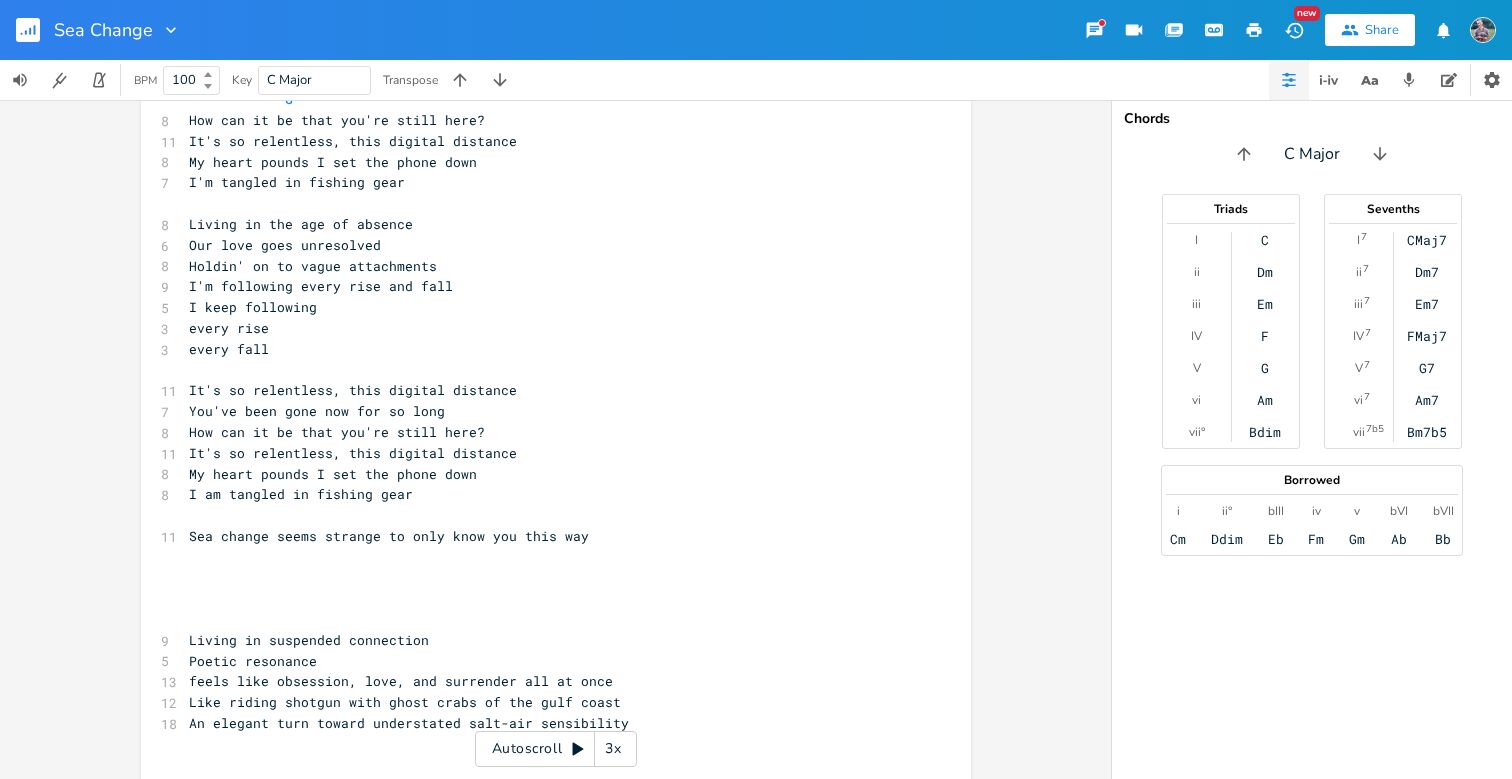 scroll, scrollTop: 349, scrollLeft: 0, axis: vertical 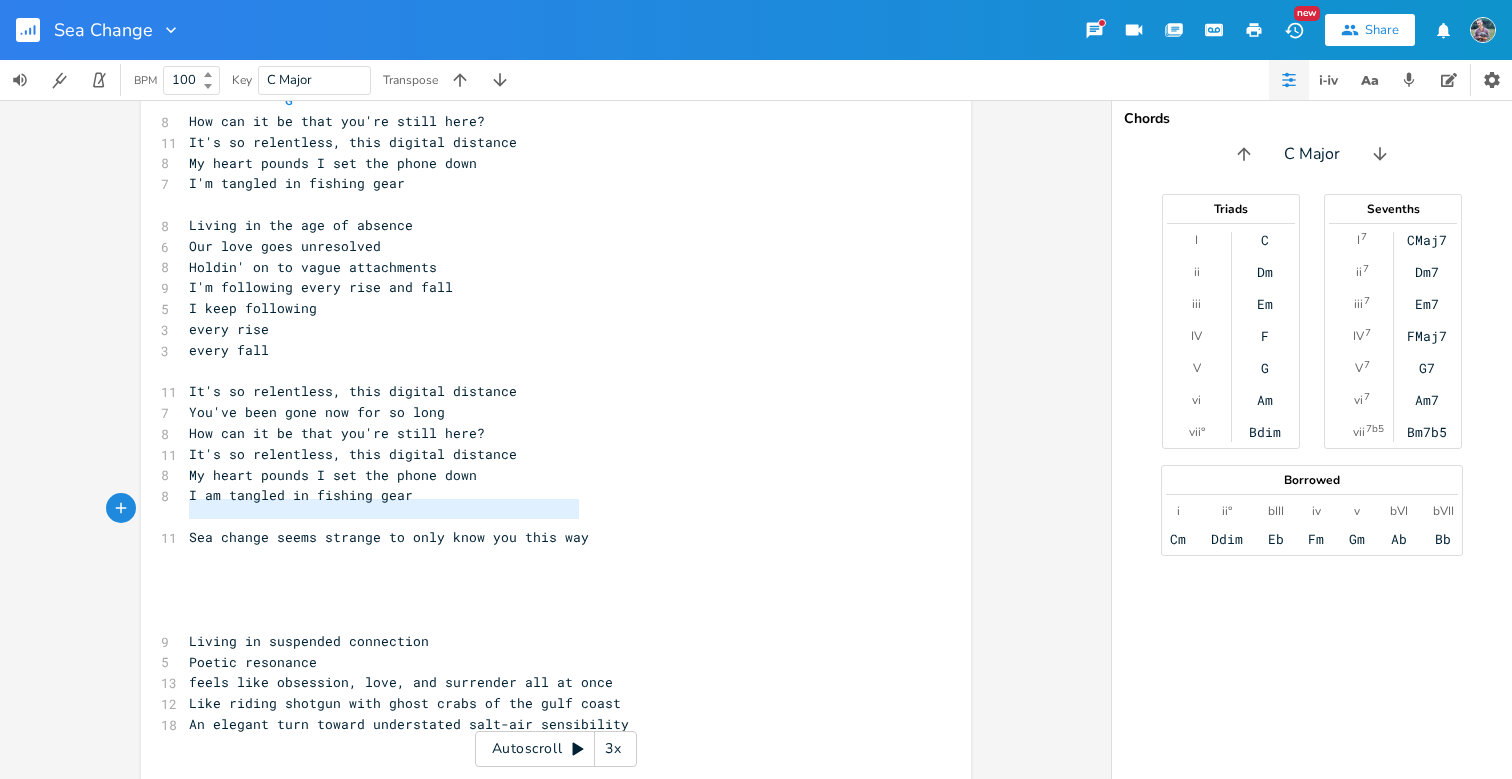 drag, startPoint x: 579, startPoint y: 512, endPoint x: 165, endPoint y: 503, distance: 414.0978 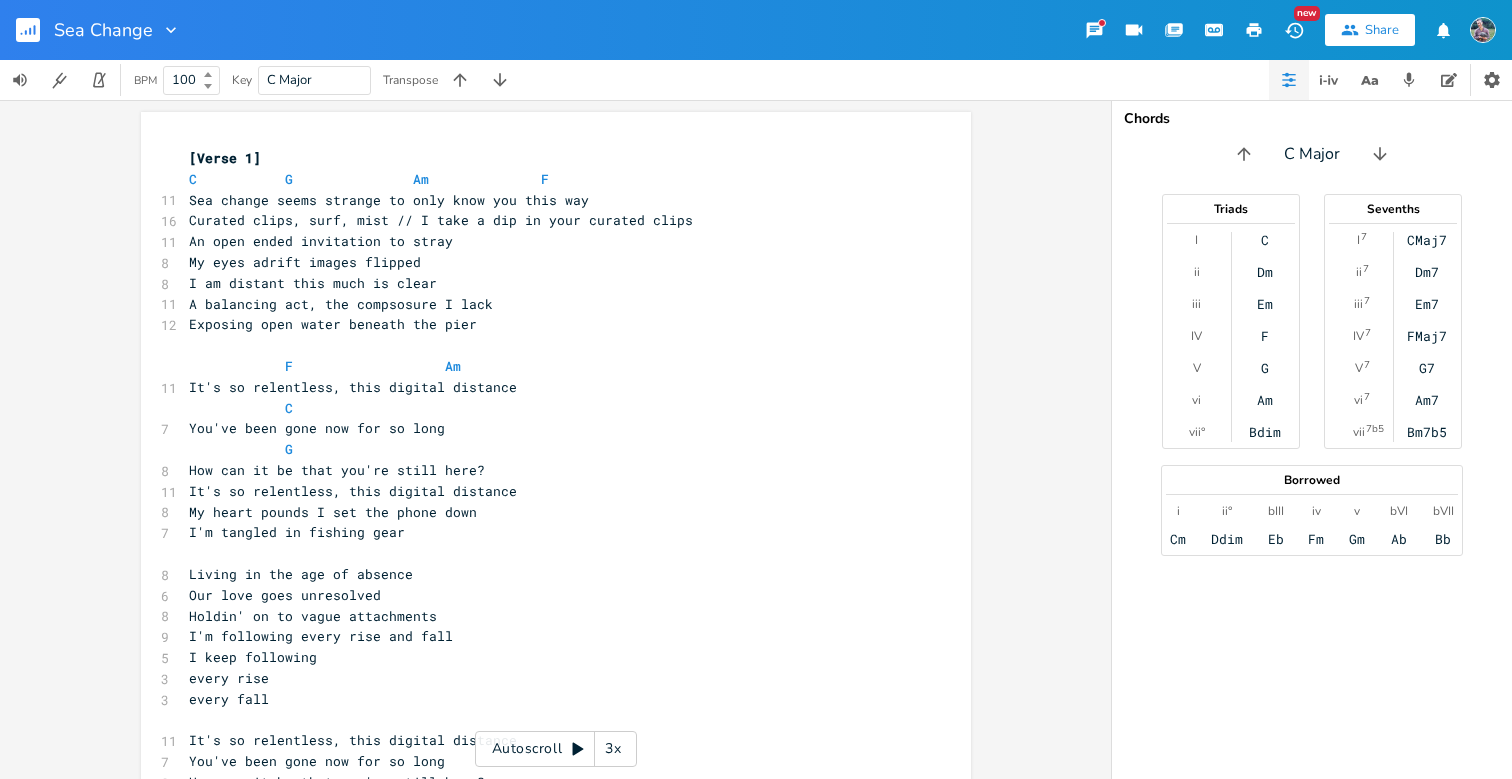 scroll, scrollTop: 0, scrollLeft: 0, axis: both 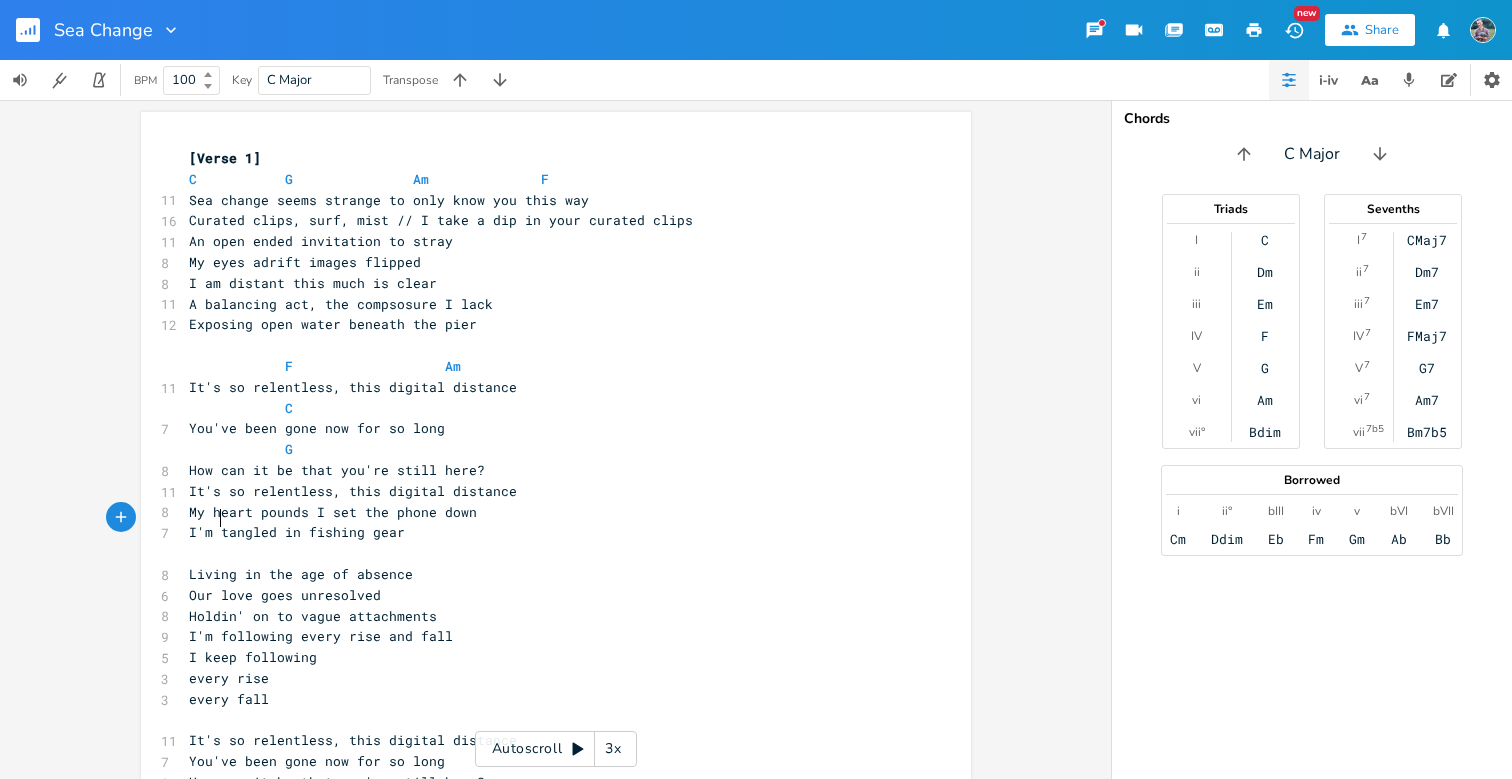 click on "I'm tangled in fishing gear" at bounding box center [297, 532] 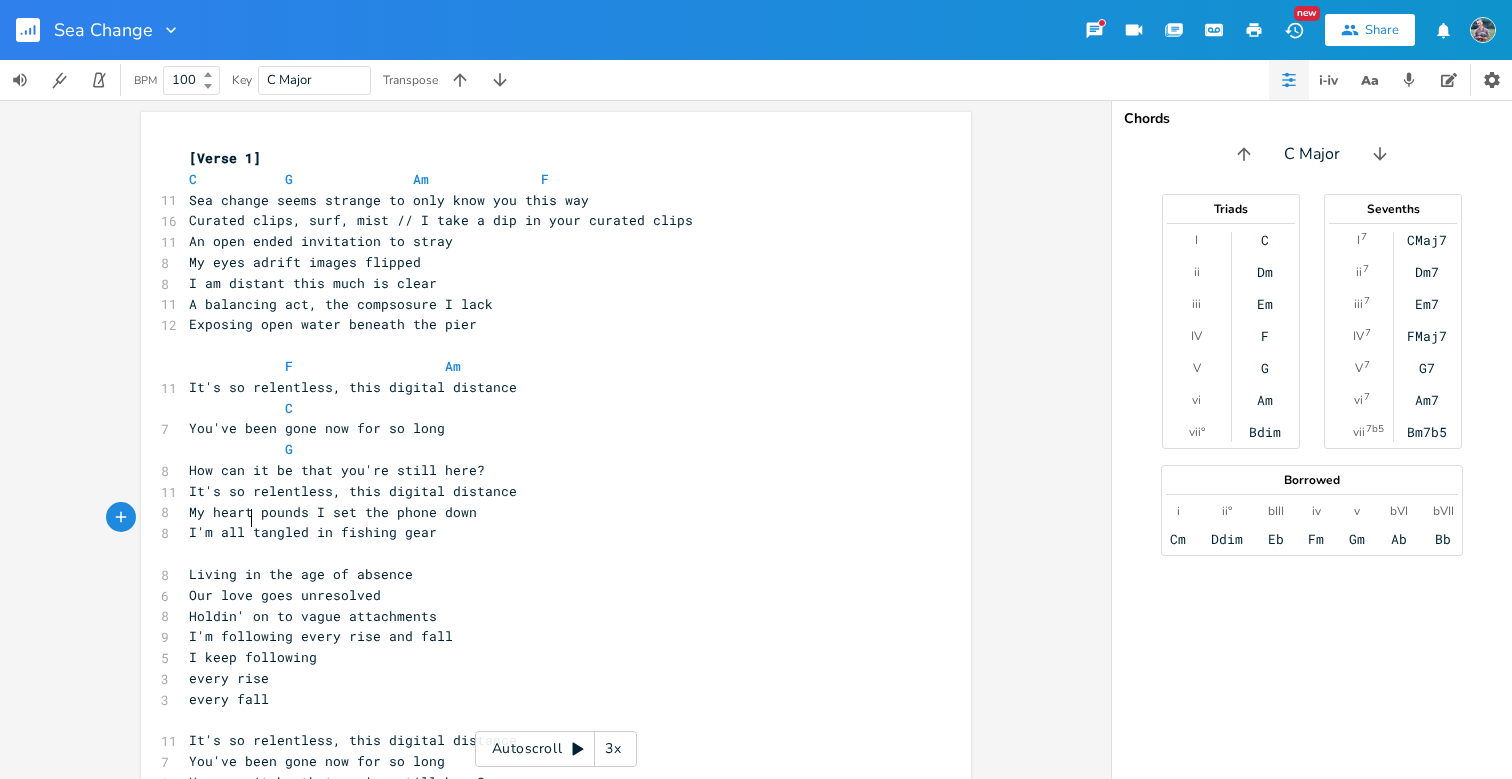 scroll, scrollTop: 0, scrollLeft: 15, axis: horizontal 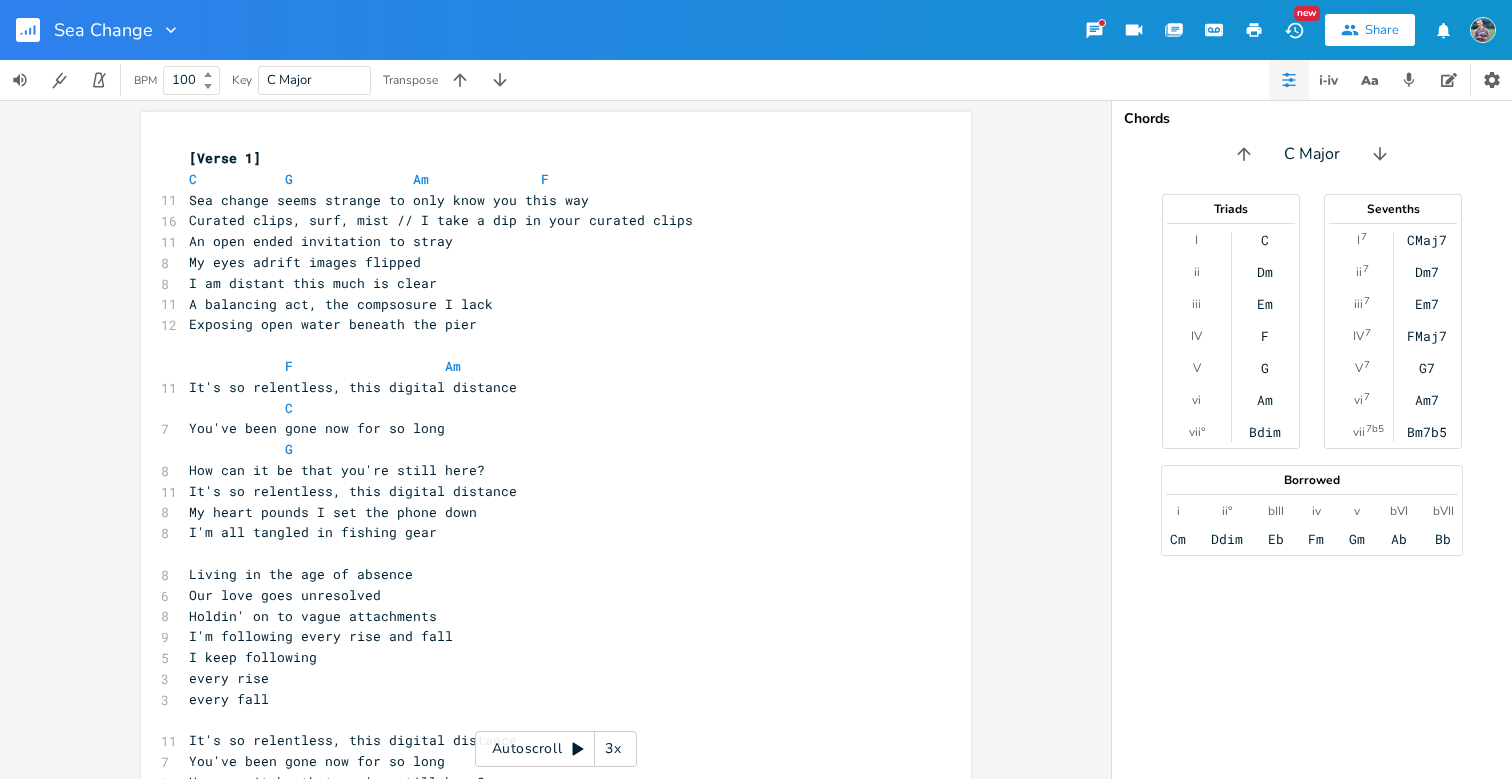 click on "It's so relentless, this digital distance" at bounding box center [353, 387] 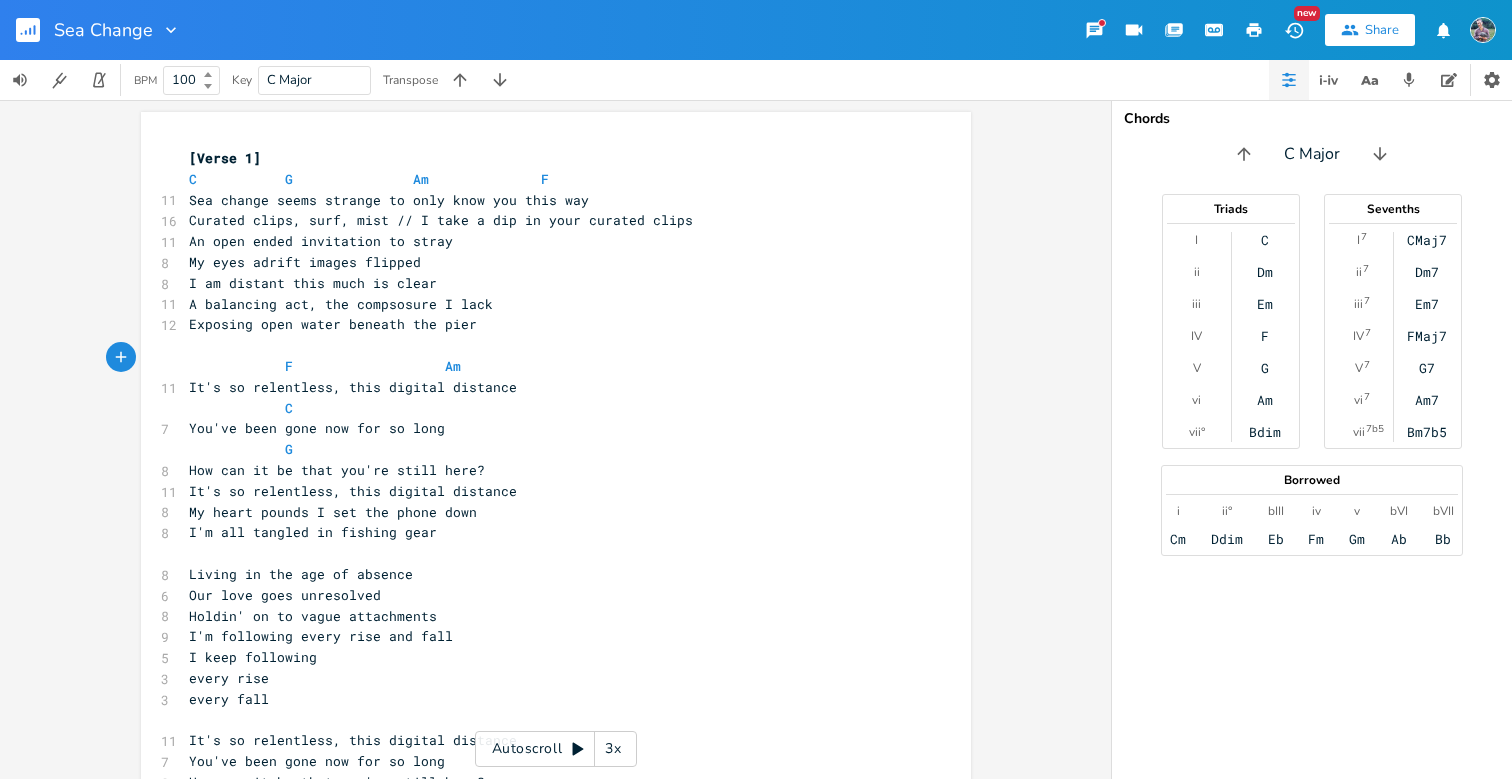 click on "​" at bounding box center (546, 345) 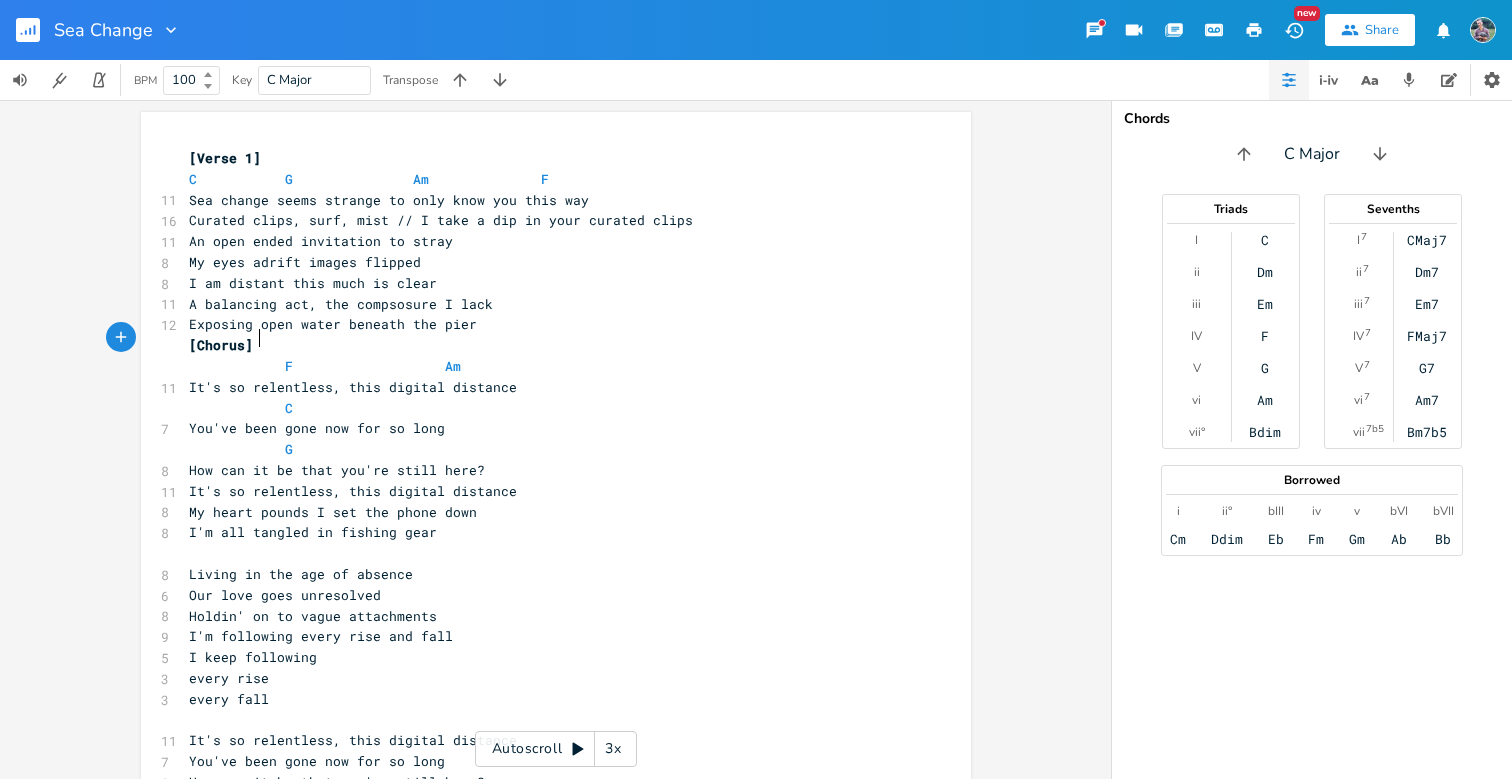 scroll, scrollTop: 0, scrollLeft: 41, axis: horizontal 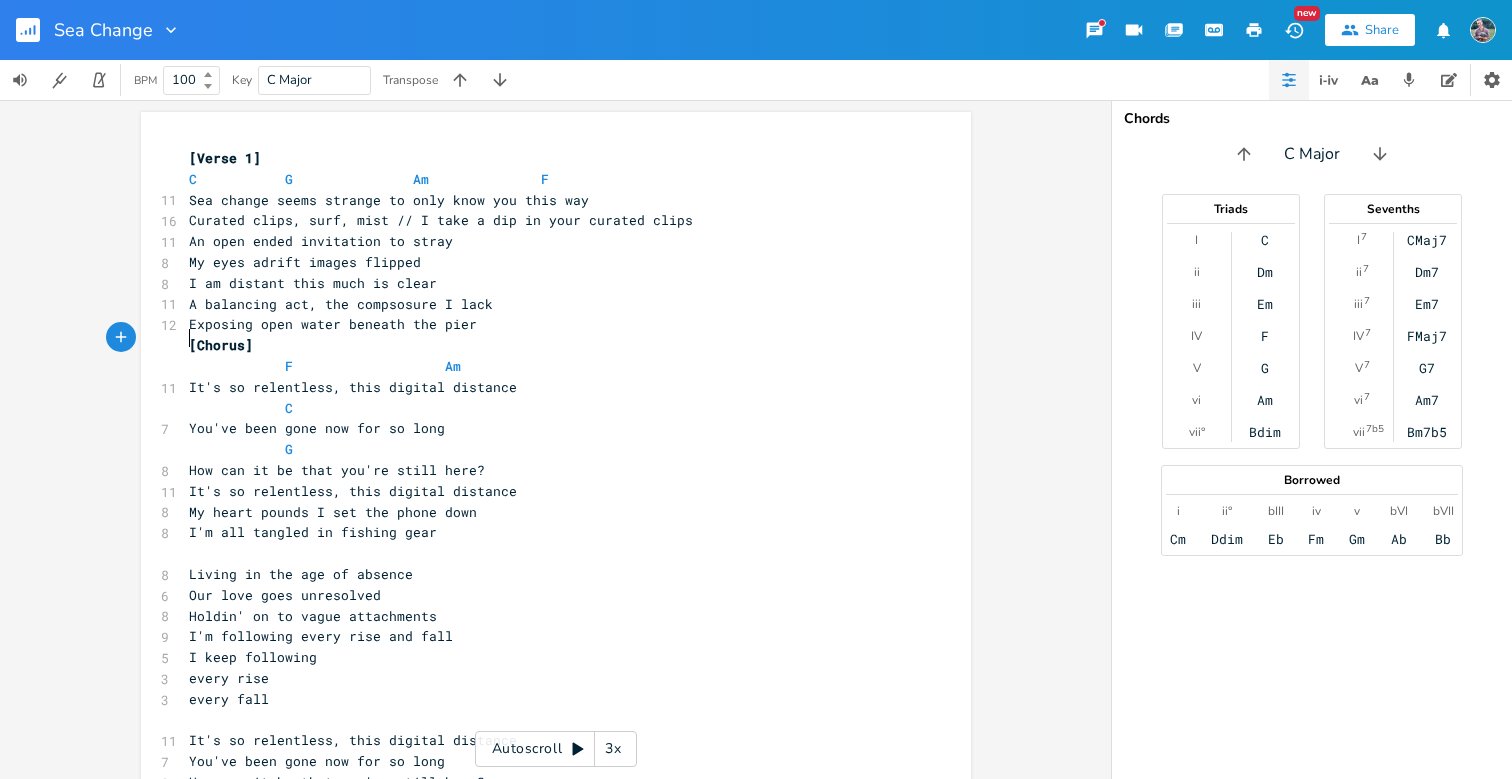 click on "[Chorus]" at bounding box center (221, 345) 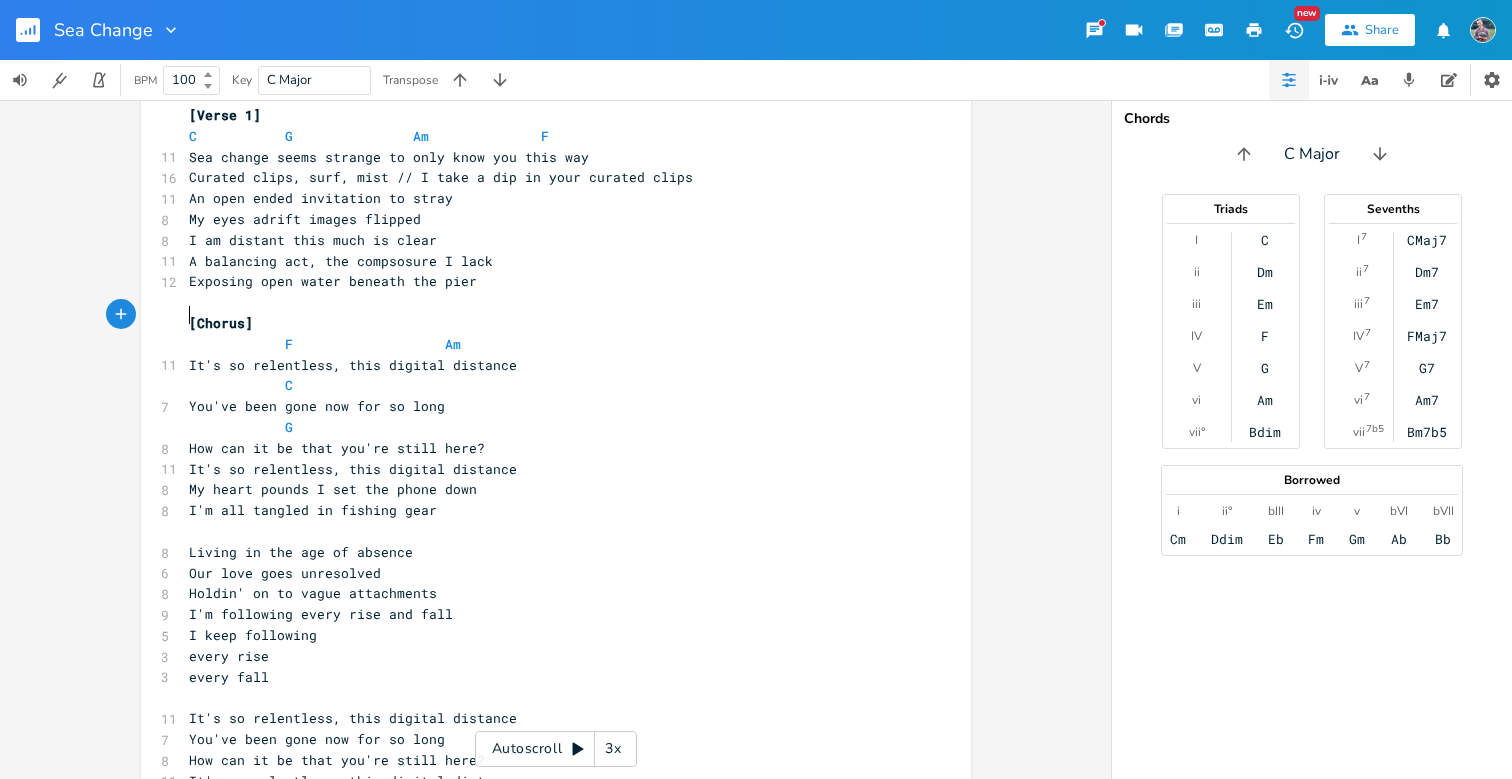 scroll, scrollTop: 45, scrollLeft: 0, axis: vertical 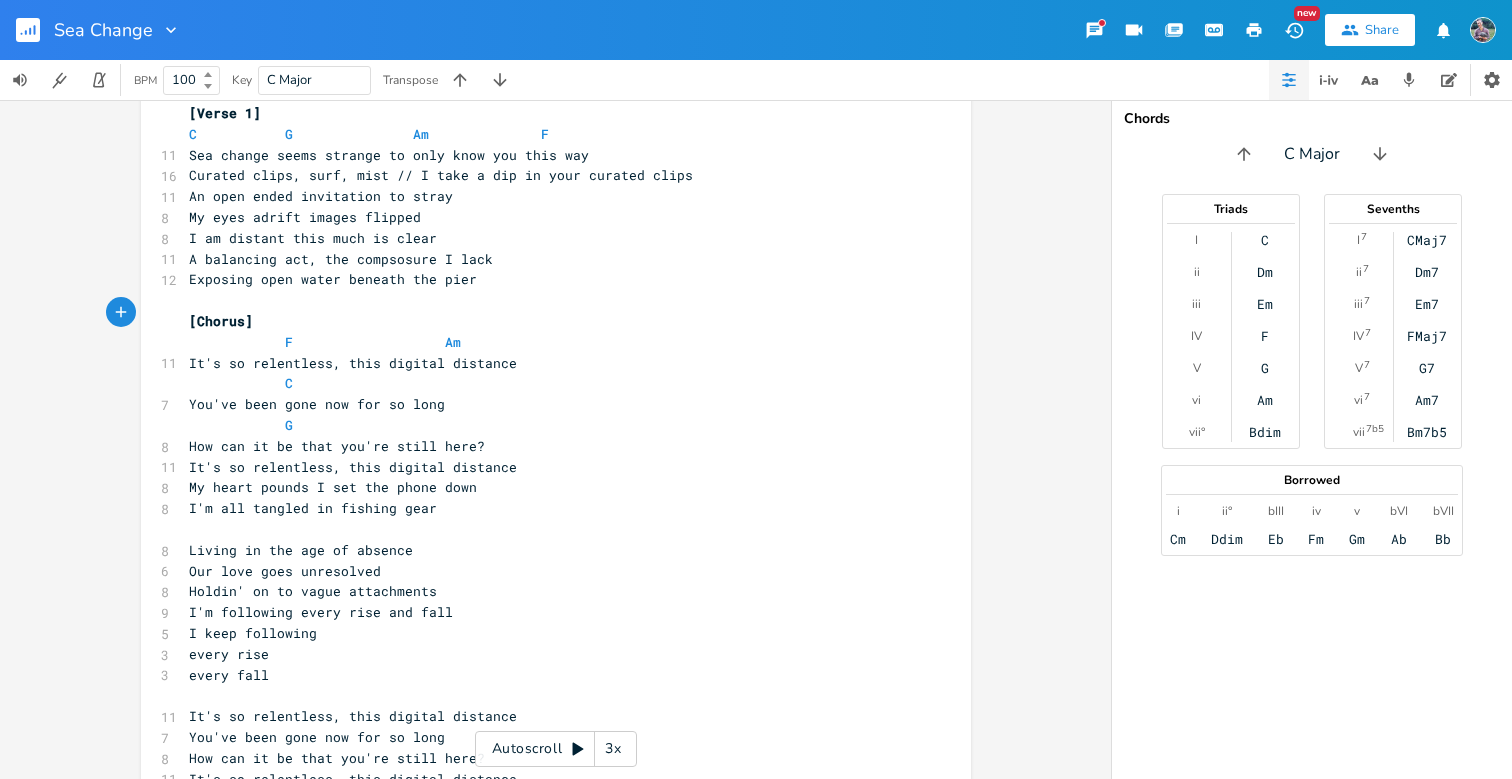 click on "x   [Verse 1] C               G                    Am                   F 11 Sea change seems strange to only know you this way 16 Curated clips, surf, mist // I take a dip in your curated clips  11 An open ended invitation to stray 8 My eyes adrift images flipped 8 I am distant this much is clear 11 A balancing act, the compsosure I lack 12 Exposing open water beneath the pier ​ [Chorus]                F                         Am 11 It's so relentless, this digital distance                C                         7 You've been gone now for so long                G 8 How can it be that you're still here? 11 It's so relentless, this digital distance 8 My heart pounds I set the phone down 8 I'm all tangled in fishing gear ​ 8 Living in the age of absence 6 Our love goes unresolved 8 Holdin' on to vague attachments 9 I'm following every rise and fall 5 I keep following 3 every rise 3 every fall ​ 11 It's so relentless, this digital distance 7 You've been gone now for so long 8 11 8 8 ​ 11 16 11 8 8 11" at bounding box center [556, 660] 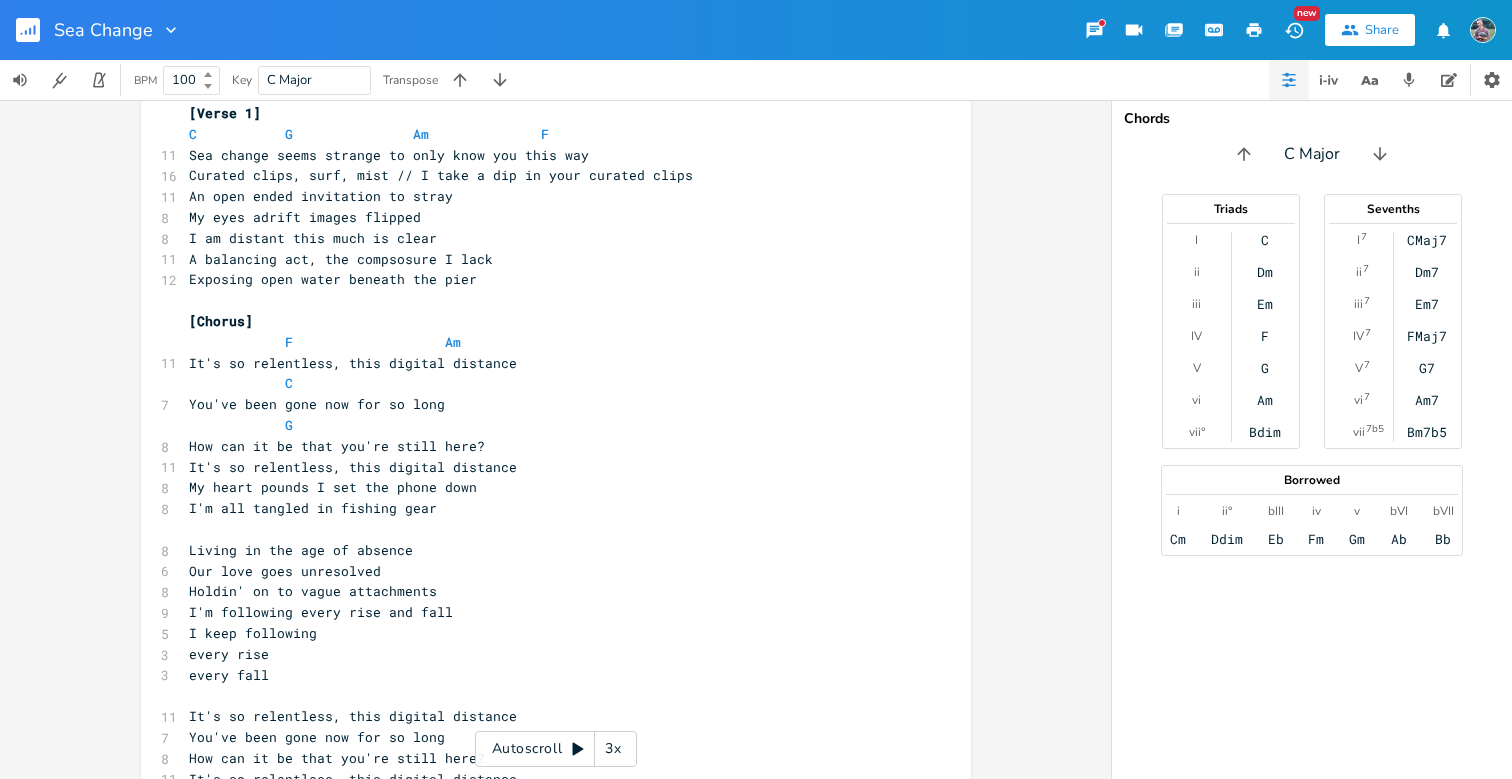 scroll, scrollTop: 0, scrollLeft: 0, axis: both 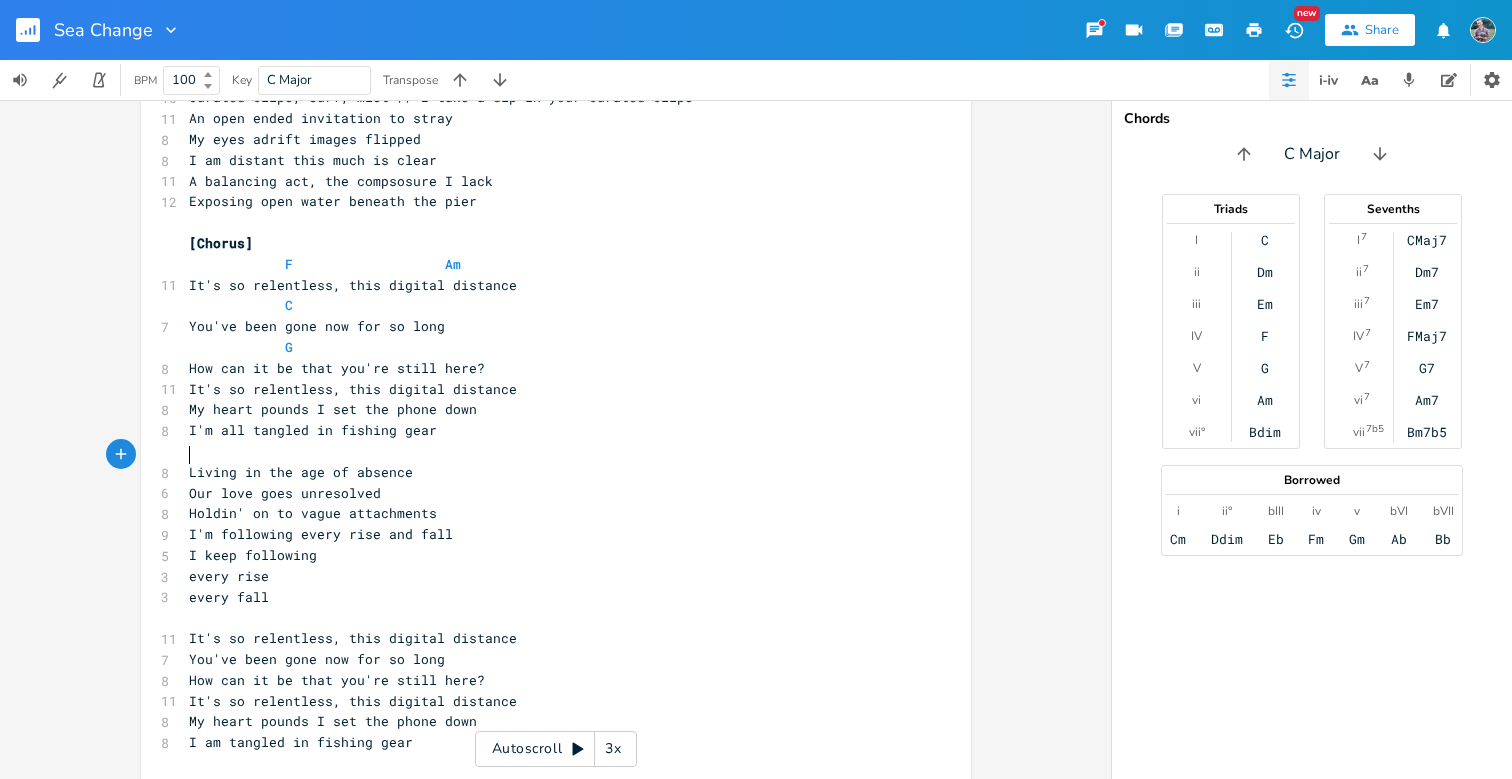 click on "Living in the age of absence" at bounding box center [546, 472] 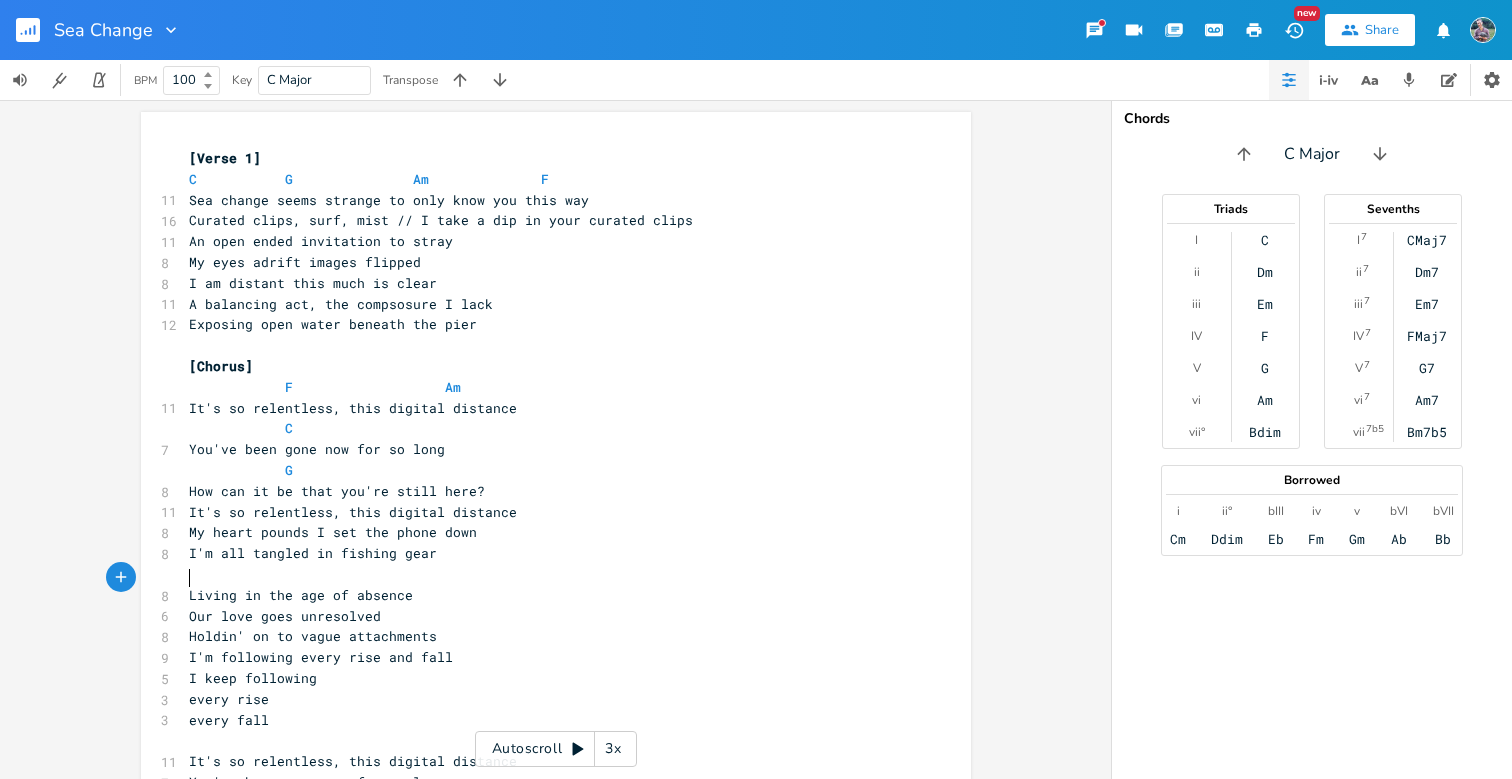 scroll, scrollTop: 0, scrollLeft: 0, axis: both 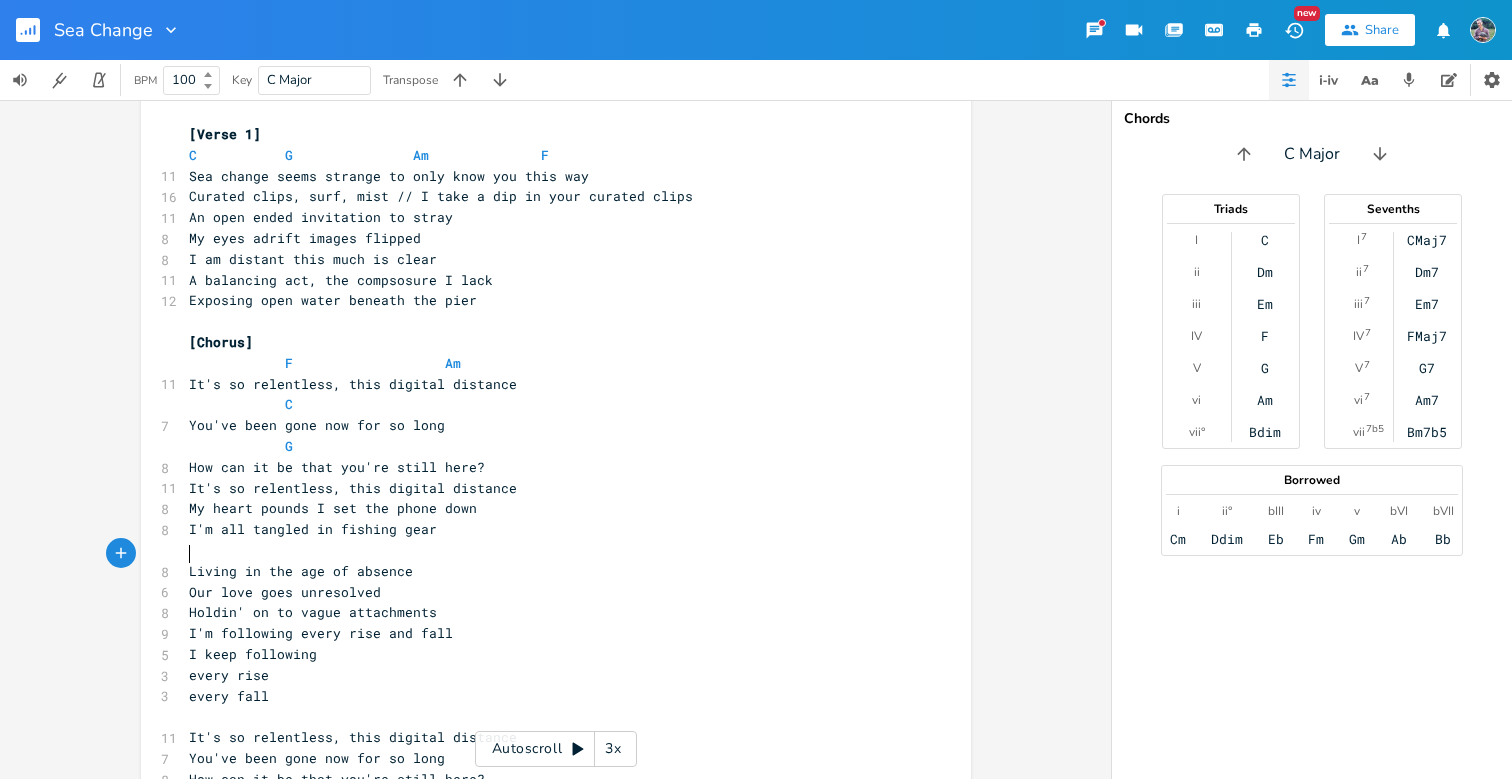 click at bounding box center (525, 155) 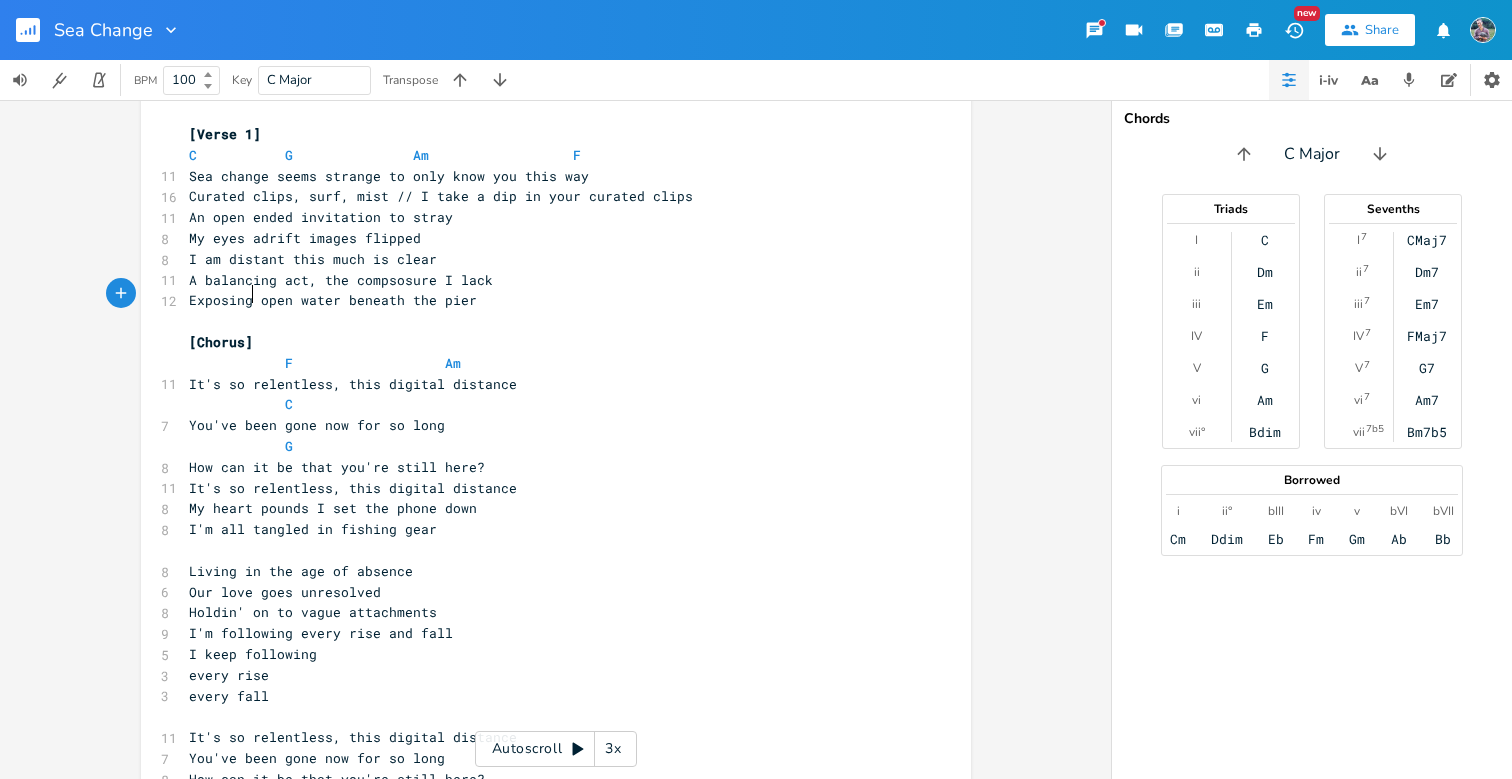 click on "Exposing open water beneath the pier" at bounding box center (333, 300) 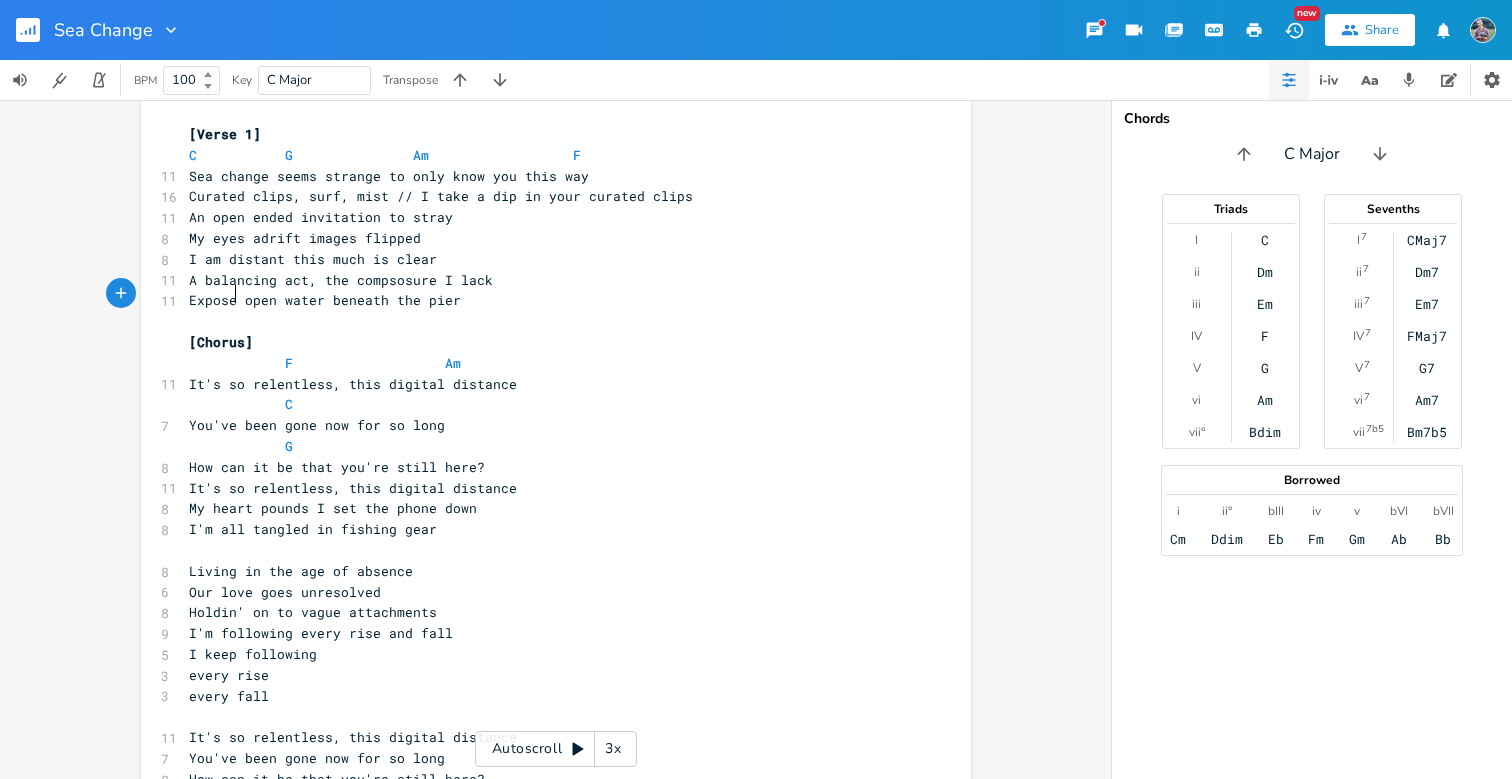 scroll, scrollTop: 0, scrollLeft: 13, axis: horizontal 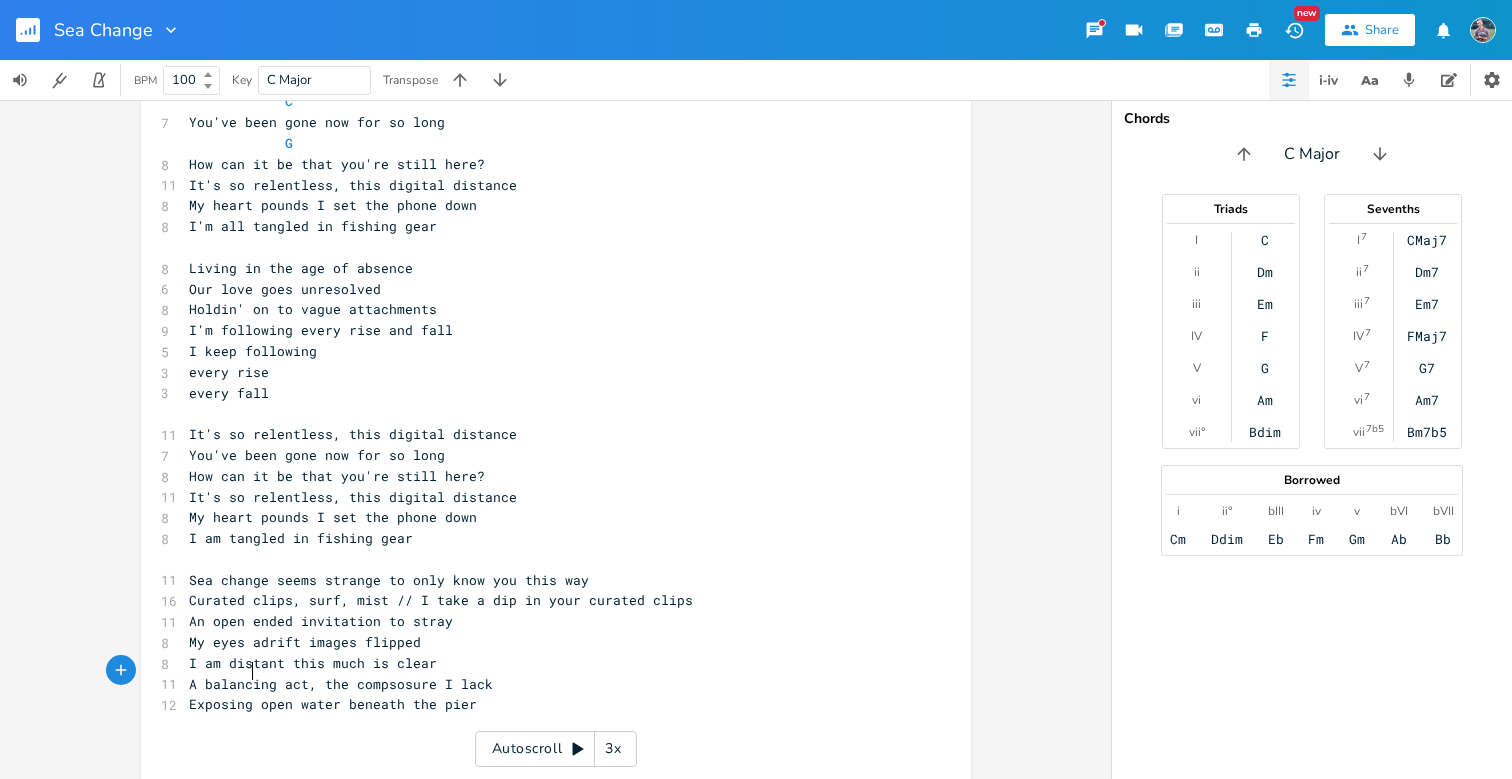 click on "Exposing open water beneath the pier" at bounding box center (333, 704) 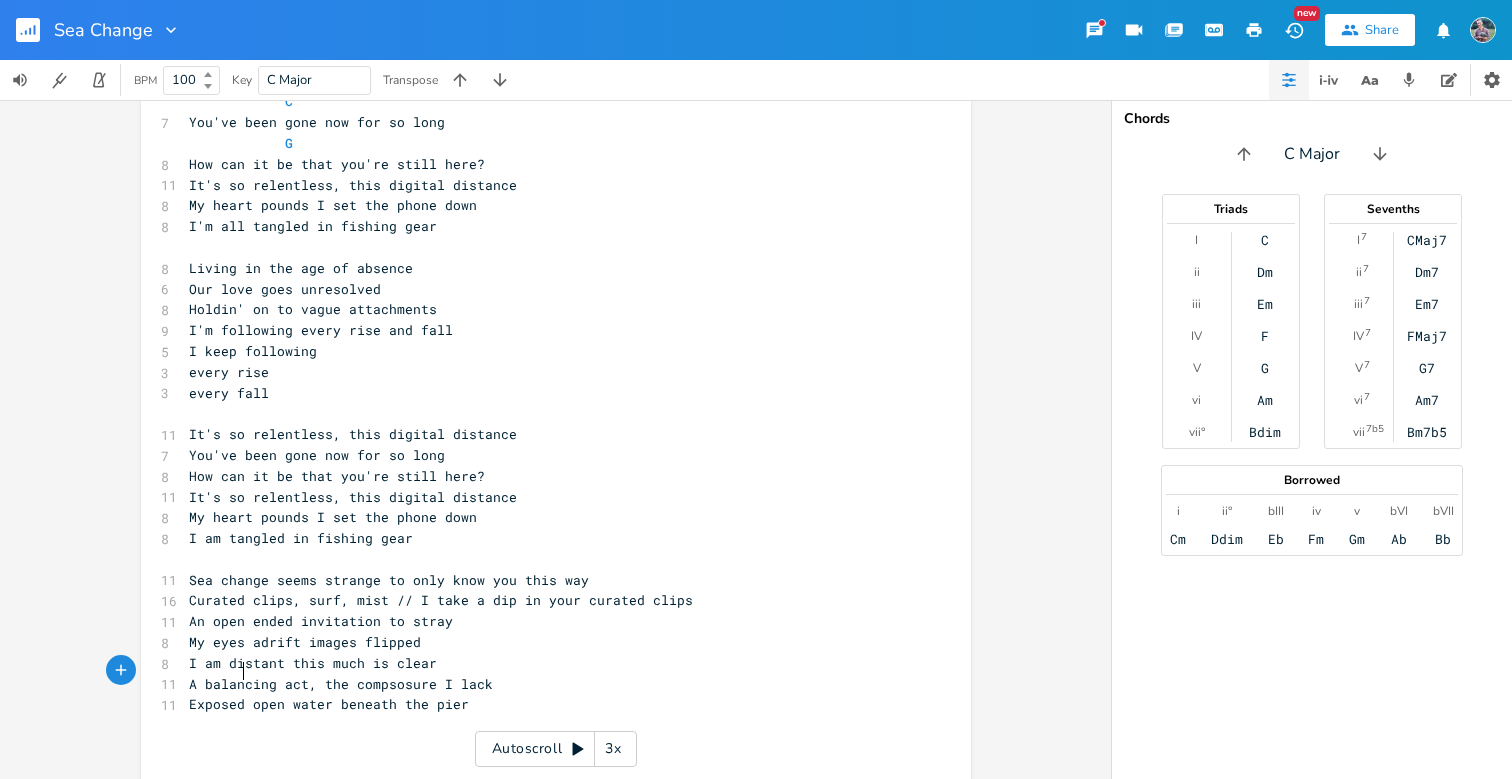 scroll, scrollTop: 0, scrollLeft: 13, axis: horizontal 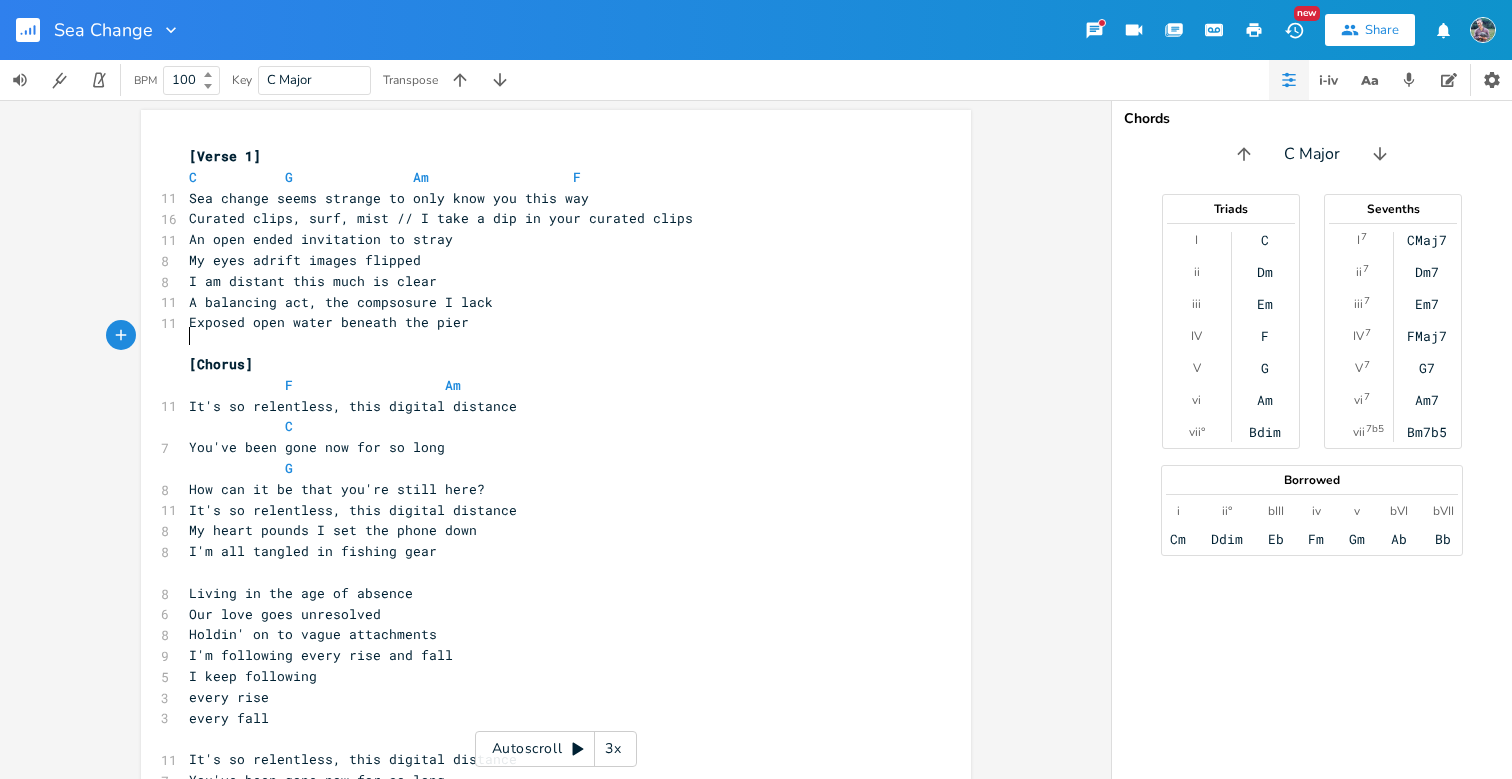 click on "​" at bounding box center [546, 343] 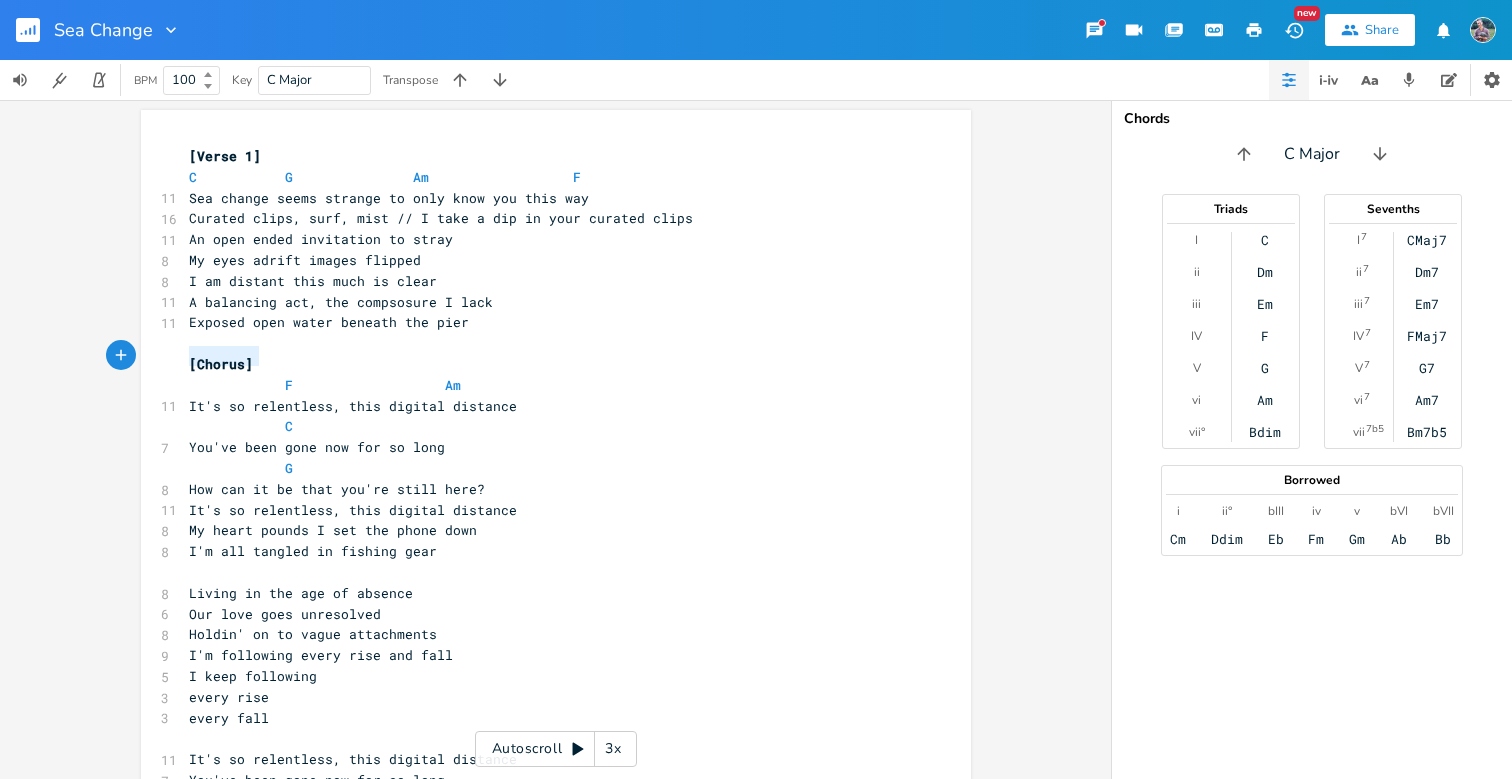 drag, startPoint x: 258, startPoint y: 357, endPoint x: 96, endPoint y: 356, distance: 162.00308 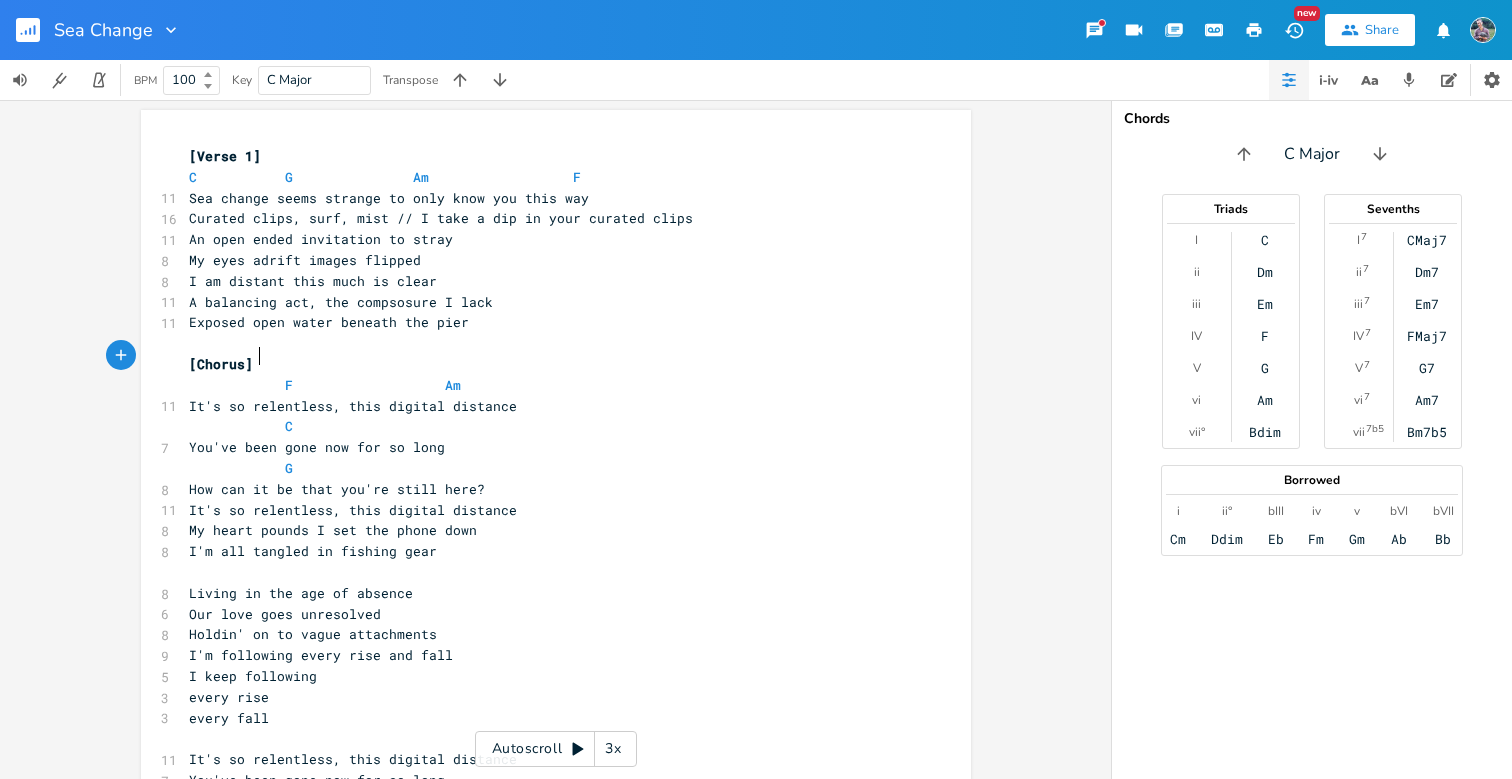 scroll, scrollTop: 0, scrollLeft: 41, axis: horizontal 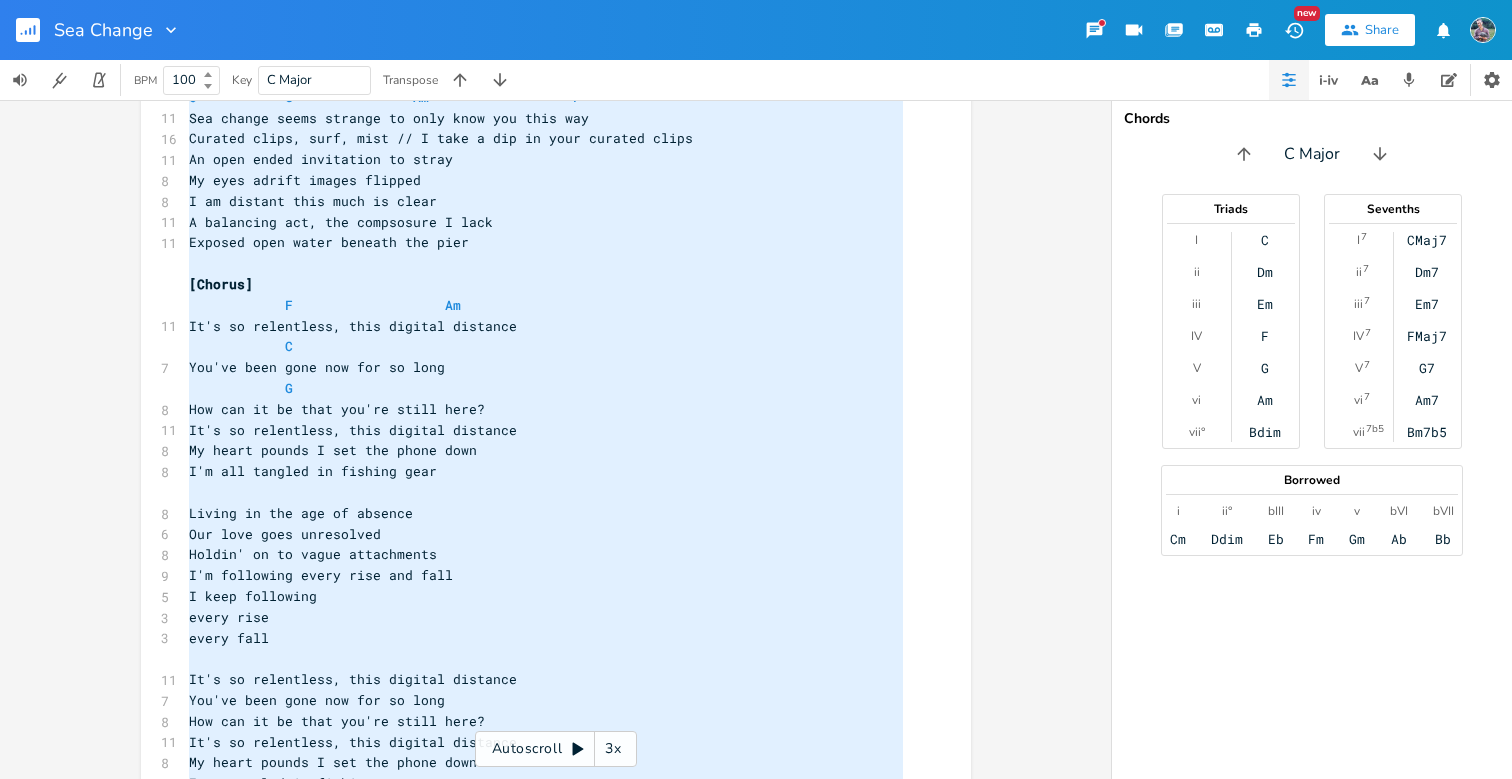 drag, startPoint x: 455, startPoint y: 509, endPoint x: 170, endPoint y: 97, distance: 500.96805 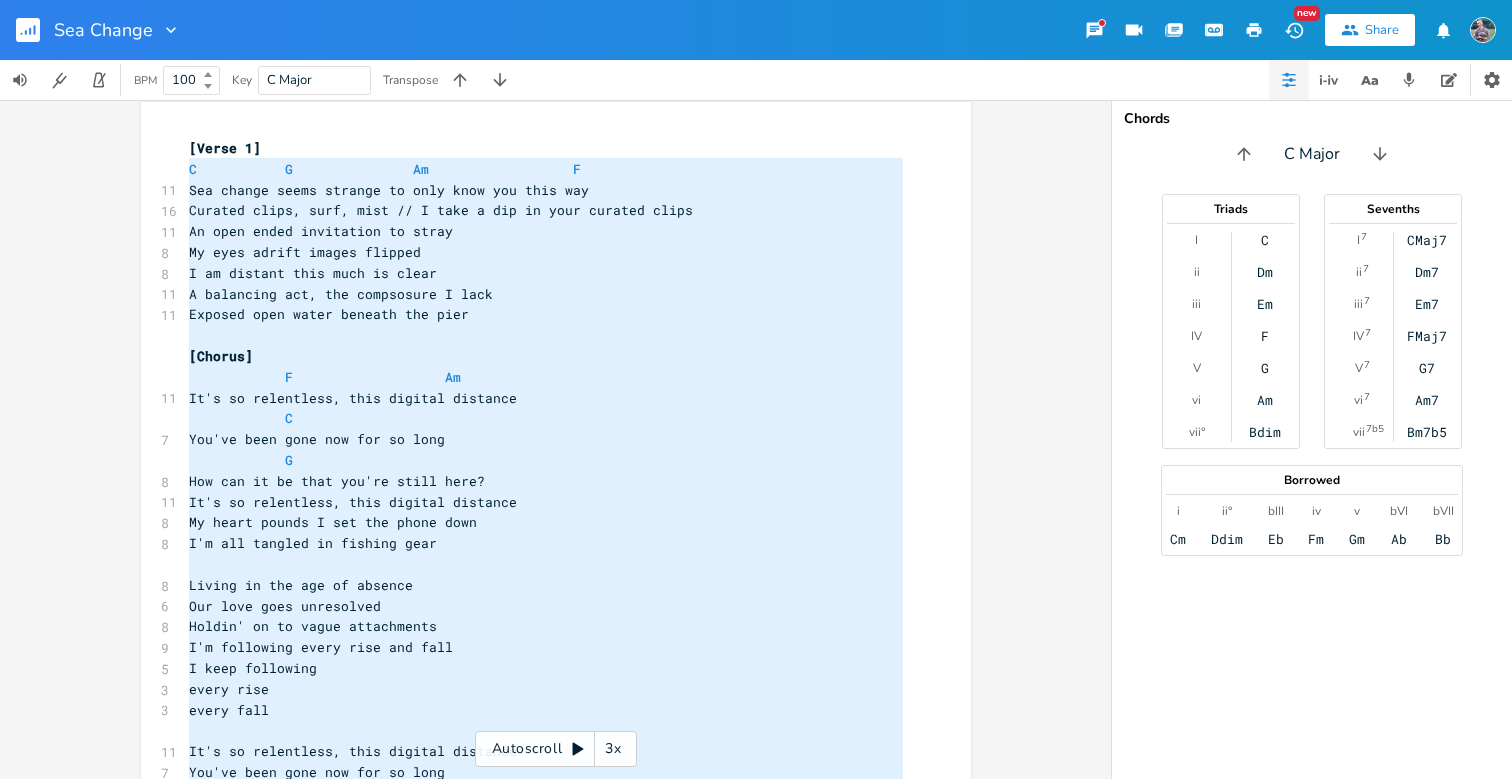 scroll, scrollTop: 6, scrollLeft: 0, axis: vertical 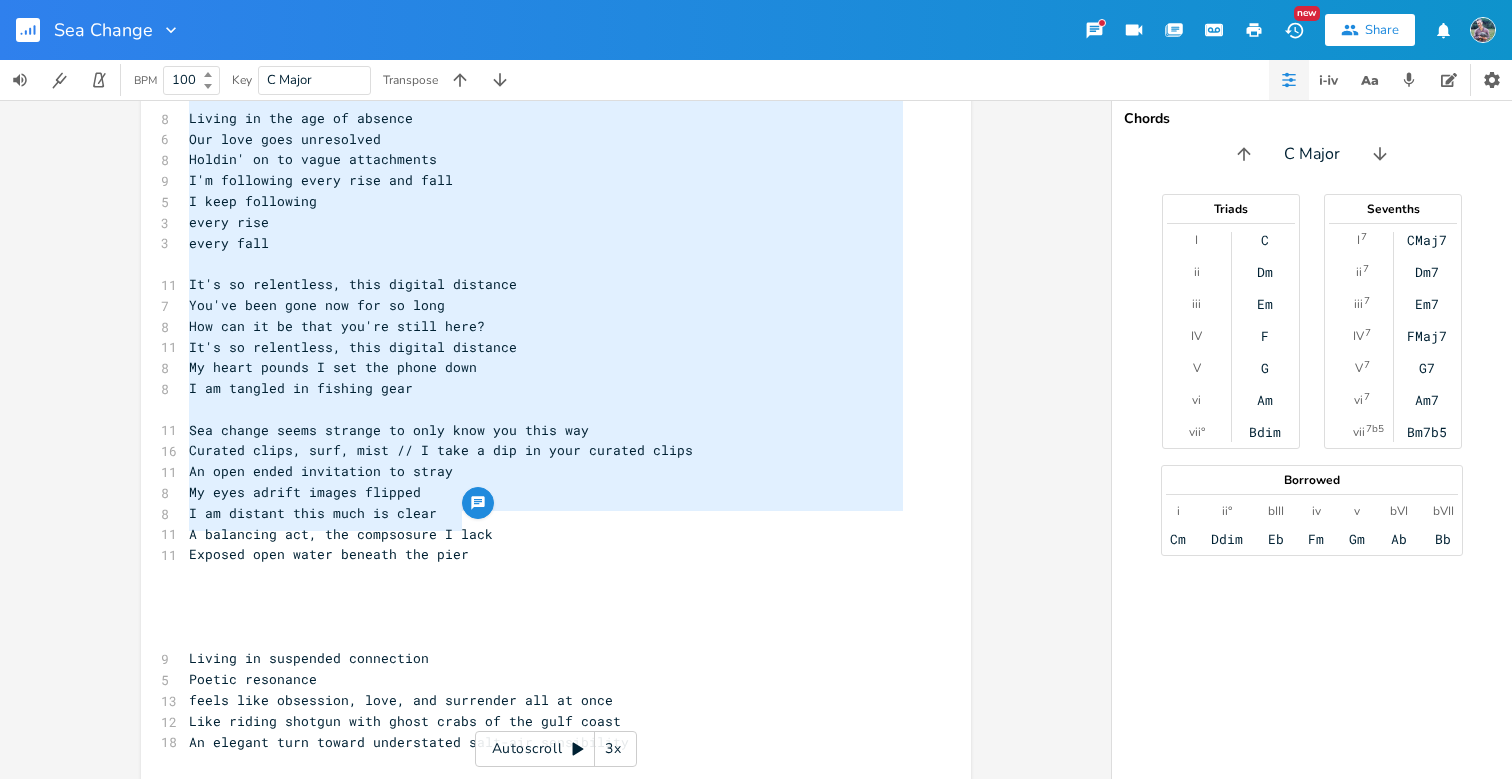 drag, startPoint x: 183, startPoint y: 152, endPoint x: 466, endPoint y: 529, distance: 471.40005 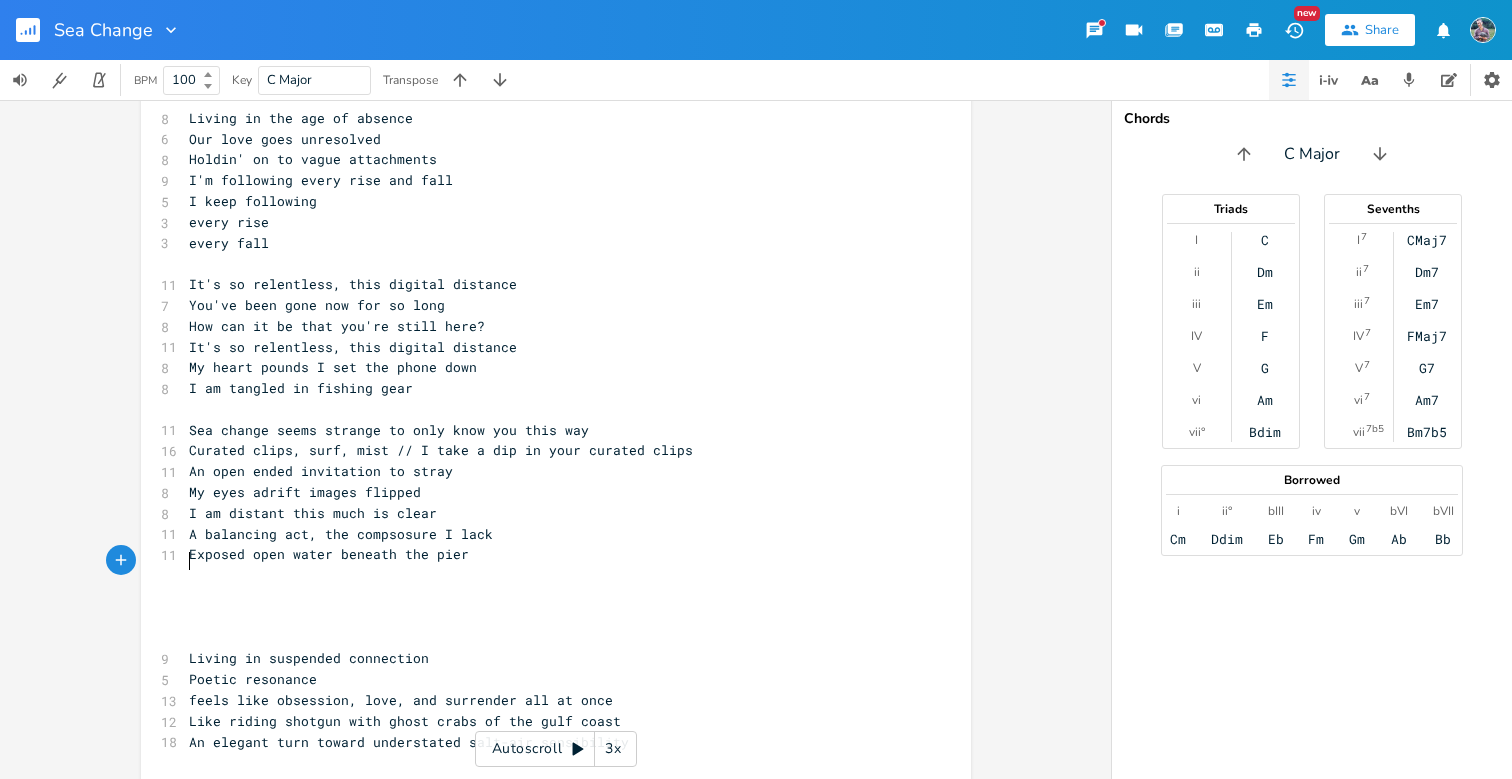 click on "​" at bounding box center (546, 596) 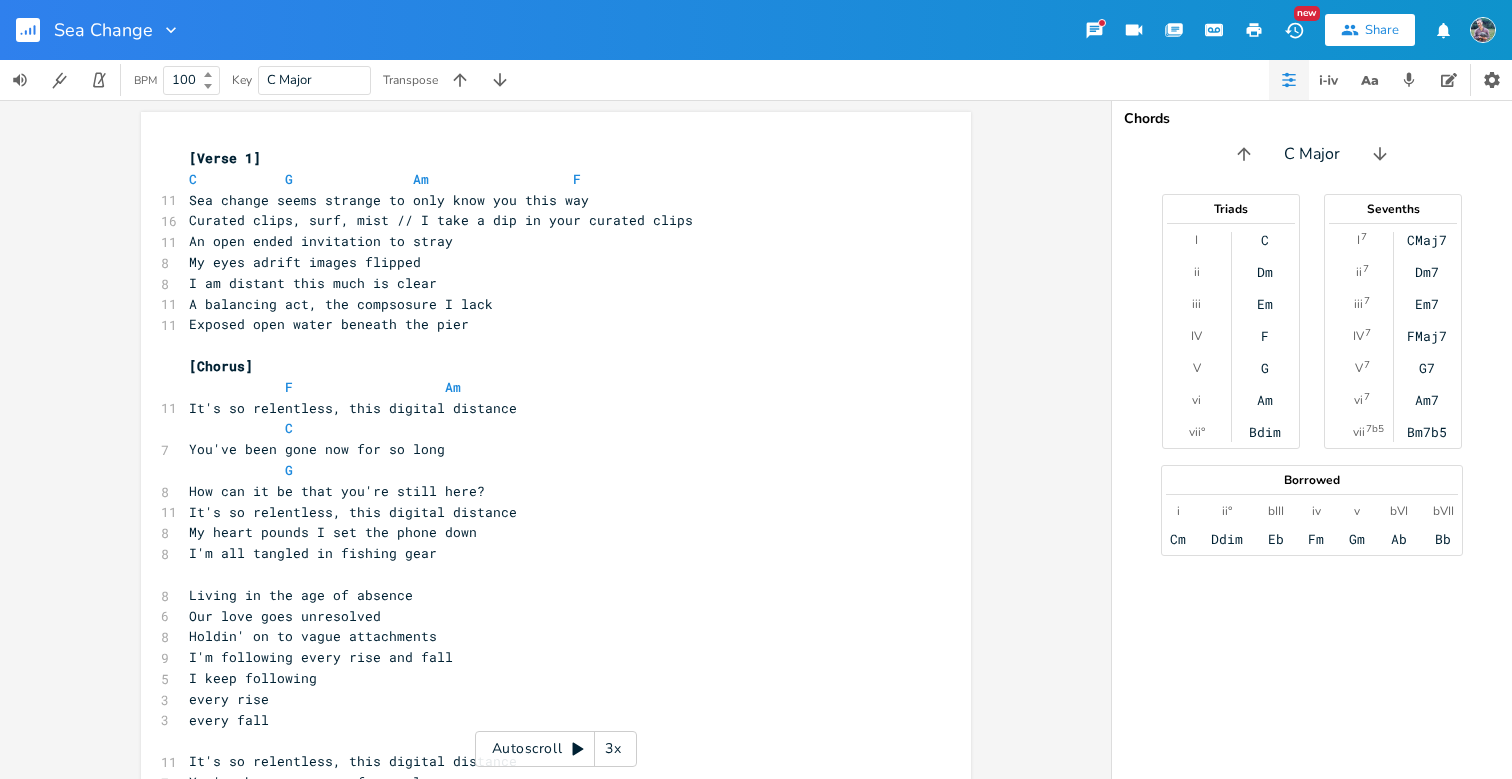 scroll, scrollTop: 0, scrollLeft: 0, axis: both 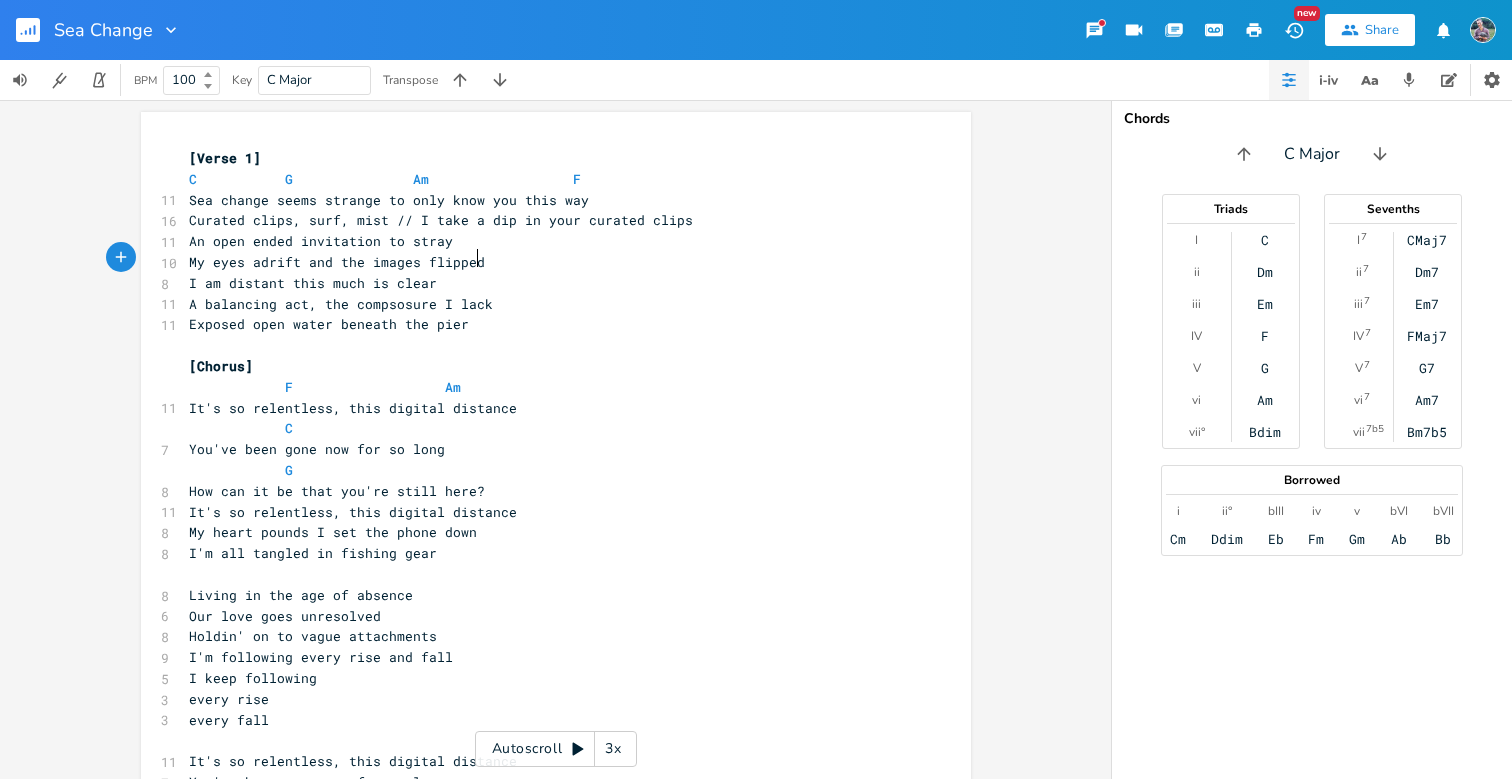 click on "My eyes adrift and the images flipped" at bounding box center [337, 262] 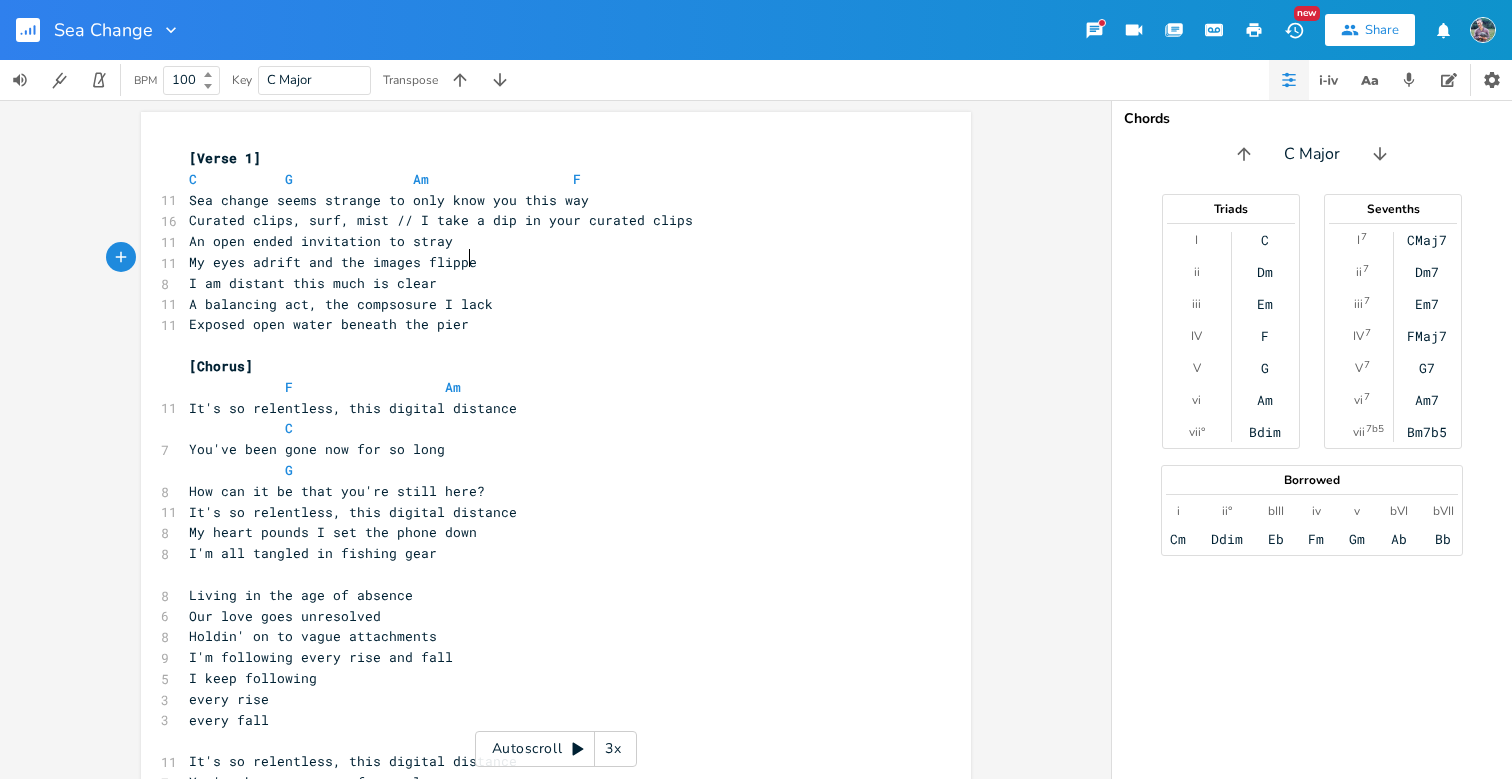 scroll, scrollTop: 0, scrollLeft: 19, axis: horizontal 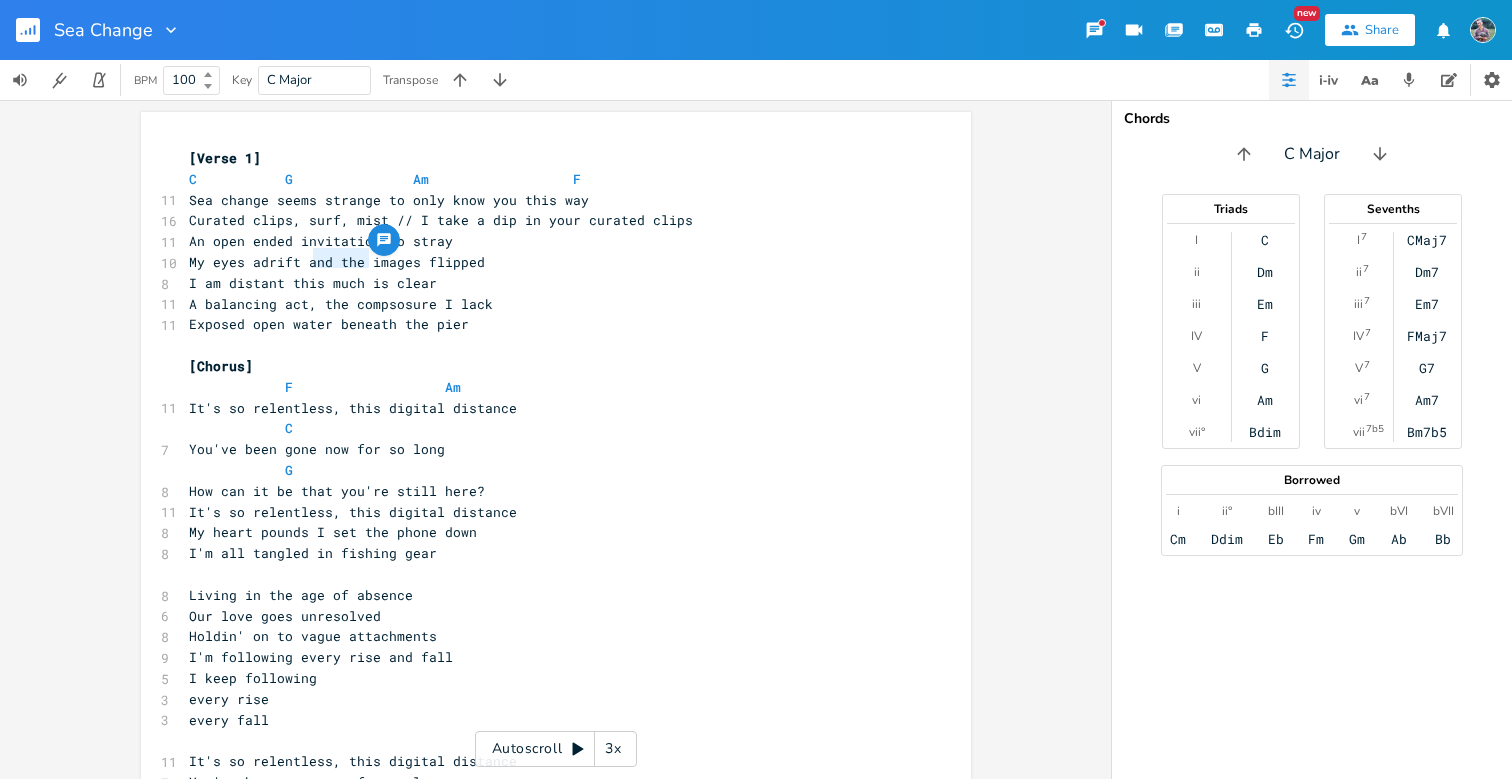 drag, startPoint x: 363, startPoint y: 258, endPoint x: 304, endPoint y: 257, distance: 59.008472 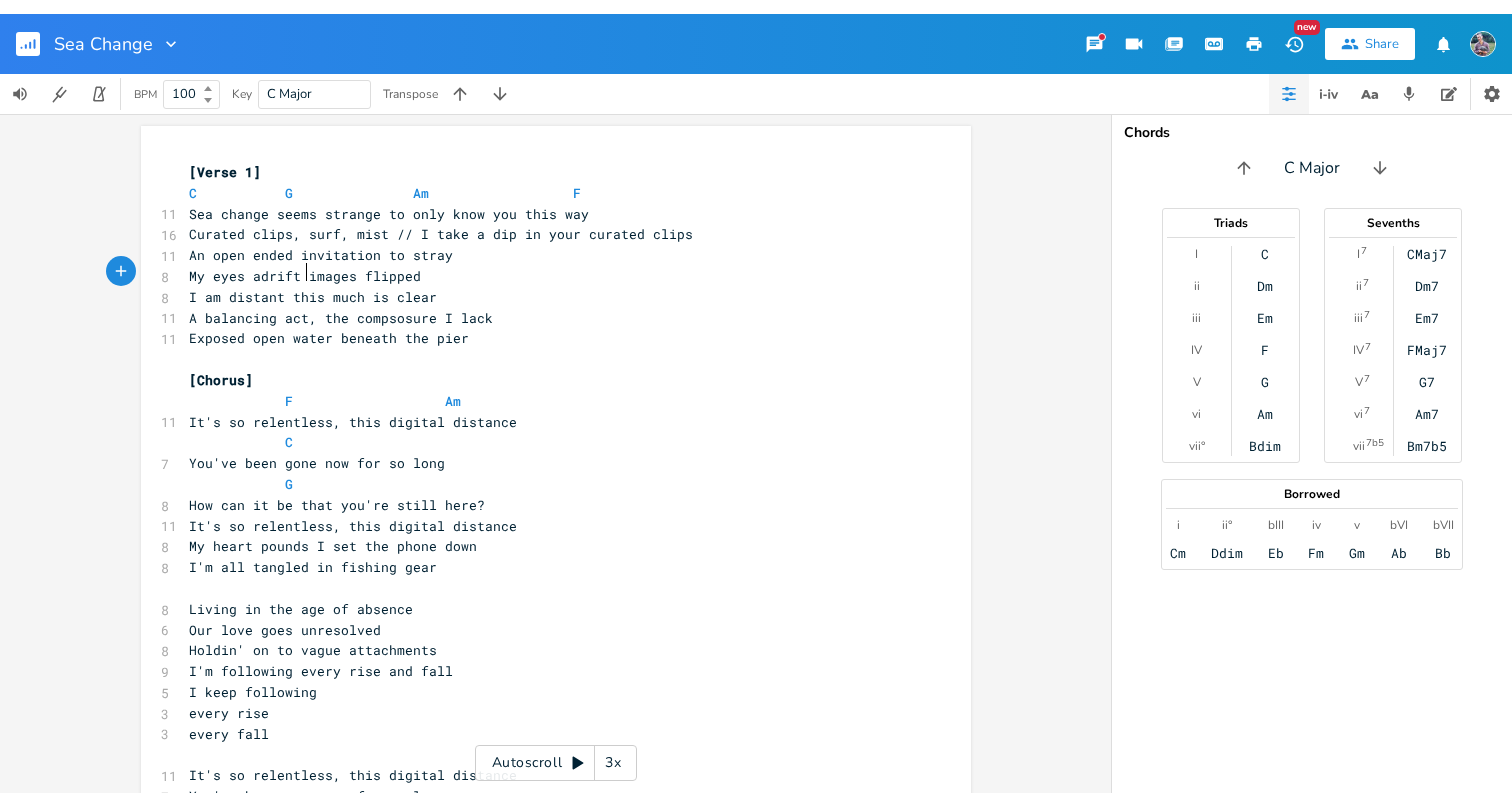 scroll, scrollTop: 0, scrollLeft: 0, axis: both 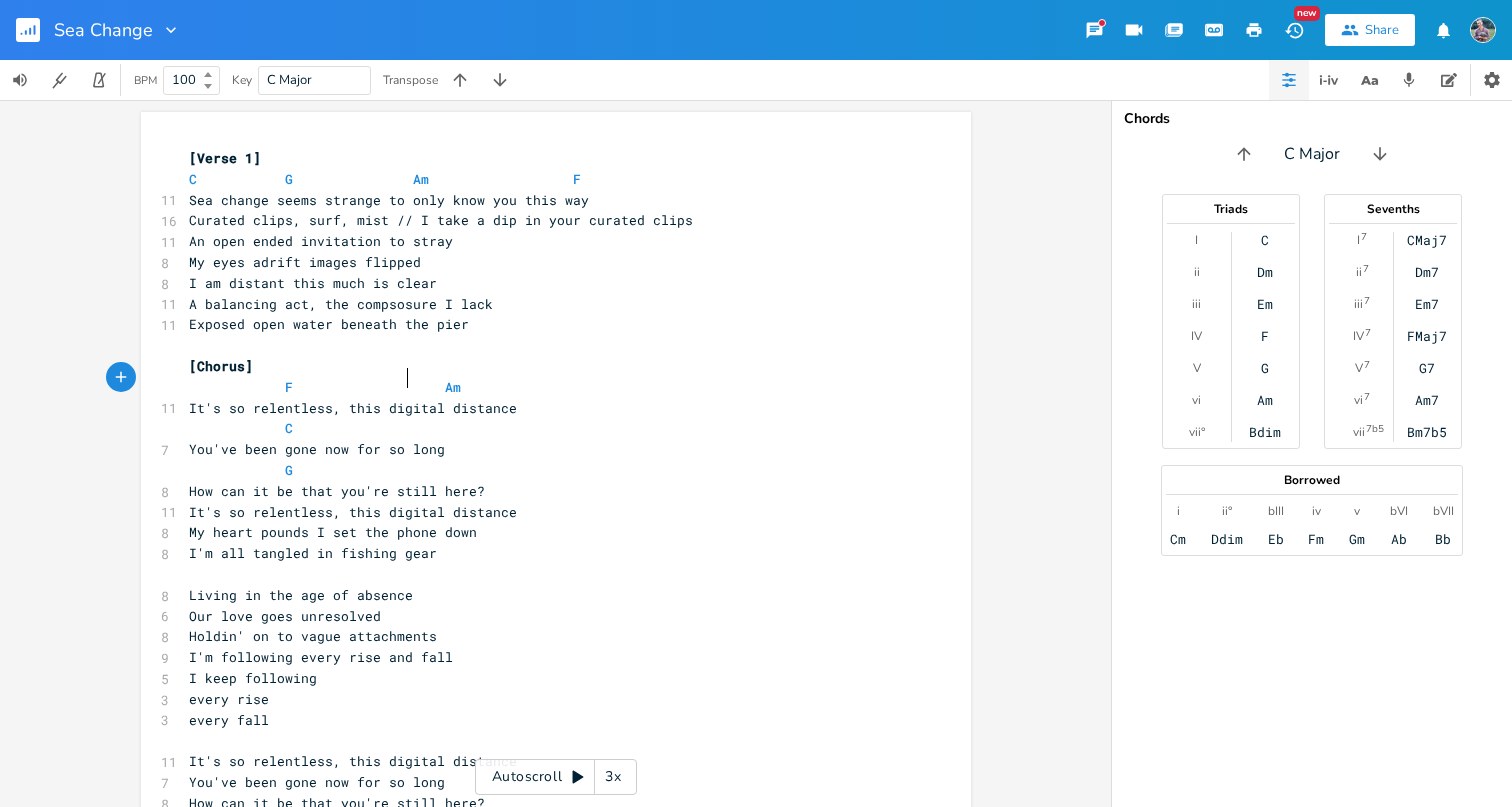 click at bounding box center (429, 387) 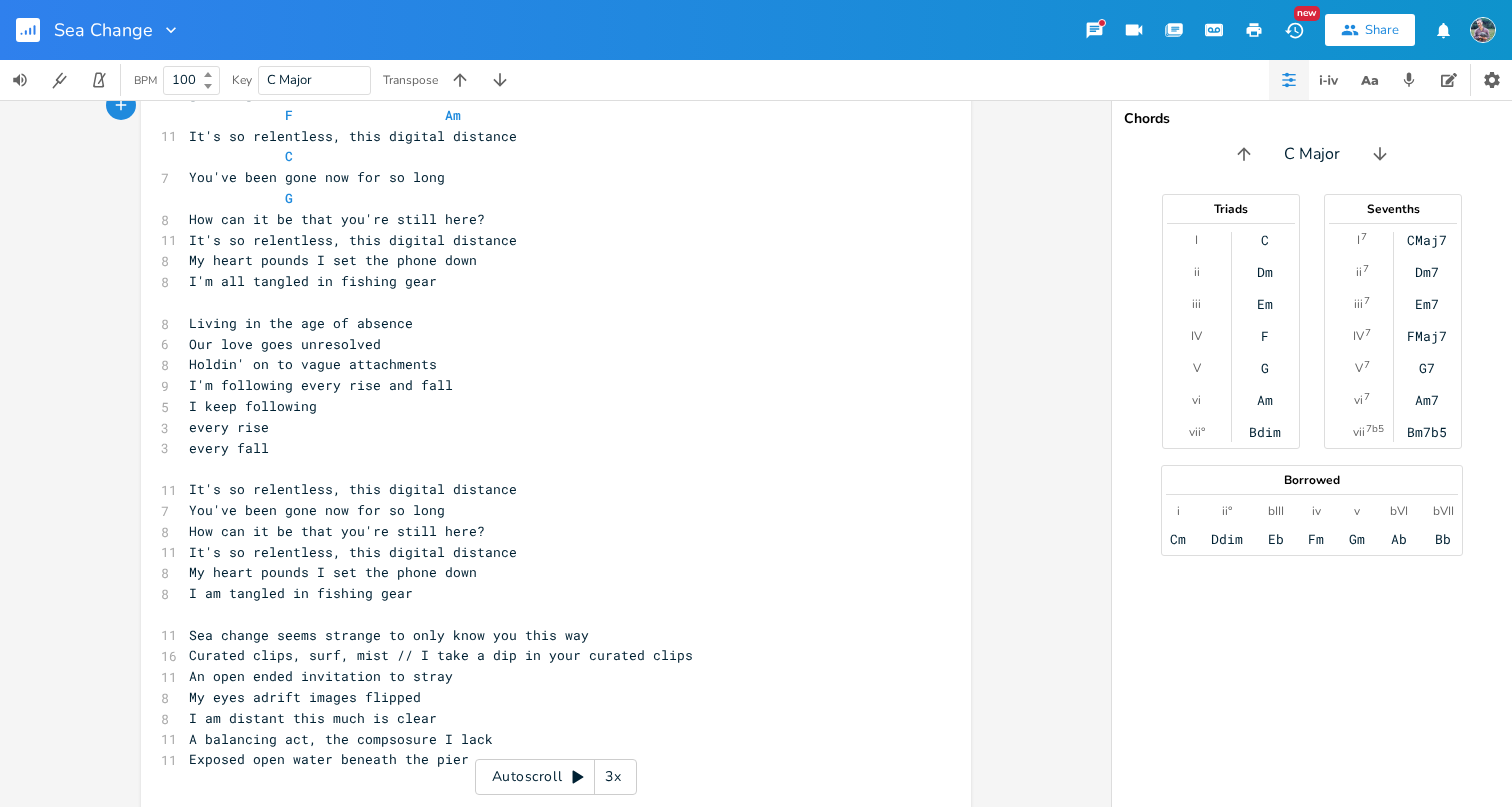 scroll, scrollTop: 281, scrollLeft: 0, axis: vertical 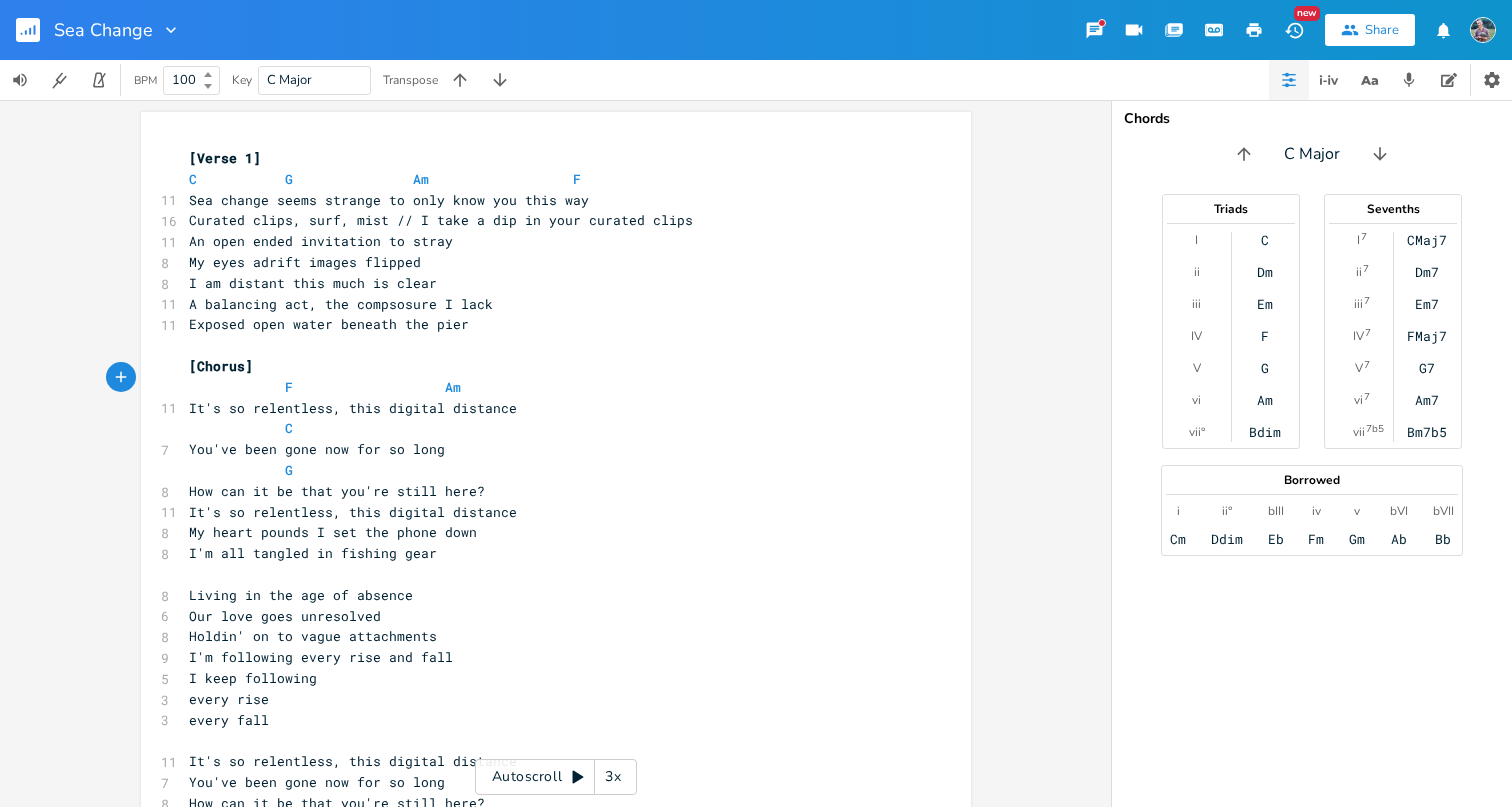 click on "G" at bounding box center [546, 470] 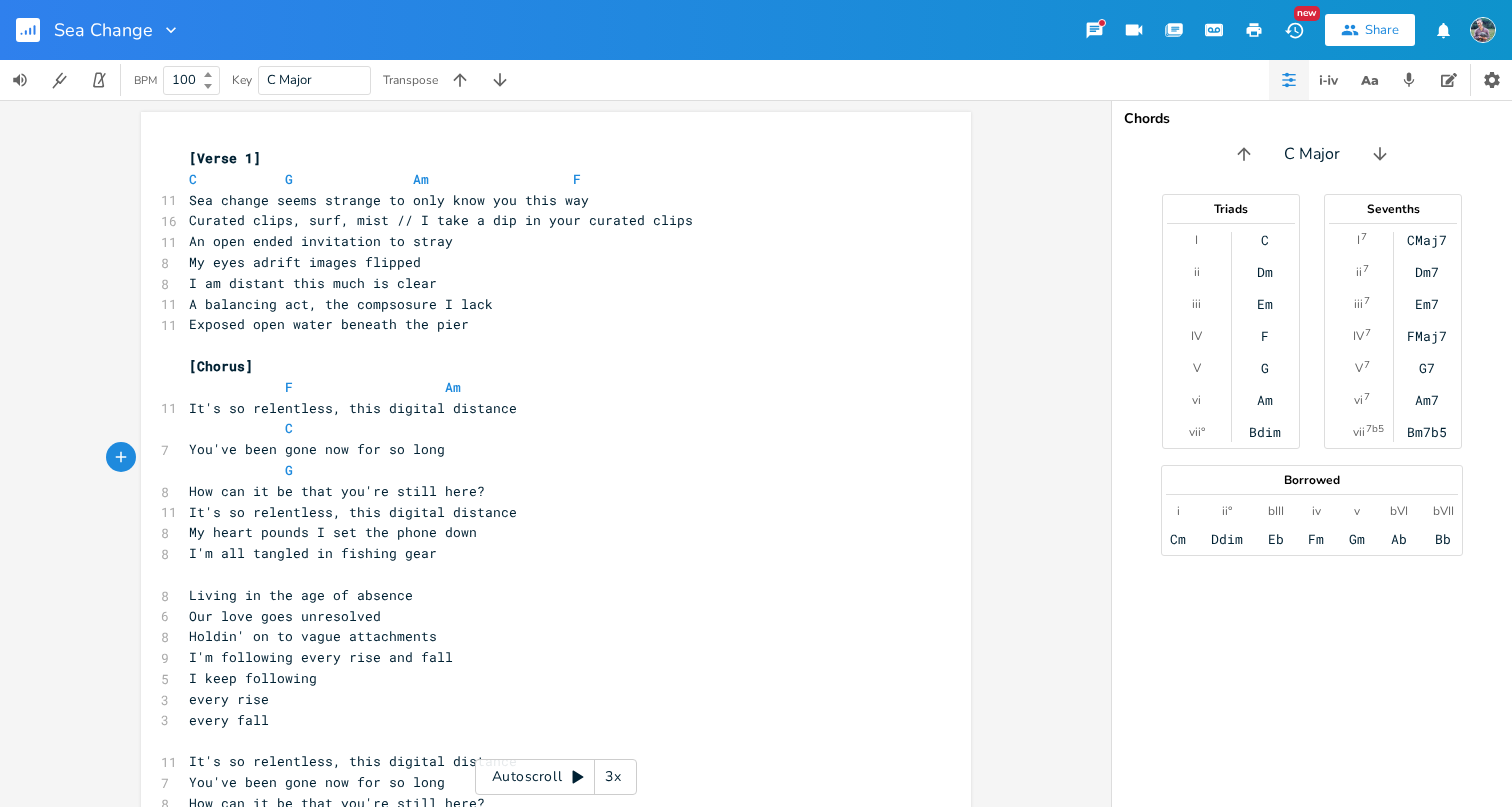 click on "Holdin' on to vague attachments" at bounding box center [546, 636] 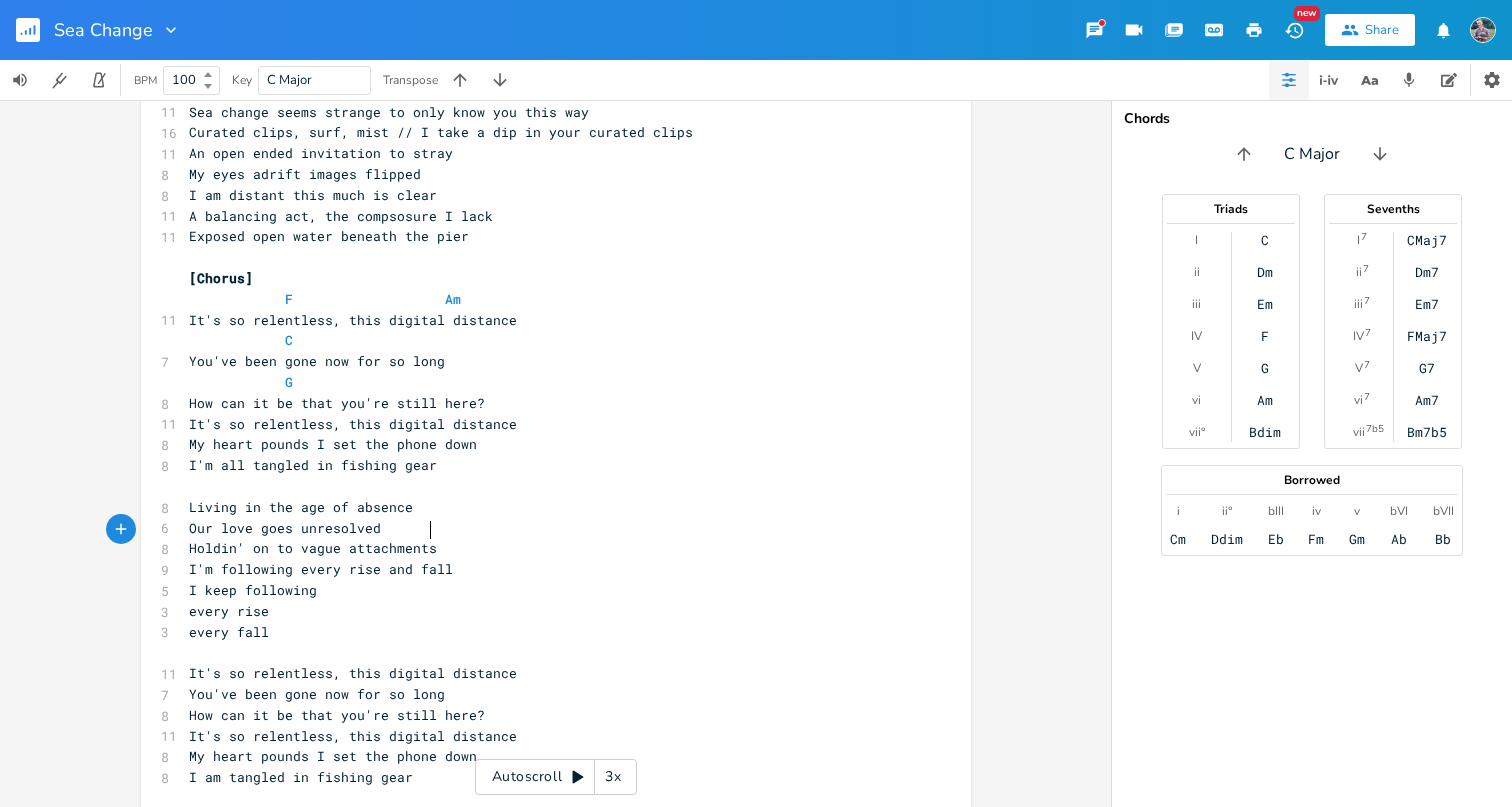 scroll, scrollTop: 103, scrollLeft: 0, axis: vertical 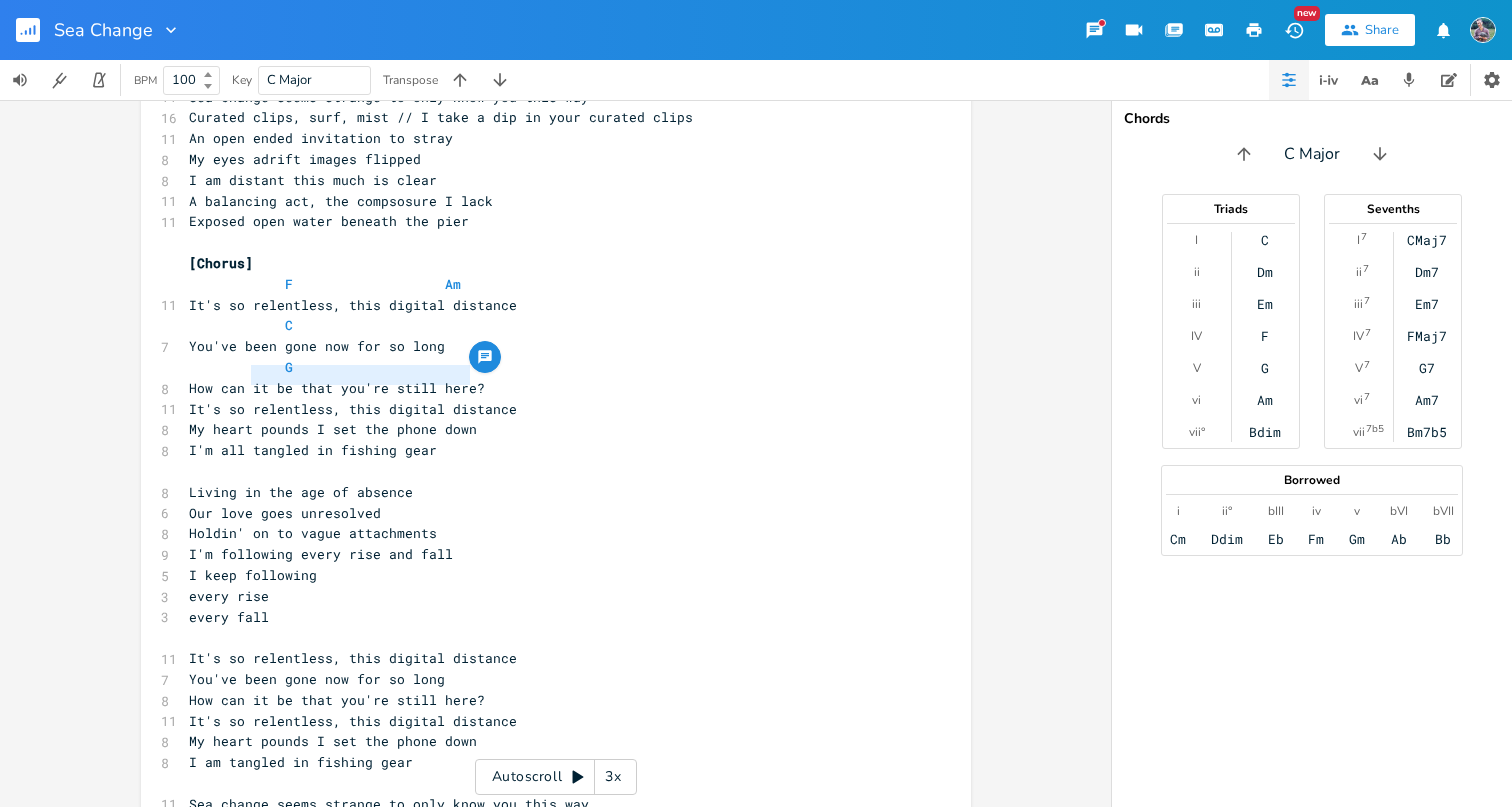 drag, startPoint x: 246, startPoint y: 375, endPoint x: 462, endPoint y: 380, distance: 216.05786 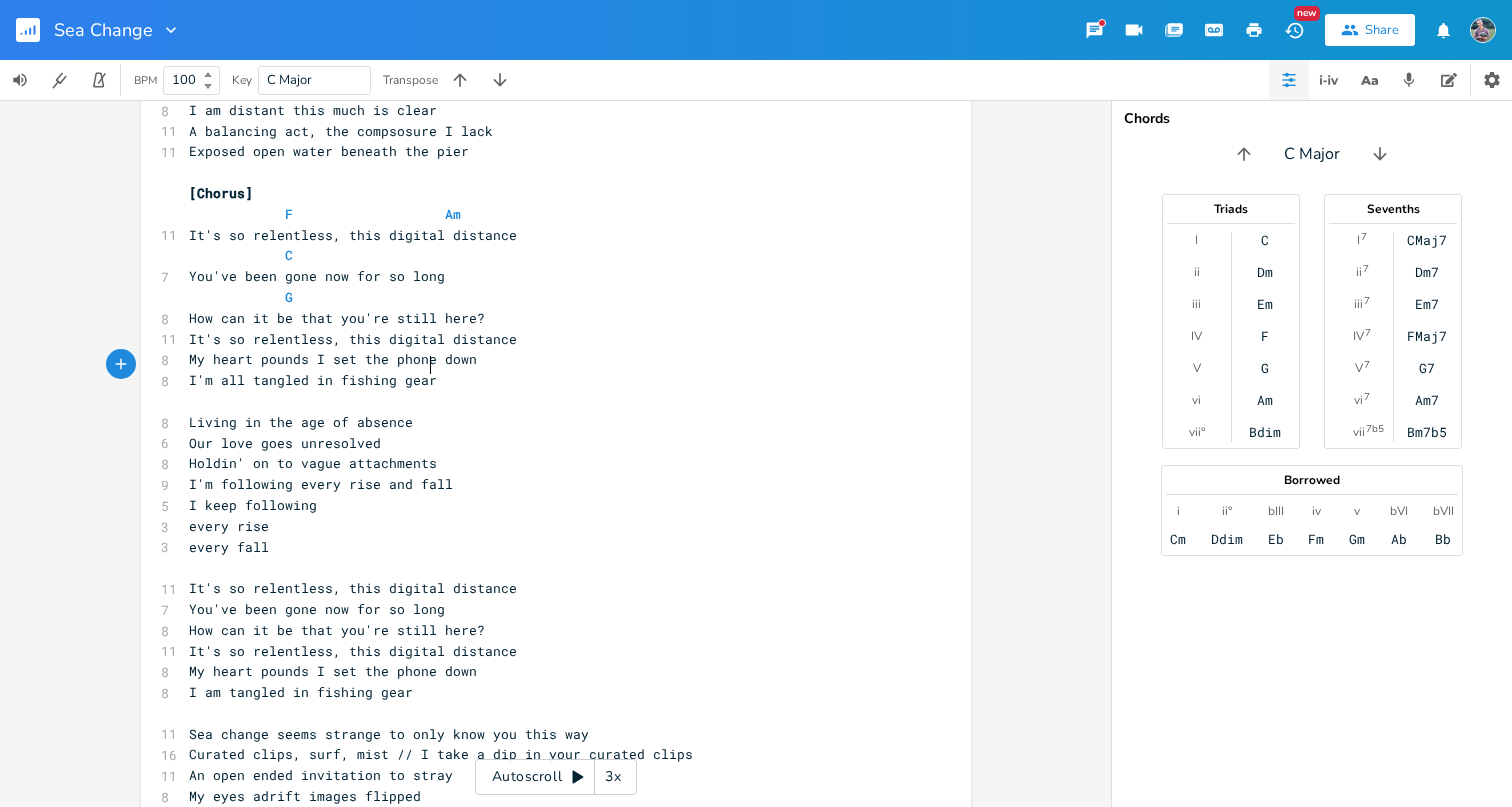 scroll, scrollTop: 163, scrollLeft: 0, axis: vertical 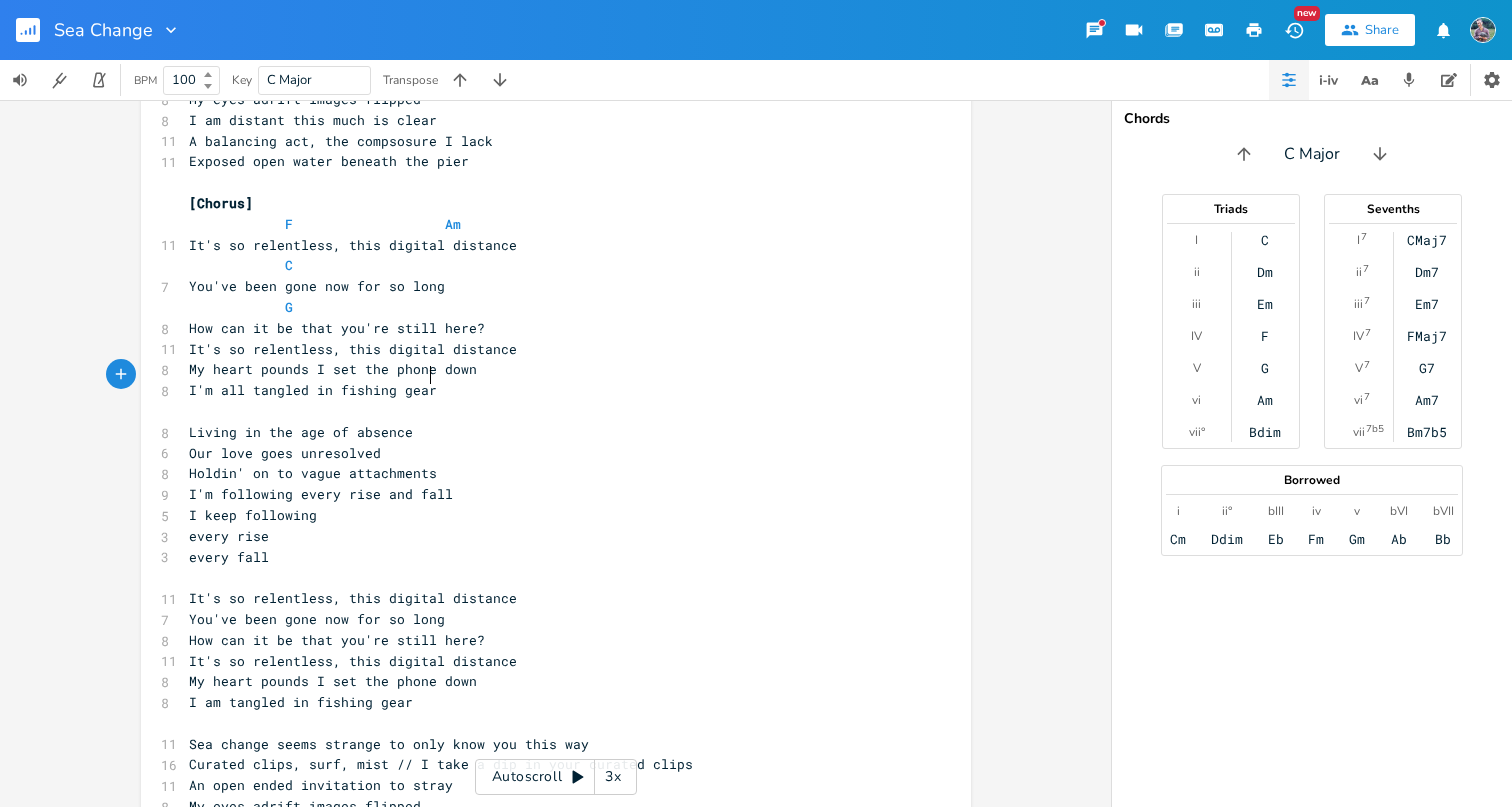 click on "Our love goes unresolved" at bounding box center [546, 453] 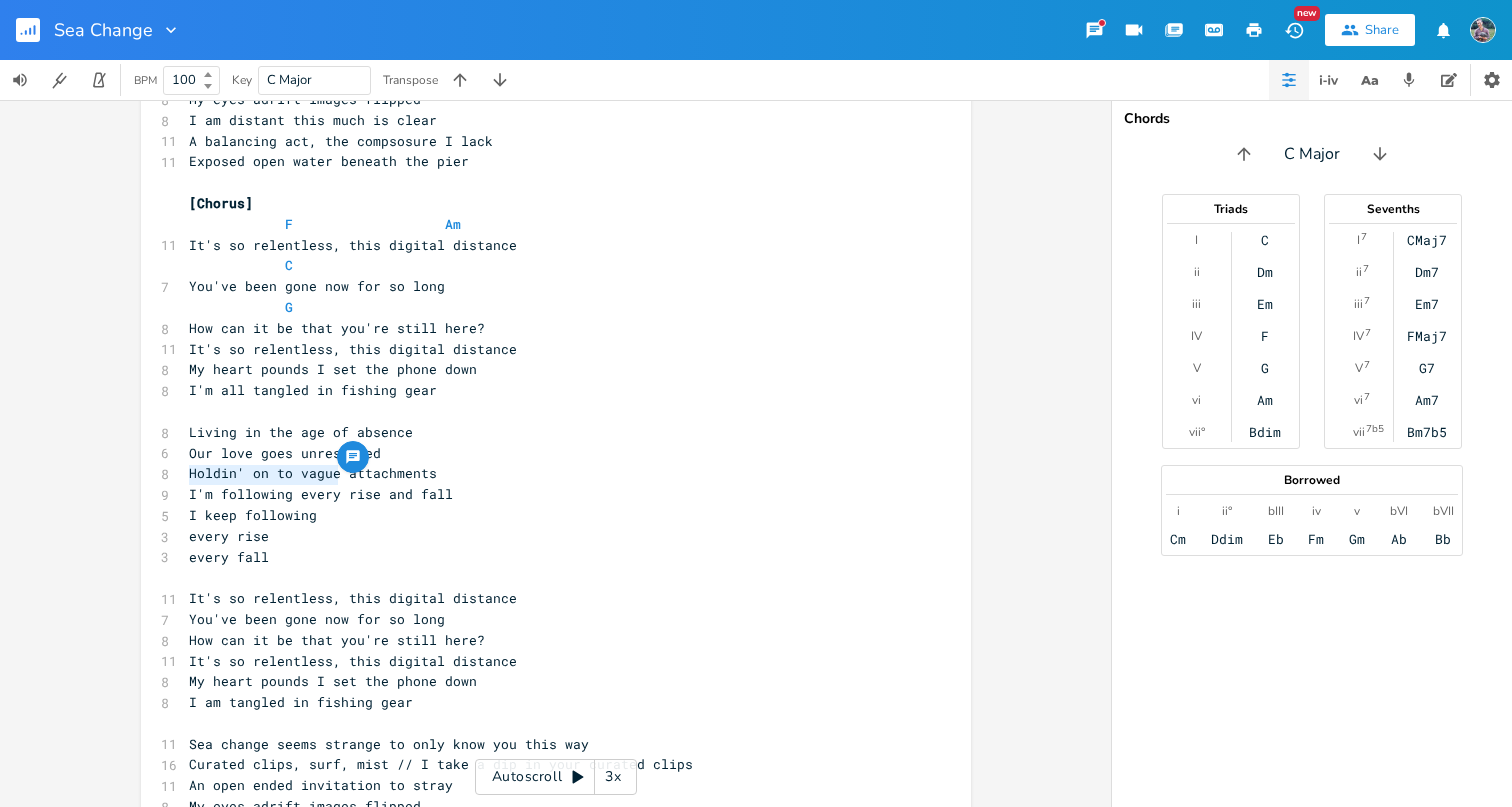 drag, startPoint x: 183, startPoint y: 471, endPoint x: 329, endPoint y: 475, distance: 146.05478 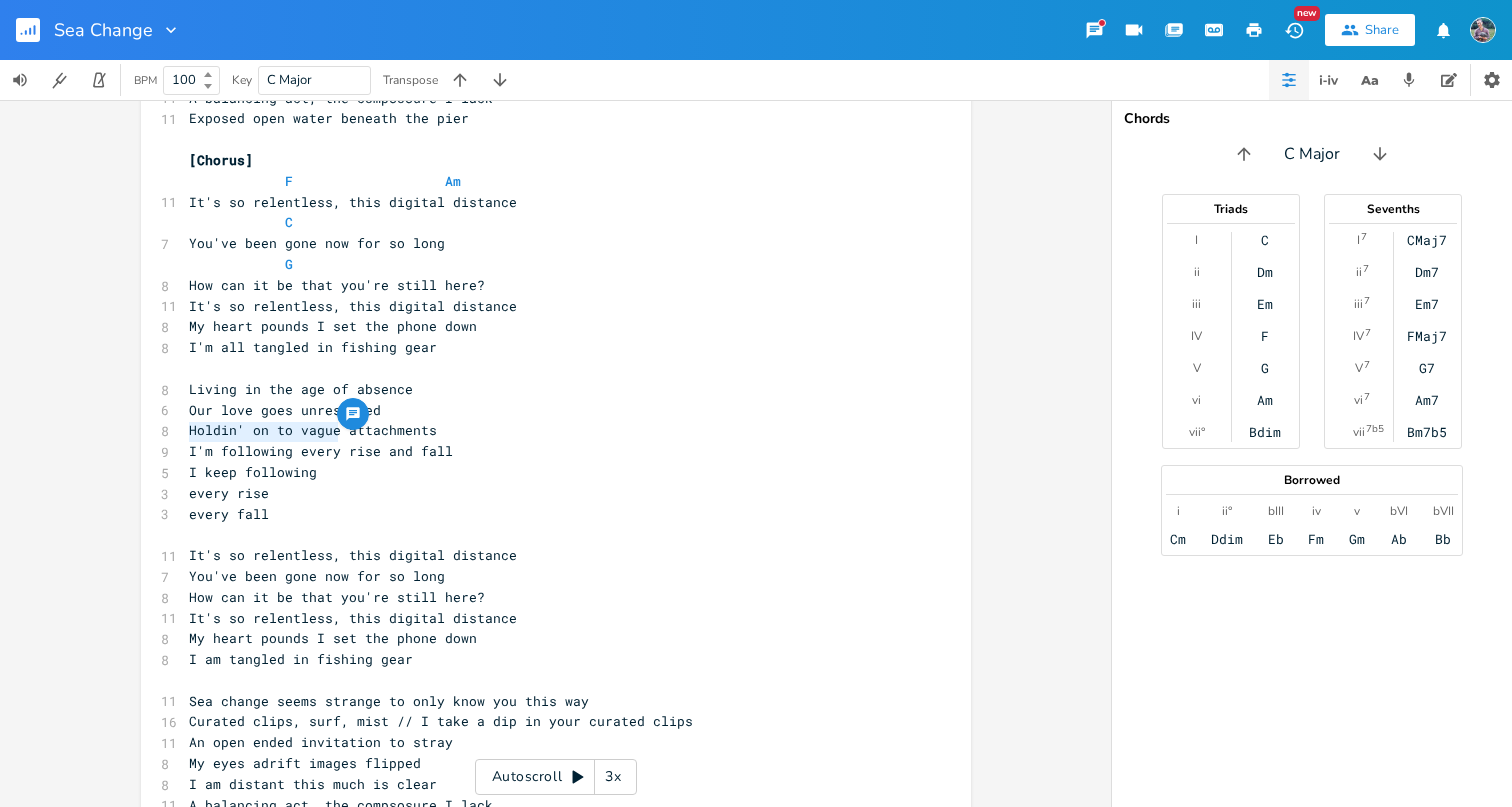 scroll, scrollTop: 208, scrollLeft: 0, axis: vertical 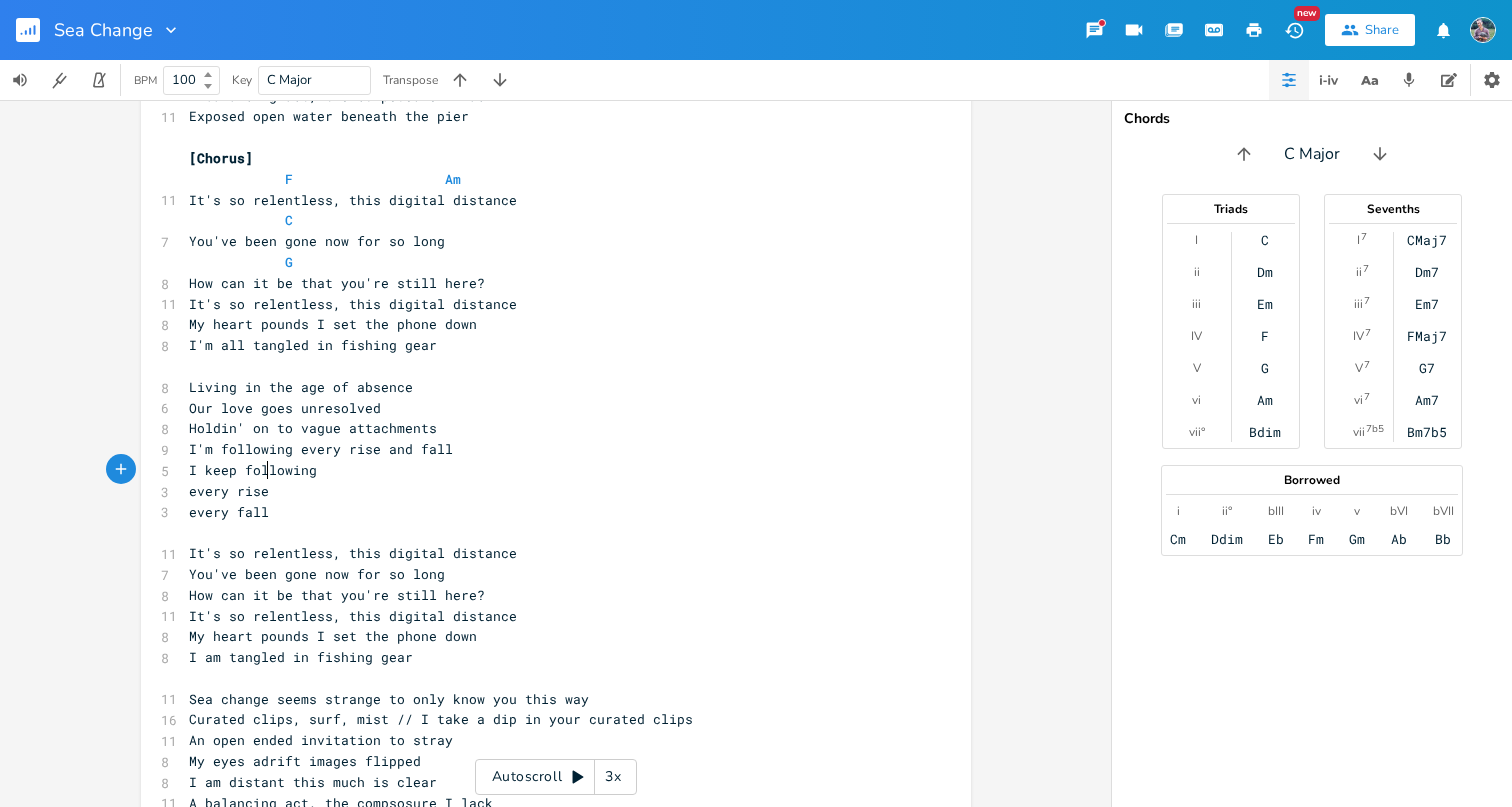 click on "every rise" at bounding box center (546, 491) 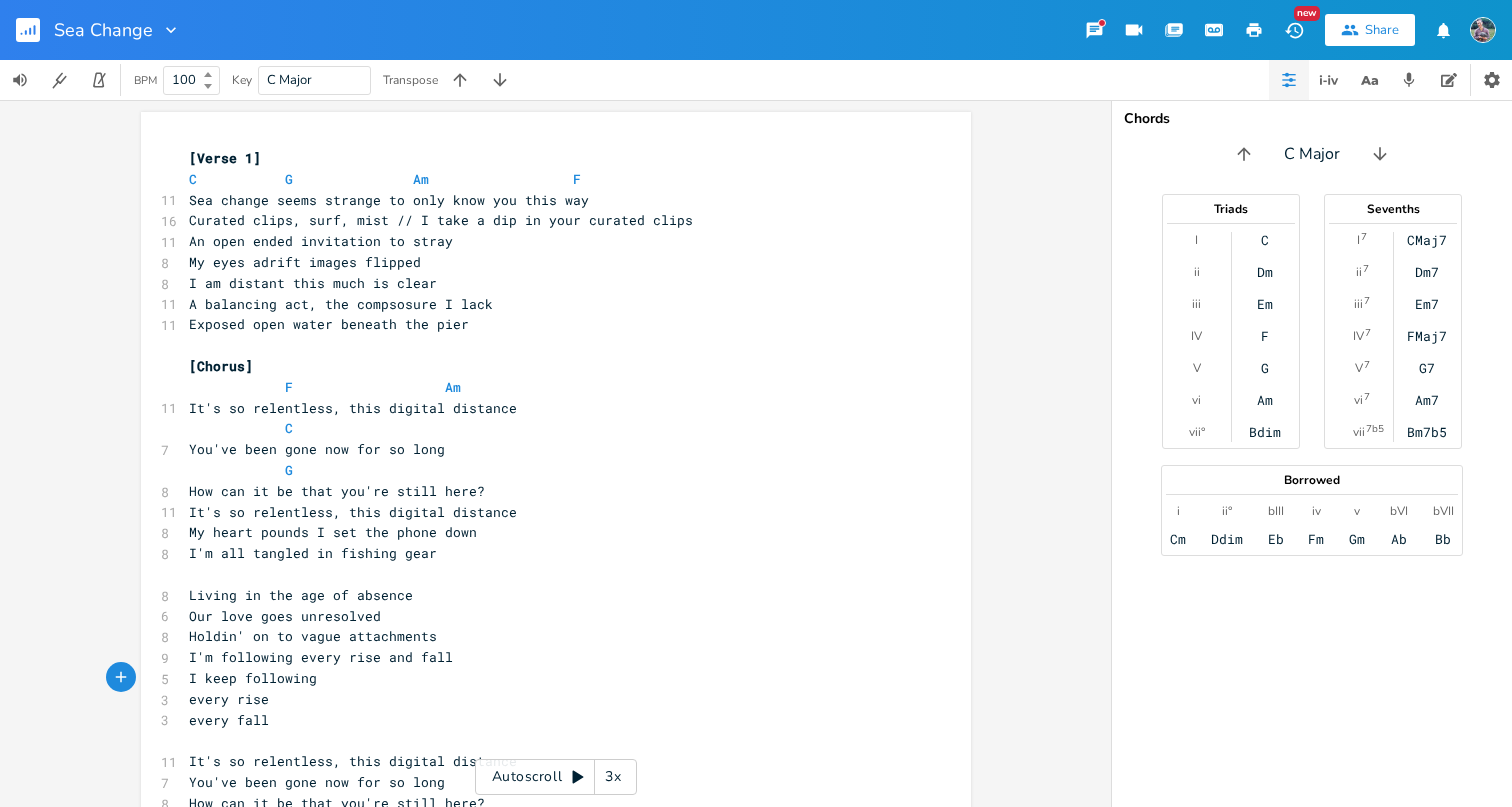 scroll, scrollTop: 0, scrollLeft: 0, axis: both 